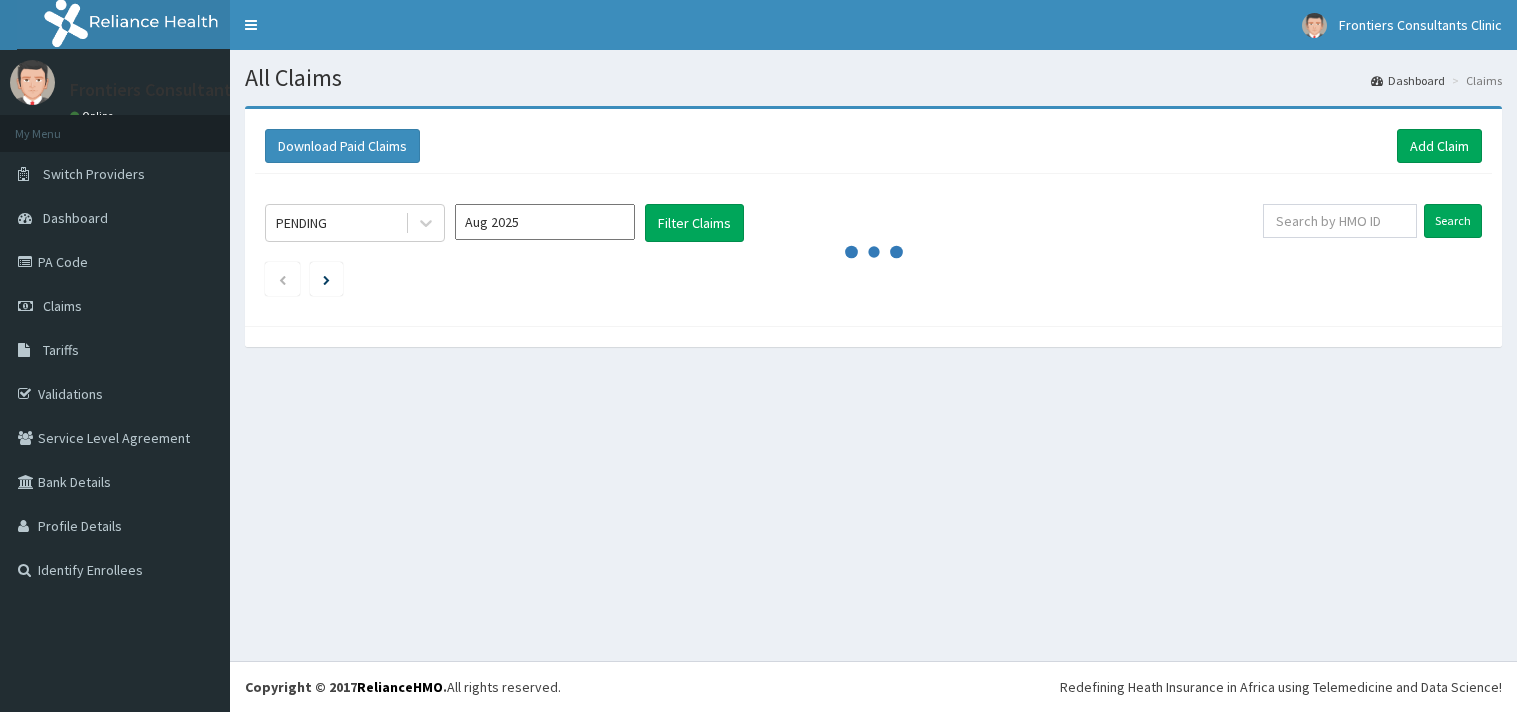 scroll, scrollTop: 0, scrollLeft: 0, axis: both 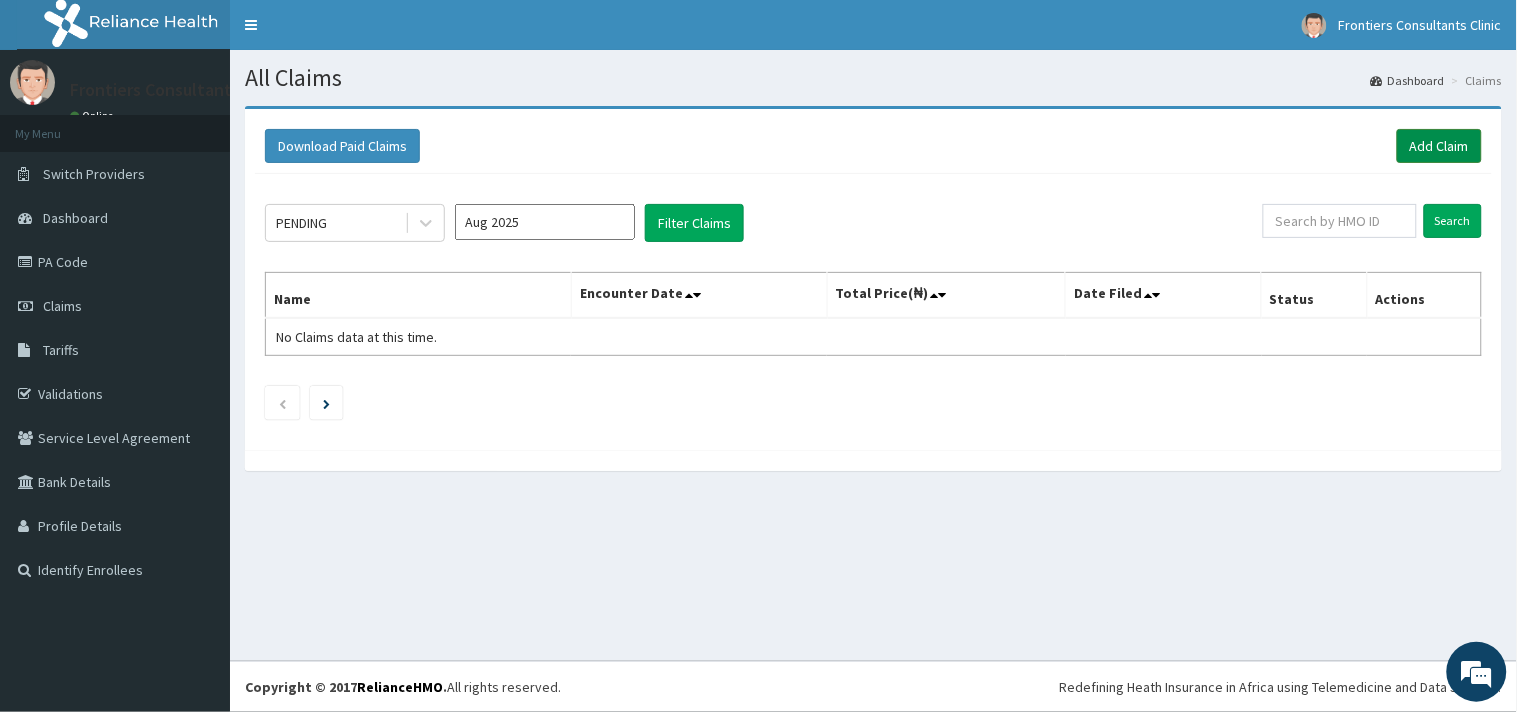 click on "Add Claim" at bounding box center (1439, 146) 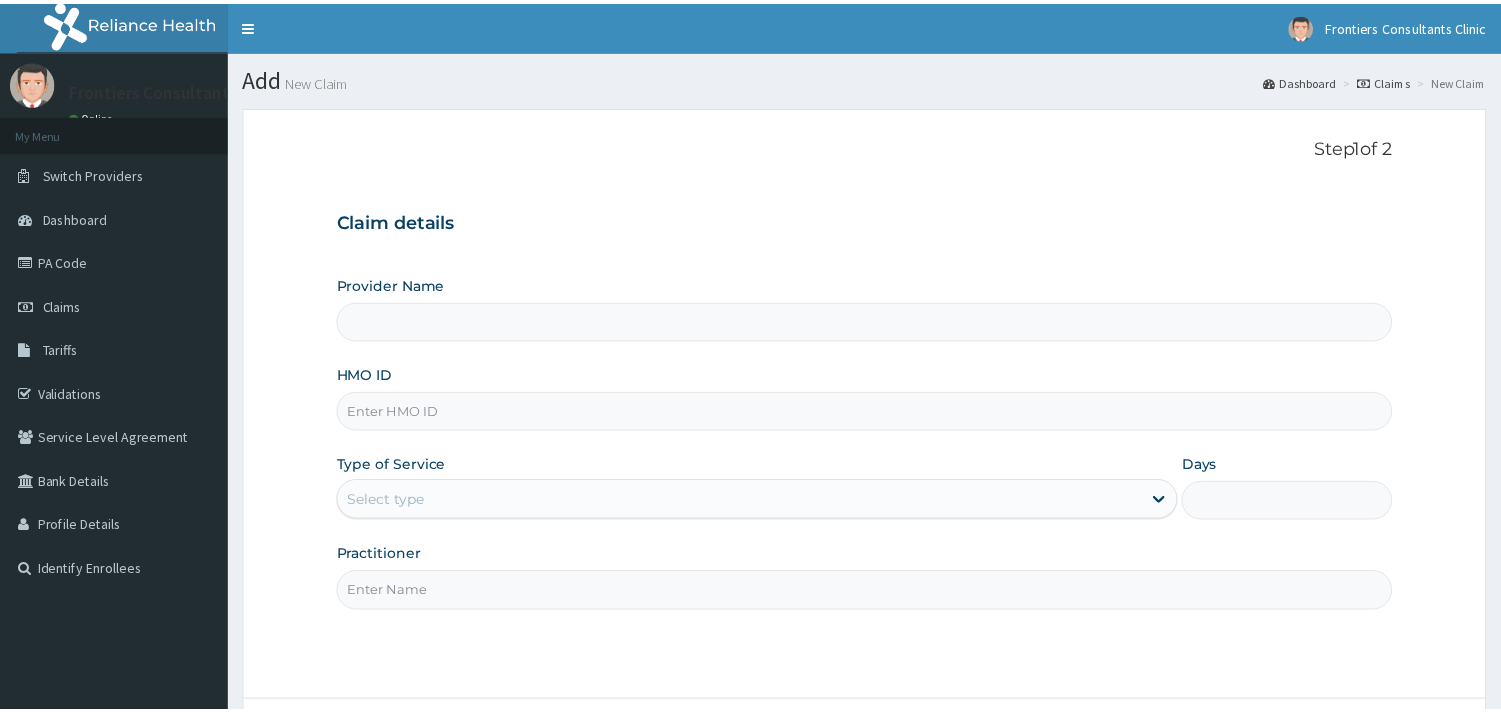 scroll, scrollTop: 0, scrollLeft: 0, axis: both 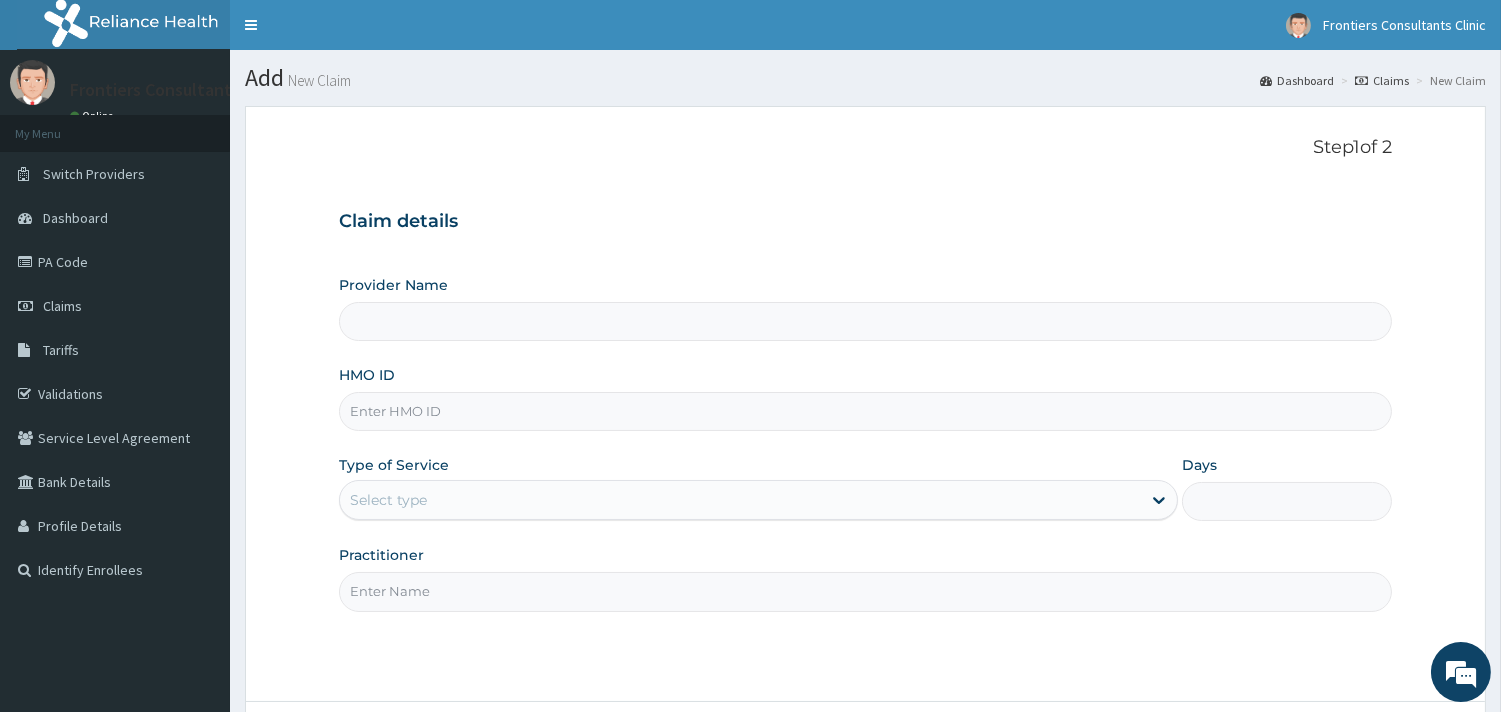 type on "Frontiers Consultants Clinic" 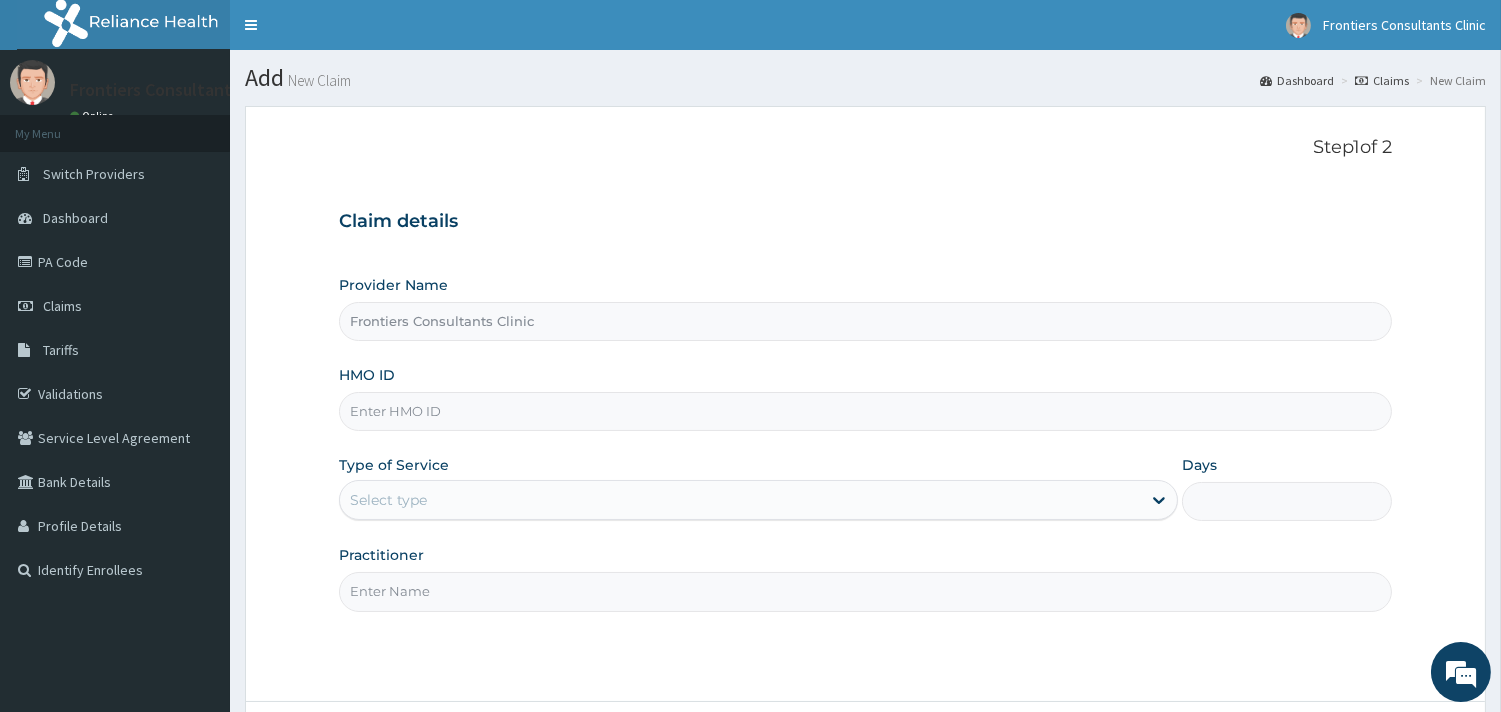 click on "Frontiers Consultants Clinic" at bounding box center [865, 321] 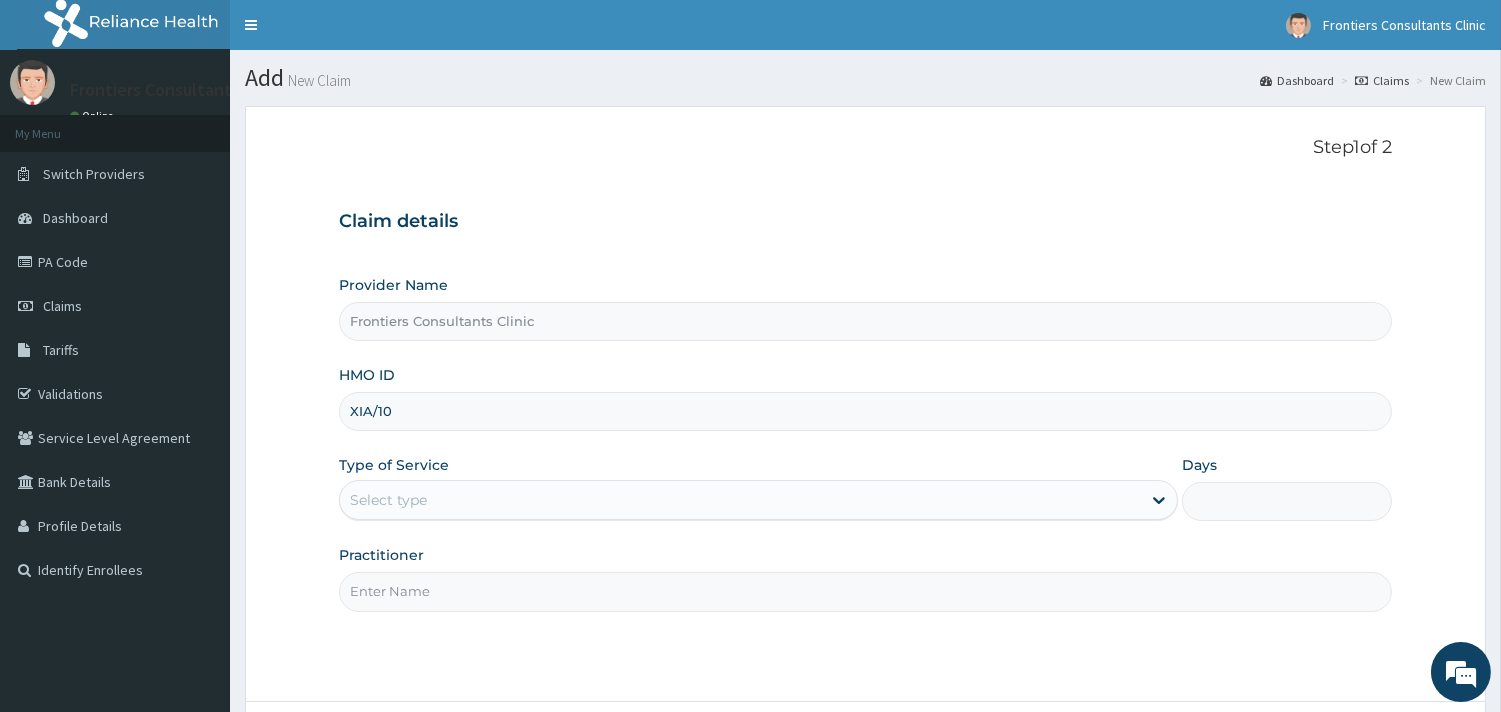 scroll, scrollTop: 0, scrollLeft: 0, axis: both 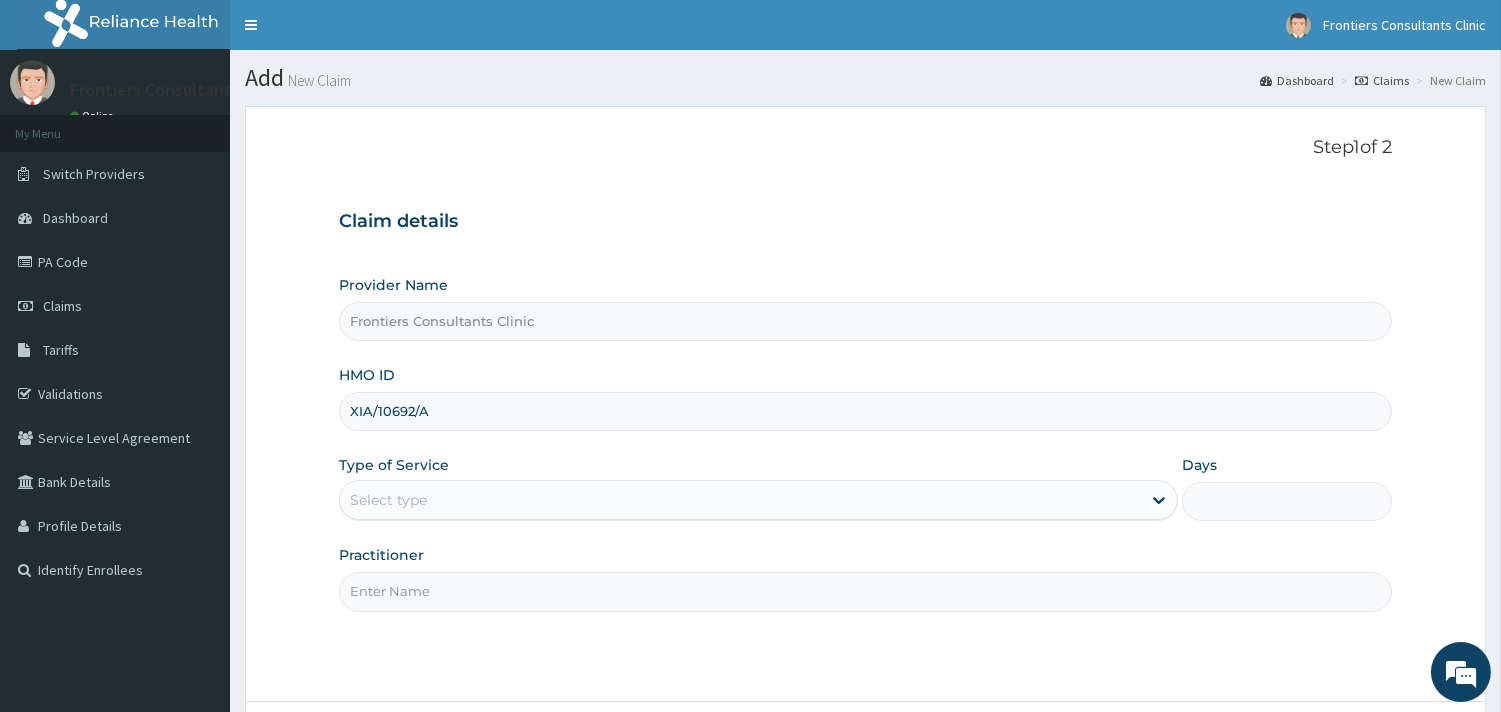 type on "XIA/10692/A" 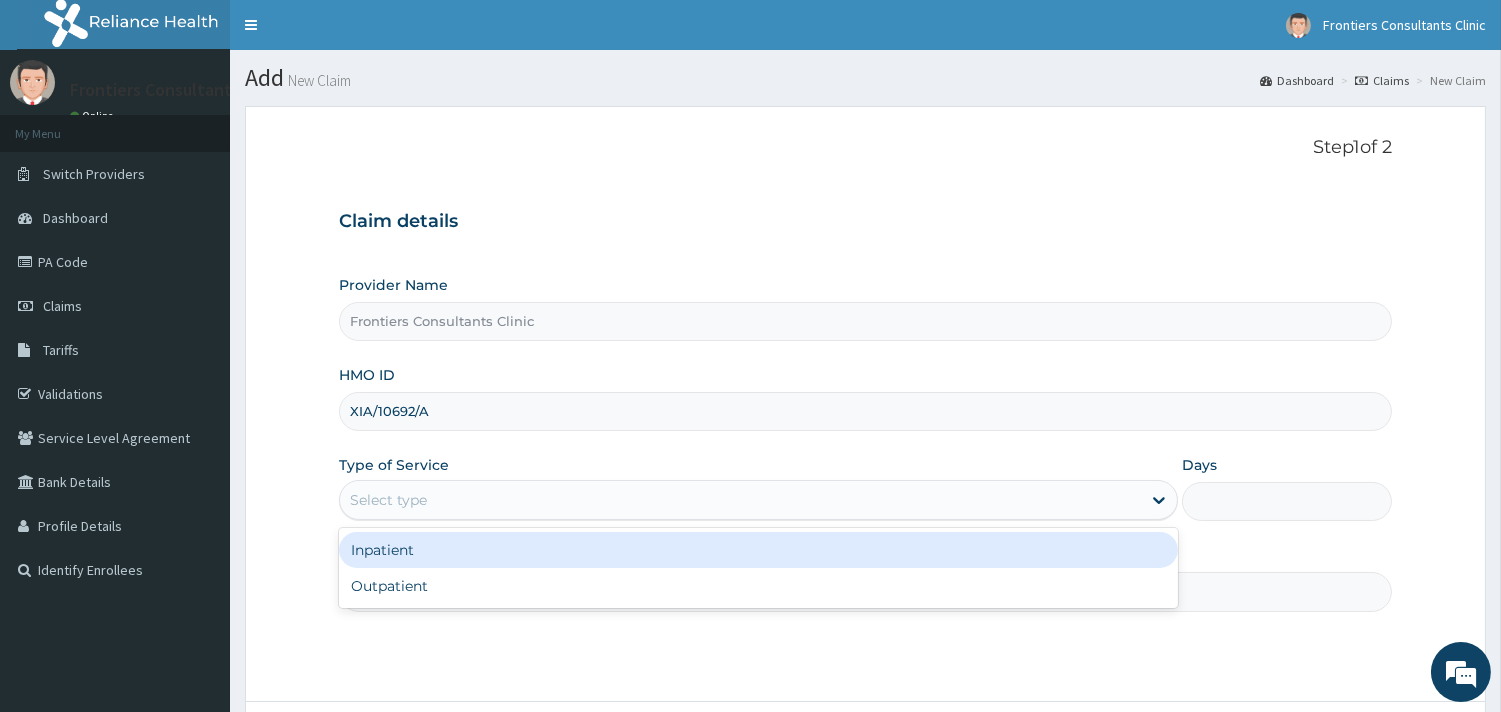 click on "Select type" at bounding box center (740, 500) 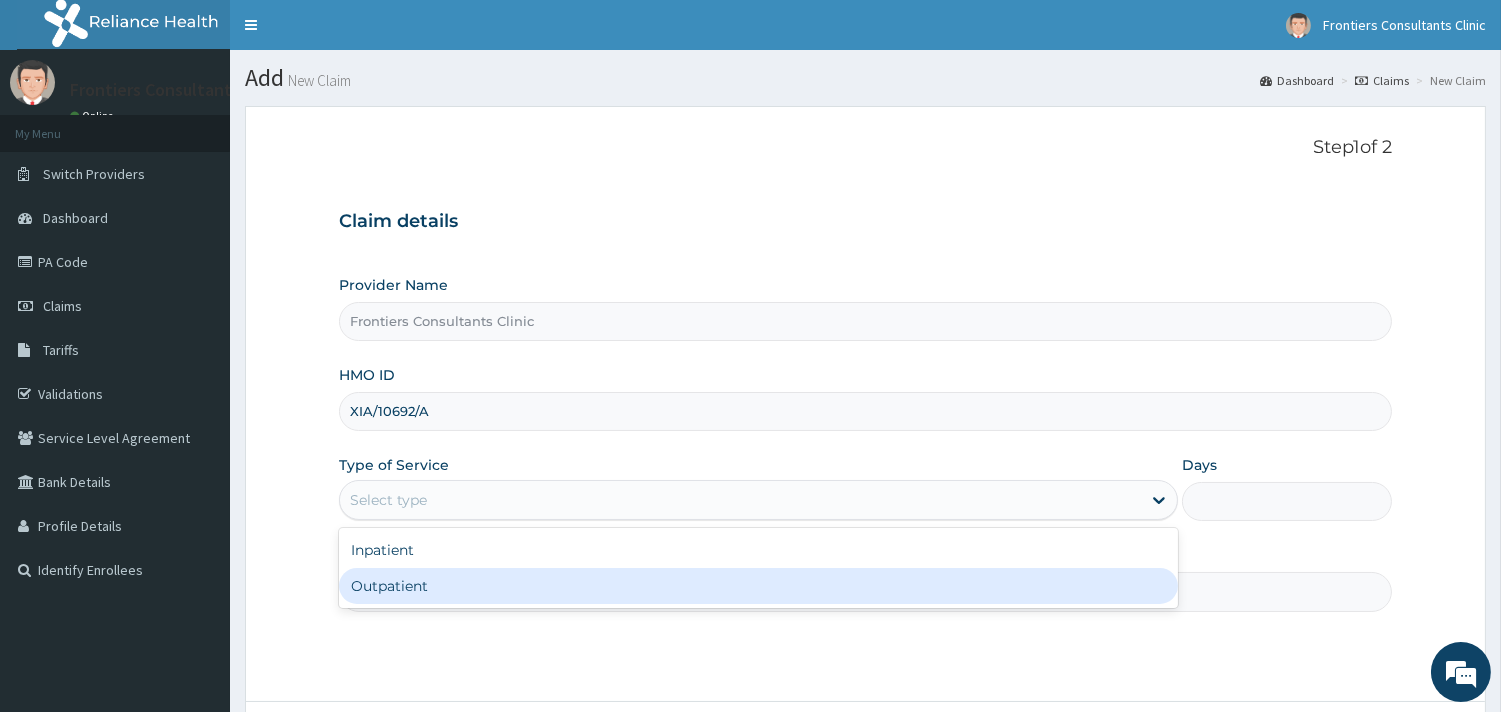 click on "Outpatient" at bounding box center (758, 586) 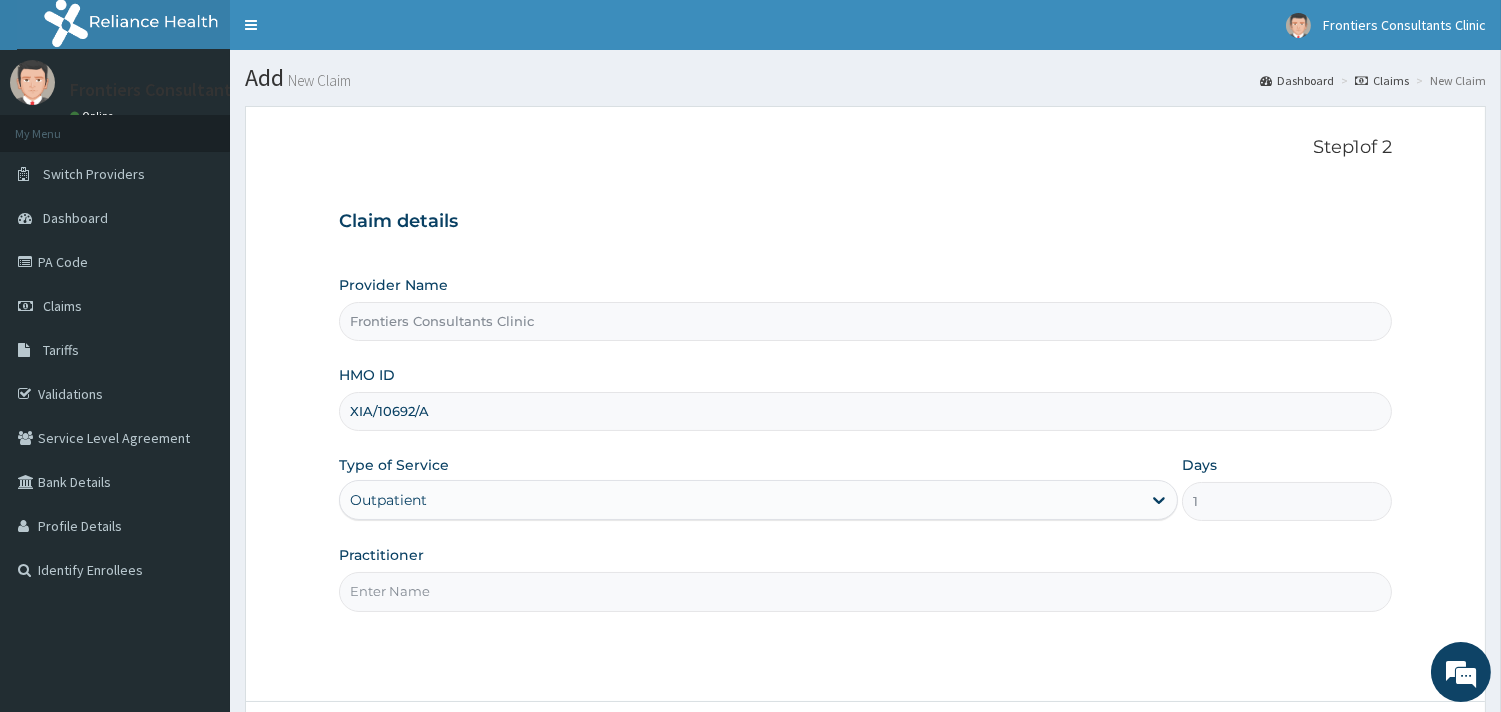 click on "Practitioner" at bounding box center [865, 591] 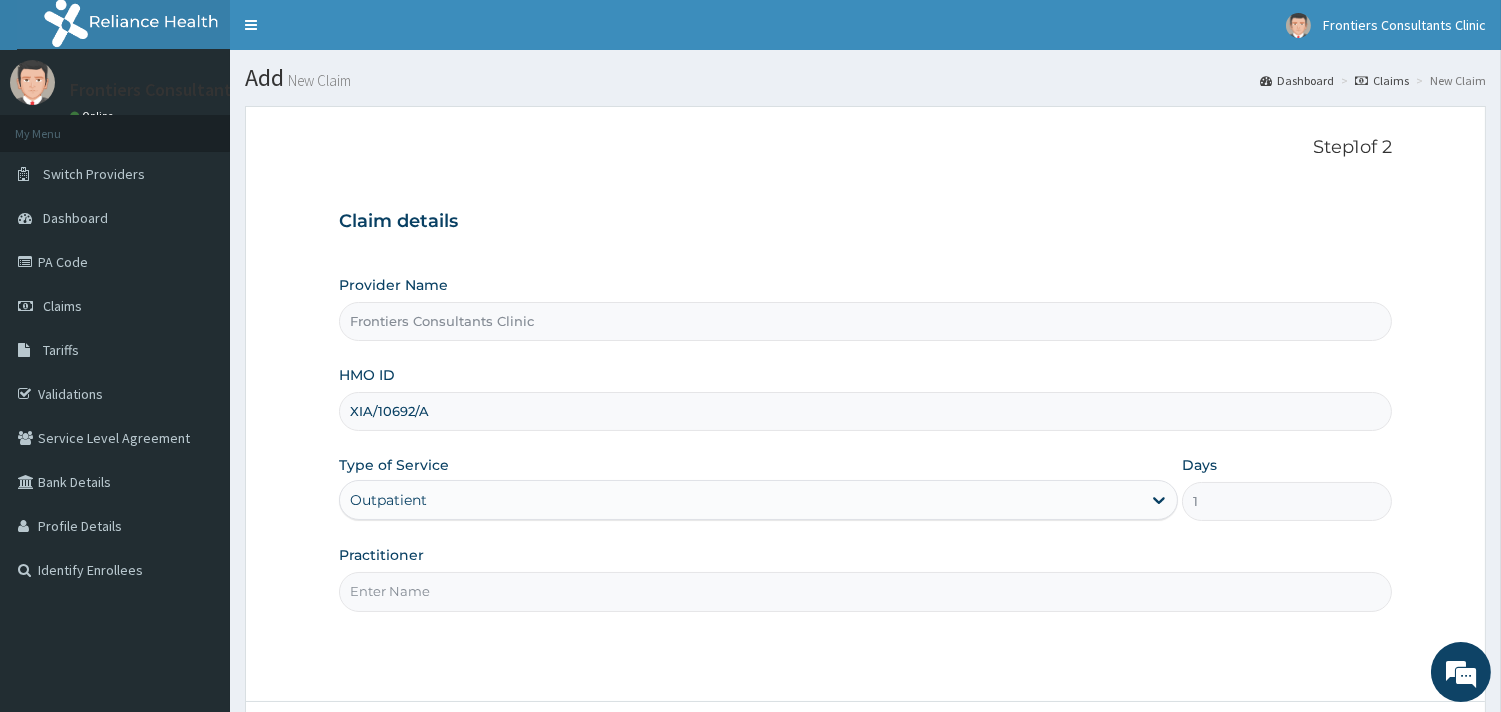 click on "Practitioner" at bounding box center (865, 591) 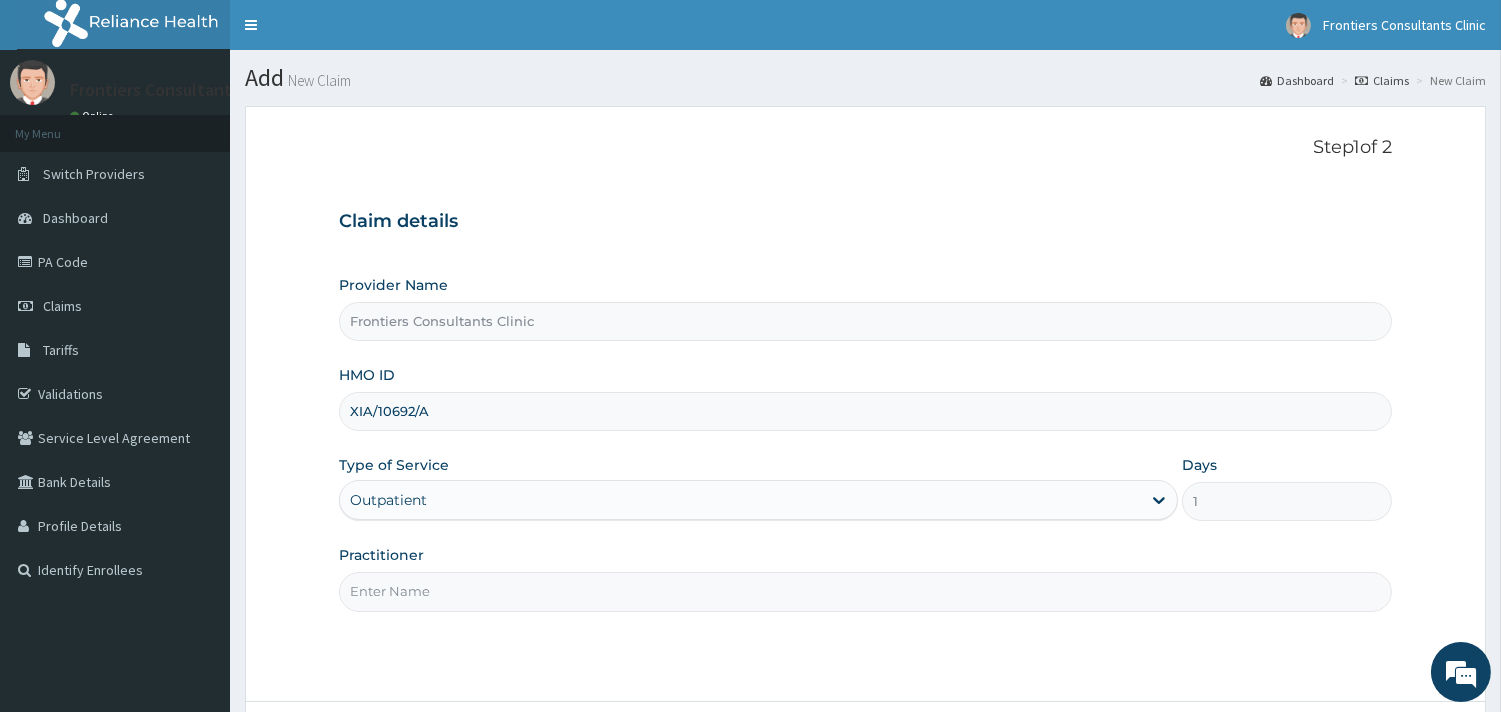 click on "Practitioner" at bounding box center (865, 591) 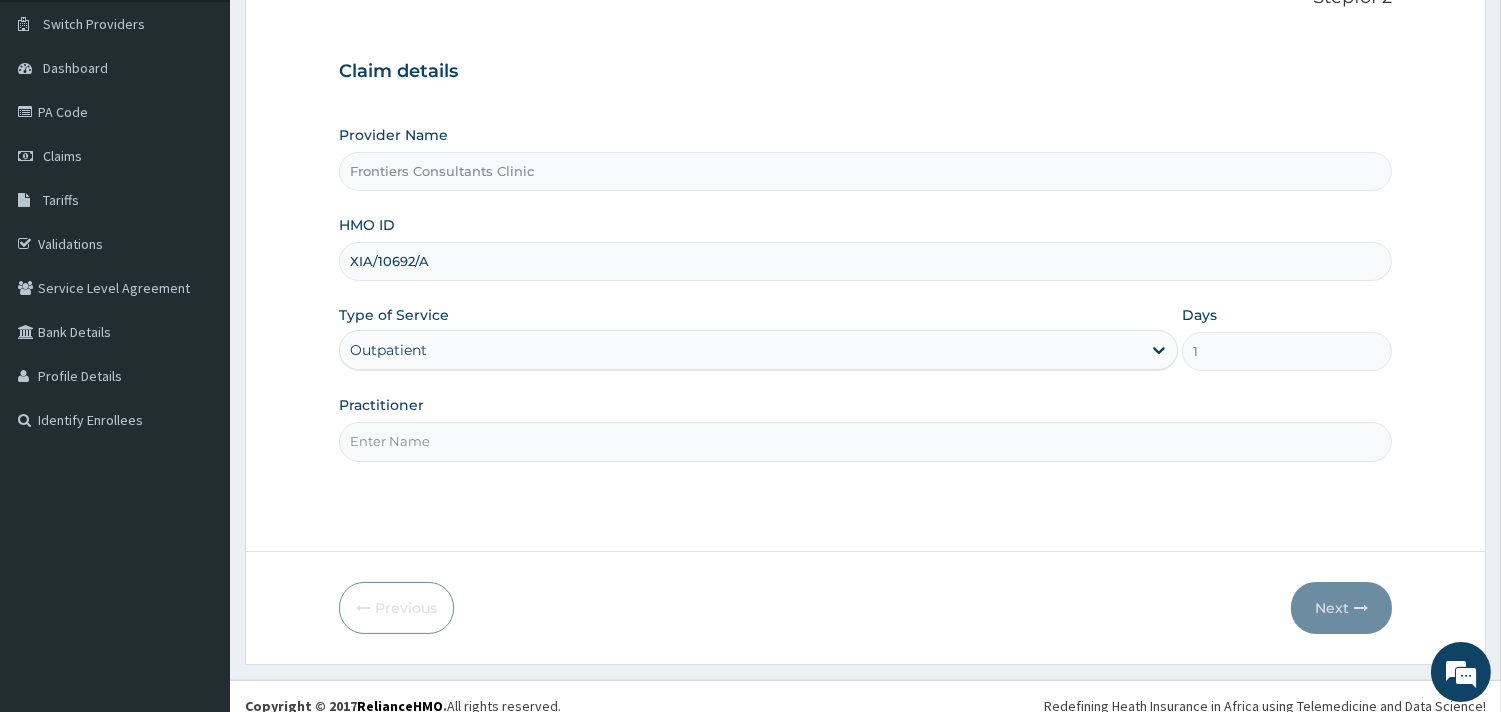 scroll, scrollTop: 170, scrollLeft: 0, axis: vertical 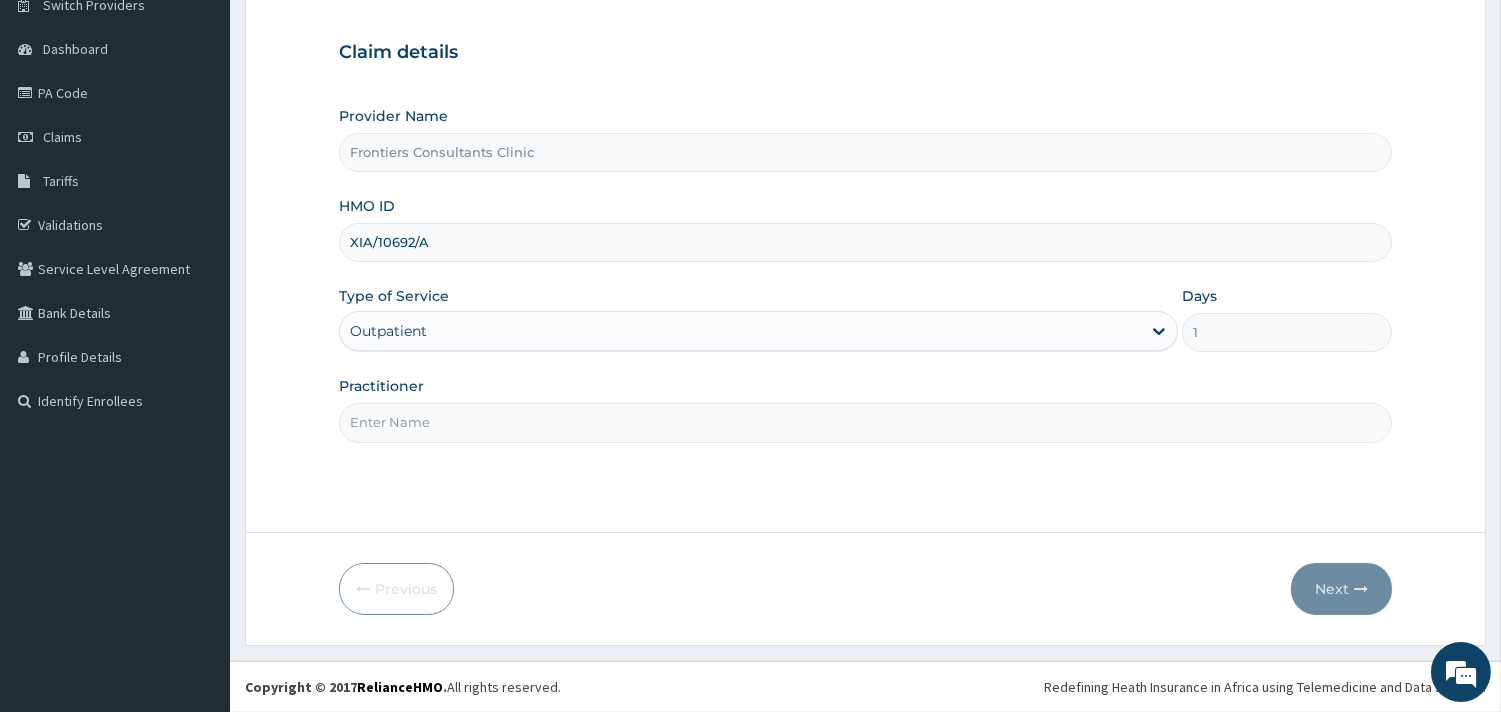 click on "Practitioner" at bounding box center (865, 422) 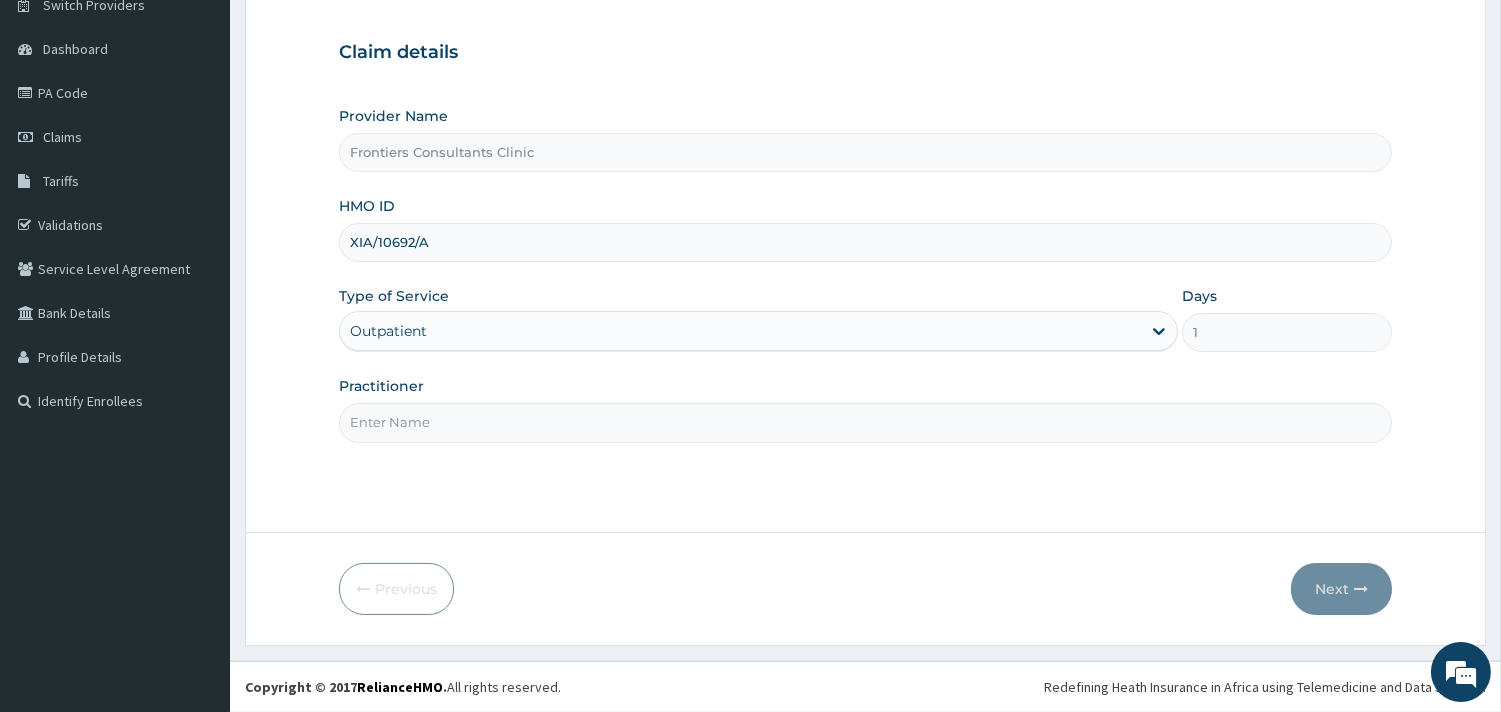 click on "Practitioner" at bounding box center [865, 422] 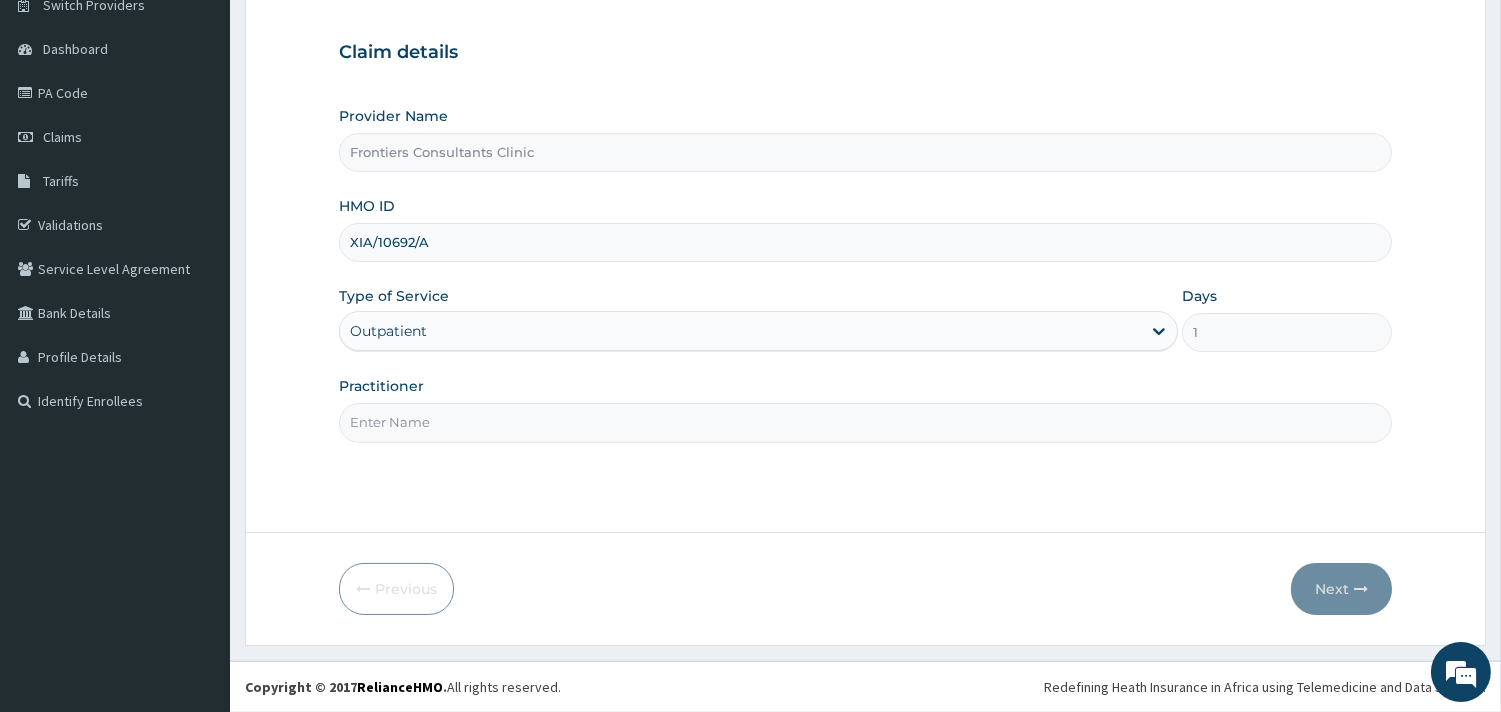 click on "Practitioner" at bounding box center [865, 422] 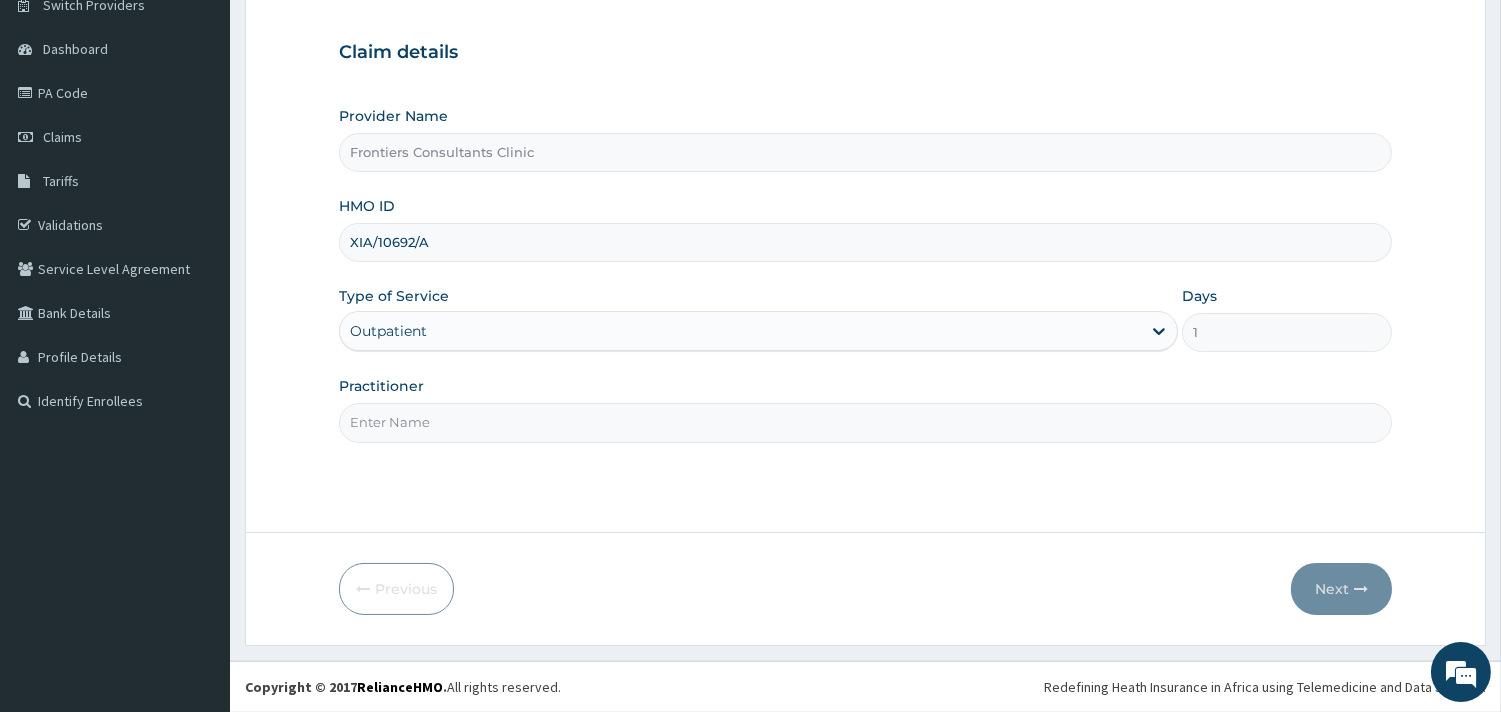 click on "Practitioner" at bounding box center [865, 422] 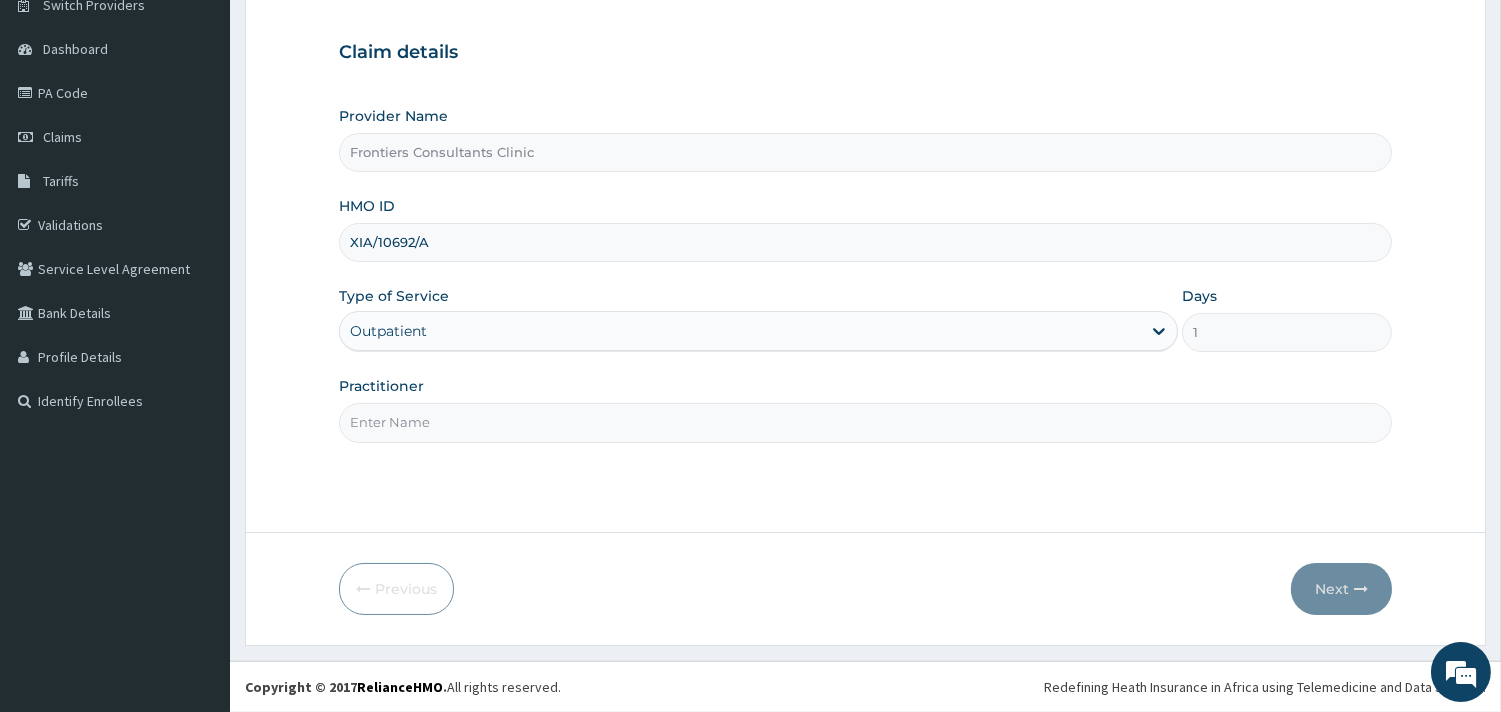 click on "Practitioner" at bounding box center (865, 422) 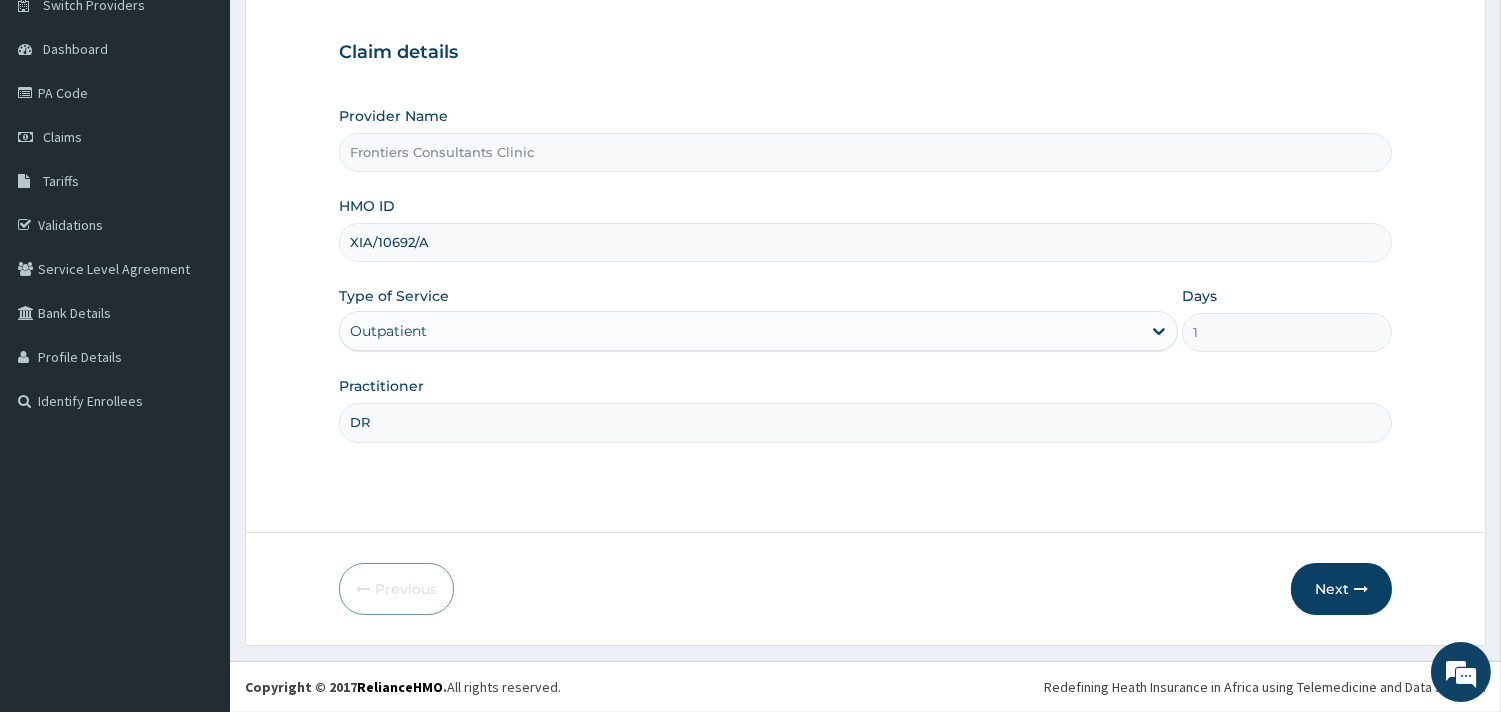 type on "D" 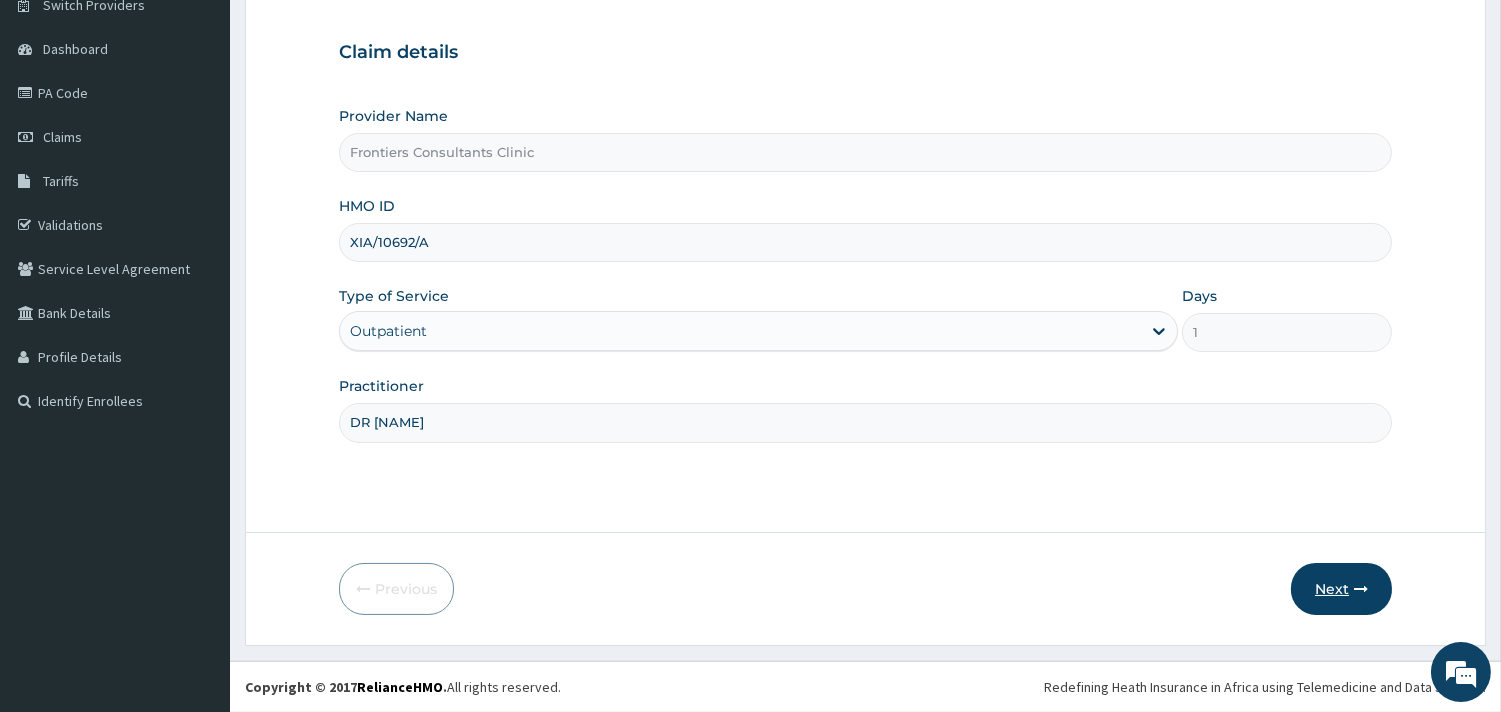 type on "DR [NAME]" 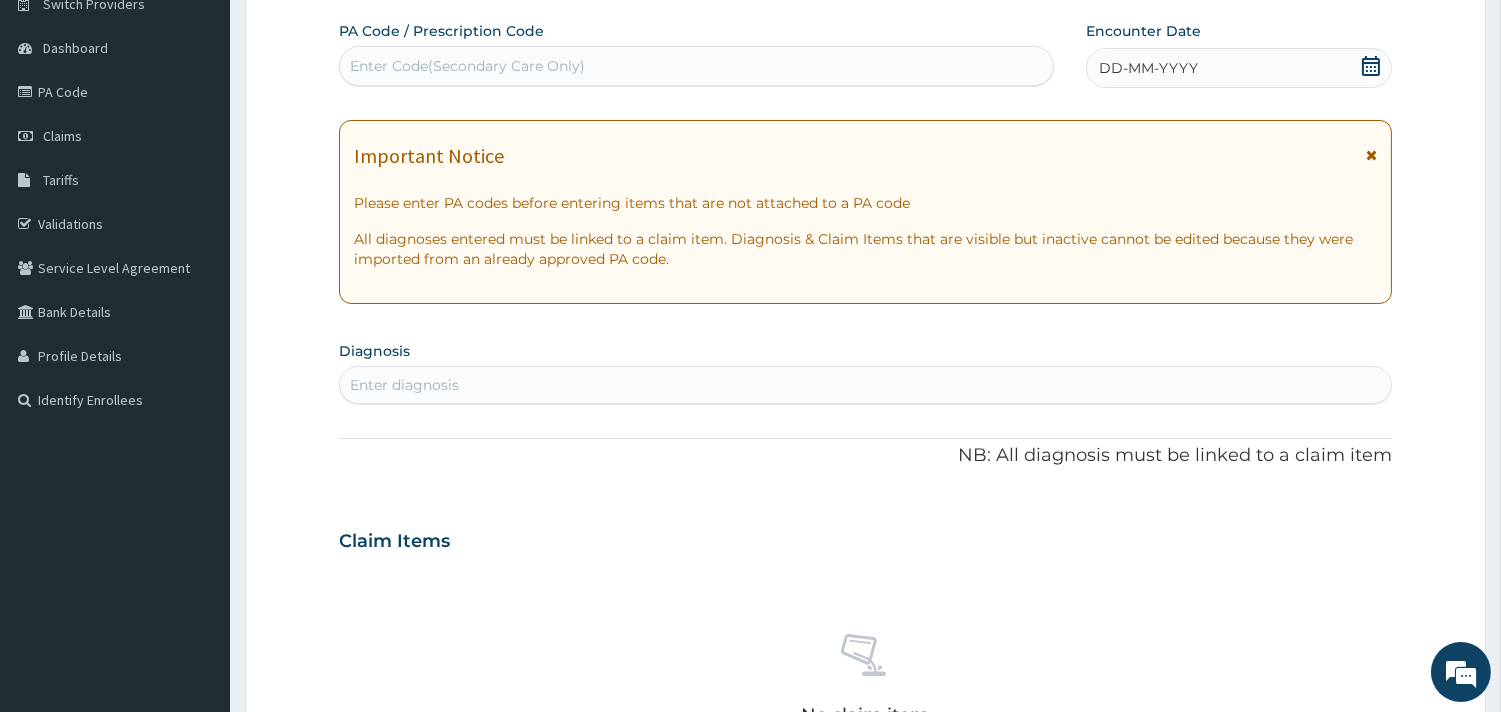 click on "Enter Code(Secondary Care Only)" at bounding box center [696, 66] 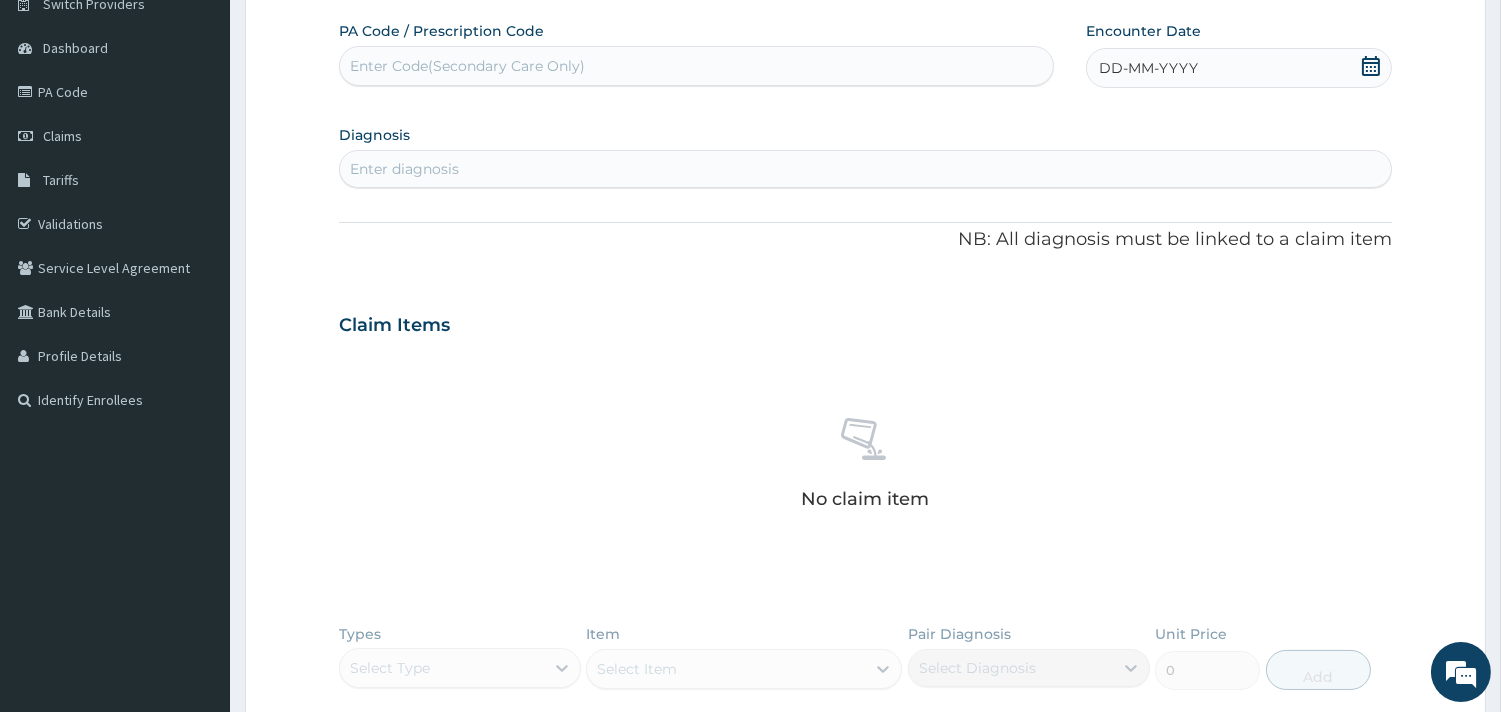 click on "Enter Code(Secondary Care Only)" at bounding box center [696, 66] 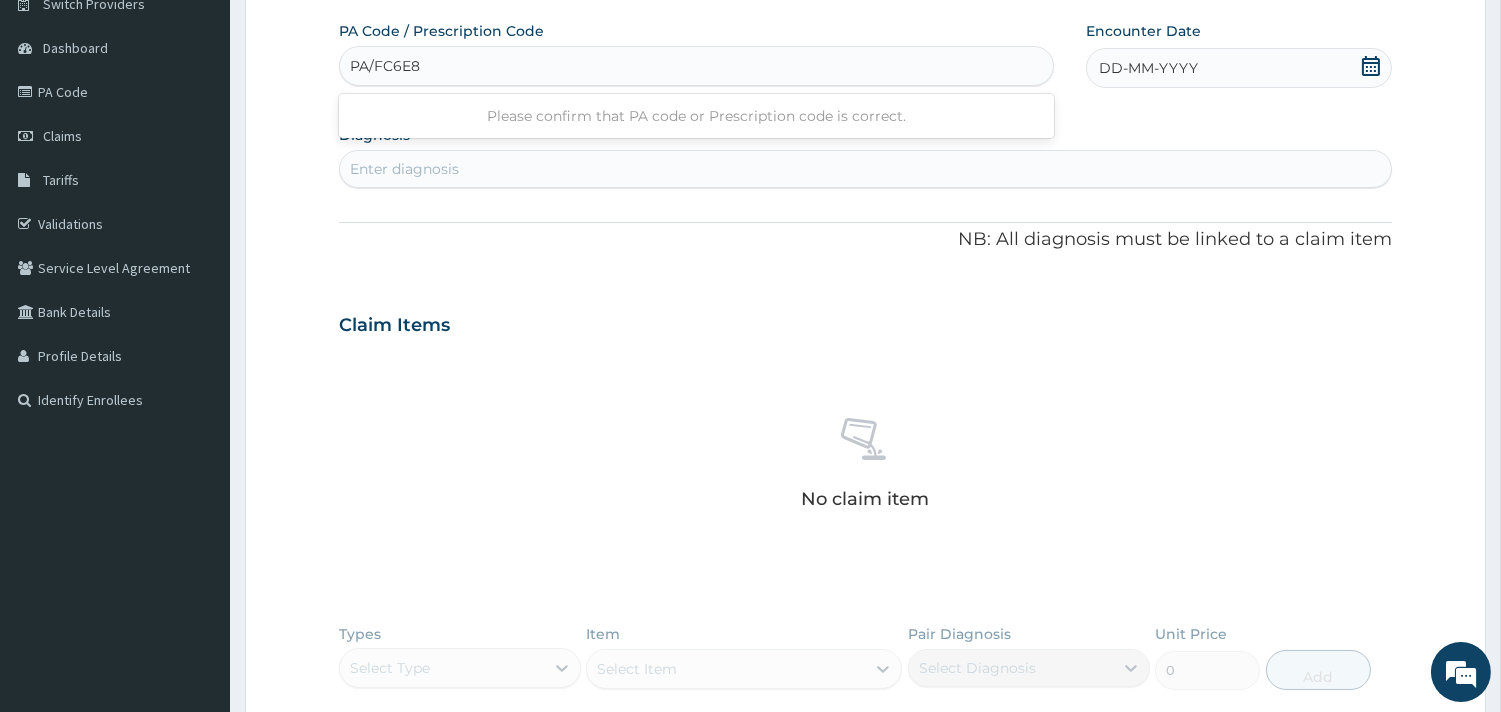 type on "PA/FC6E89" 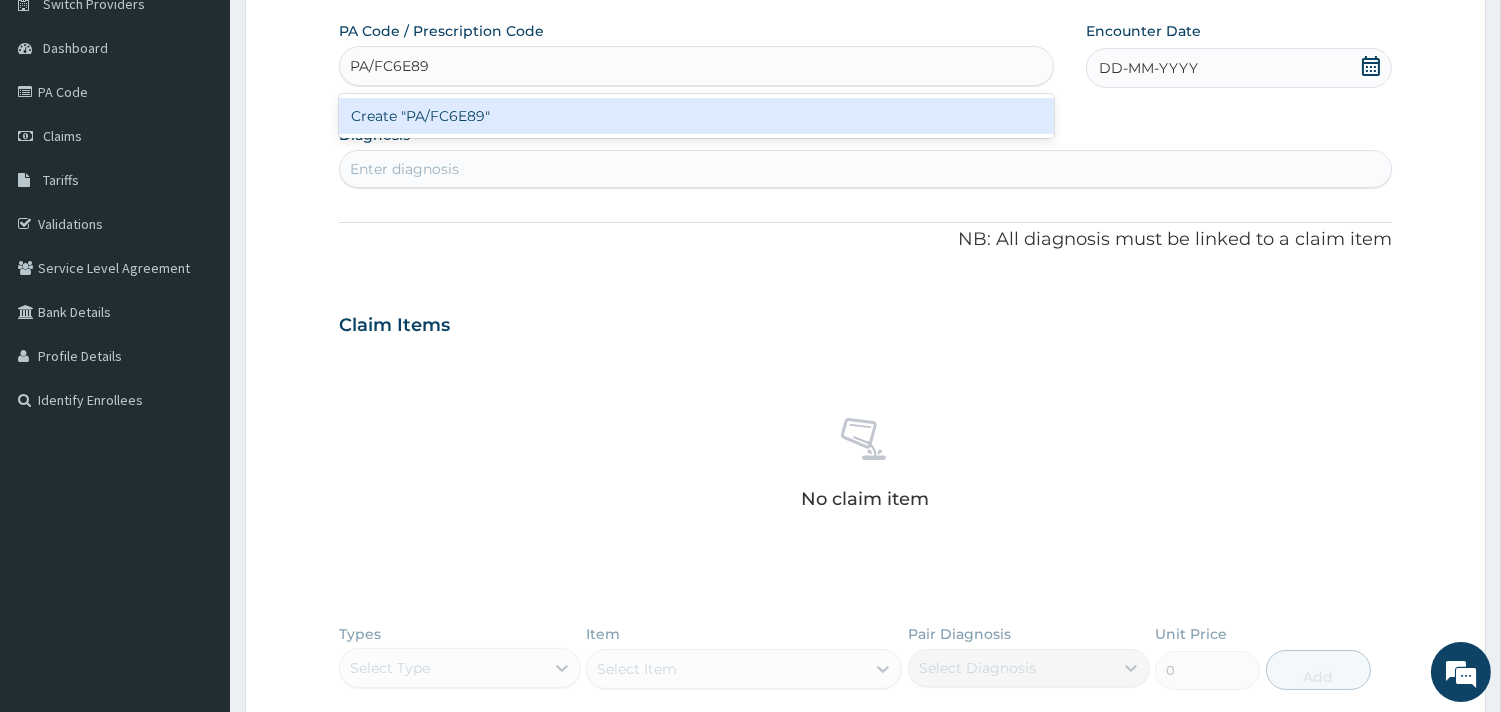 click on "Create "PA/FC6E89"" at bounding box center (696, 116) 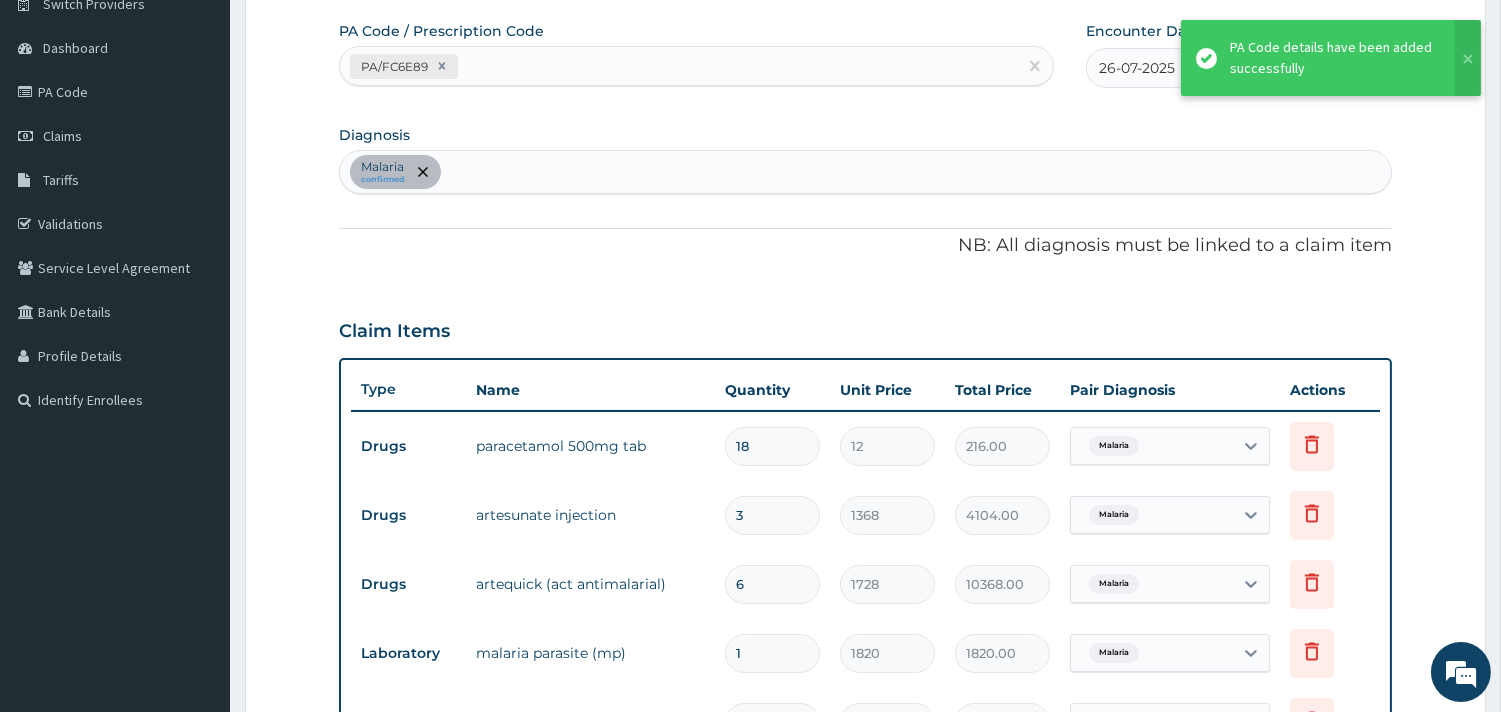 scroll, scrollTop: 606, scrollLeft: 0, axis: vertical 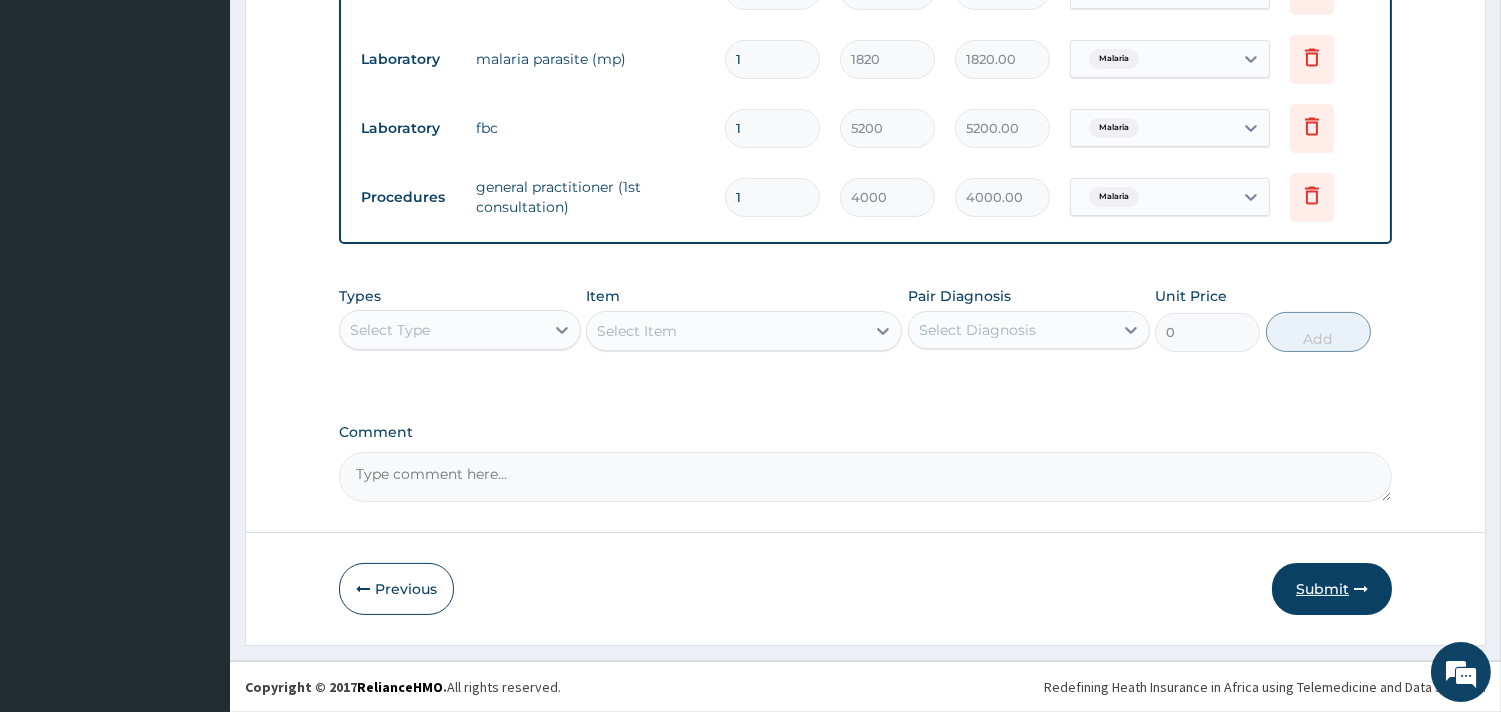 click on "Submit" at bounding box center [1332, 589] 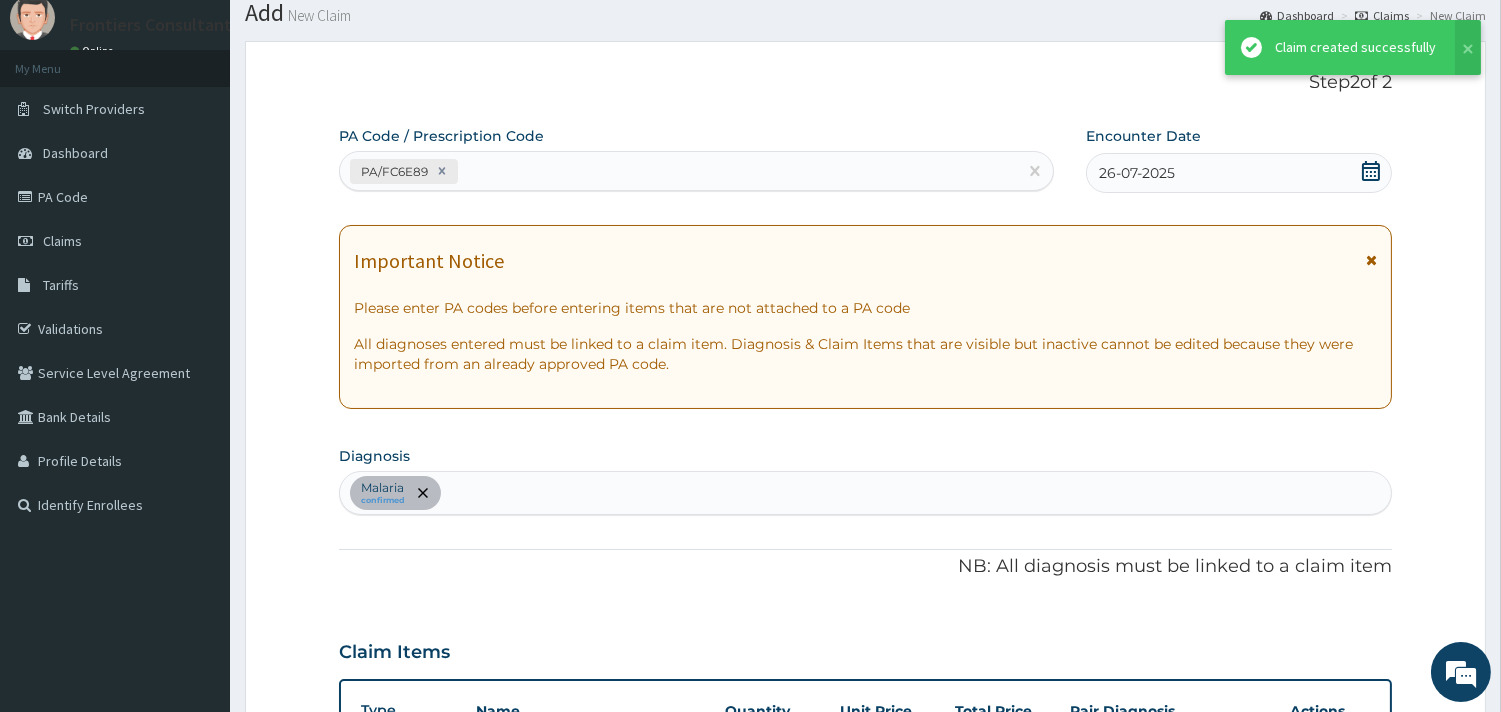 scroll, scrollTop: 764, scrollLeft: 0, axis: vertical 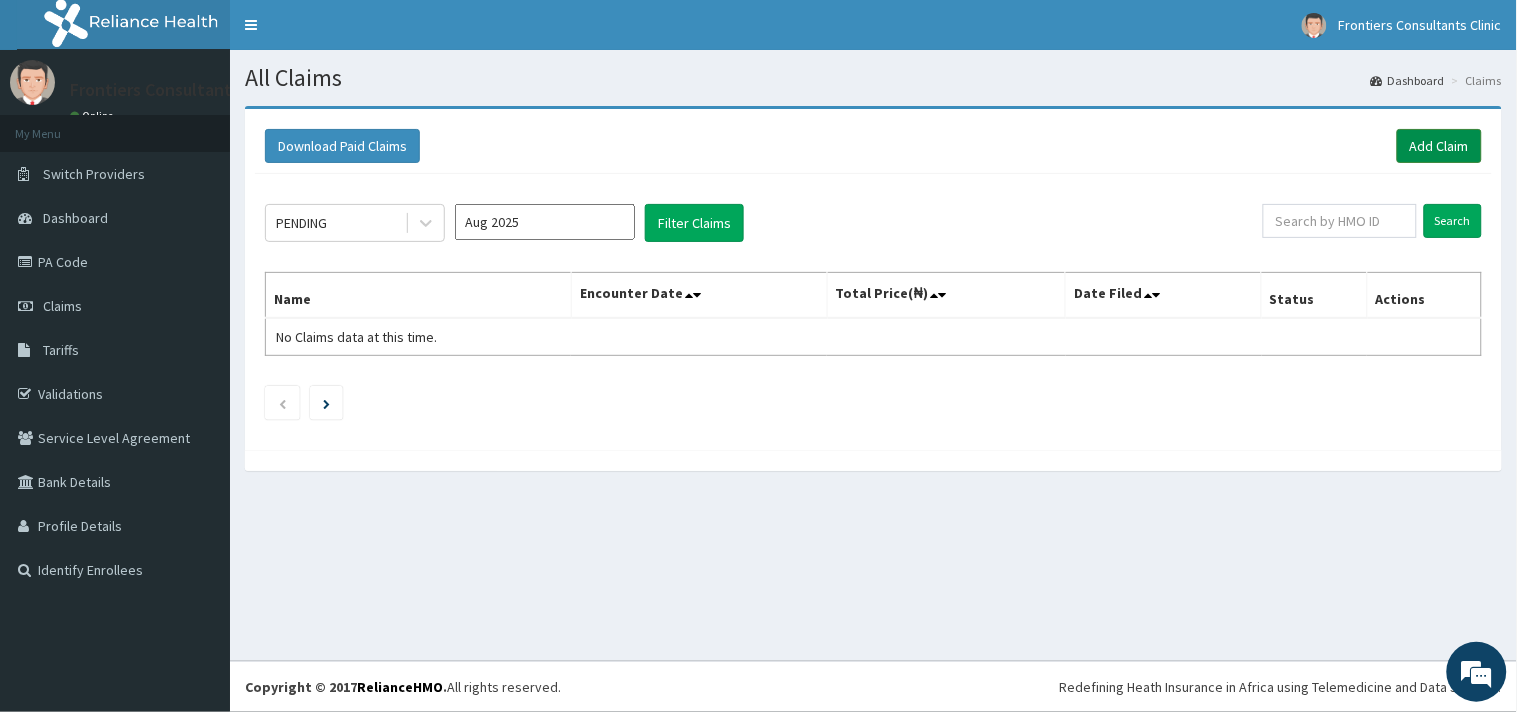 click on "Add Claim" at bounding box center (1439, 146) 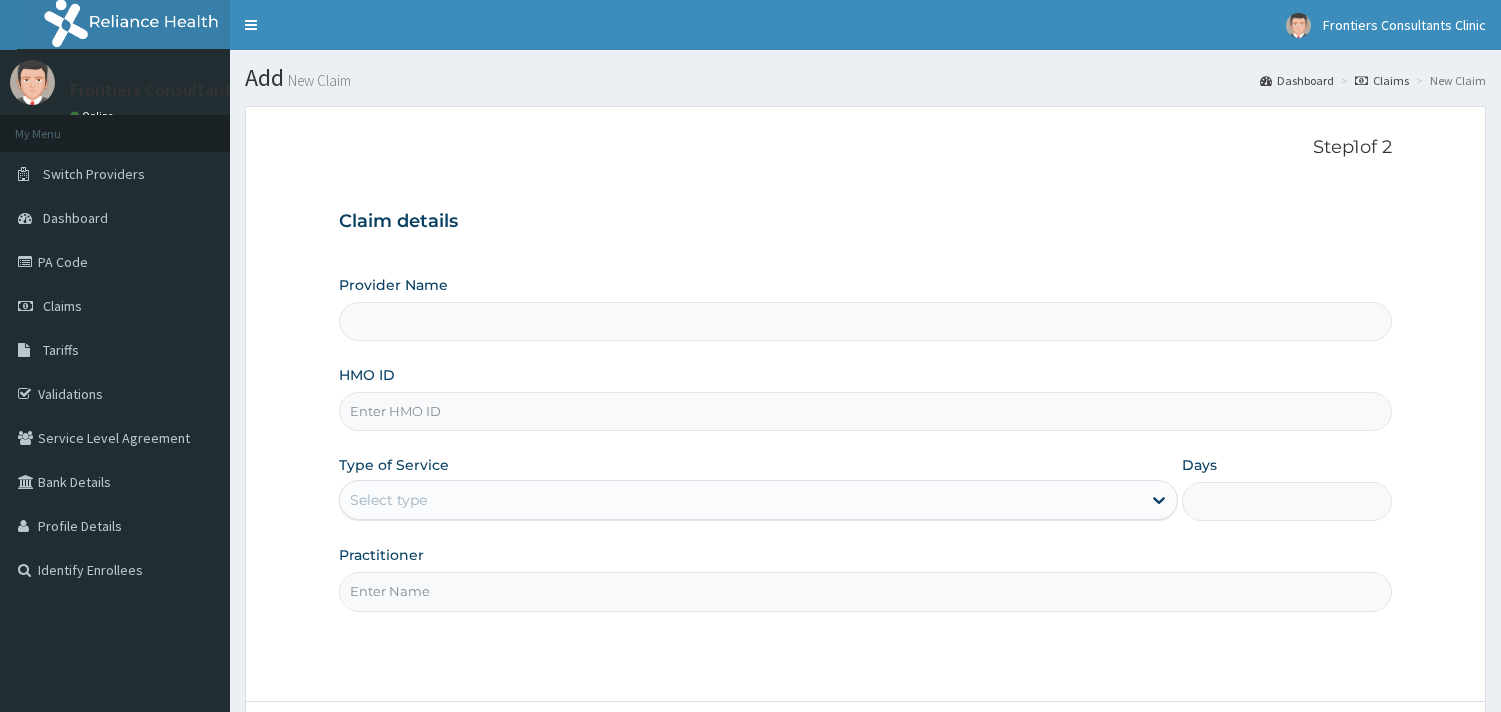scroll, scrollTop: 0, scrollLeft: 0, axis: both 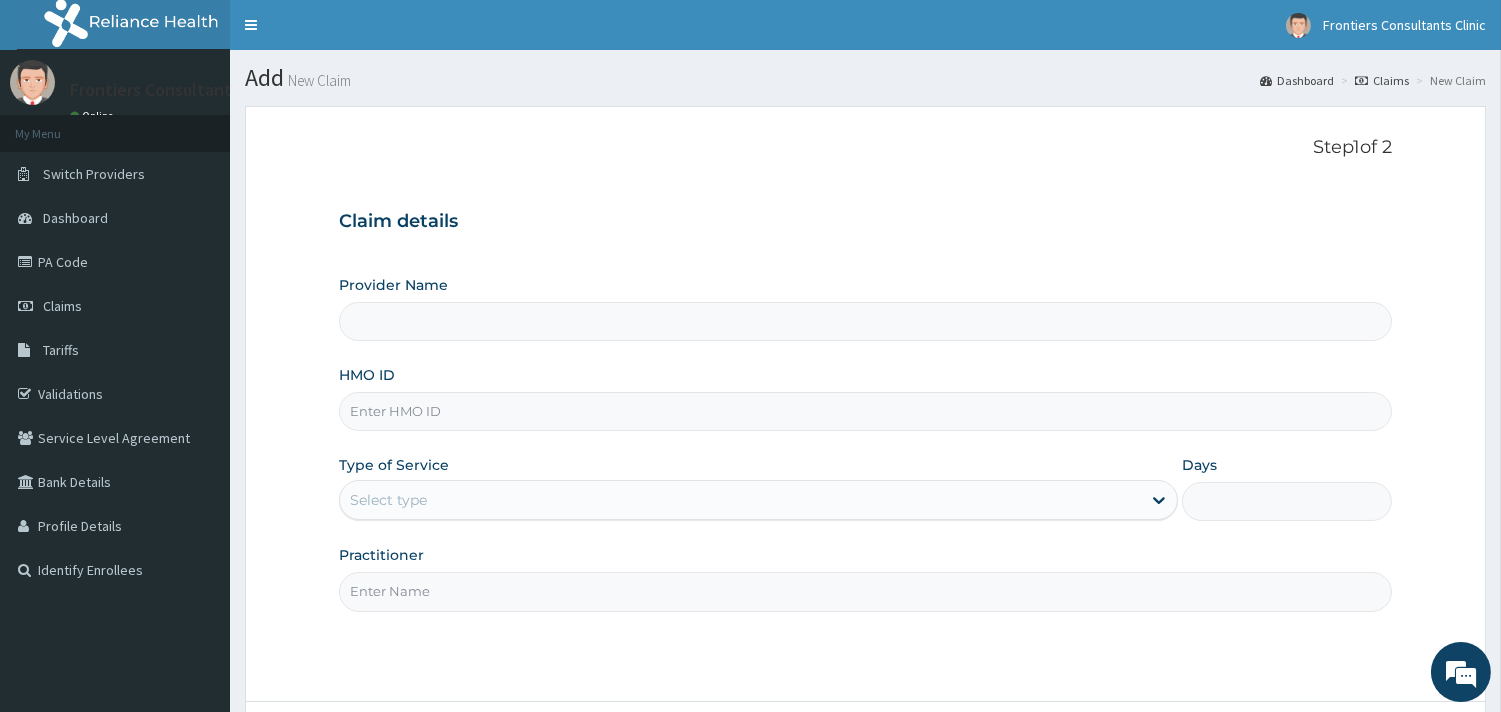 click on "Provider Name" at bounding box center [865, 321] 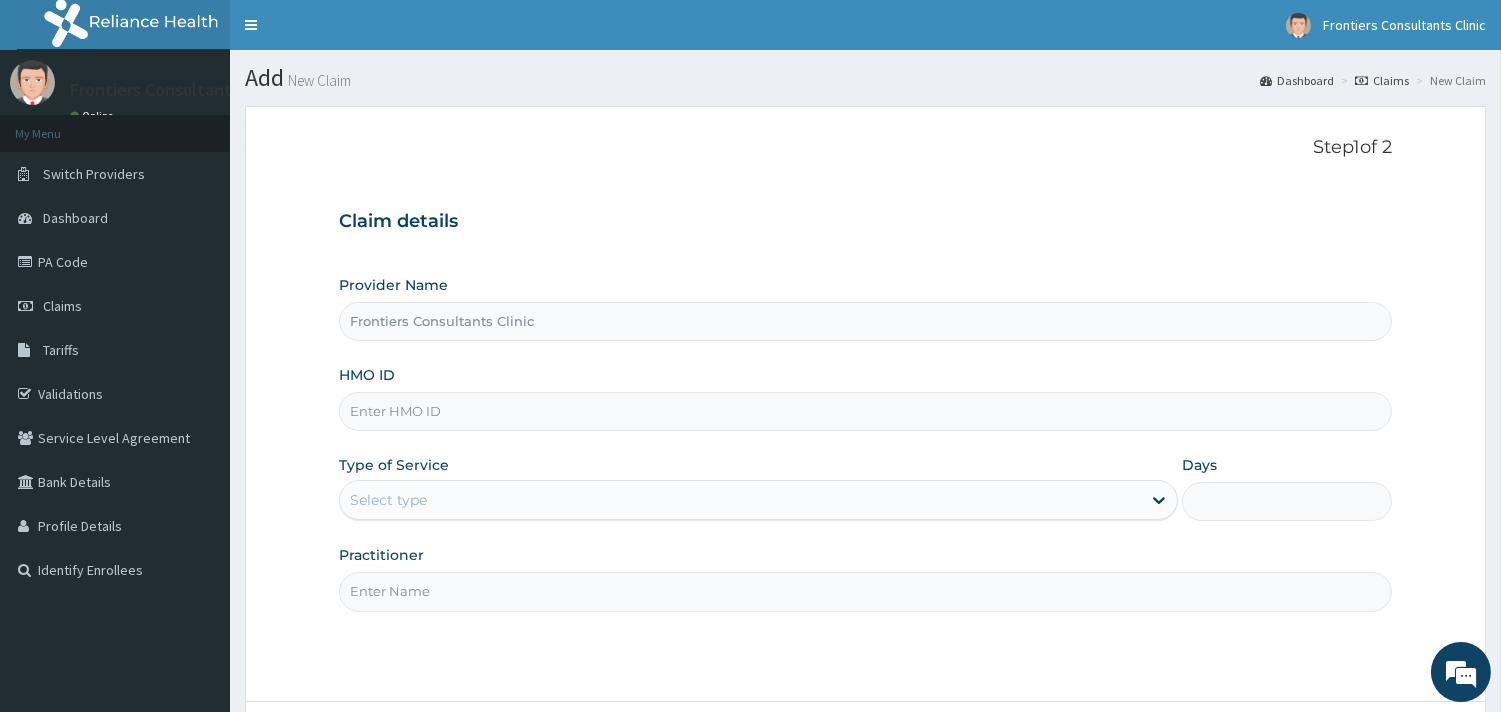 click on "HMO ID" at bounding box center (865, 411) 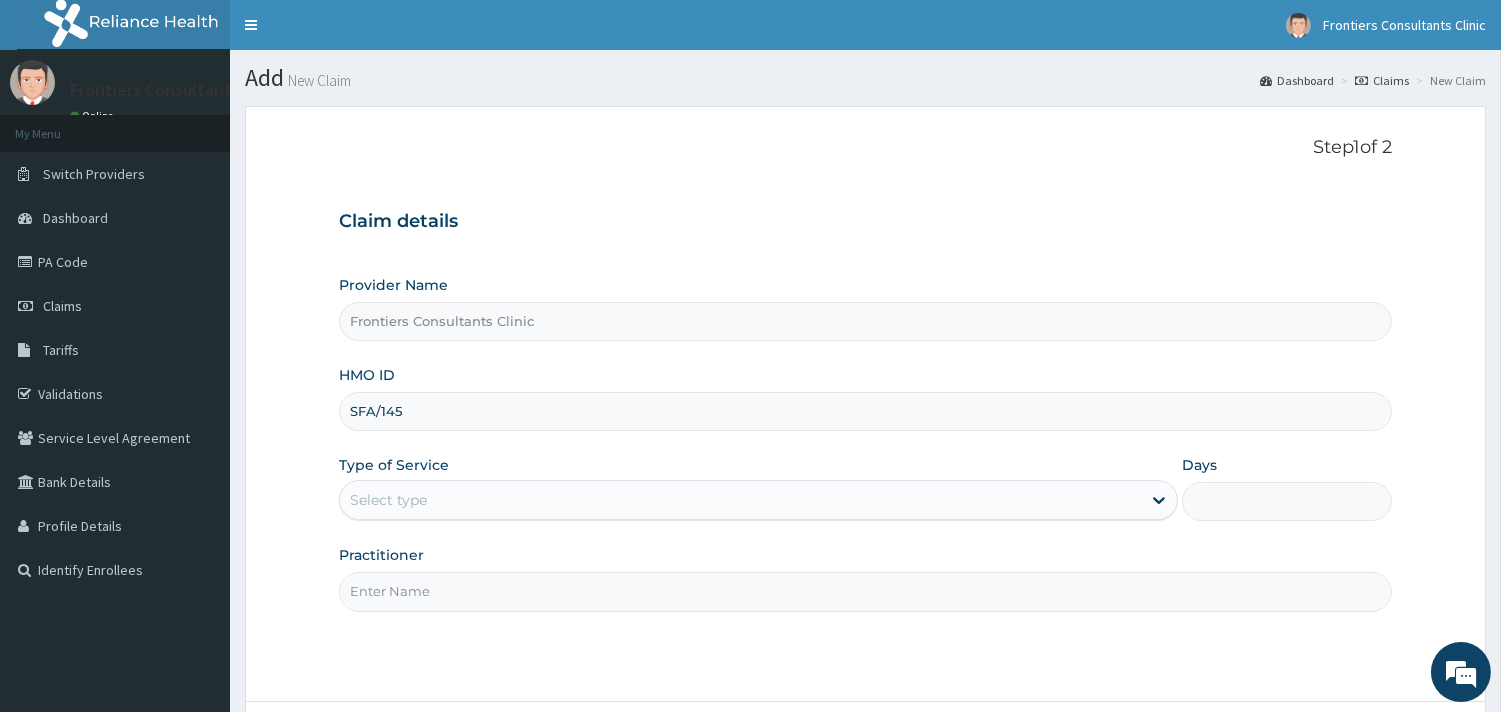 scroll, scrollTop: 0, scrollLeft: 0, axis: both 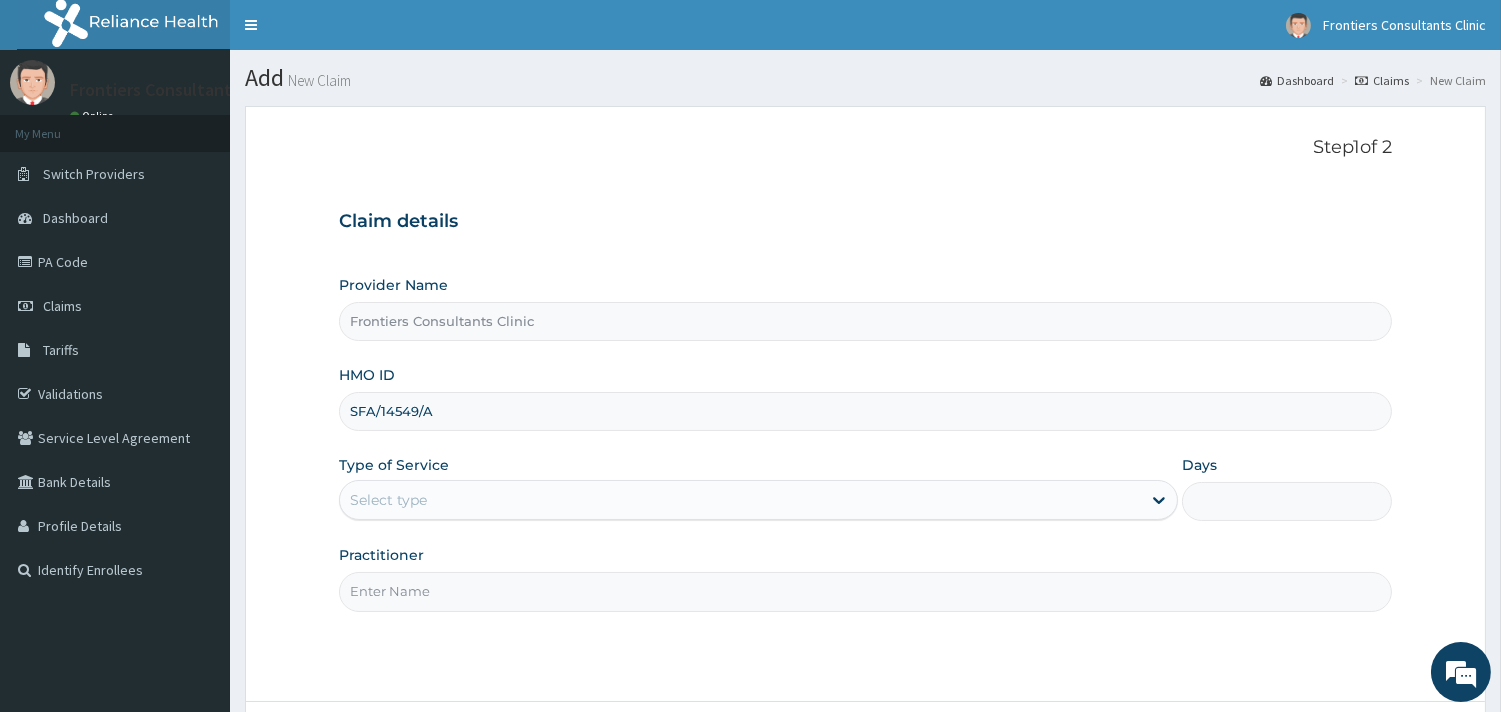 type on "SFA/14549/A" 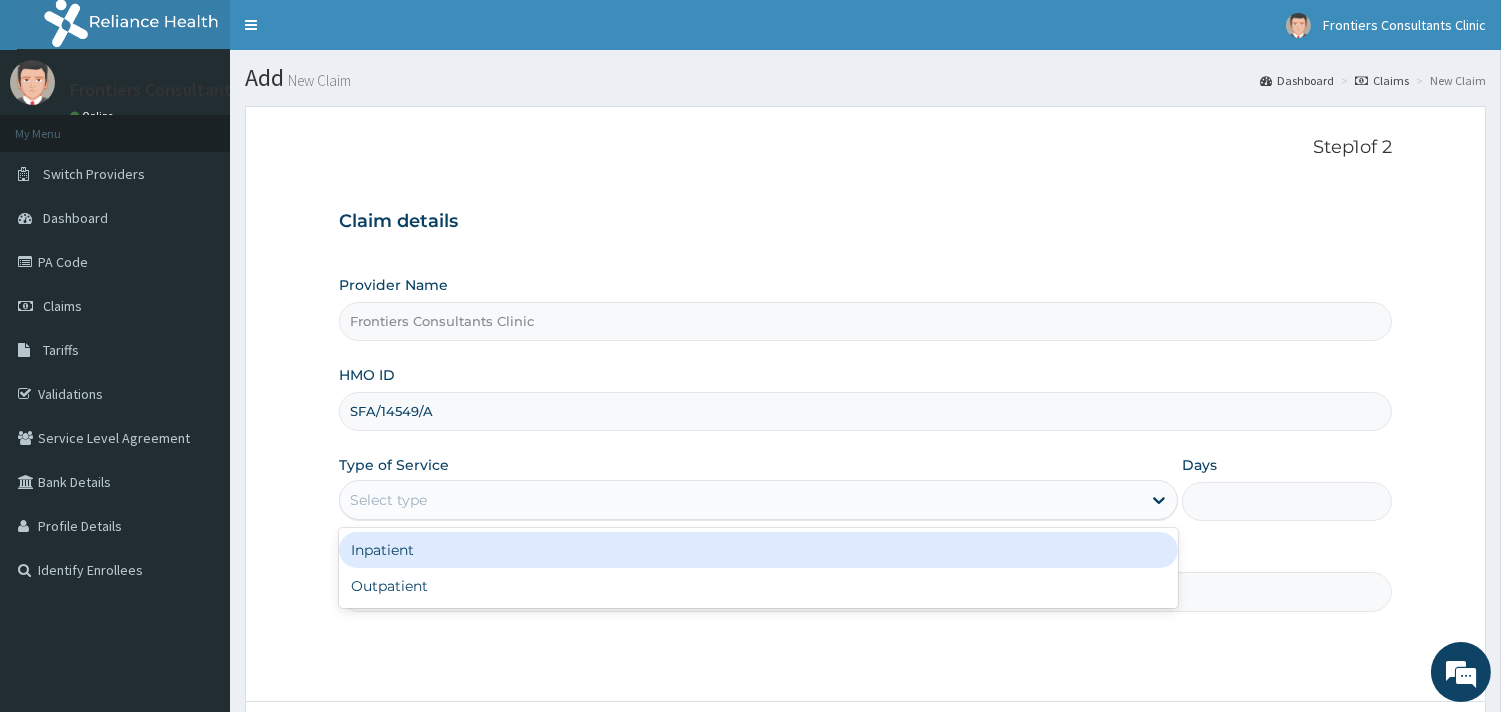 click on "Select type" at bounding box center [740, 500] 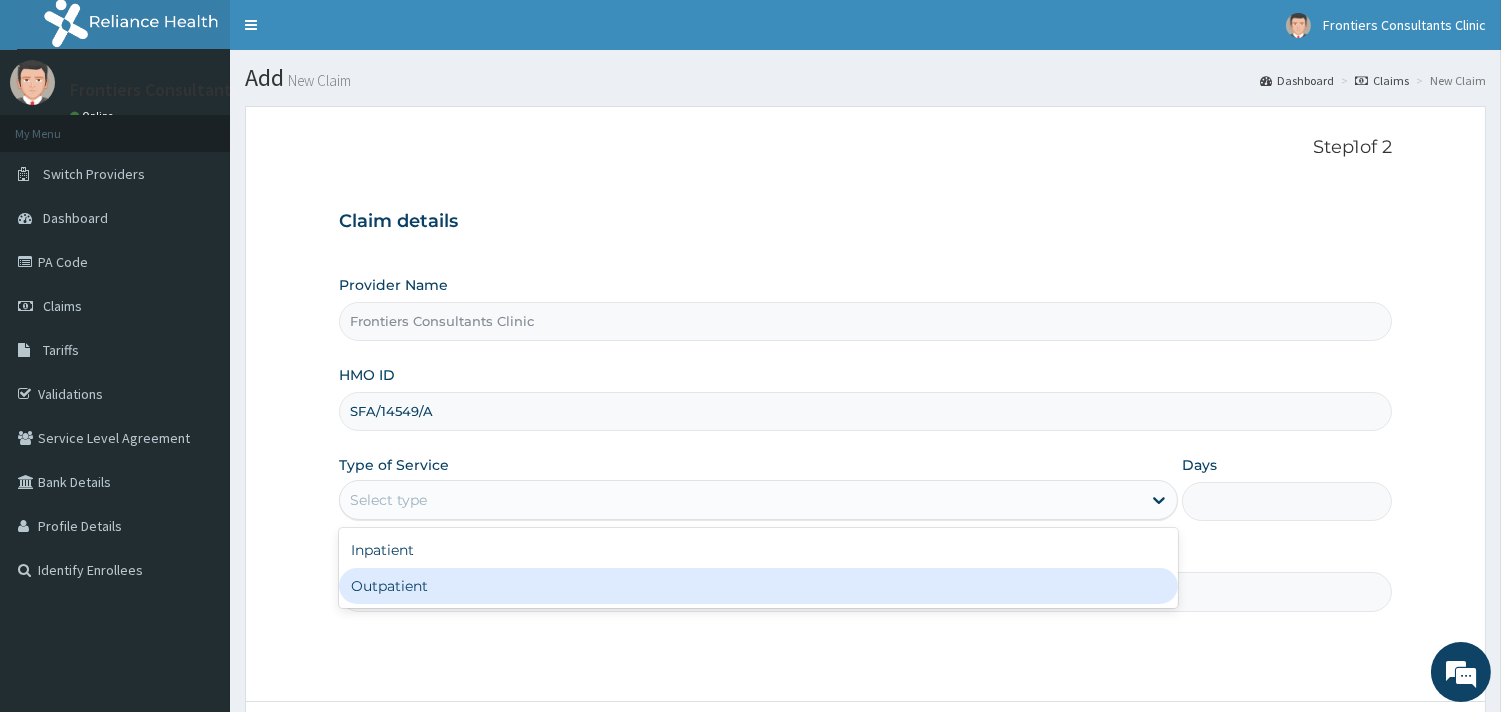 click on "Outpatient" at bounding box center (758, 586) 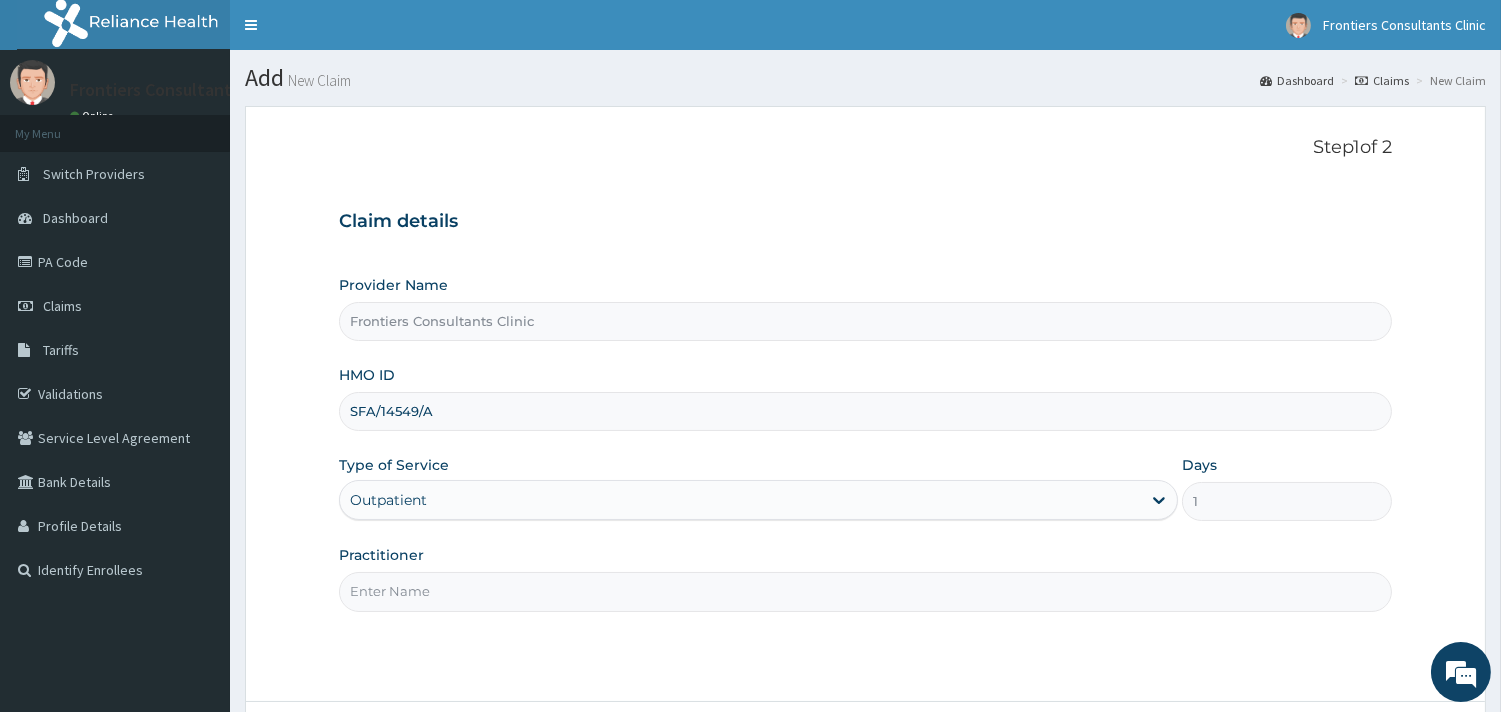 click on "Practitioner" at bounding box center (865, 591) 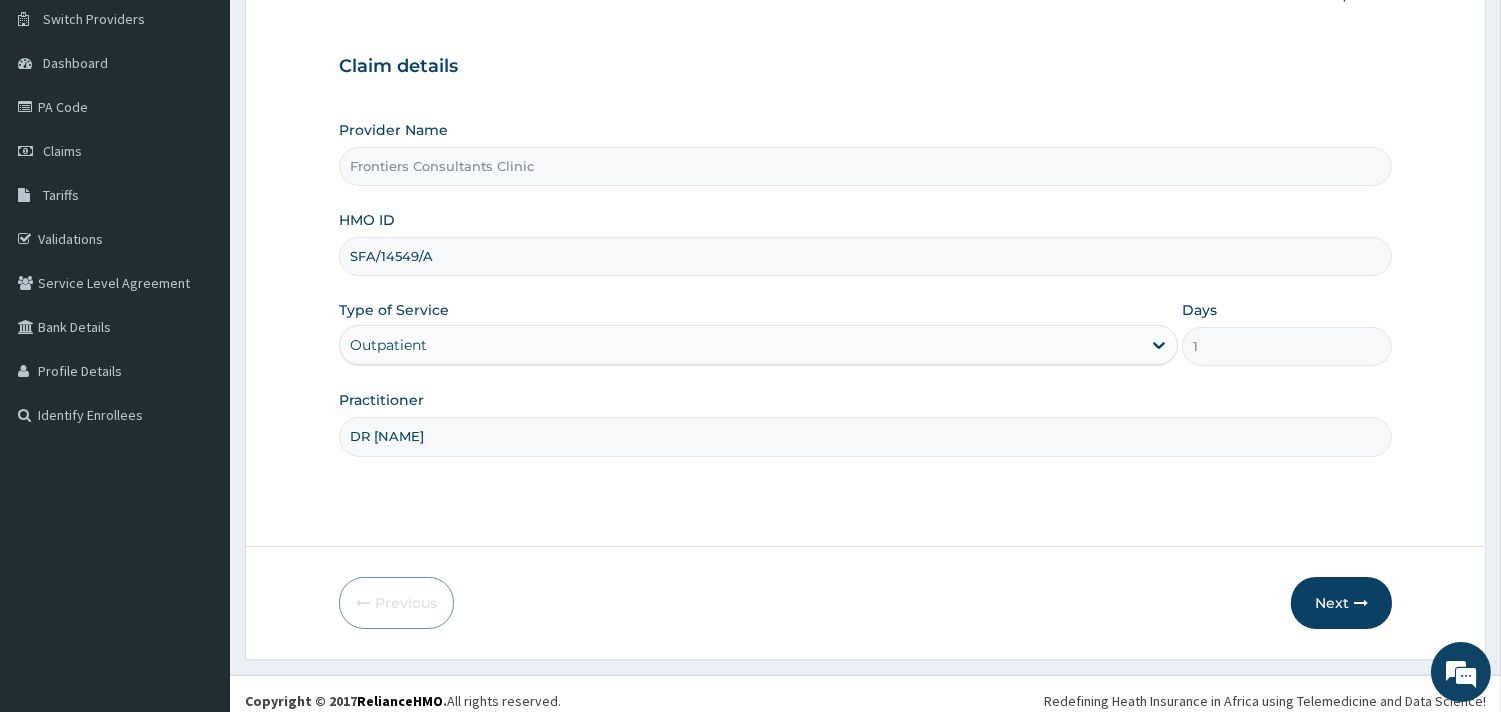 scroll, scrollTop: 170, scrollLeft: 0, axis: vertical 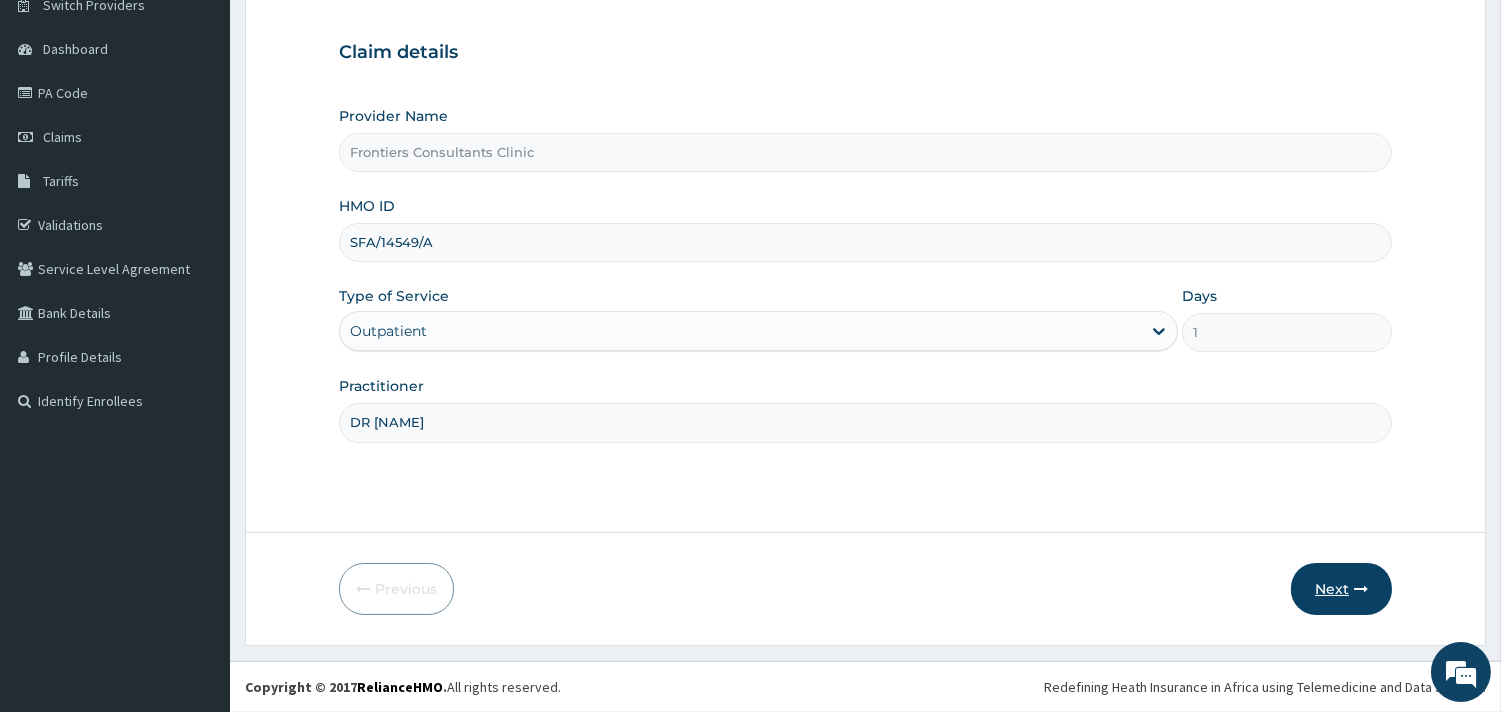 type on "DR [NAME]" 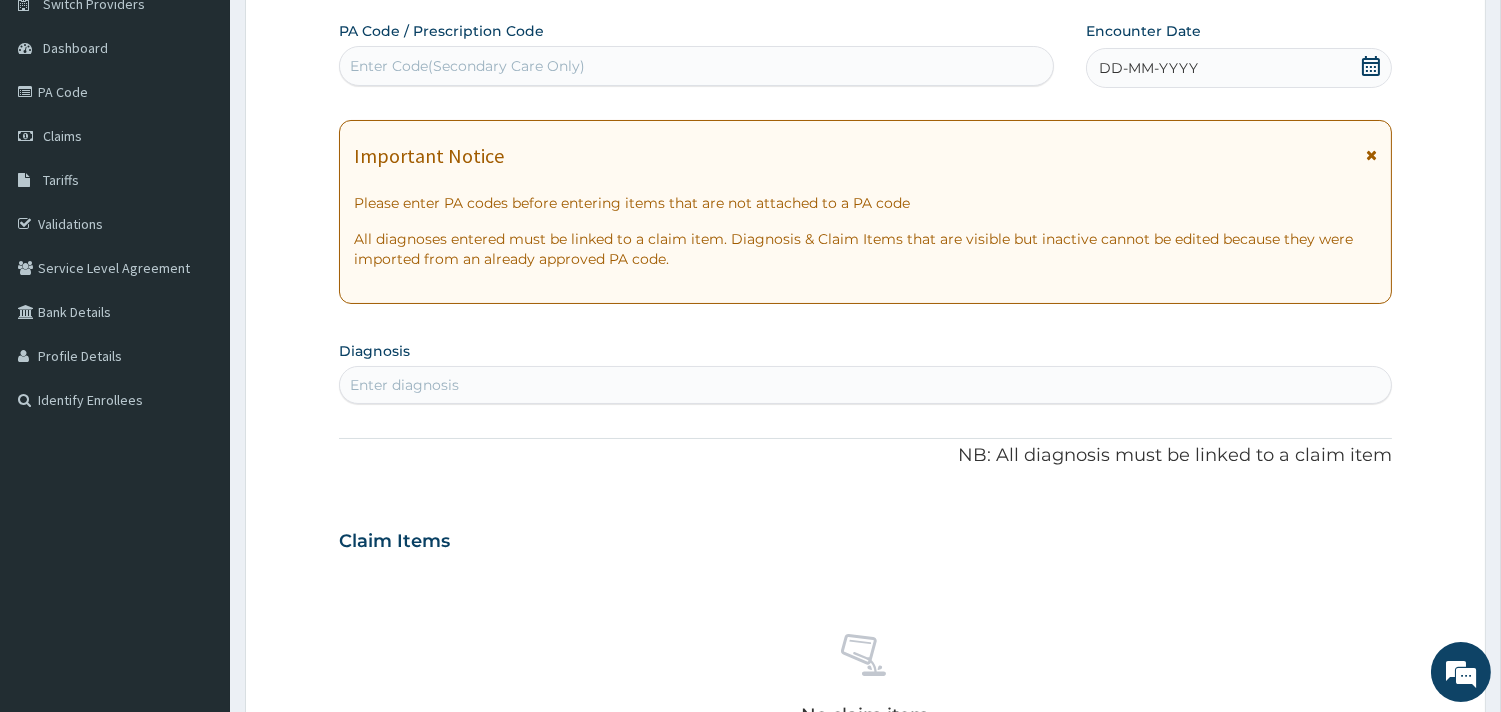 click on "Enter Code(Secondary Care Only)" at bounding box center (696, 66) 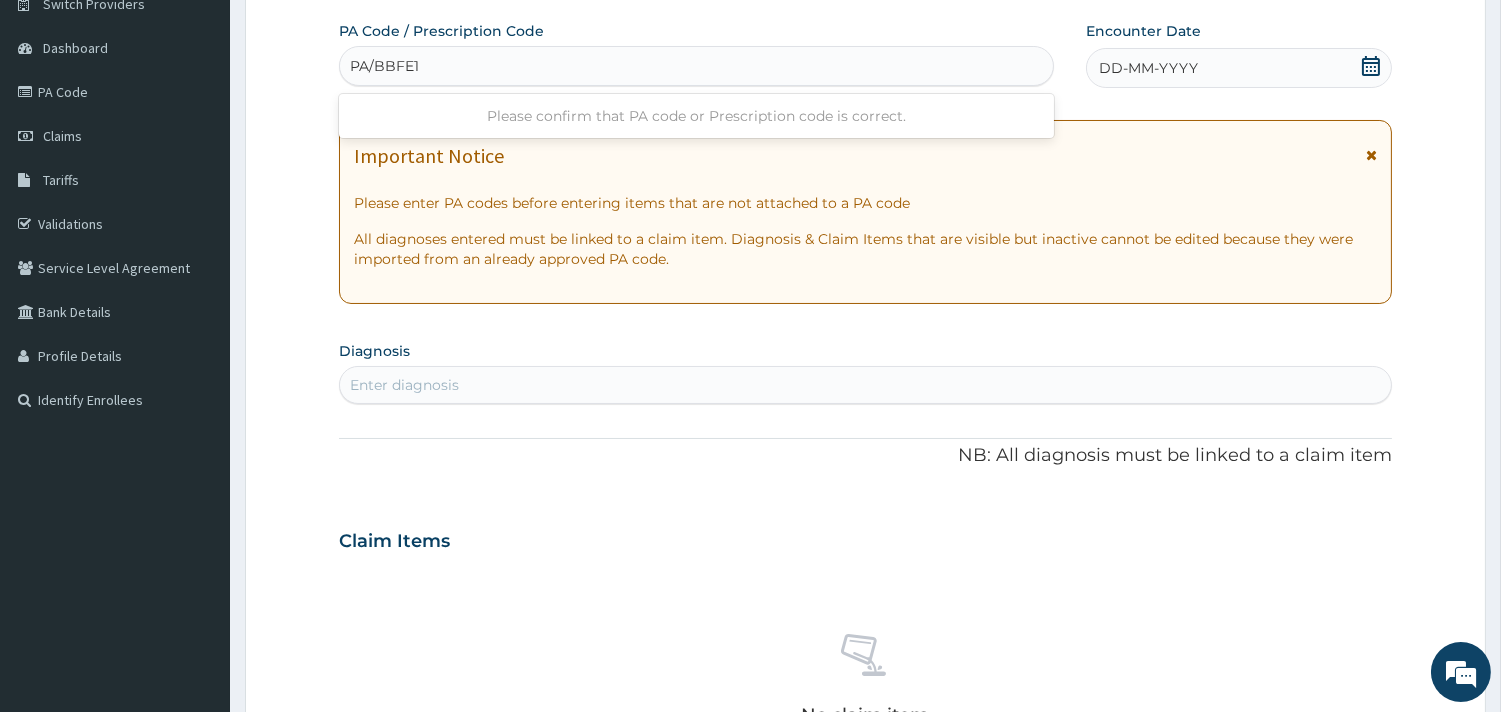 type on "PA/BBFE11" 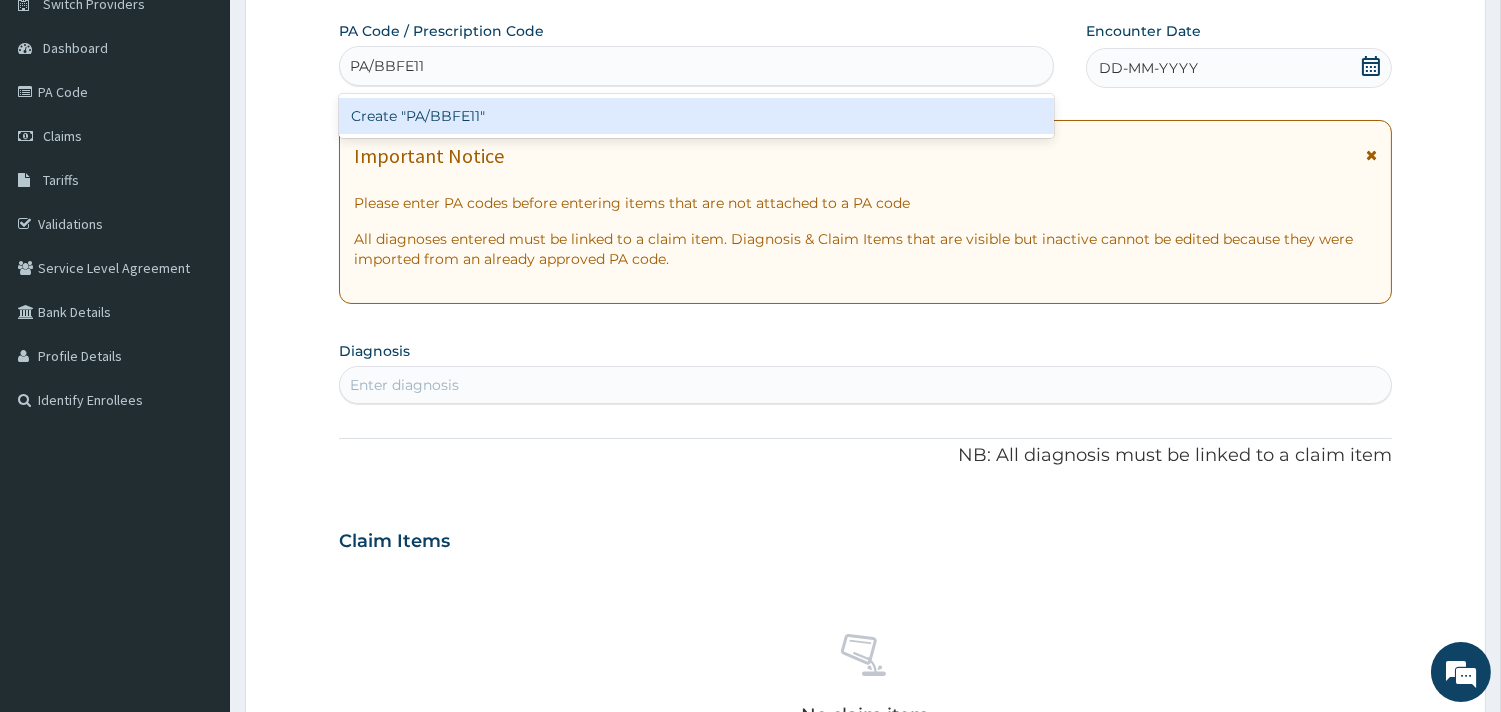 click on "Create "PA/BBFE11"" at bounding box center [696, 116] 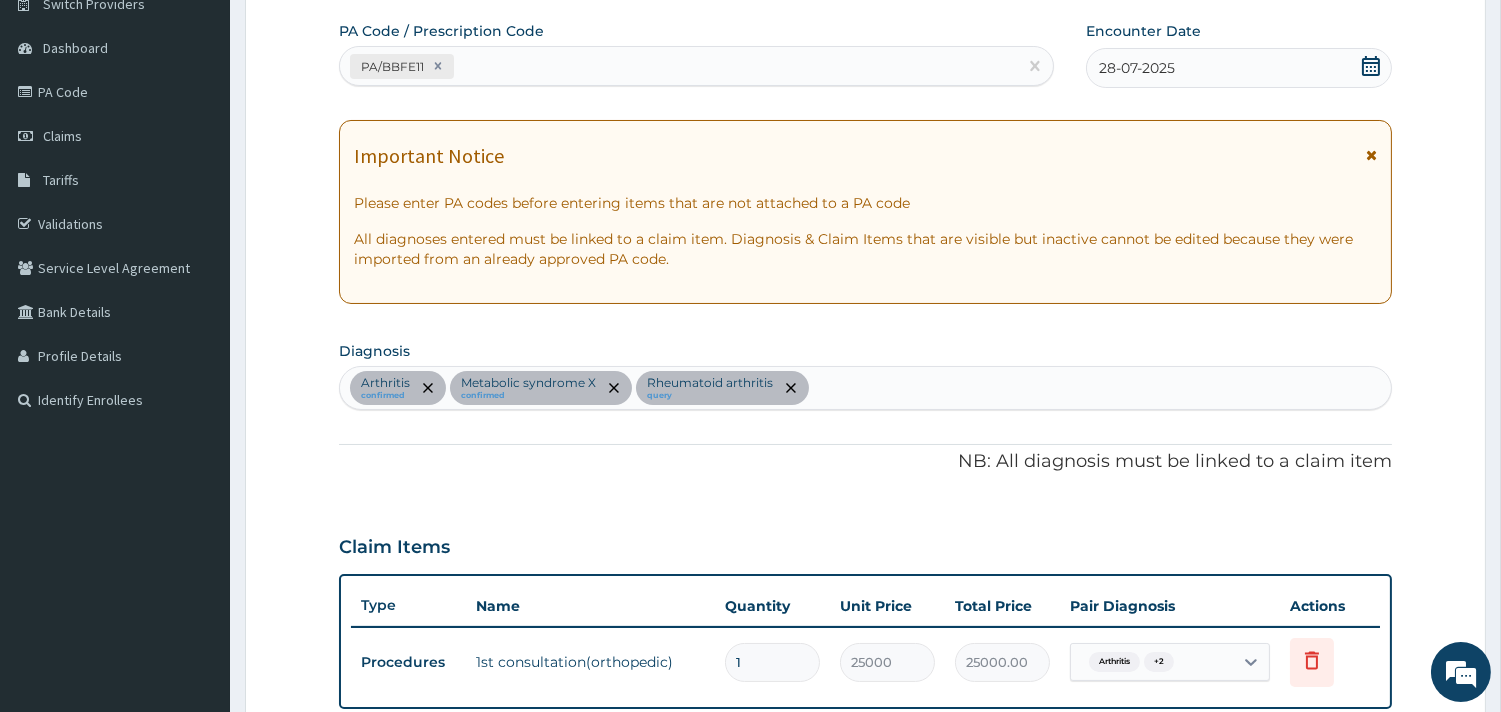 click at bounding box center (1371, 155) 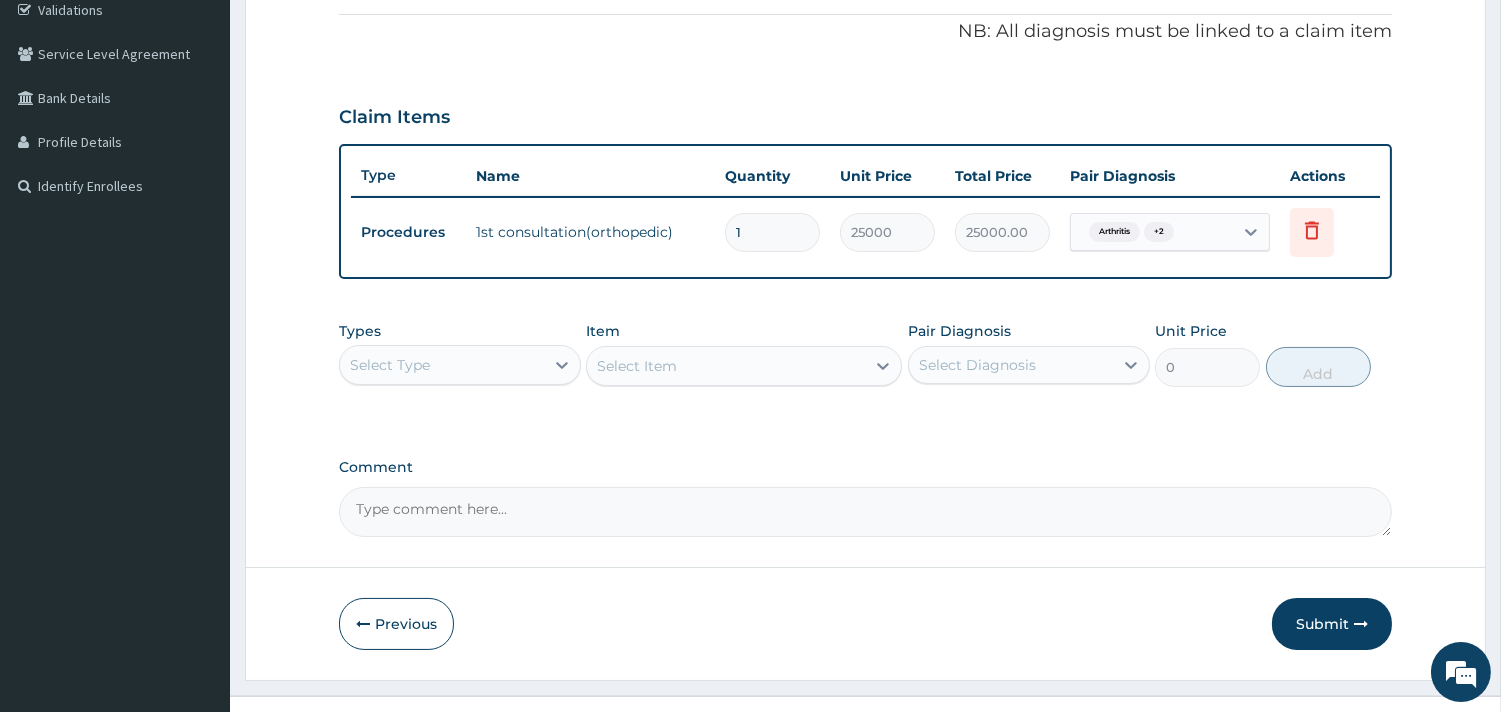 scroll, scrollTop: 416, scrollLeft: 0, axis: vertical 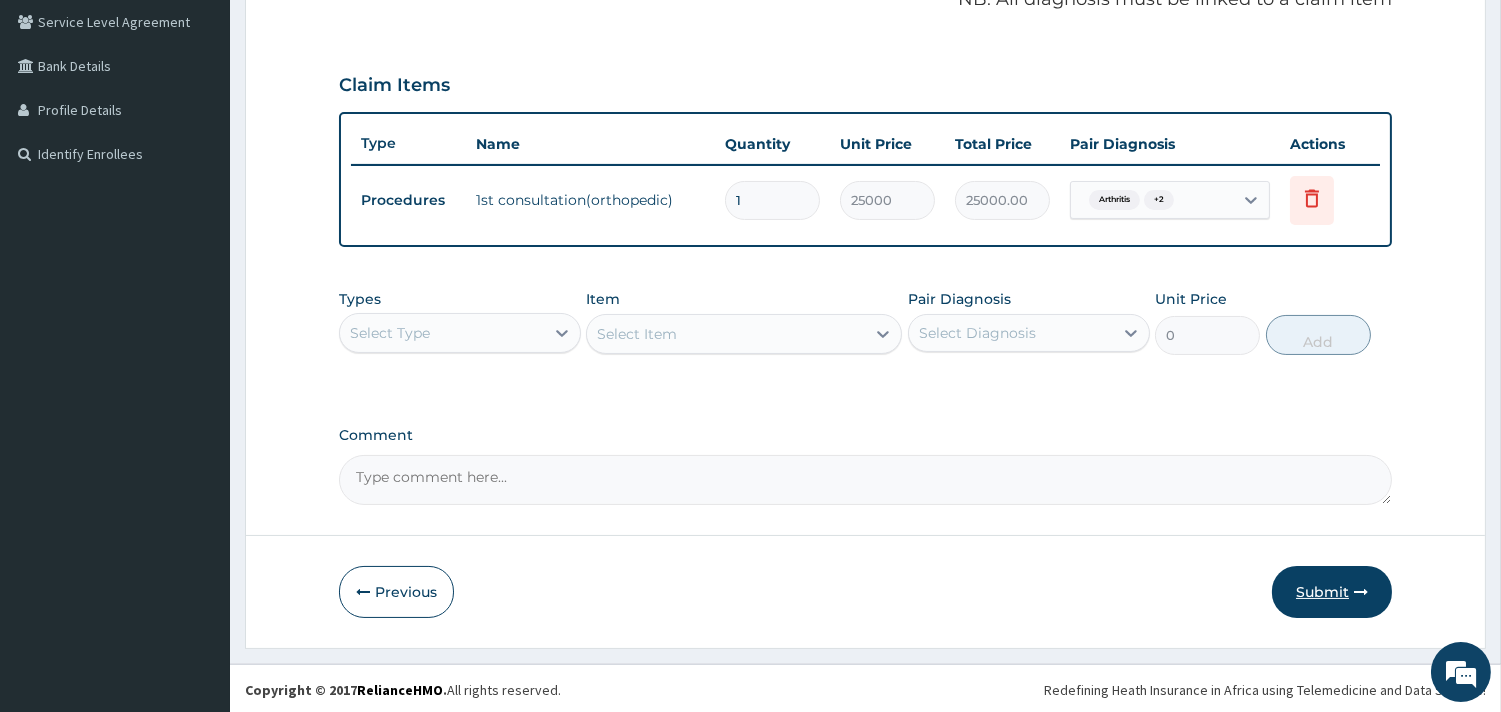 click on "Submit" at bounding box center (1332, 592) 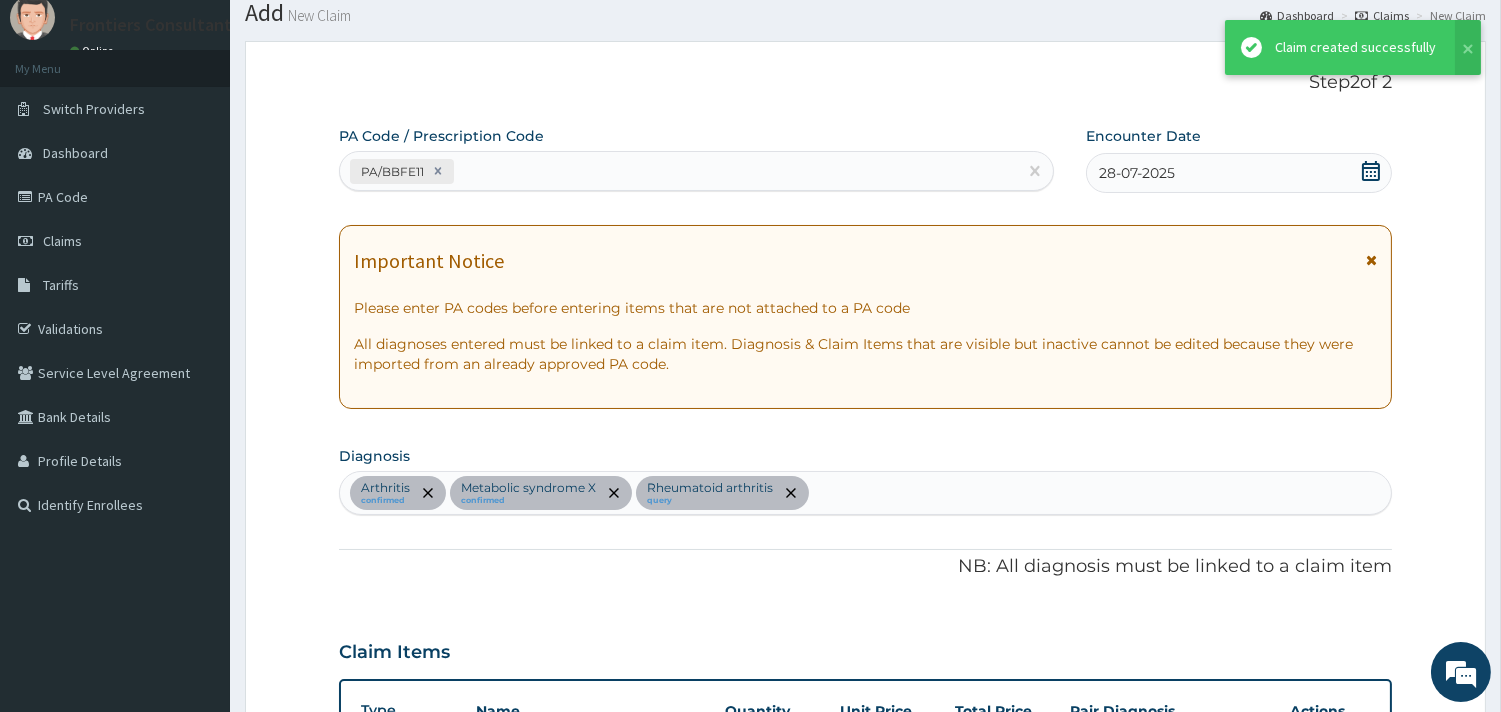 scroll, scrollTop: 416, scrollLeft: 0, axis: vertical 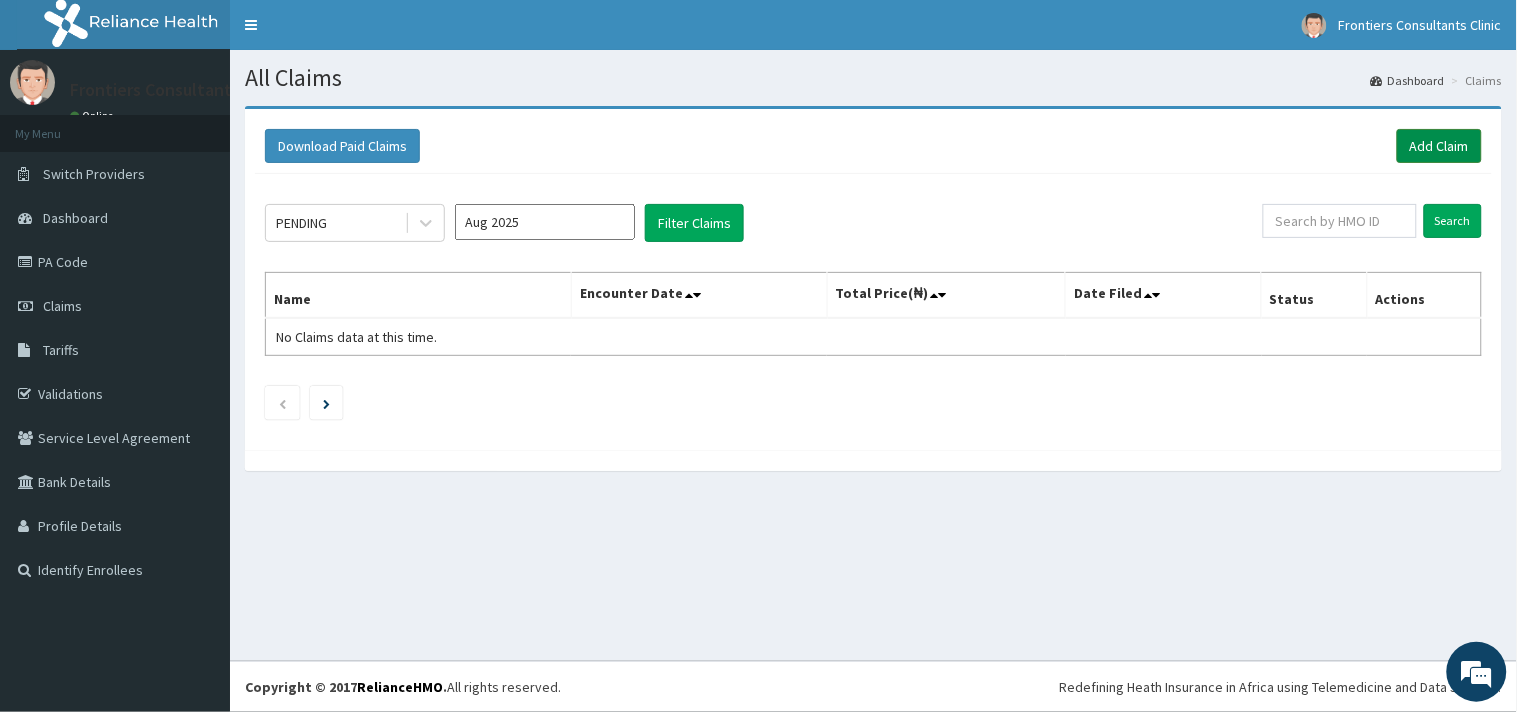 click on "Add Claim" at bounding box center (1439, 146) 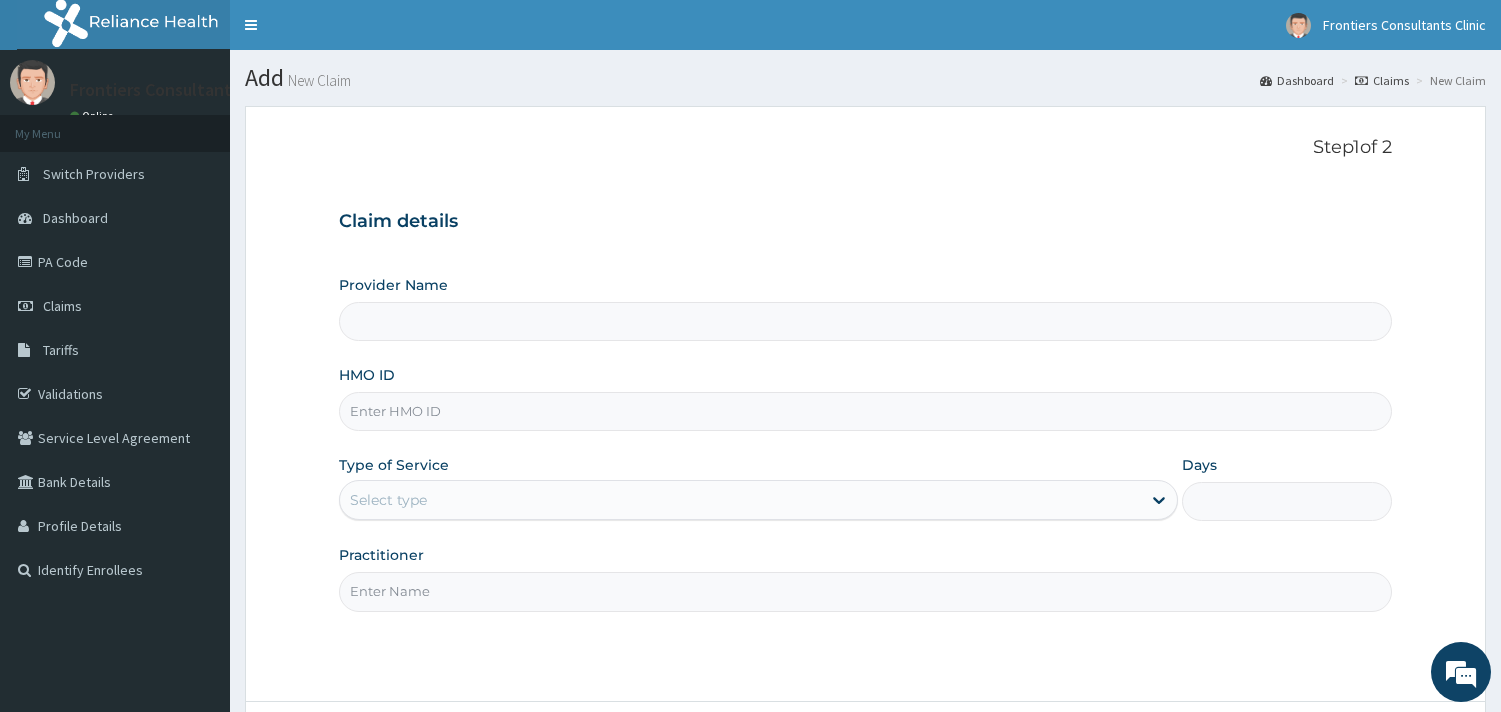 scroll, scrollTop: 0, scrollLeft: 0, axis: both 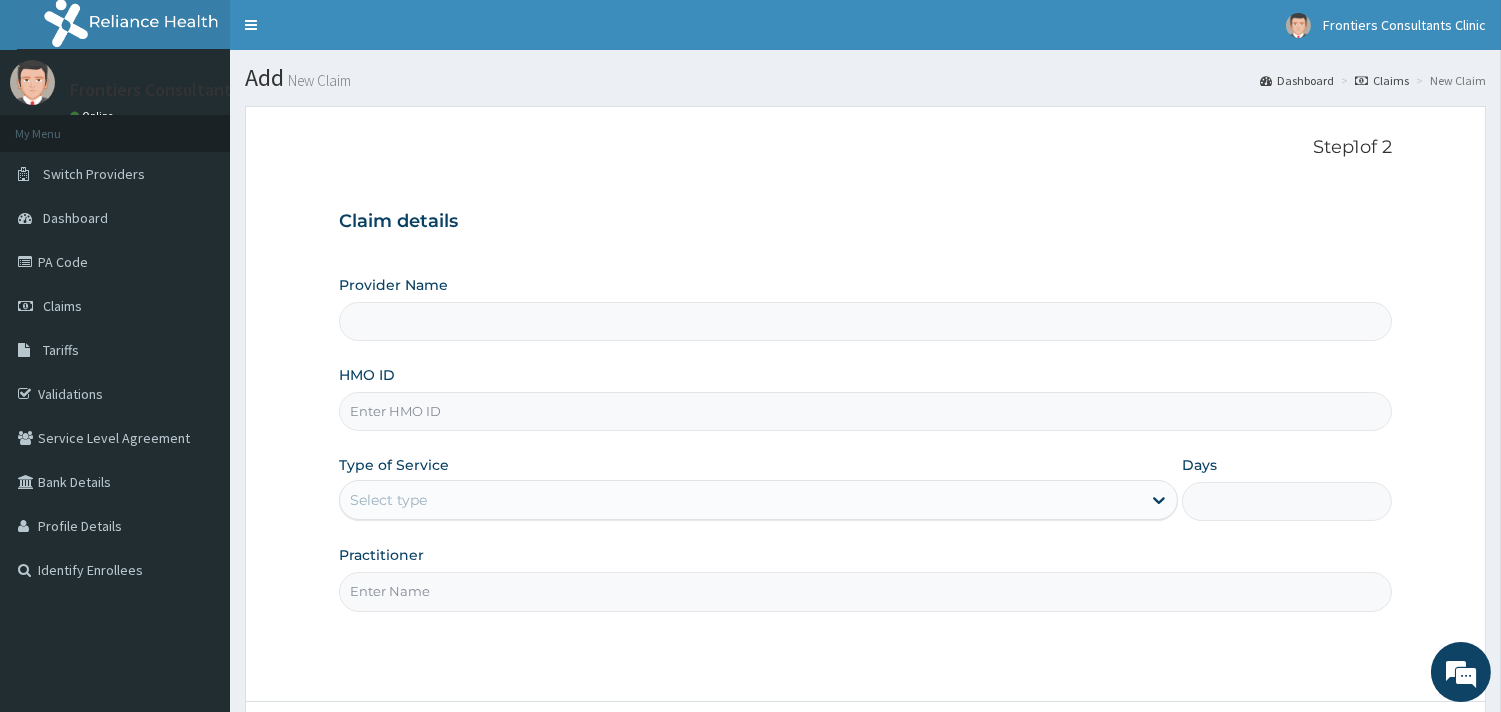click on "Provider Name" at bounding box center [865, 321] 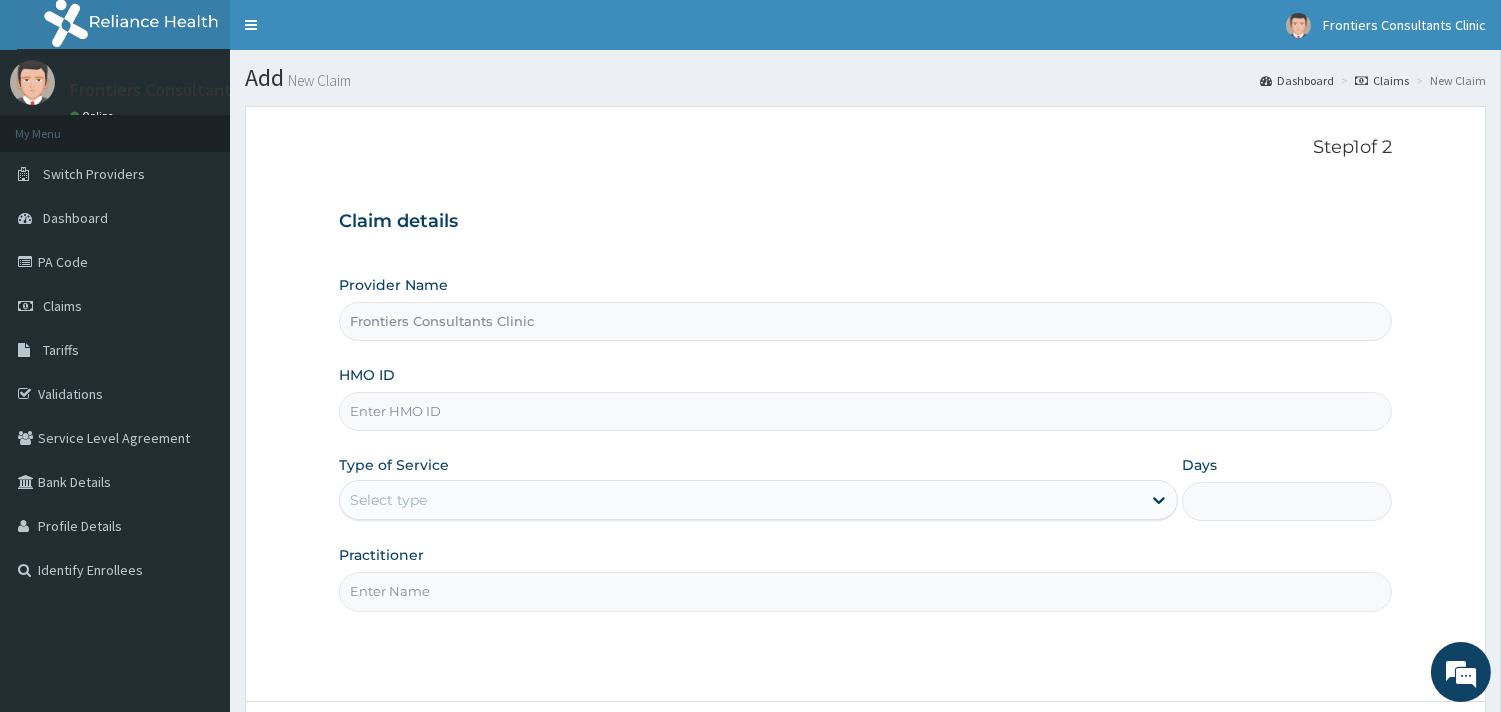scroll, scrollTop: 0, scrollLeft: 0, axis: both 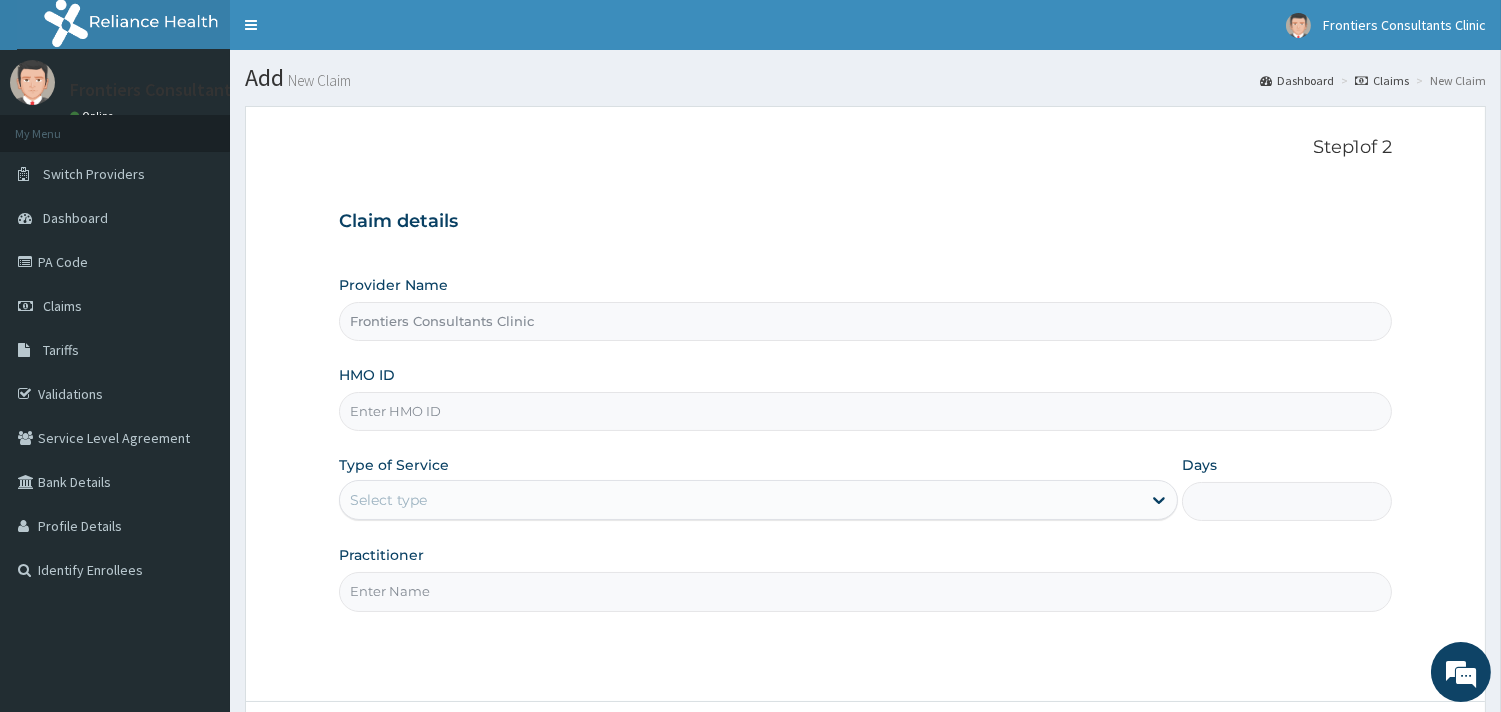 click on "HMO ID" at bounding box center (865, 411) 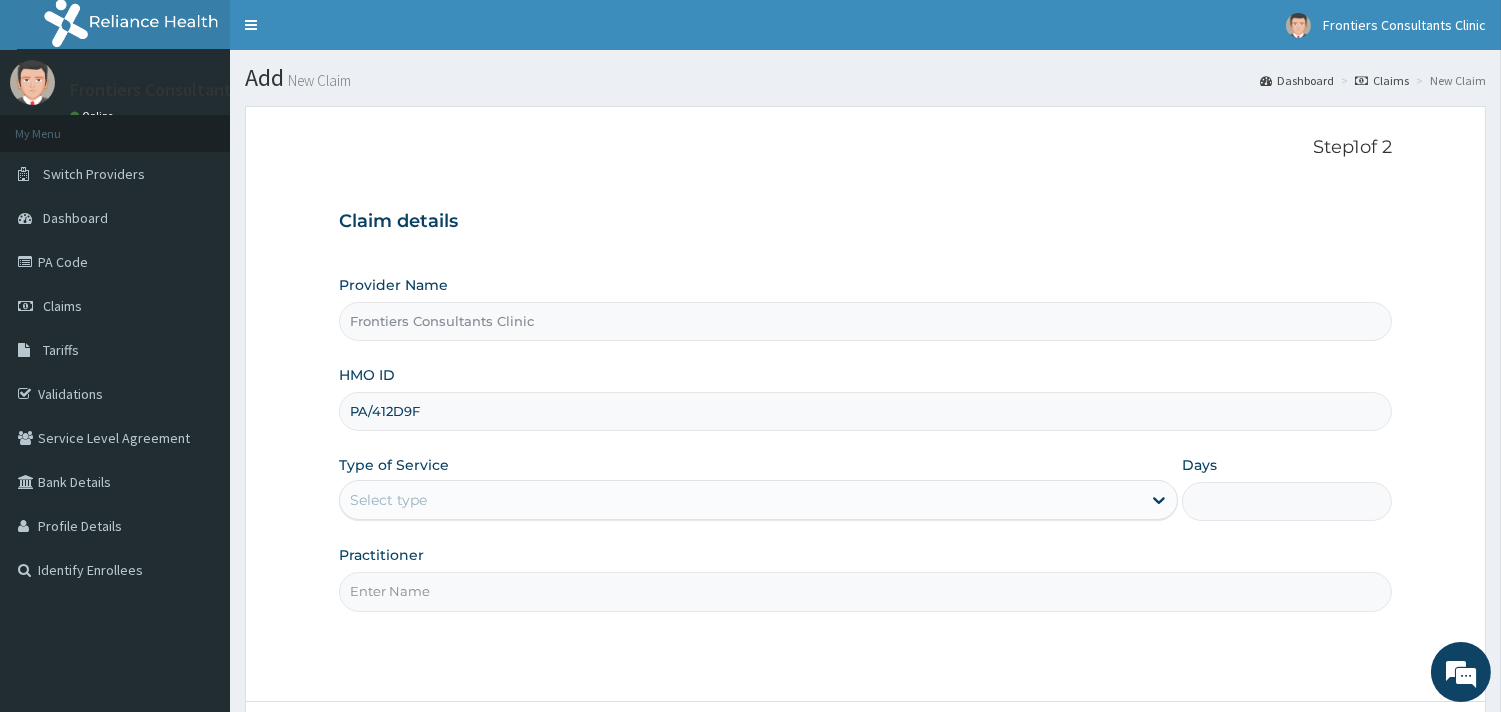 type on "PA/412D9F" 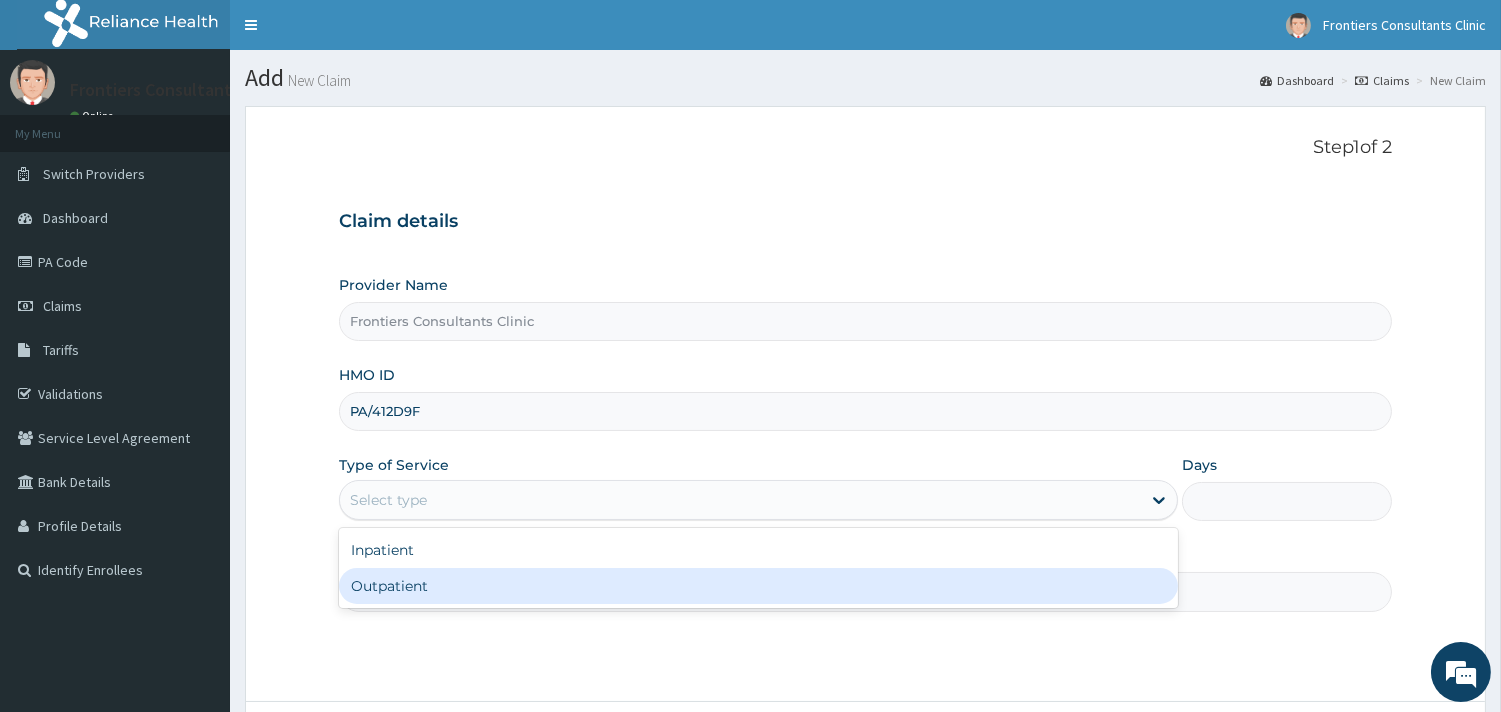 click on "Outpatient" at bounding box center (758, 586) 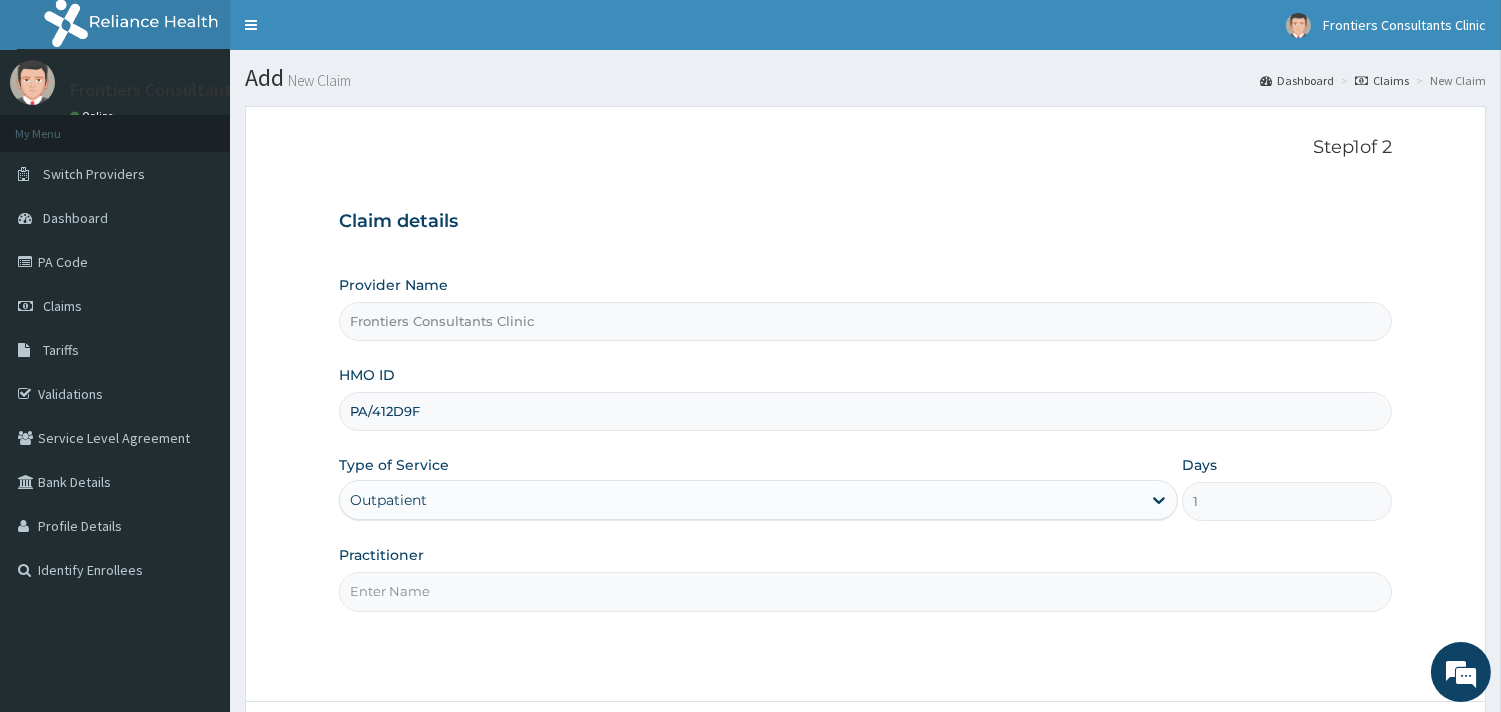 click on "Practitioner" at bounding box center (865, 591) 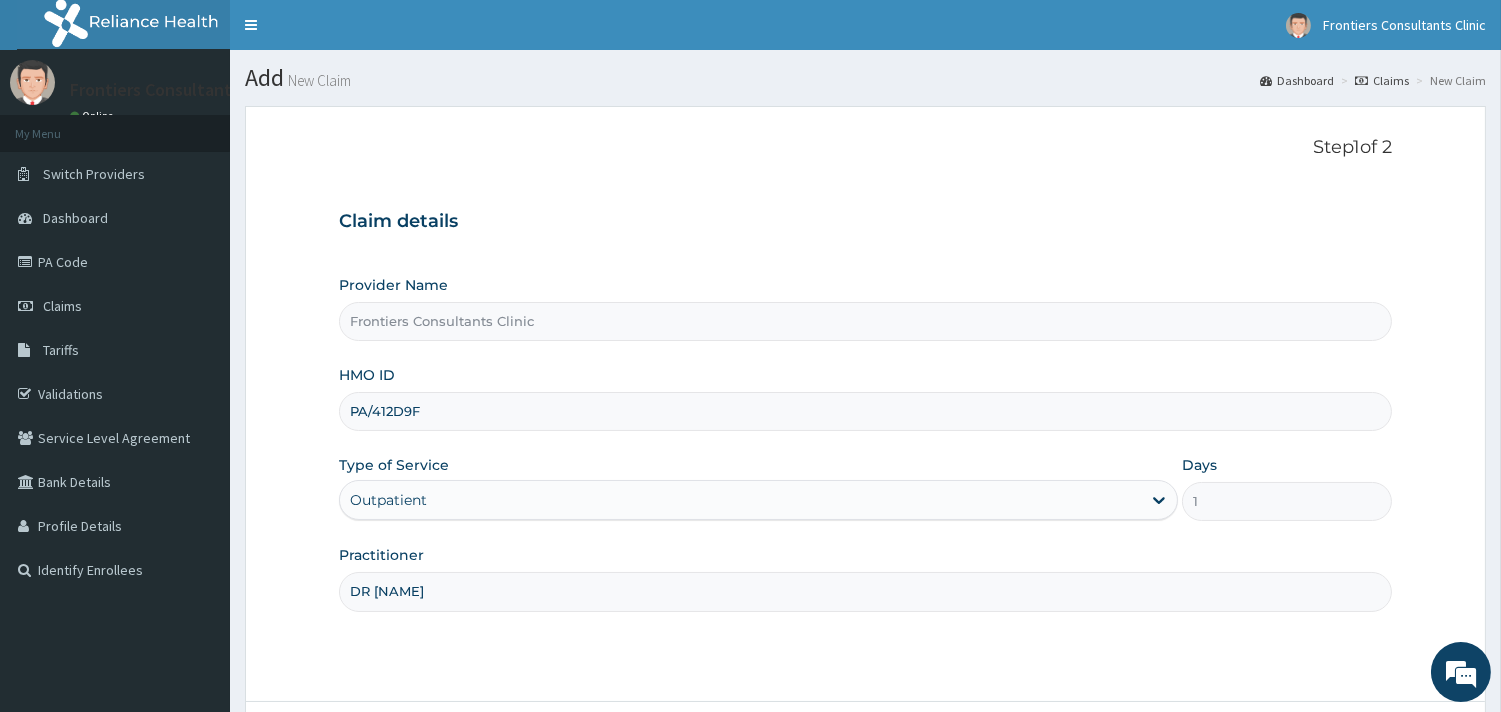 type on "DR [NAME]" 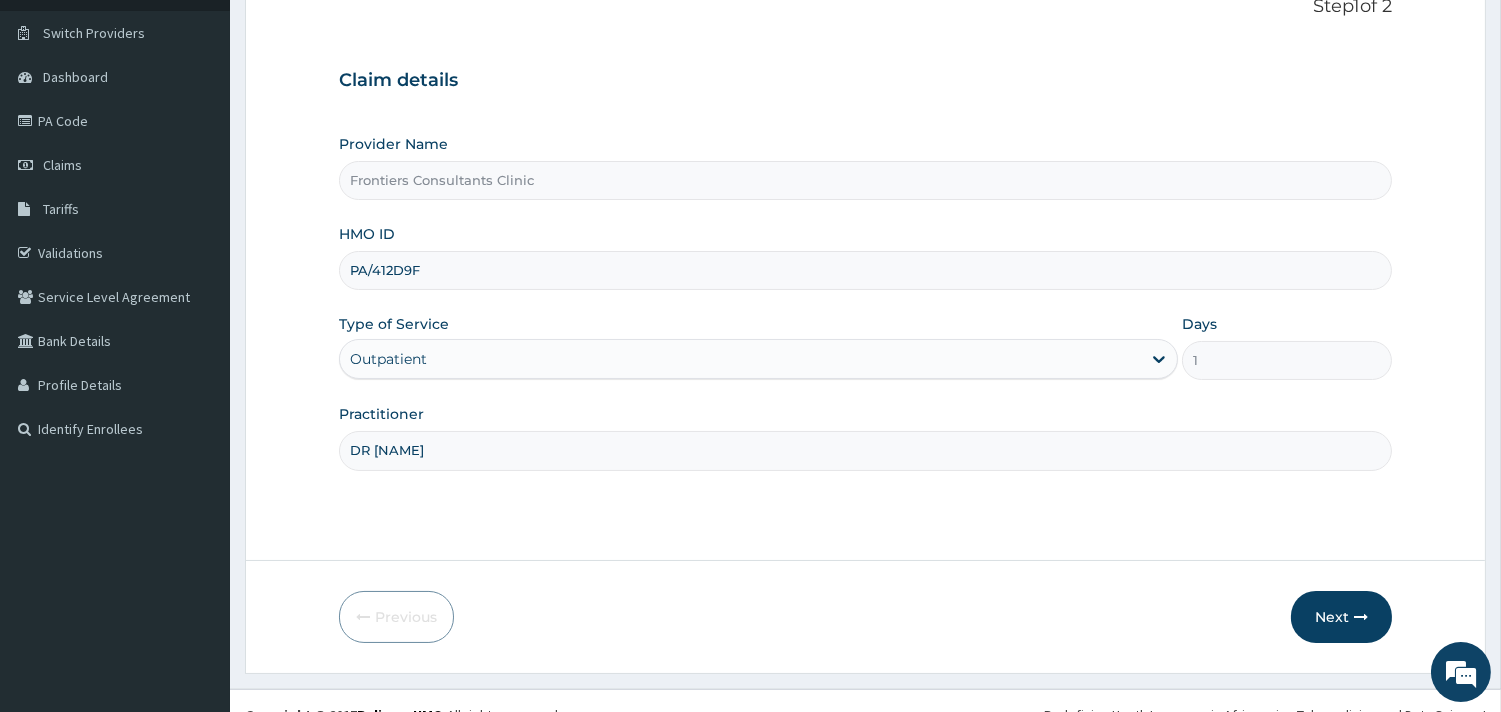 scroll, scrollTop: 170, scrollLeft: 0, axis: vertical 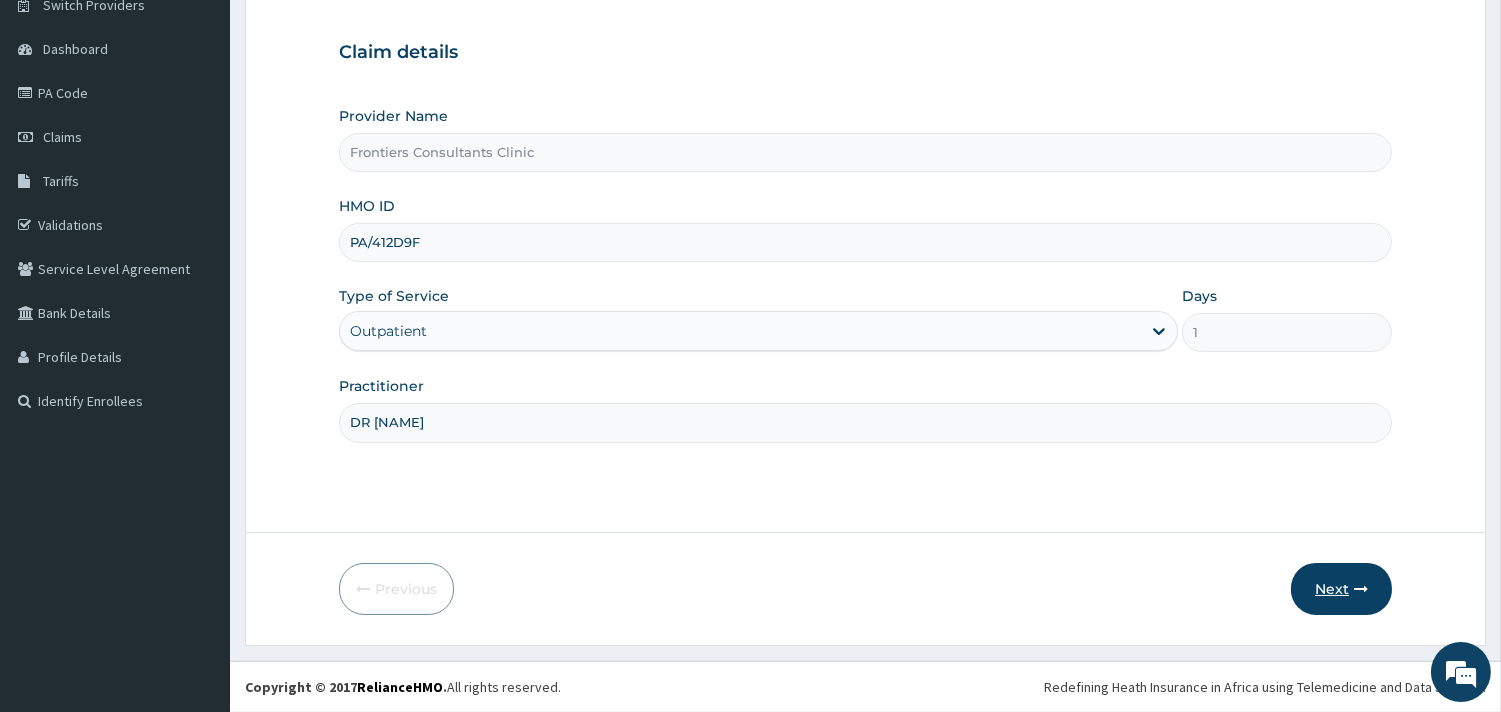click on "Next" at bounding box center (1341, 589) 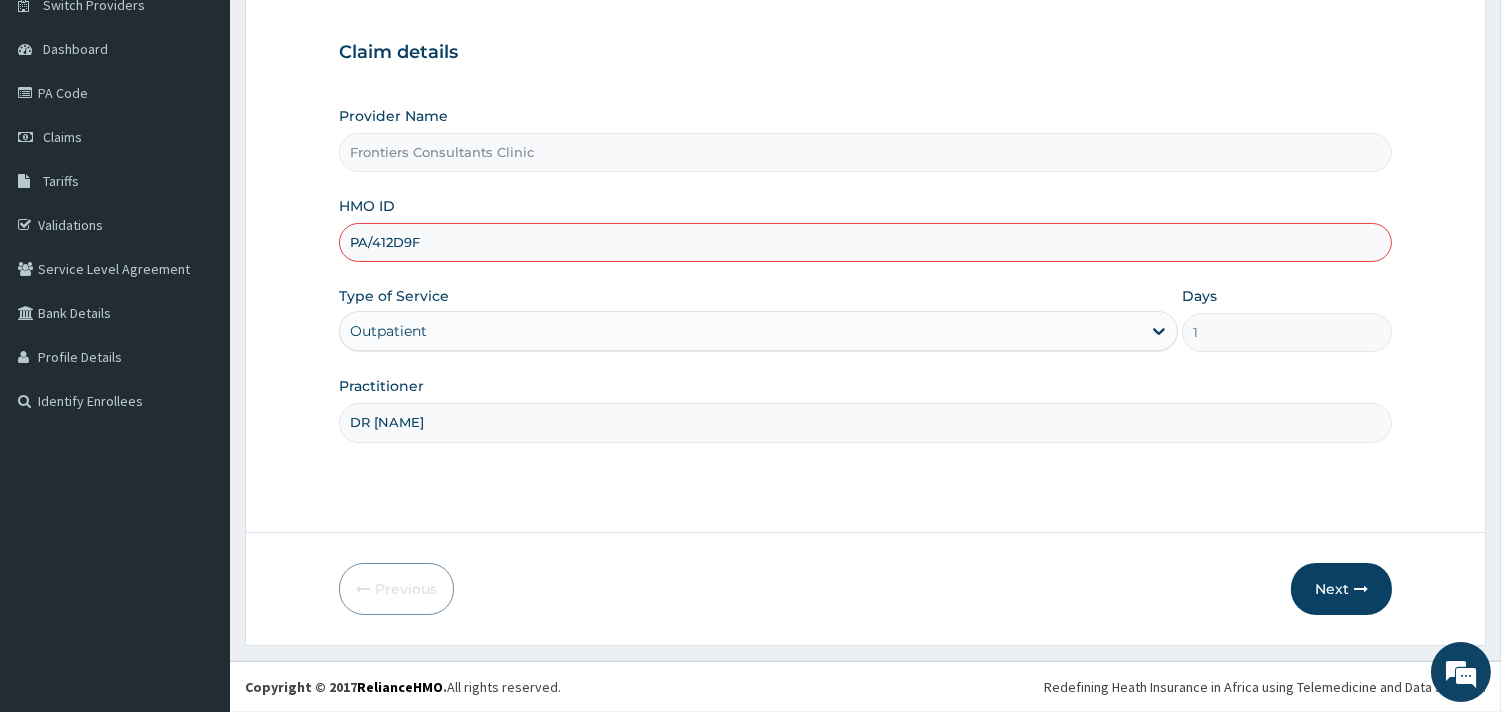 click on "PA/412D9F" at bounding box center [865, 242] 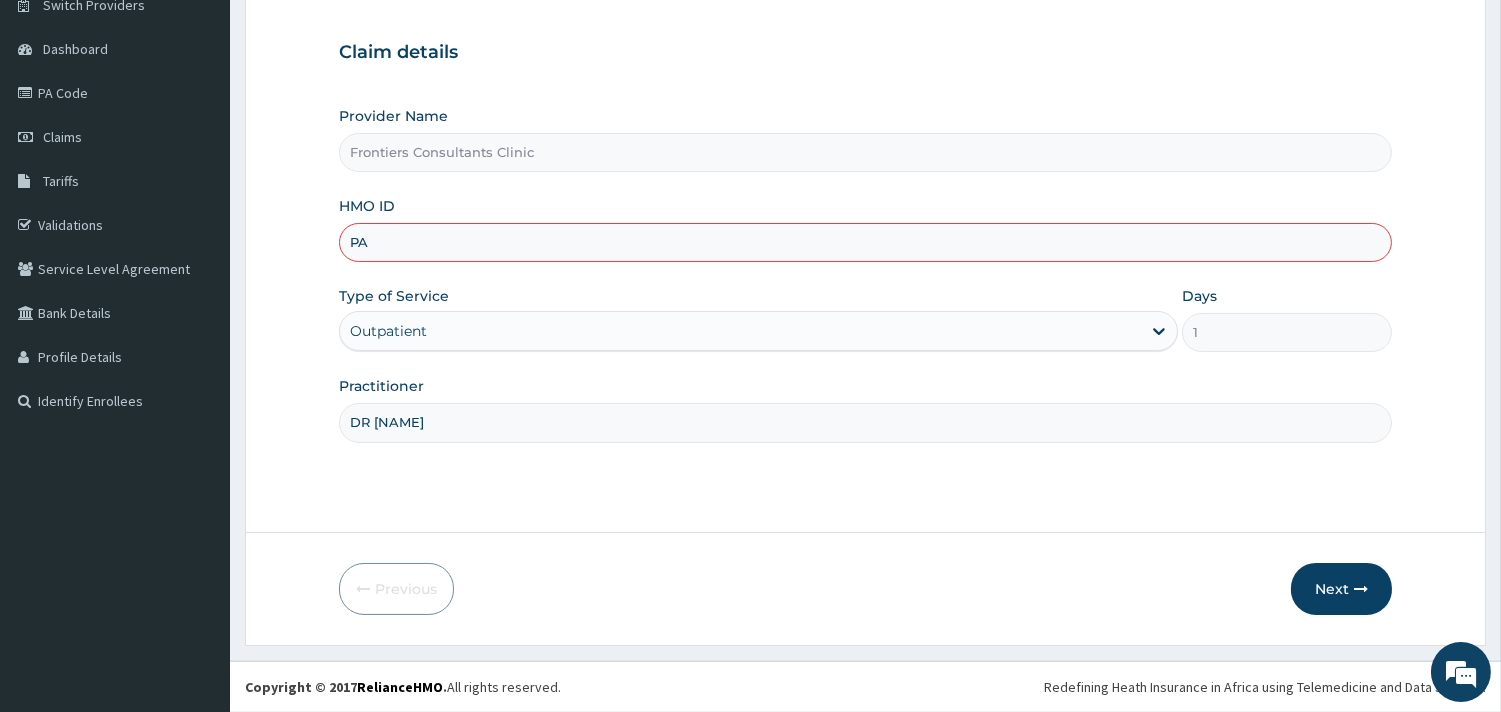type on "P" 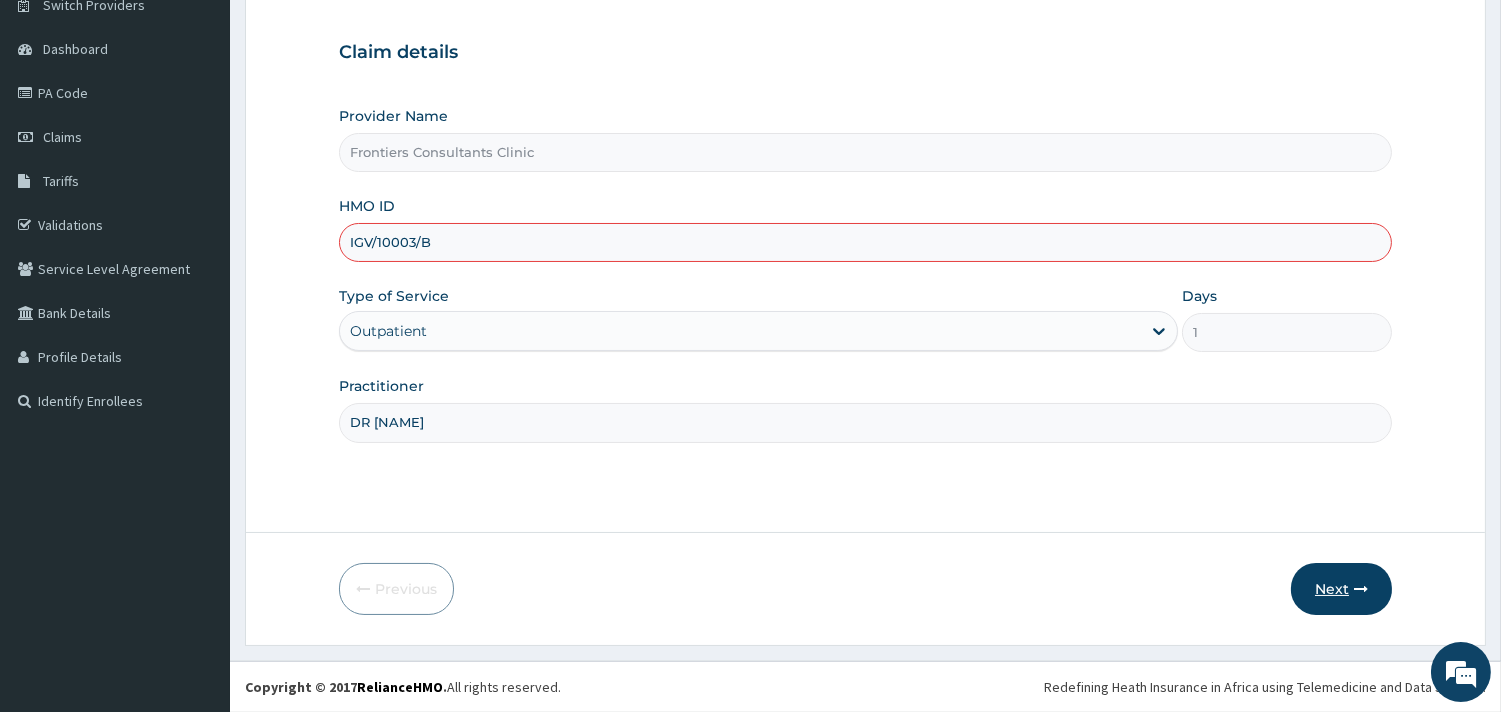 type on "IGV/10003/B" 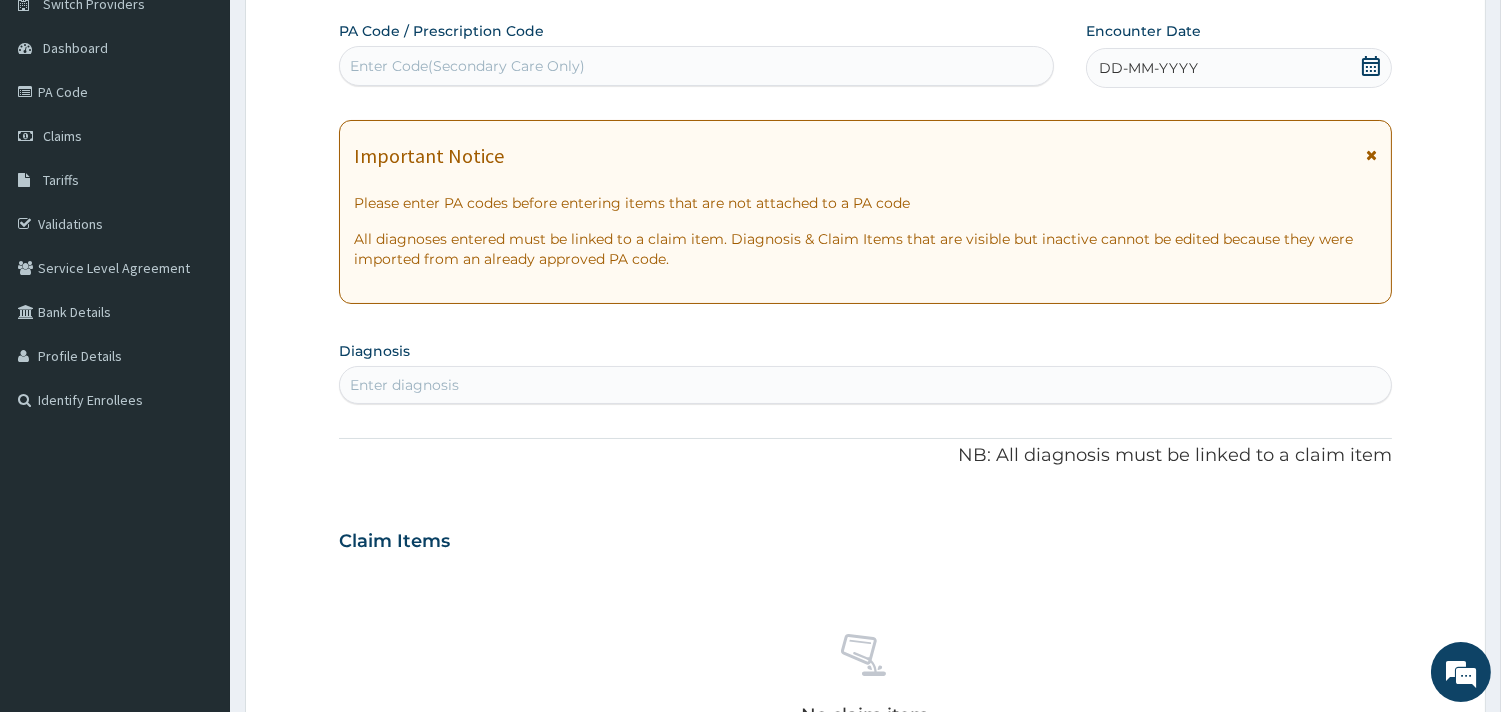 click on "Enter Code(Secondary Care Only)" at bounding box center [696, 66] 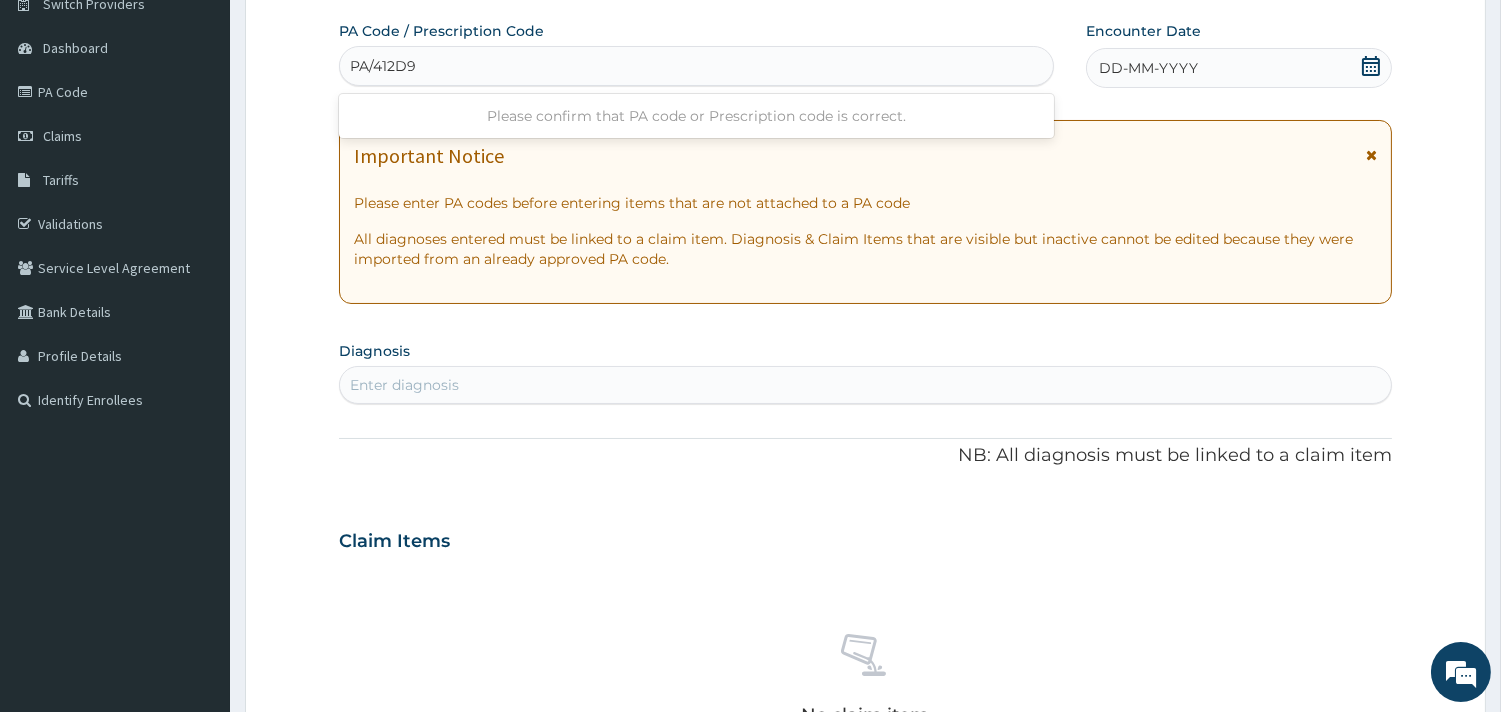 type on "PA/412D9F" 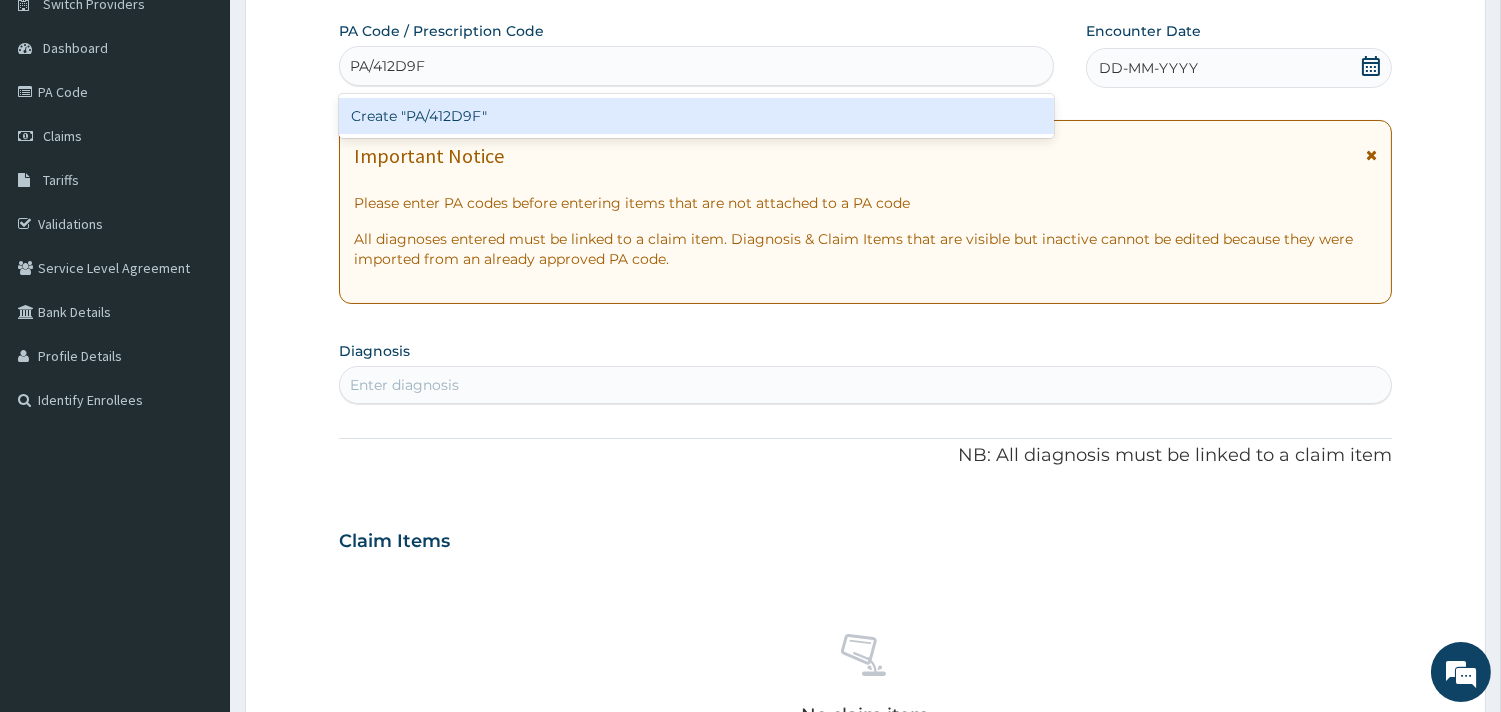 click on "Create "PA/412D9F"" at bounding box center (696, 116) 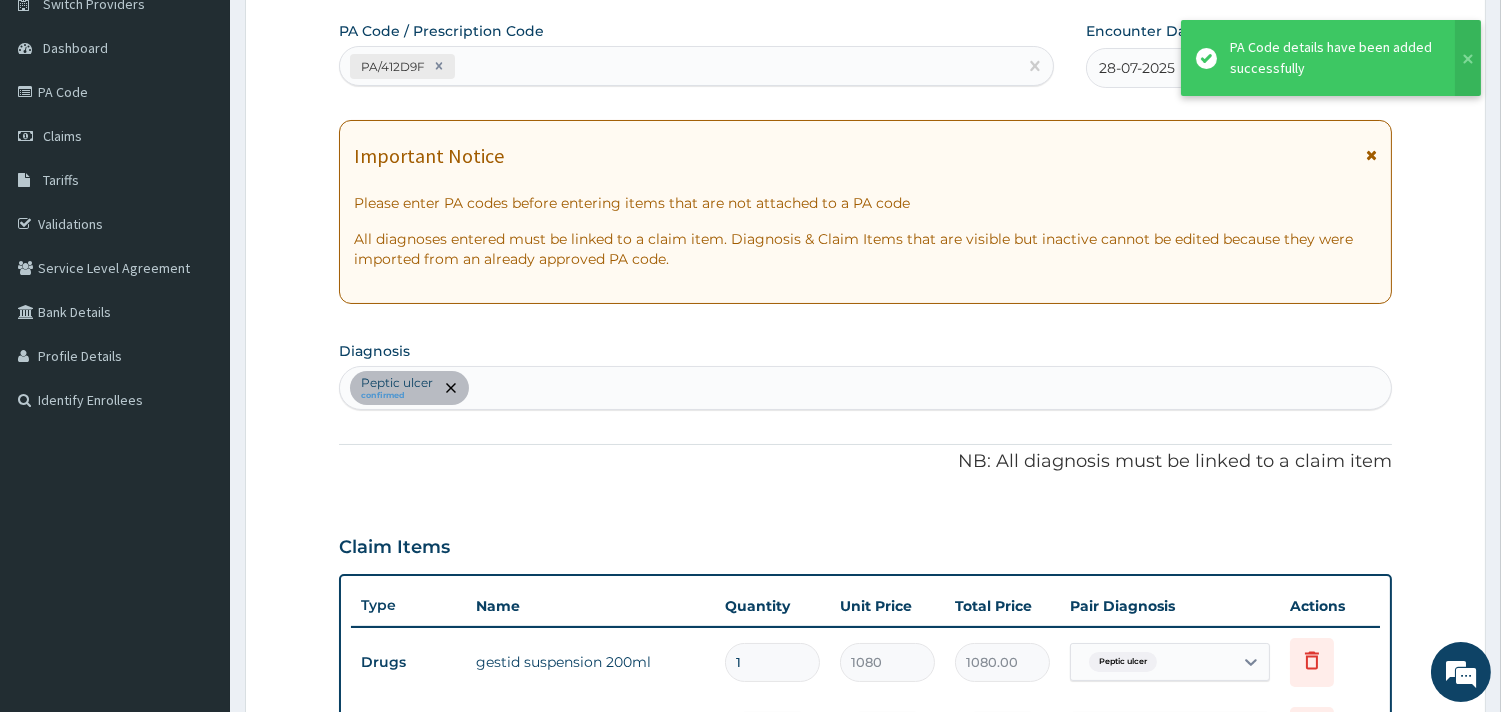 scroll, scrollTop: 822, scrollLeft: 0, axis: vertical 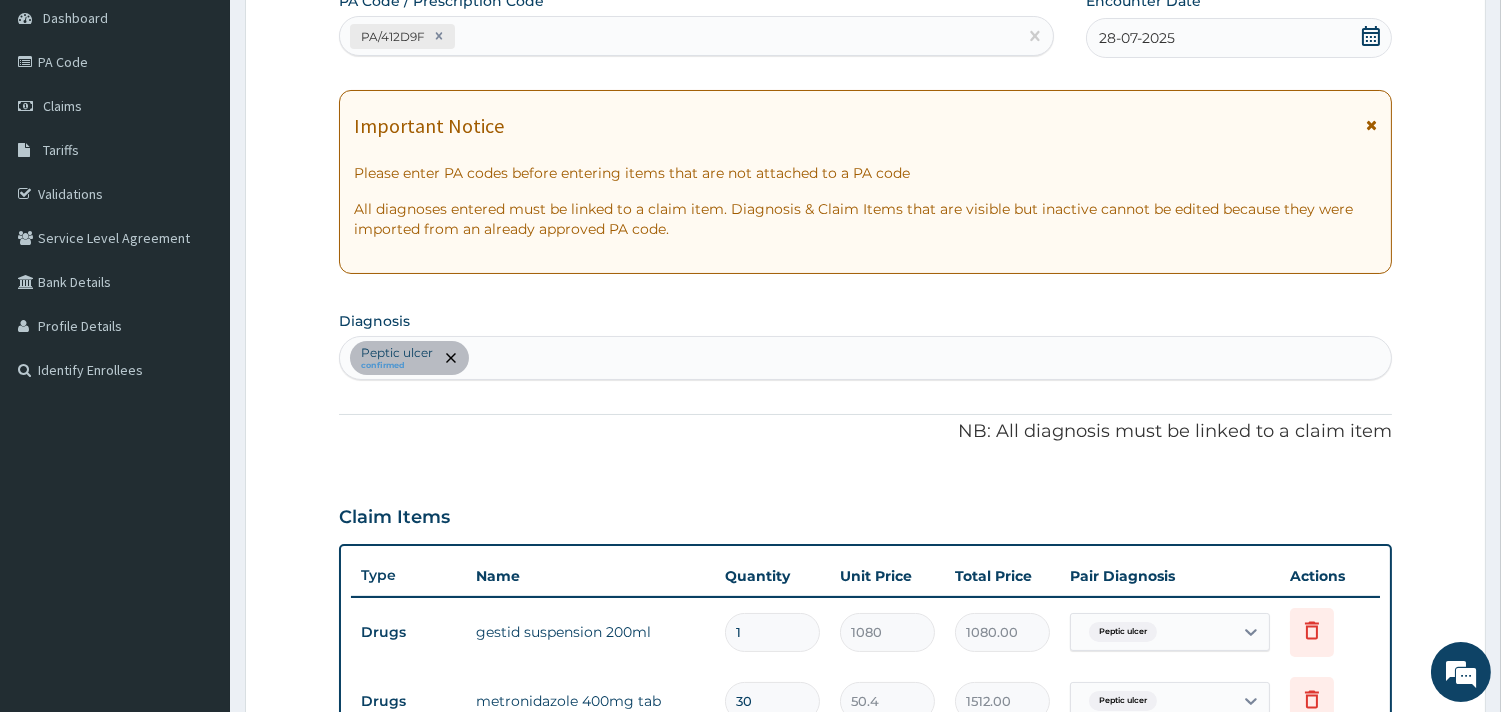 click at bounding box center (1371, 125) 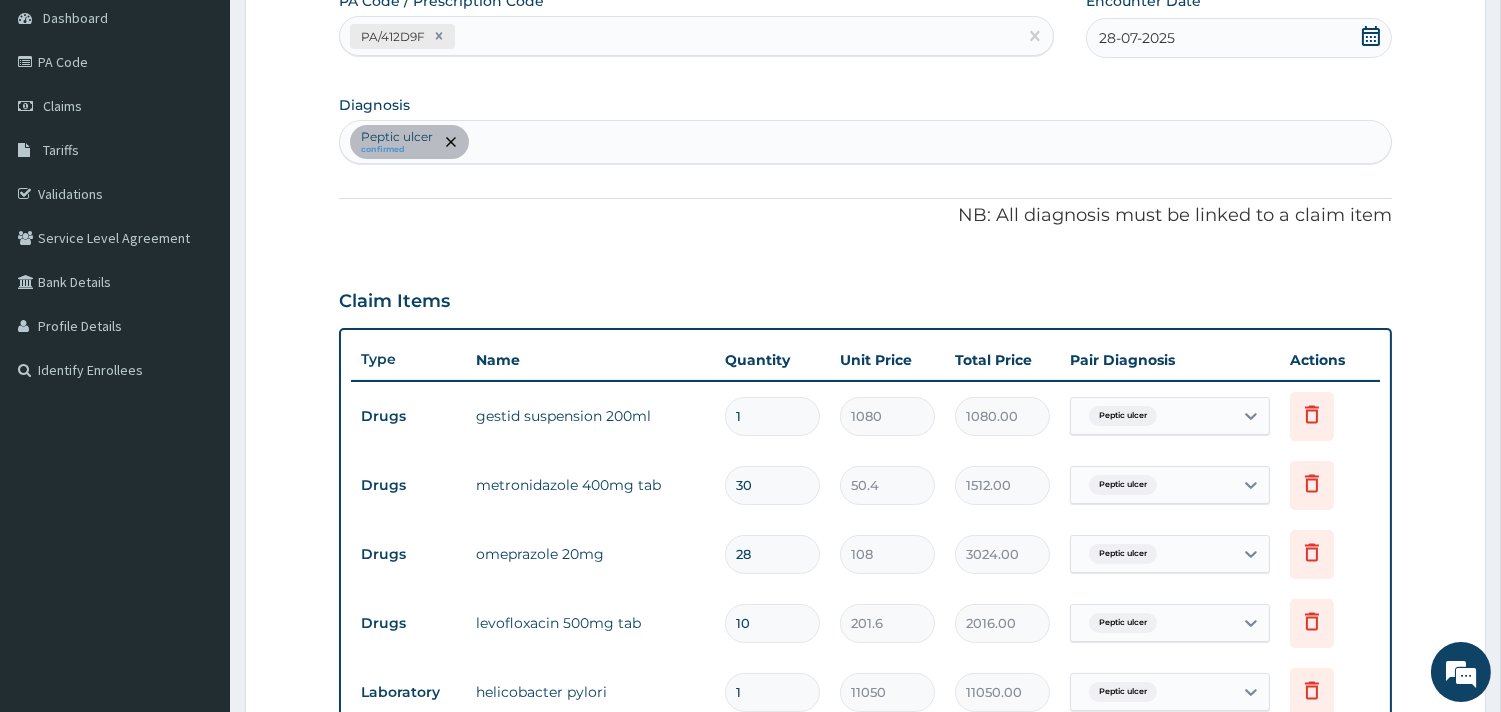 scroll, scrollTop: 764, scrollLeft: 0, axis: vertical 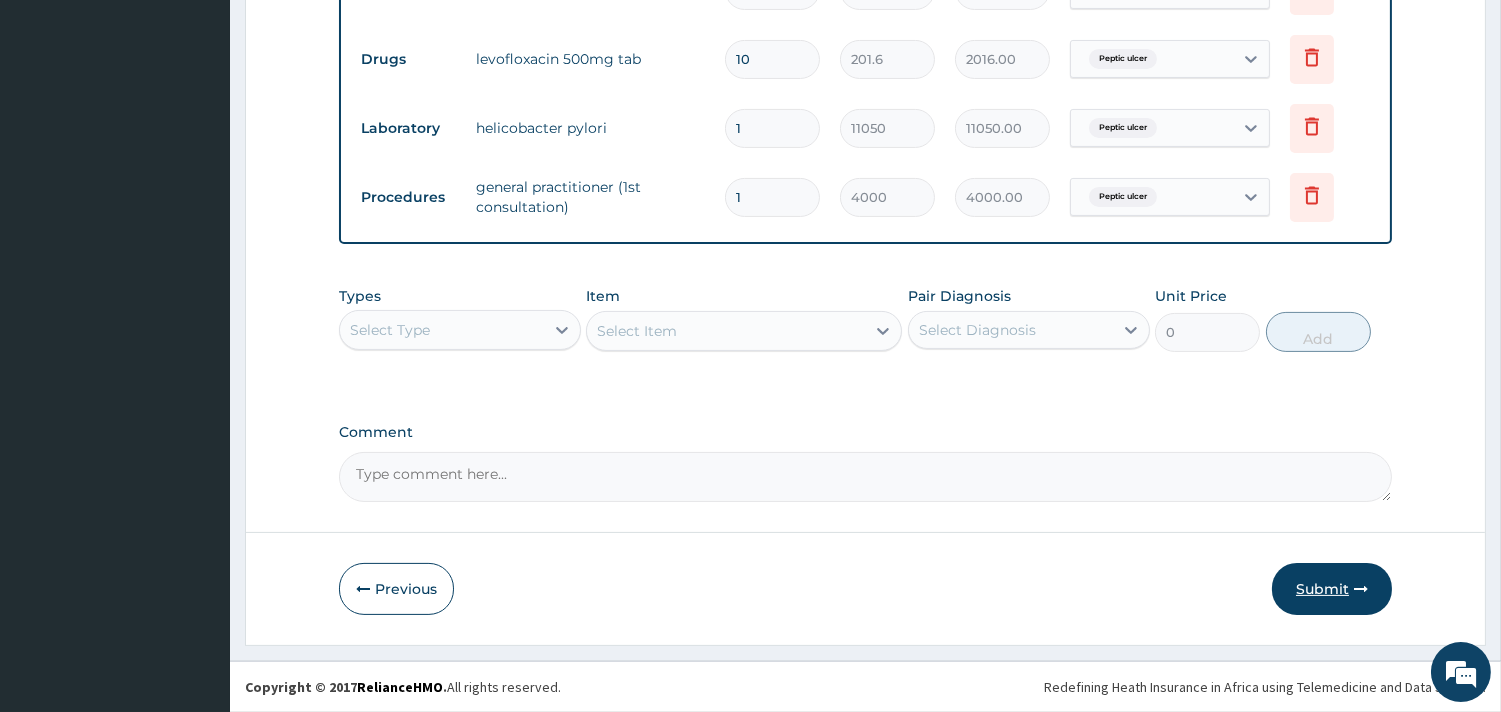 click on "Submit" at bounding box center (1332, 589) 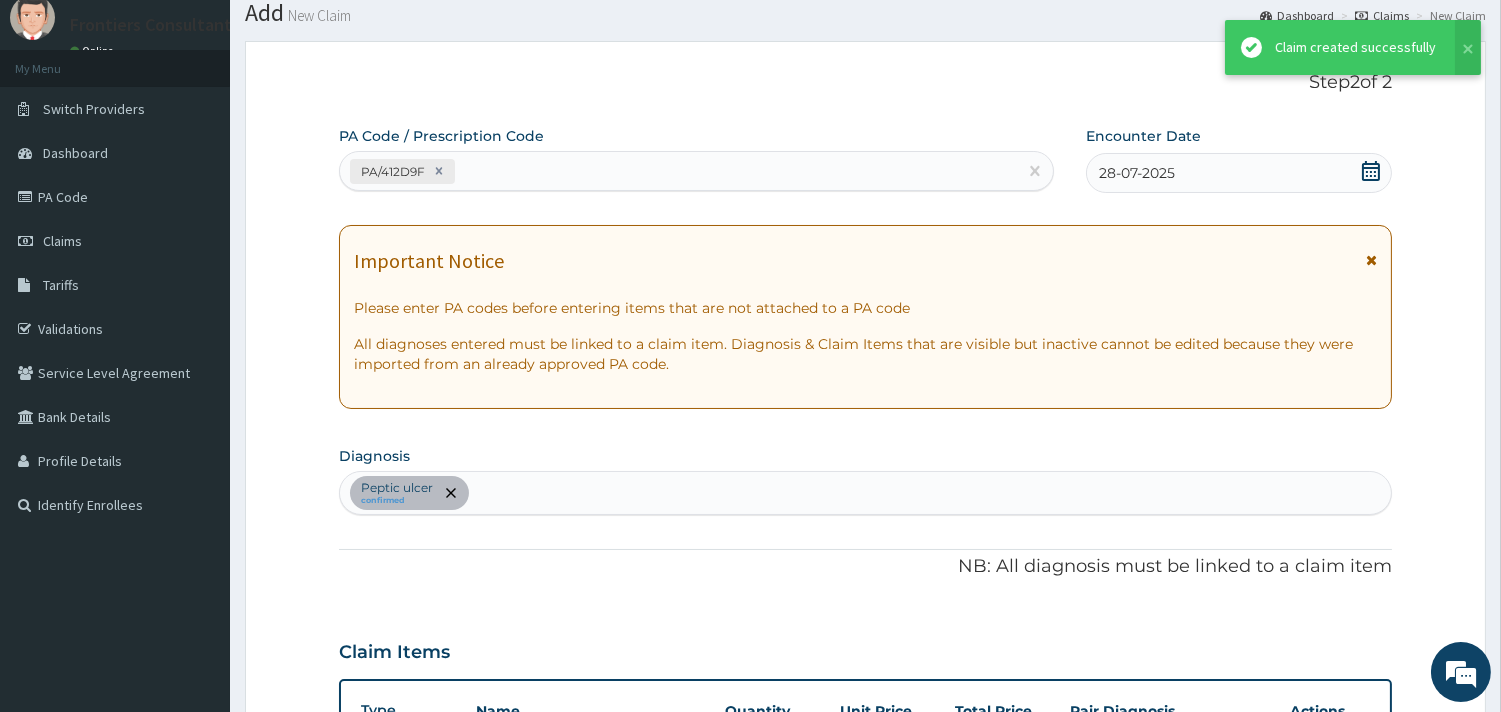 scroll, scrollTop: 764, scrollLeft: 0, axis: vertical 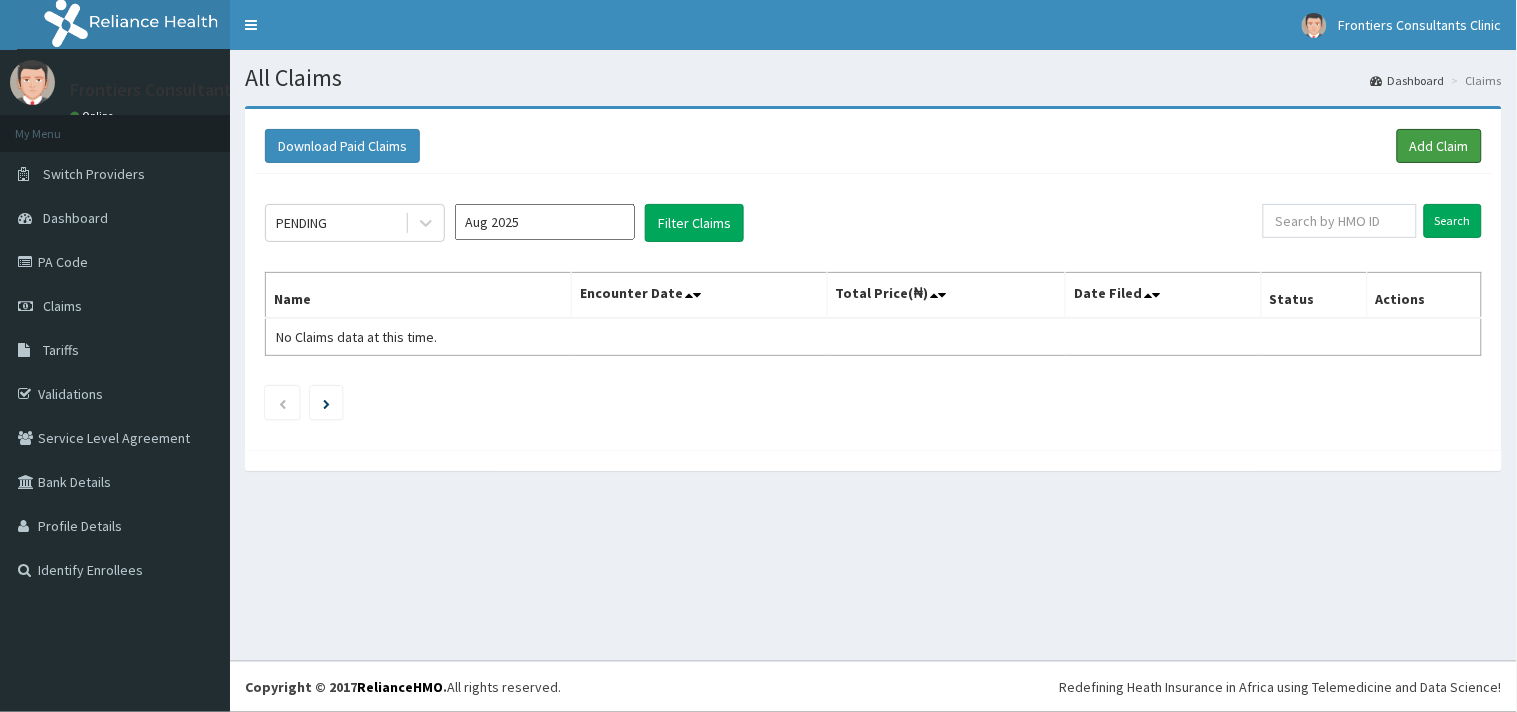 click on "Add Claim" at bounding box center [1439, 146] 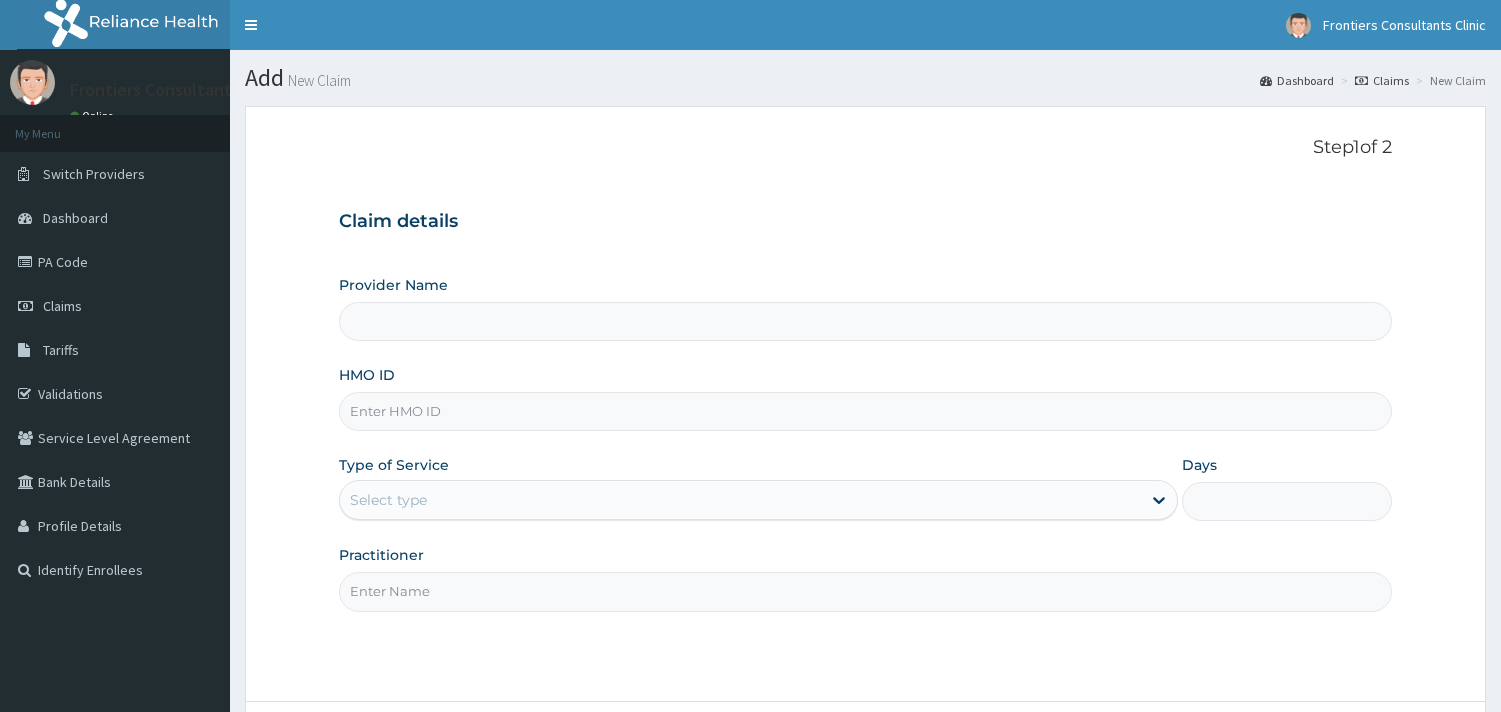 scroll, scrollTop: 0, scrollLeft: 0, axis: both 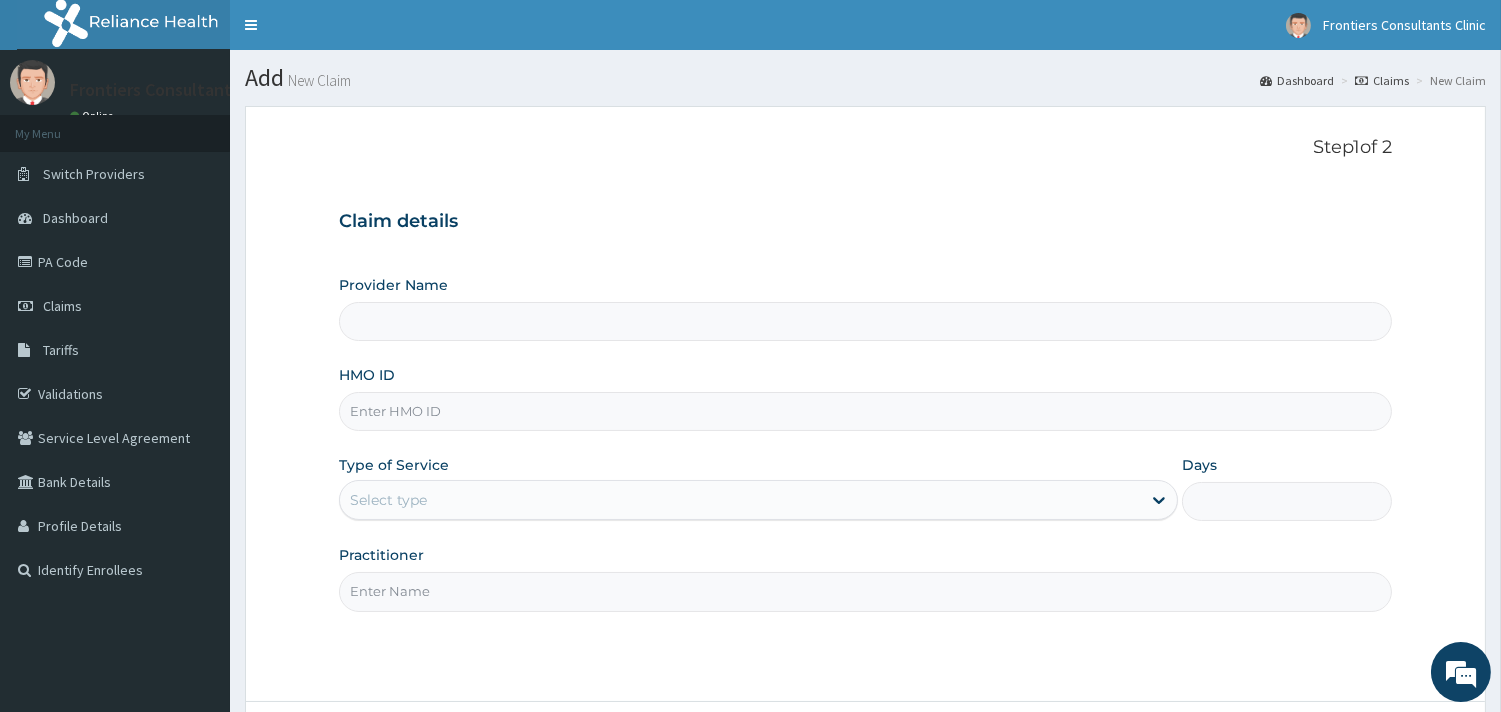 click on "Provider Name" at bounding box center (865, 321) 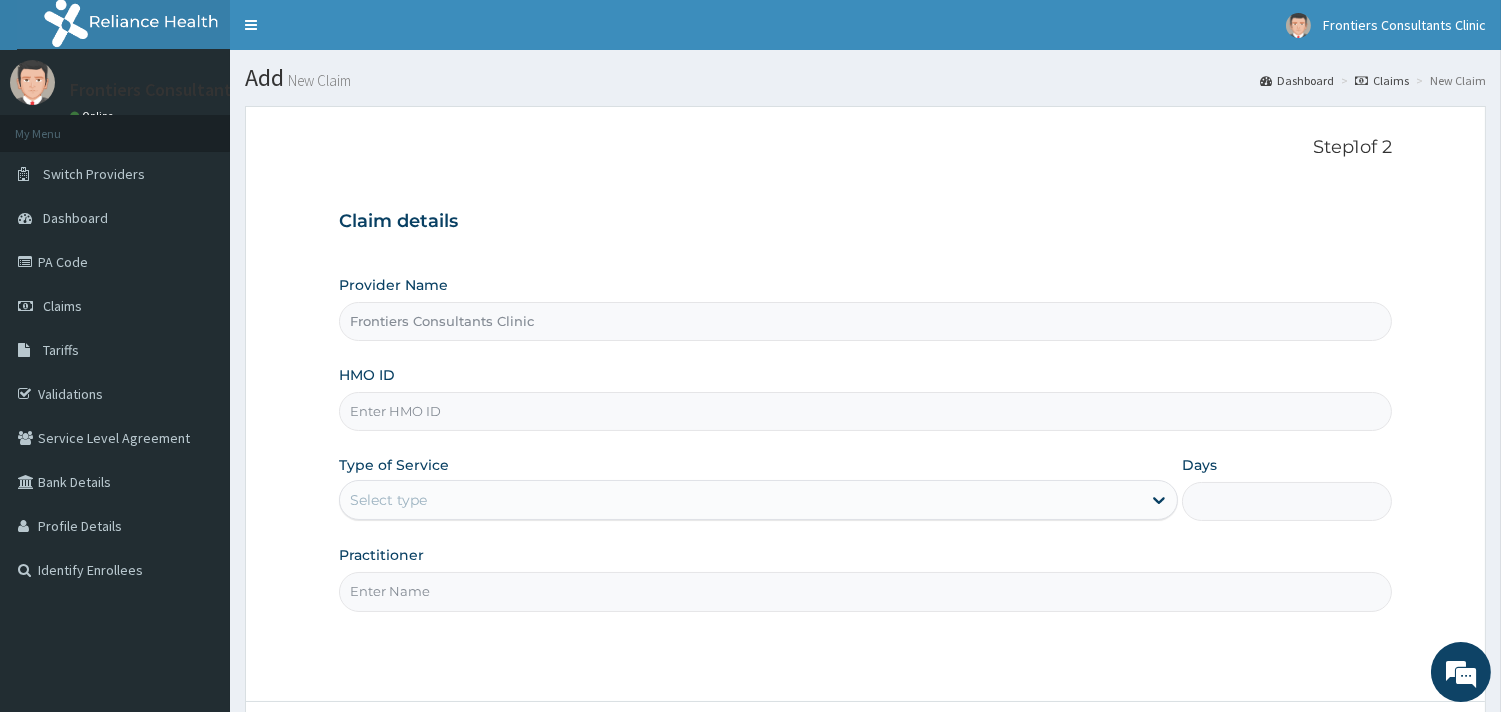 click on "HMO ID" at bounding box center [865, 411] 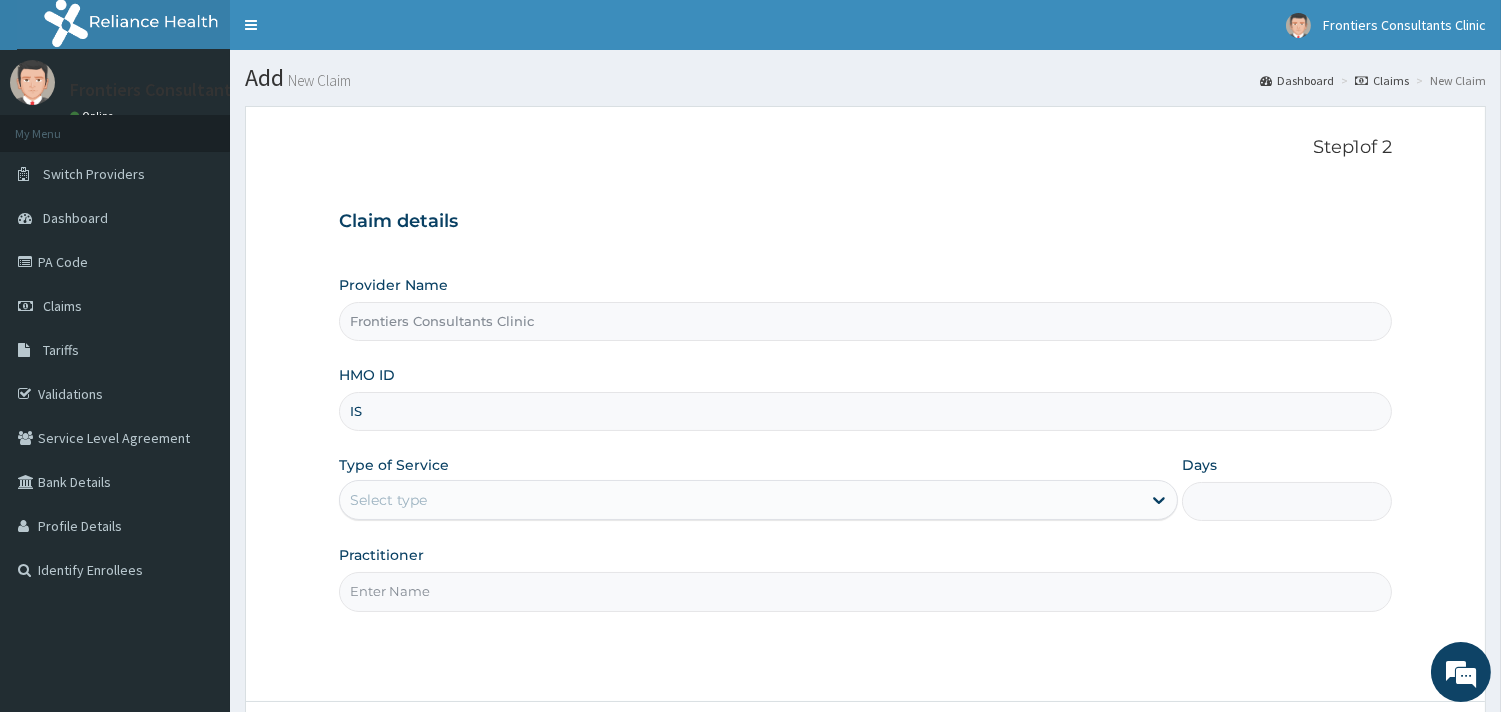 scroll, scrollTop: 0, scrollLeft: 0, axis: both 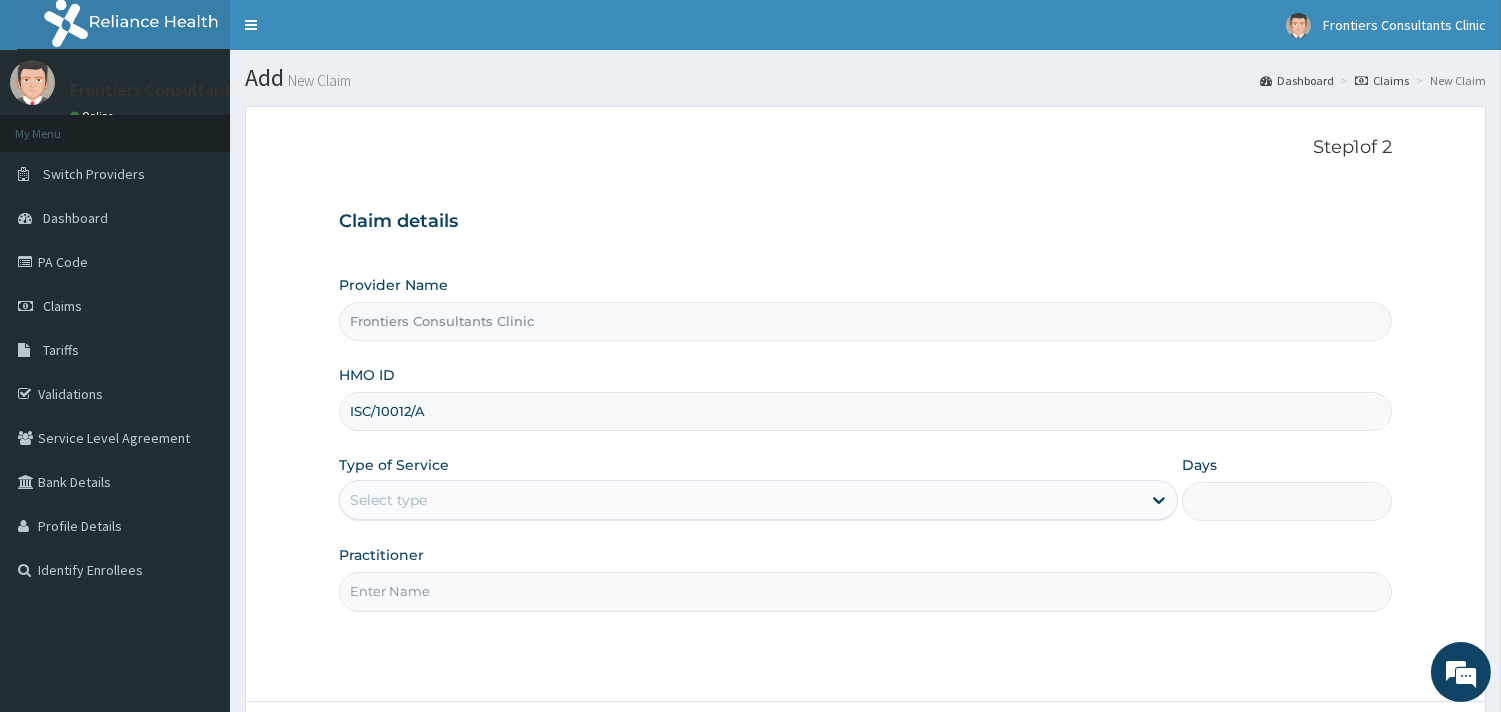 type on "ISC/10012/A" 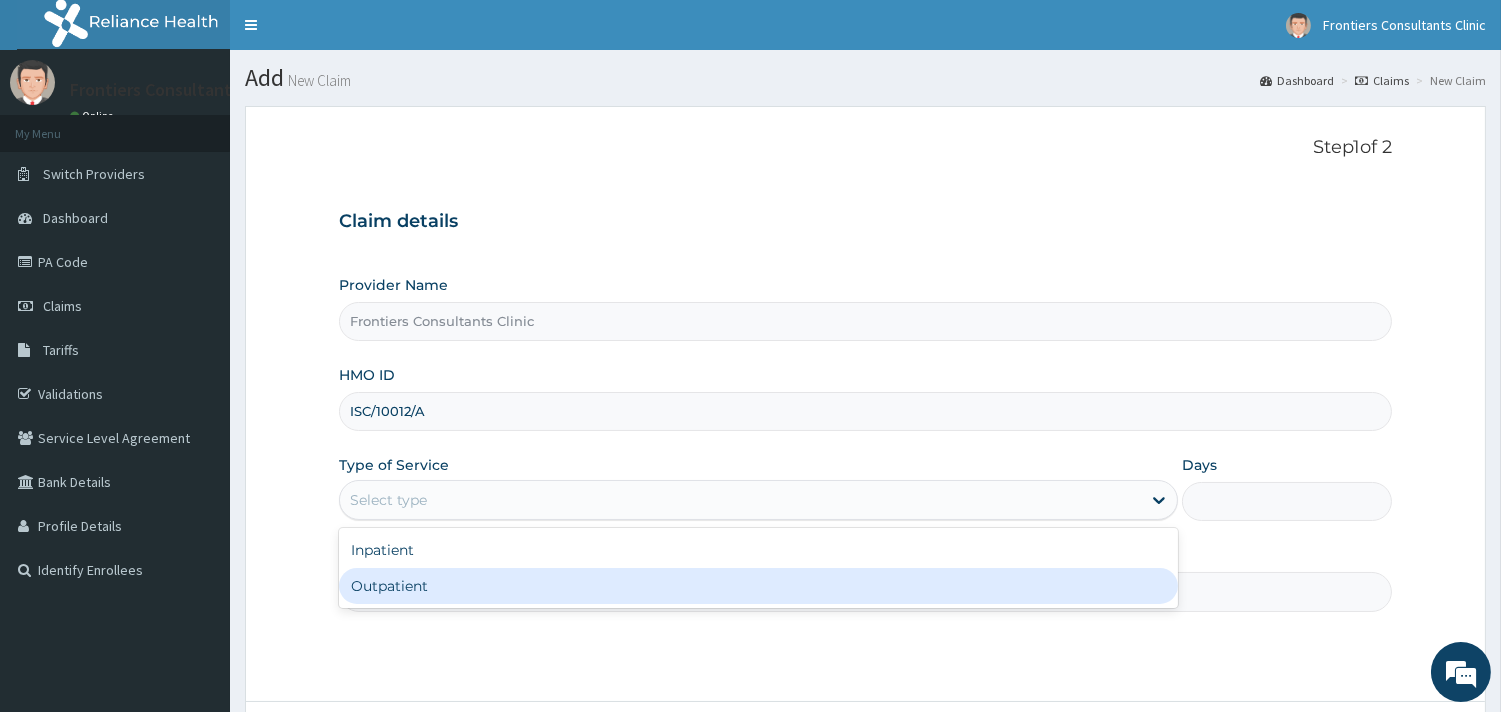 click on "Outpatient" at bounding box center (758, 586) 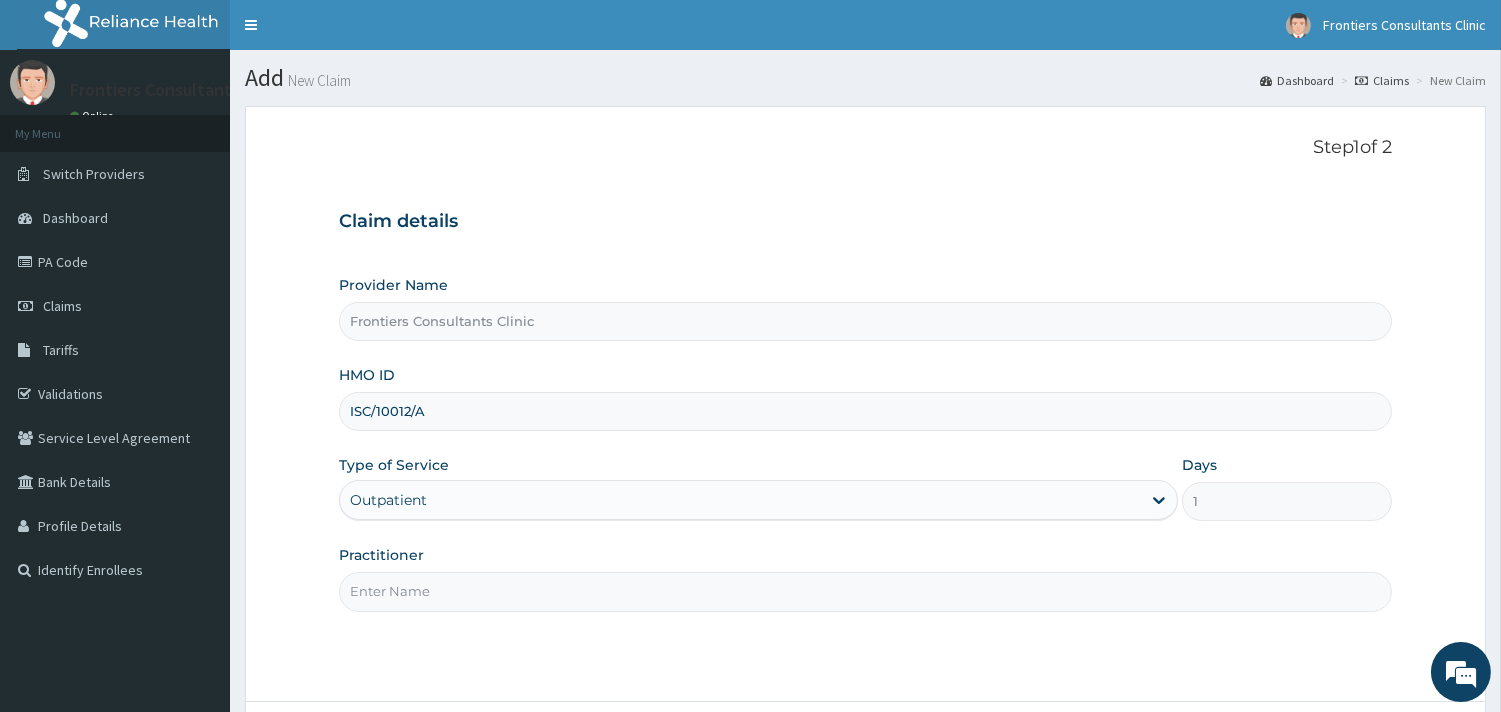 click on "Practitioner" at bounding box center [865, 591] 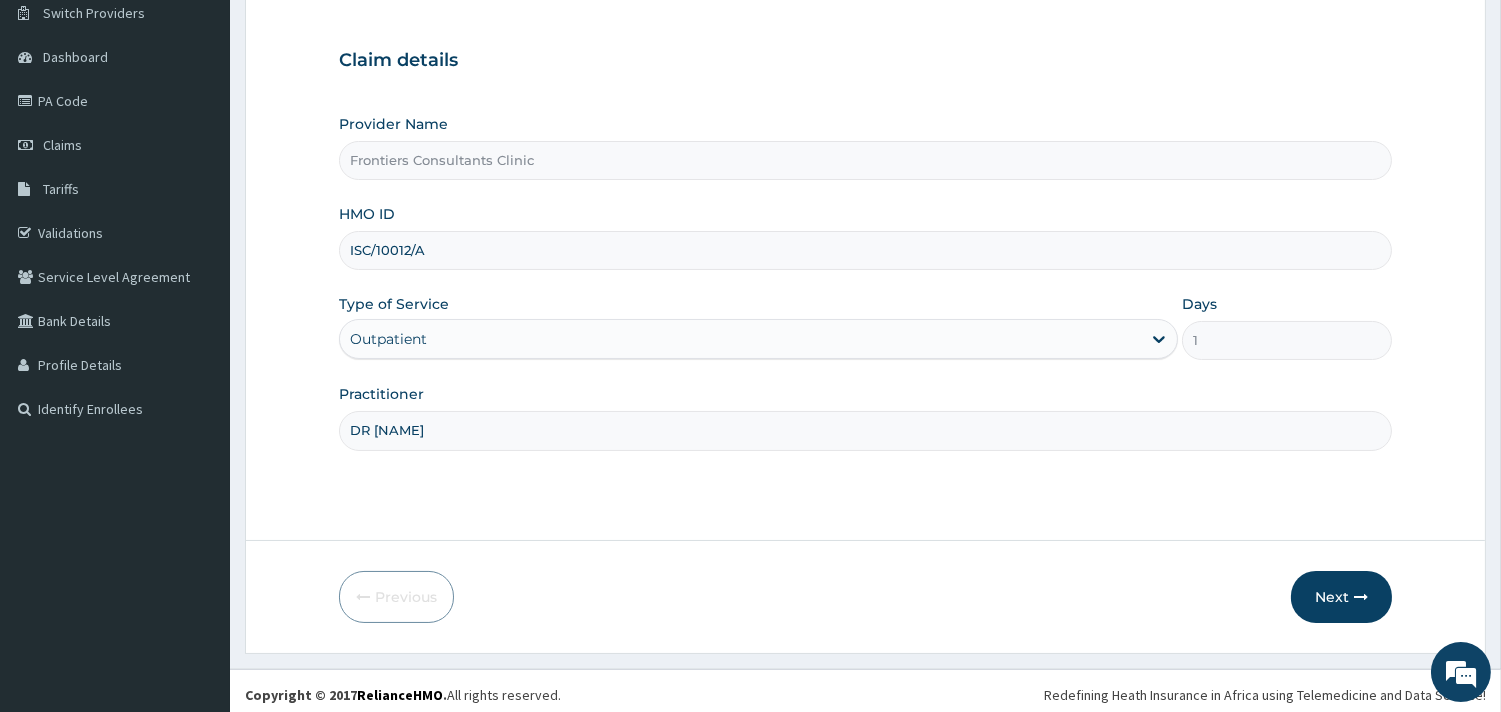 scroll, scrollTop: 170, scrollLeft: 0, axis: vertical 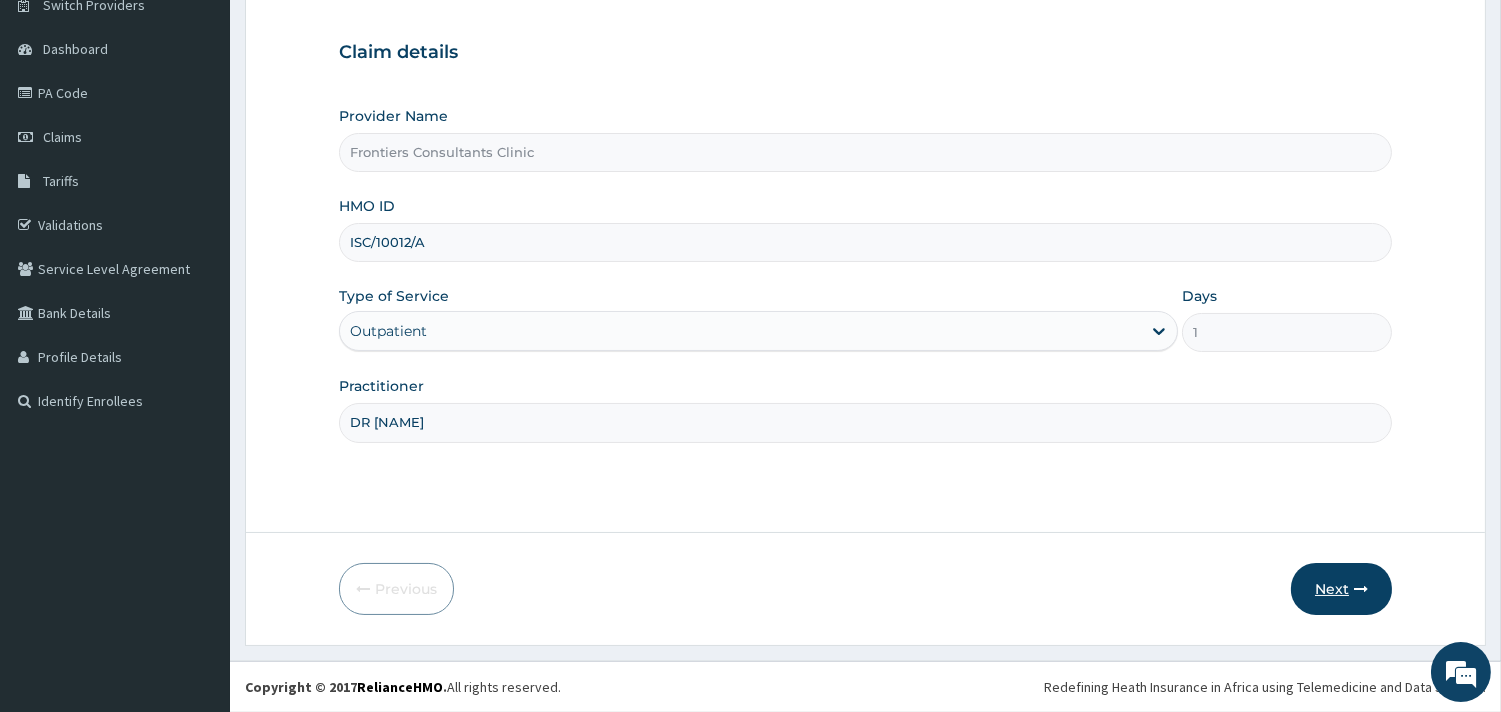 type on "DR SALIM" 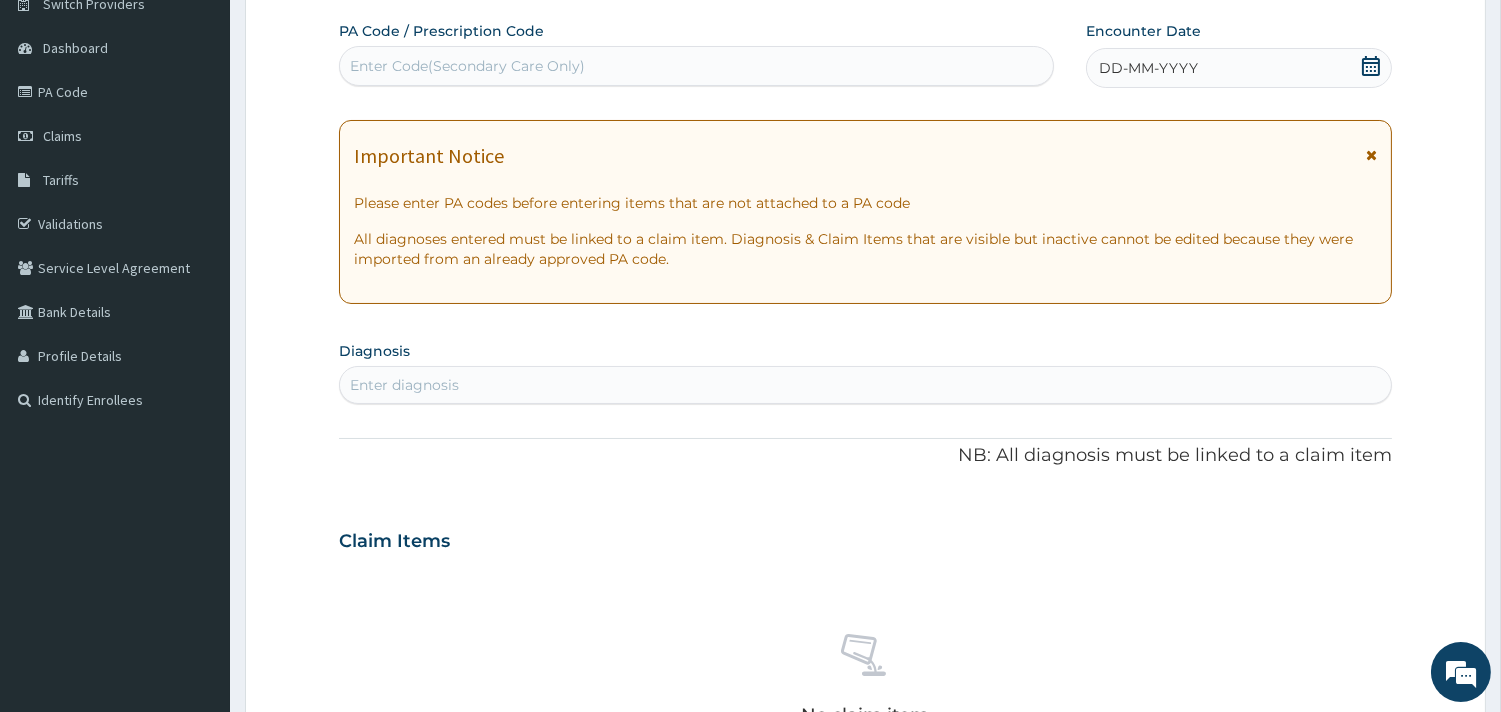 click at bounding box center [1371, 155] 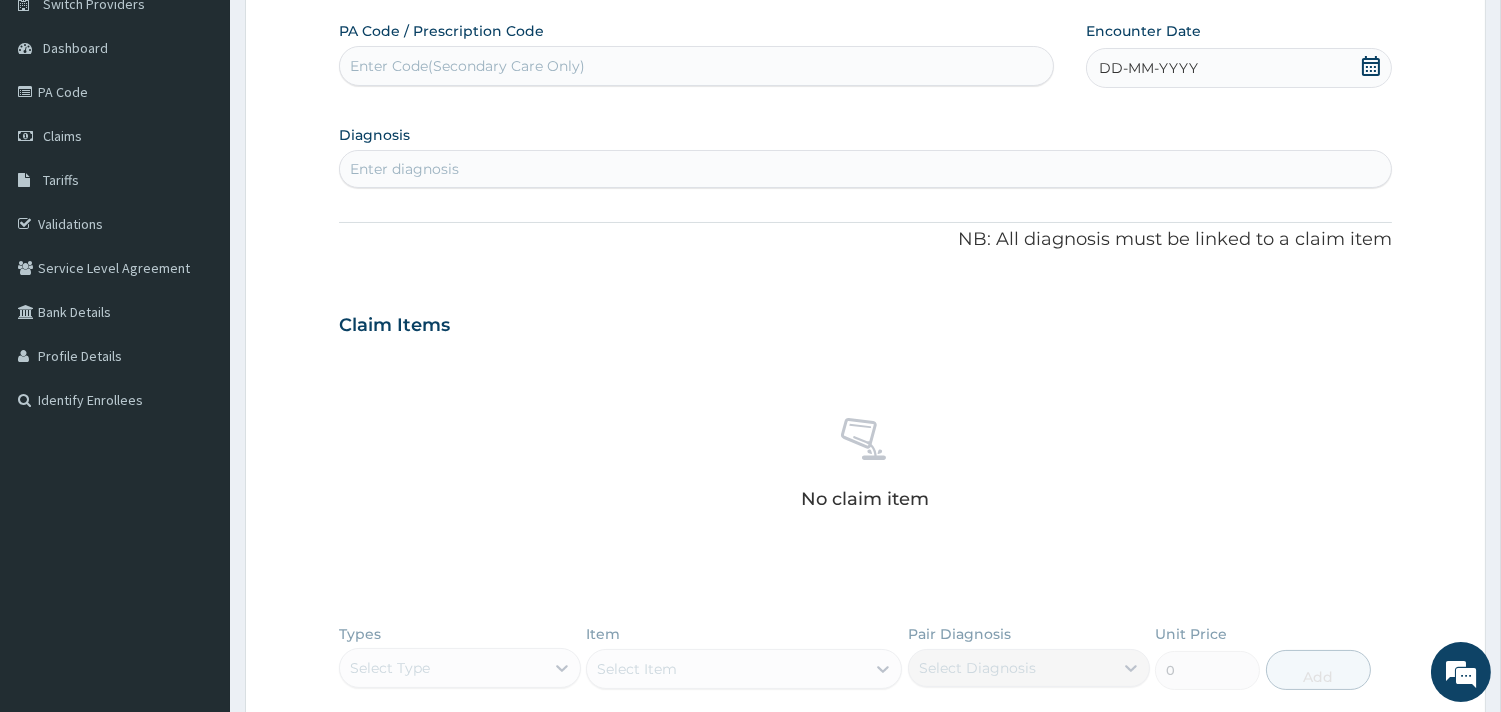click on "Enter Code(Secondary Care Only)" at bounding box center (696, 66) 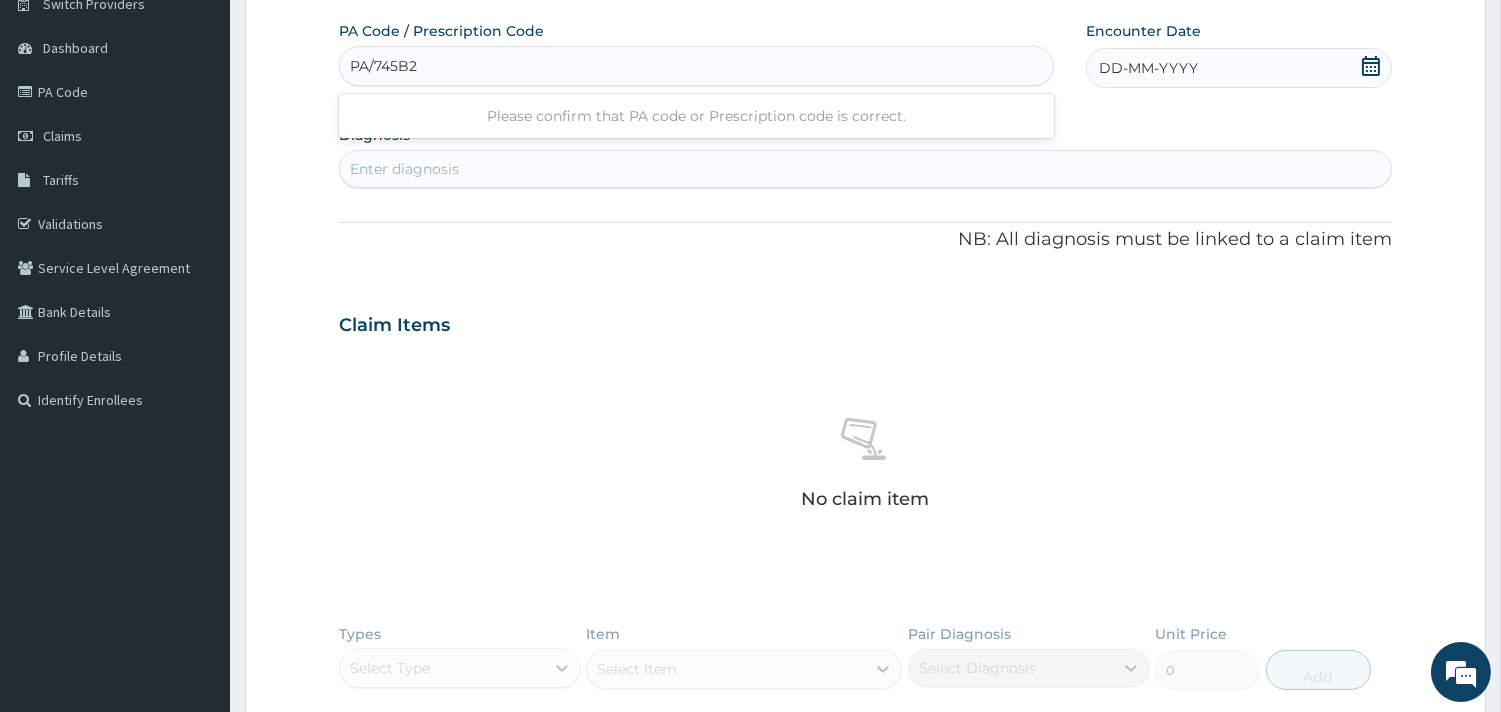 type on "PA/745B2B" 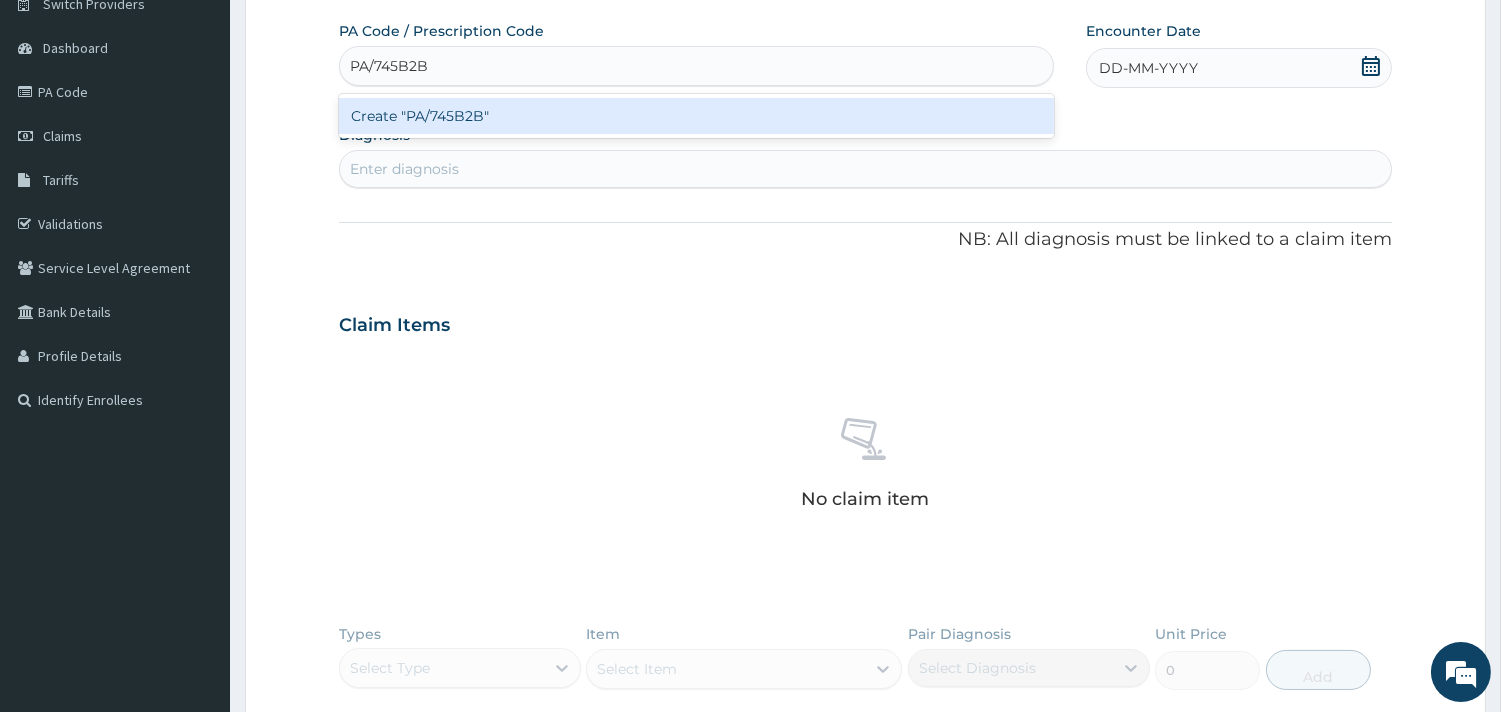 click on "Create "PA/745B2B"" at bounding box center (696, 116) 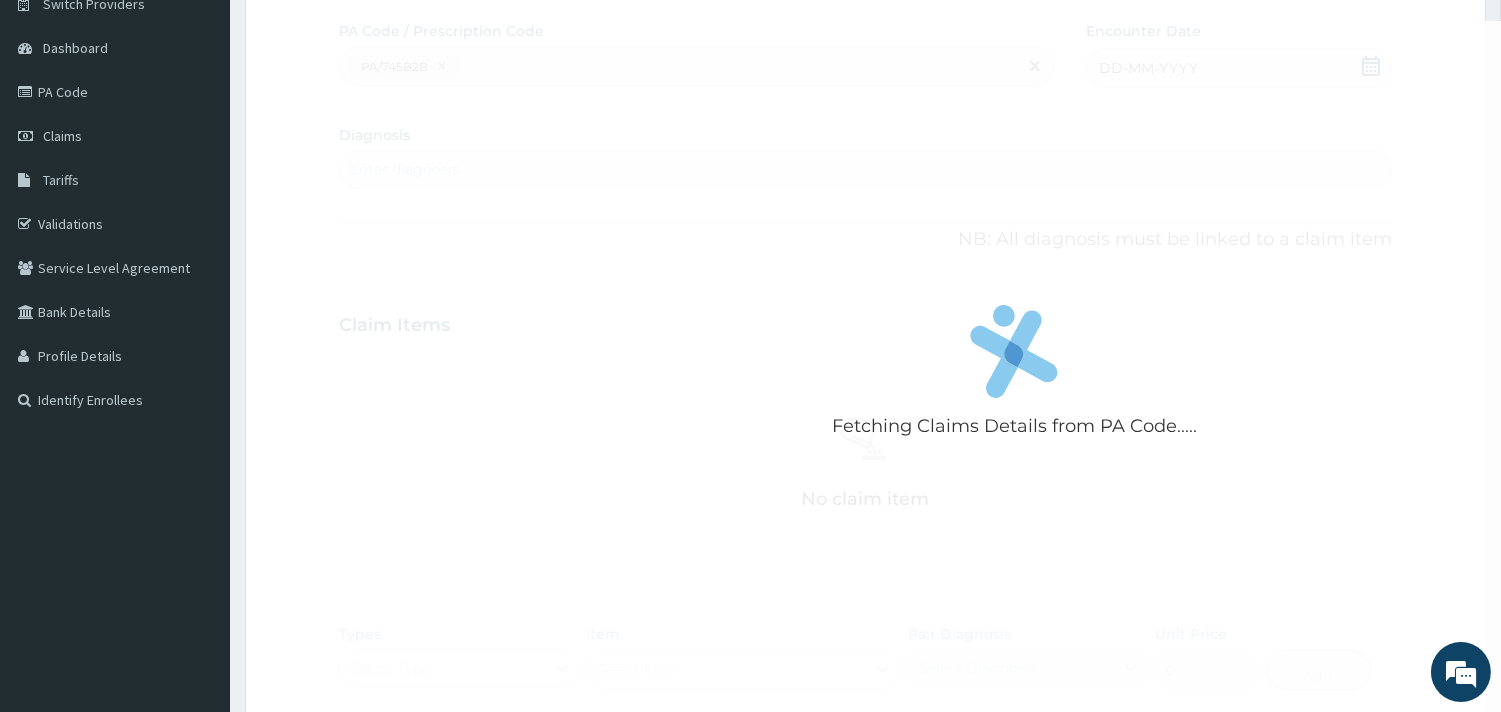 scroll, scrollTop: 606, scrollLeft: 0, axis: vertical 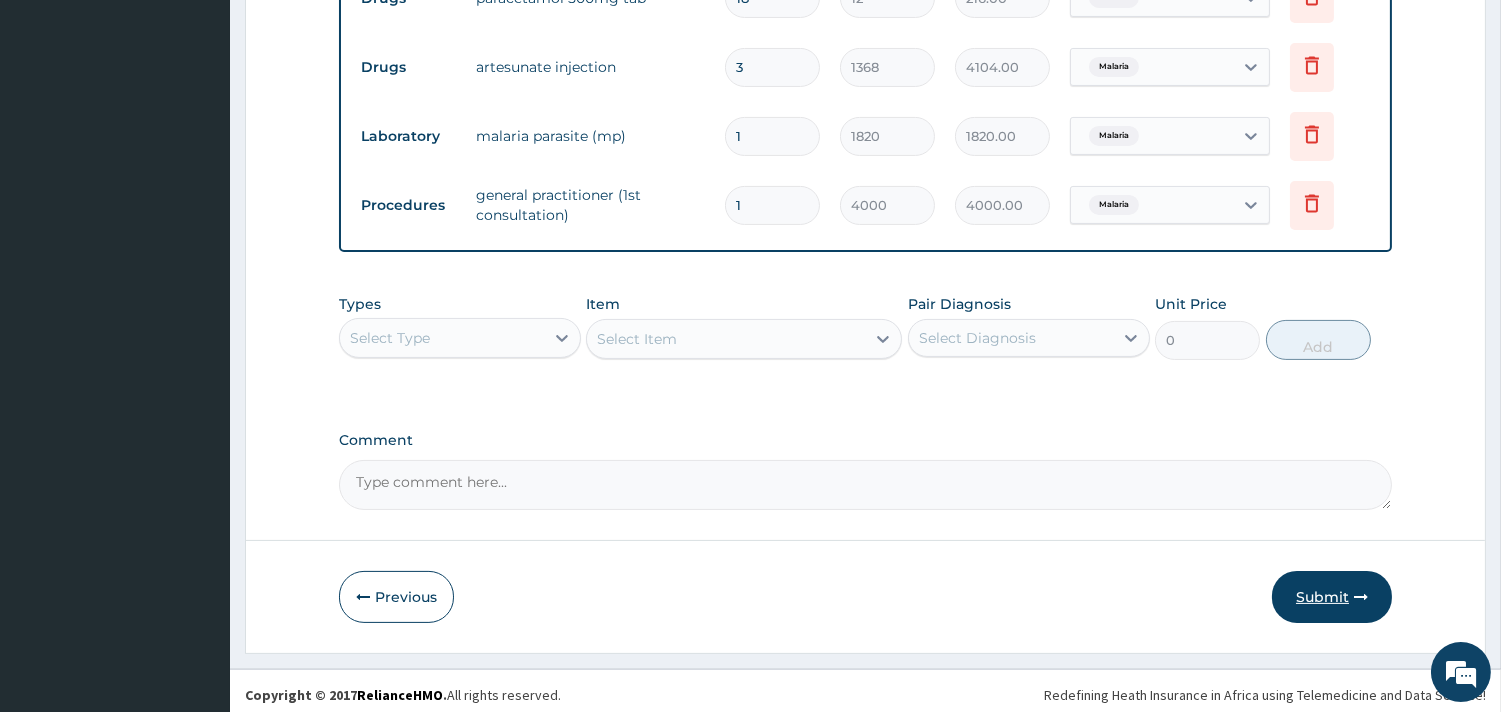 click on "Submit" at bounding box center [1332, 597] 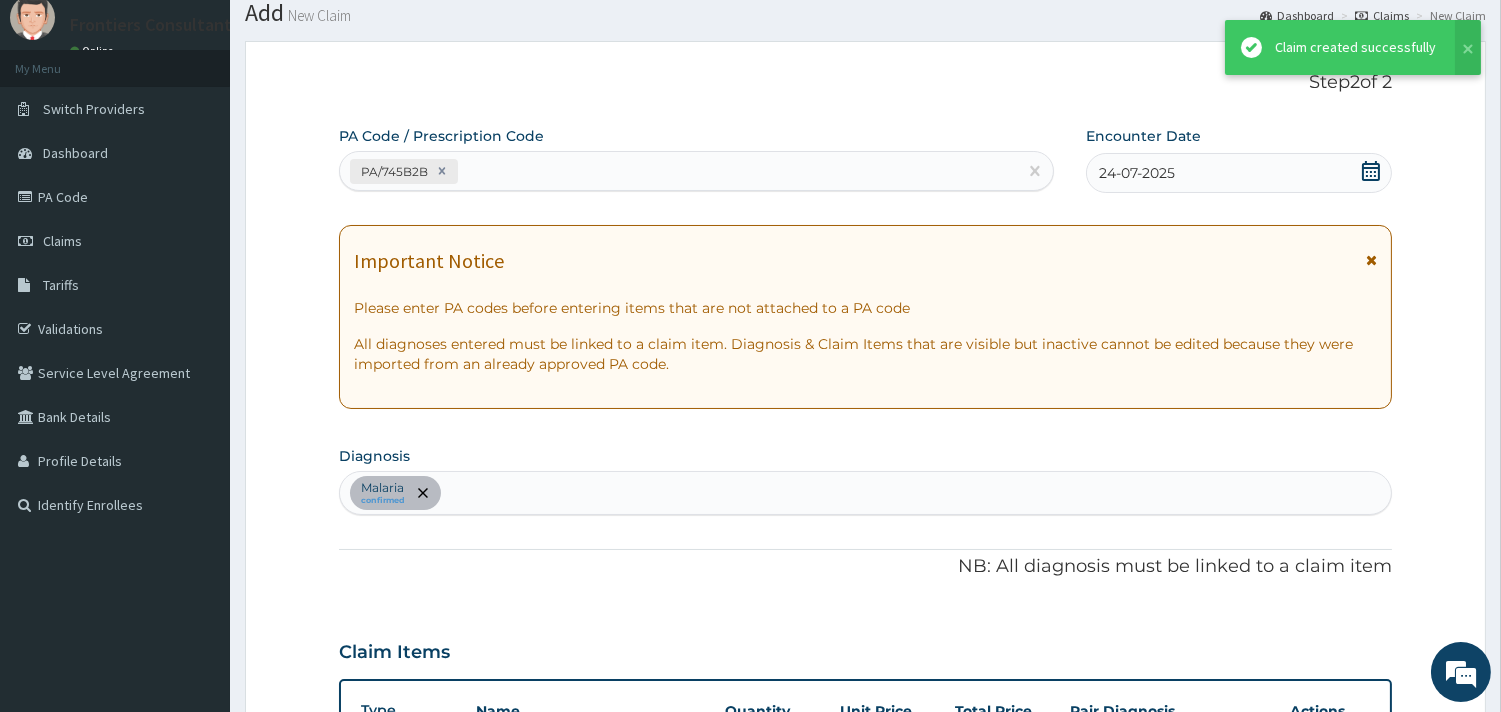 scroll, scrollTop: 756, scrollLeft: 0, axis: vertical 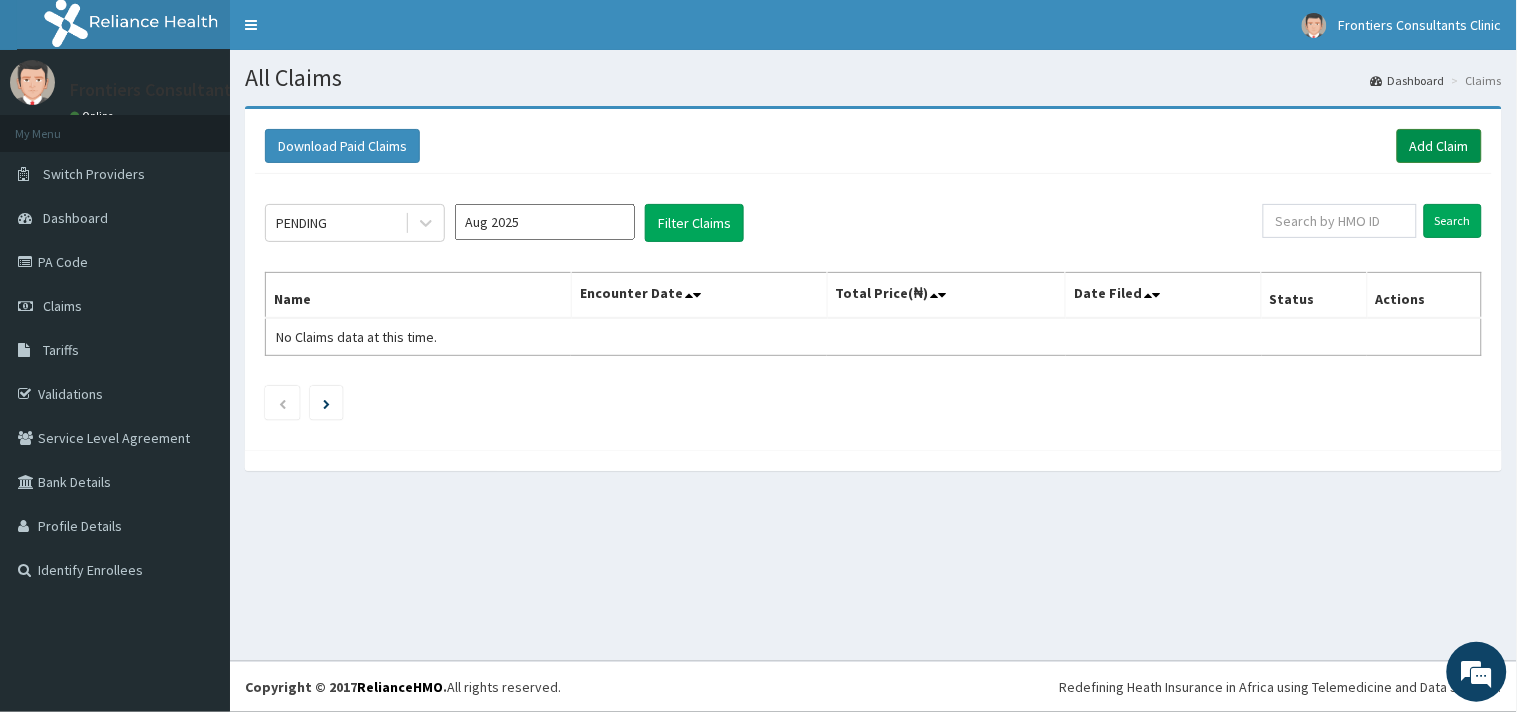 click on "Add Claim" at bounding box center [1439, 146] 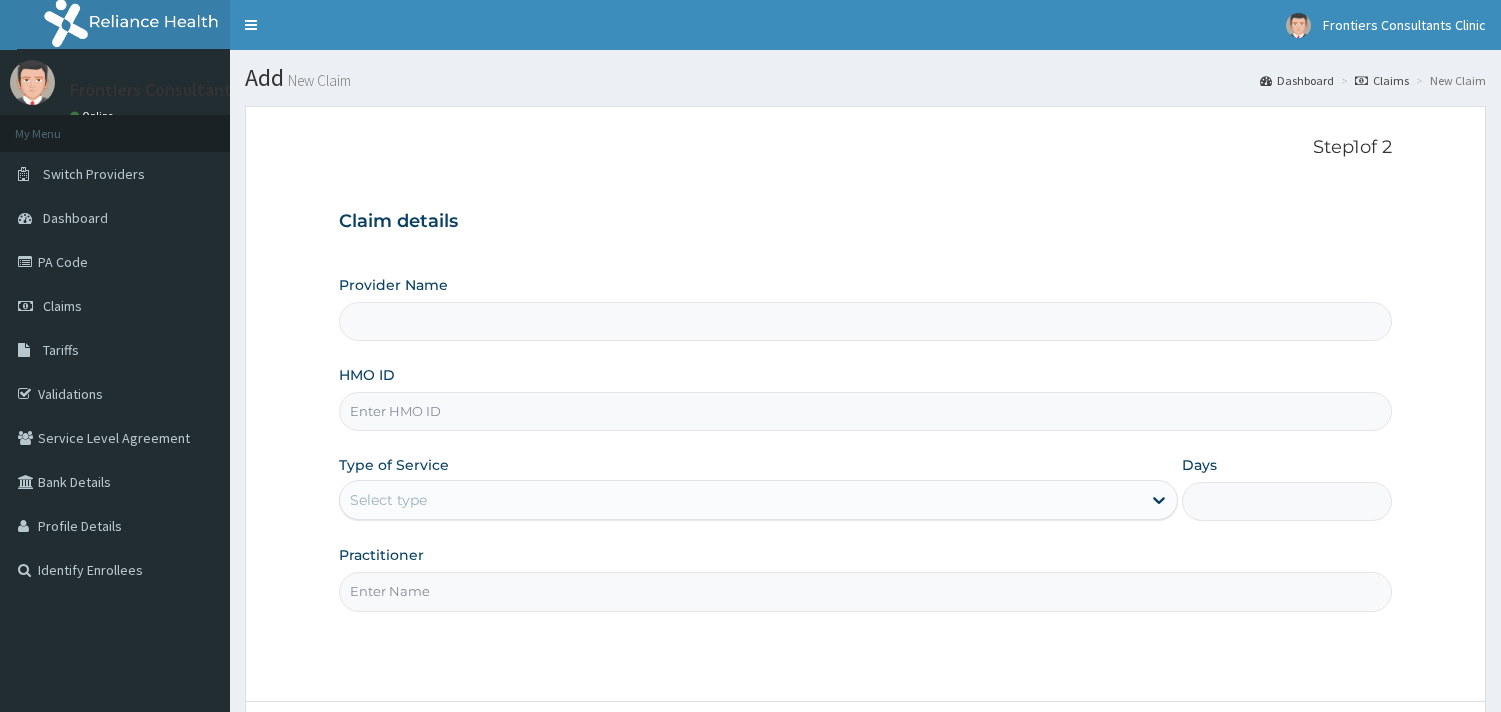 scroll, scrollTop: 0, scrollLeft: 0, axis: both 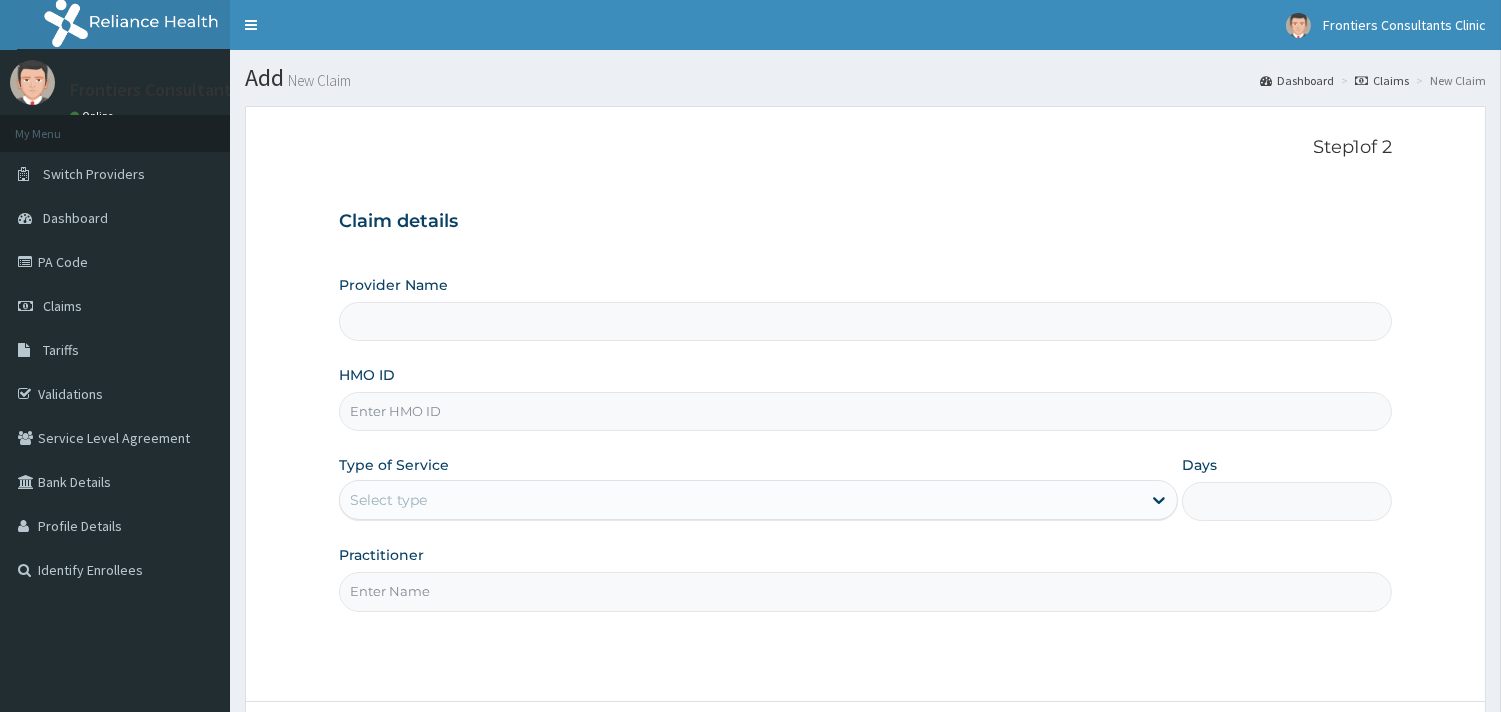 click on "Provider Name" at bounding box center (865, 321) 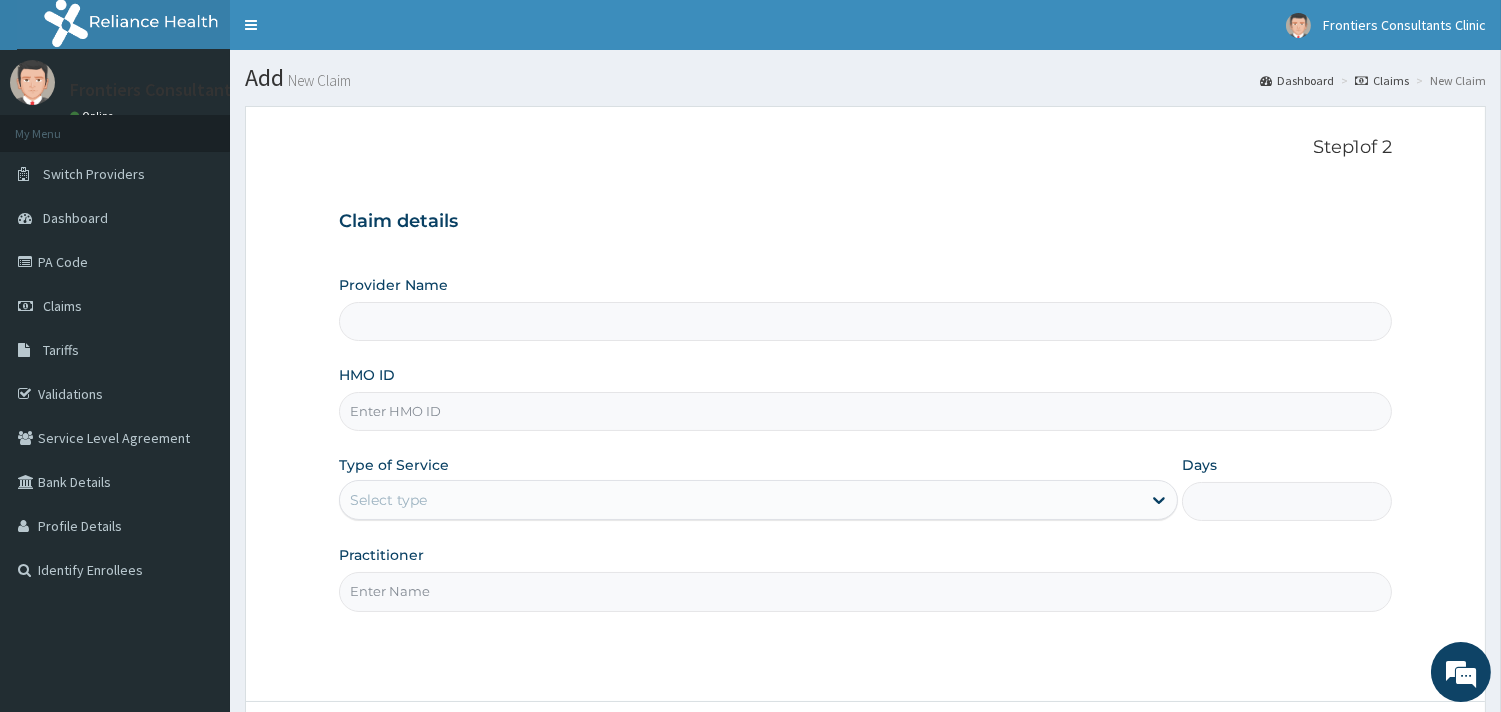 type on "Frontiers Consultants Clinic" 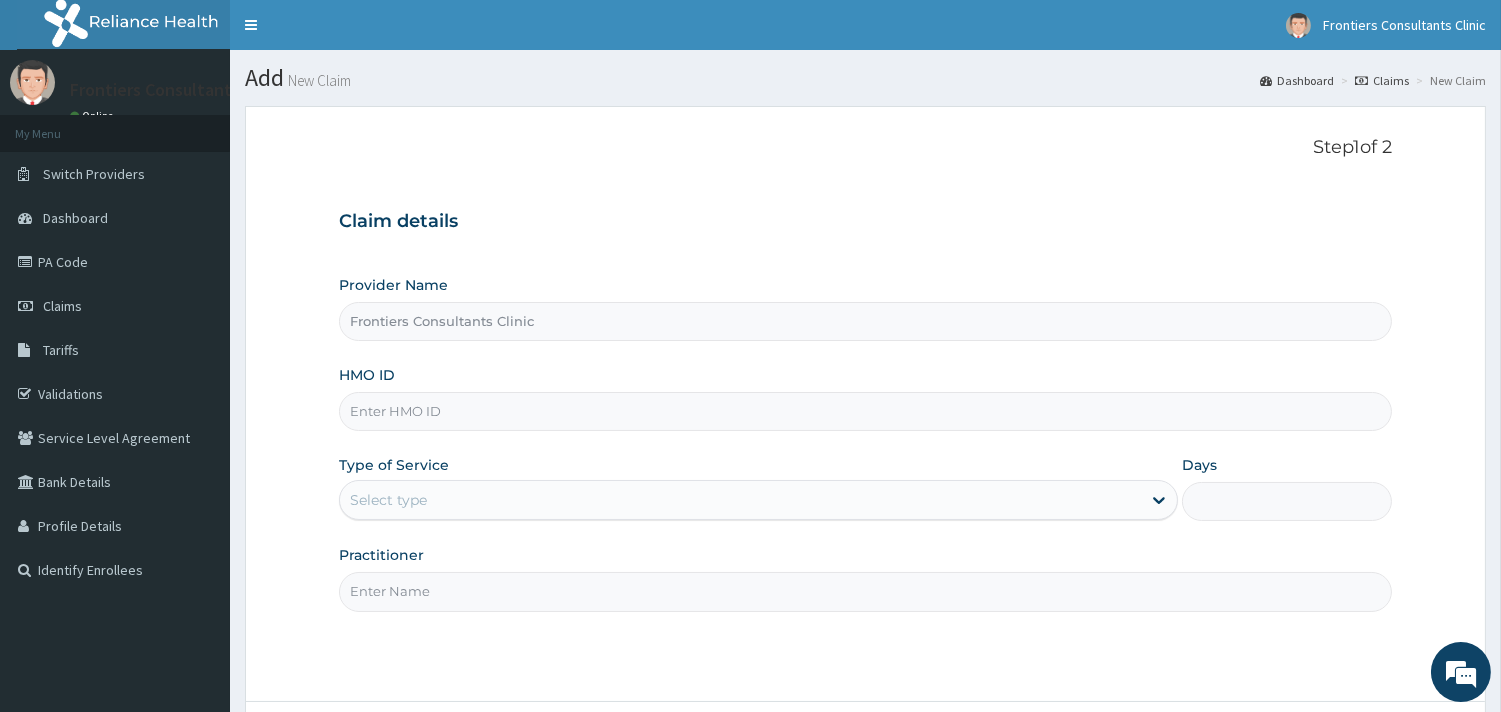 click on "HMO ID" at bounding box center [865, 411] 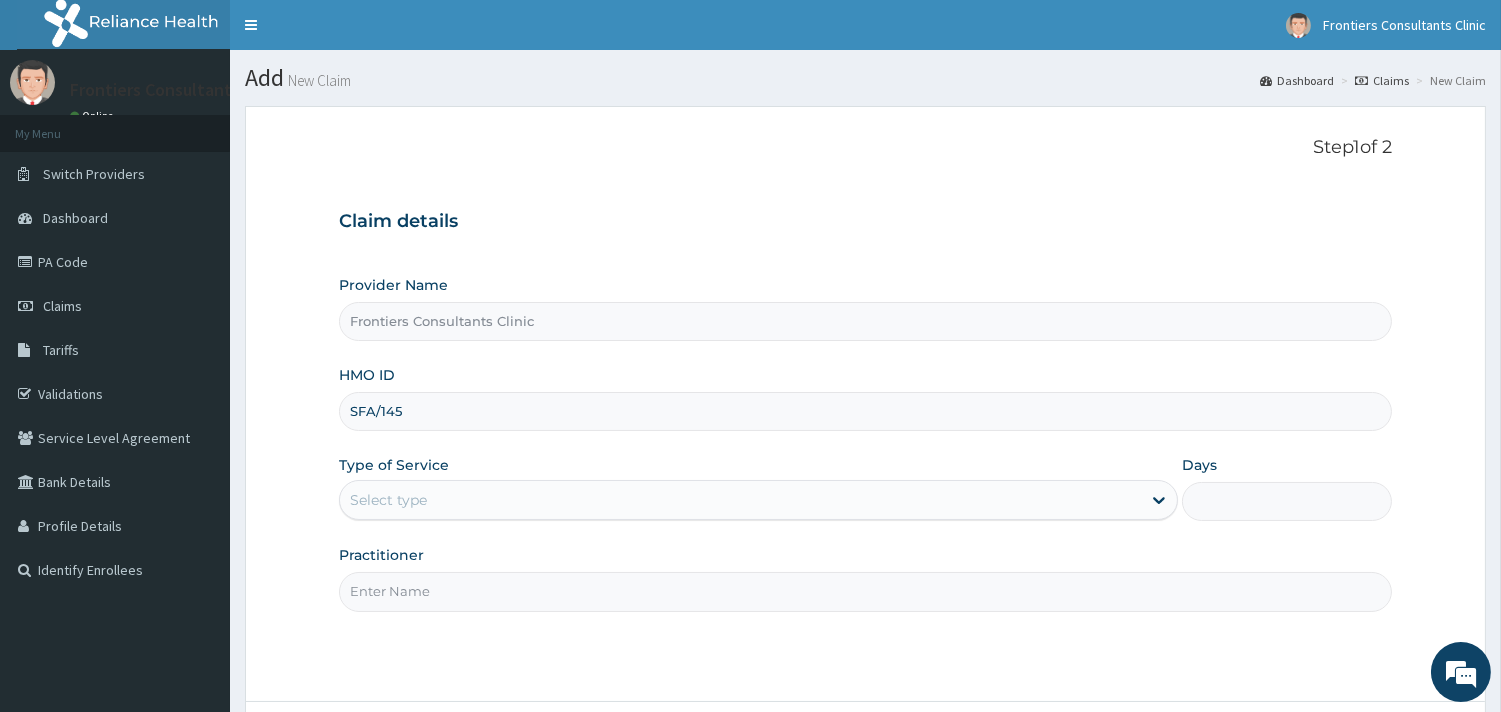 scroll, scrollTop: 0, scrollLeft: 0, axis: both 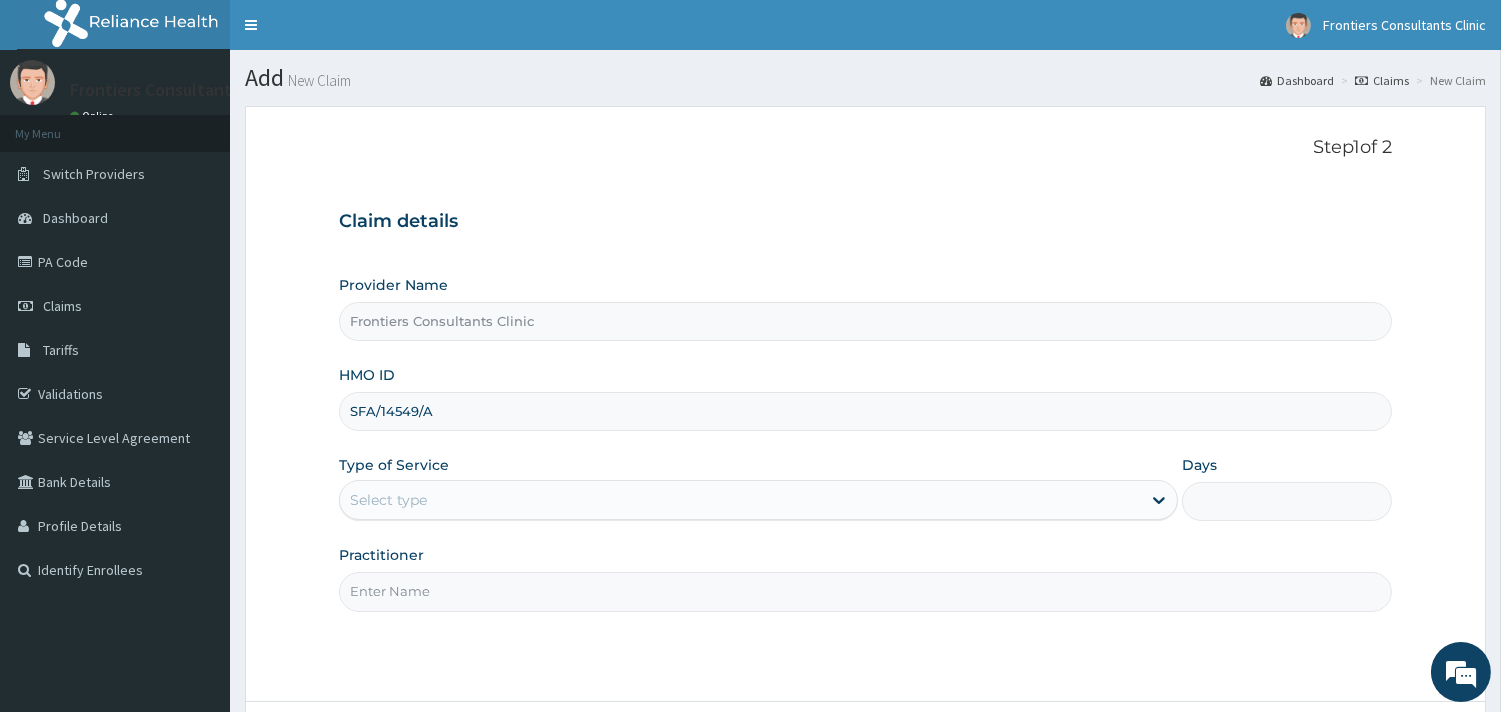 type on "SFA/14549/A" 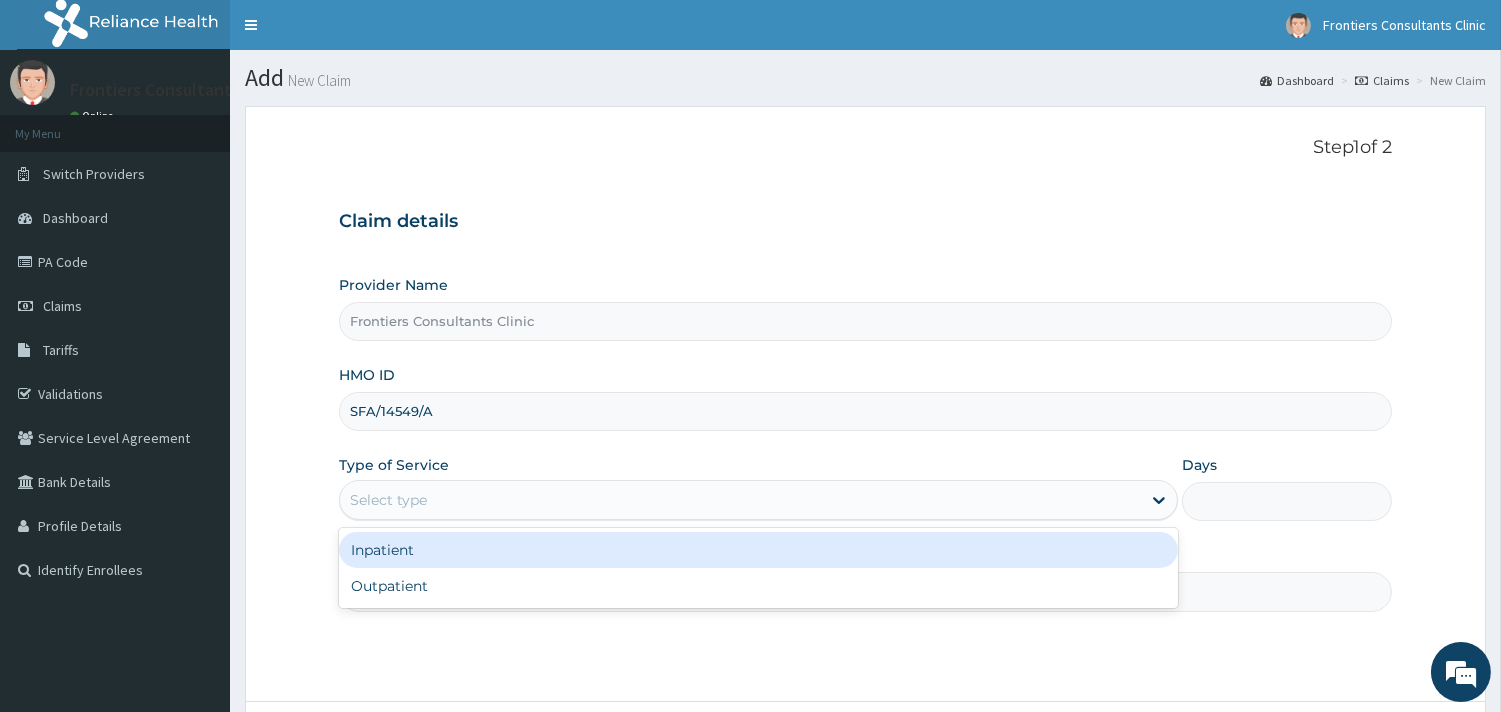 click on "Select type" at bounding box center (740, 500) 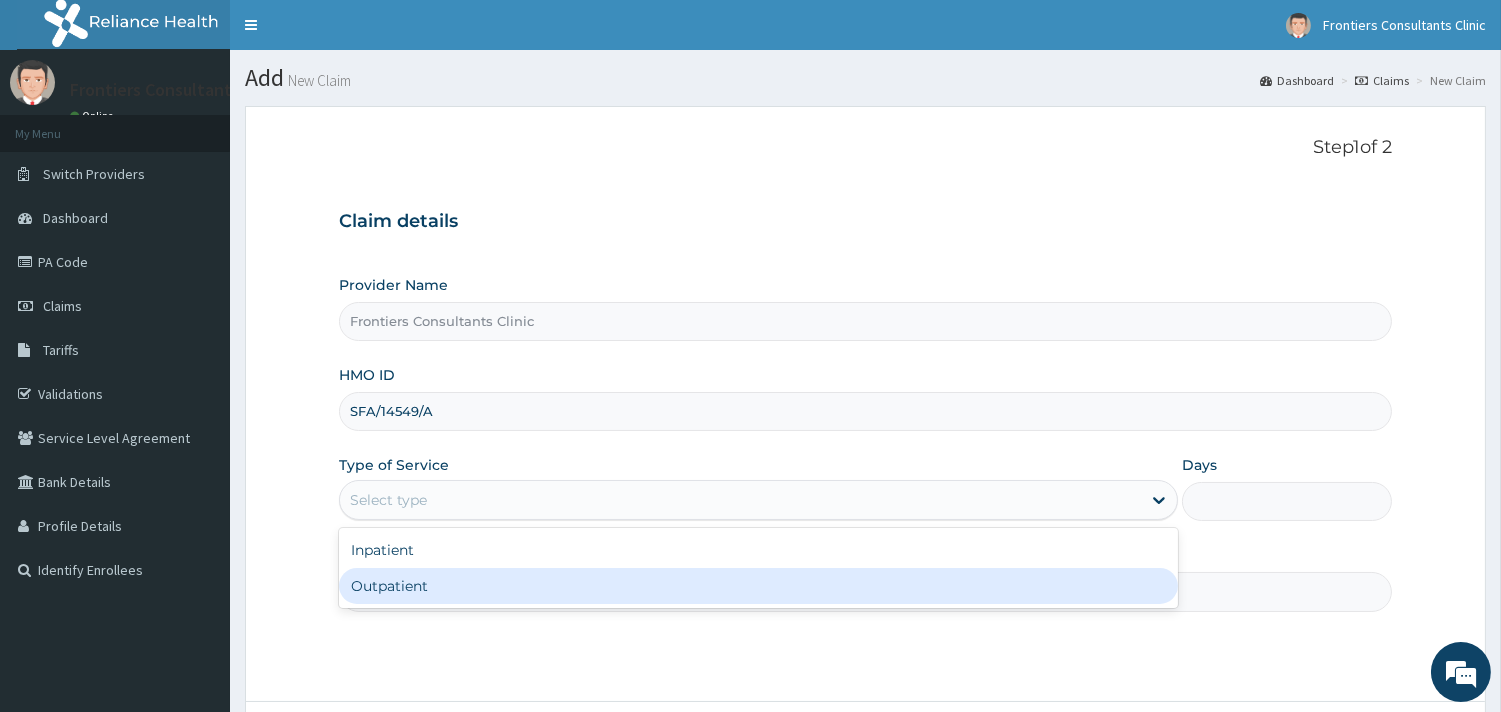 click on "Outpatient" at bounding box center (758, 586) 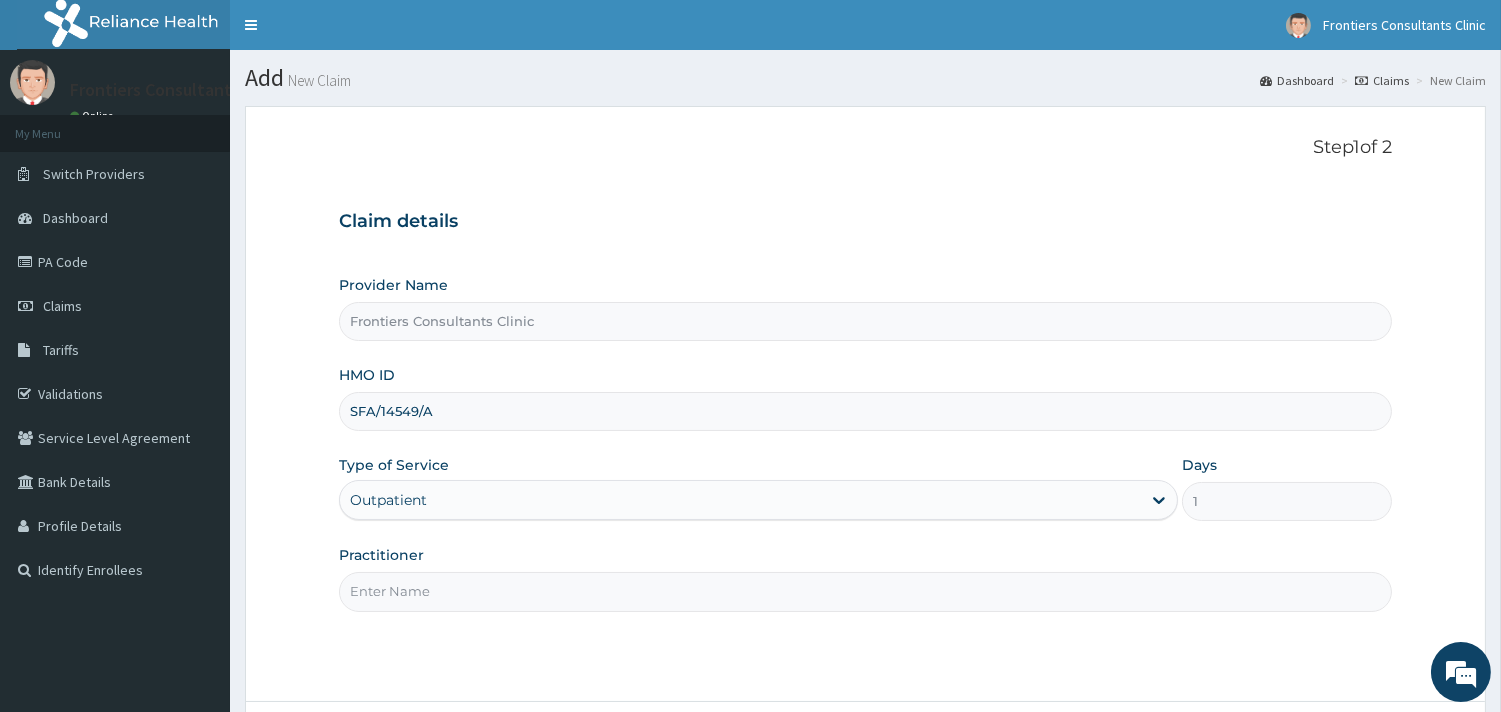 click on "Practitioner" at bounding box center (865, 591) 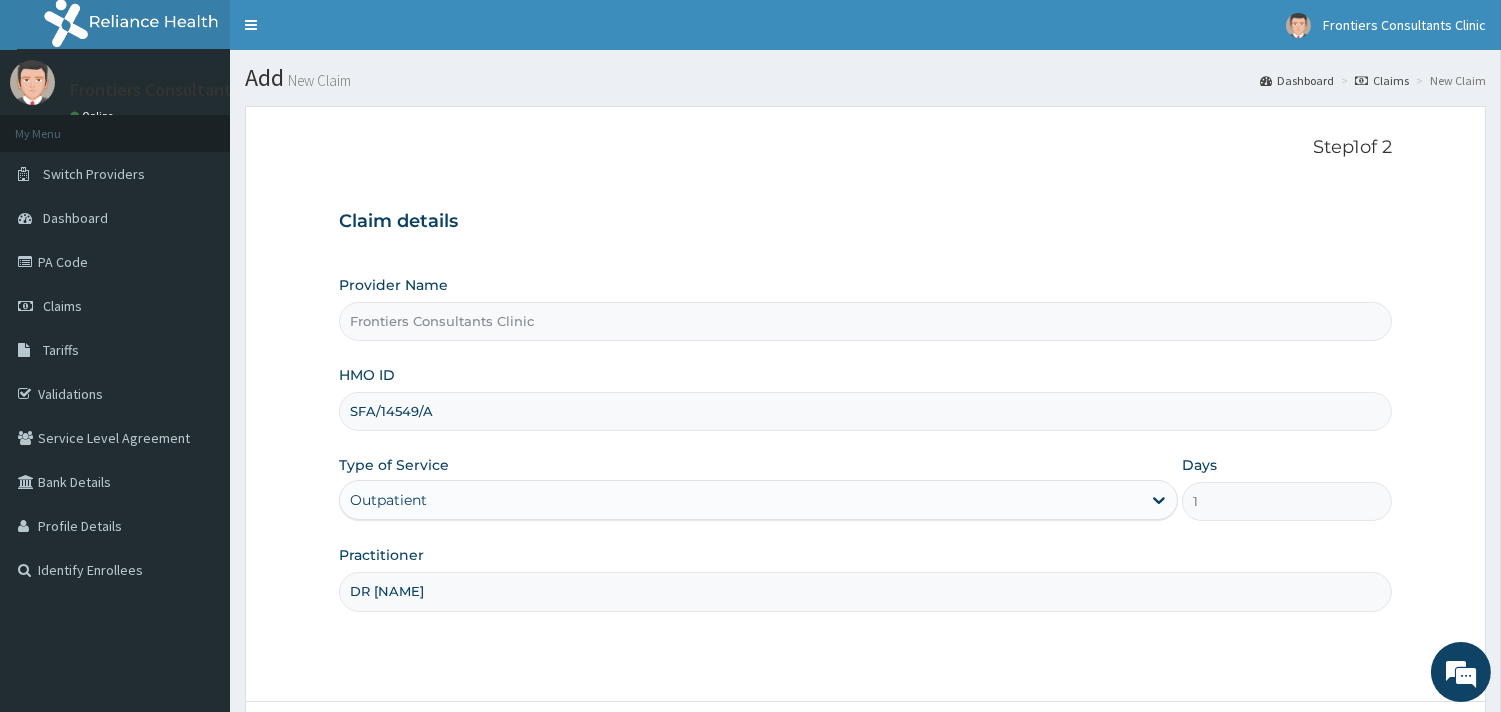 scroll, scrollTop: 170, scrollLeft: 0, axis: vertical 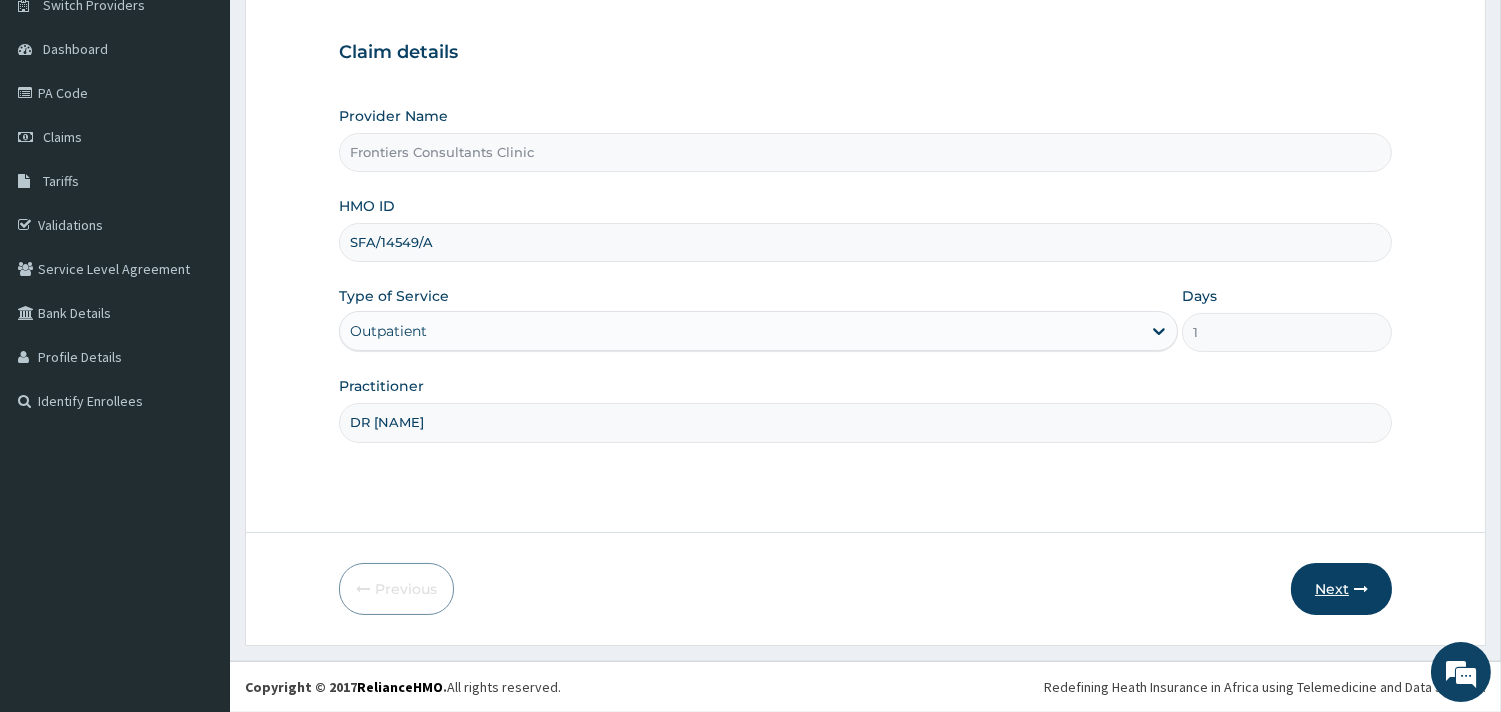 type on "DR SALIM" 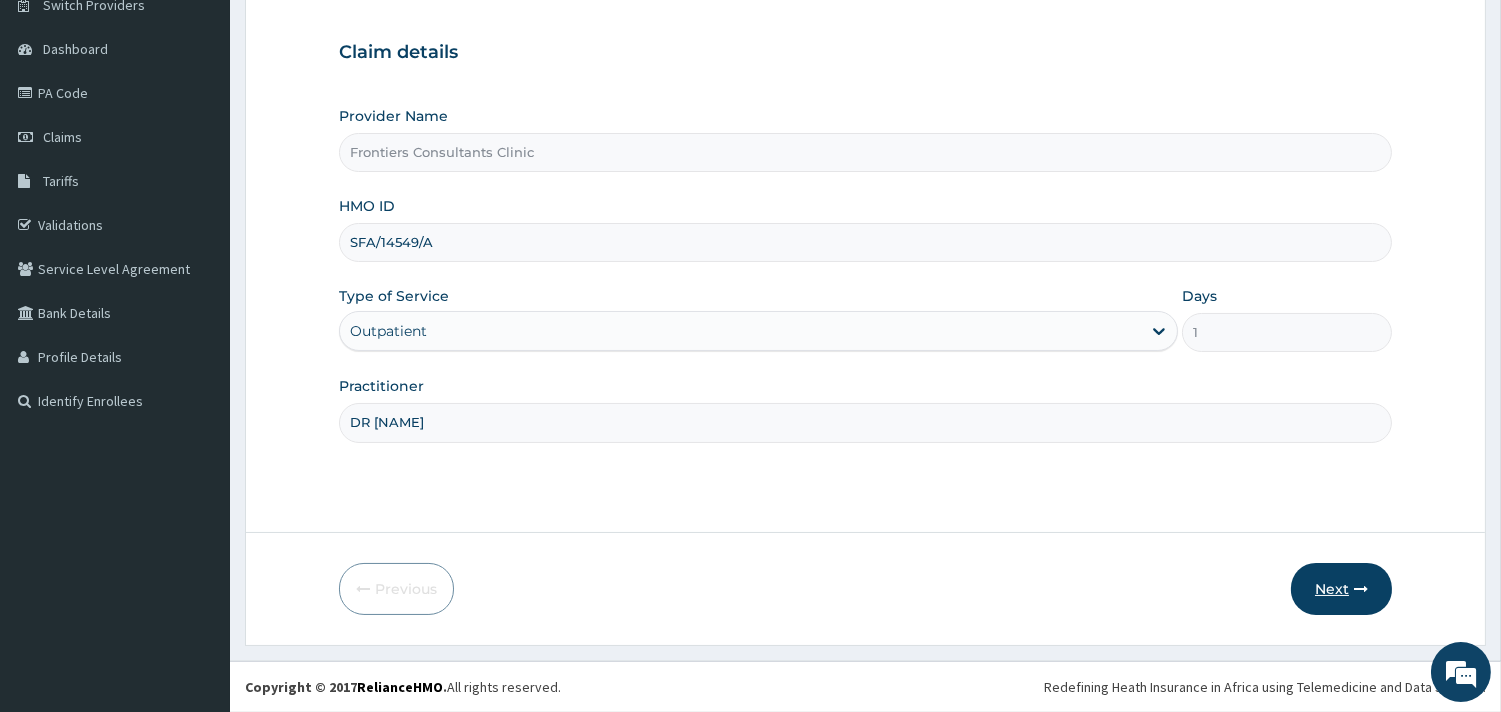 click on "Next" at bounding box center [1341, 589] 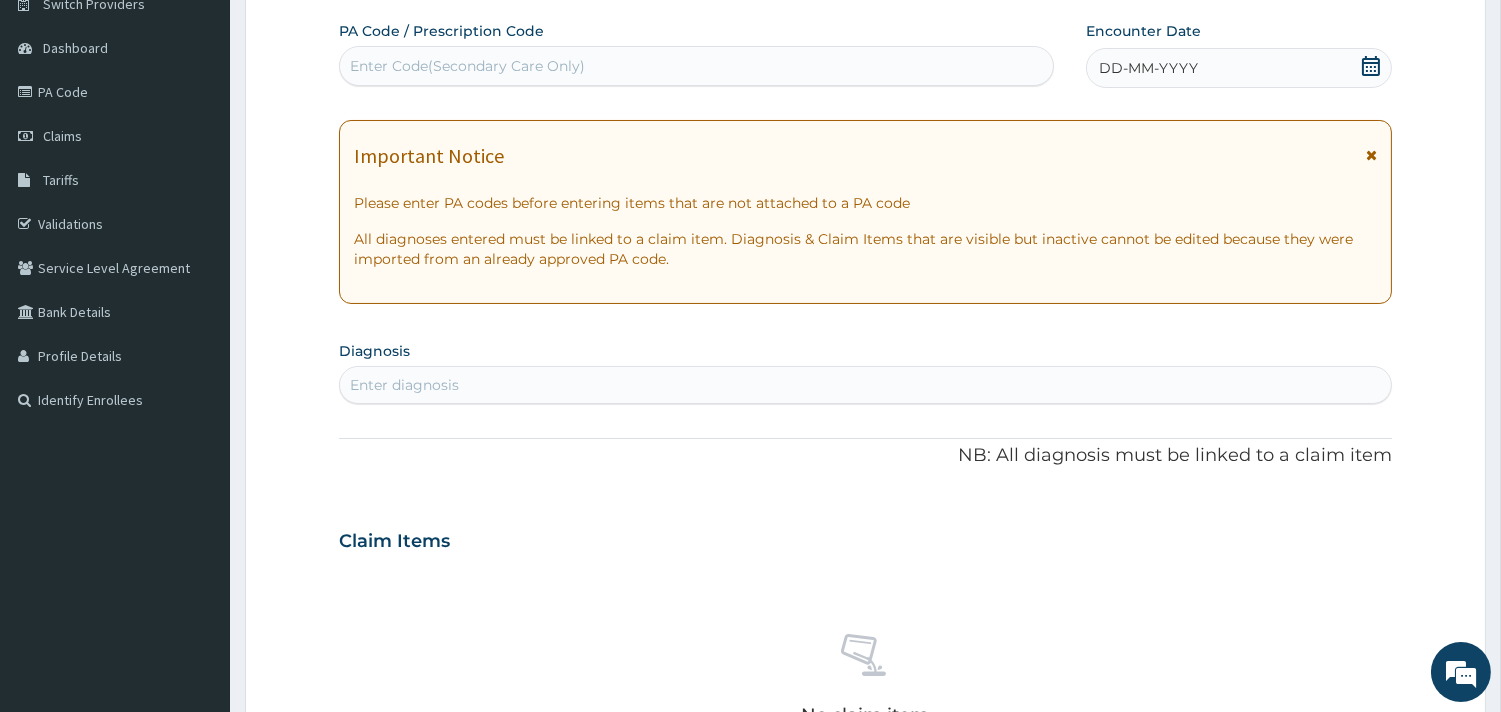 click at bounding box center (1371, 155) 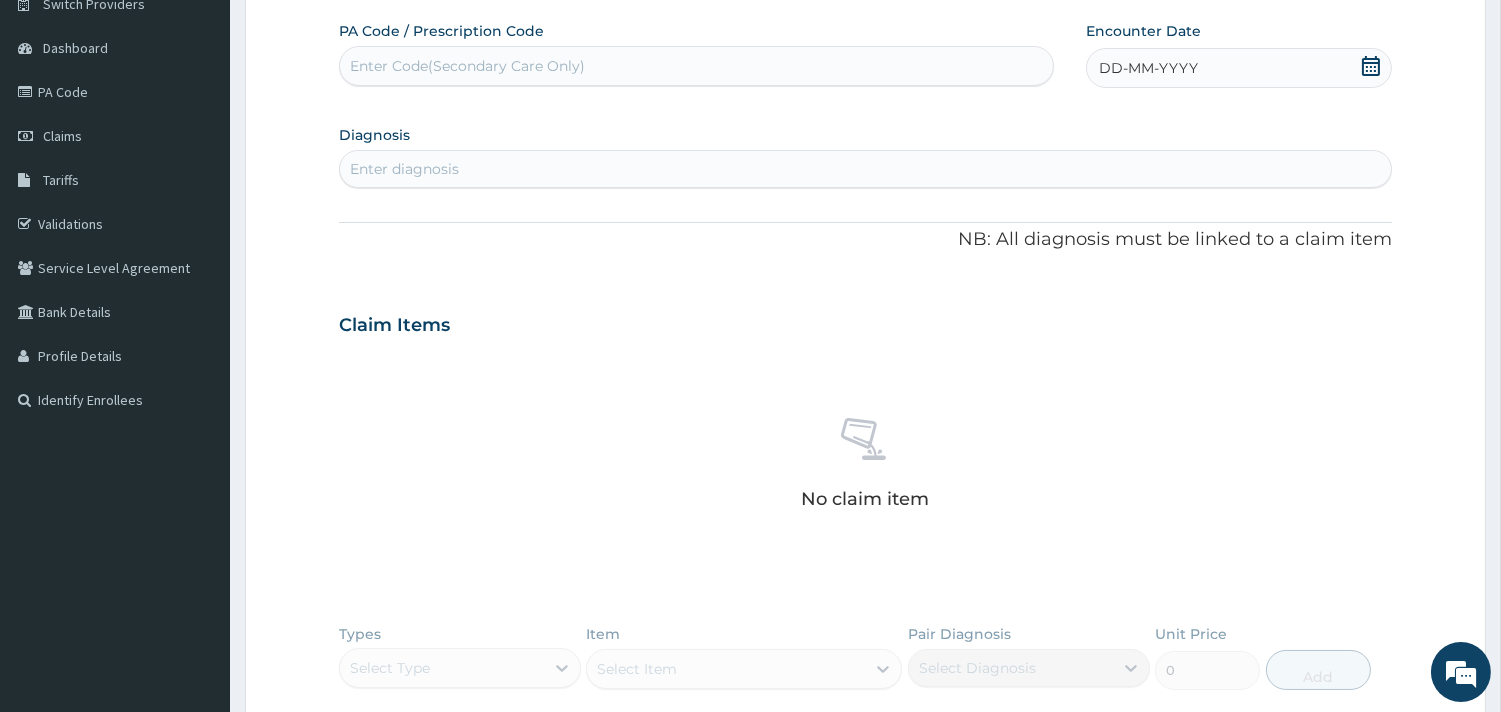 click on "Enter Code(Secondary Care Only)" at bounding box center (696, 66) 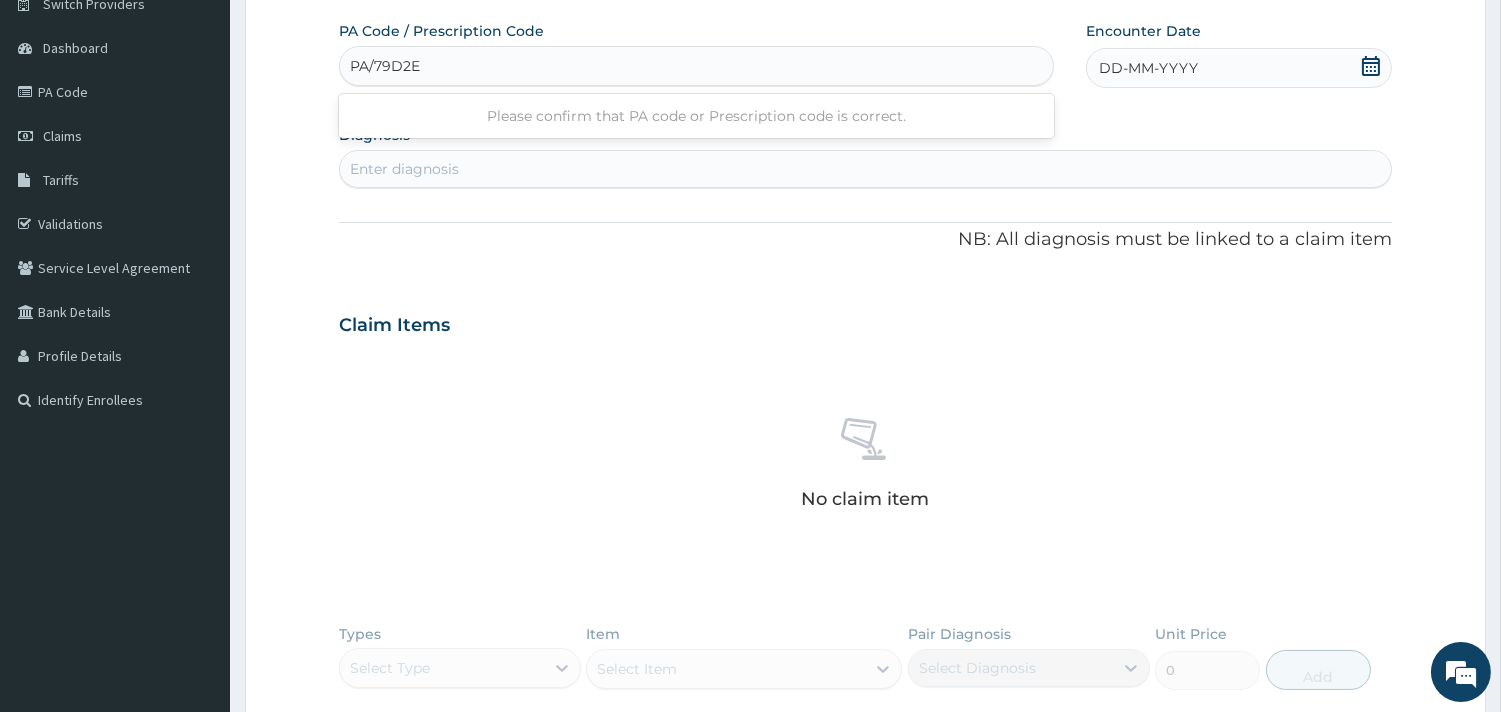 type on "PA/79D2EA" 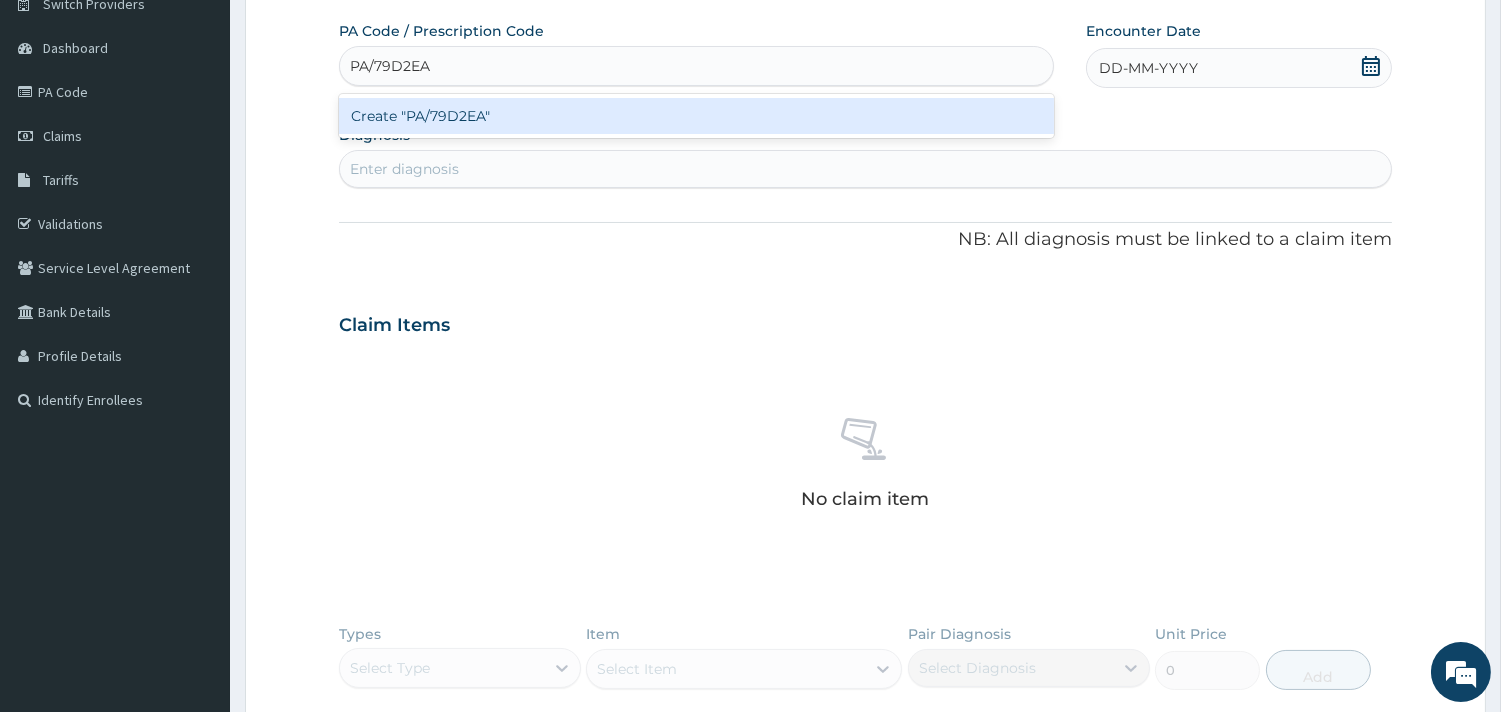 click on "Create "PA/79D2EA"" at bounding box center (696, 116) 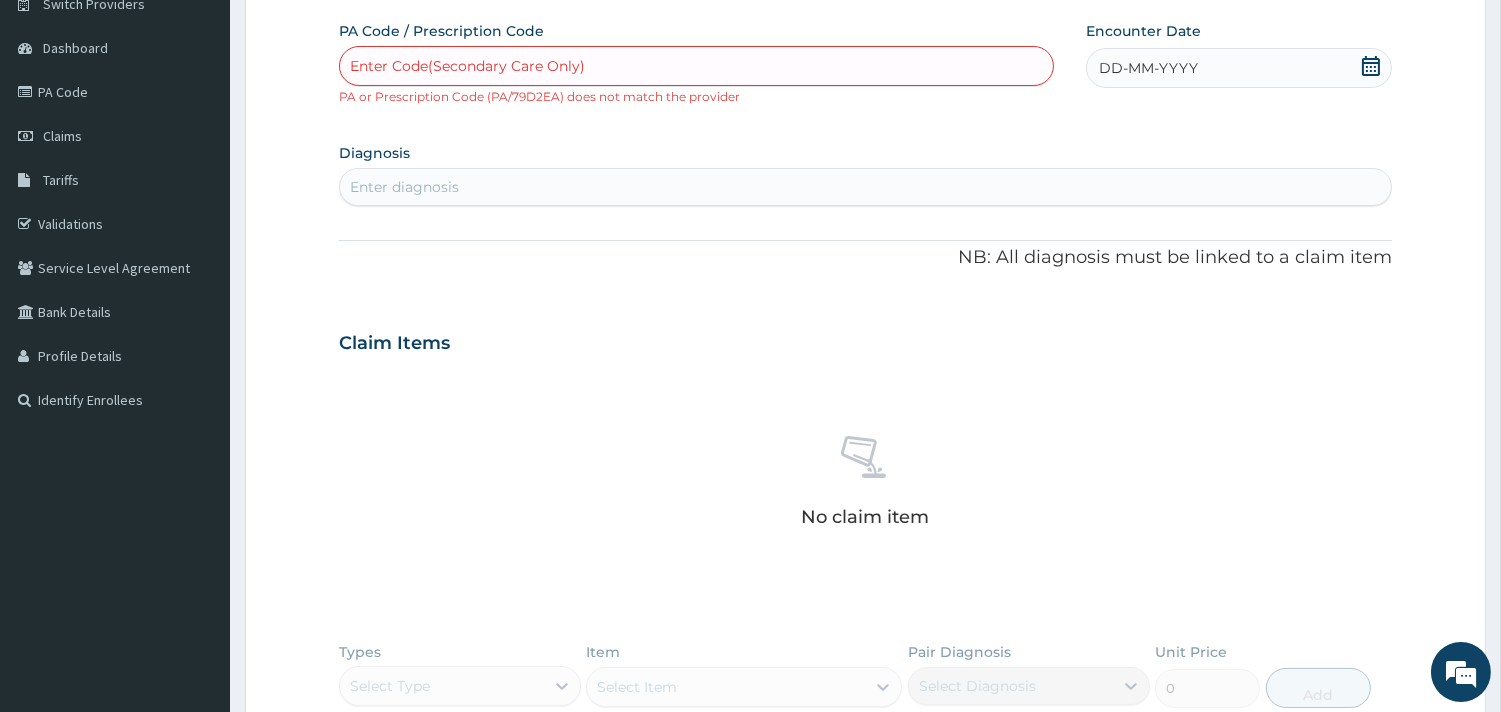 click on "Enter Code(Secondary Care Only)" at bounding box center (696, 66) 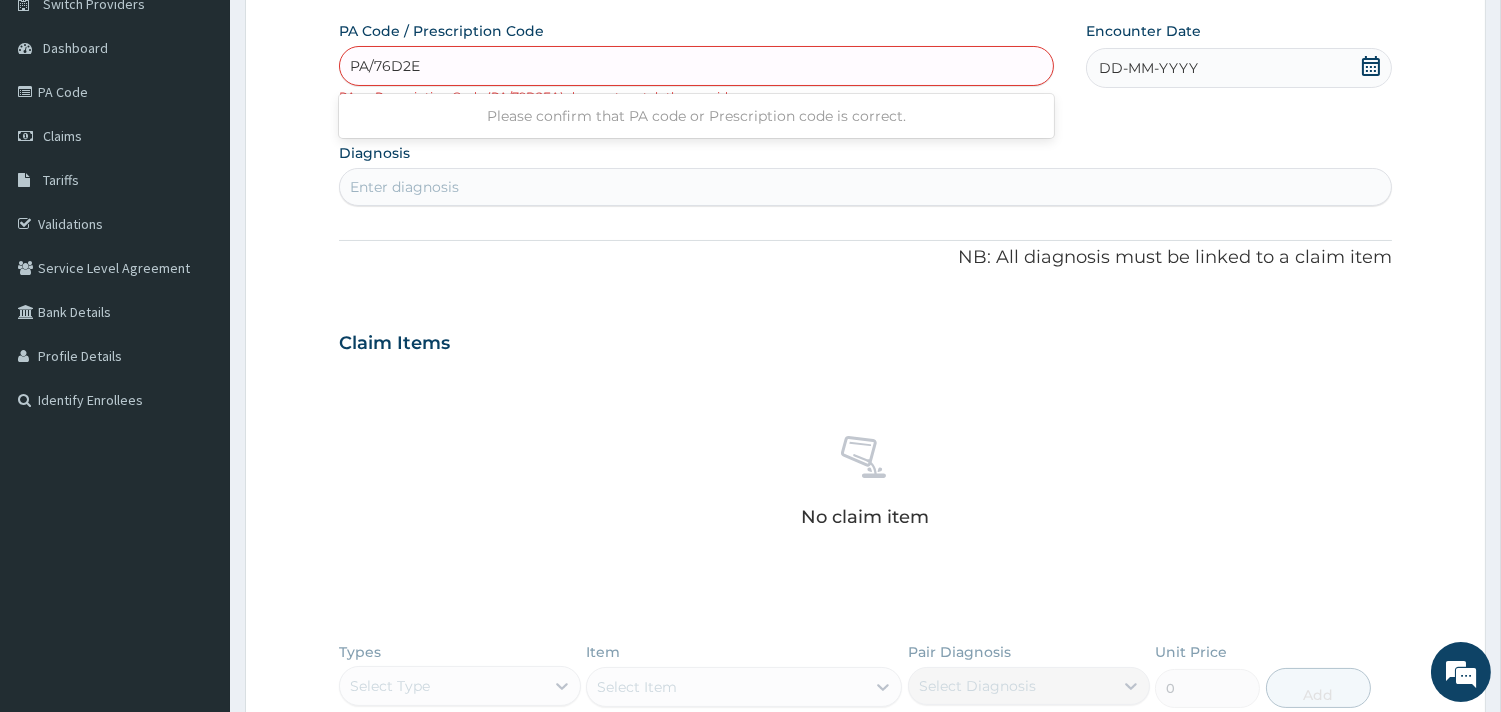 type on "PA/76D2EA" 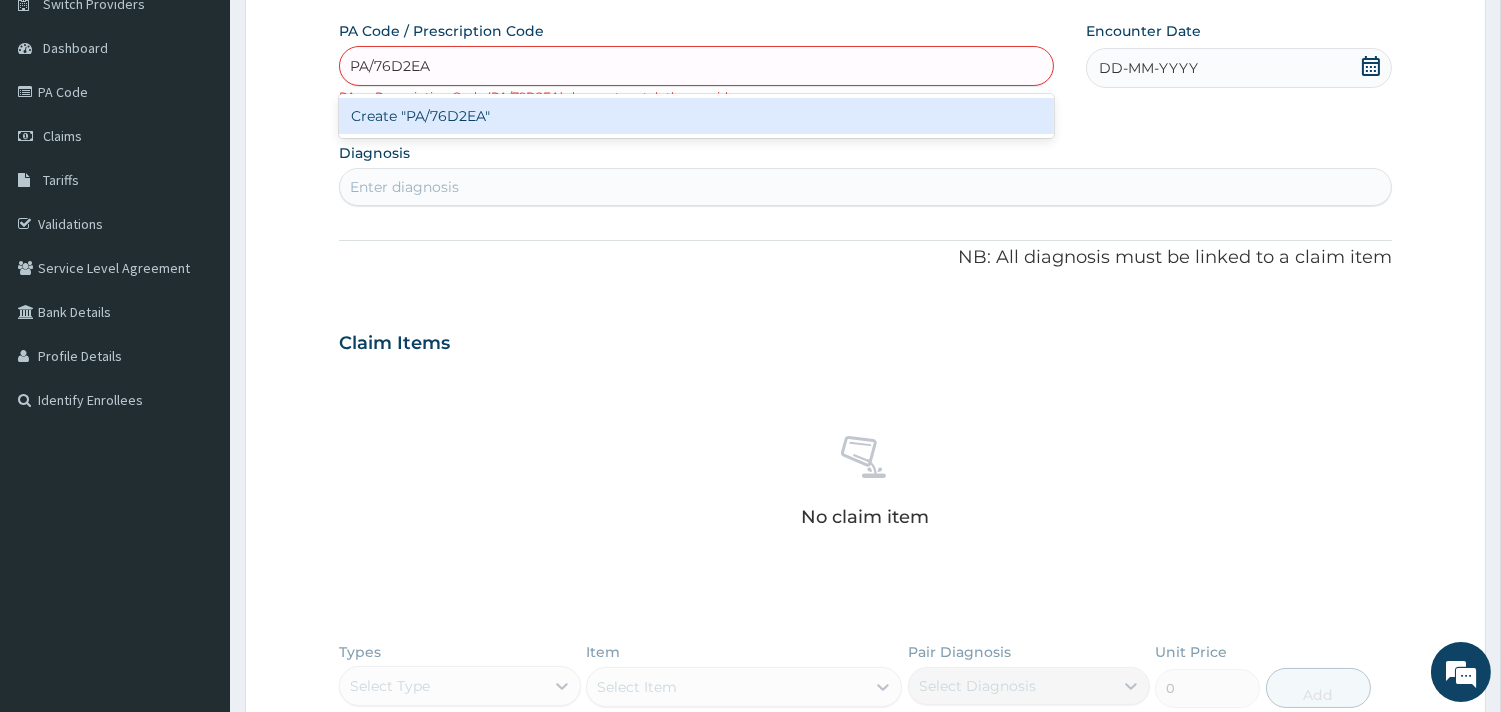 click on "Create "PA/76D2EA"" at bounding box center (696, 116) 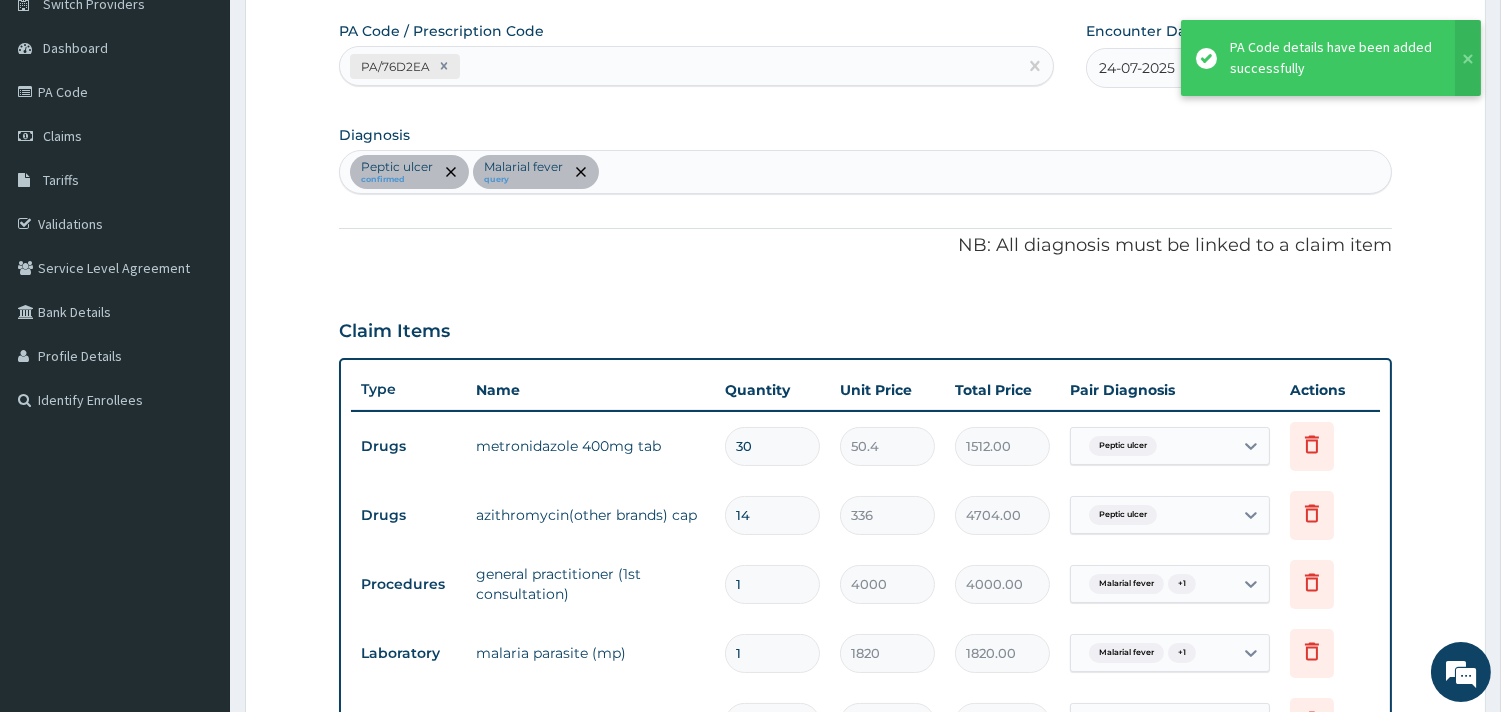 scroll, scrollTop: 606, scrollLeft: 0, axis: vertical 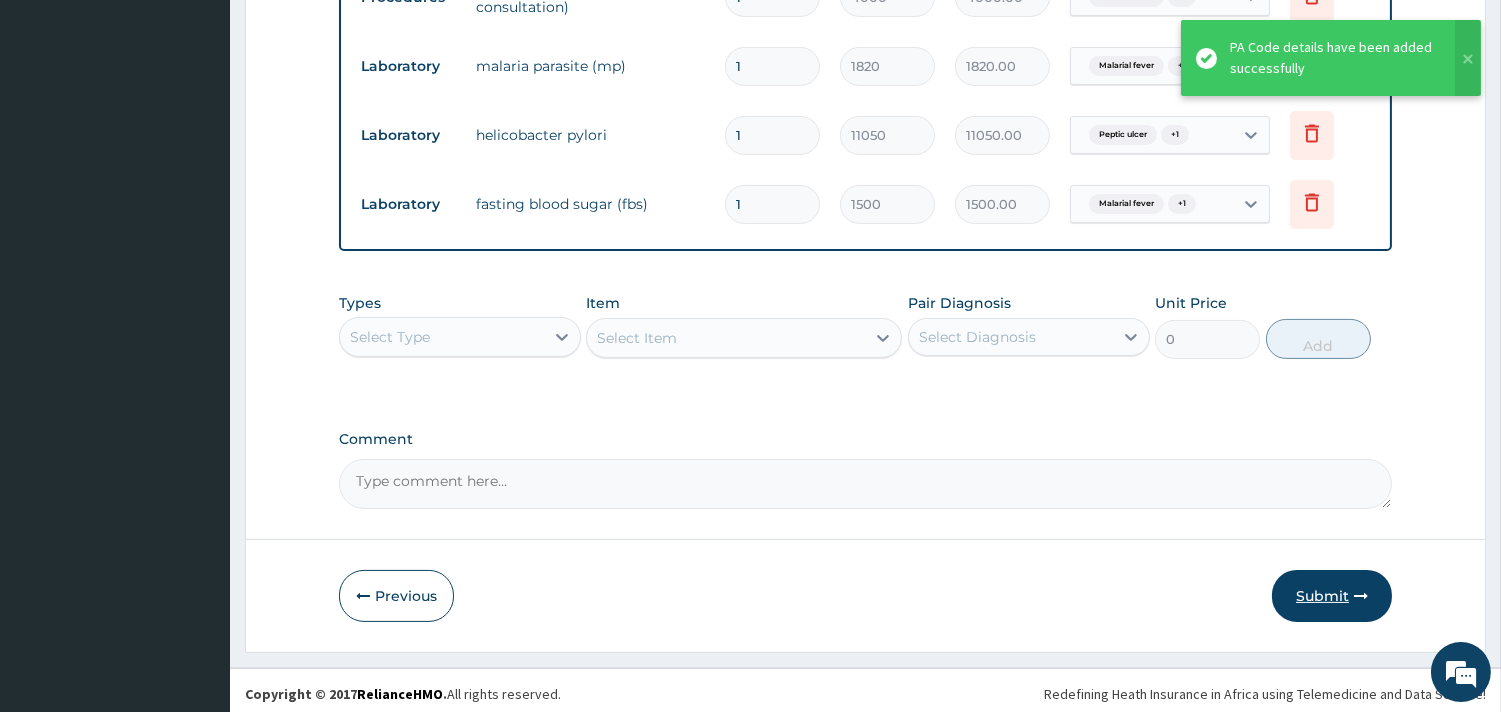 click on "Submit" at bounding box center (1332, 596) 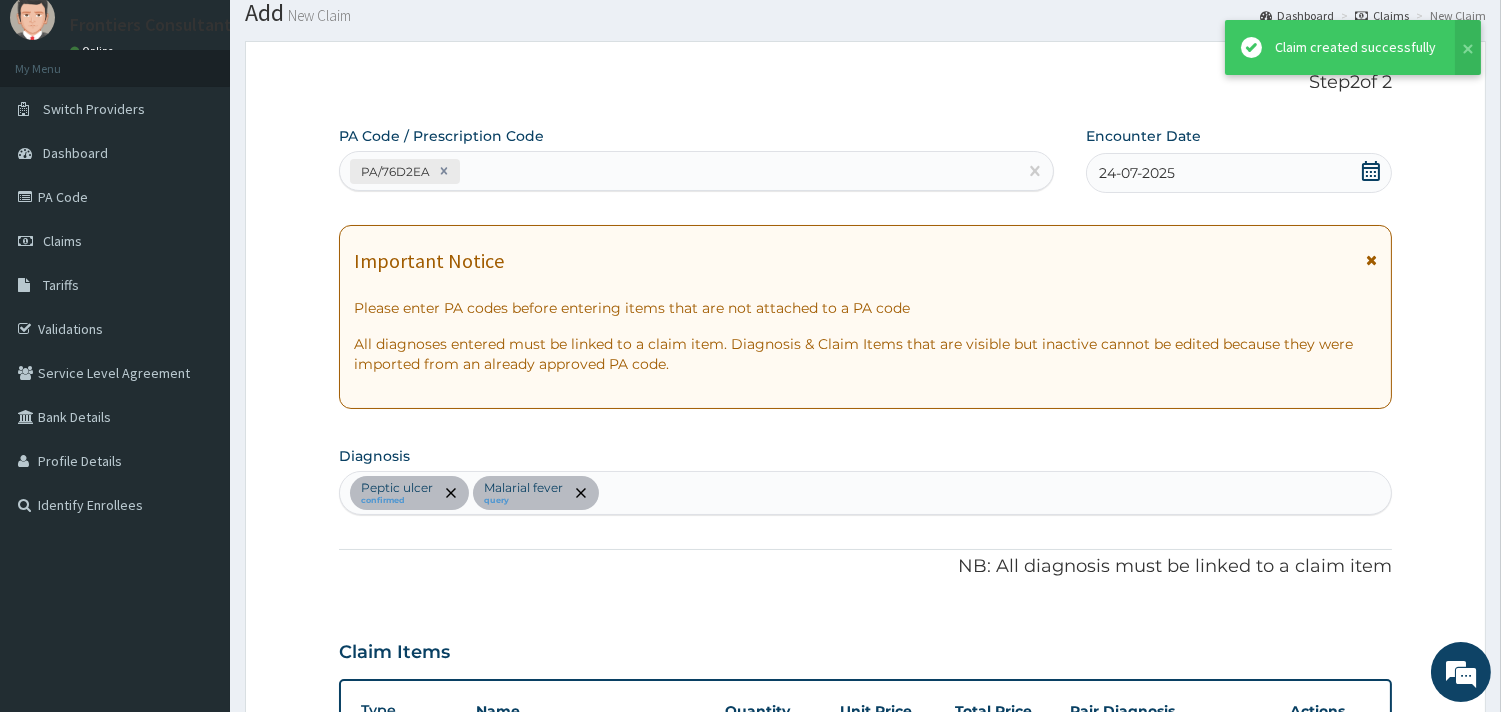 scroll, scrollTop: 757, scrollLeft: 0, axis: vertical 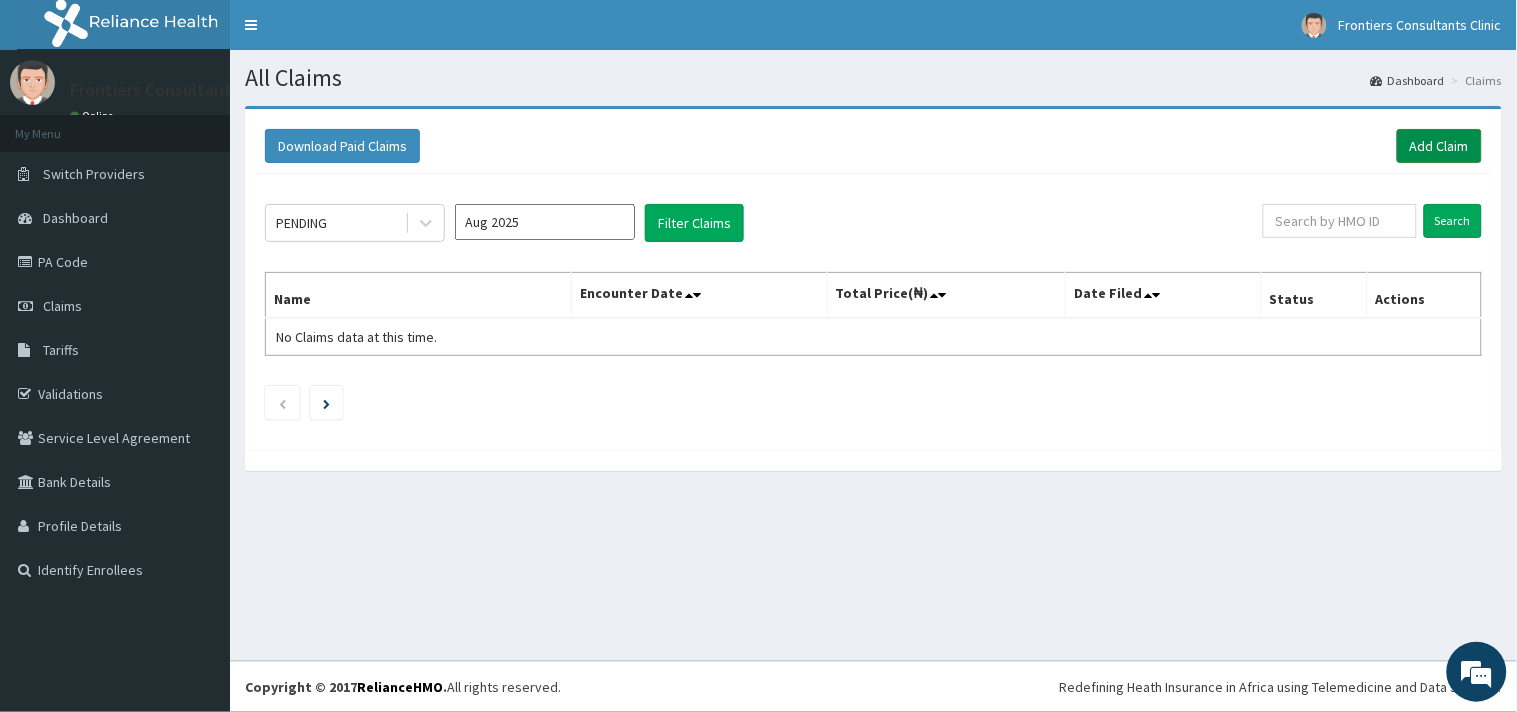 click on "Add Claim" at bounding box center [1439, 146] 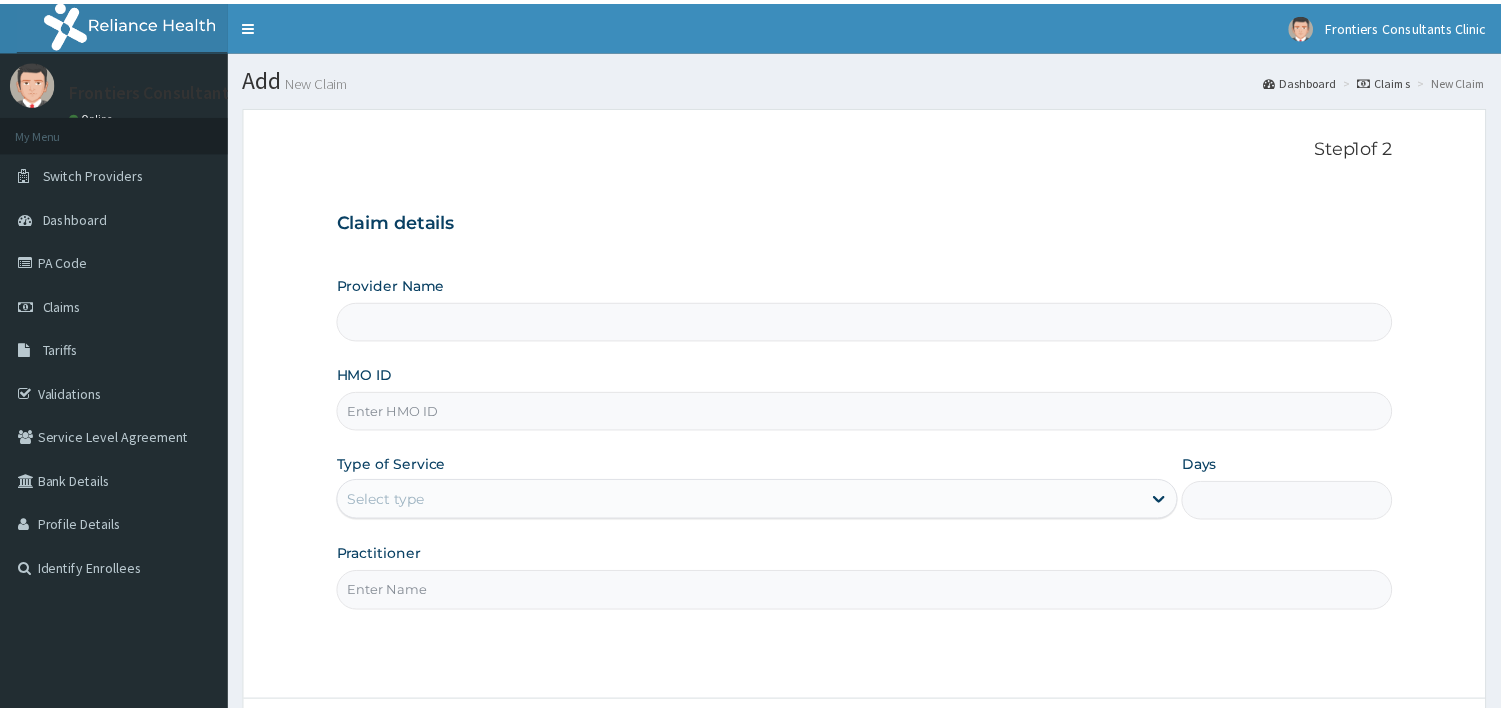 scroll, scrollTop: 0, scrollLeft: 0, axis: both 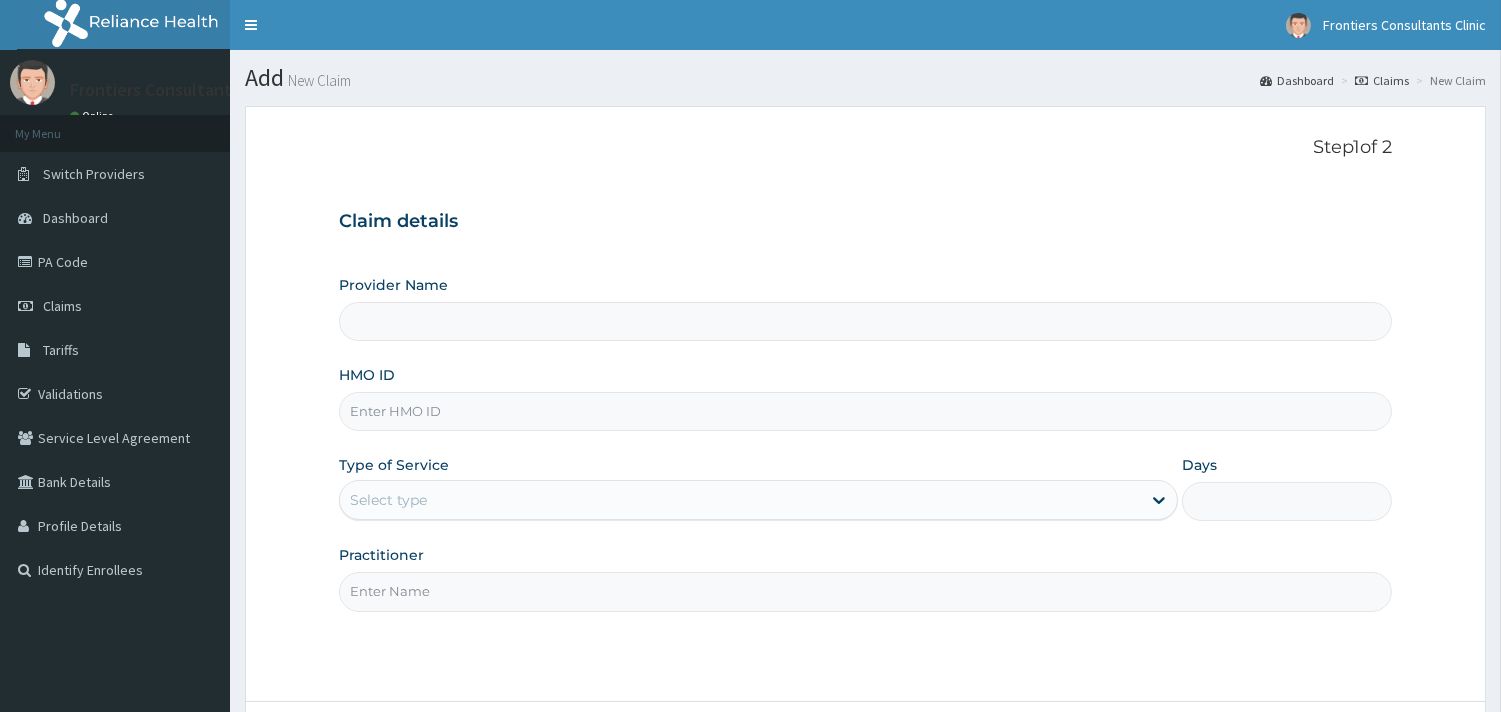 click on "Provider Name" at bounding box center [865, 321] 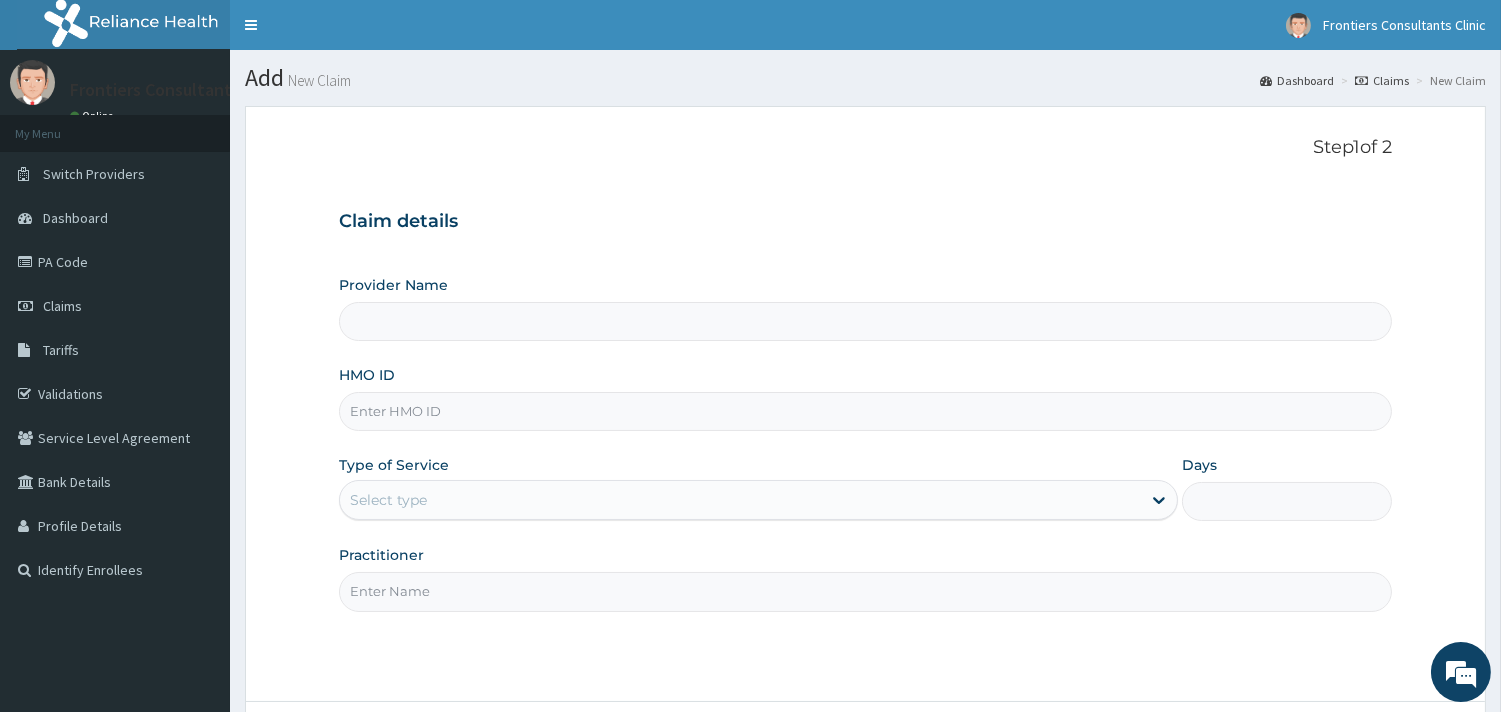 type on "Frontiers Consultants Clinic" 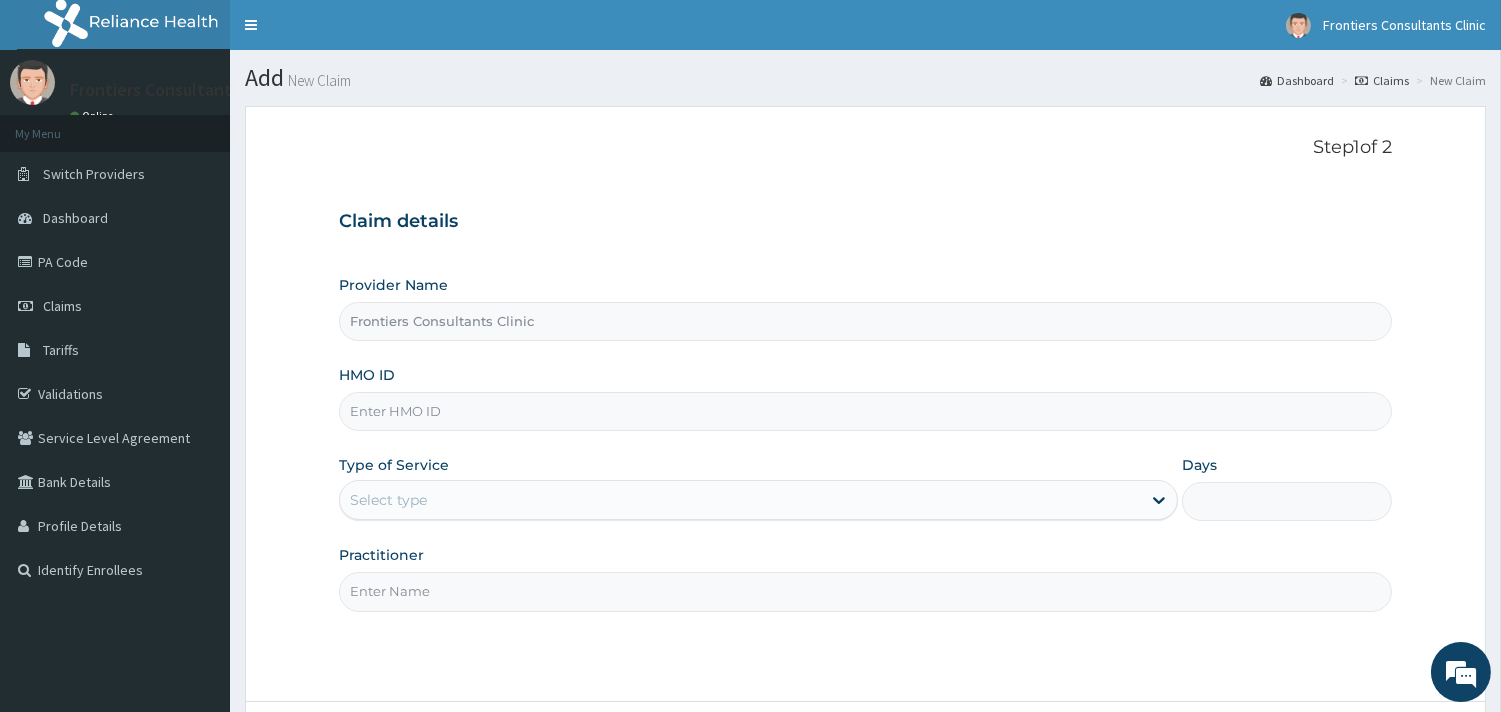 click on "Frontiers Consultants Clinic" at bounding box center [865, 321] 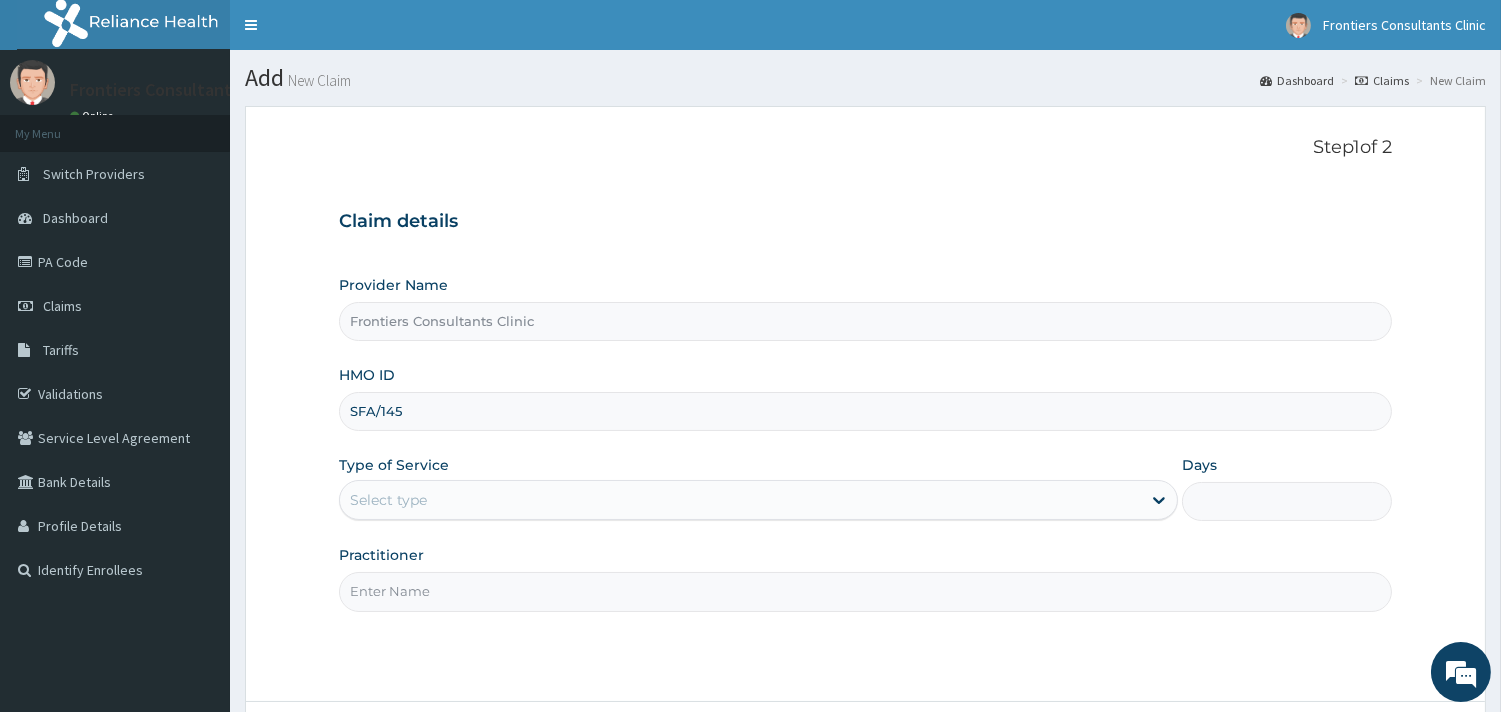 scroll, scrollTop: 0, scrollLeft: 0, axis: both 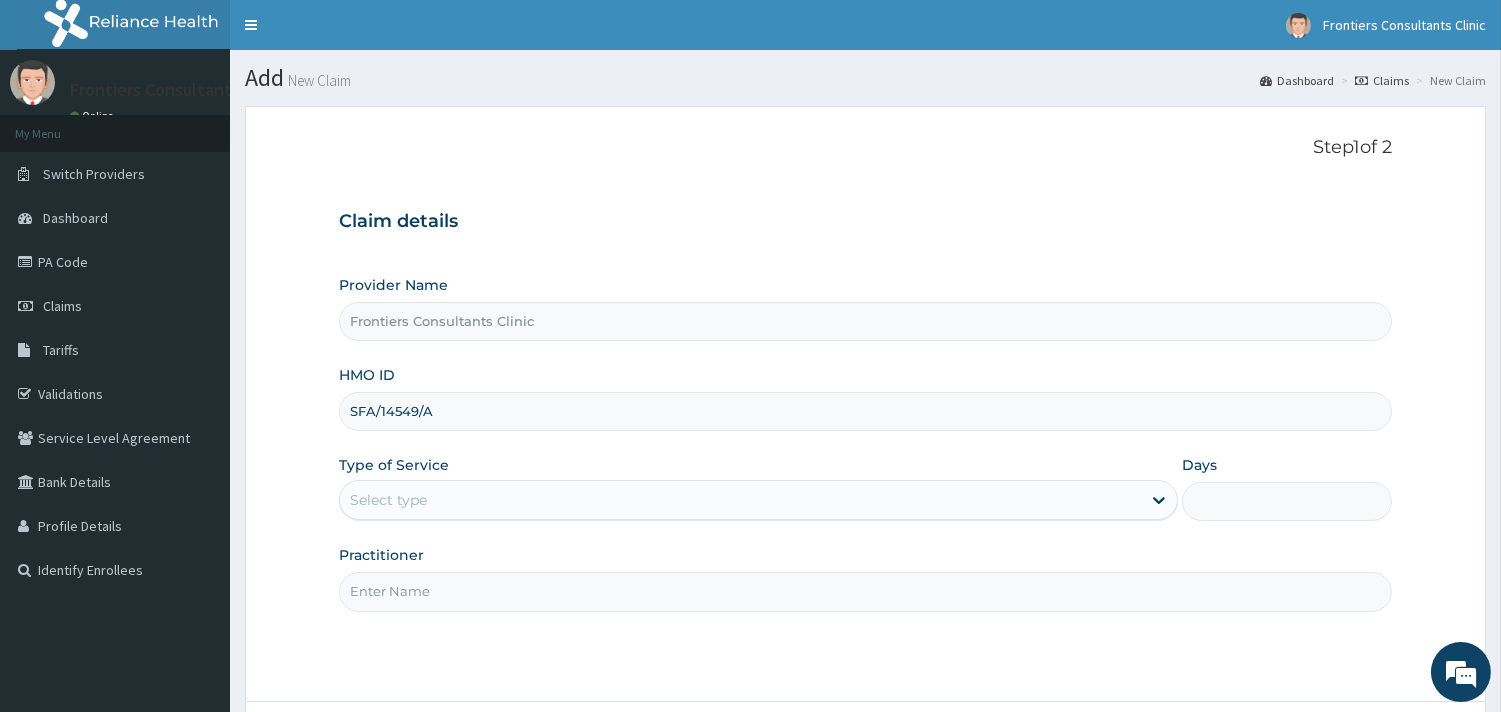 type on "SFA/14549/A" 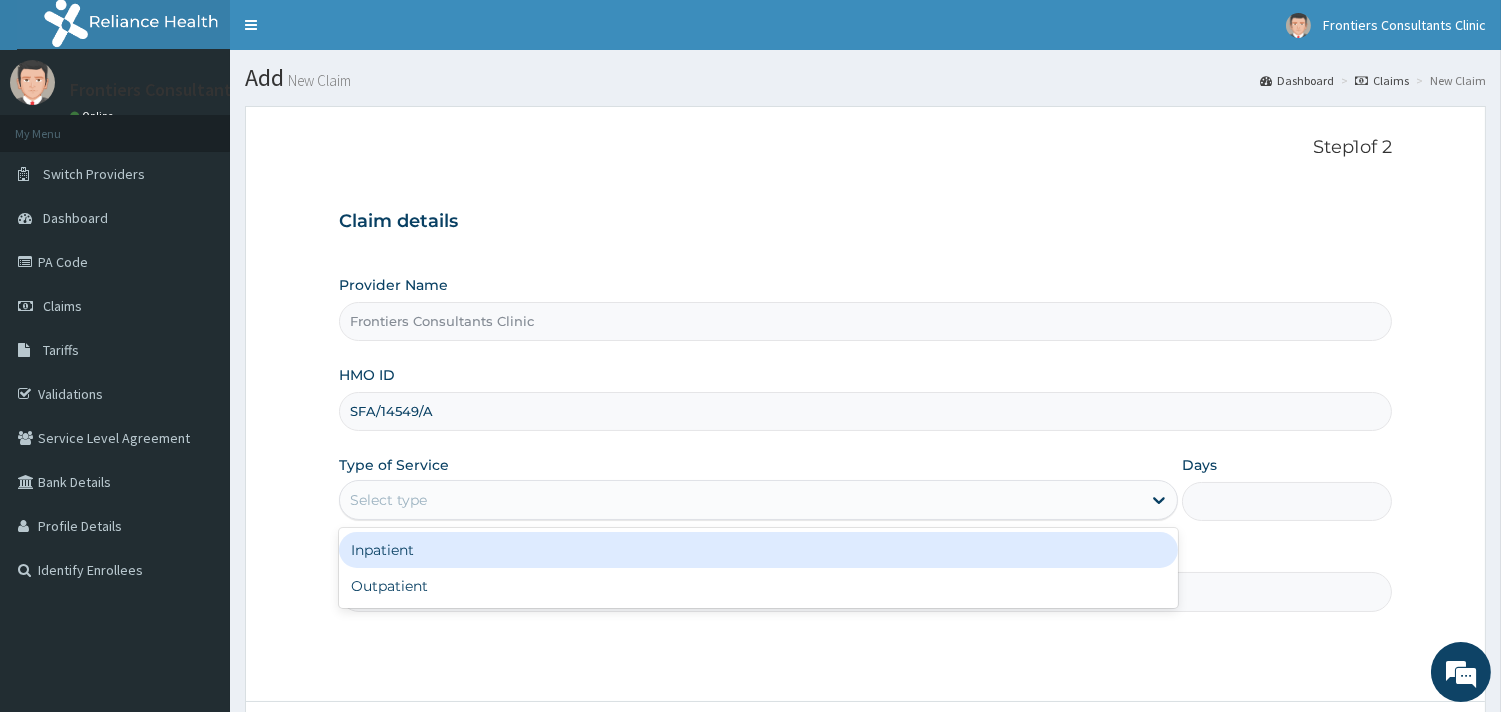 click on "Select type" at bounding box center [740, 500] 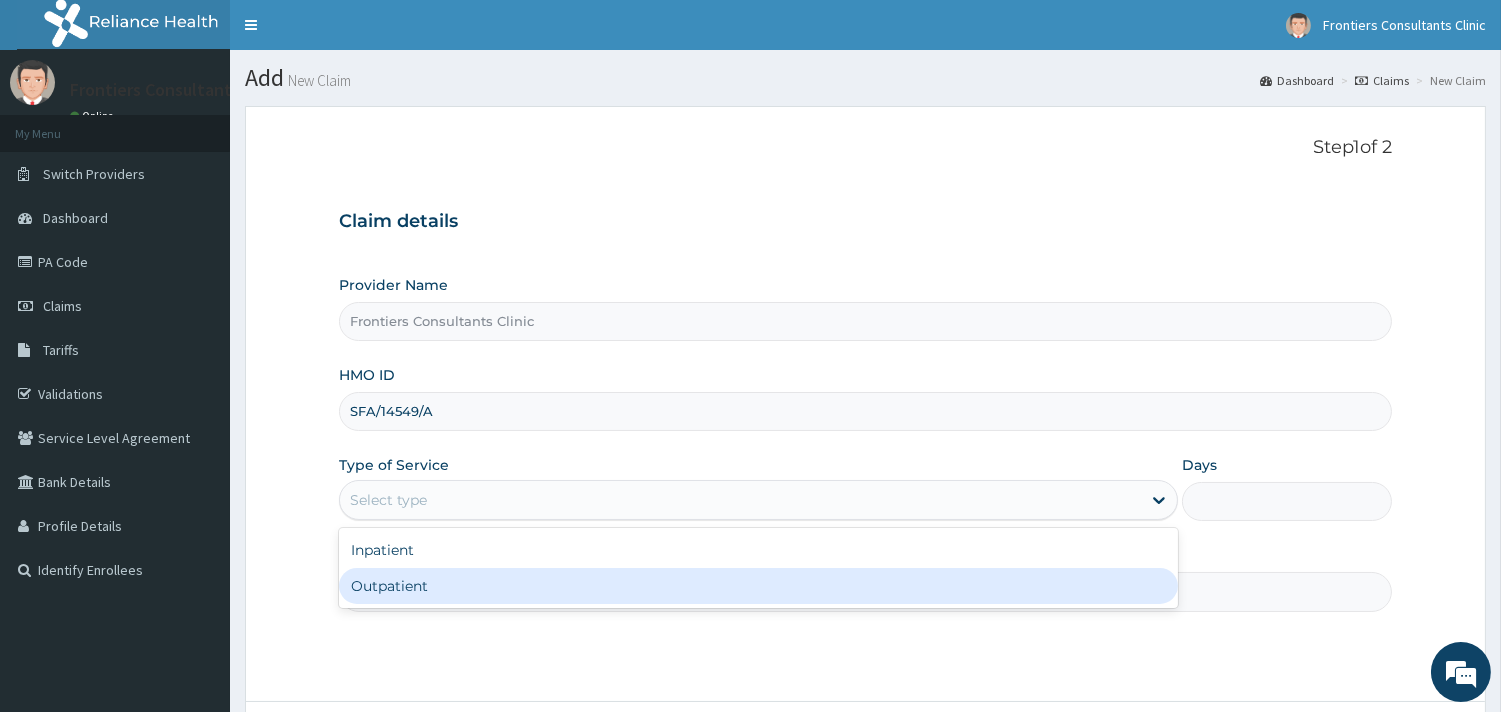 click on "Outpatient" at bounding box center [758, 586] 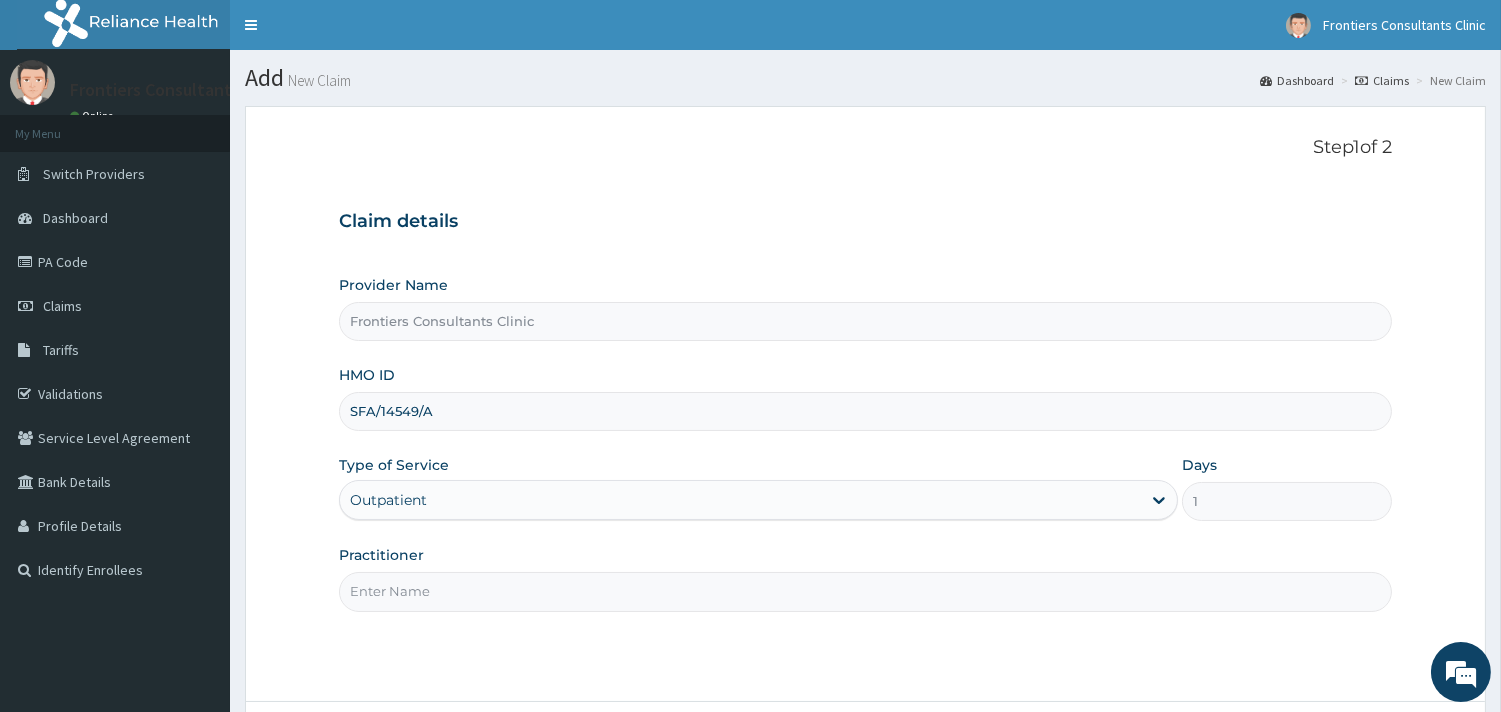 click on "Practitioner" at bounding box center (865, 591) 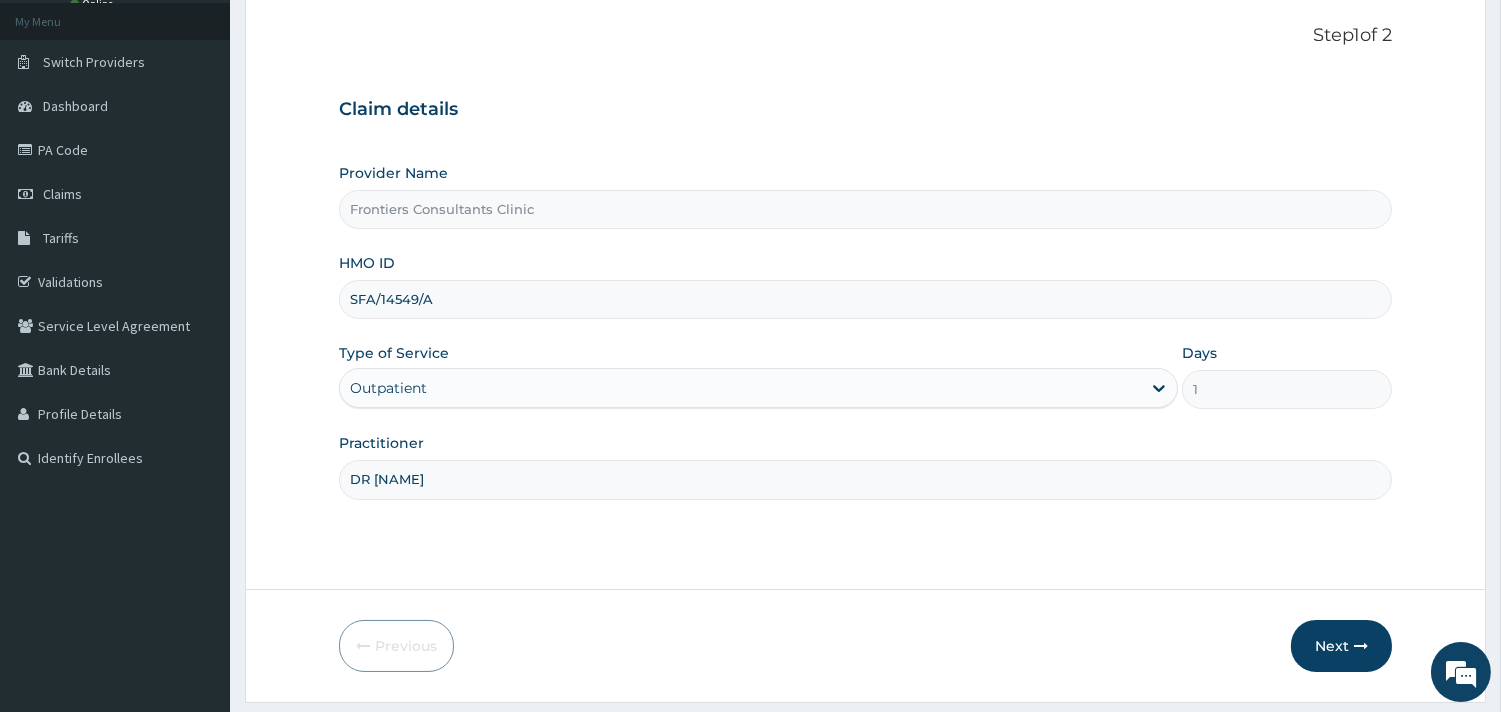 scroll, scrollTop: 170, scrollLeft: 0, axis: vertical 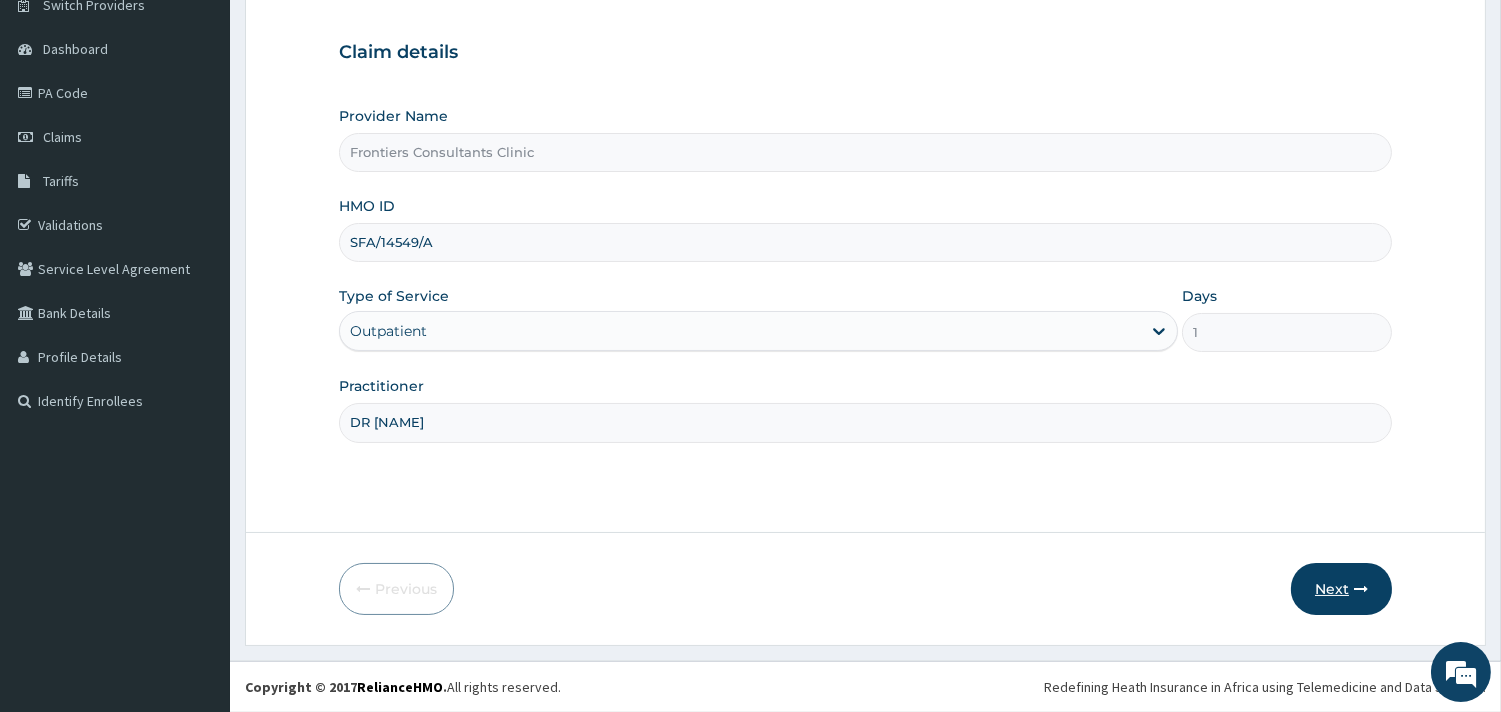 type on "DR SALIM" 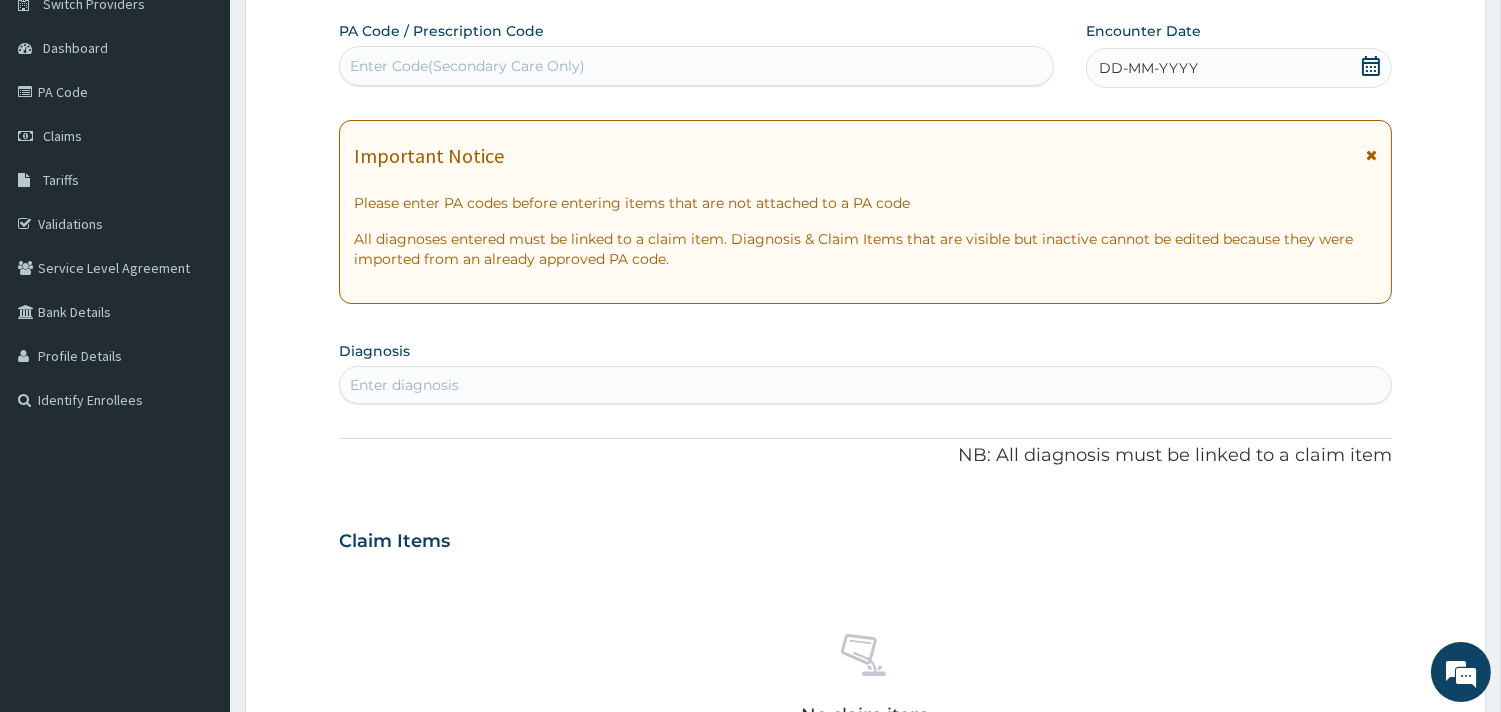 click at bounding box center [1371, 155] 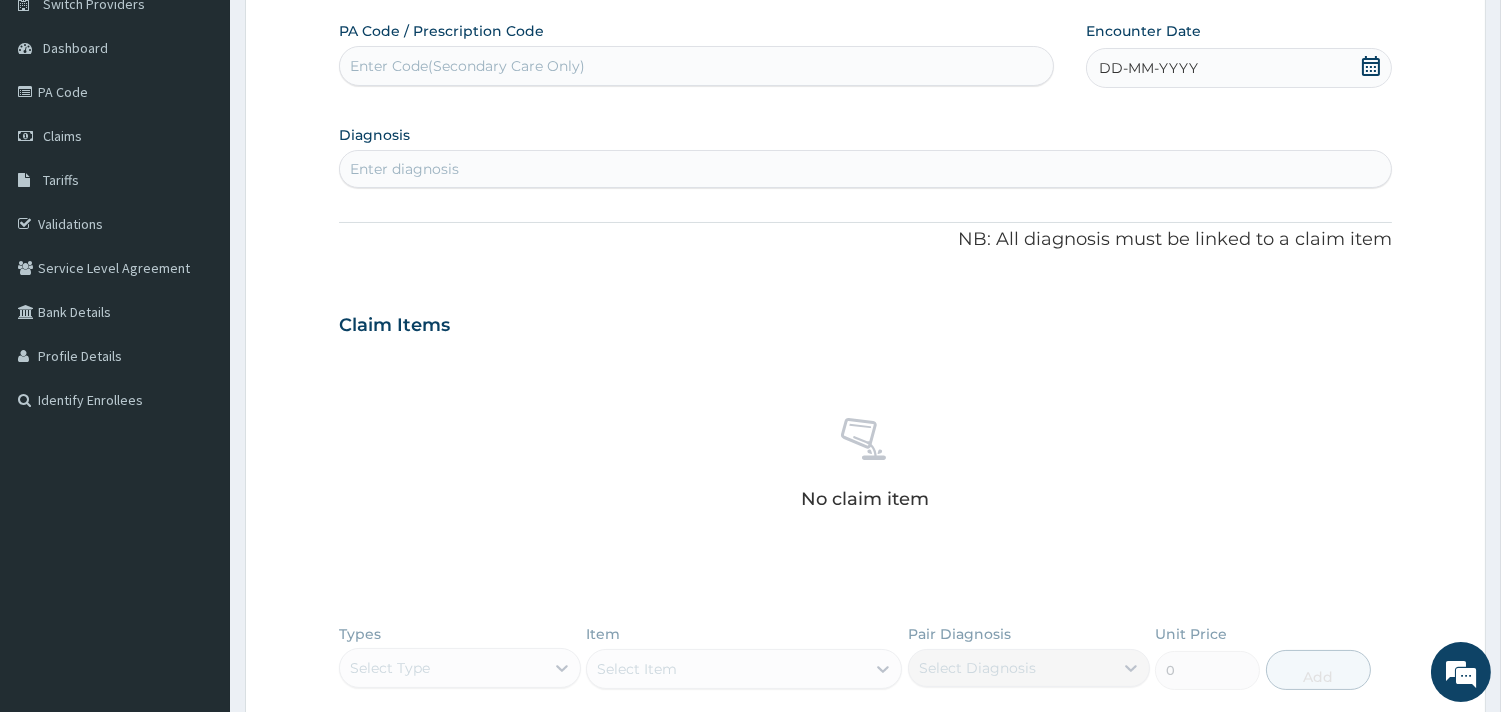 click on "Enter Code(Secondary Care Only)" at bounding box center (696, 66) 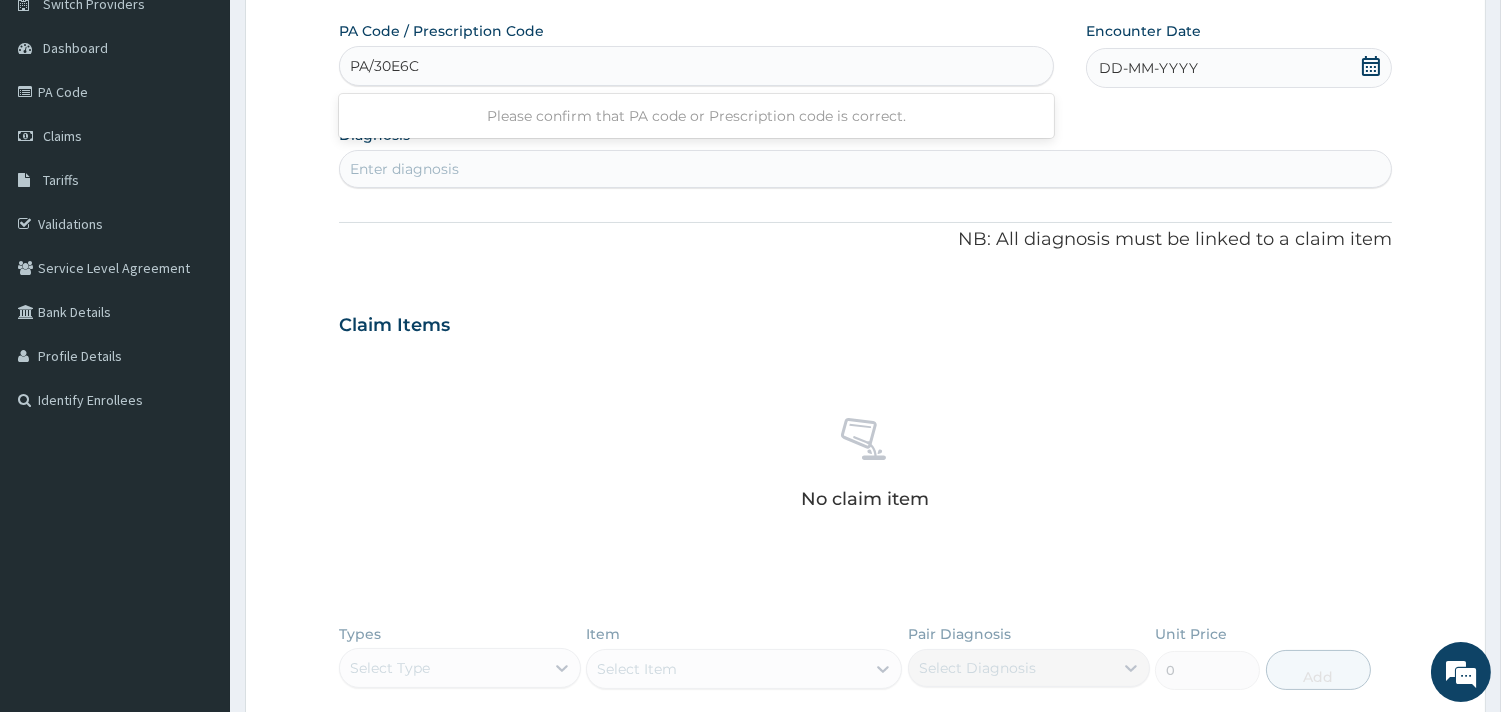 type on "PA/30E6CF" 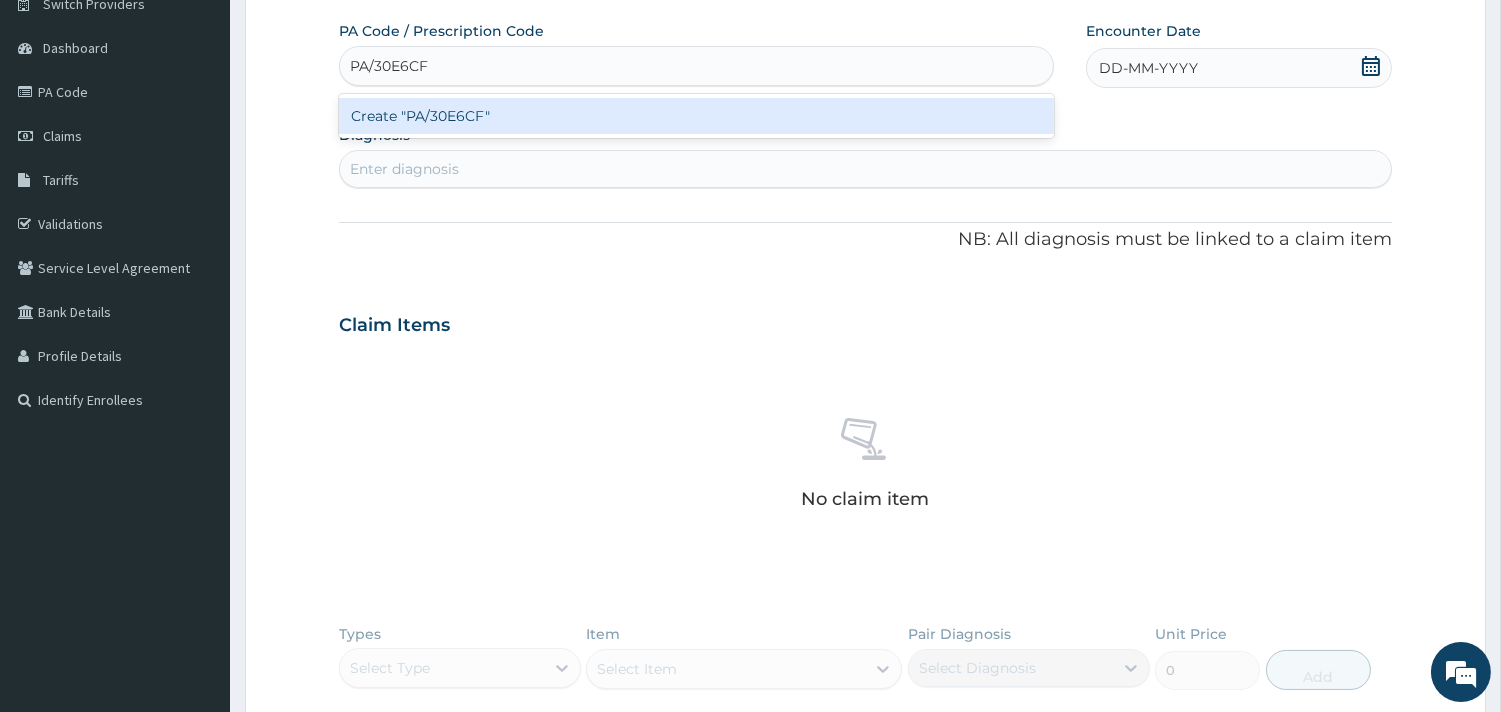 click on "Create "PA/30E6CF"" at bounding box center (696, 116) 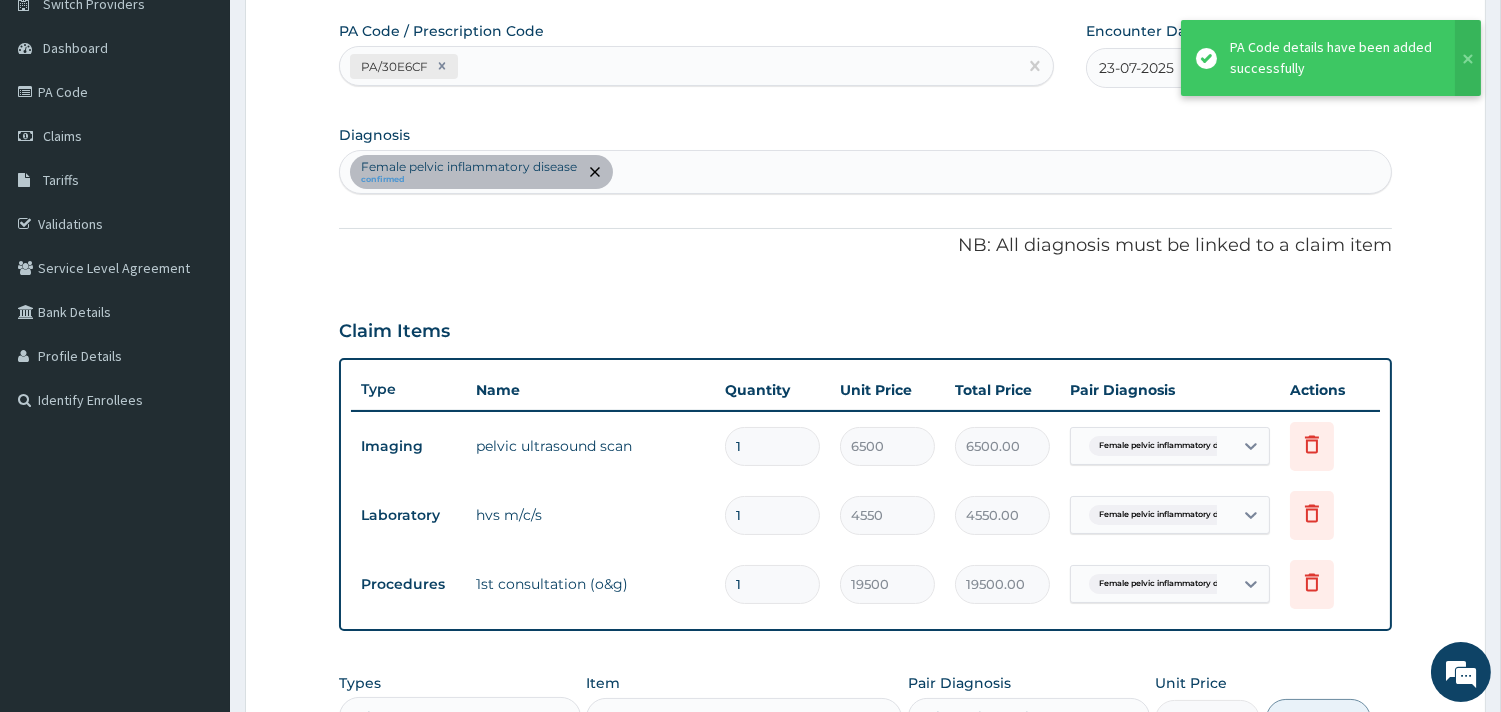 scroll, scrollTop: 556, scrollLeft: 0, axis: vertical 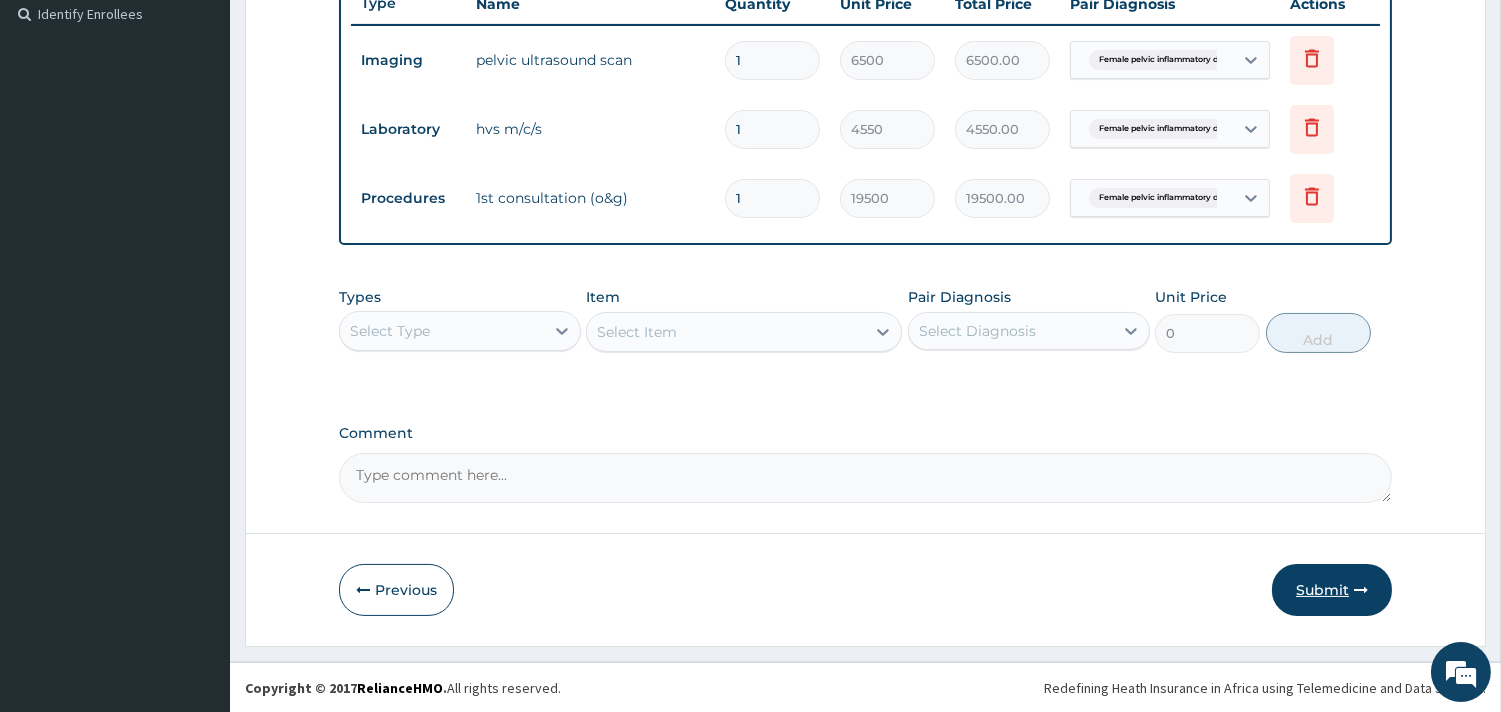 click on "Submit" at bounding box center (1332, 590) 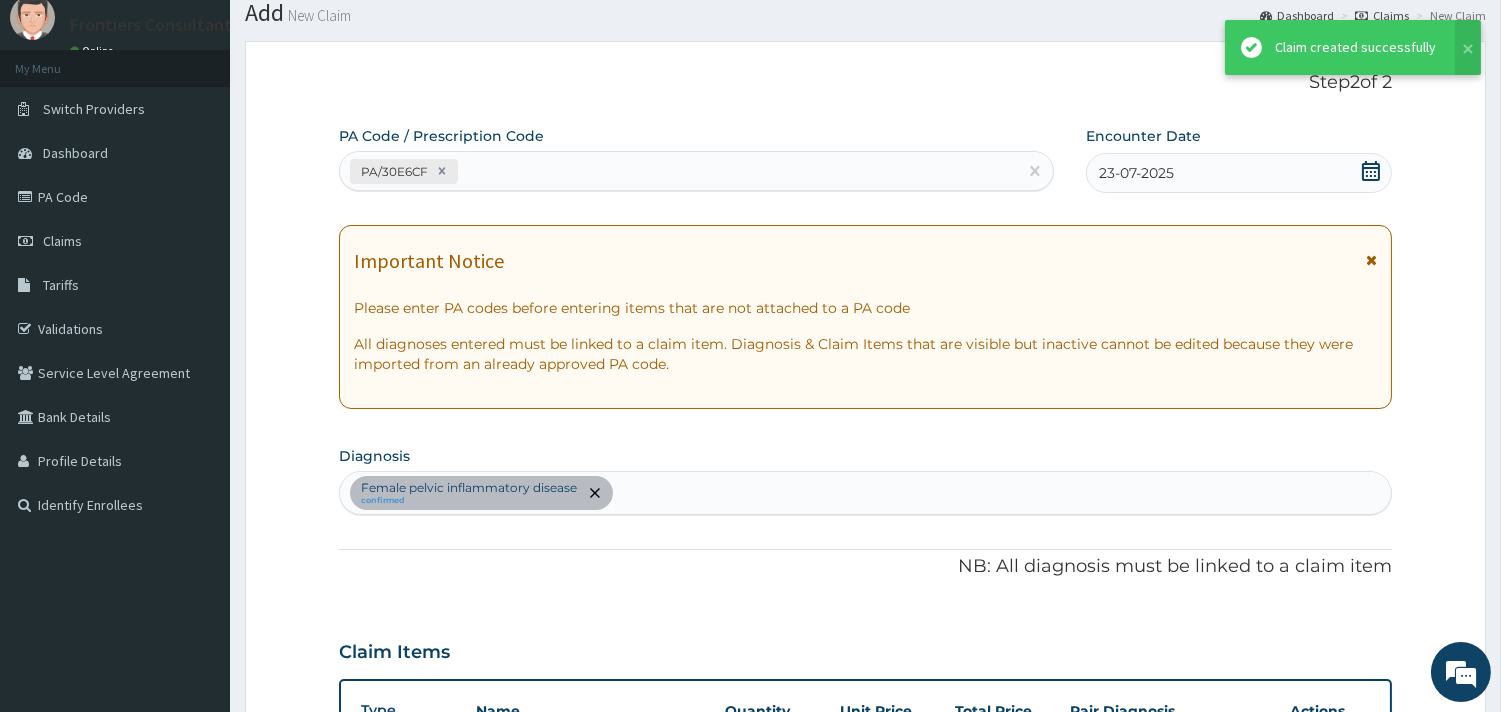 scroll, scrollTop: 556, scrollLeft: 0, axis: vertical 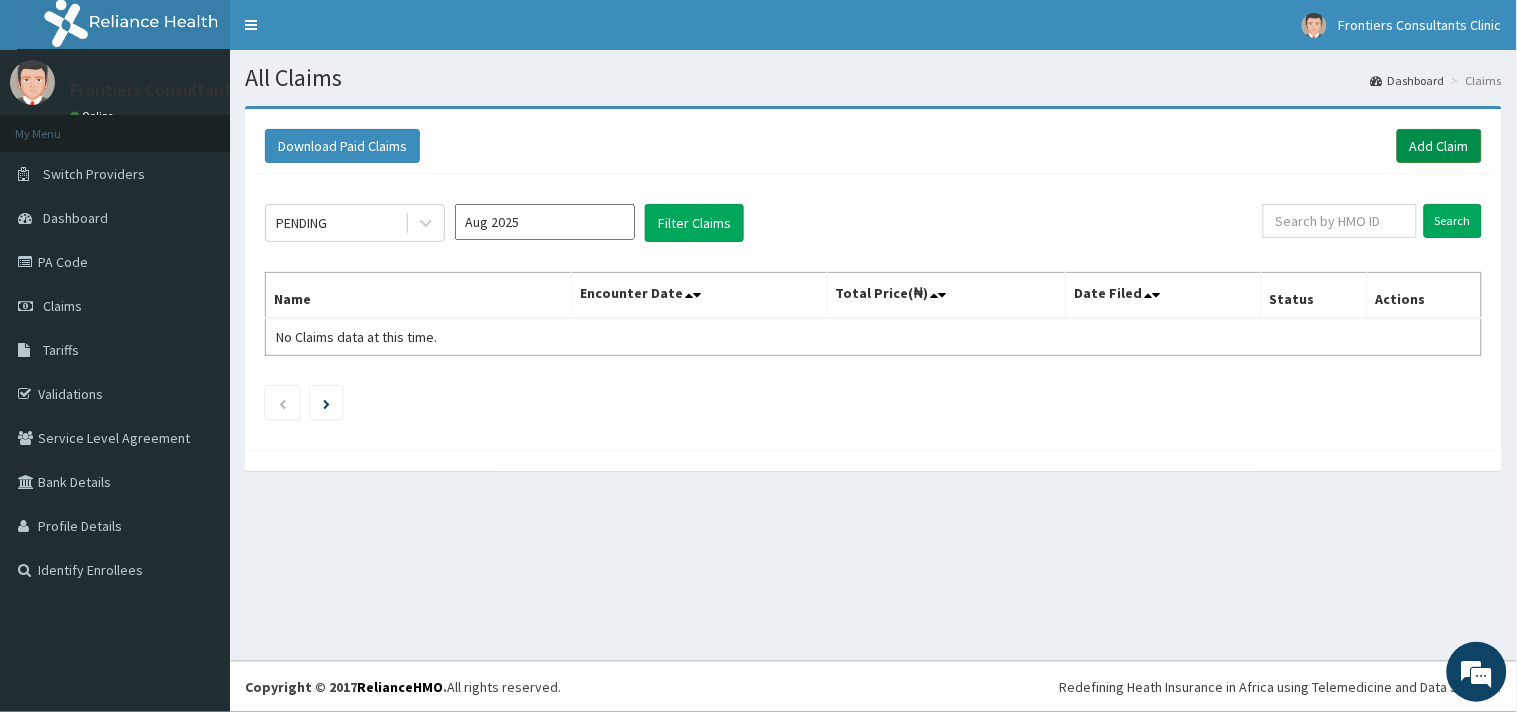 click on "Add Claim" at bounding box center (1439, 146) 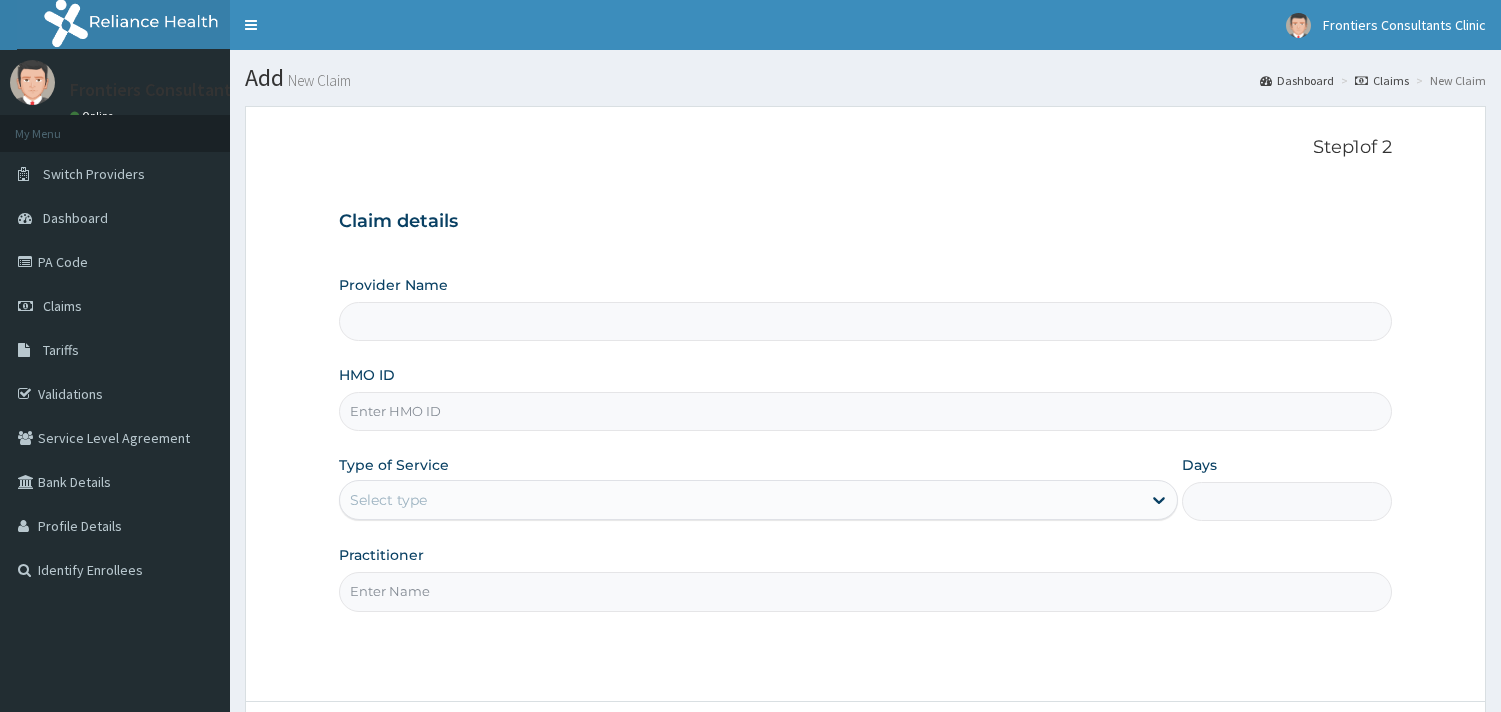 scroll, scrollTop: 0, scrollLeft: 0, axis: both 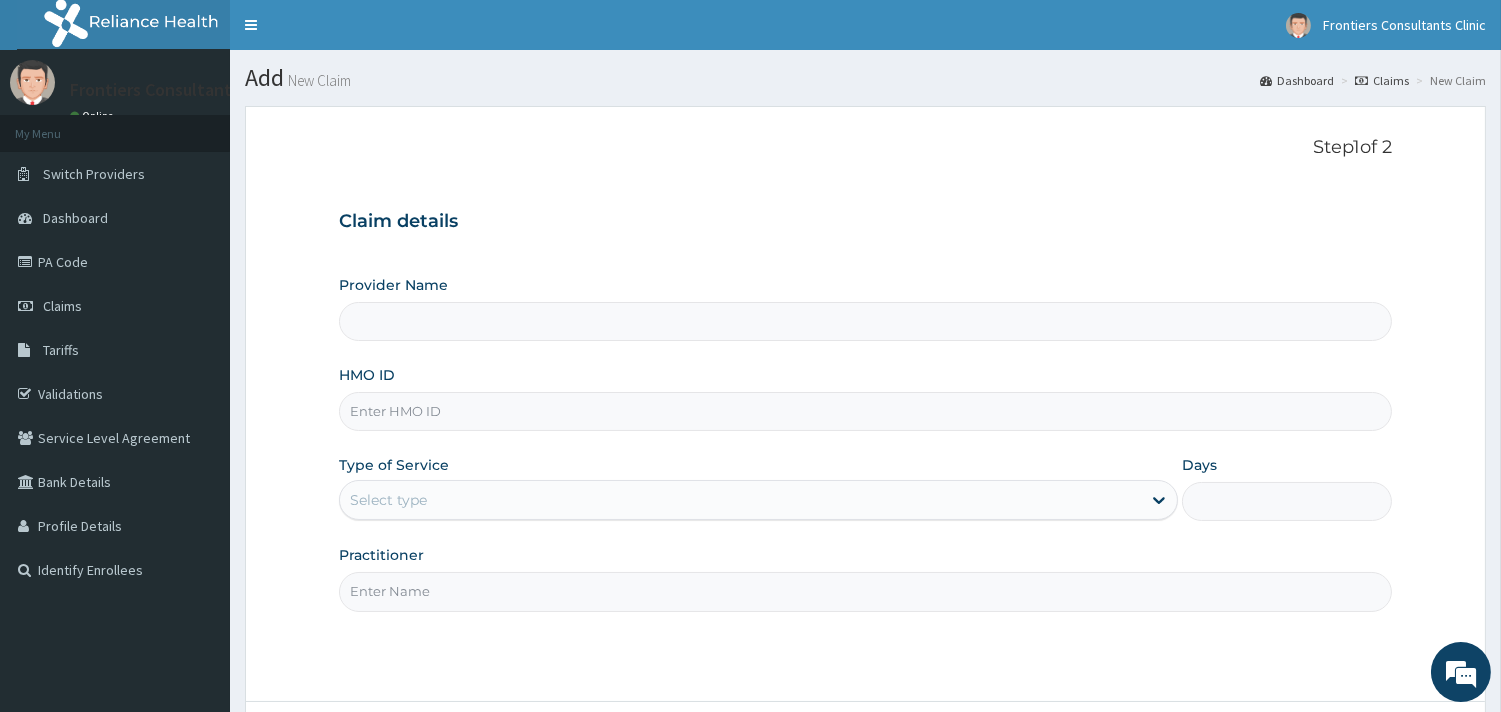click on "Provider Name" at bounding box center (865, 321) 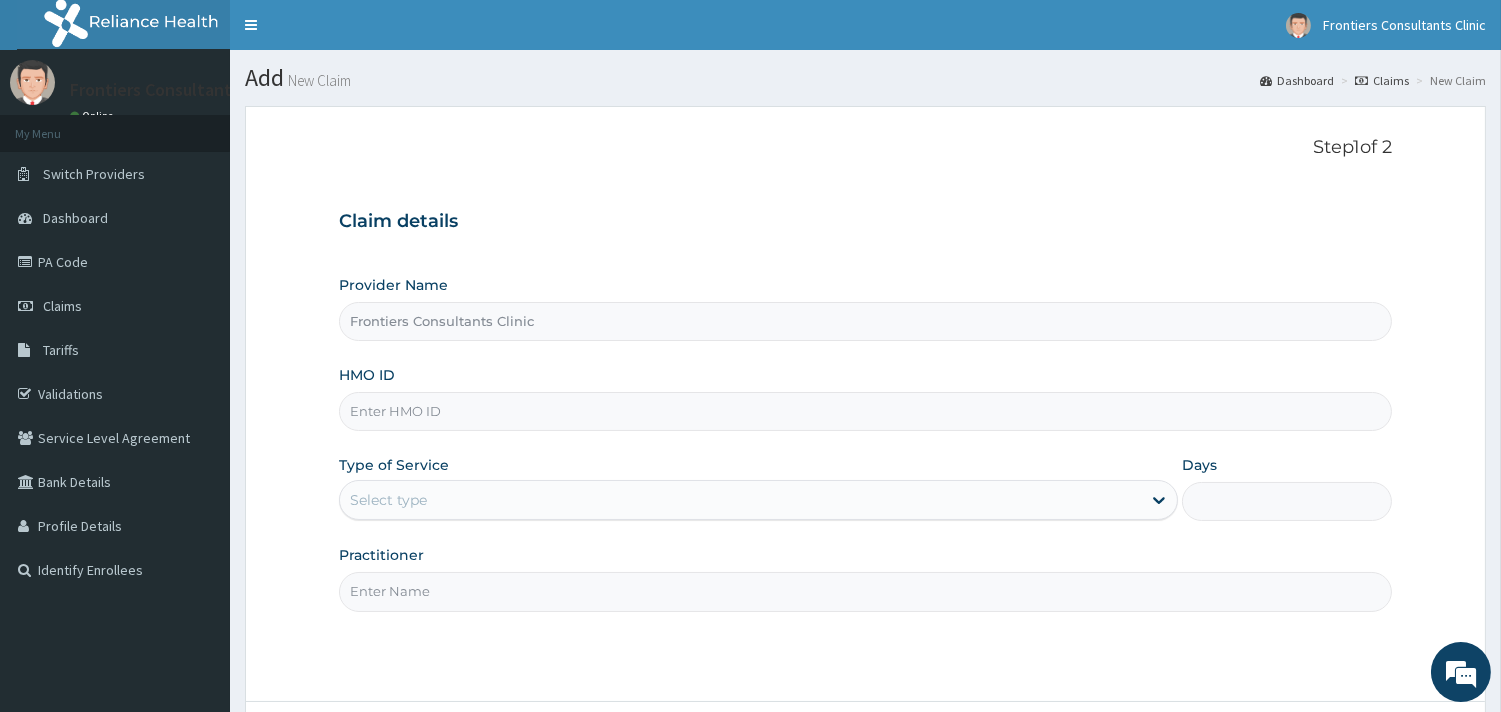 click on "HMO ID" at bounding box center [865, 411] 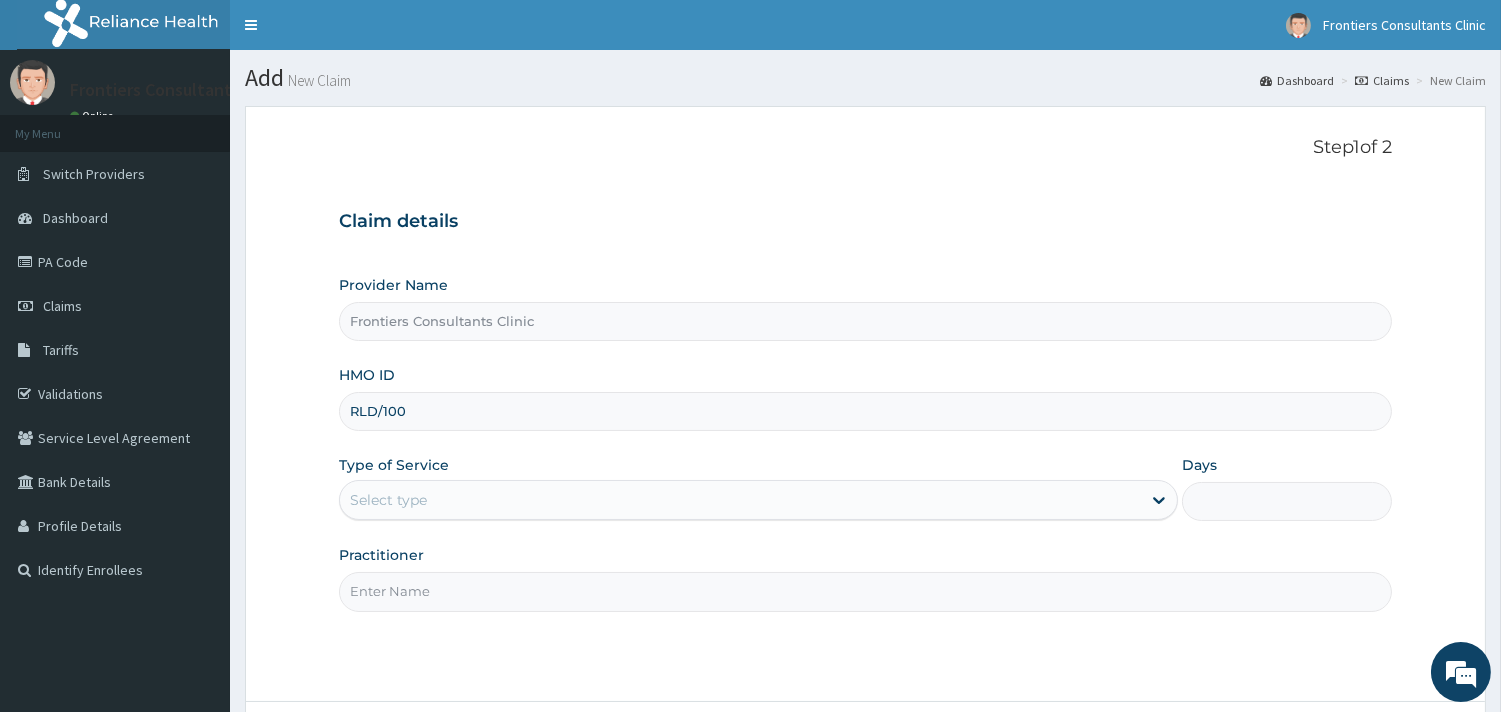 scroll, scrollTop: 0, scrollLeft: 0, axis: both 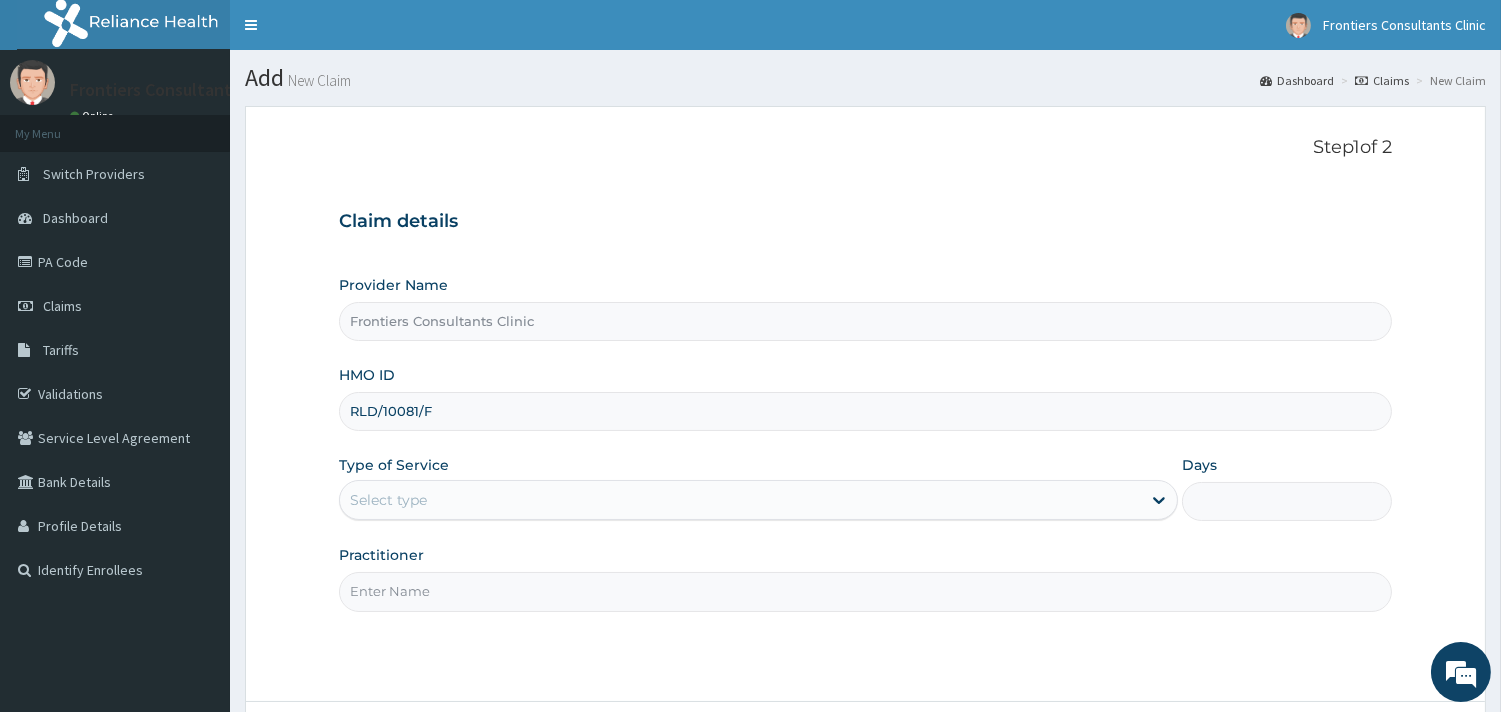 type on "RLD/10081/F" 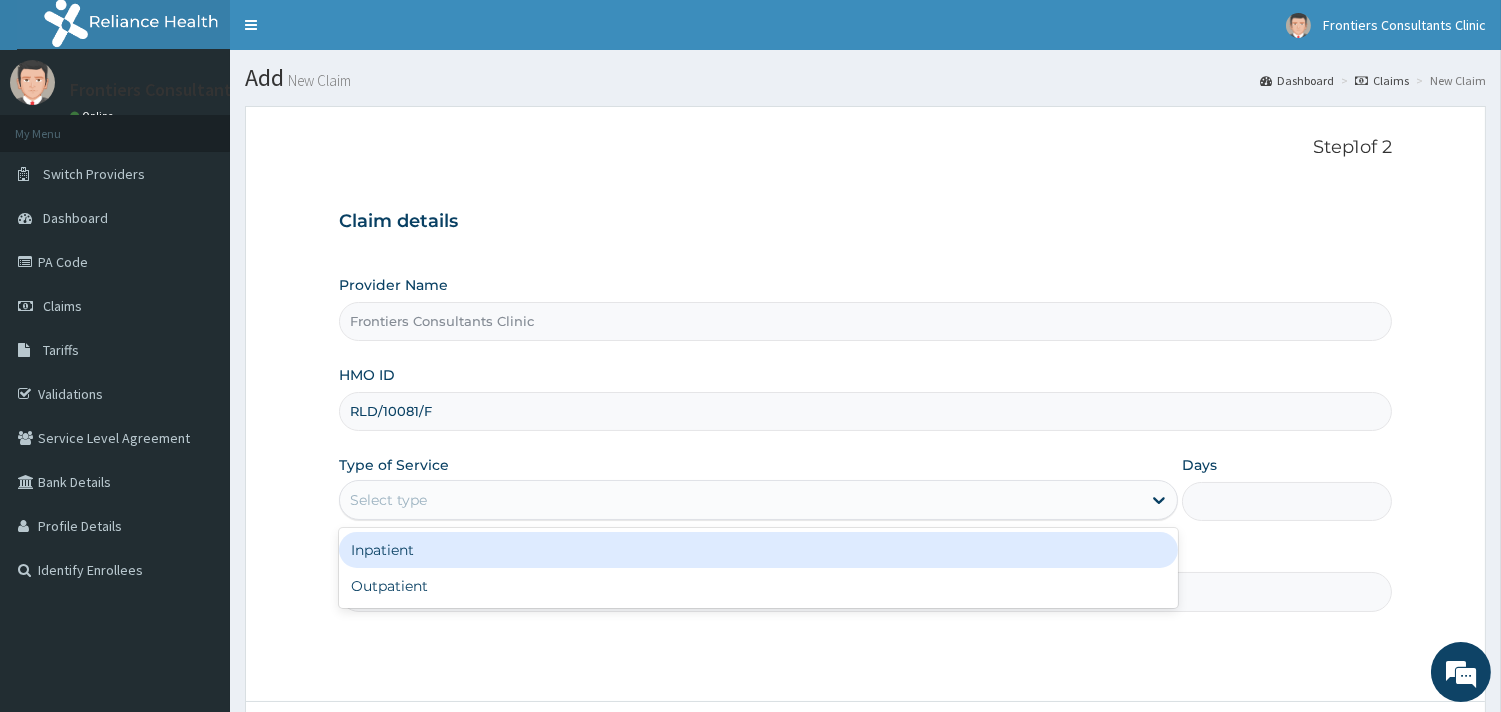 click on "Select type" at bounding box center (740, 500) 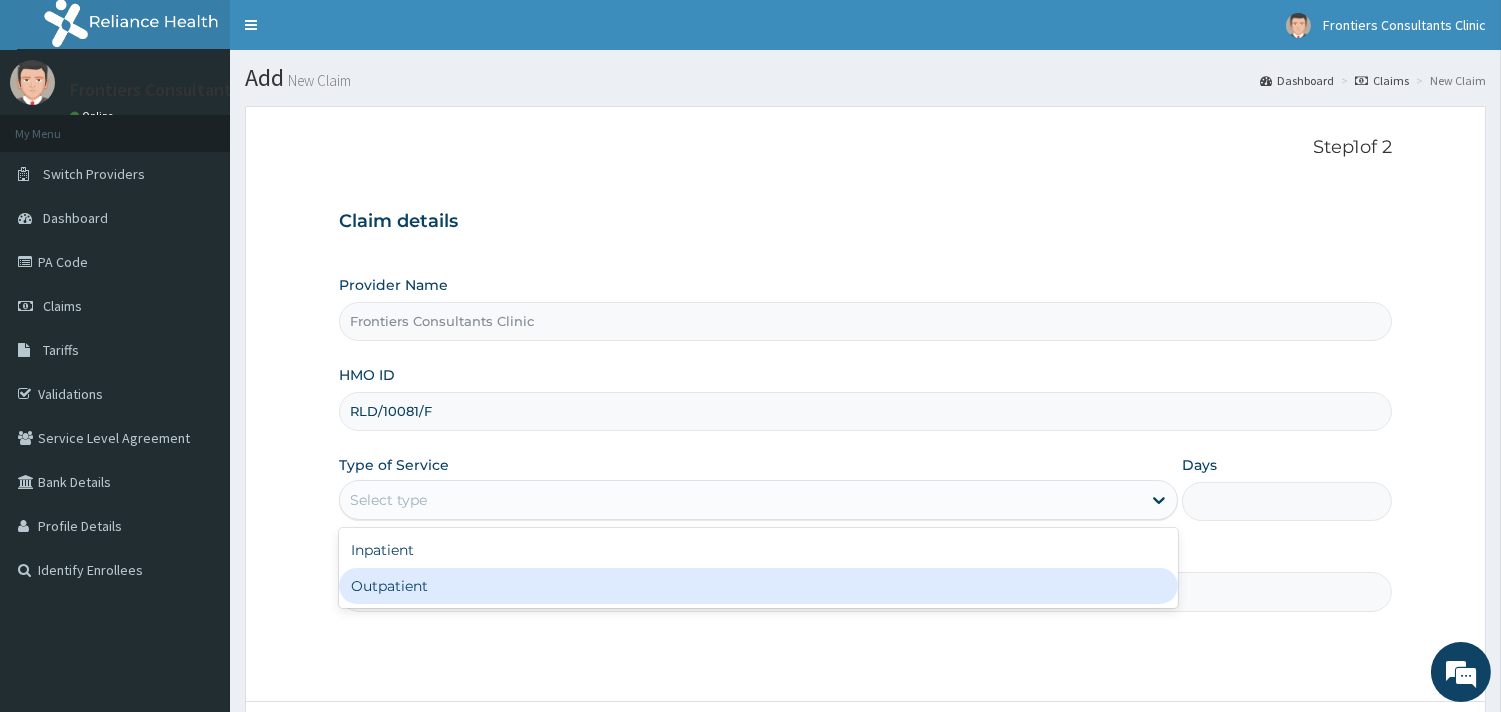 click on "Outpatient" at bounding box center (758, 586) 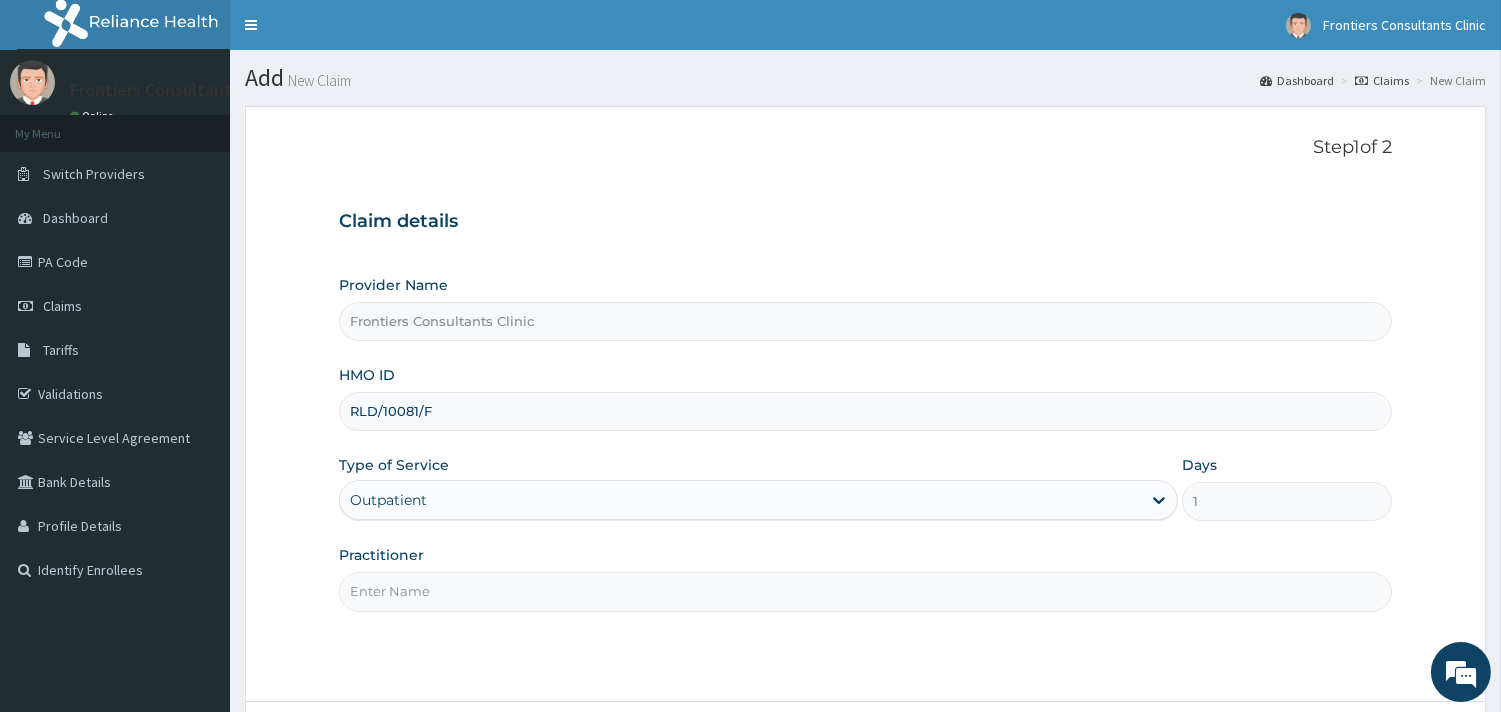 click on "Practitioner" at bounding box center [865, 591] 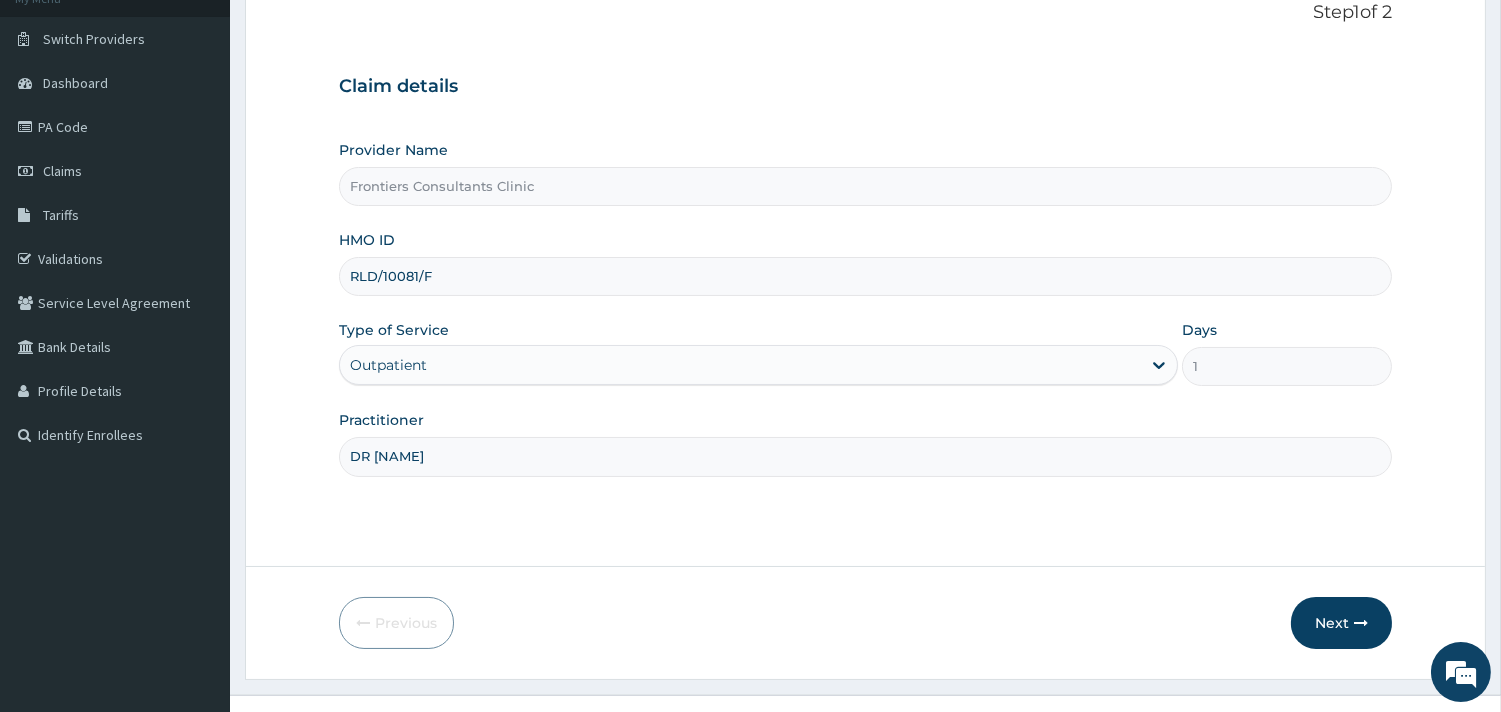scroll, scrollTop: 170, scrollLeft: 0, axis: vertical 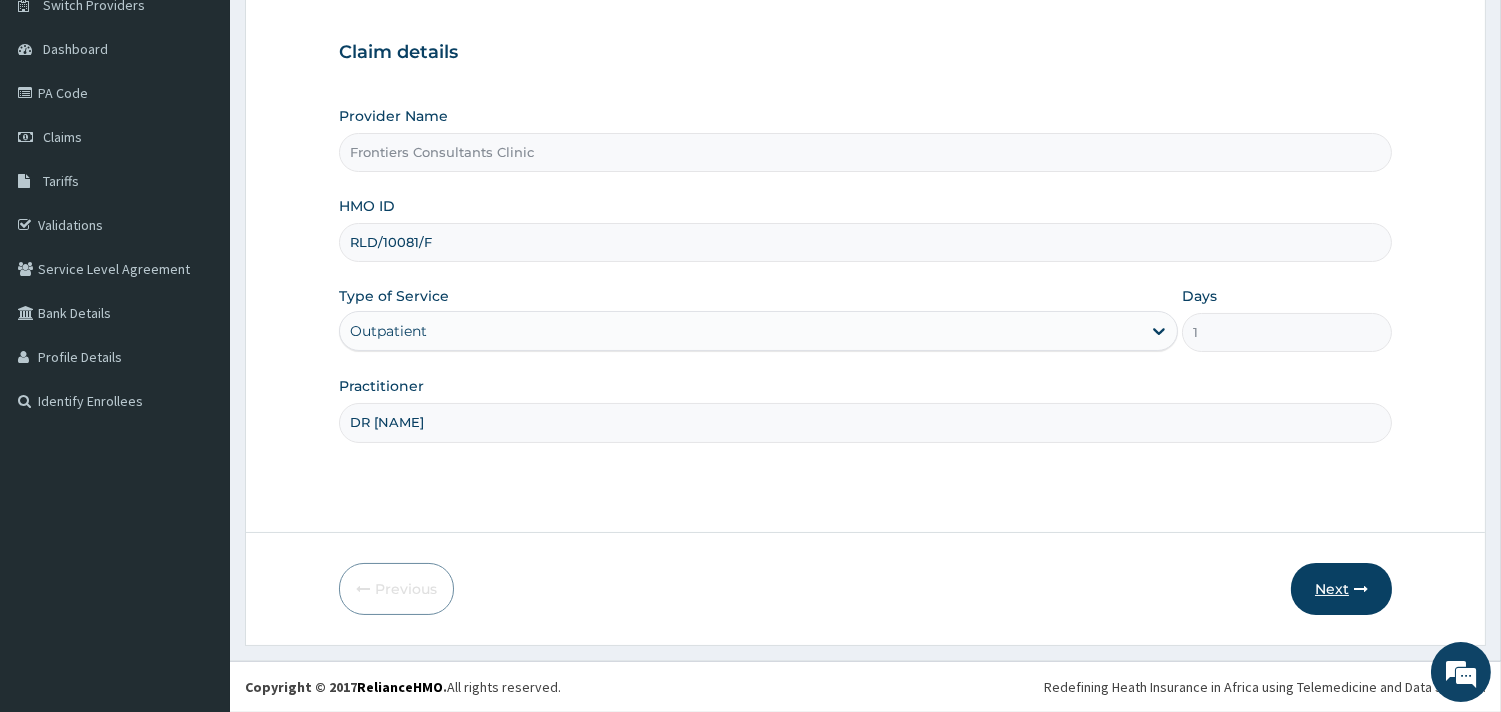 type on "DR [NAME]" 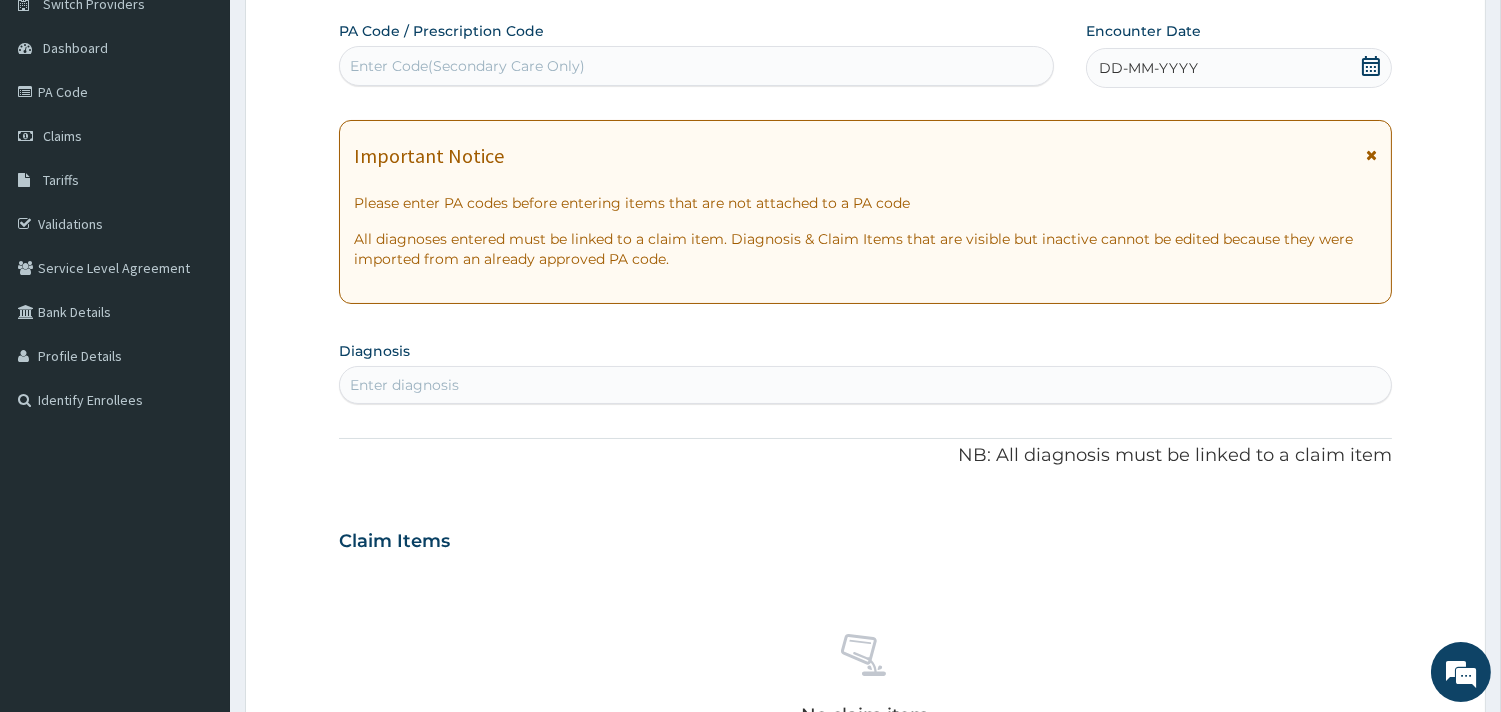 click at bounding box center (1371, 155) 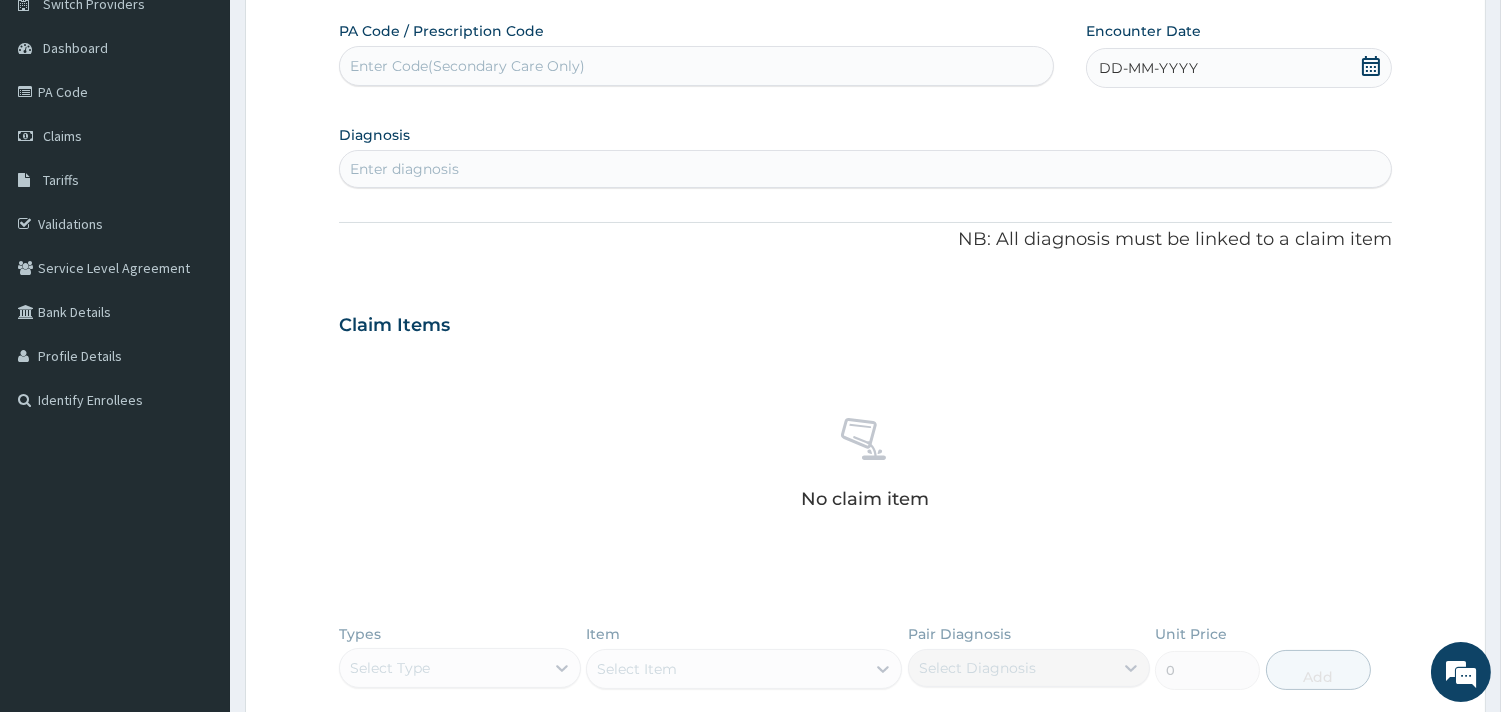 click on "Enter Code(Secondary Care Only)" at bounding box center [696, 66] 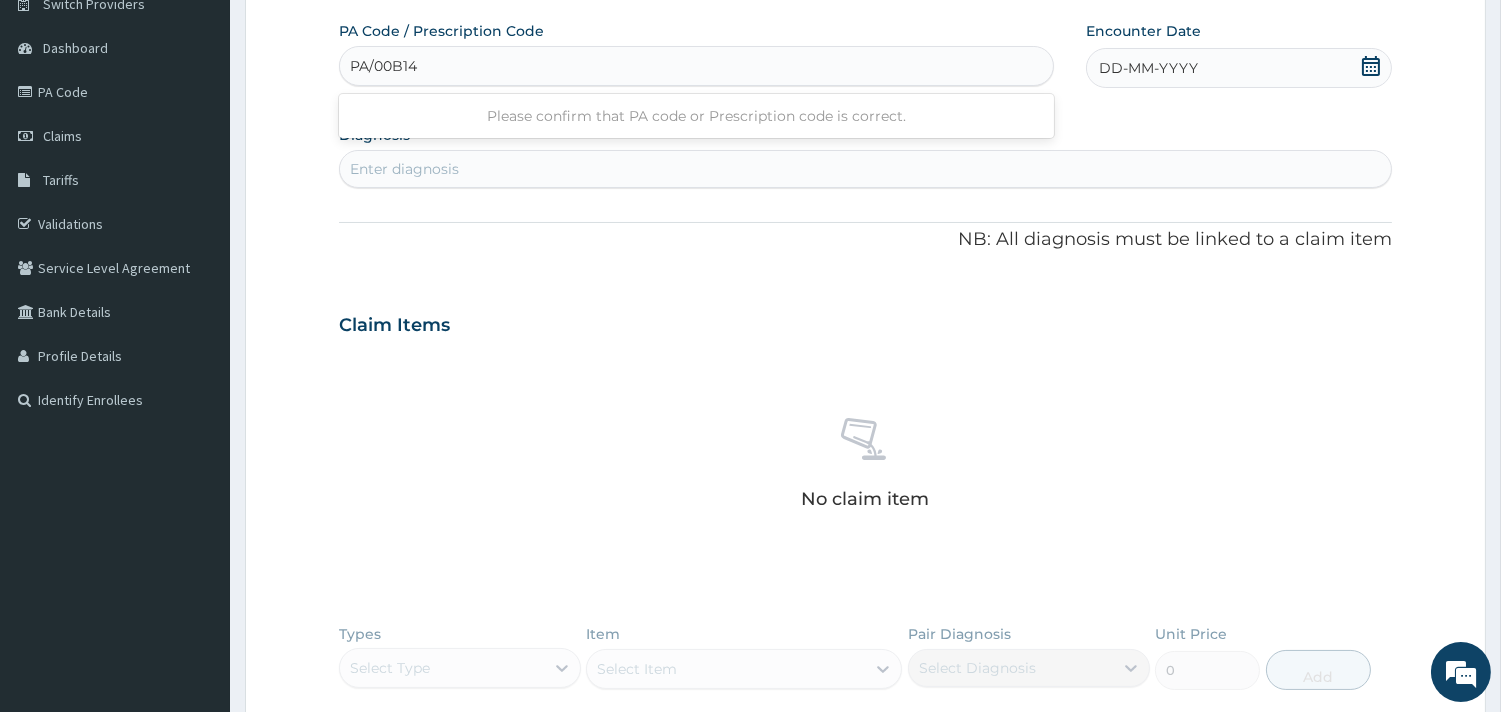 type on "PA/00B144" 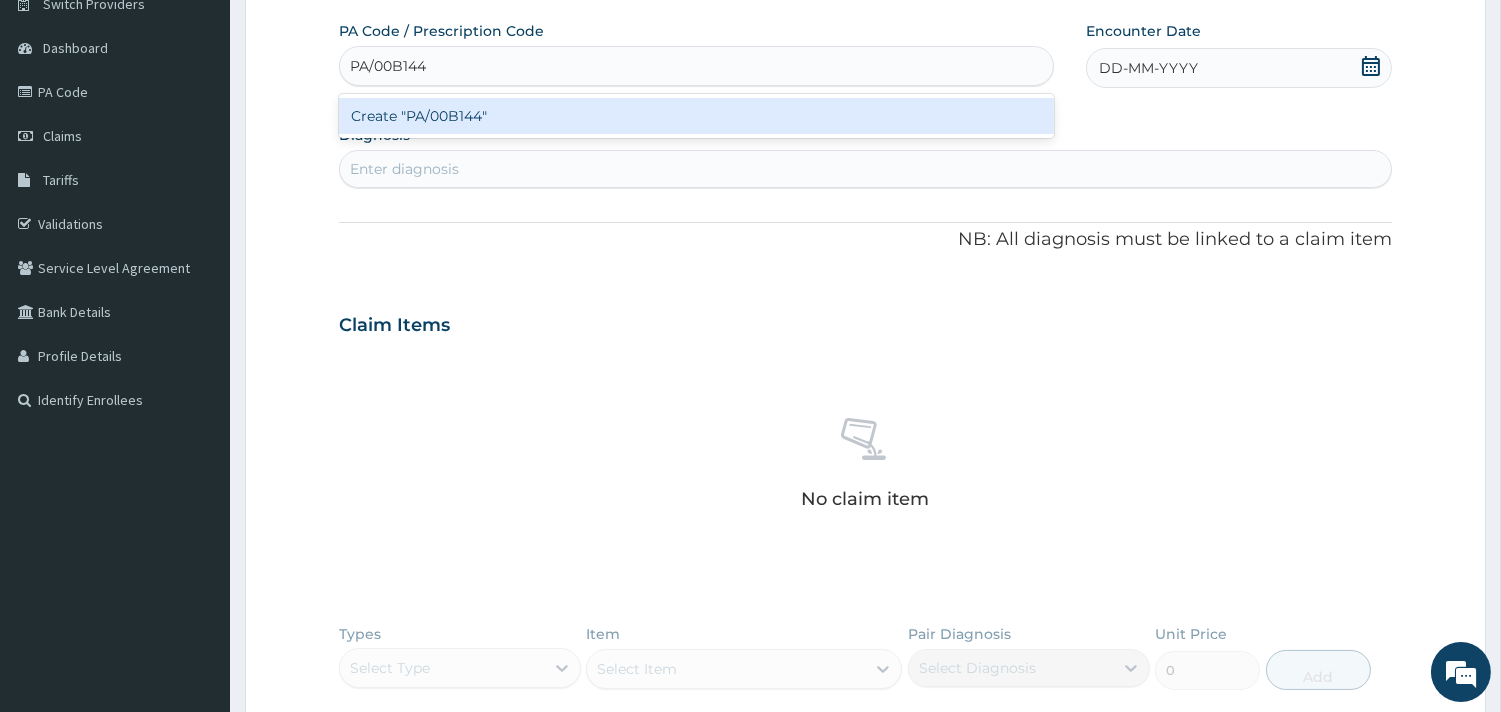 click on "Create "PA/00B144"" at bounding box center (696, 116) 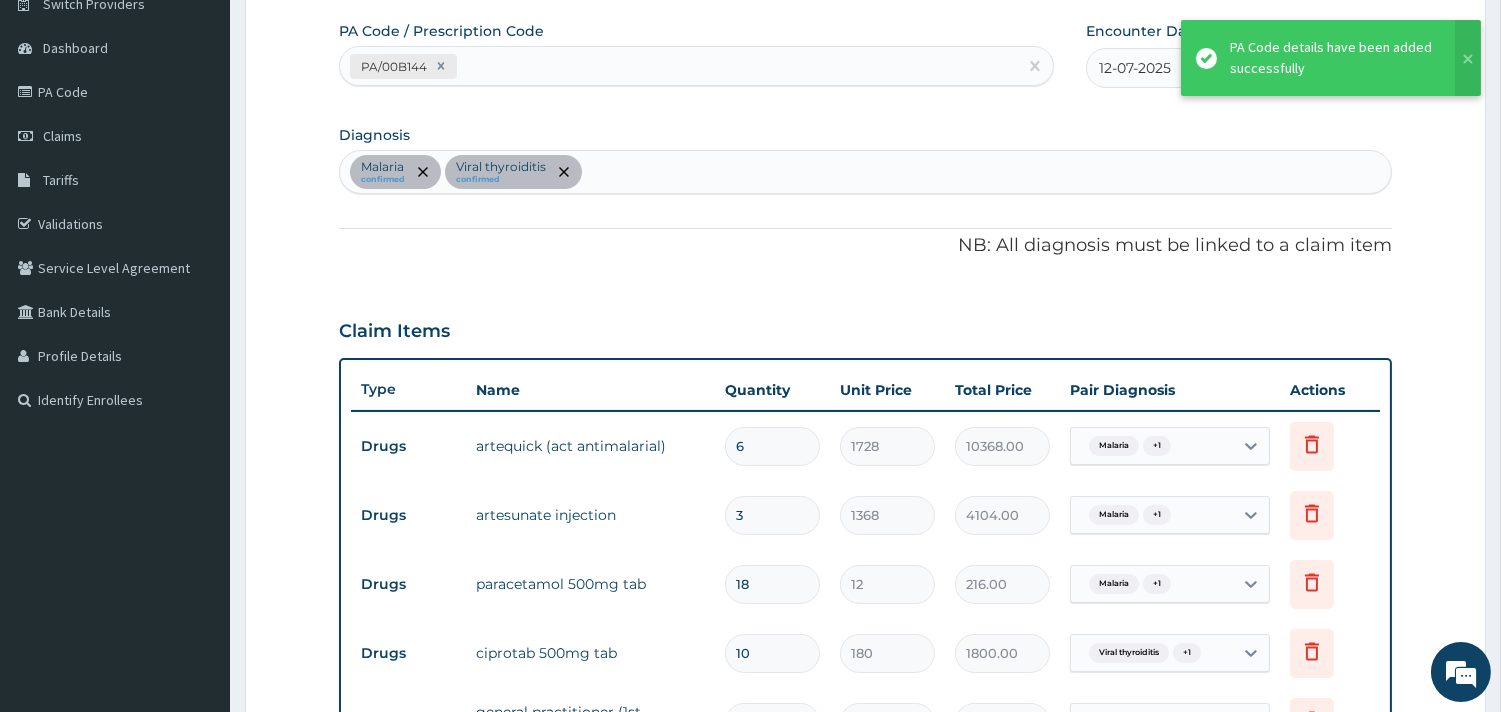 scroll, scrollTop: 745, scrollLeft: 0, axis: vertical 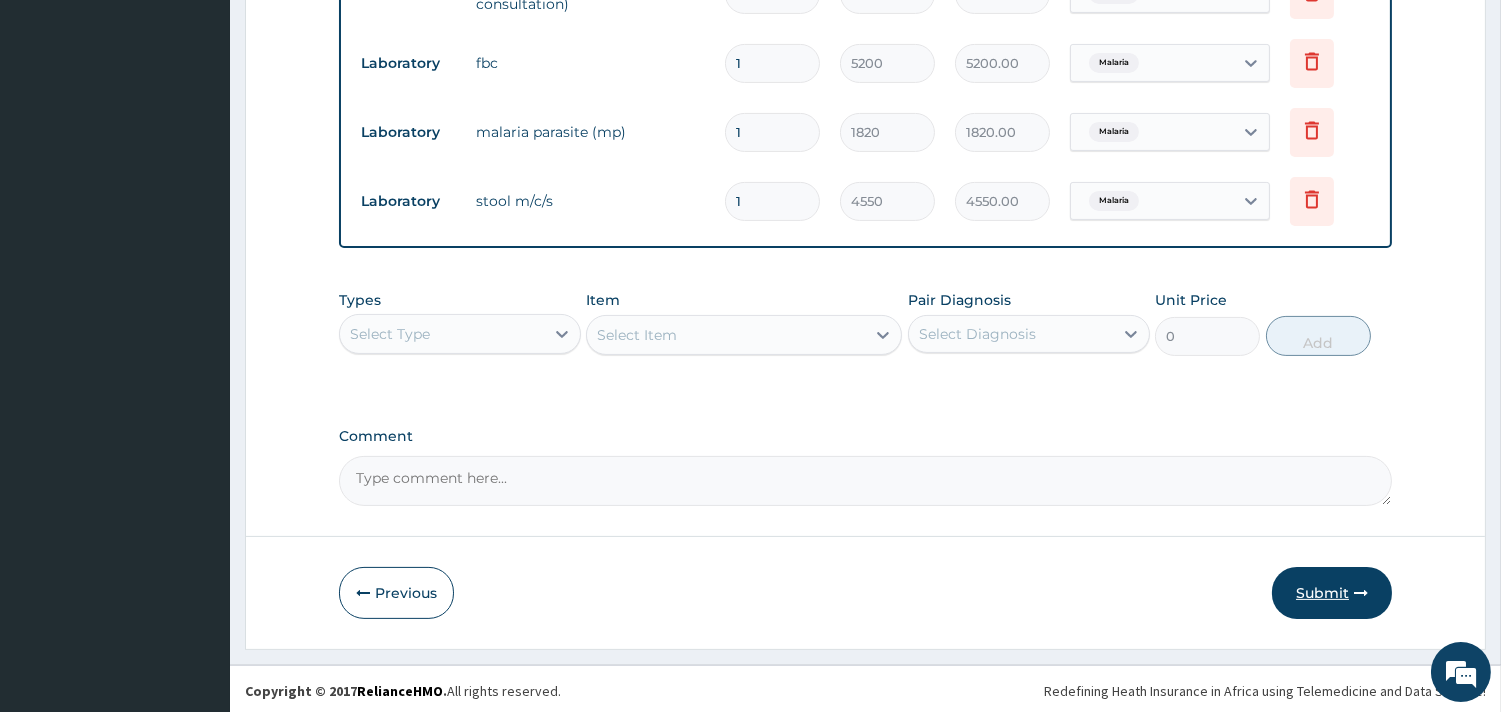 click on "Submit" at bounding box center (1332, 593) 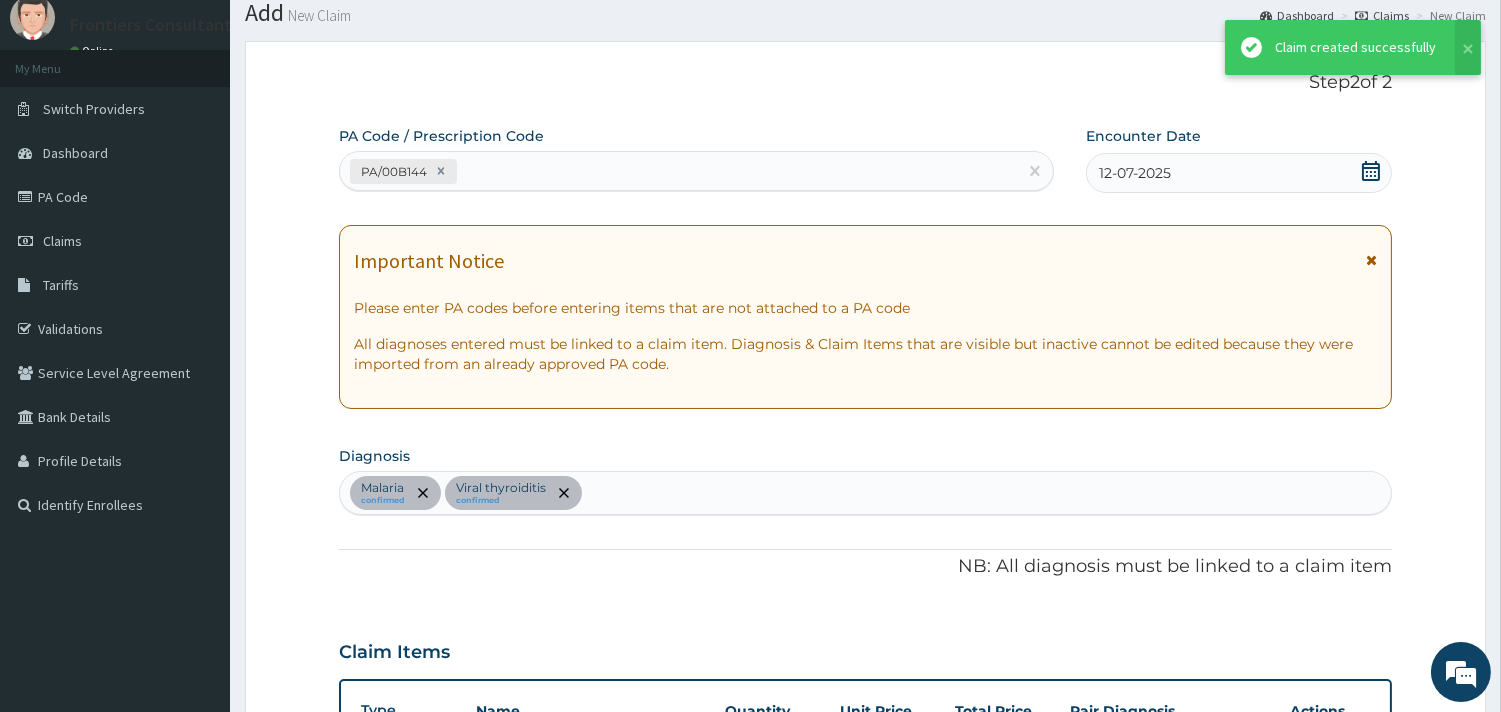 scroll, scrollTop: 898, scrollLeft: 0, axis: vertical 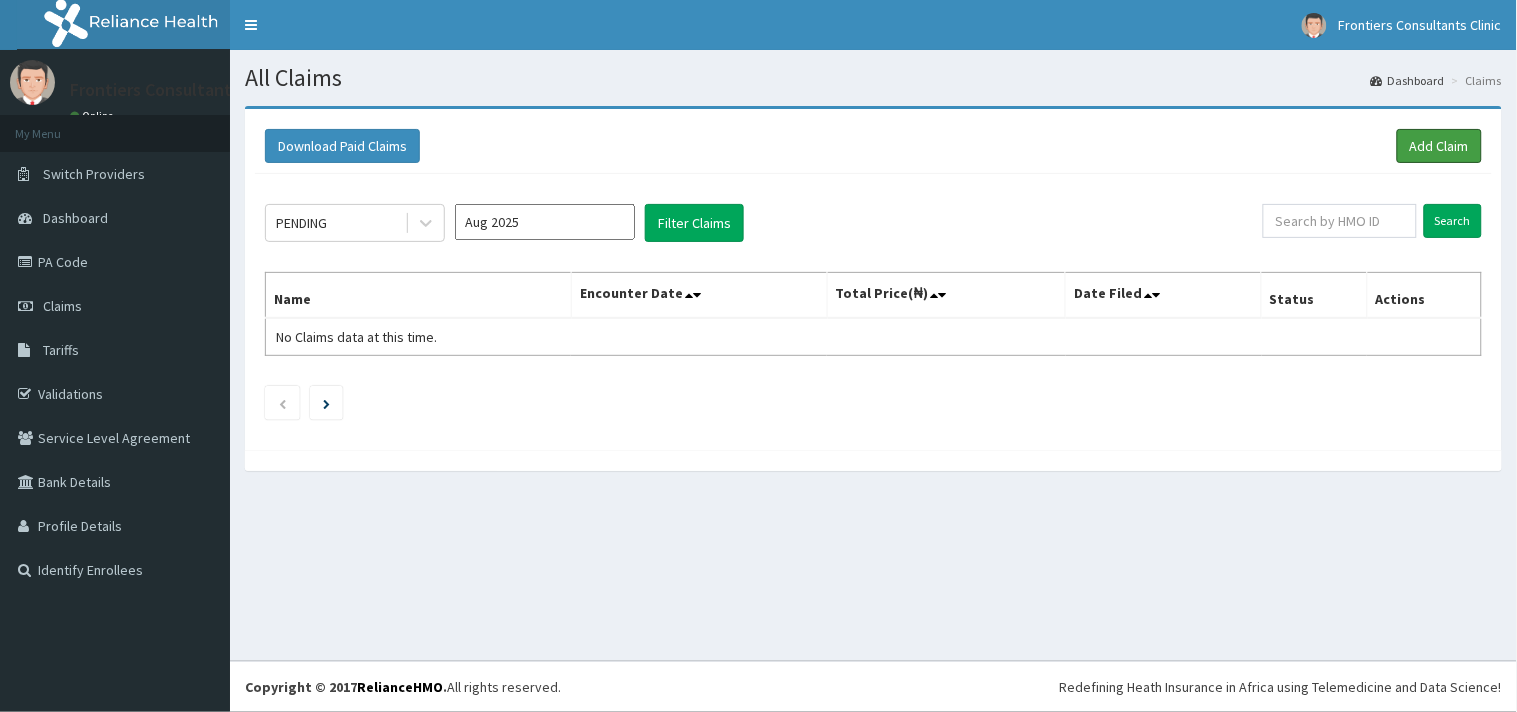 click on "Add Claim" at bounding box center [1439, 146] 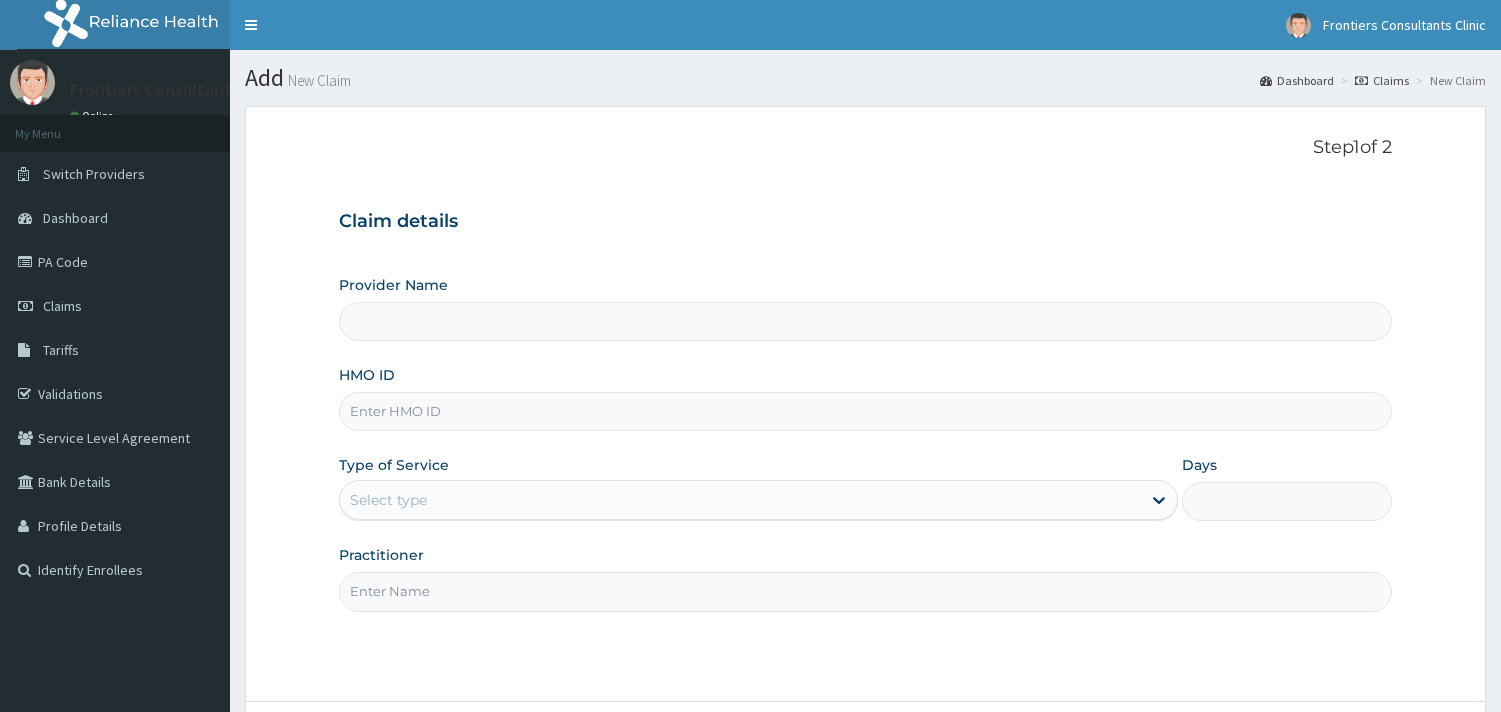 scroll, scrollTop: 0, scrollLeft: 0, axis: both 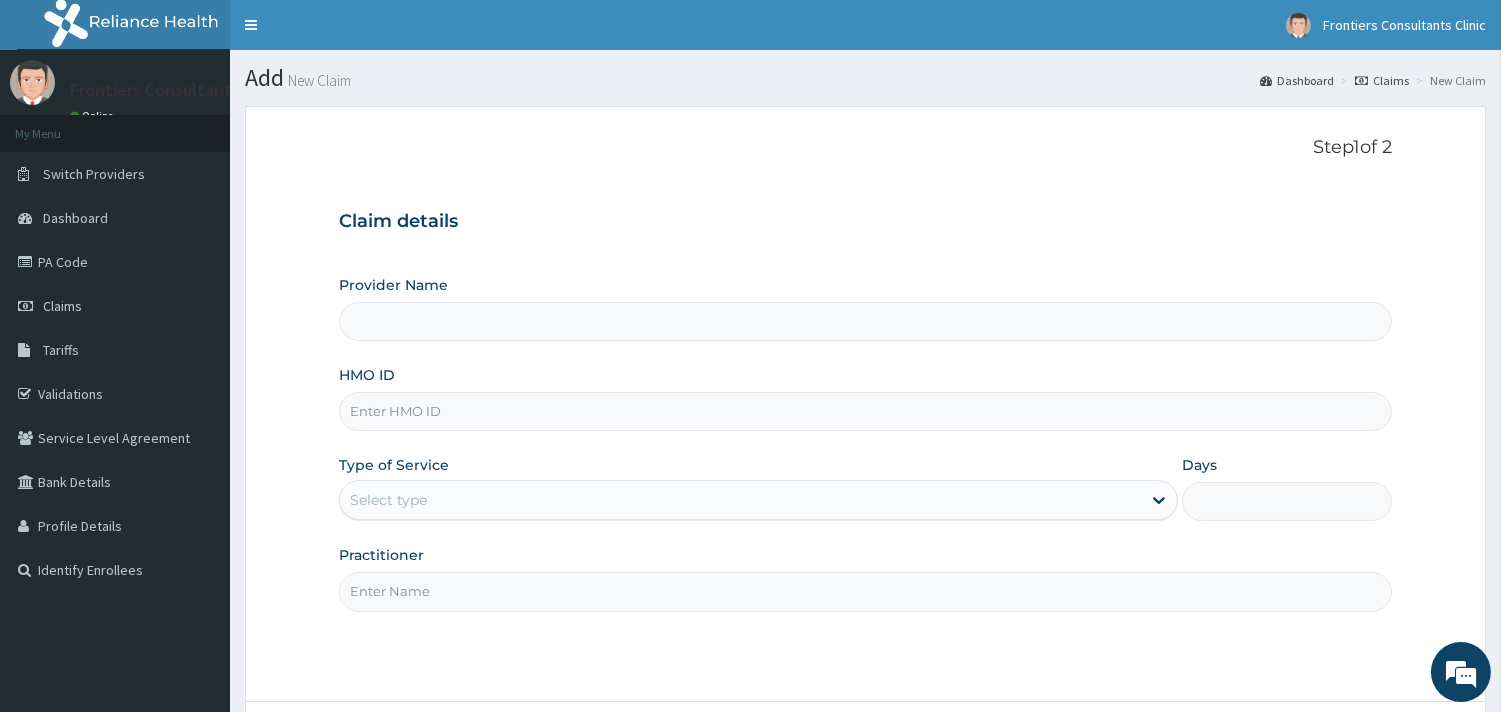 type on "Frontiers Consultants Clinic" 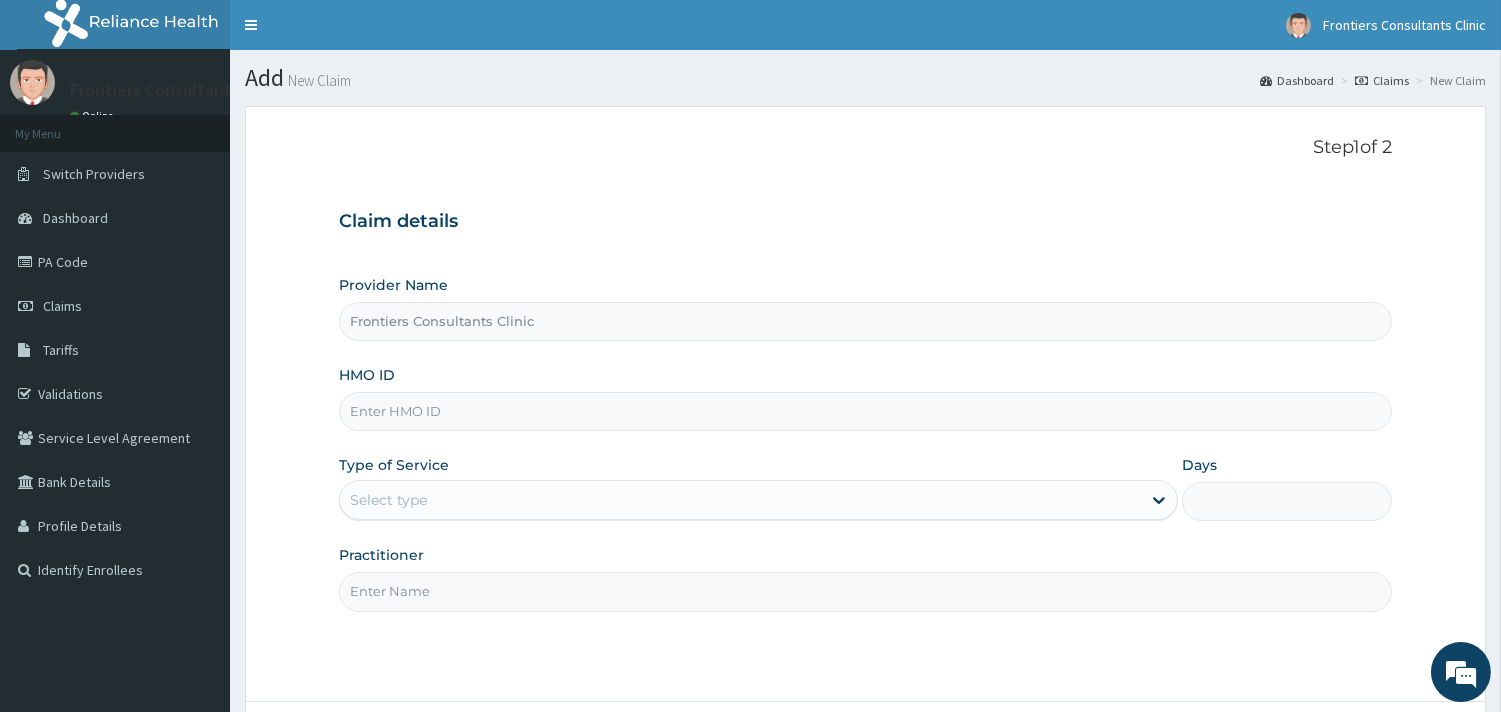 click on "HMO ID" at bounding box center (865, 411) 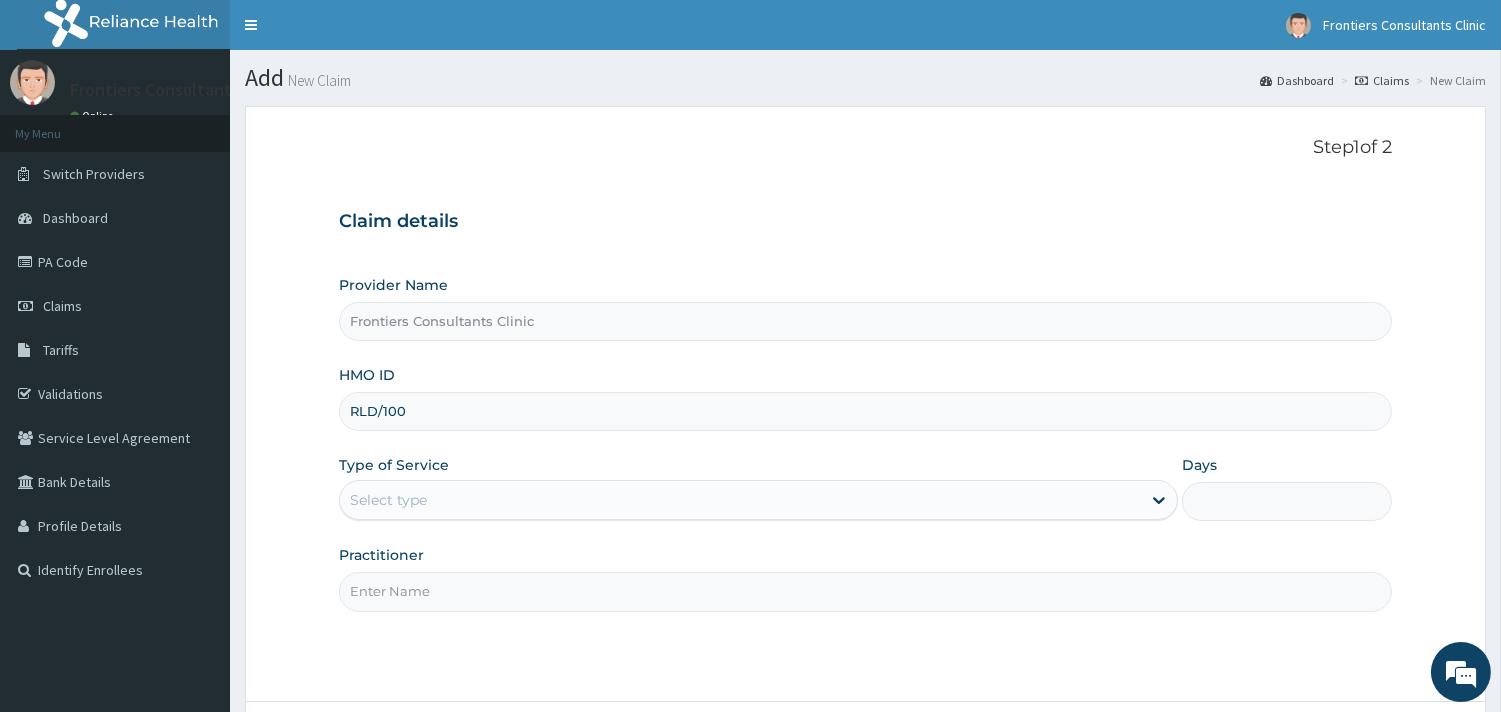 scroll, scrollTop: 0, scrollLeft: 0, axis: both 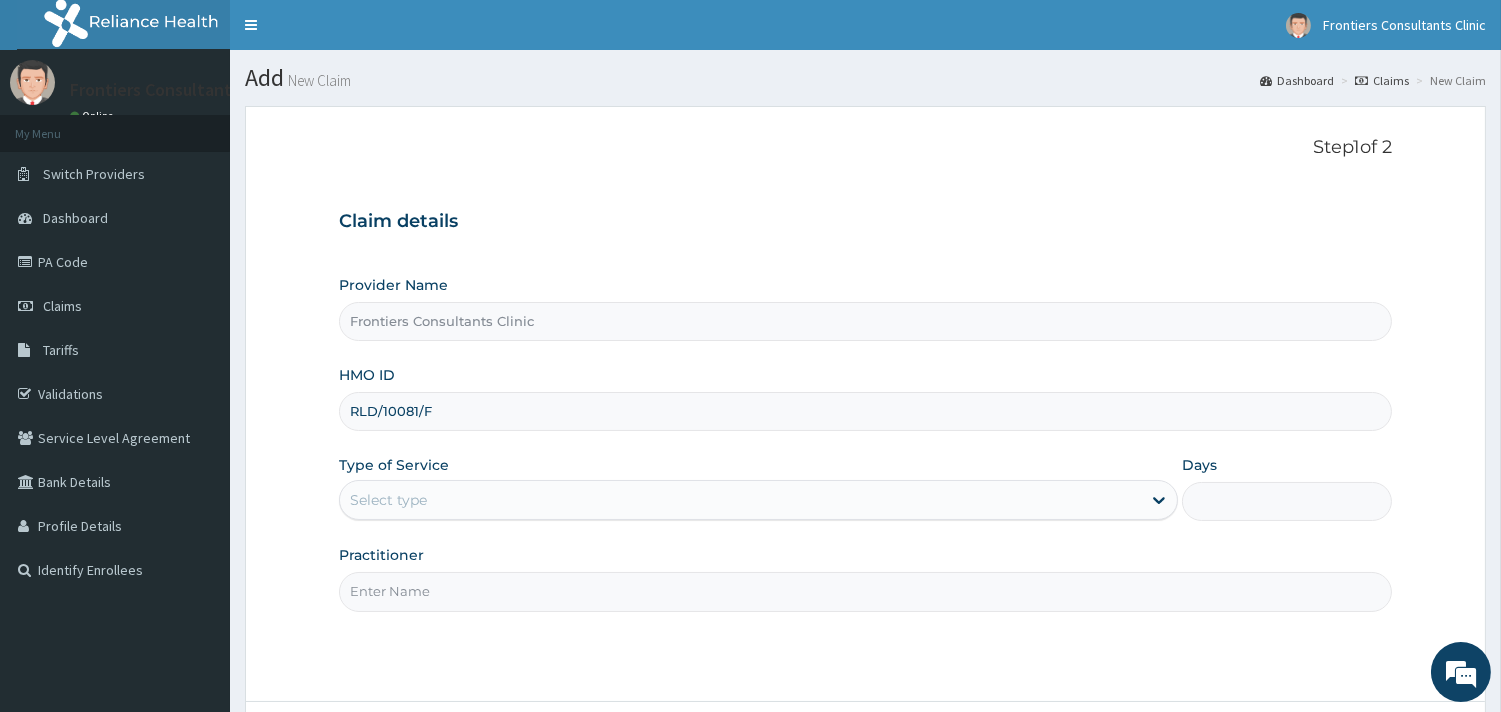 type on "RLD/10081/F" 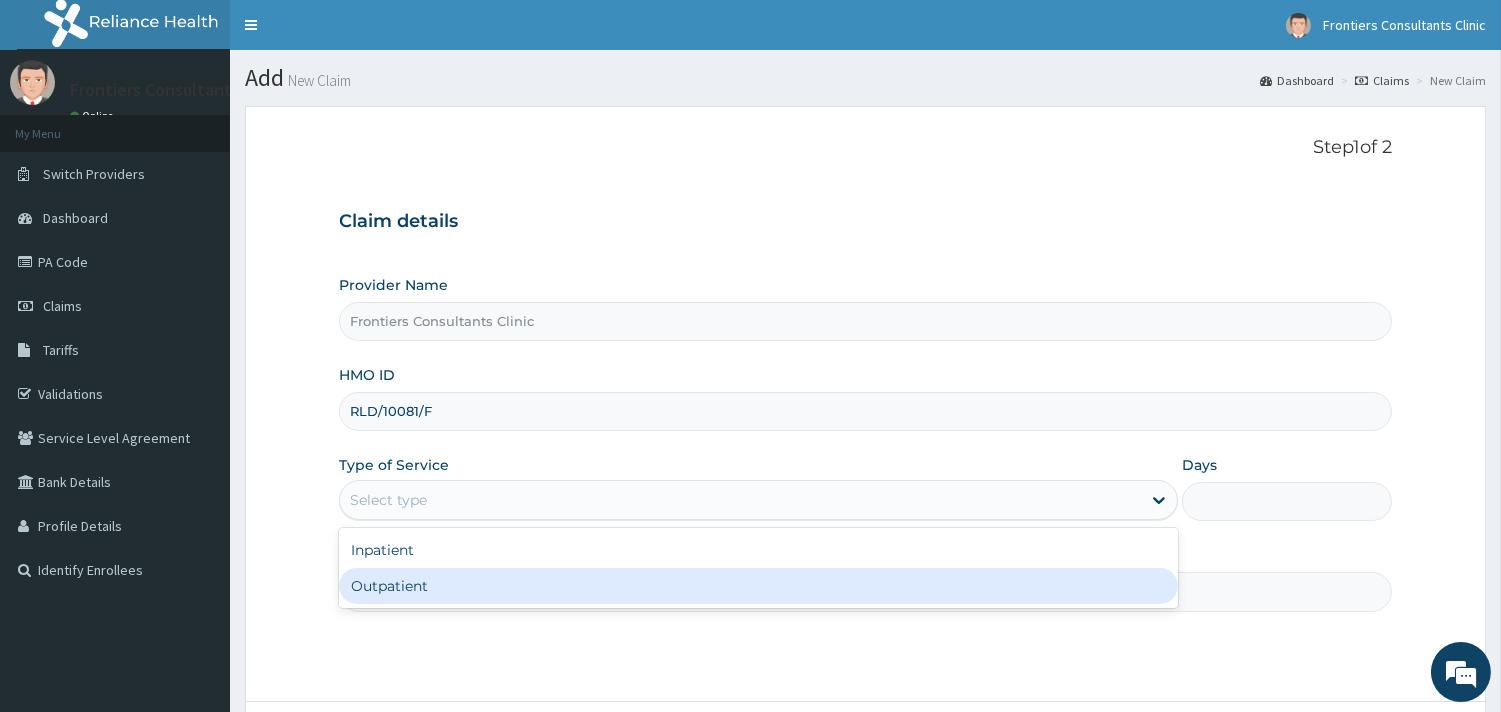 click on "Outpatient" at bounding box center [758, 586] 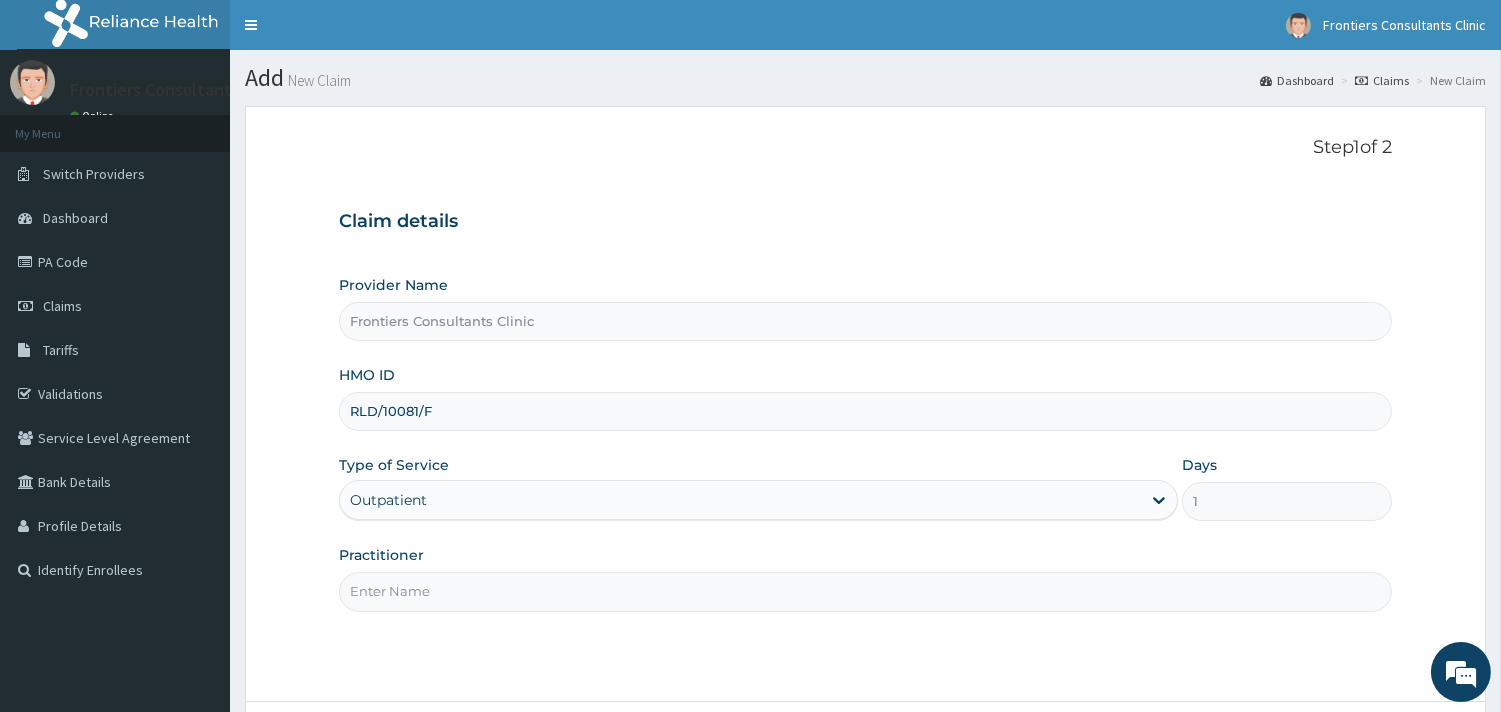 click on "Practitioner" at bounding box center (865, 591) 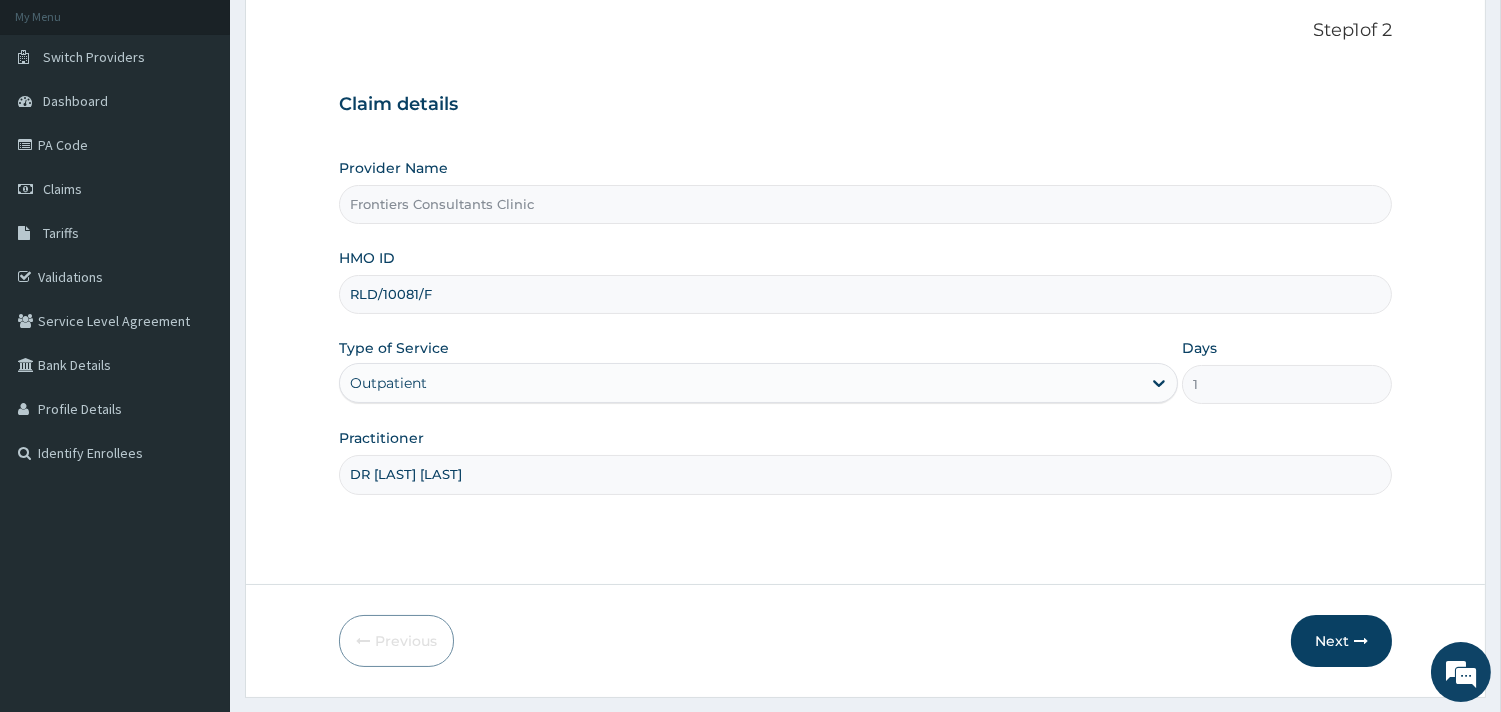 scroll, scrollTop: 170, scrollLeft: 0, axis: vertical 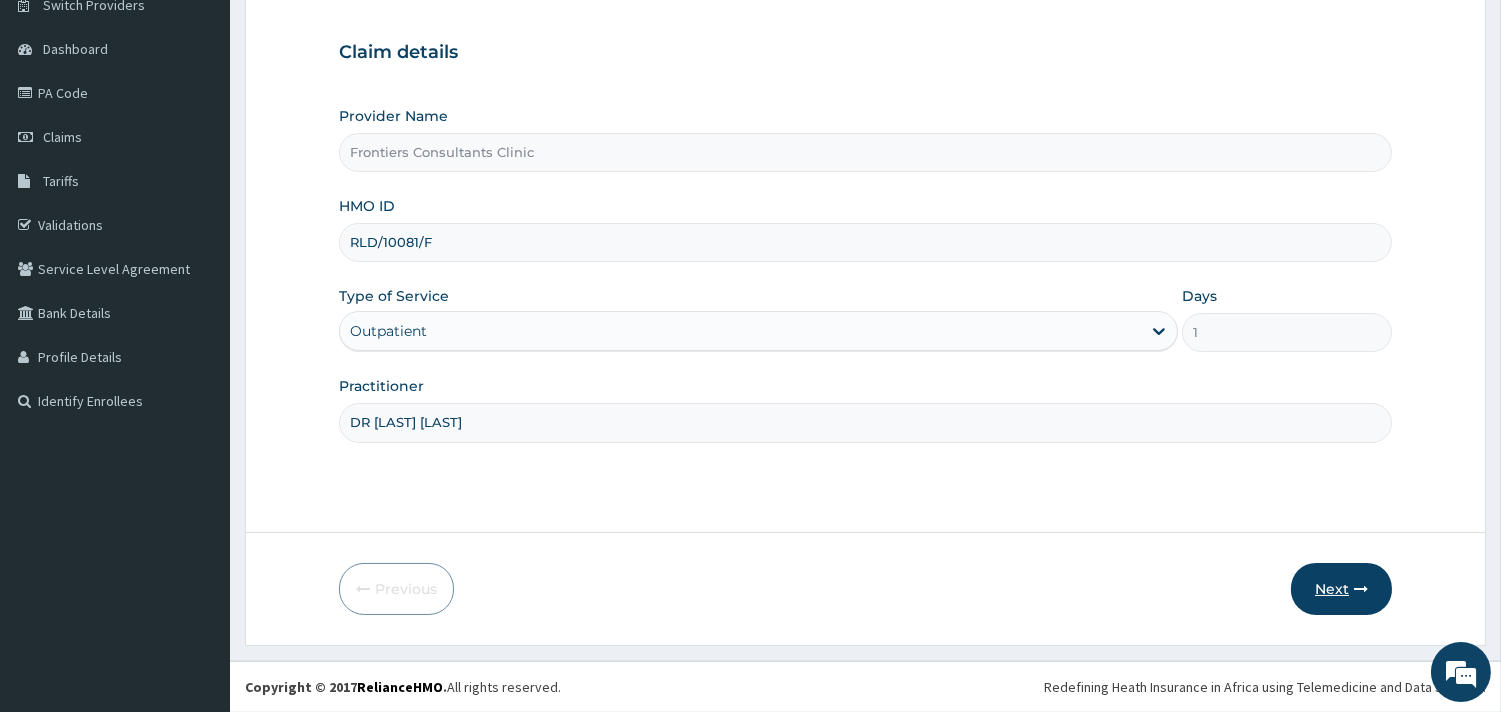type on "DR AA BINDAWA" 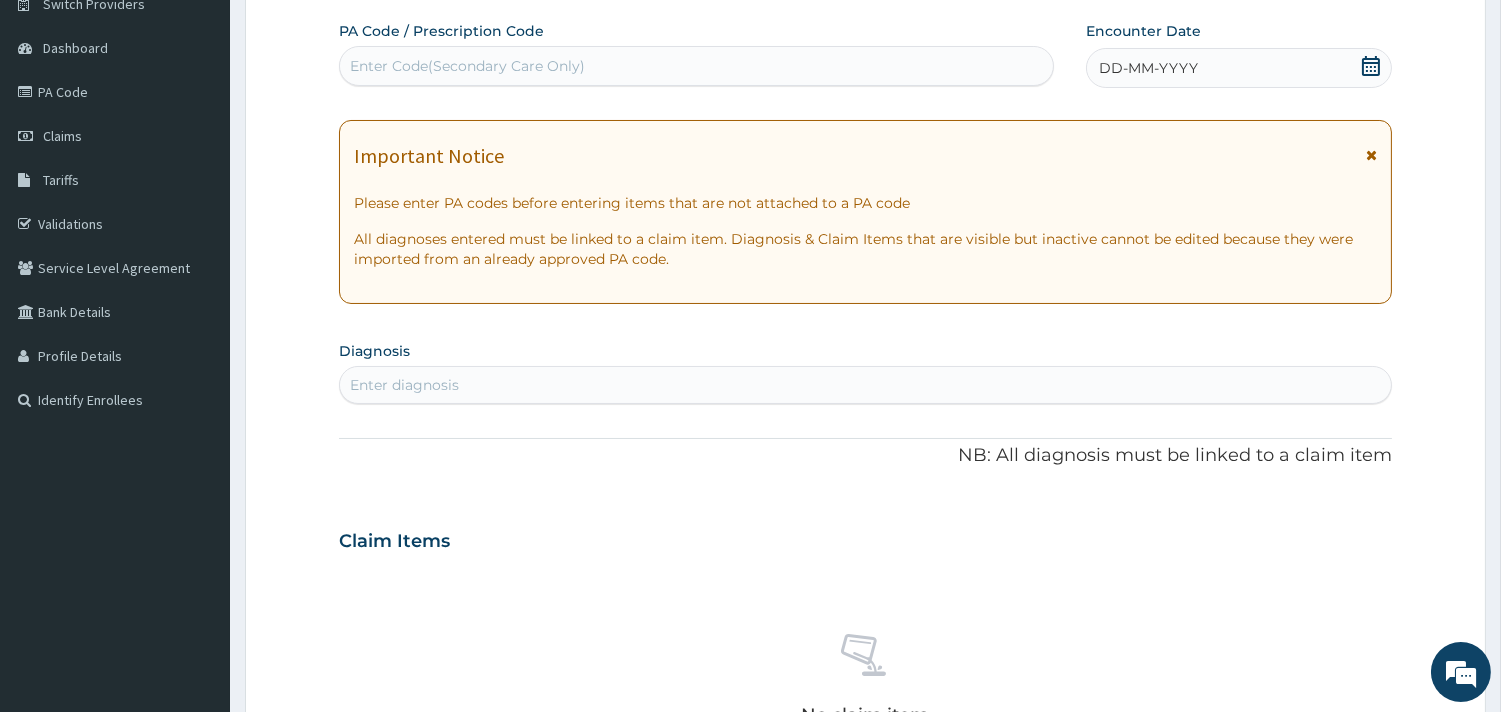 click at bounding box center (1371, 161) 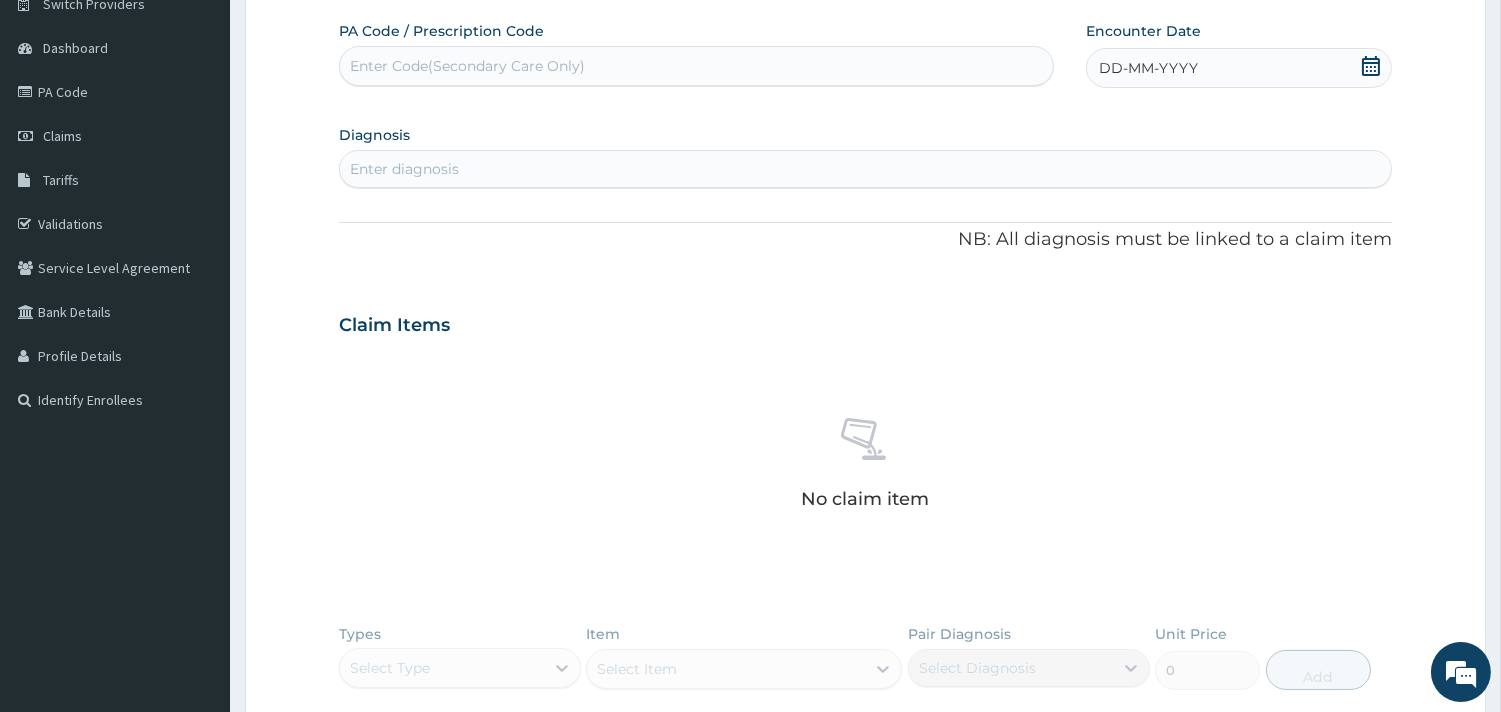 click on "Enter Code(Secondary Care Only)" at bounding box center [696, 66] 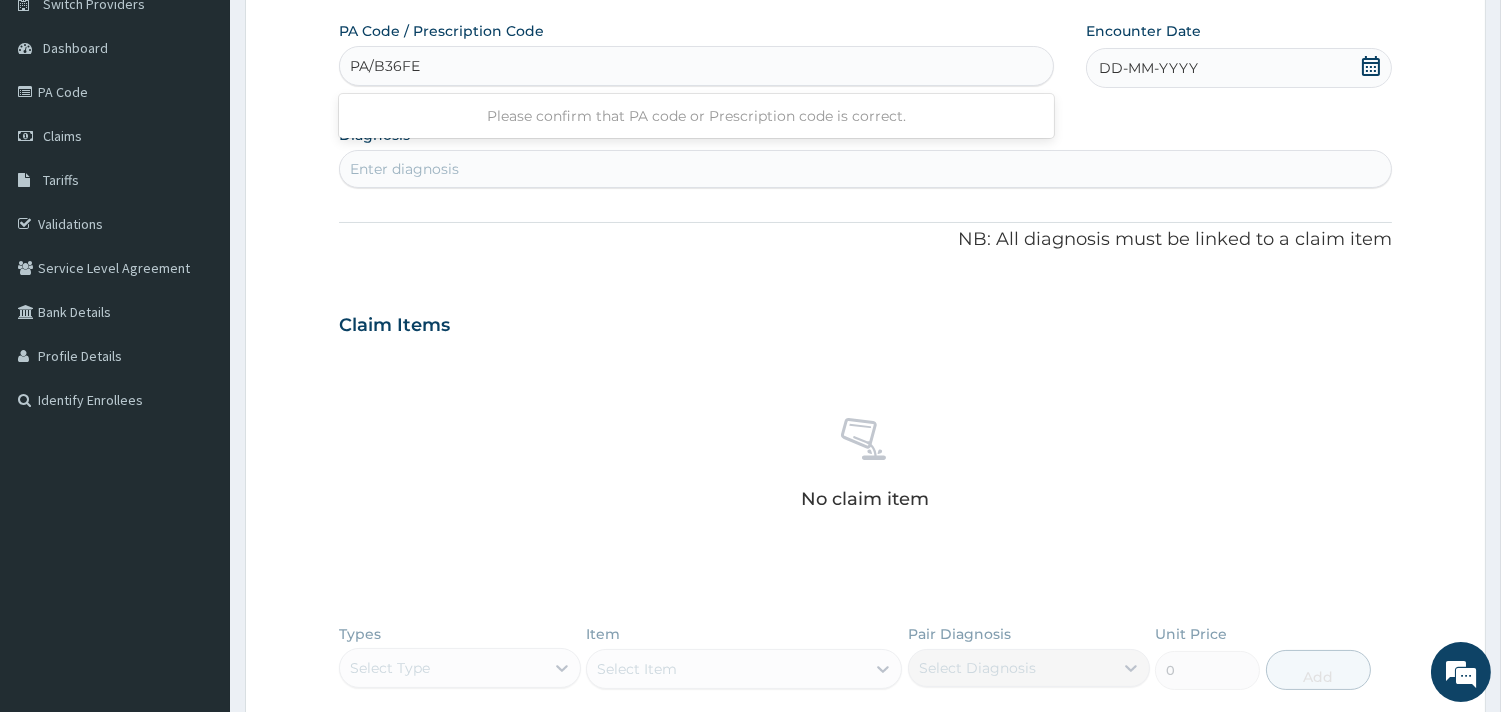 type on "PA/B36FE3" 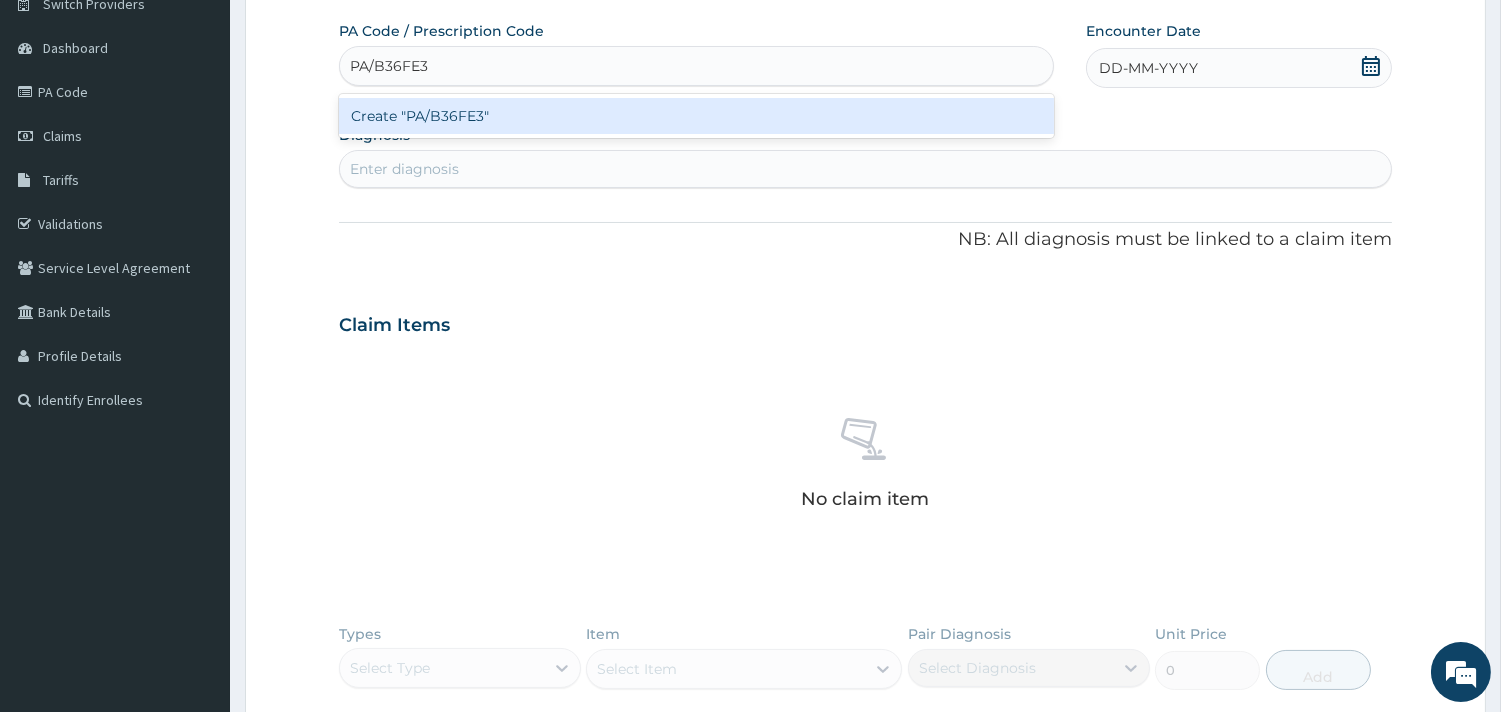 click on "Create "PA/B36FE3"" at bounding box center (696, 116) 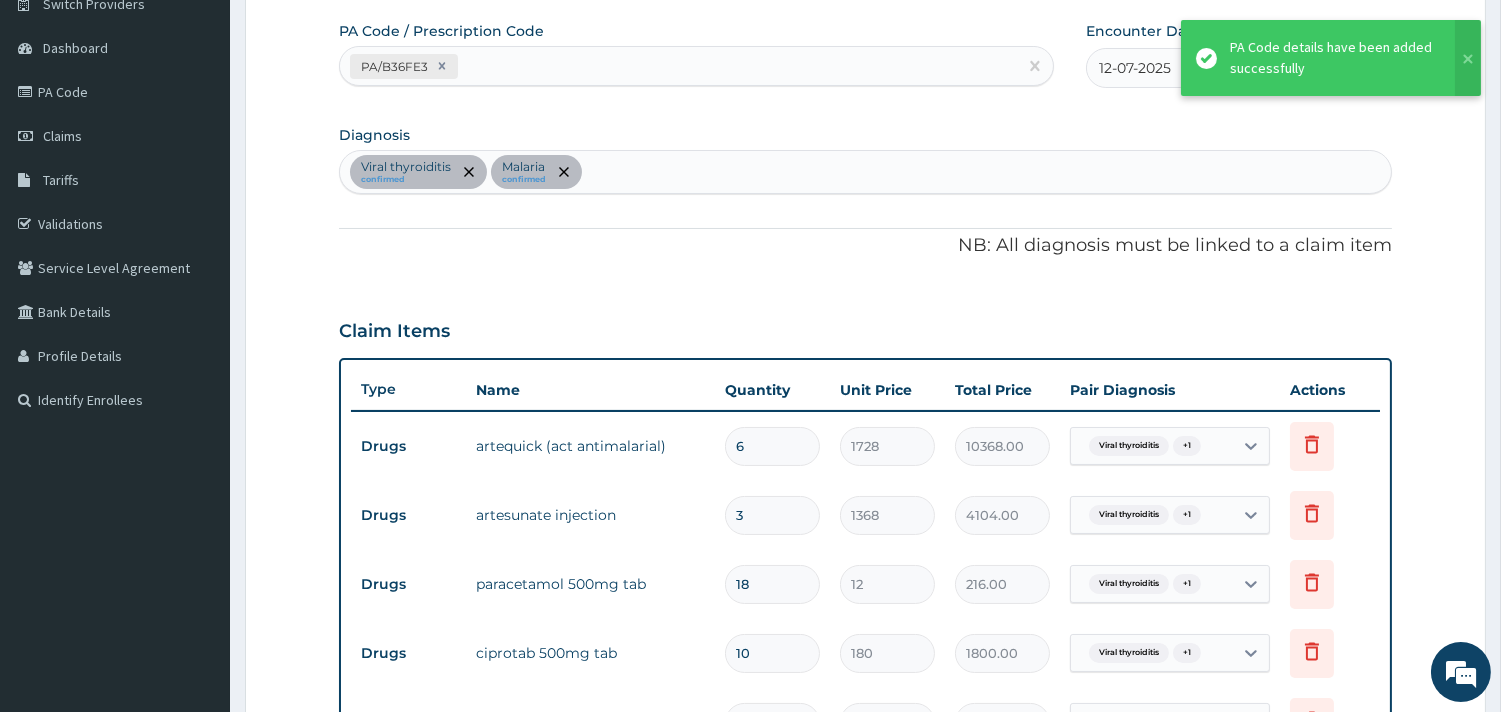 scroll, scrollTop: 745, scrollLeft: 0, axis: vertical 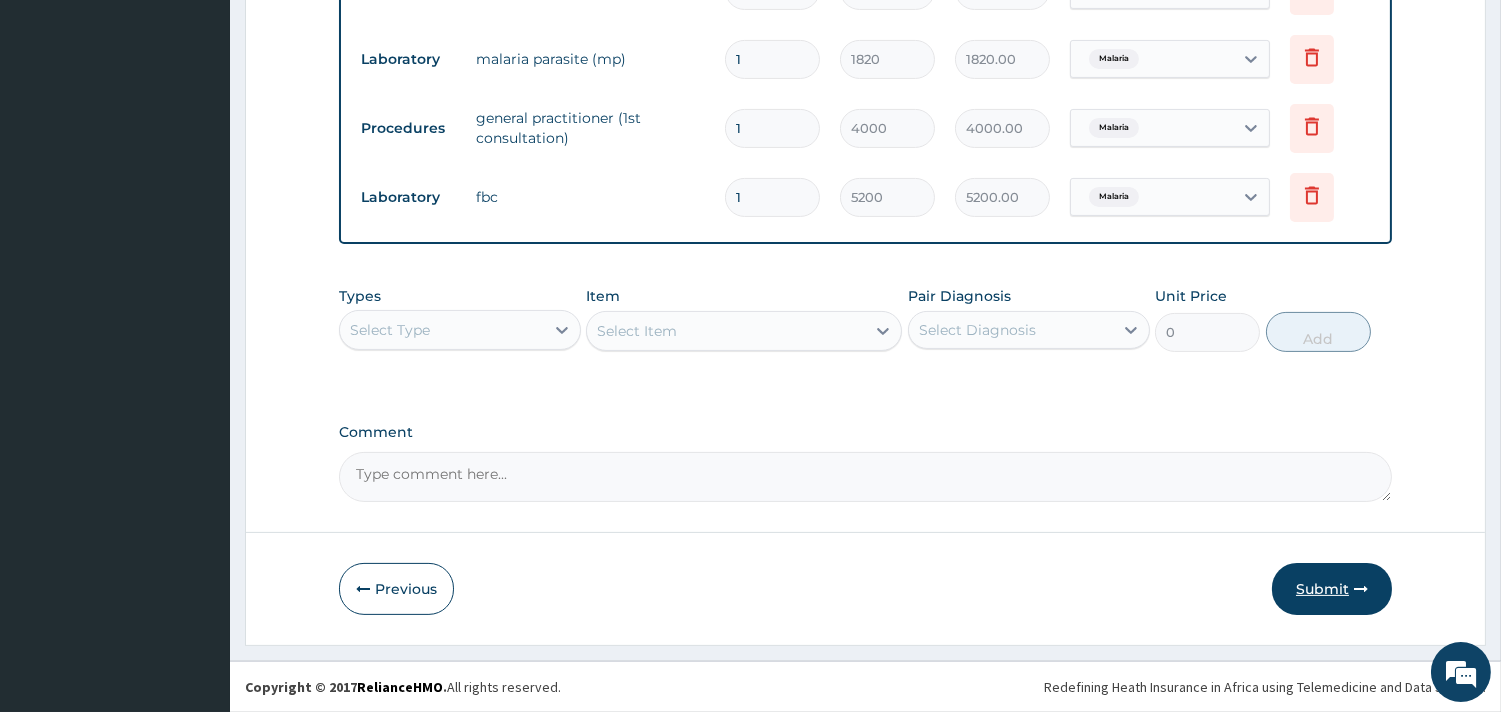 click on "Submit" at bounding box center [1332, 589] 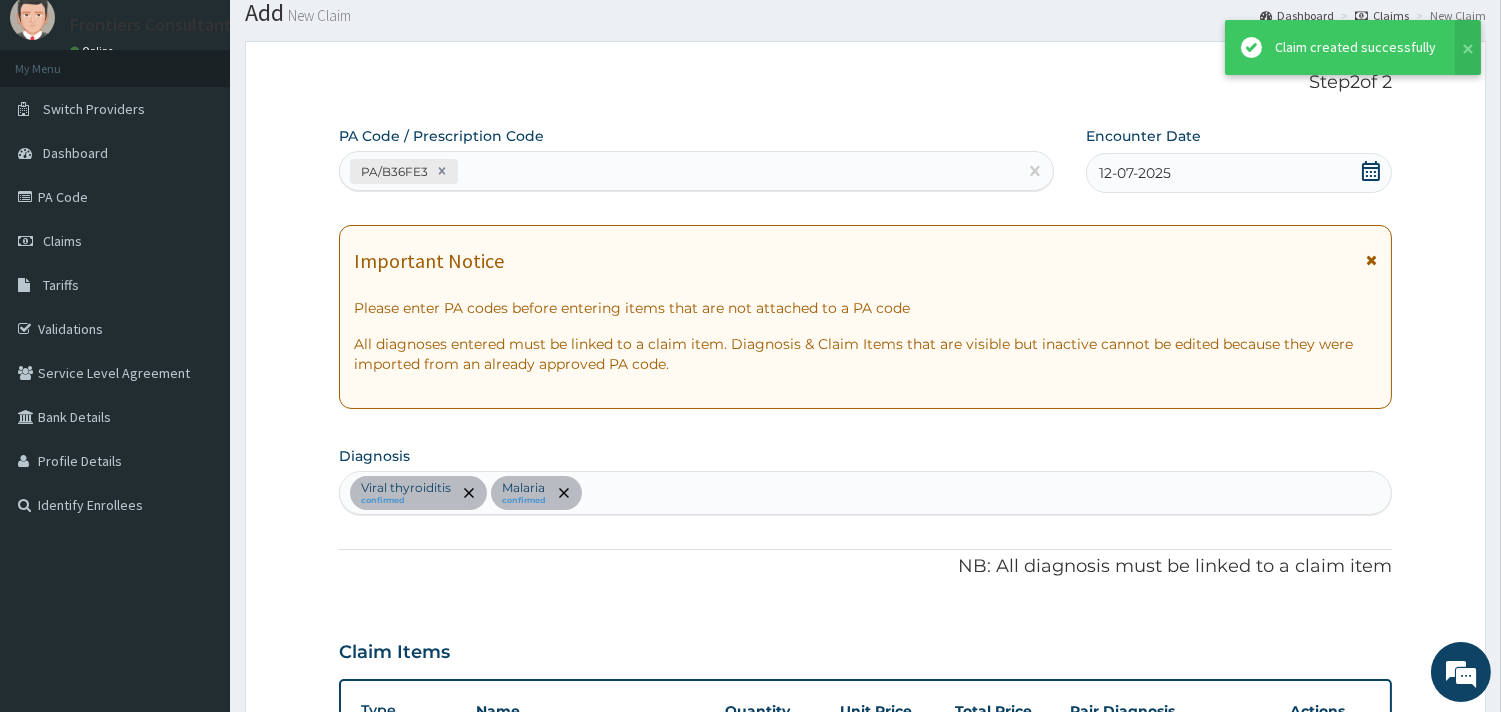 scroll, scrollTop: 904, scrollLeft: 0, axis: vertical 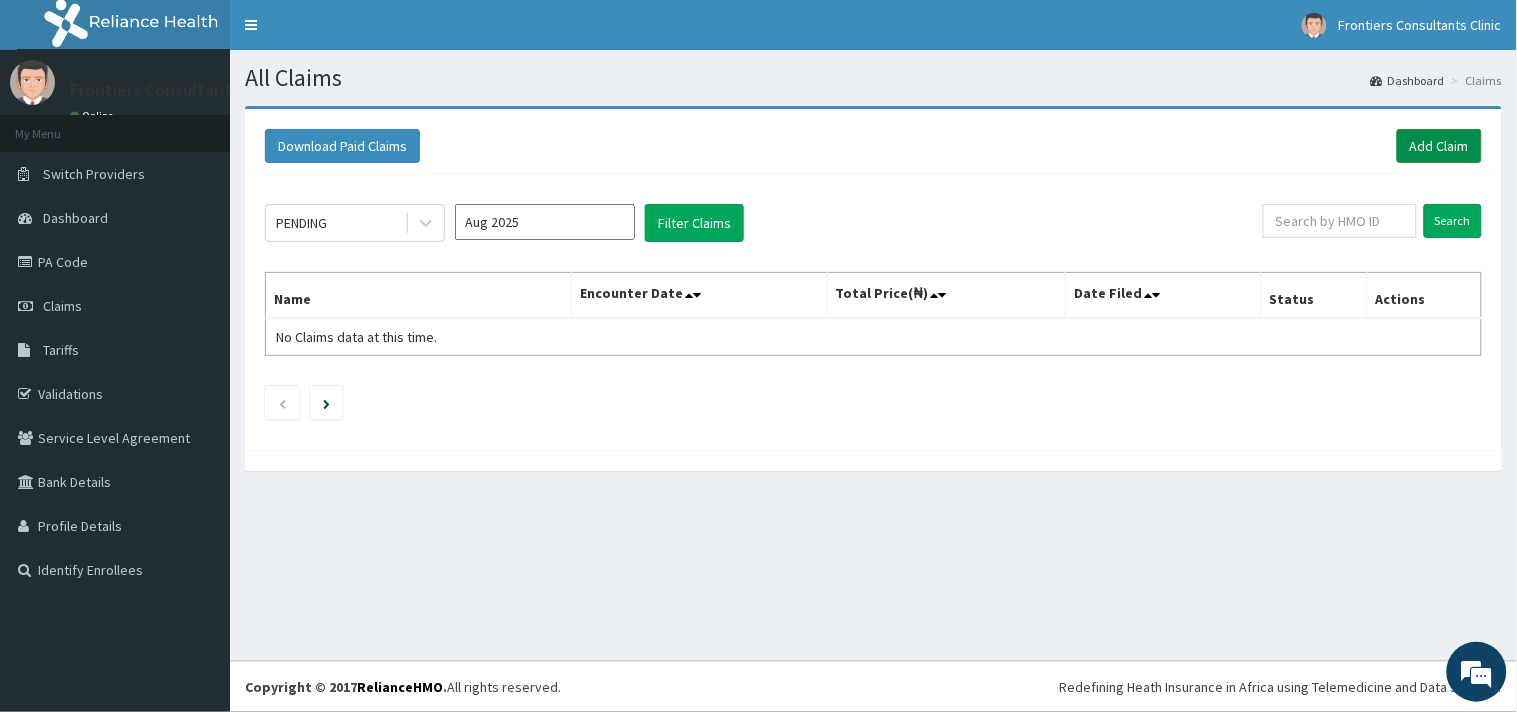 click on "Add Claim" at bounding box center (1439, 146) 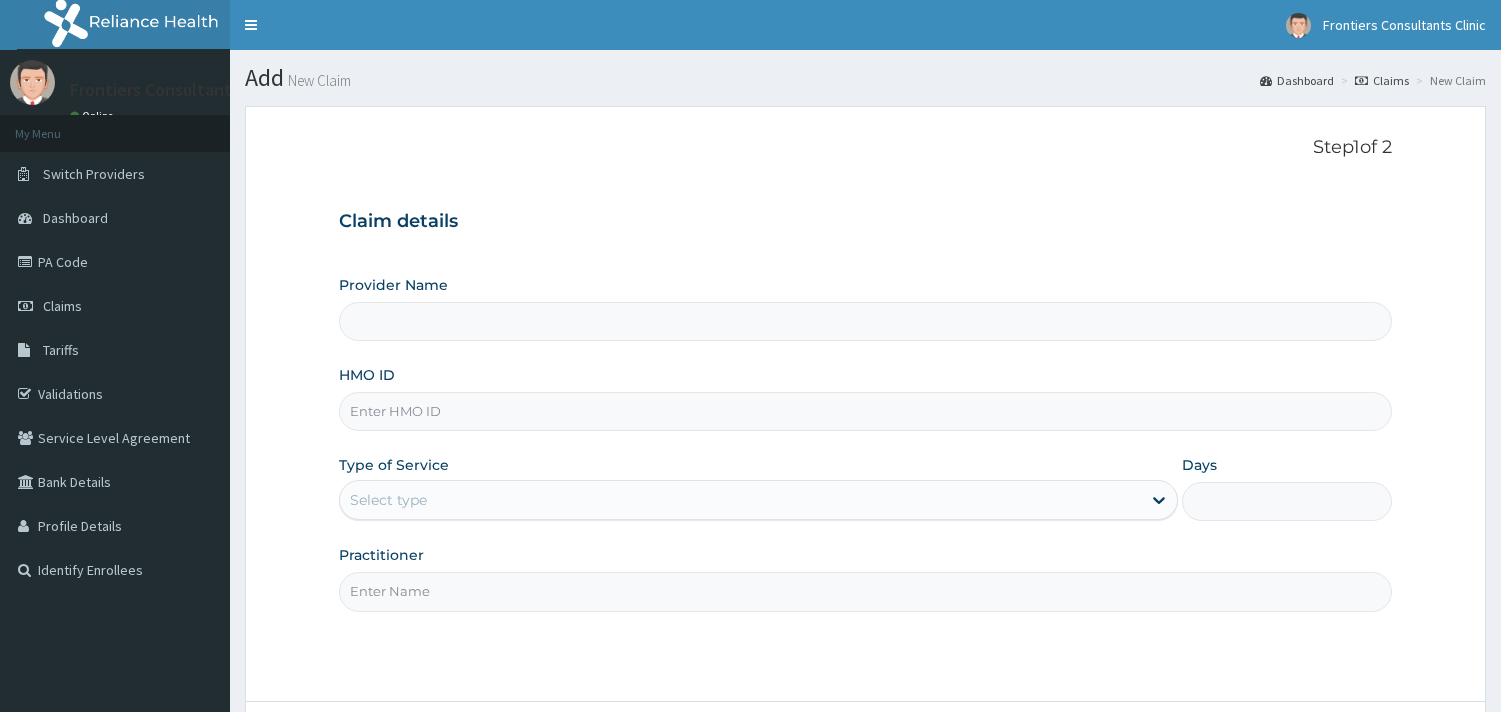 scroll, scrollTop: 0, scrollLeft: 0, axis: both 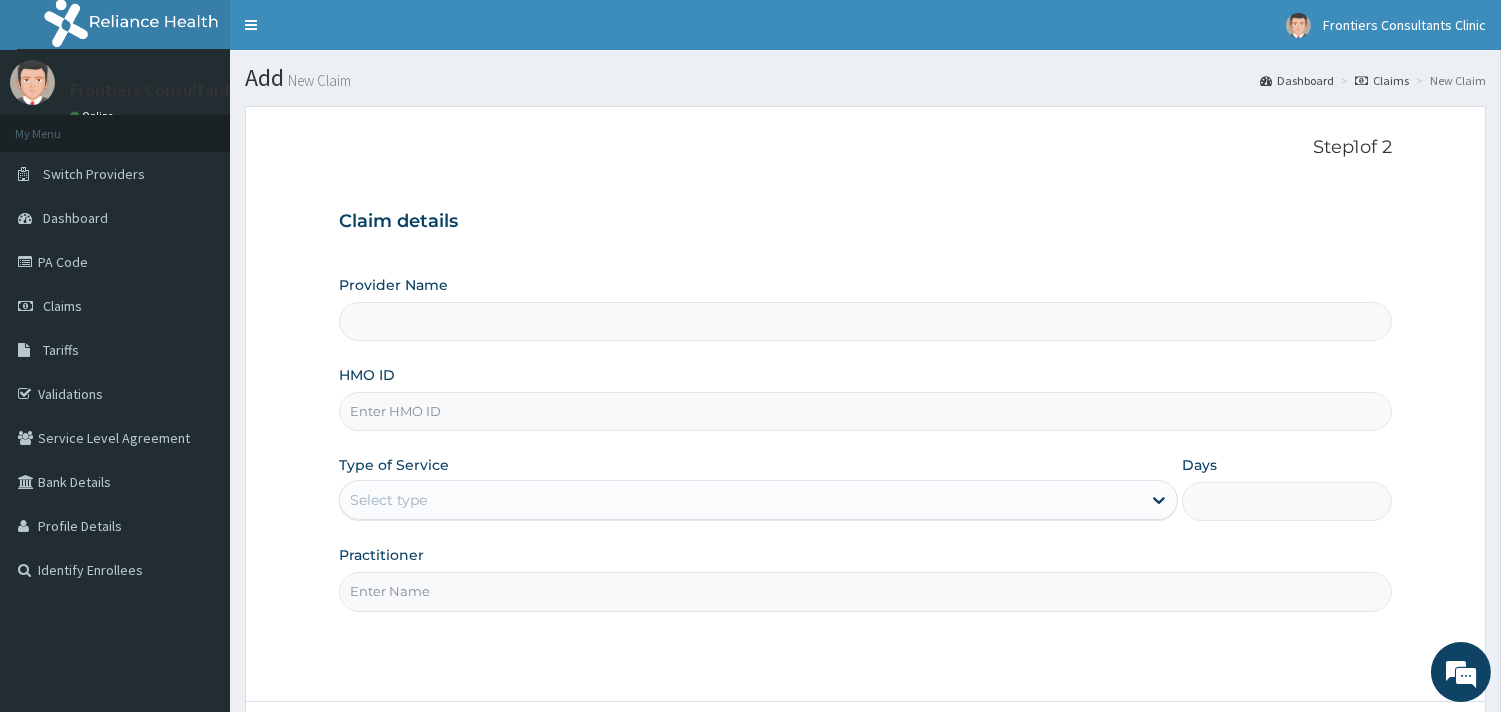 click on "Provider Name" at bounding box center [865, 321] 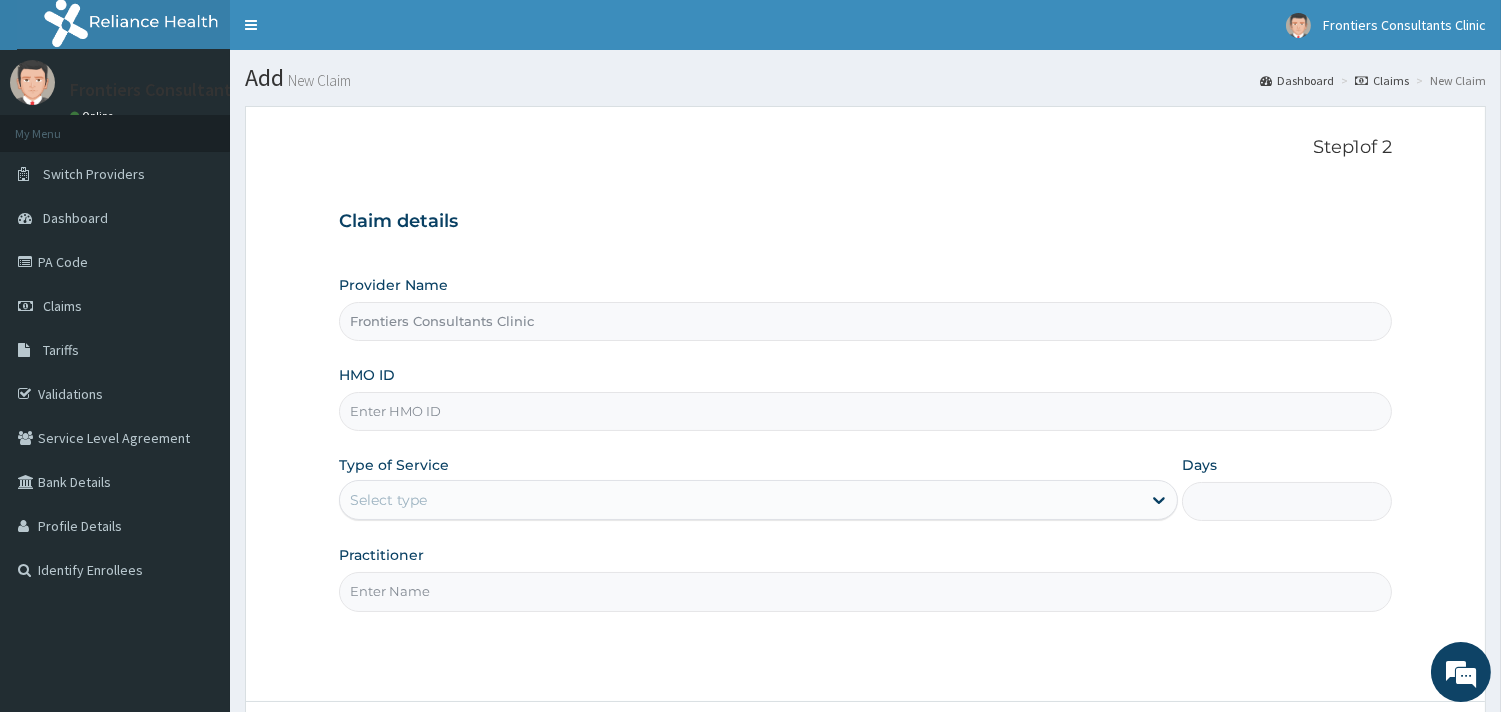 click on "HMO ID" at bounding box center (865, 411) 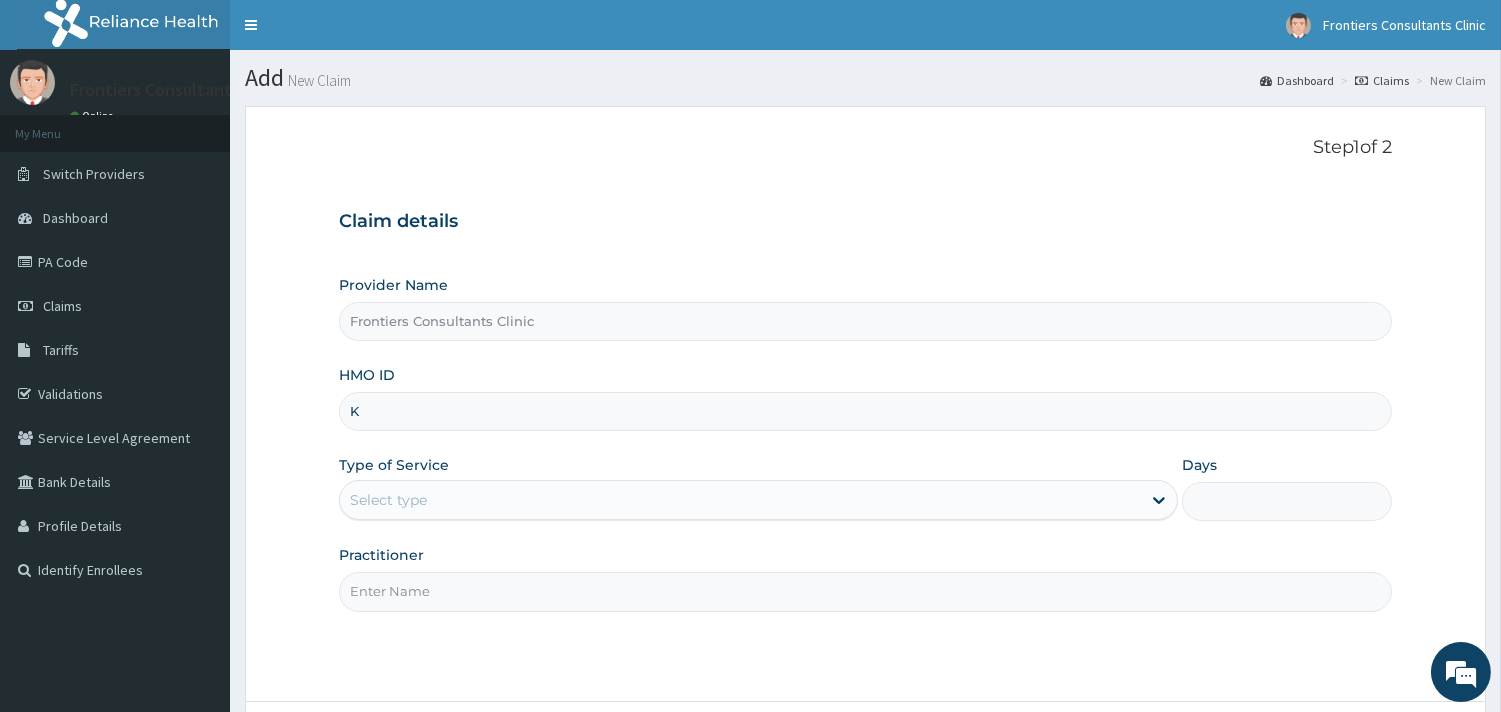 scroll, scrollTop: 0, scrollLeft: 0, axis: both 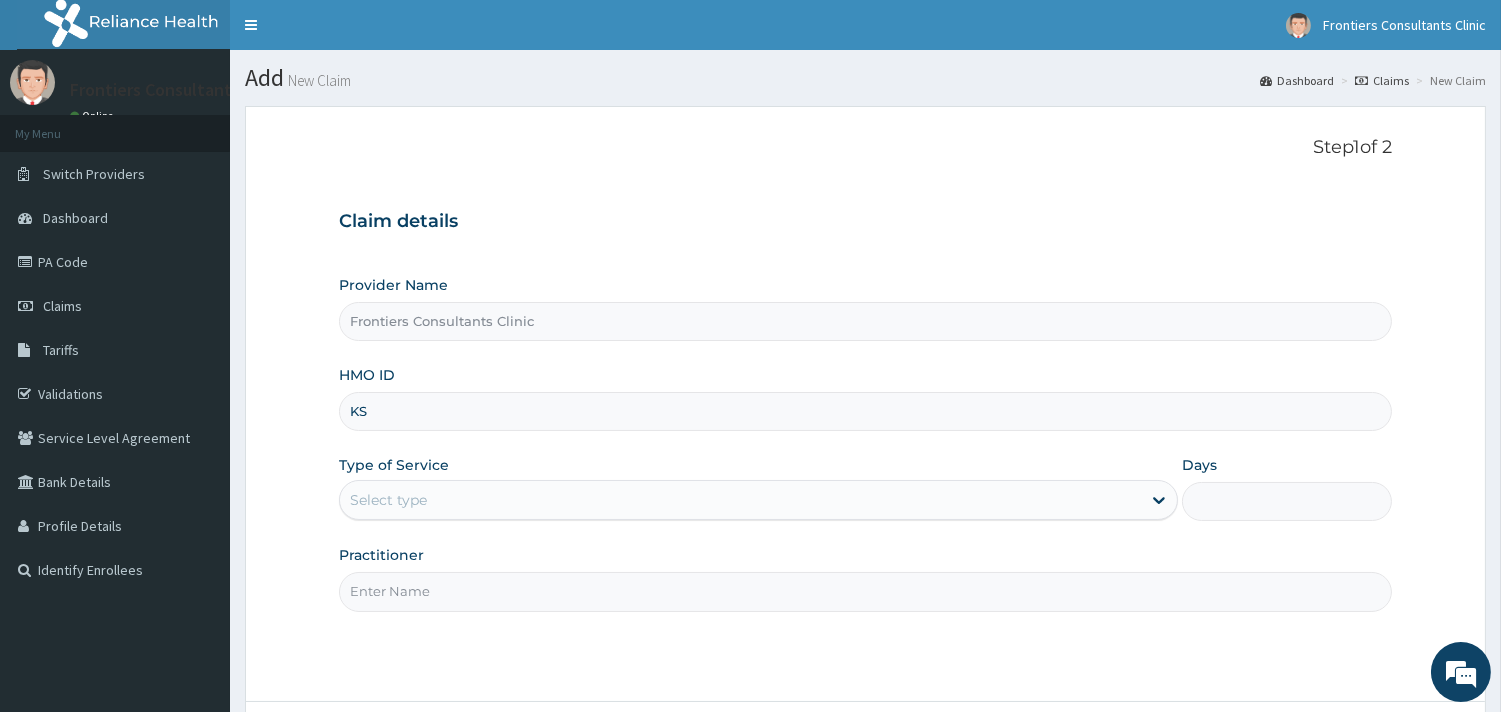 type on "KSB/10297/B" 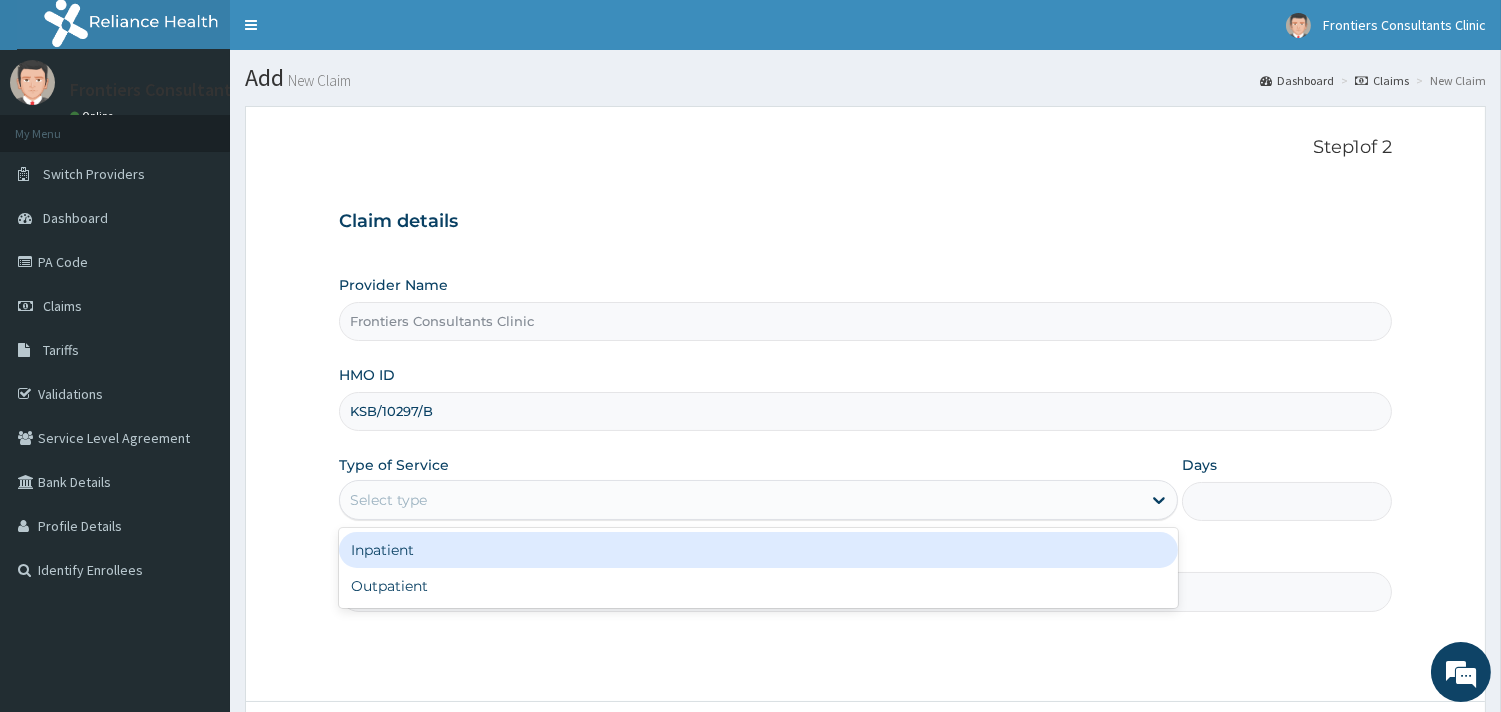 click on "Select type" at bounding box center (740, 500) 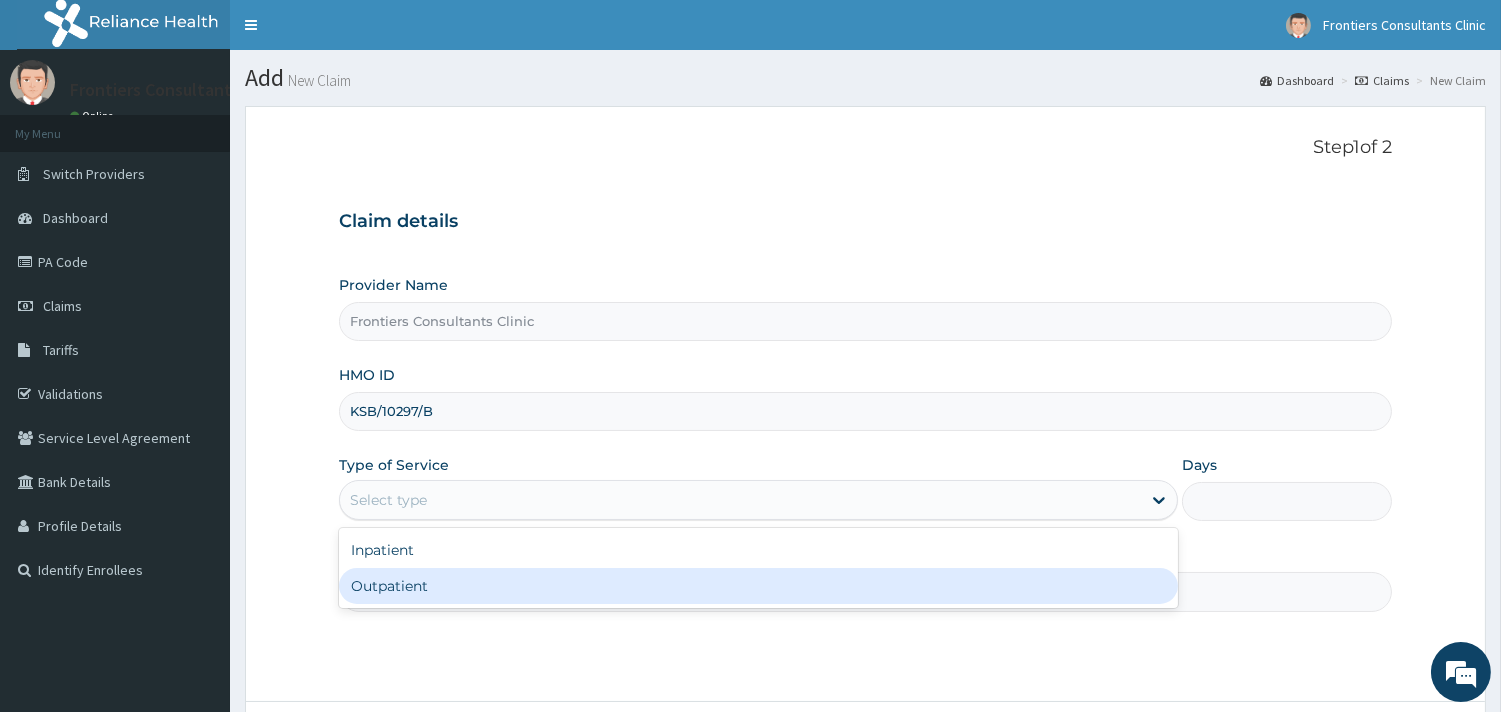click on "Outpatient" at bounding box center [758, 586] 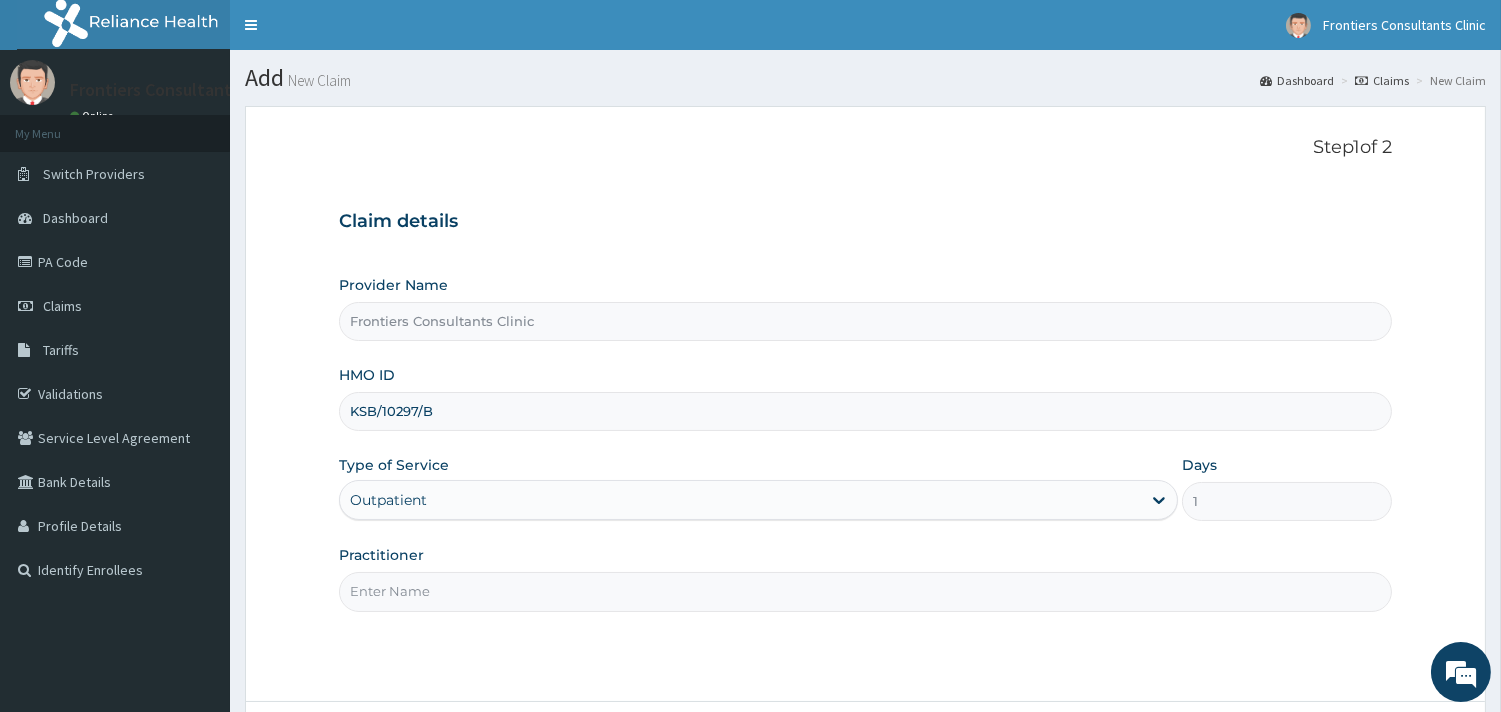 click on "Practitioner" at bounding box center (865, 591) 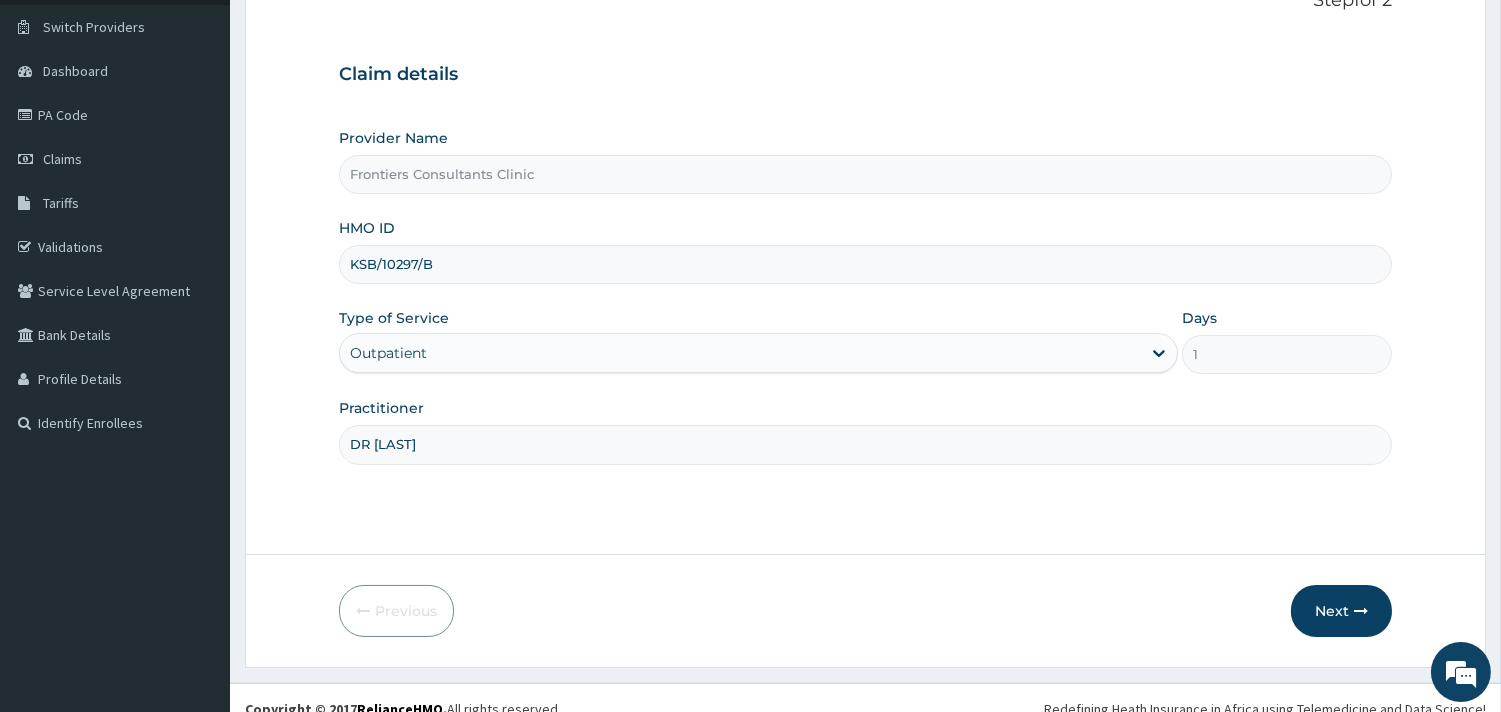 scroll, scrollTop: 166, scrollLeft: 0, axis: vertical 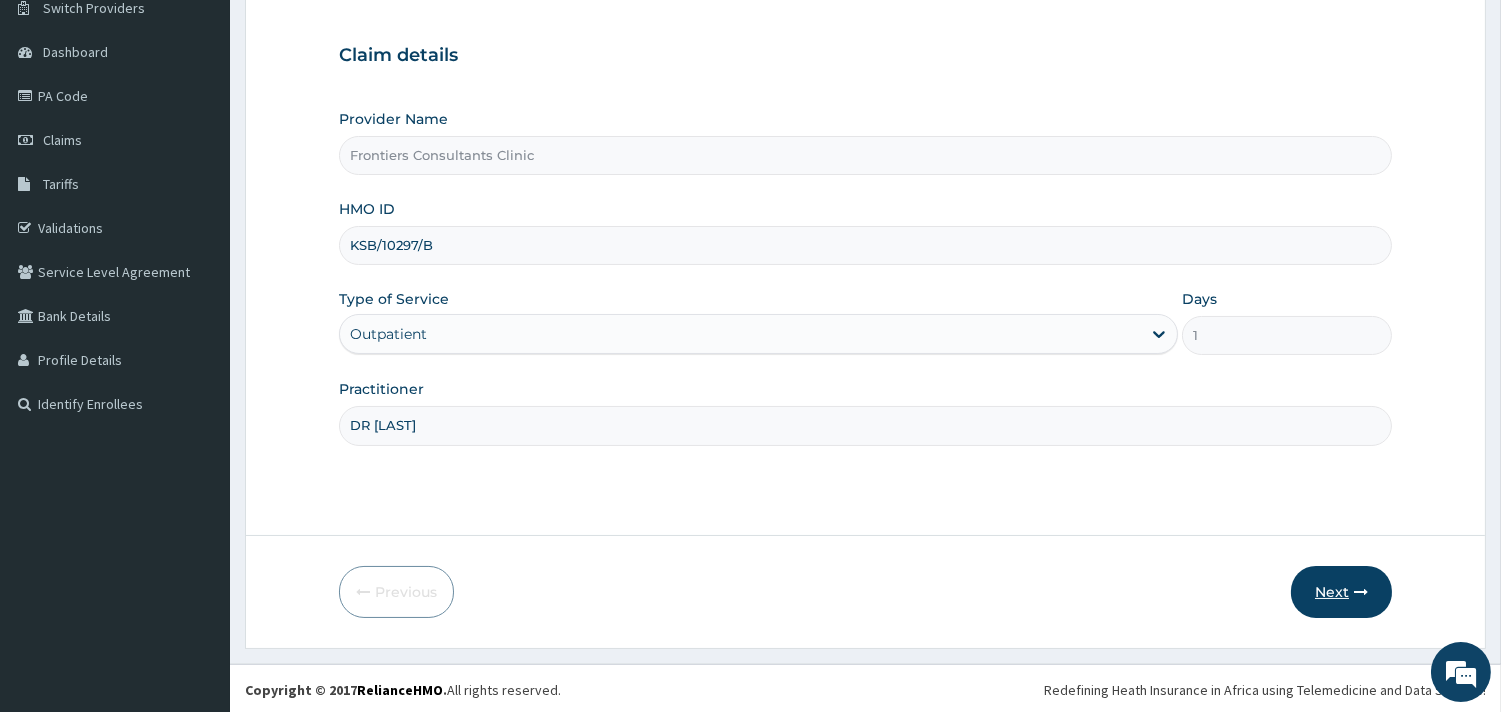 type on "DR [LAST]" 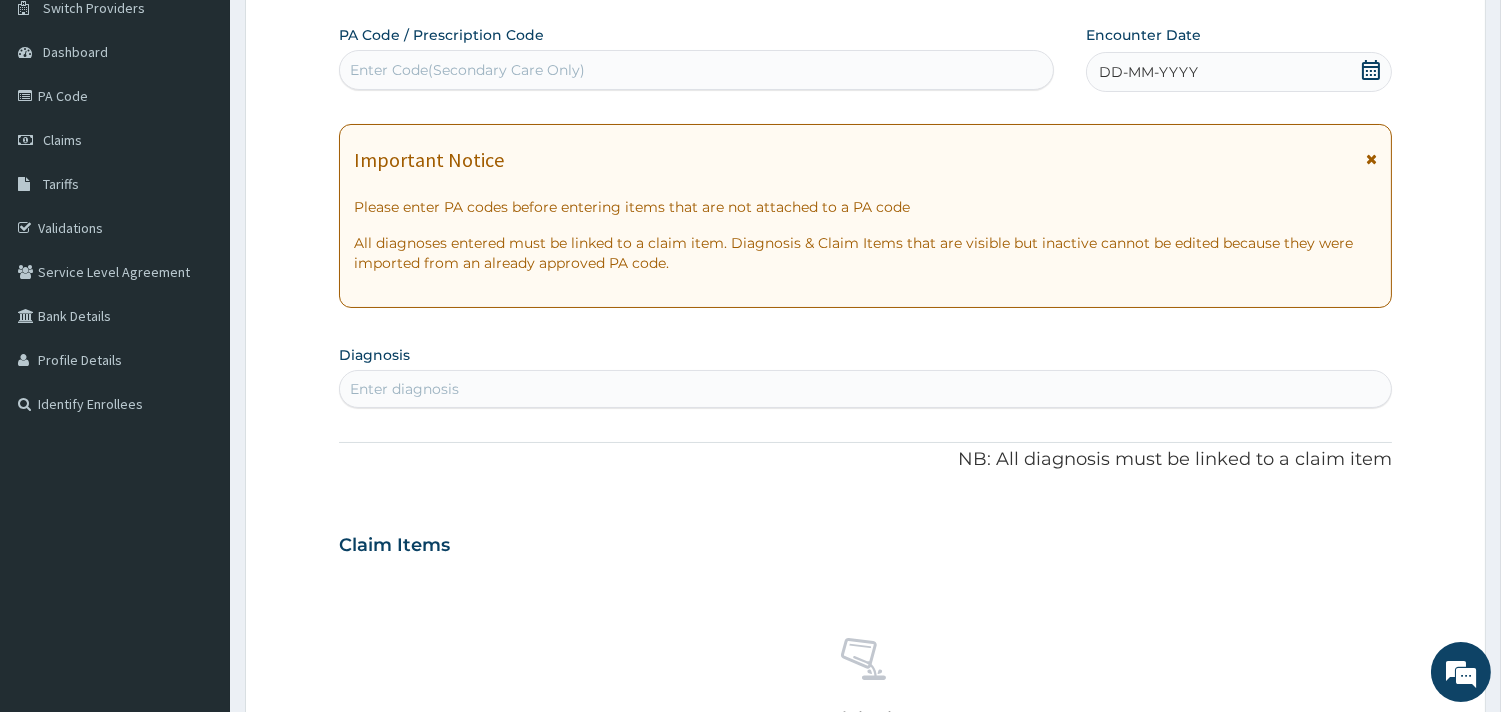 click at bounding box center [1371, 159] 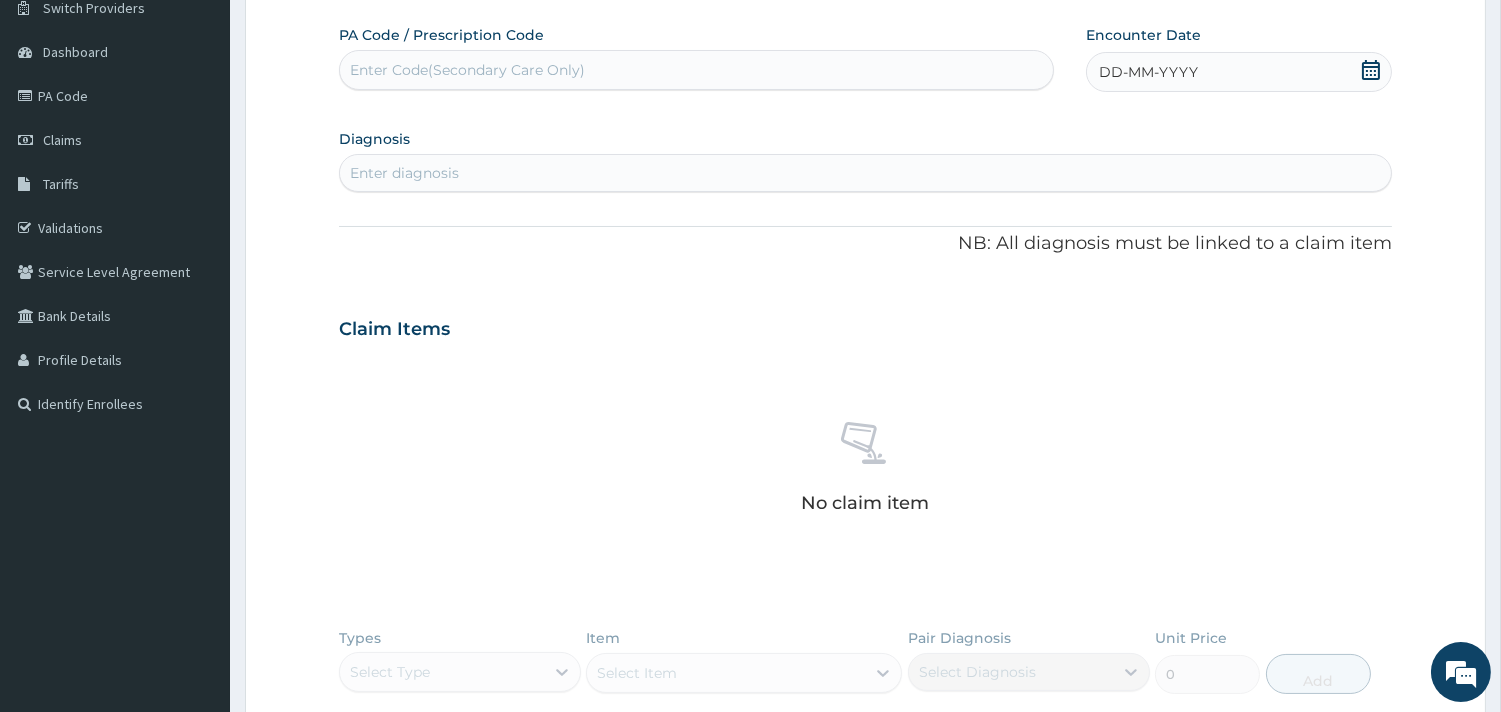 click on "Enter Code(Secondary Care Only)" at bounding box center (696, 70) 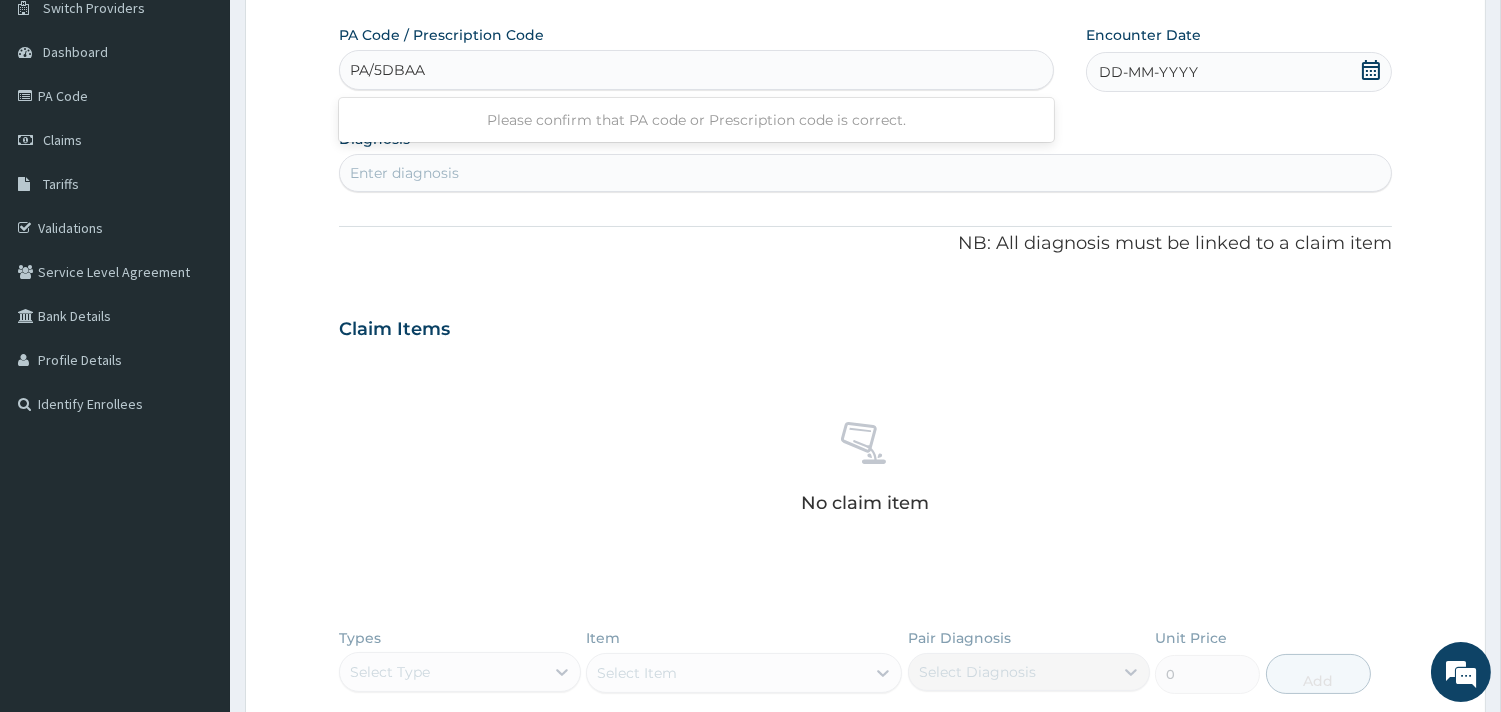 type on "PA/5DBAAA" 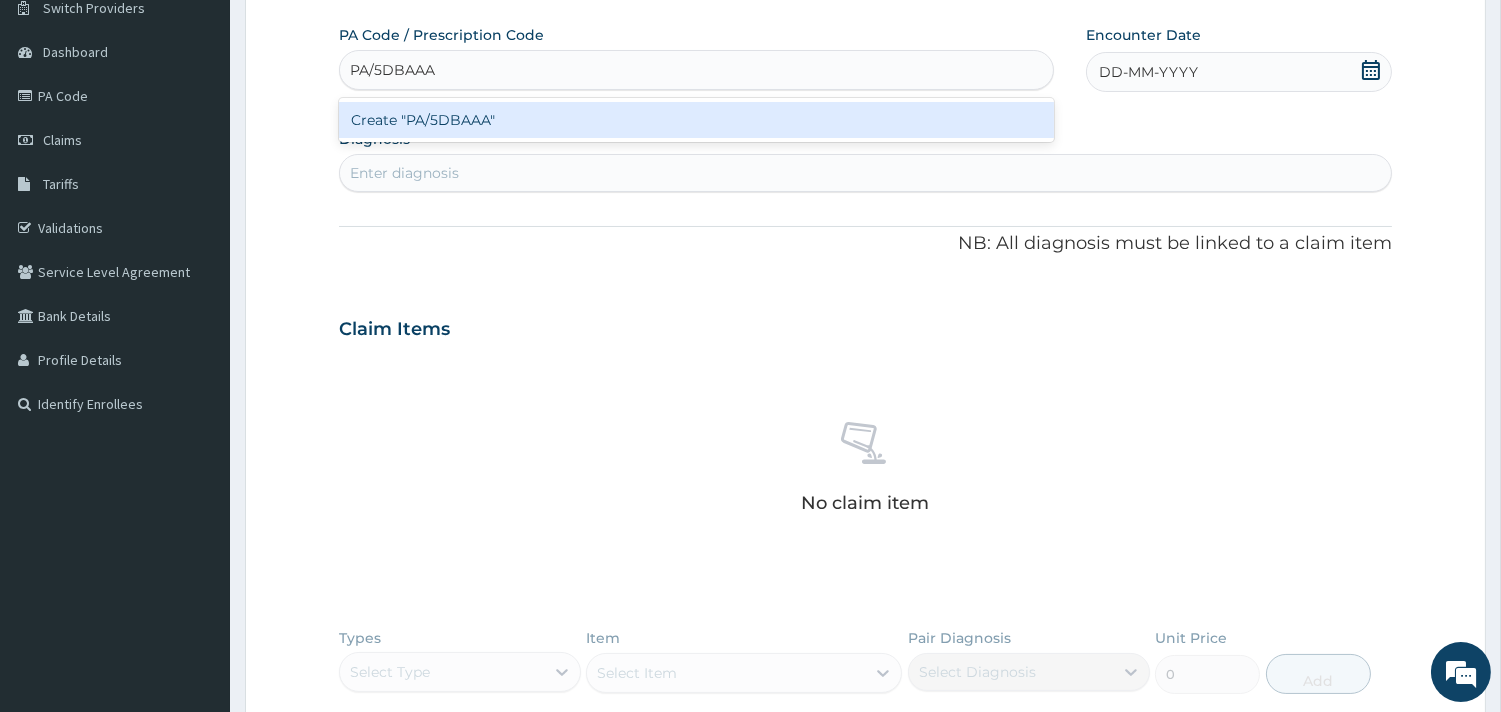 click on "Create "PA/5DBAAA"" at bounding box center [696, 120] 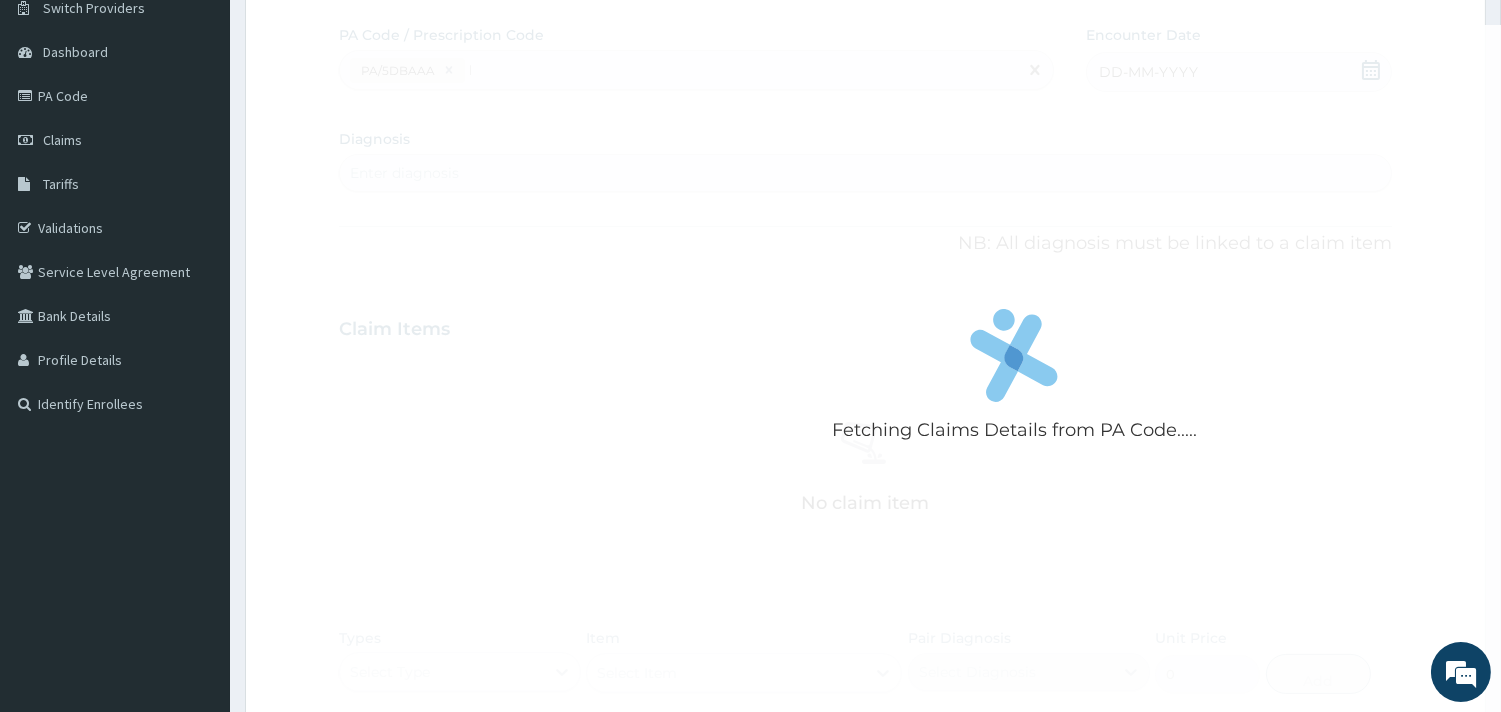 type 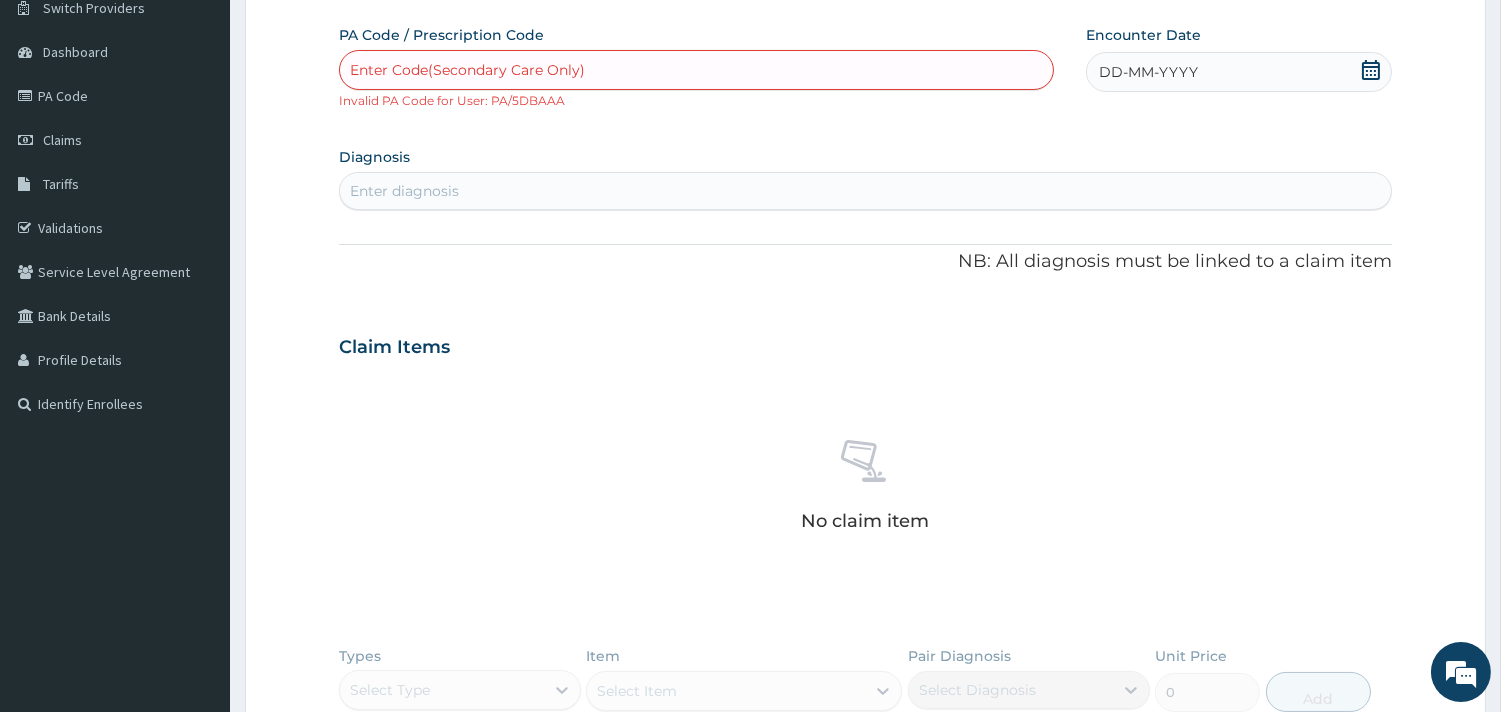 scroll, scrollTop: 35, scrollLeft: 0, axis: vertical 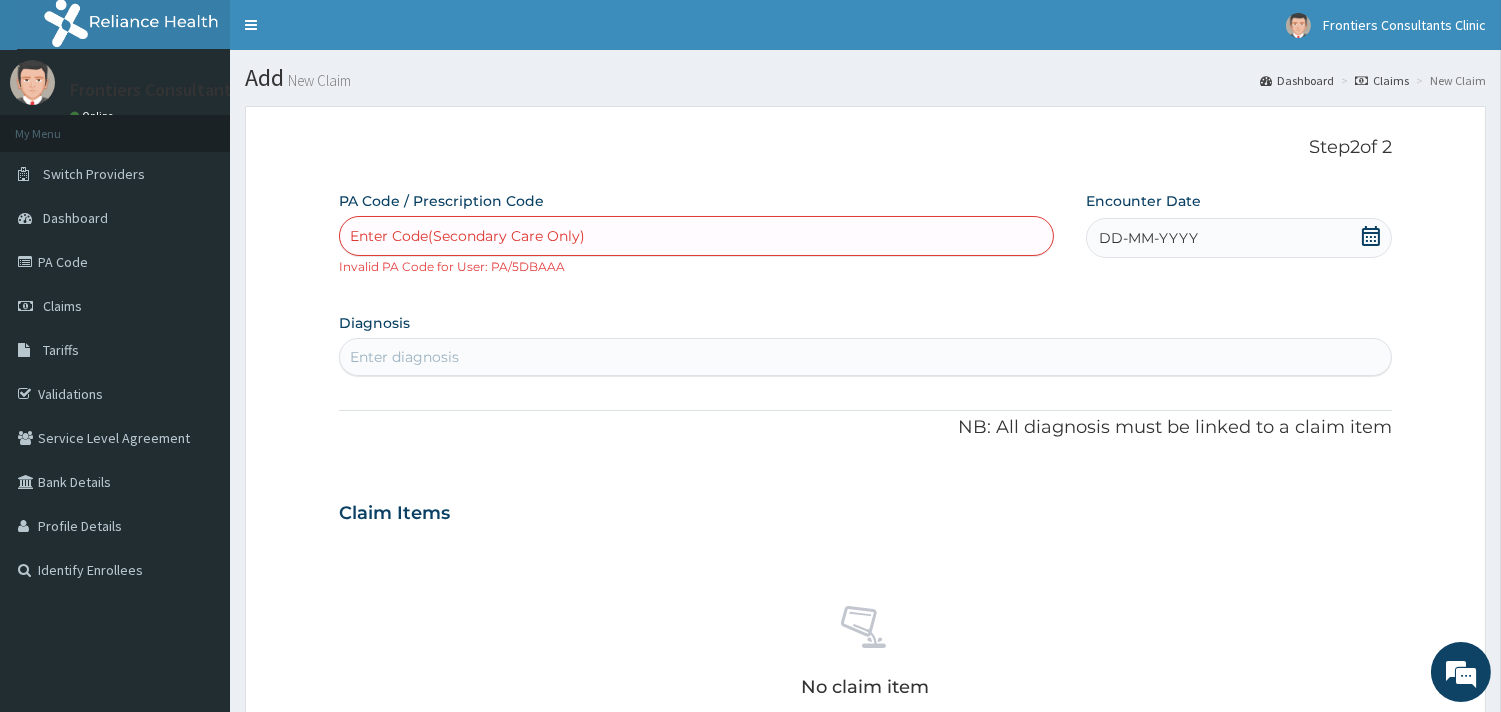 click on "Step  2  of 2" at bounding box center [865, 148] 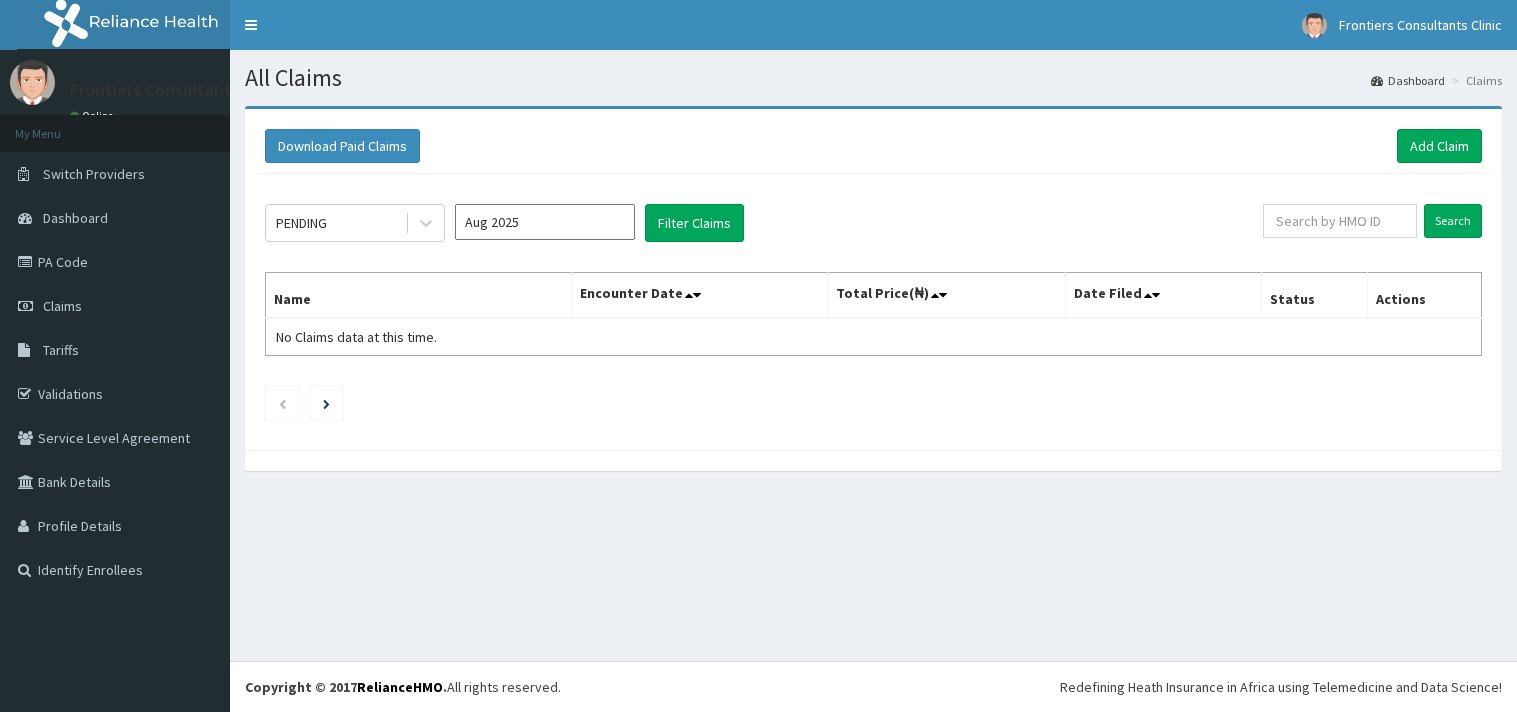 scroll, scrollTop: 0, scrollLeft: 0, axis: both 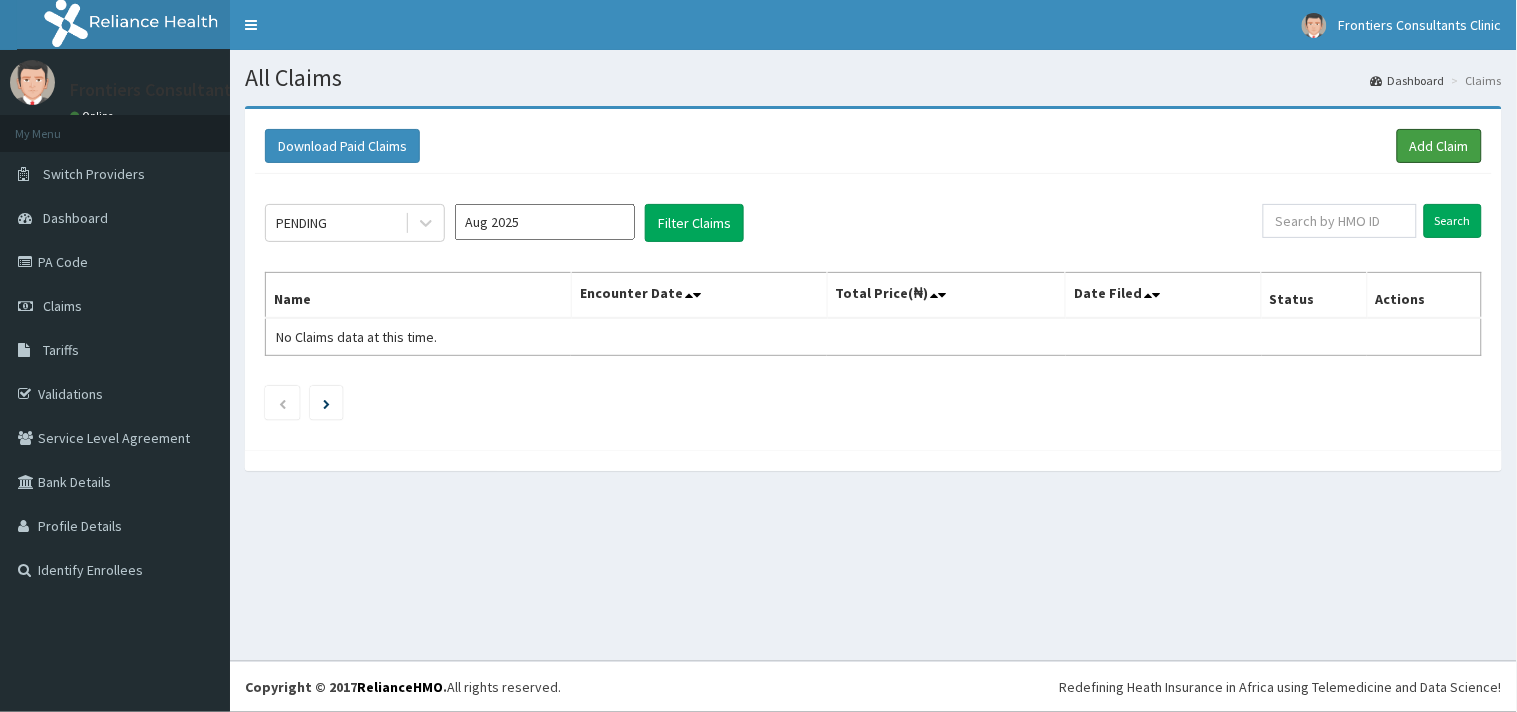 click on "Add Claim" at bounding box center (1439, 146) 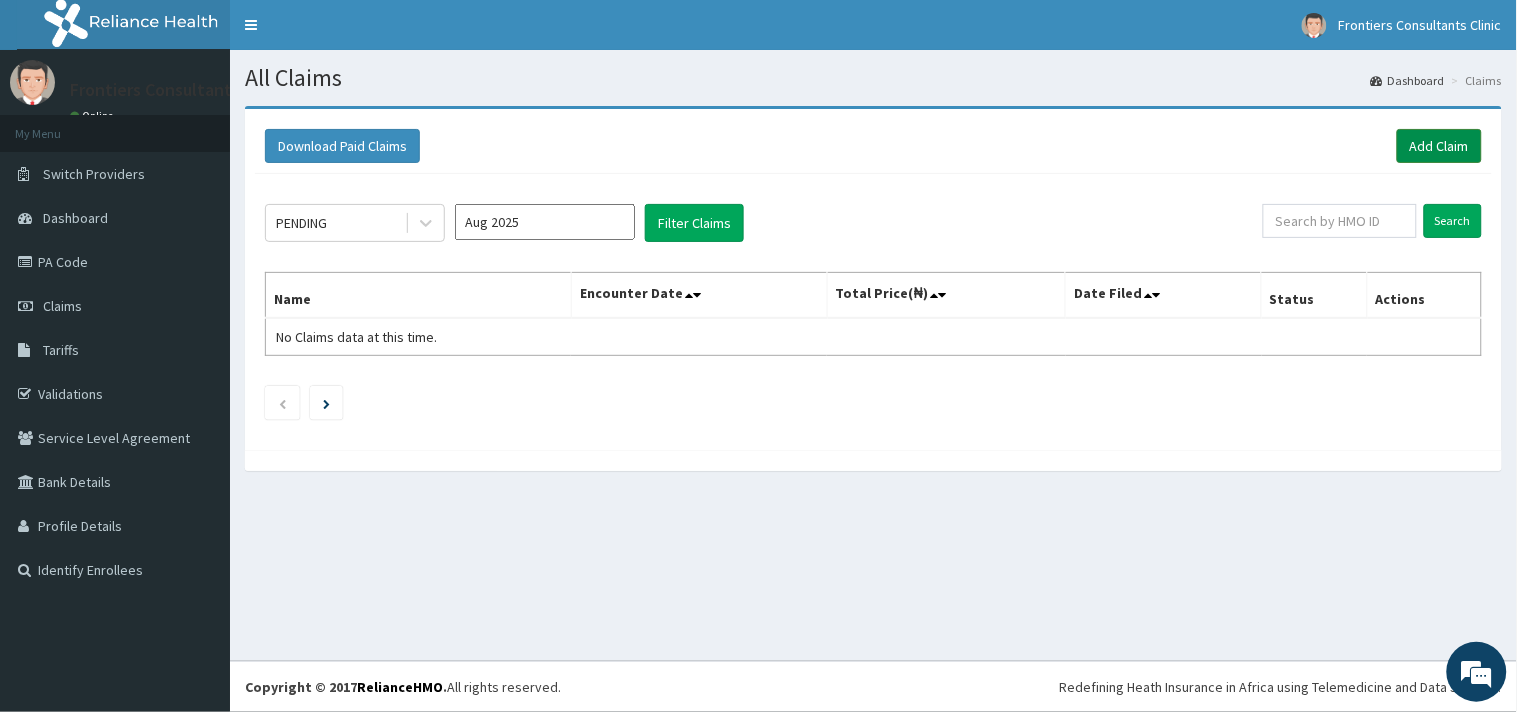 click on "Add Claim" at bounding box center (1439, 146) 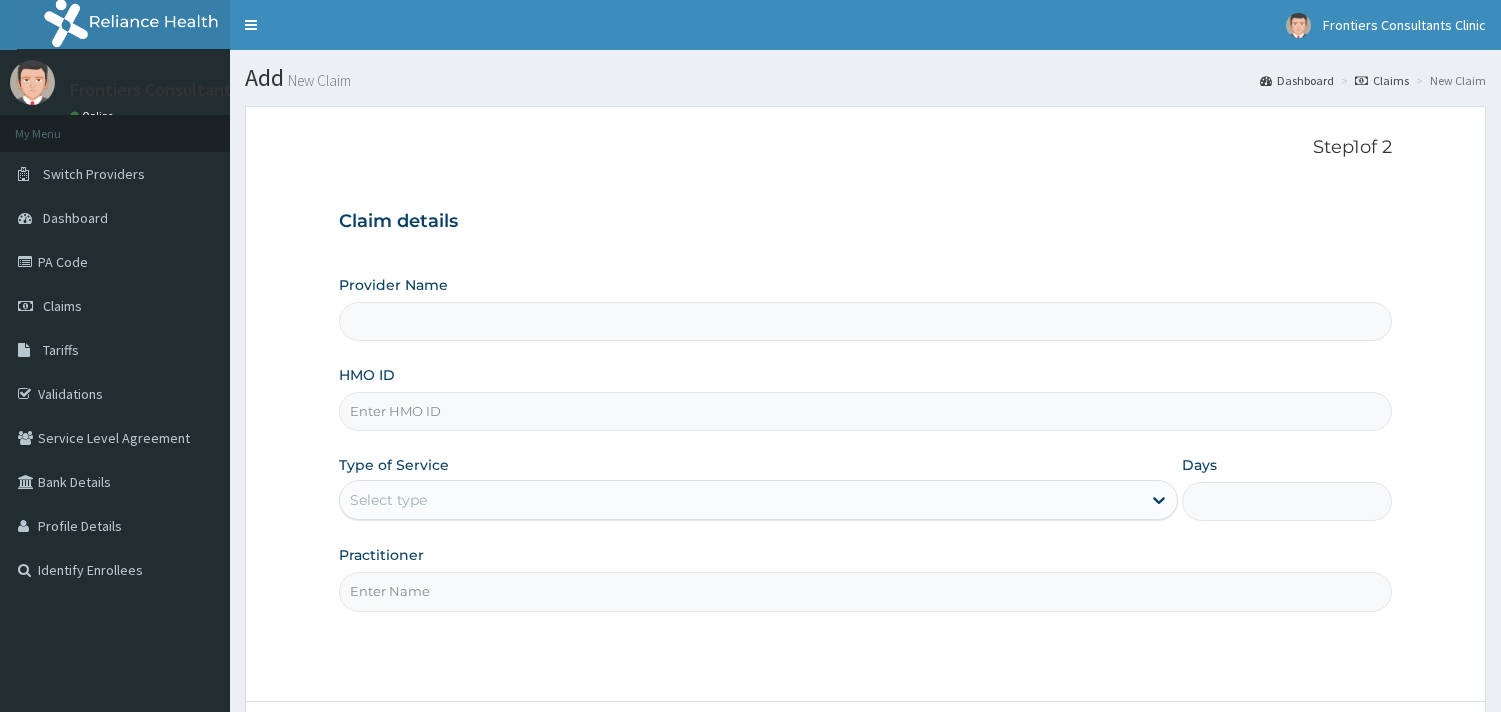 scroll, scrollTop: 0, scrollLeft: 0, axis: both 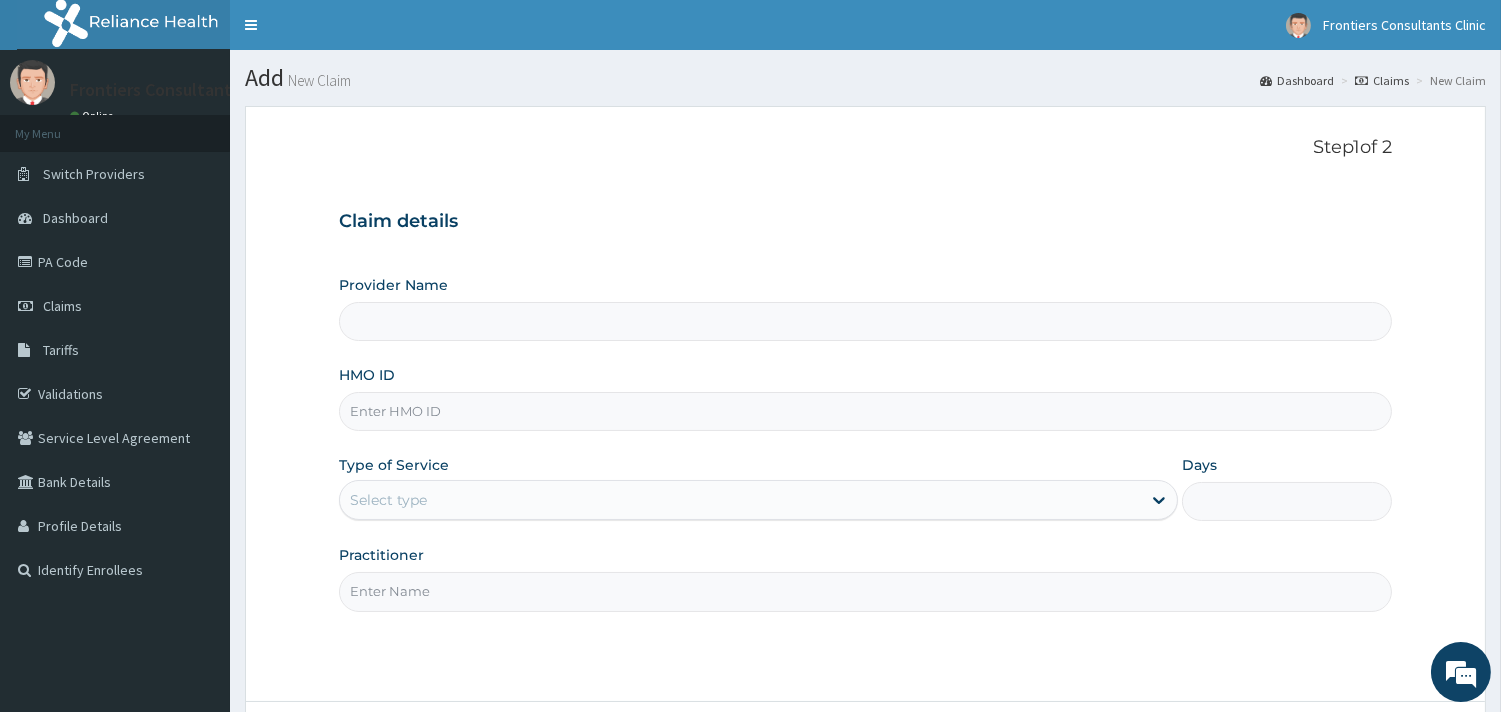 click on "Provider Name" at bounding box center (865, 321) 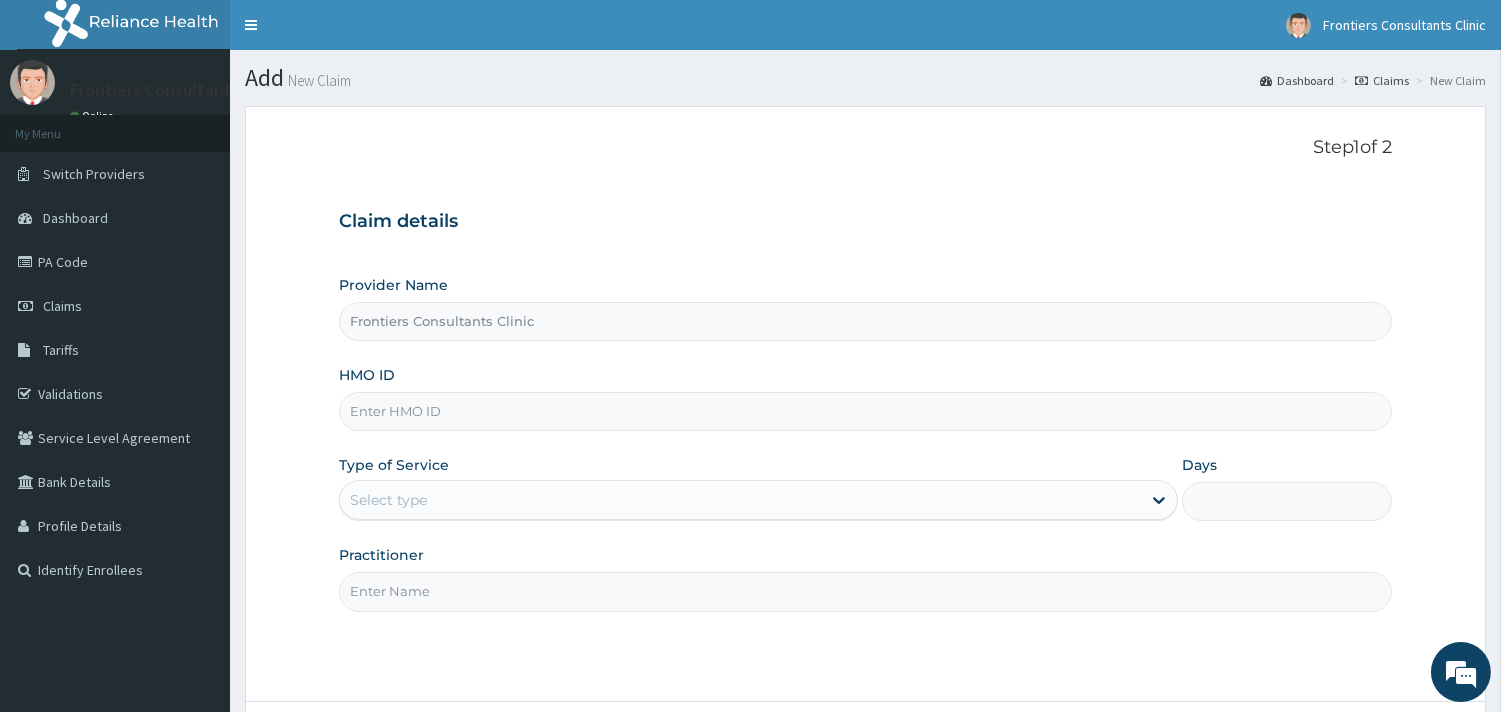 click on "HMO ID" at bounding box center [865, 398] 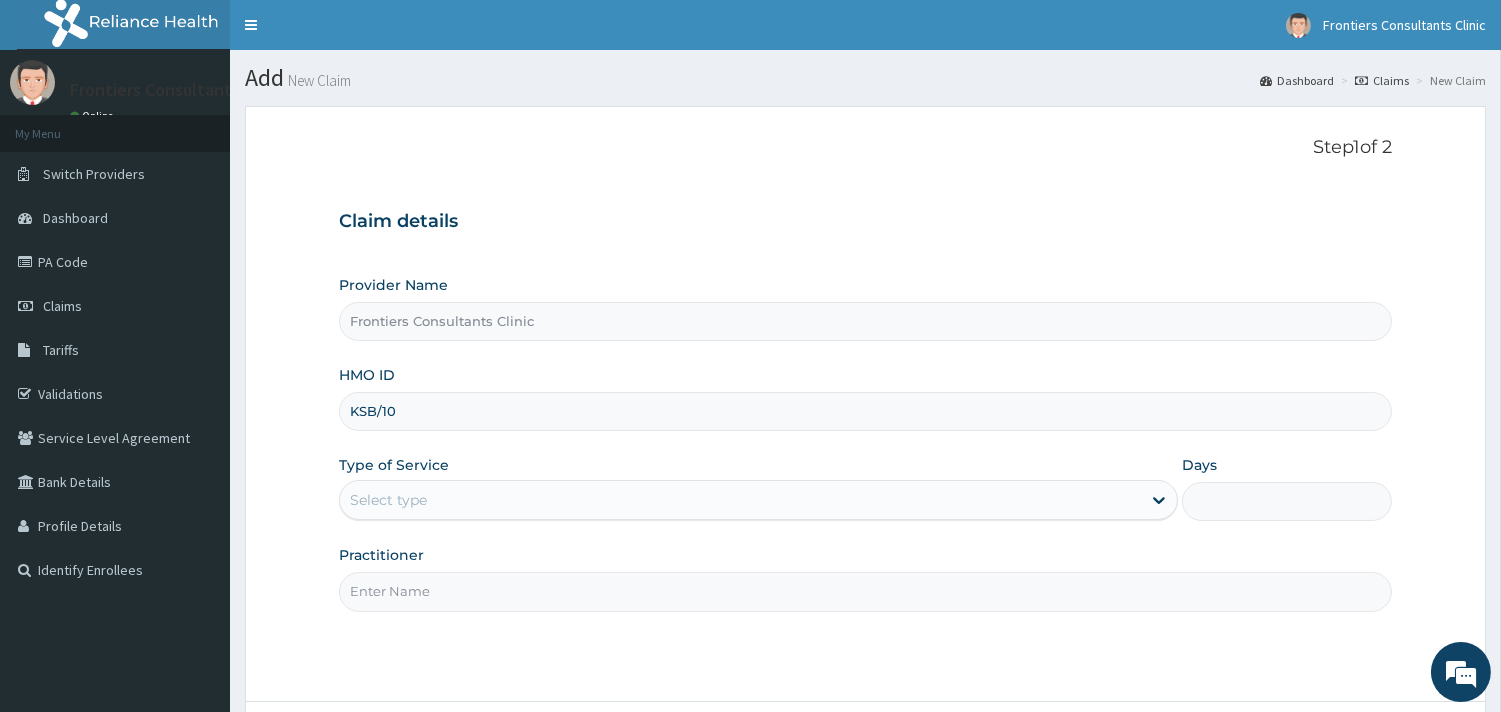 scroll, scrollTop: 0, scrollLeft: 0, axis: both 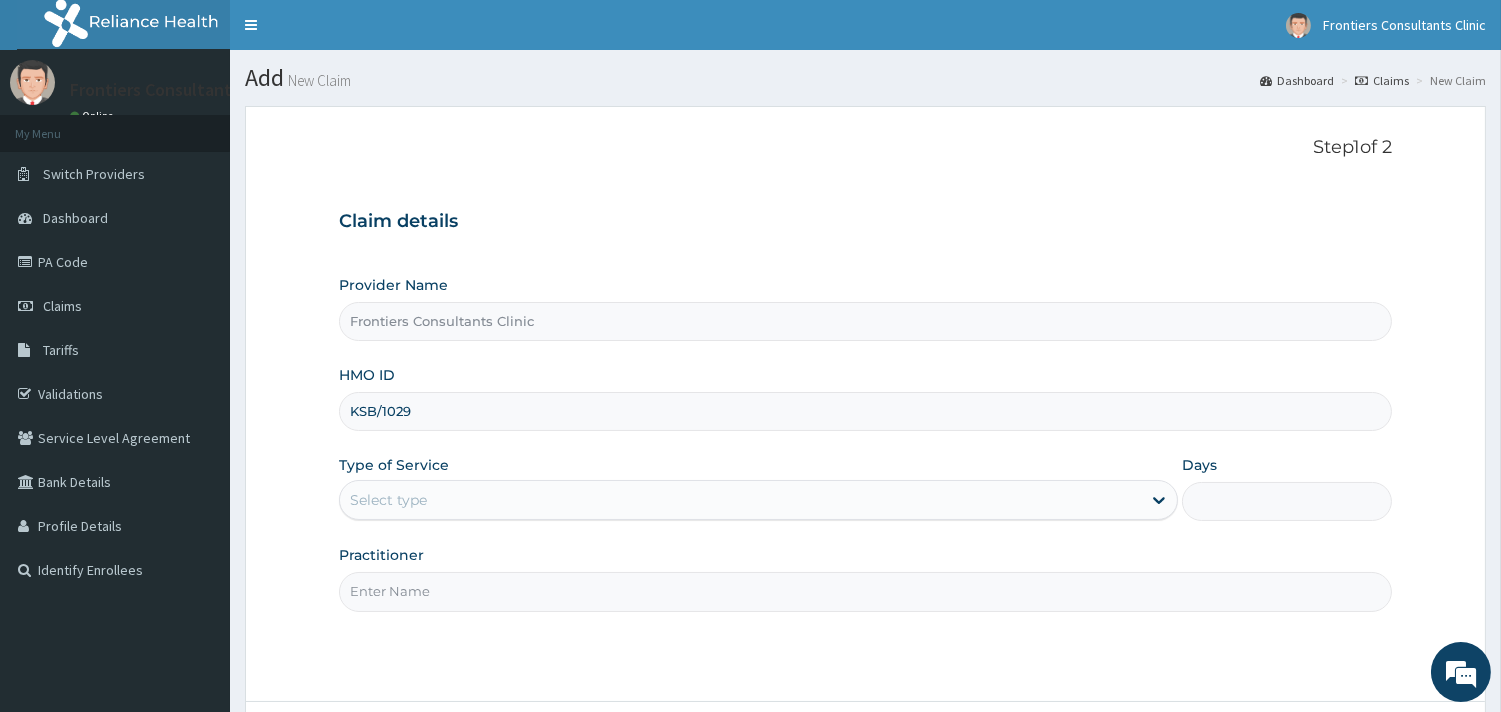 type on "KSB/10297/C" 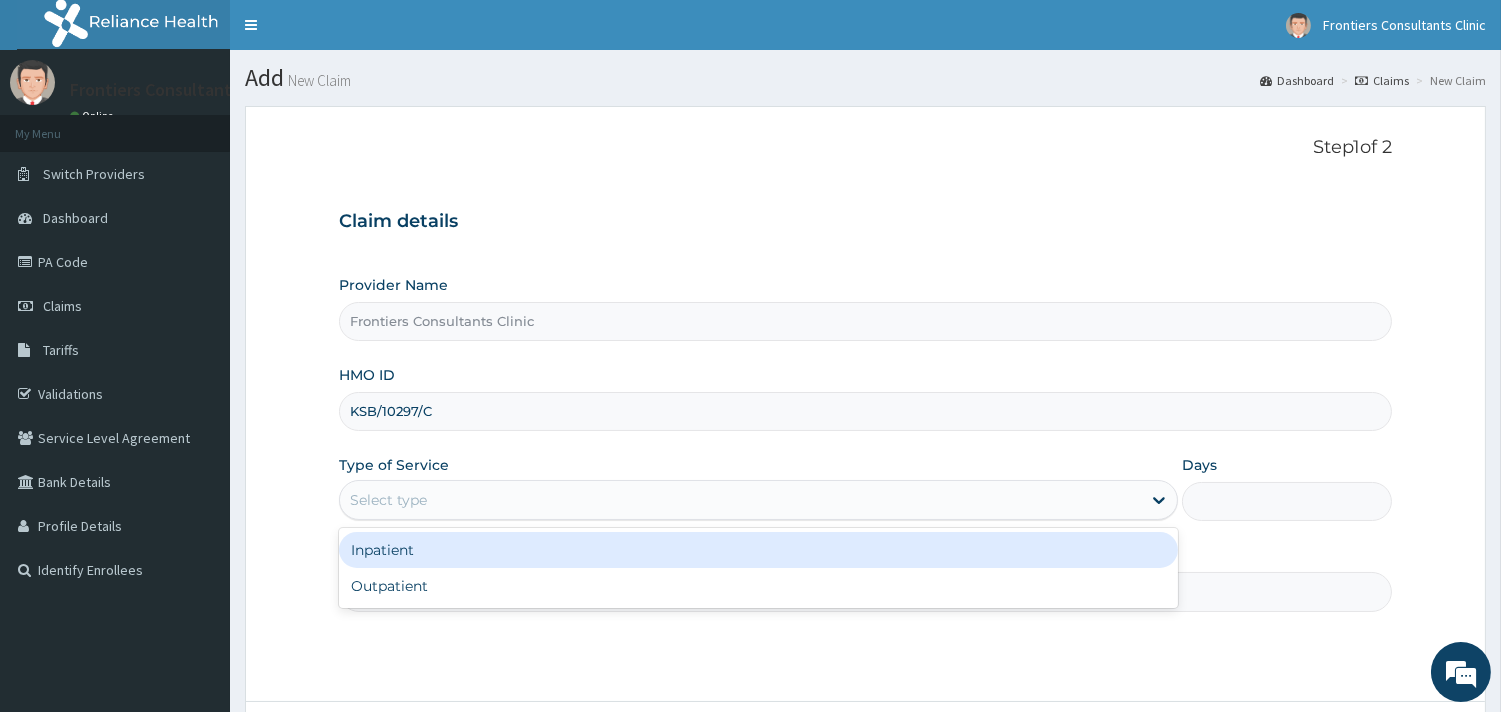 click on "Select type" at bounding box center (740, 500) 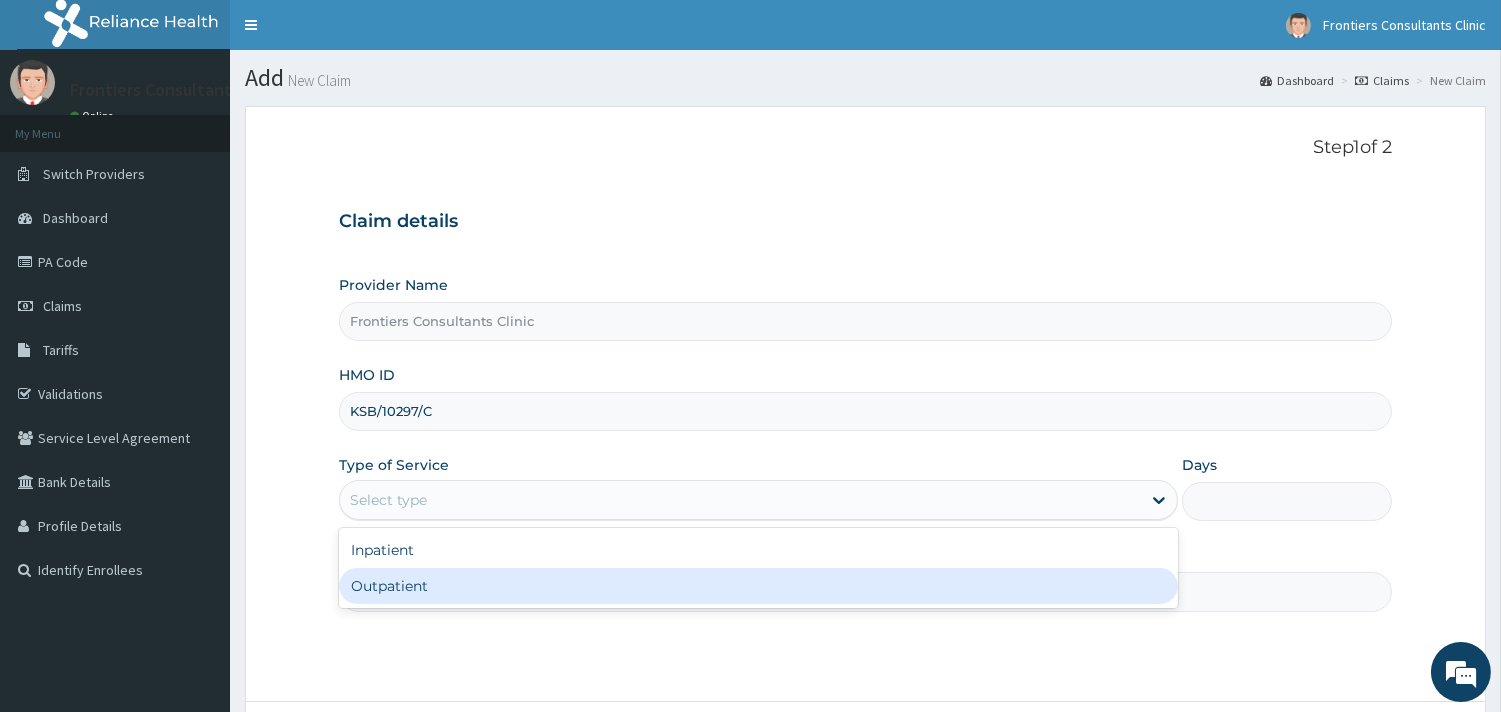 click on "Outpatient" at bounding box center (758, 586) 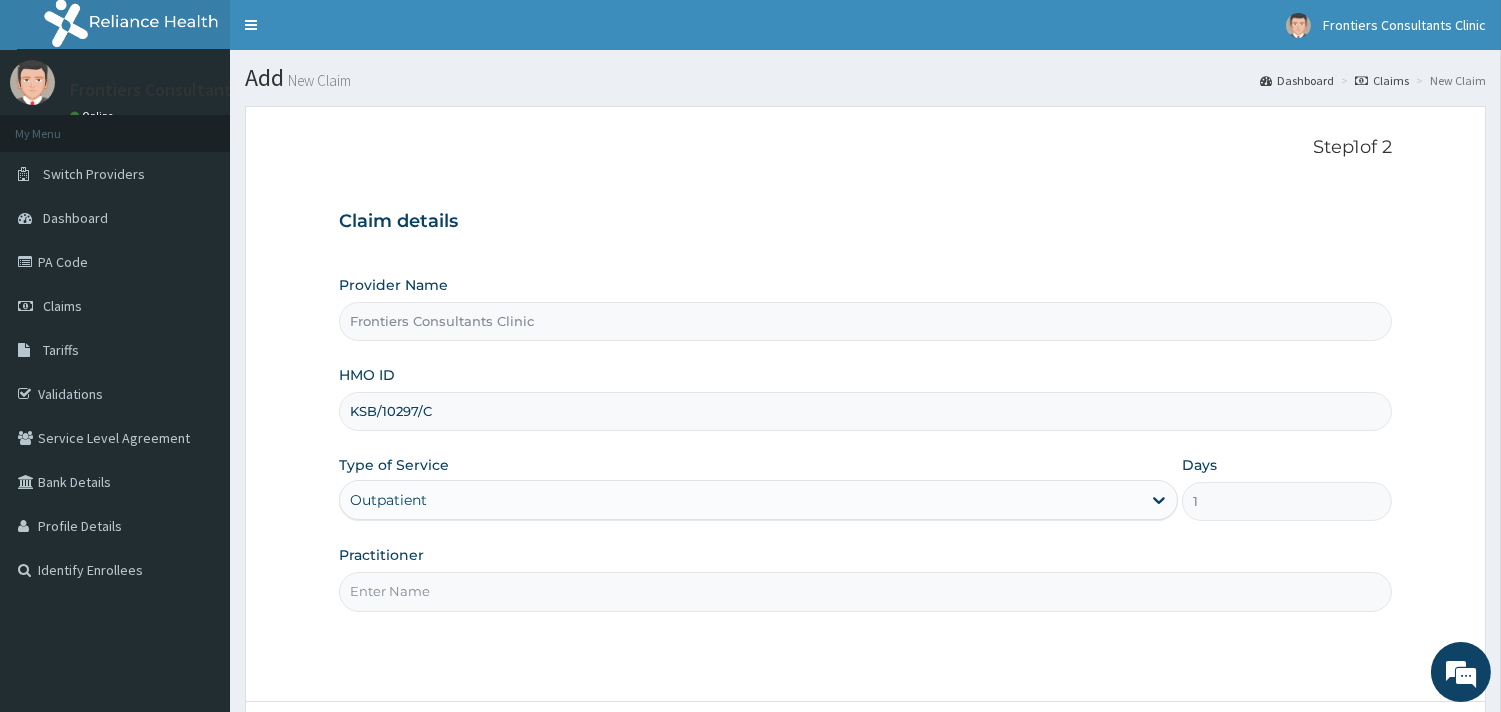 click on "Practitioner" at bounding box center [865, 591] 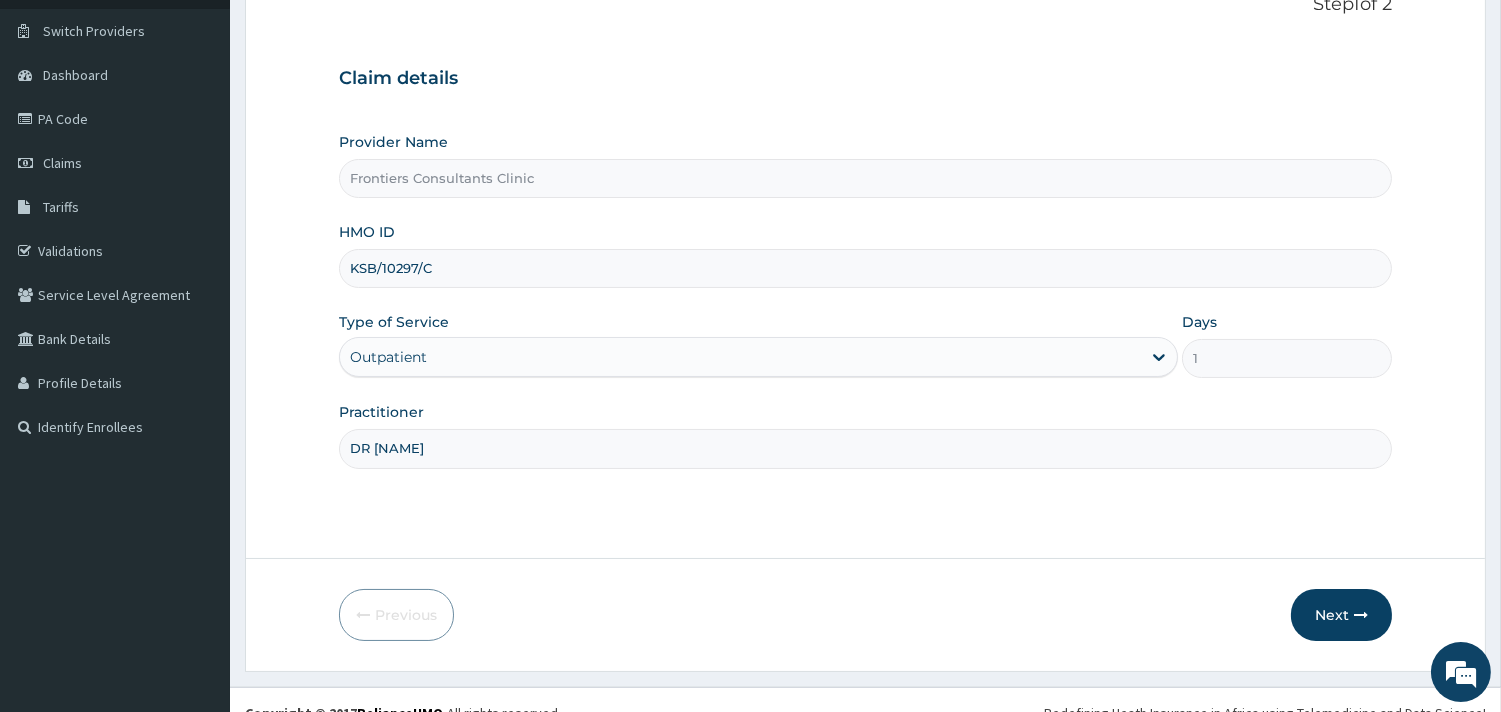 scroll, scrollTop: 164, scrollLeft: 0, axis: vertical 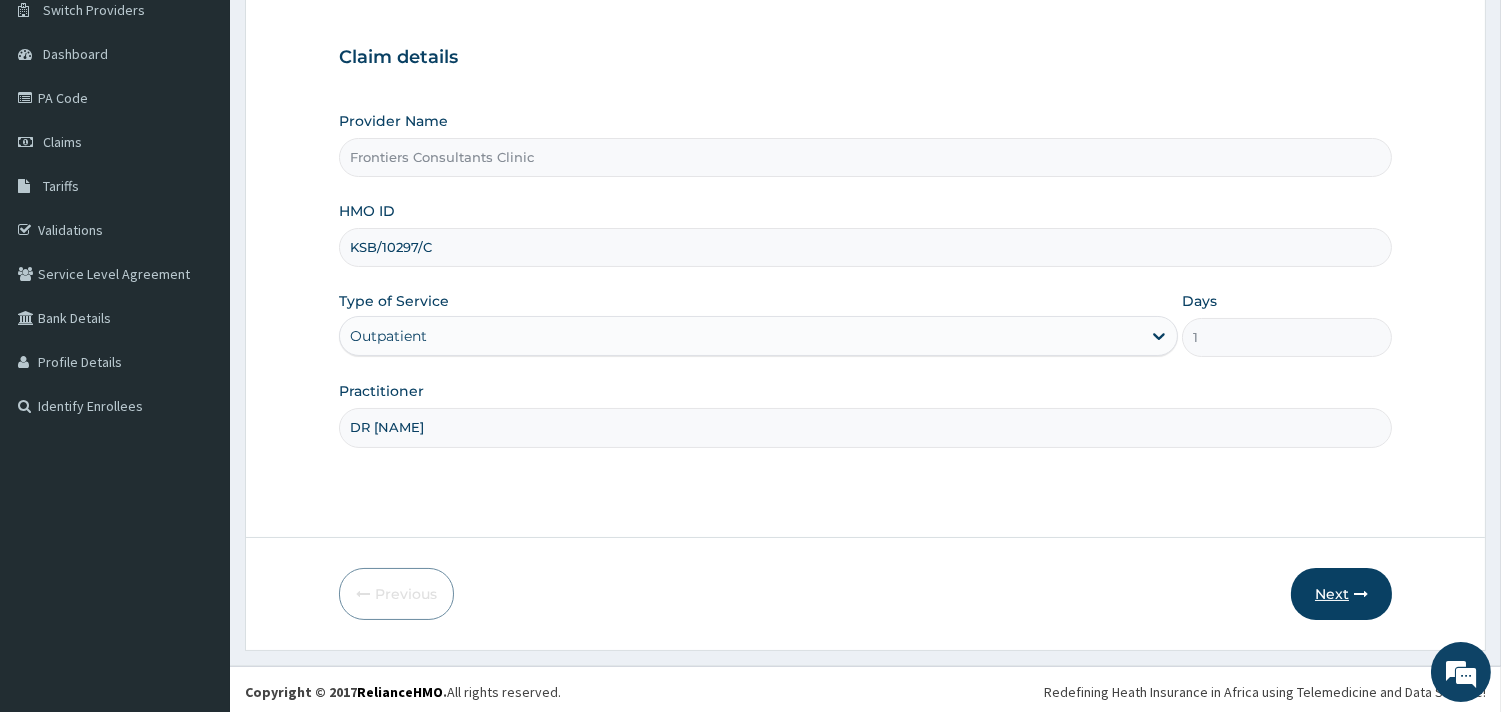 type on "DR [NAME]" 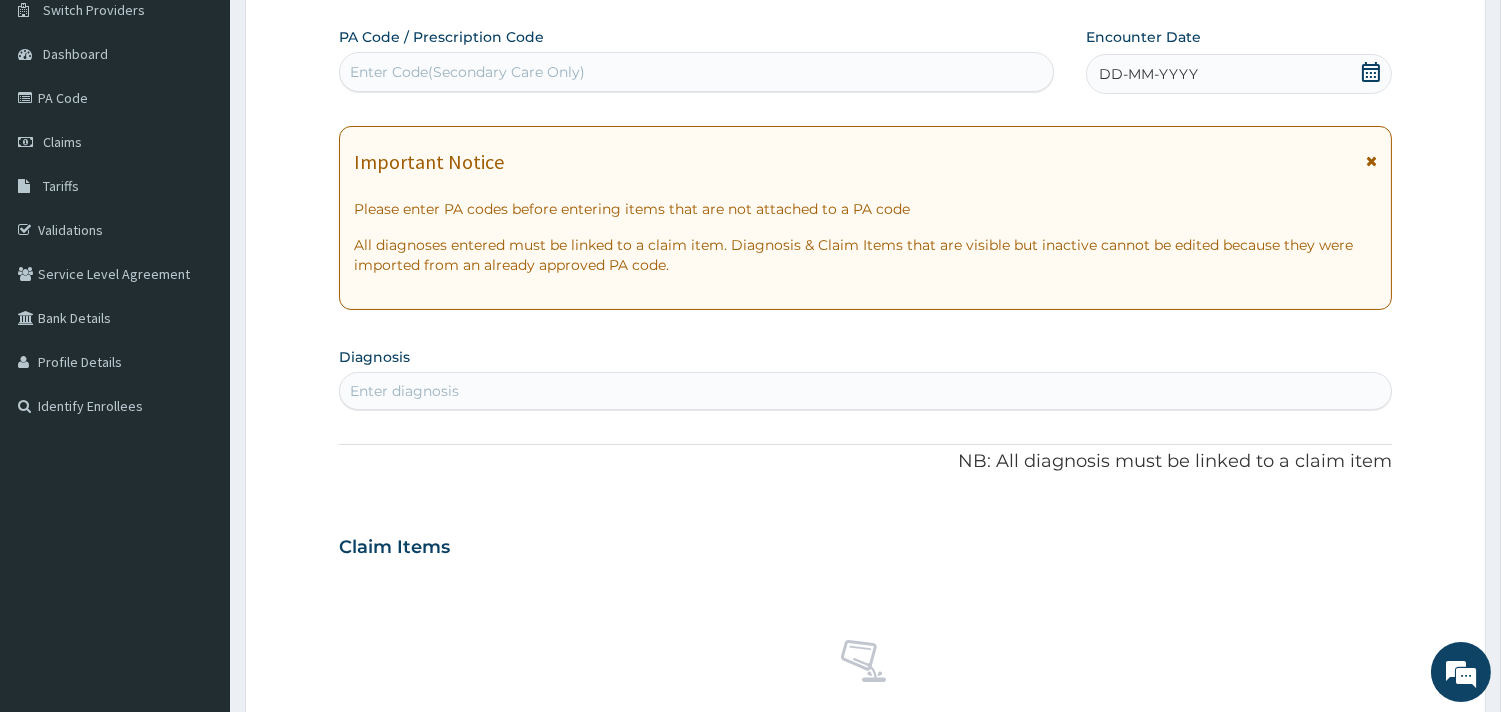 click on "Important Notice" at bounding box center [865, 167] 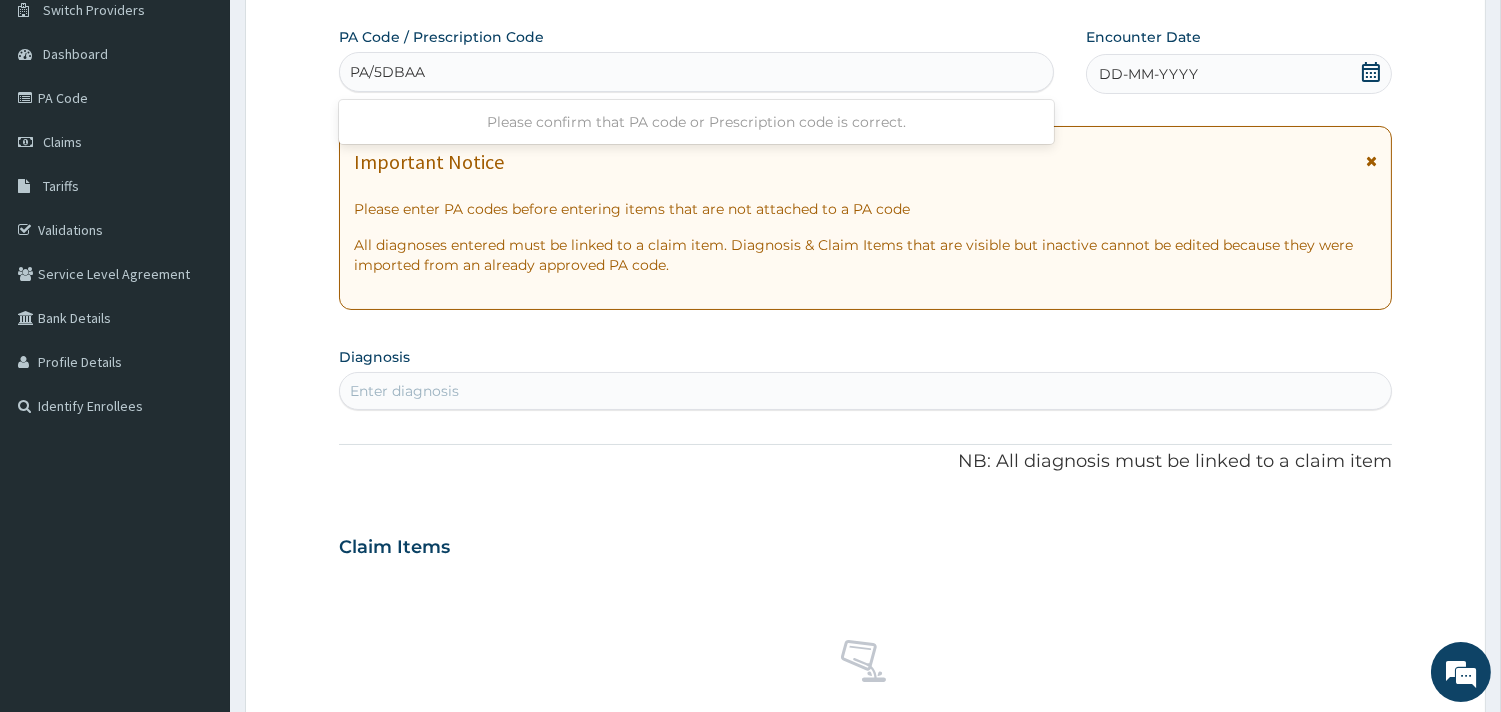 click on "Please confirm that PA code or Prescription code is correct." at bounding box center [696, 122] 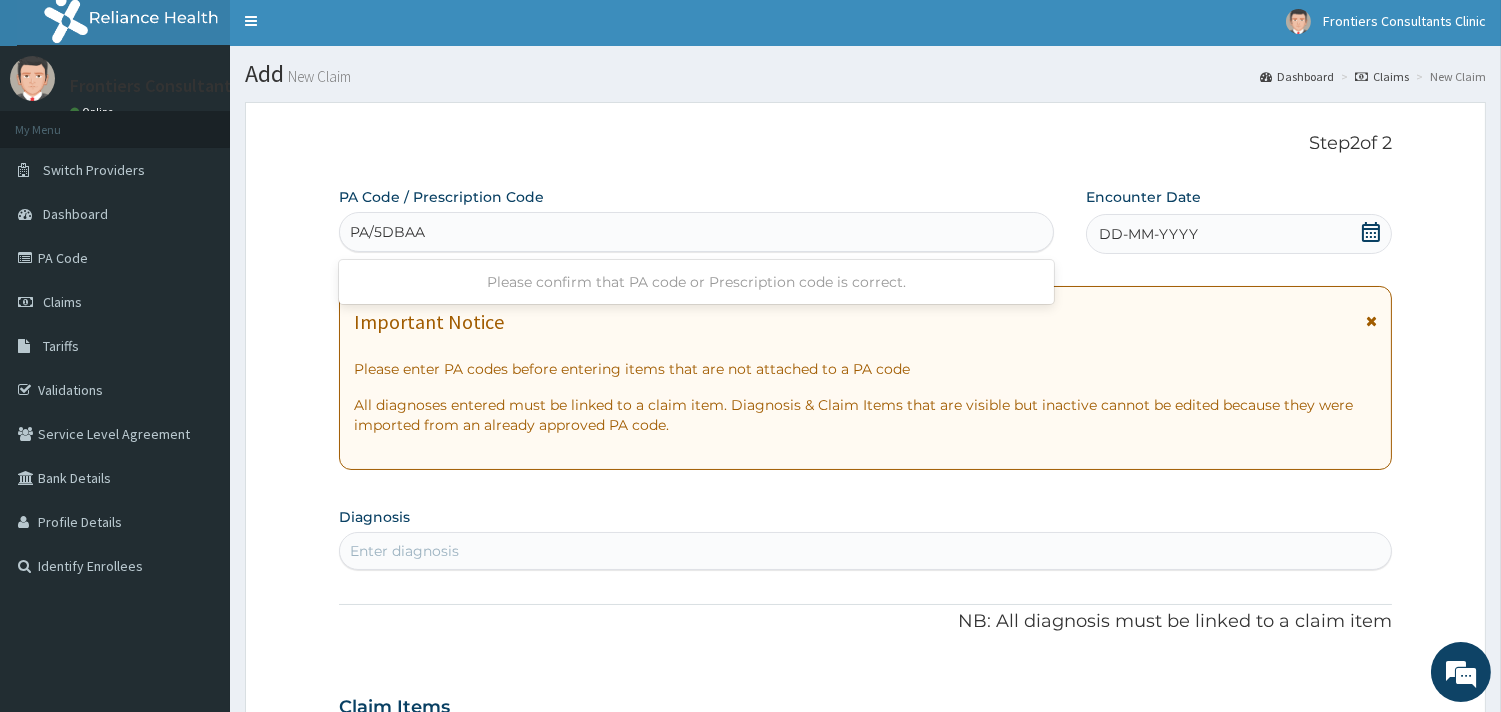 scroll, scrollTop: 0, scrollLeft: 0, axis: both 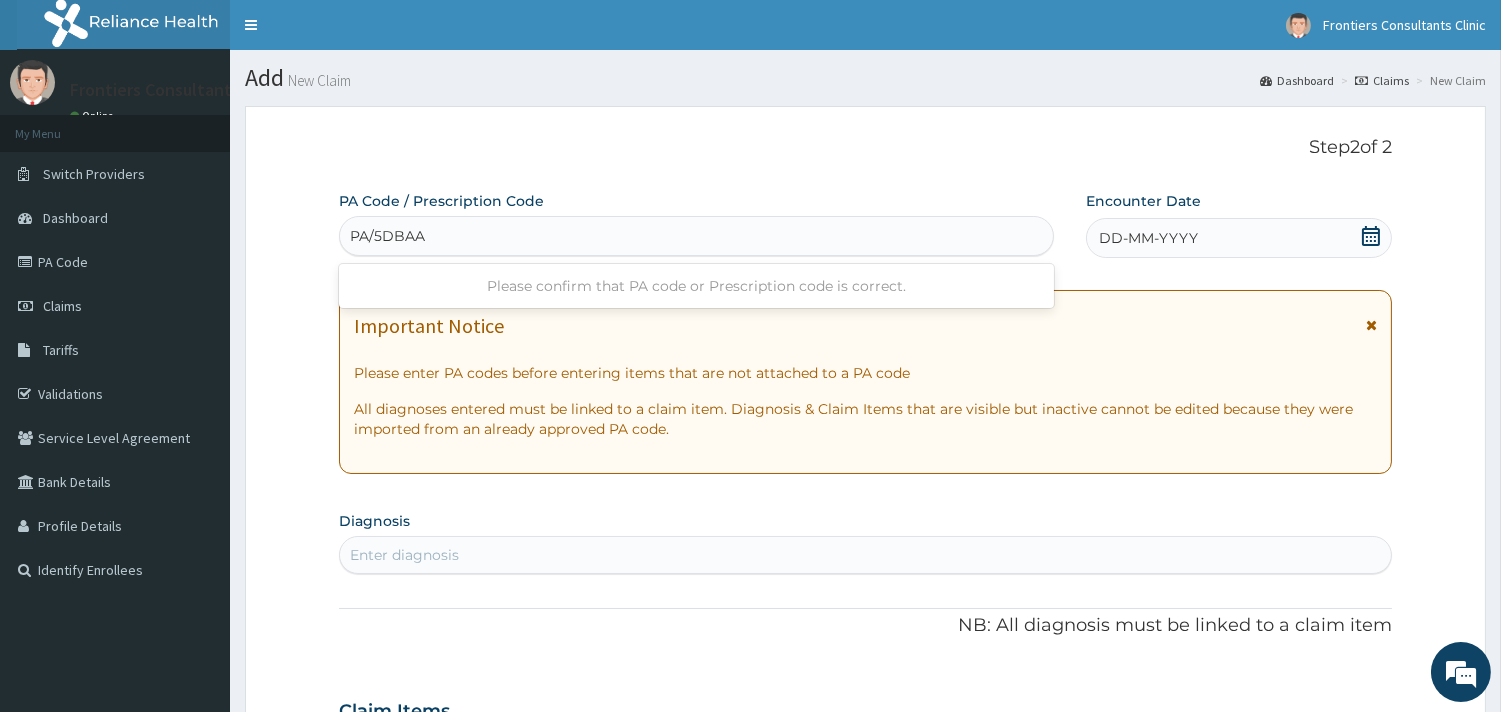 type on "PA/5DBAA" 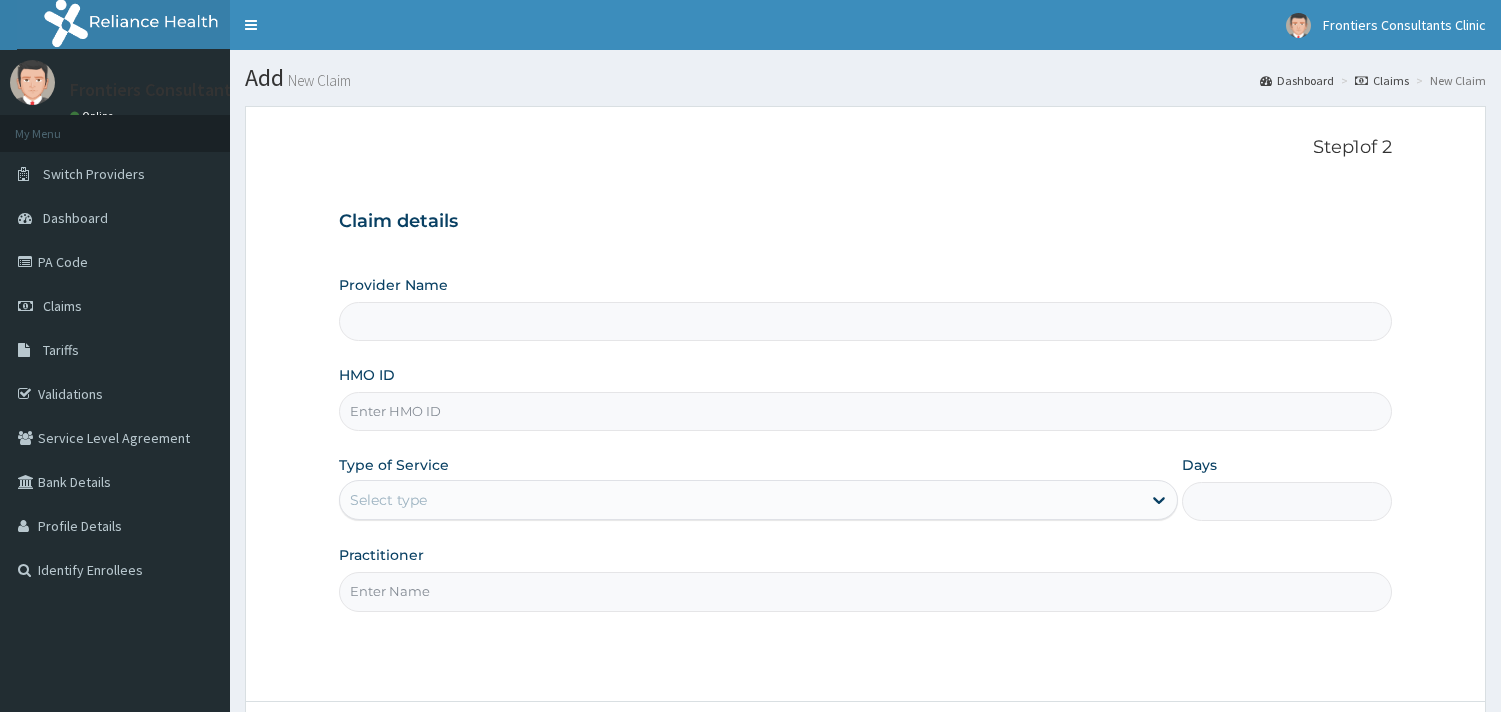 click on "Provider Name" at bounding box center [865, 321] 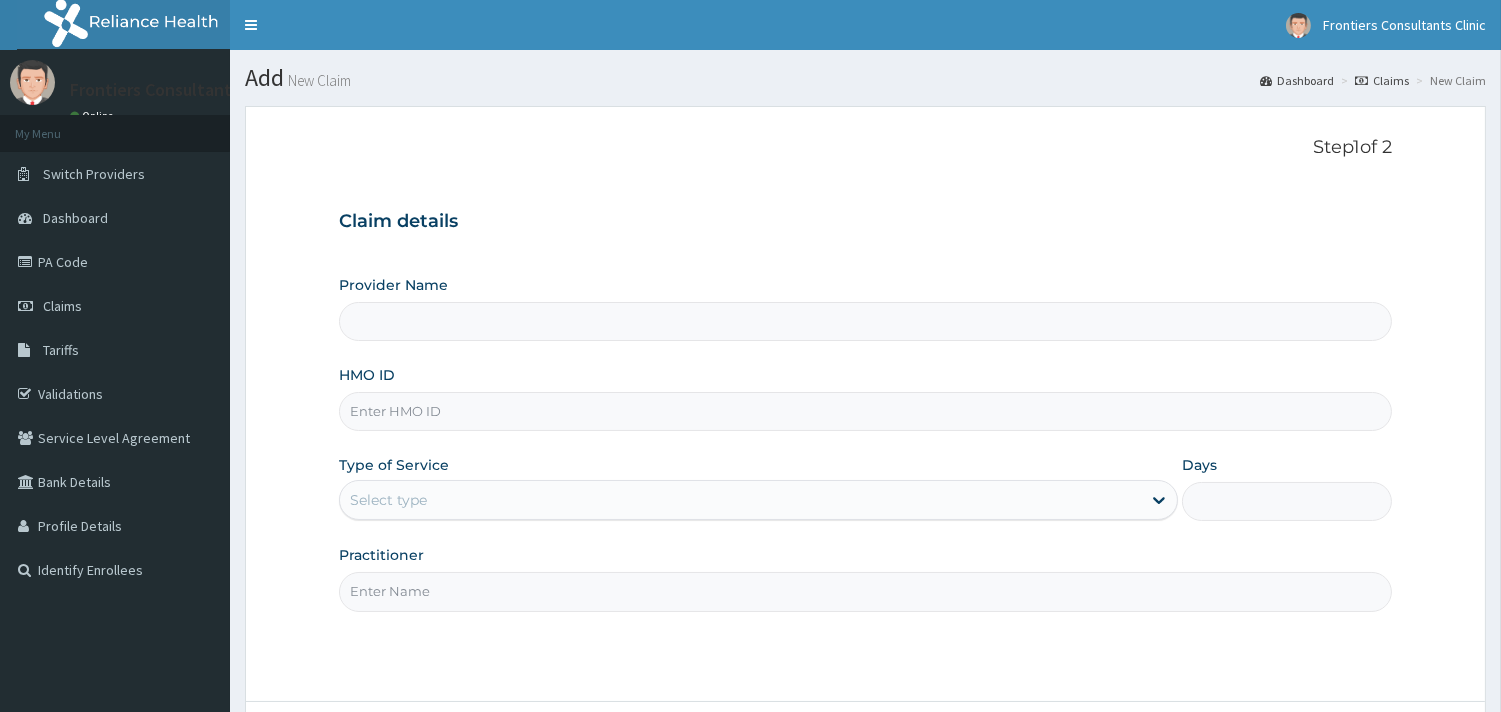 scroll, scrollTop: 0, scrollLeft: 0, axis: both 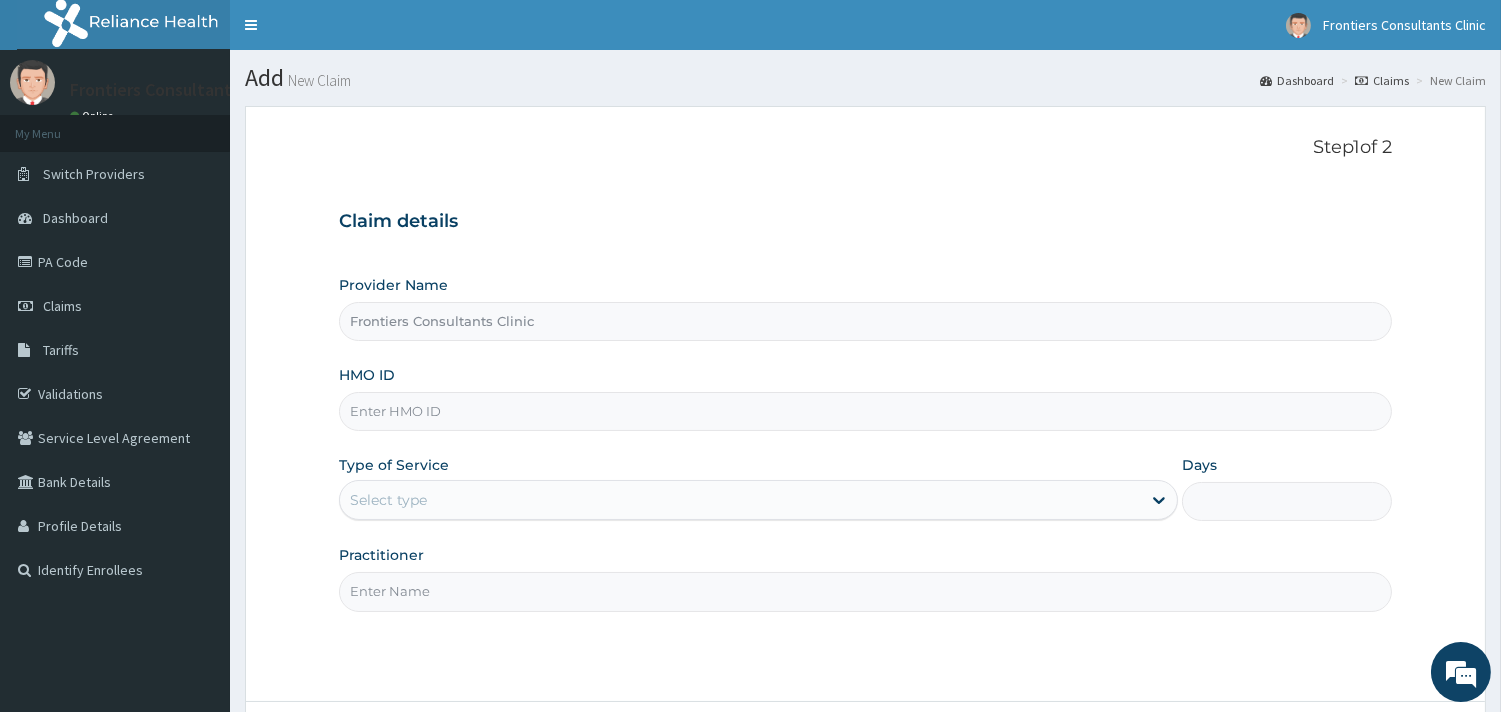 click on "HMO ID" at bounding box center (865, 411) 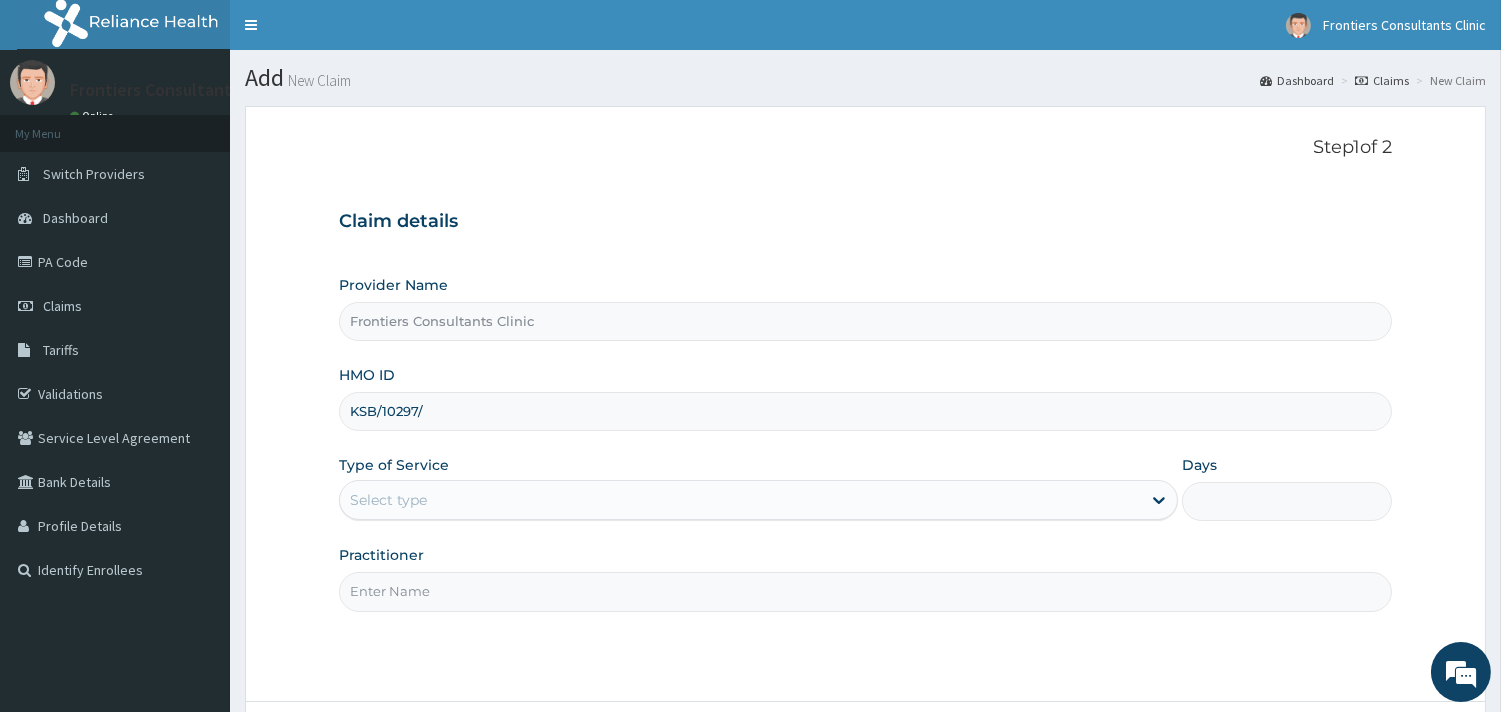 scroll, scrollTop: 0, scrollLeft: 0, axis: both 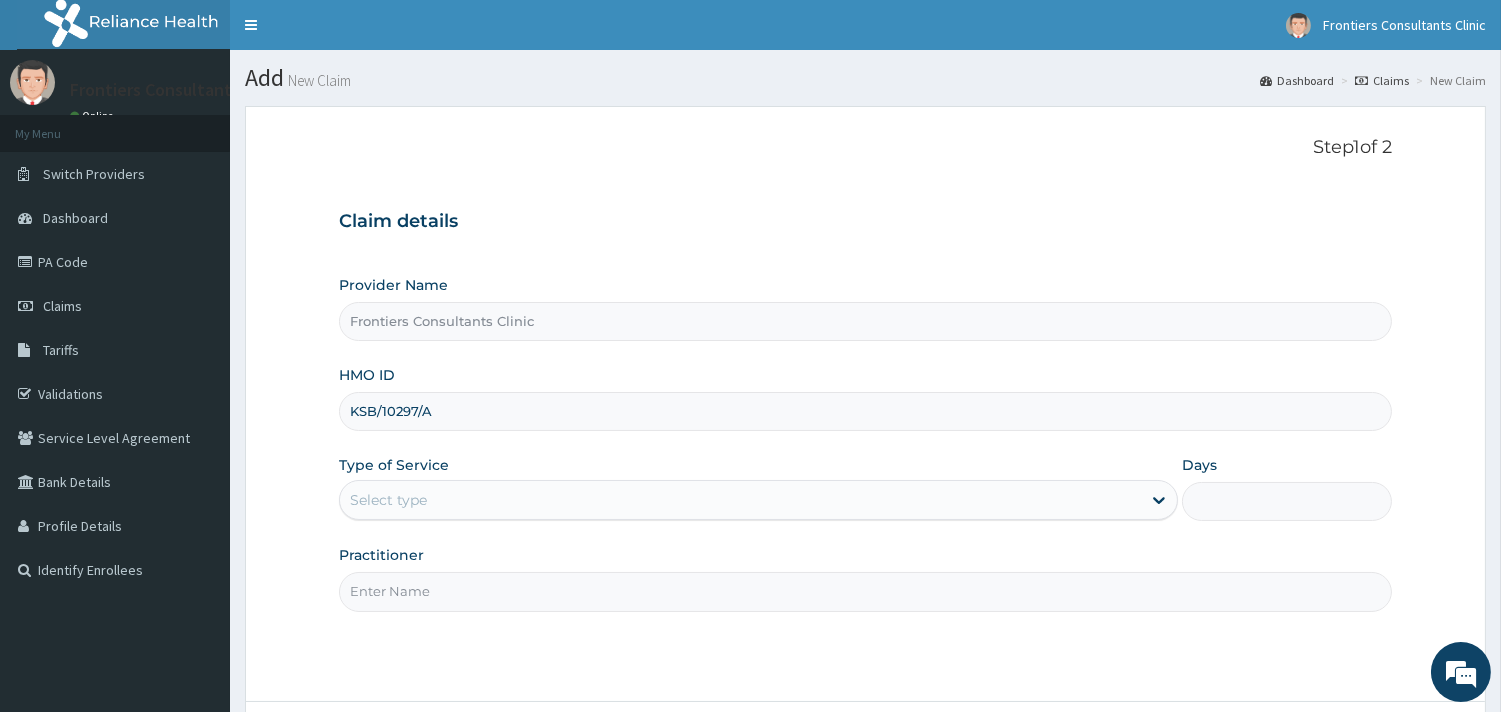 type on "KSB/10297/A" 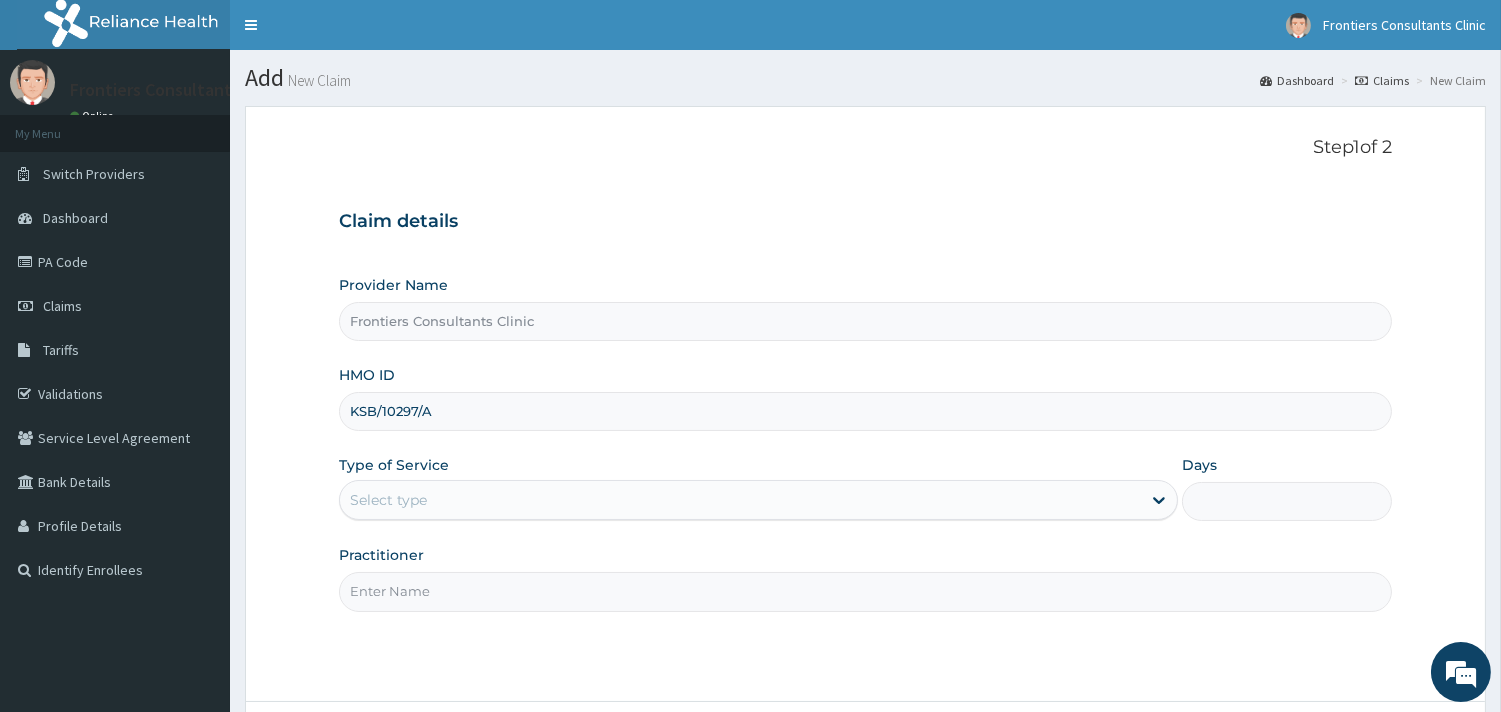 click on "Select type" at bounding box center [740, 500] 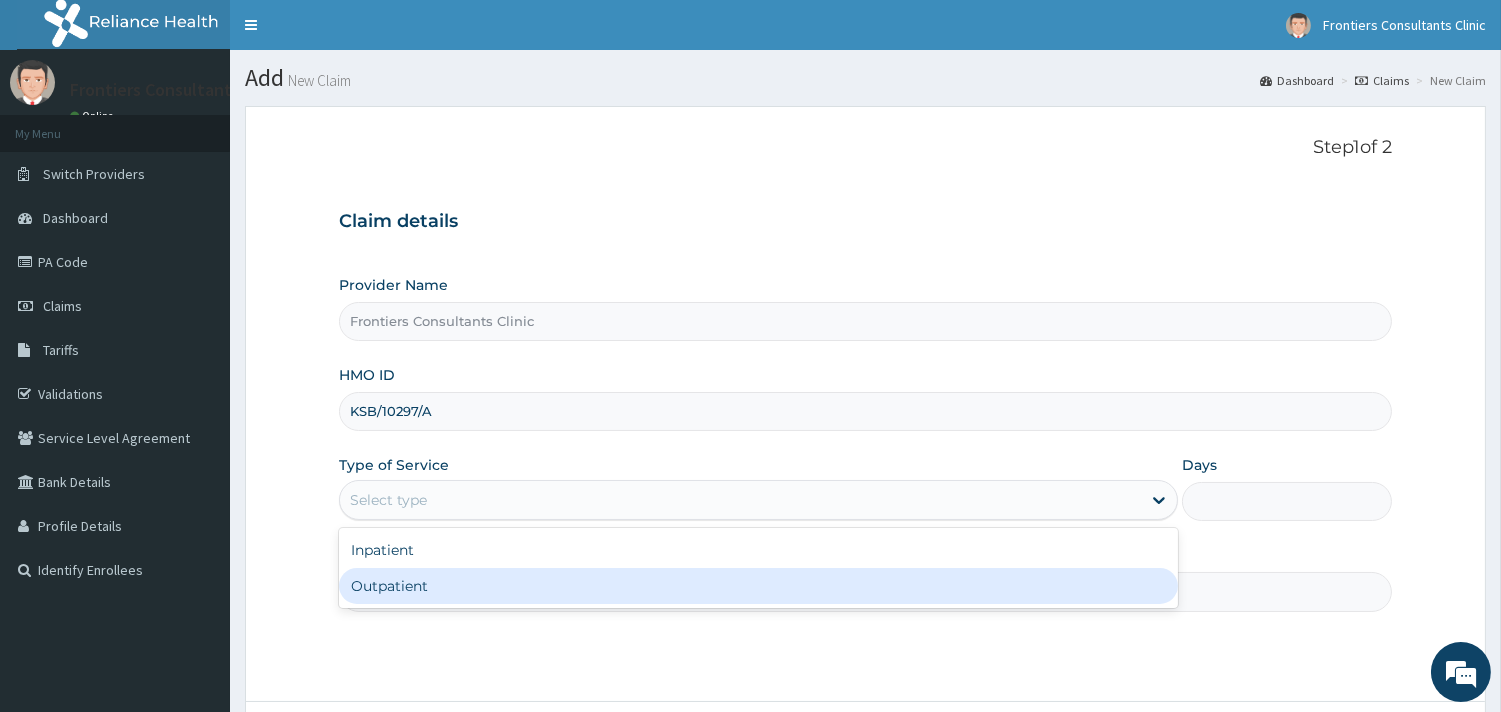 click on "Outpatient" at bounding box center [758, 586] 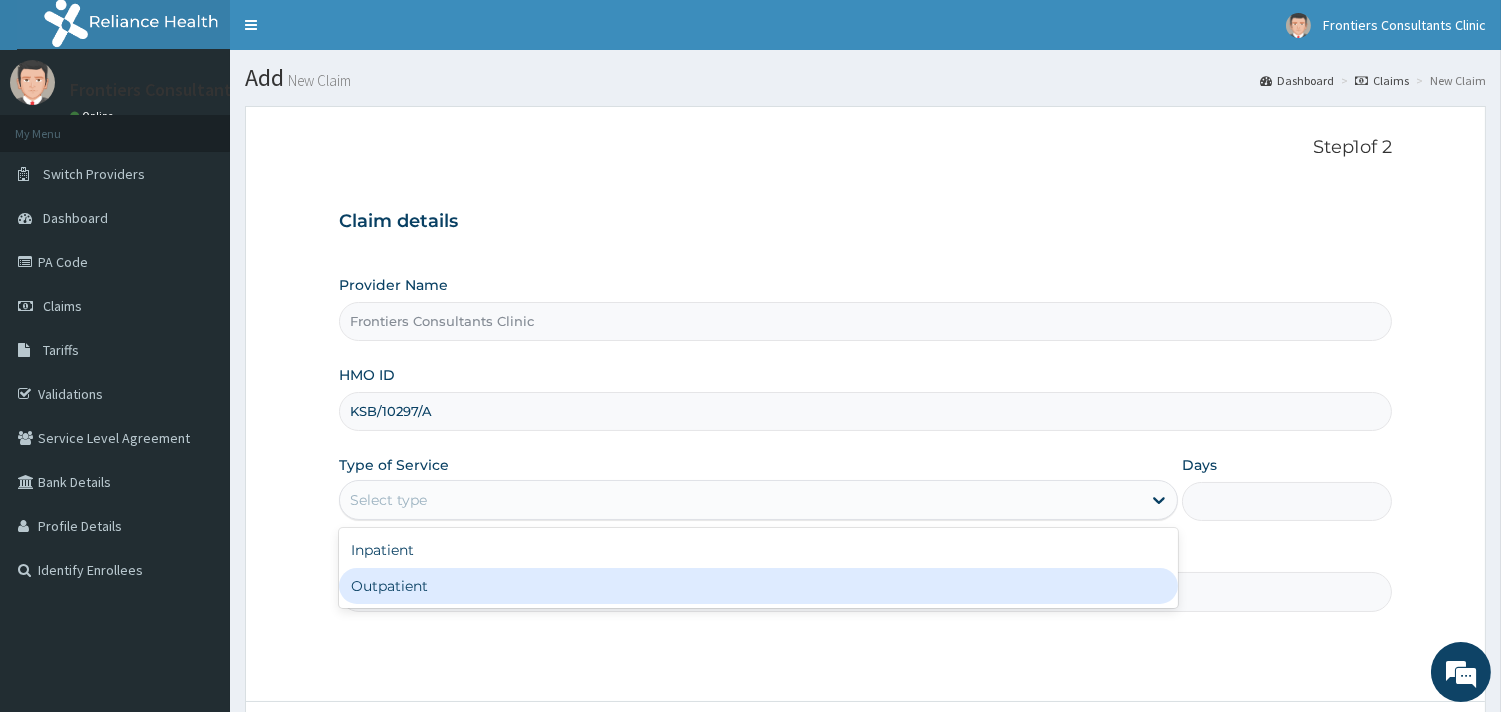 type on "1" 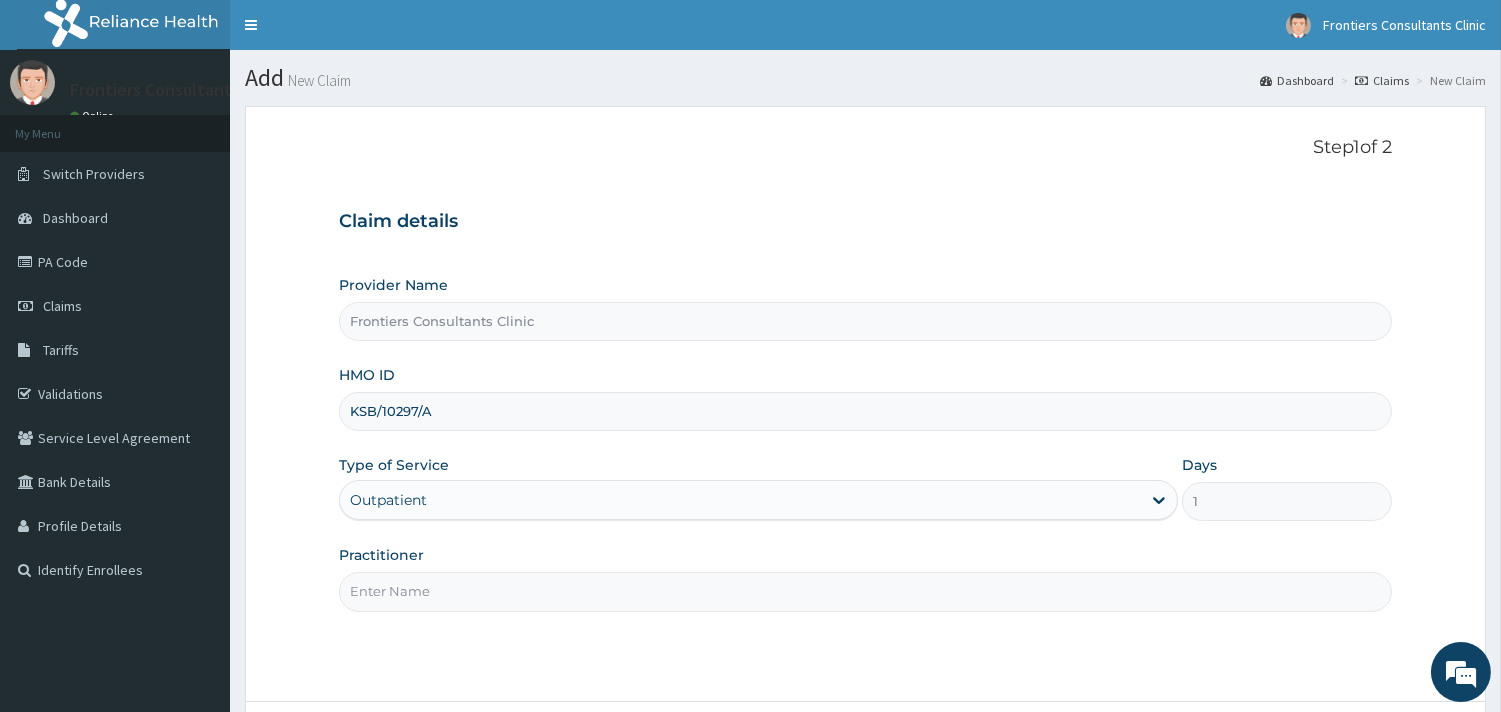 click on "Practitioner" at bounding box center (865, 591) 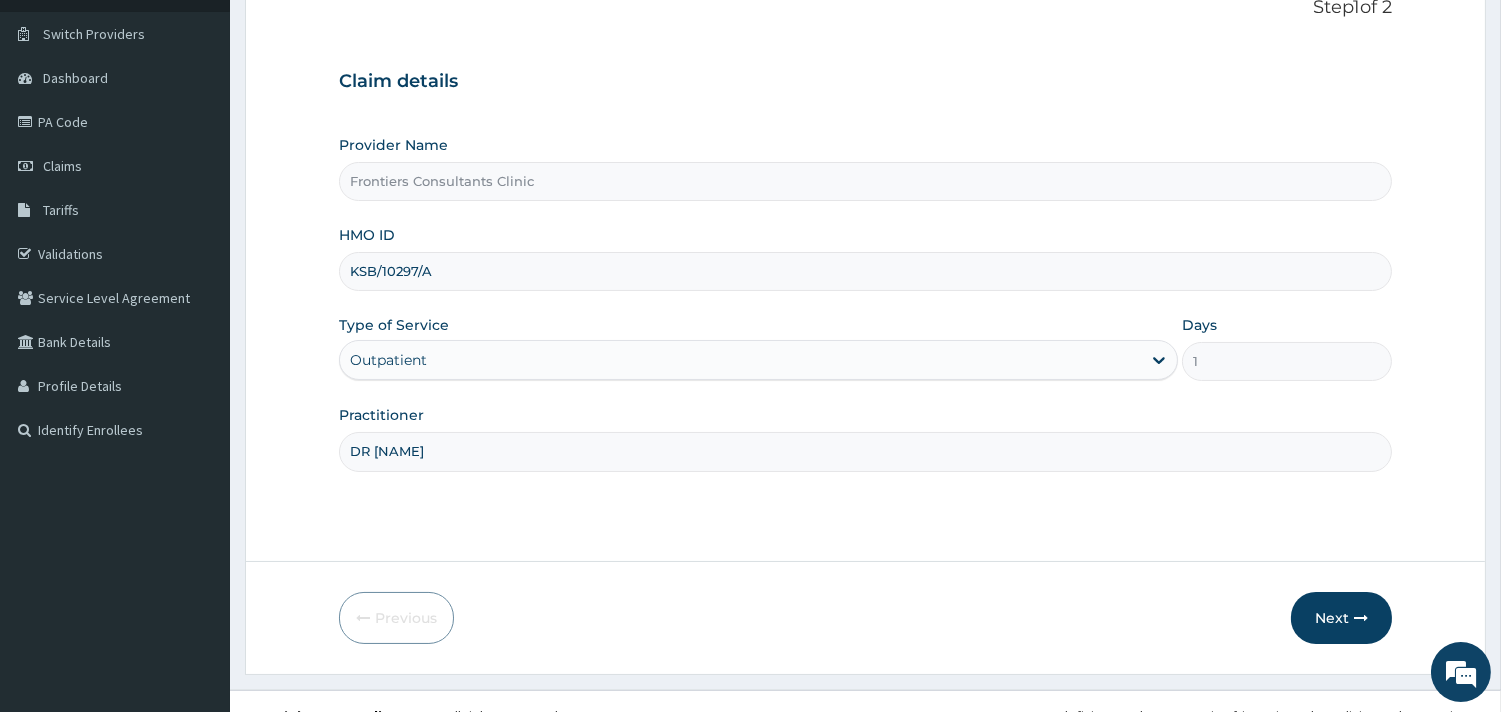 scroll, scrollTop: 170, scrollLeft: 0, axis: vertical 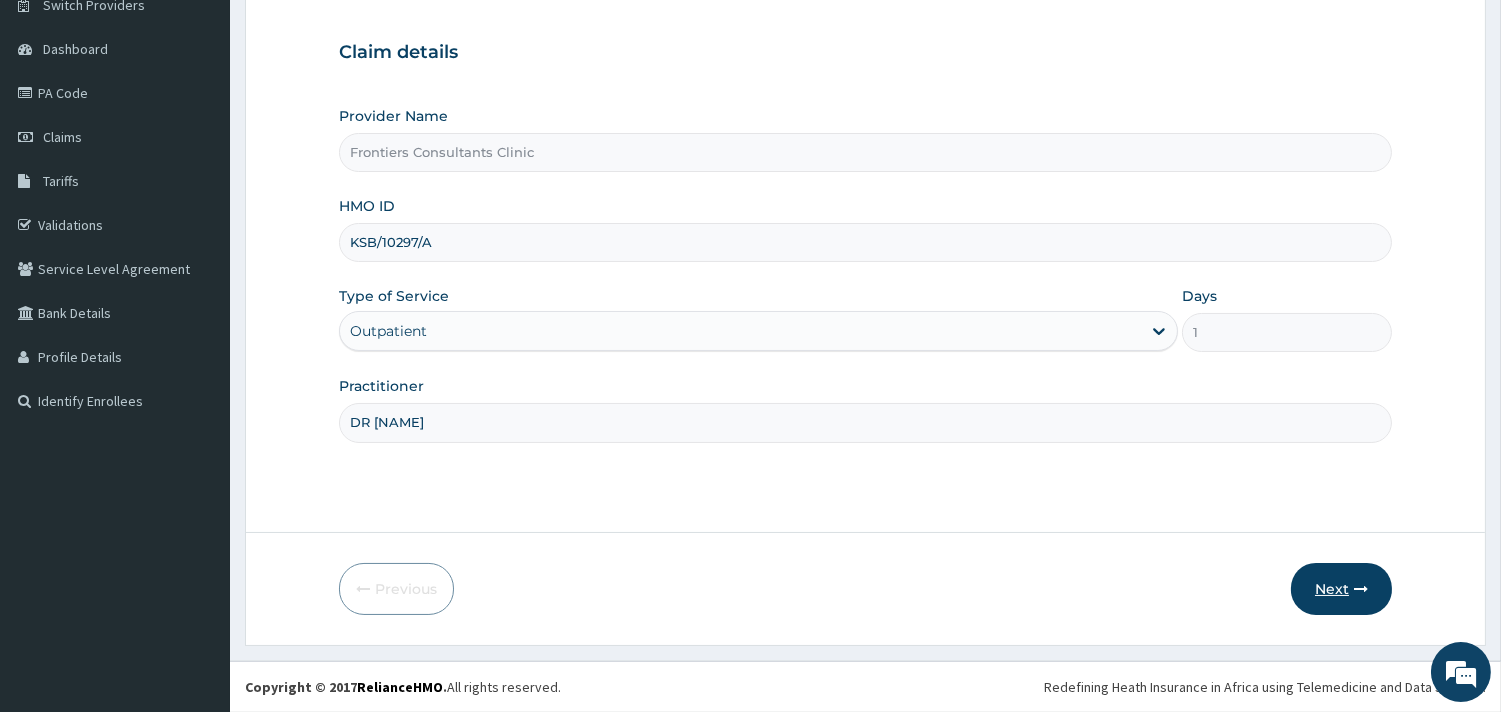 type on "DR ALIYU" 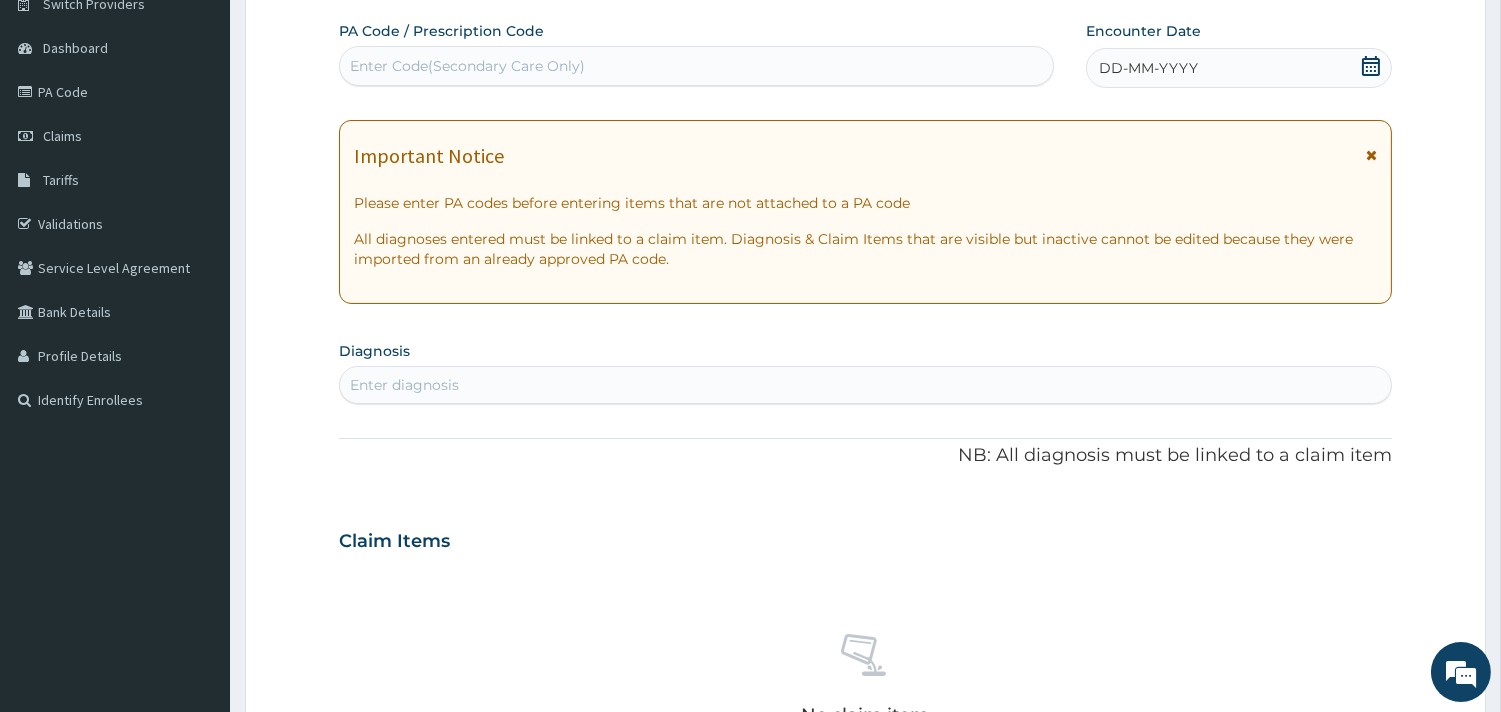 click at bounding box center (1371, 155) 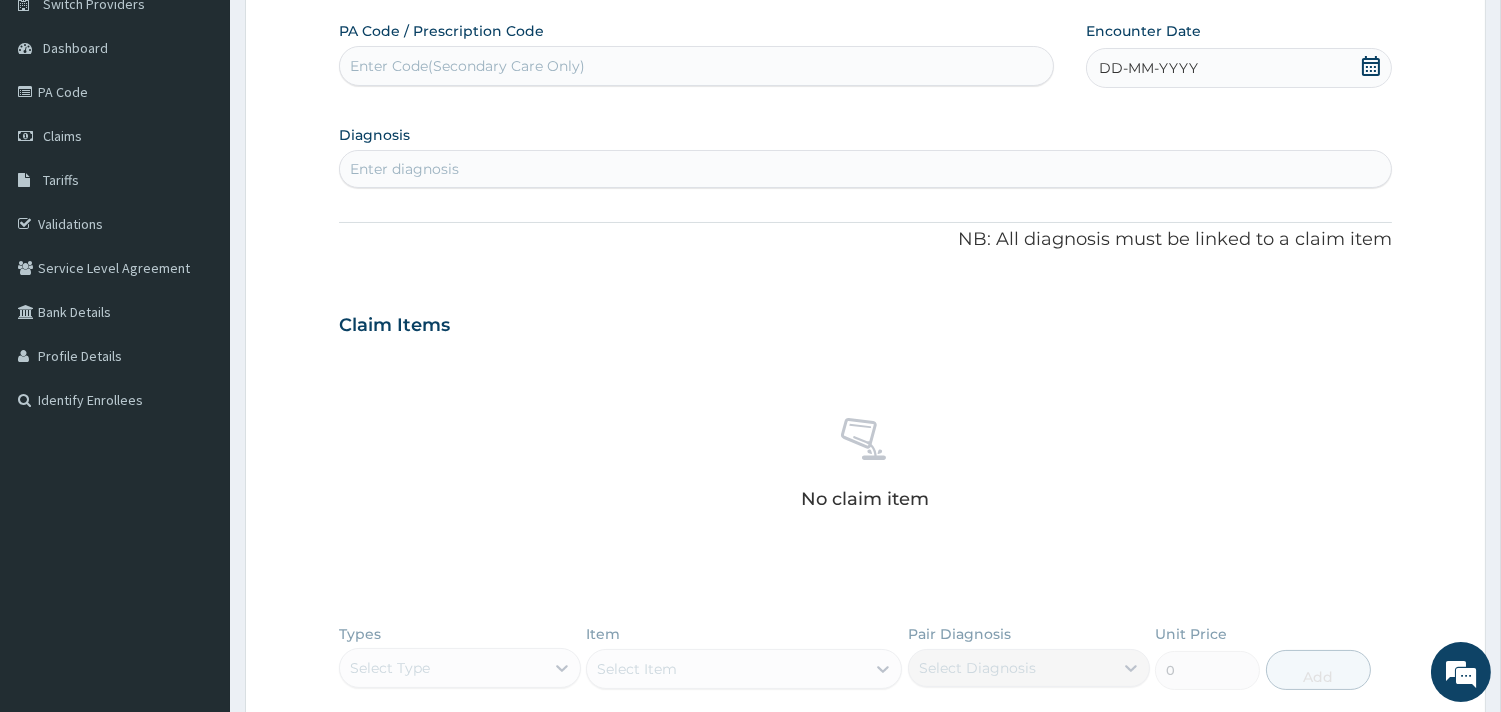 click on "Enter Code(Secondary Care Only)" at bounding box center (696, 66) 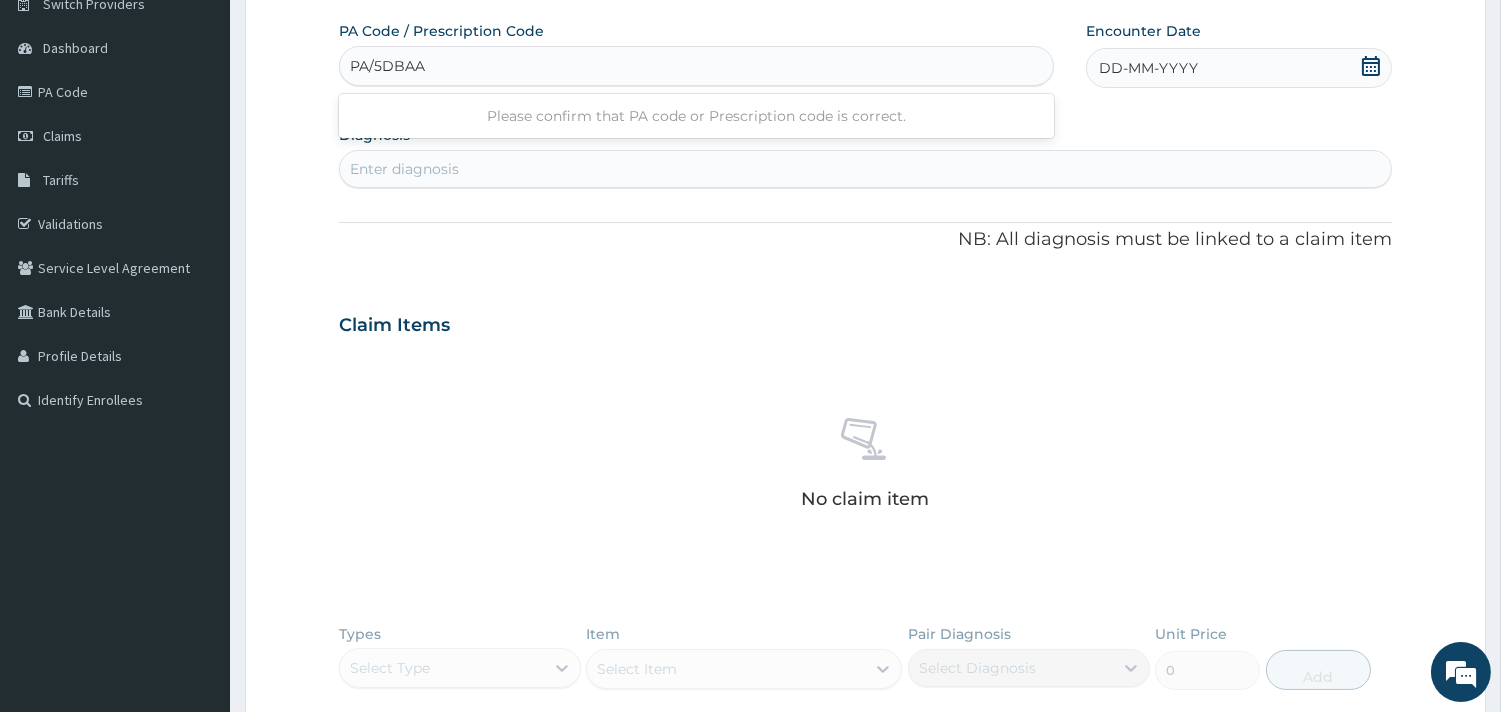 type on "PA/5DBAAA" 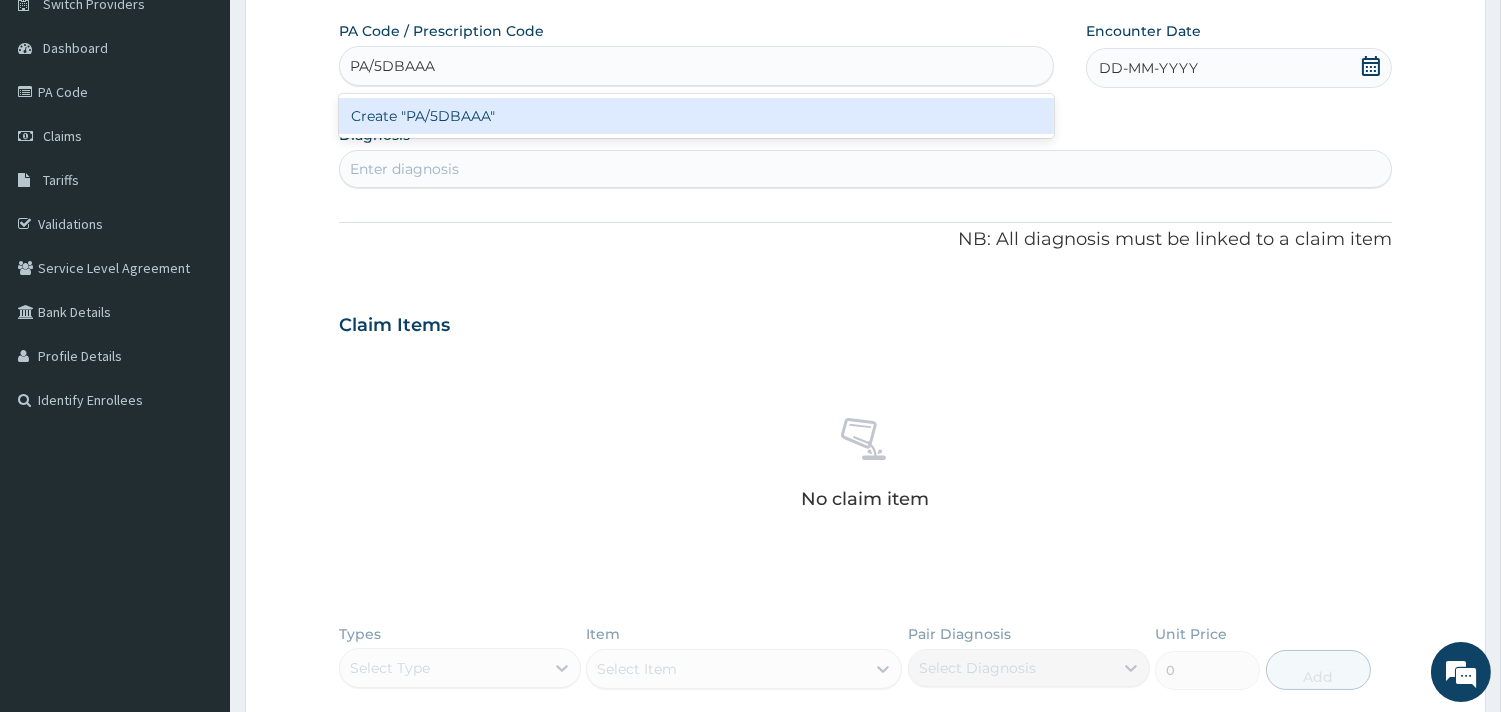 click on "Create "PA/5DBAAA"" at bounding box center (696, 116) 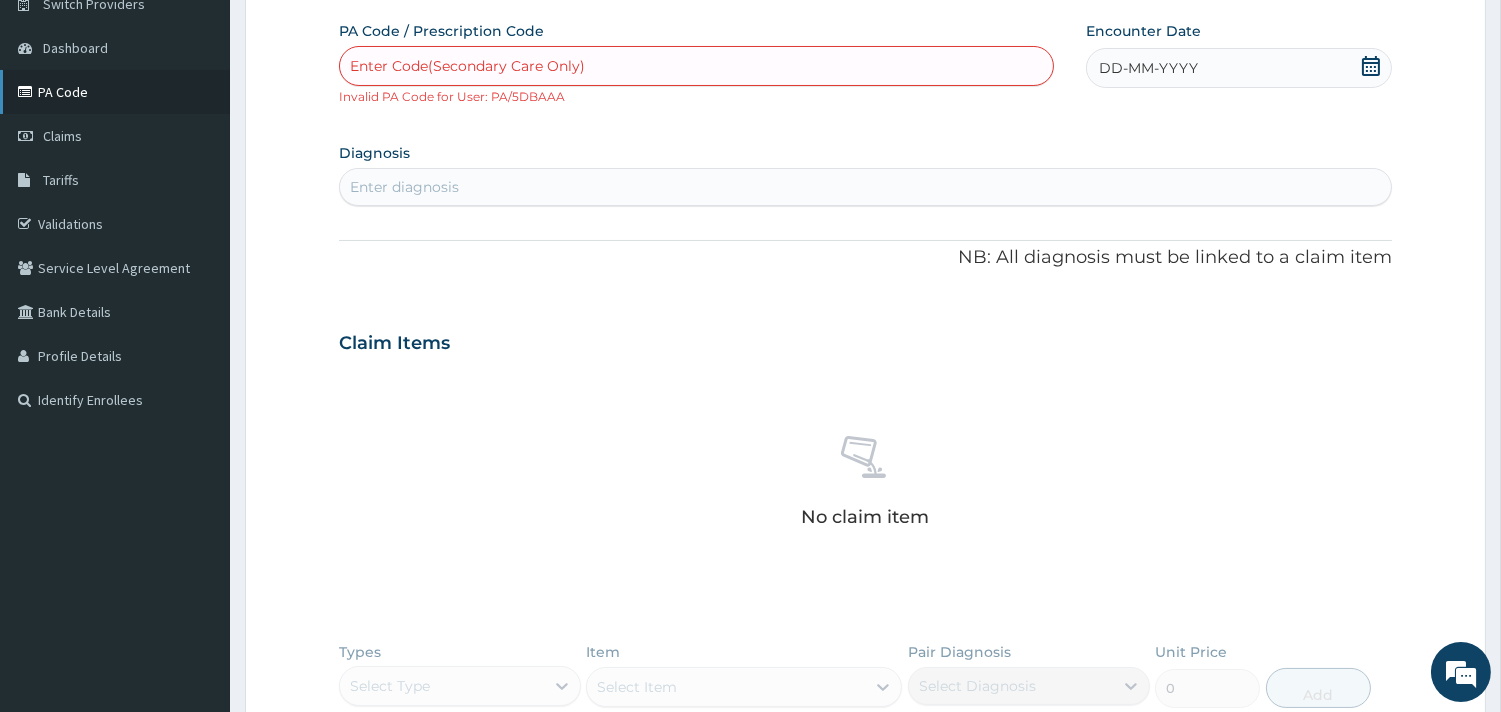 click on "PA Code" at bounding box center (115, 92) 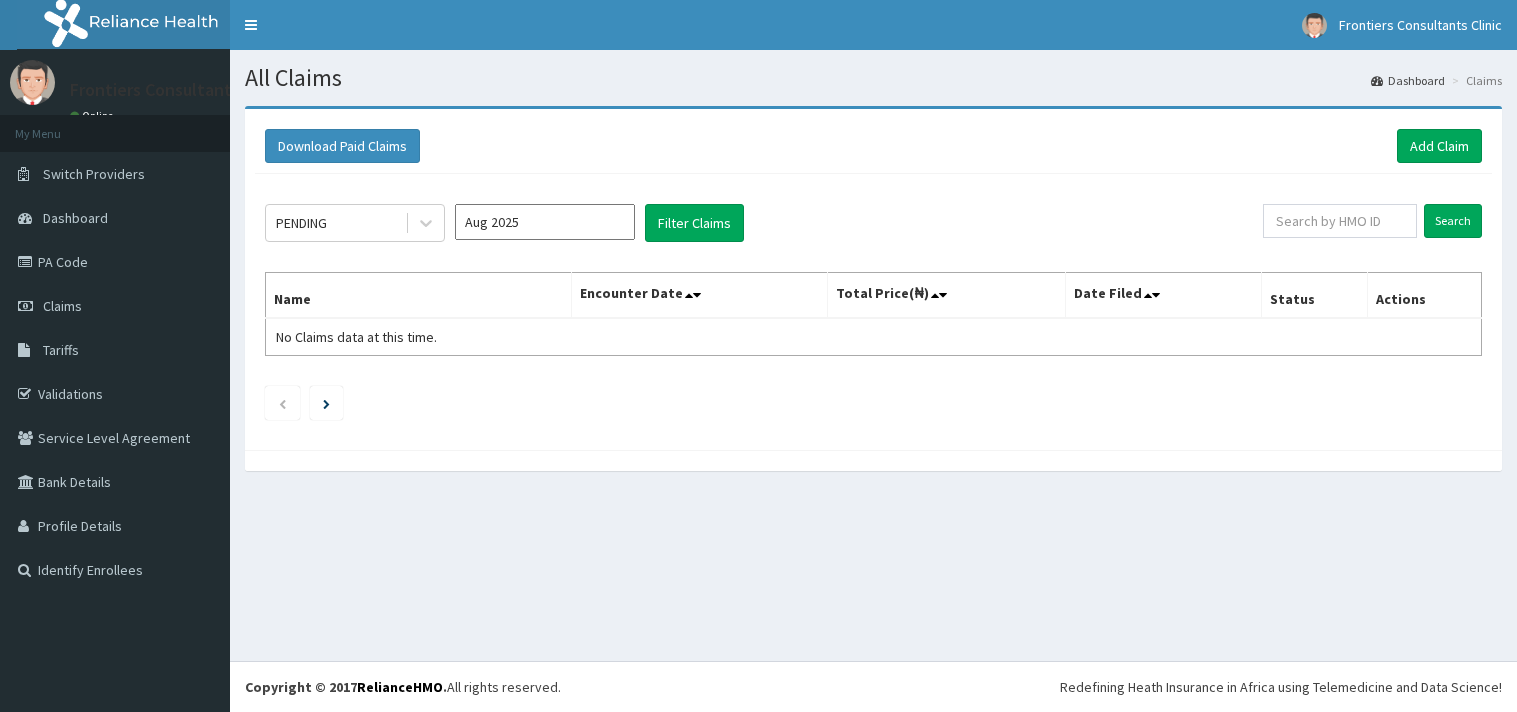 scroll, scrollTop: 0, scrollLeft: 0, axis: both 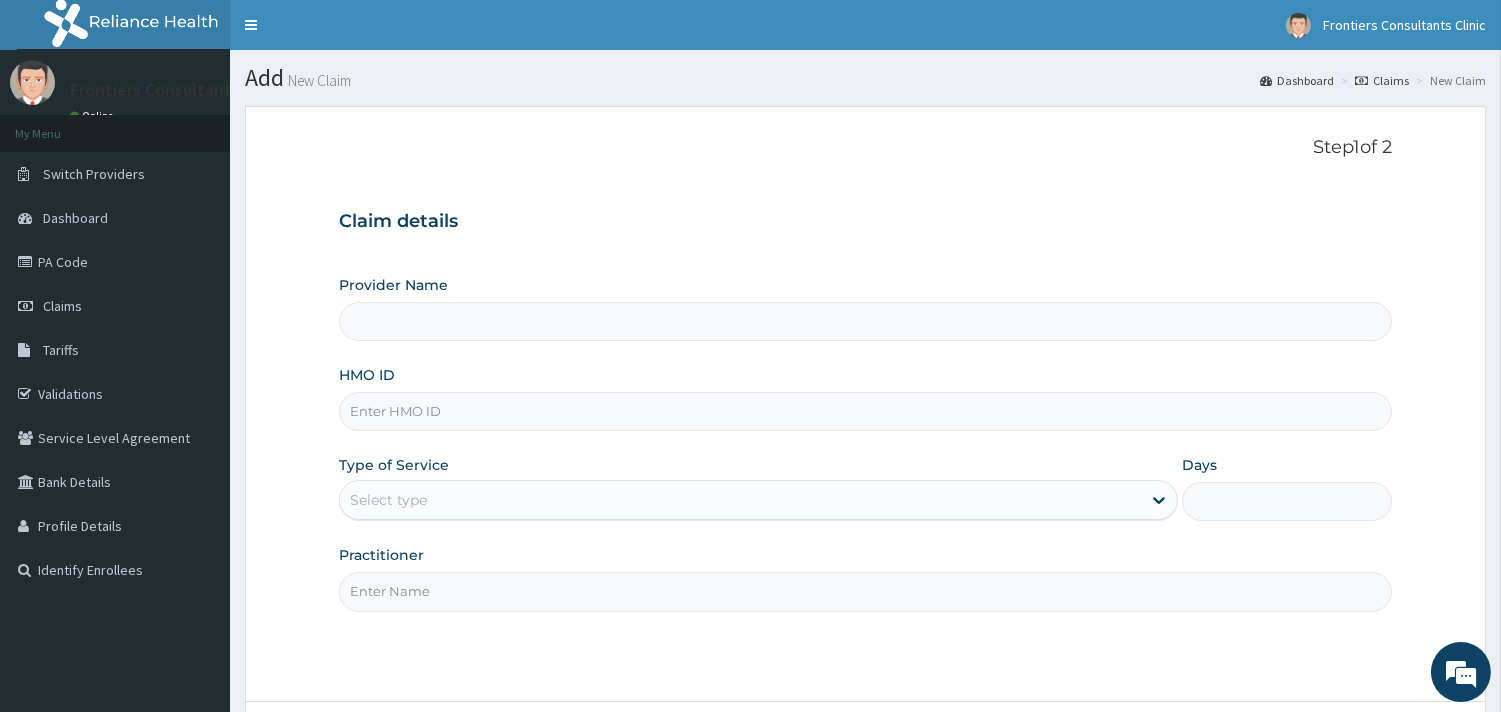 type on "Frontiers Consultants Clinic" 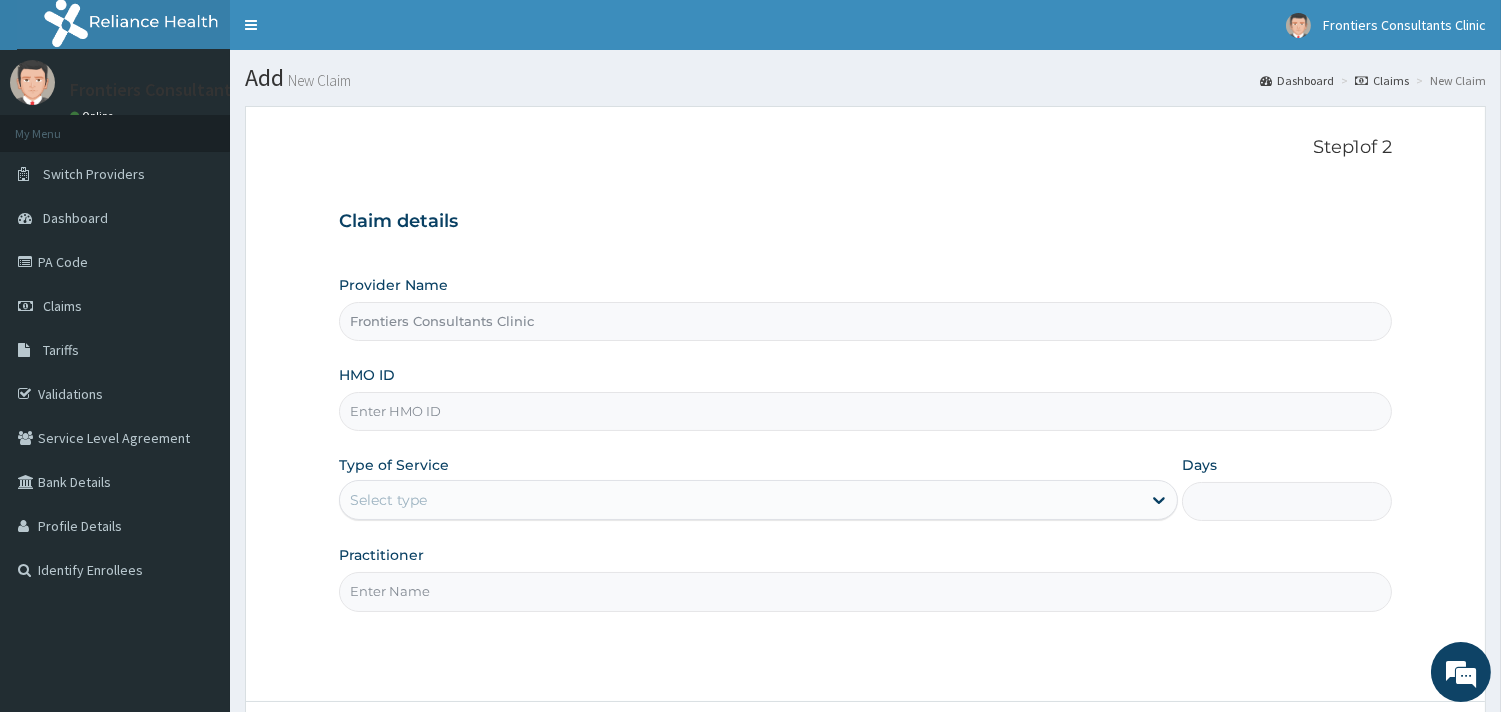 scroll, scrollTop: 0, scrollLeft: 0, axis: both 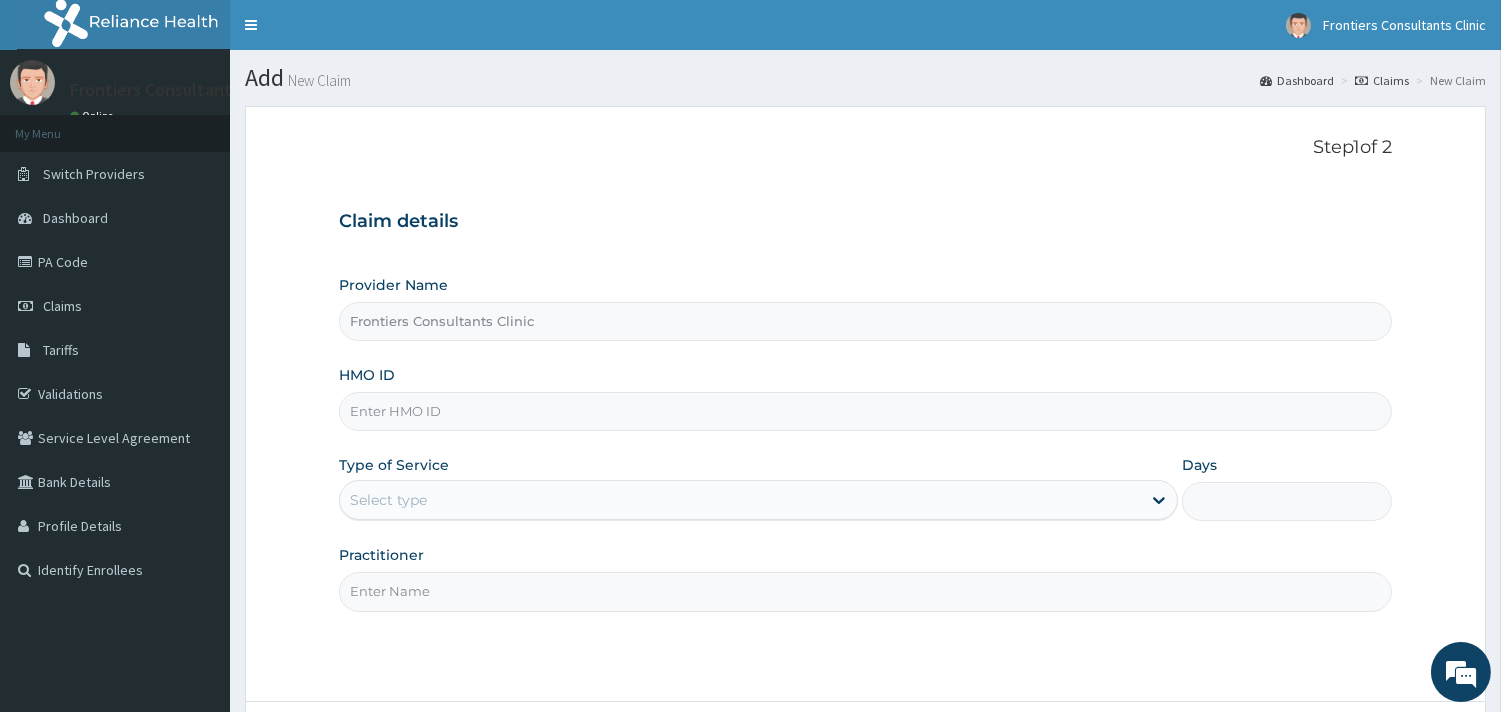 click on "HMO ID" at bounding box center [865, 398] 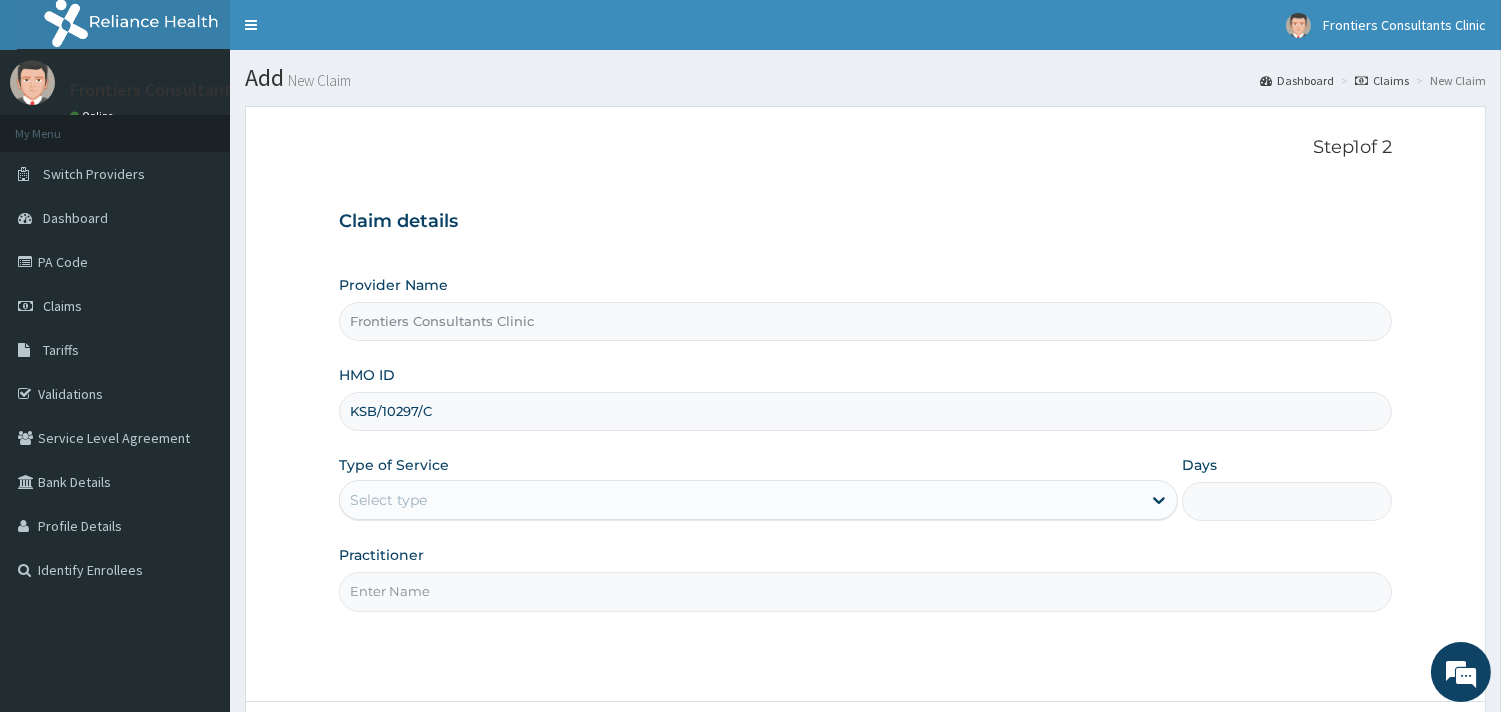 type on "KSB/10297/C" 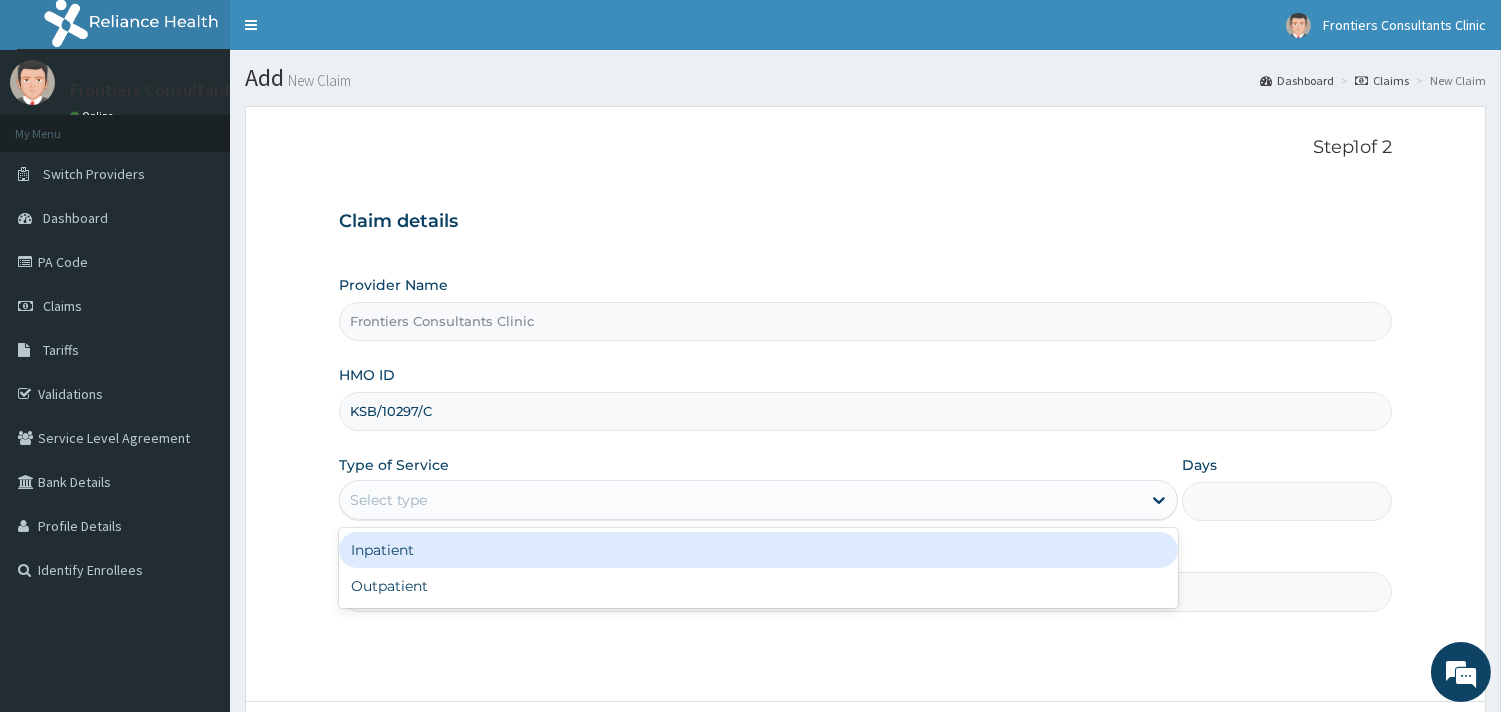 click on "Select type" at bounding box center (740, 500) 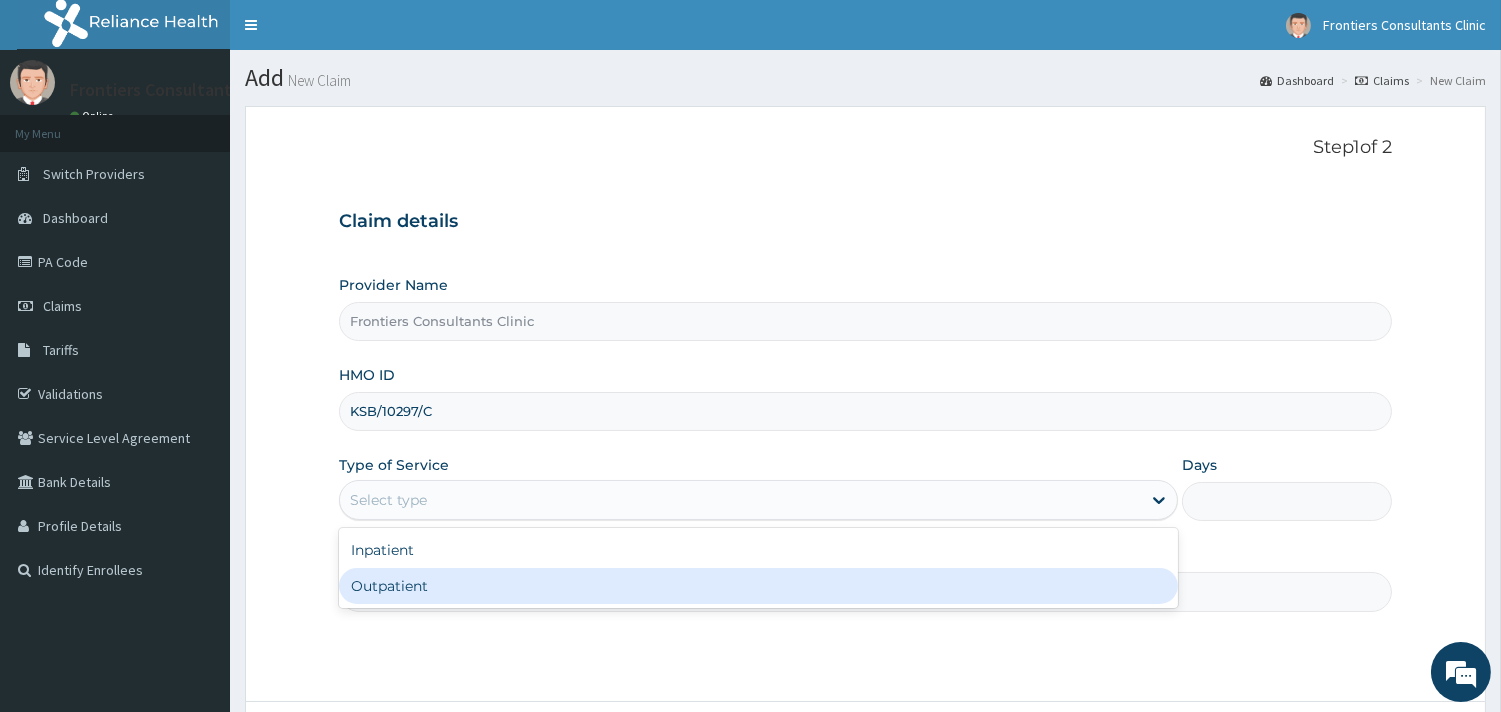 click on "Outpatient" at bounding box center (758, 586) 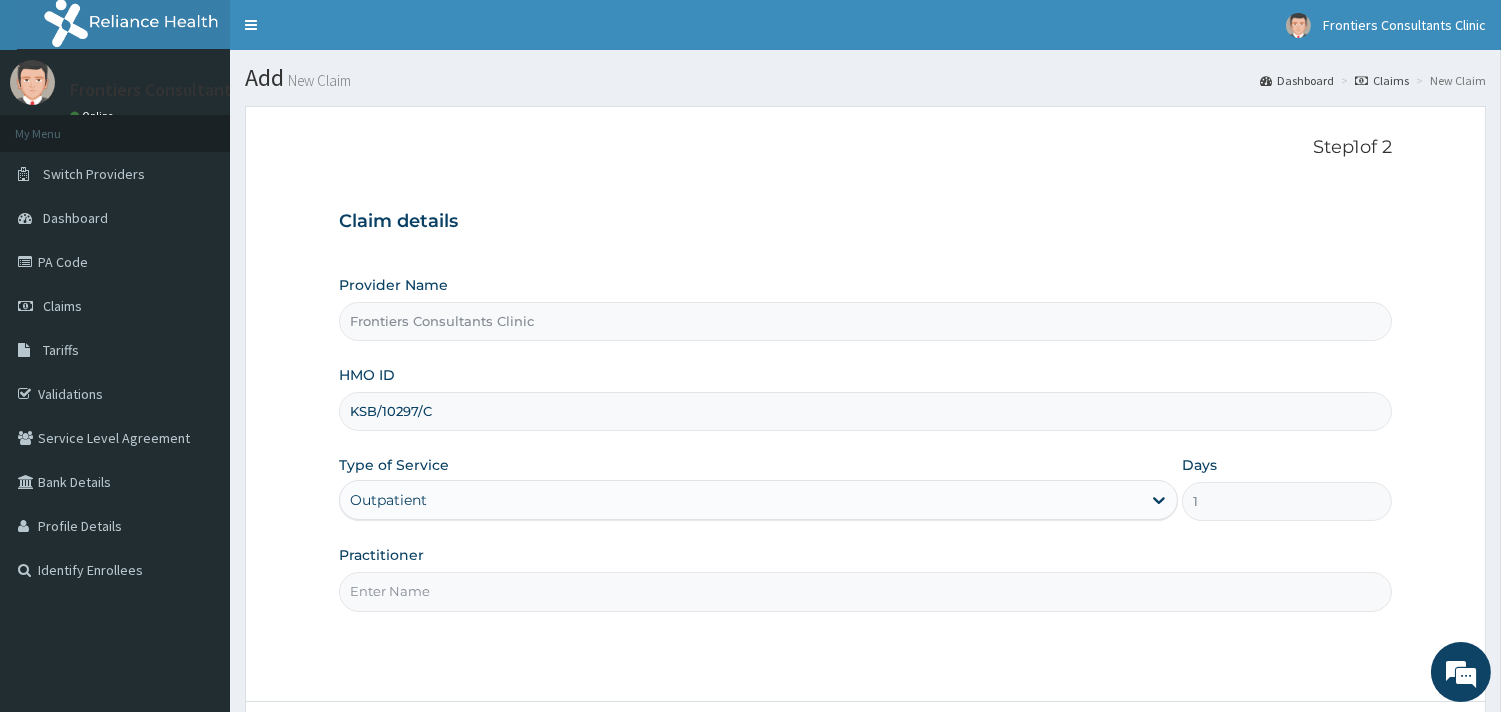click on "Practitioner" at bounding box center (865, 591) 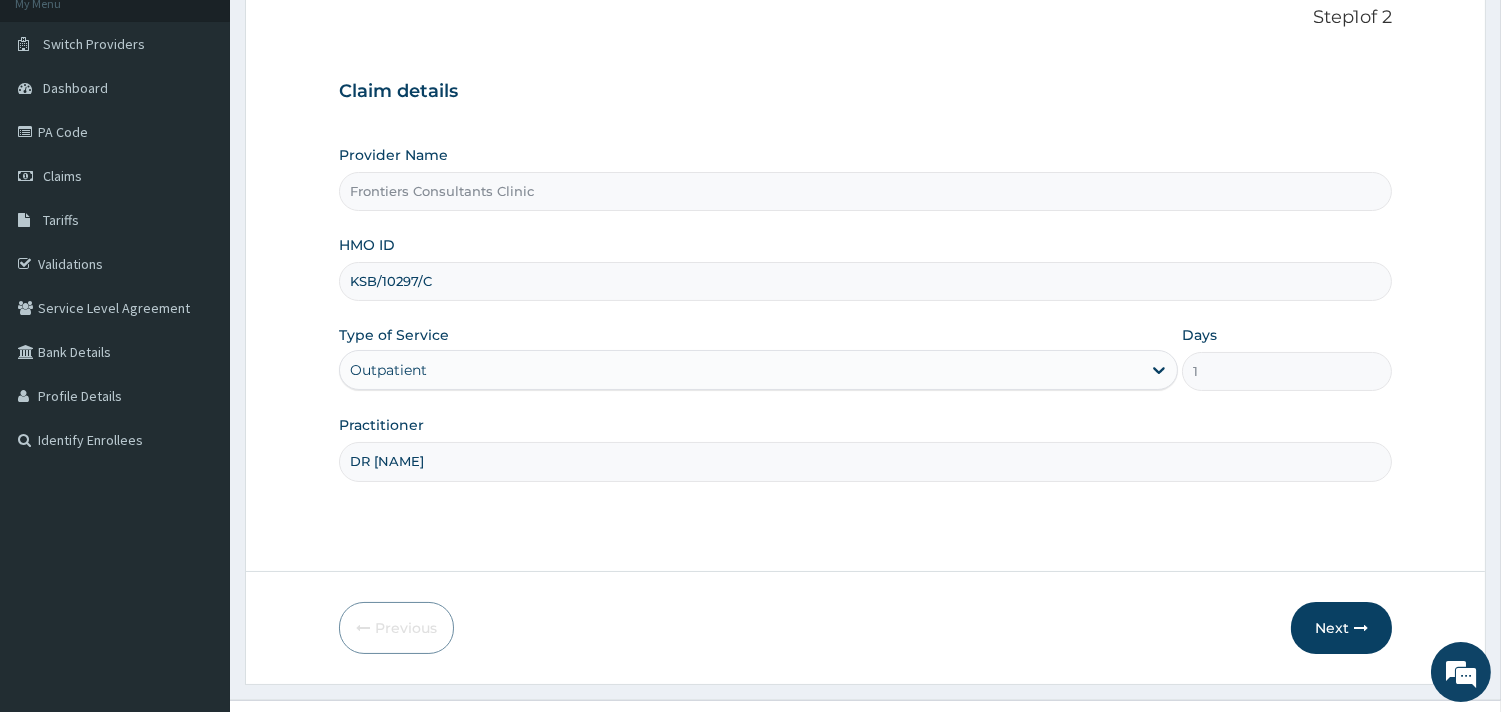 scroll, scrollTop: 168, scrollLeft: 0, axis: vertical 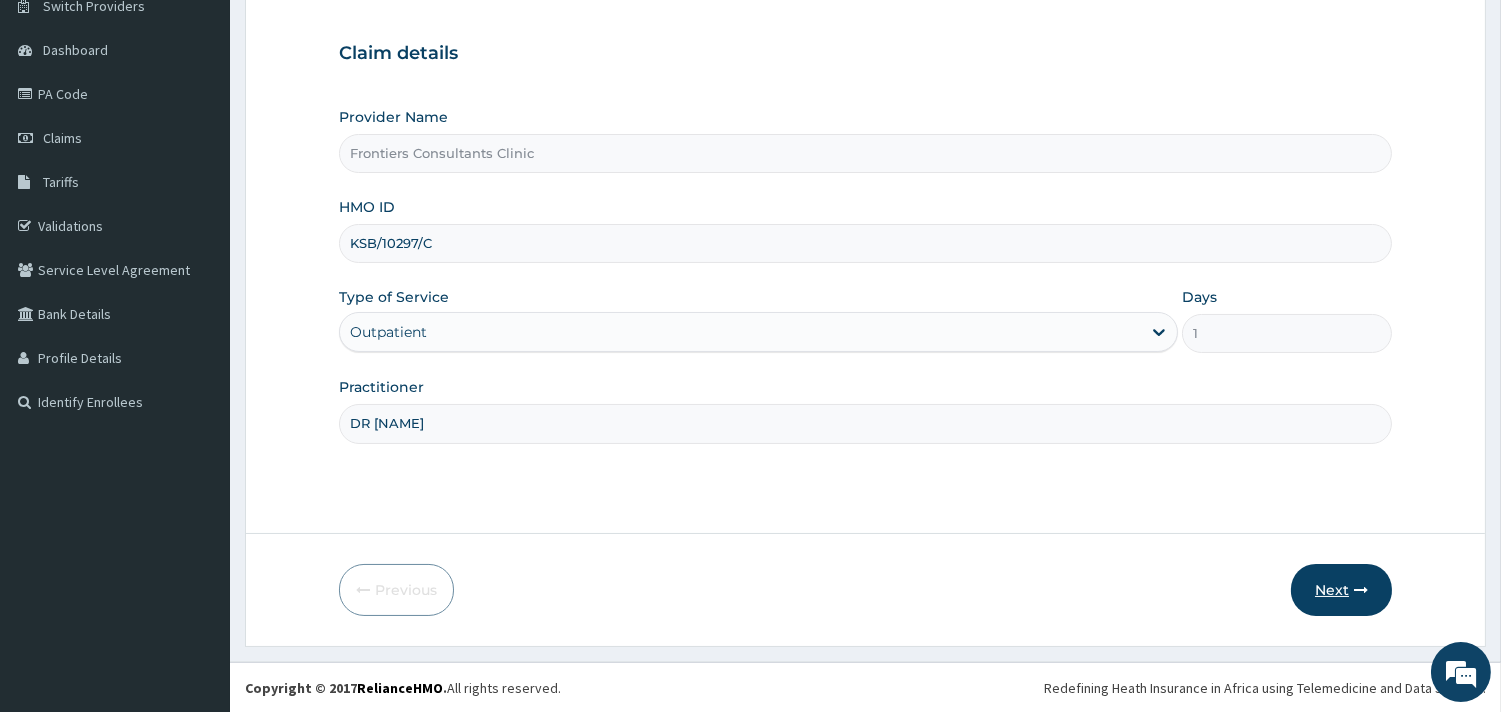 type on "DR SALIM" 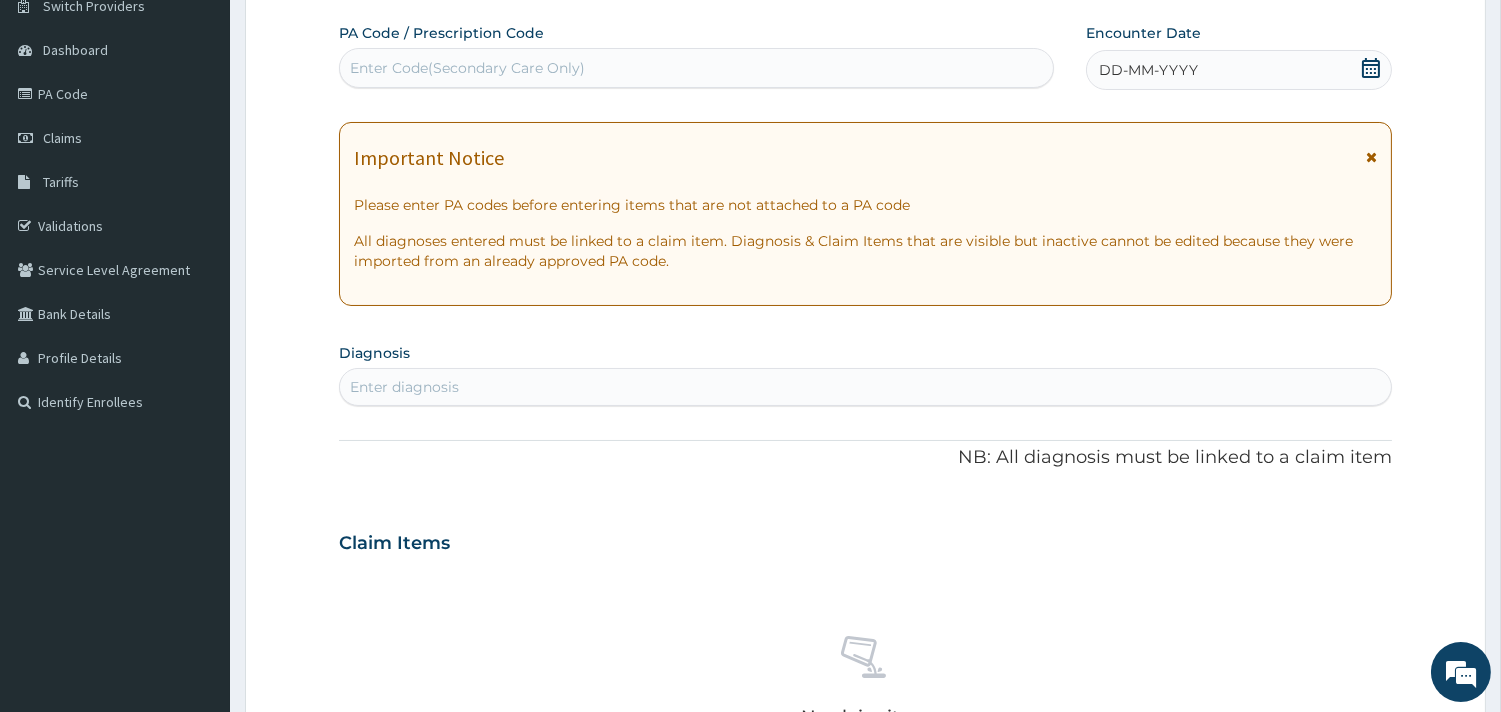 click on "Enter Code(Secondary Care Only)" at bounding box center [696, 68] 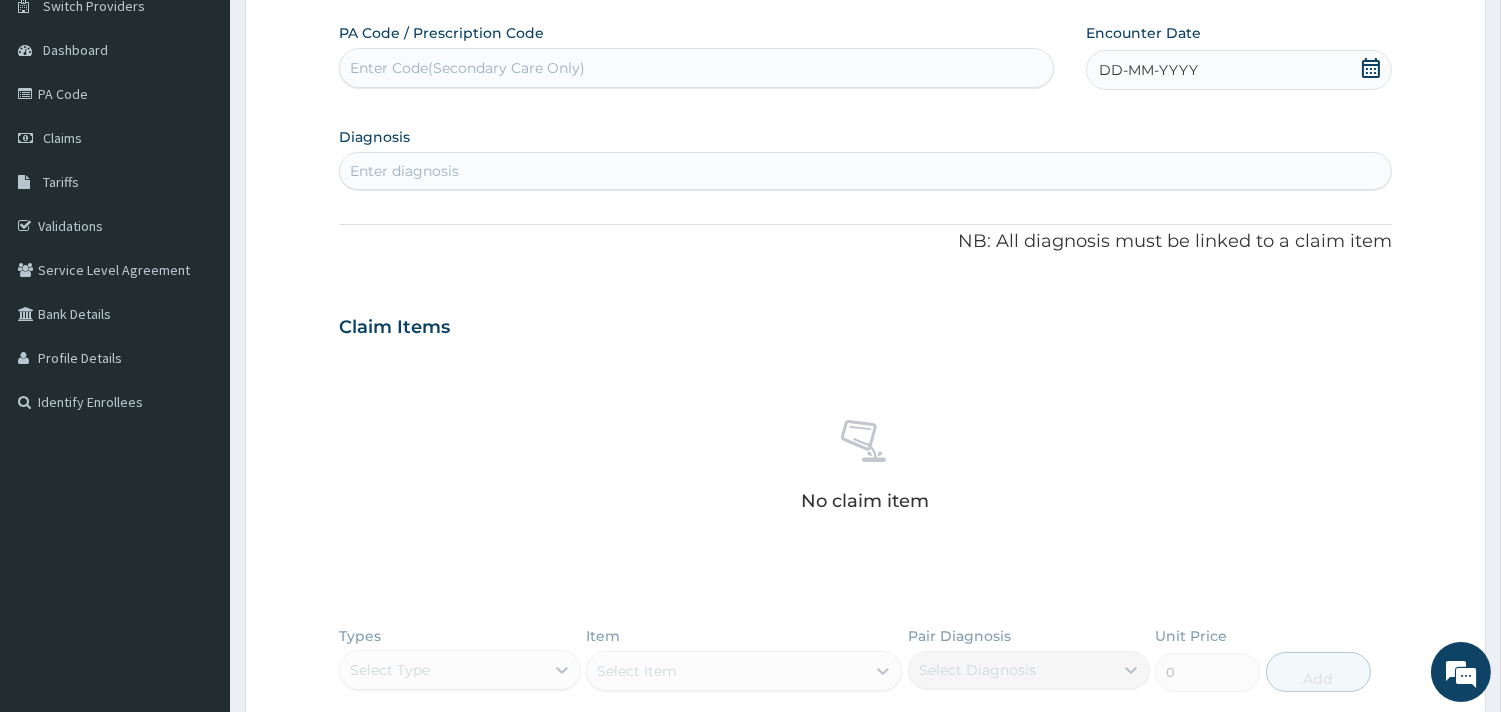 click on "Enter Code(Secondary Care Only)" at bounding box center [696, 68] 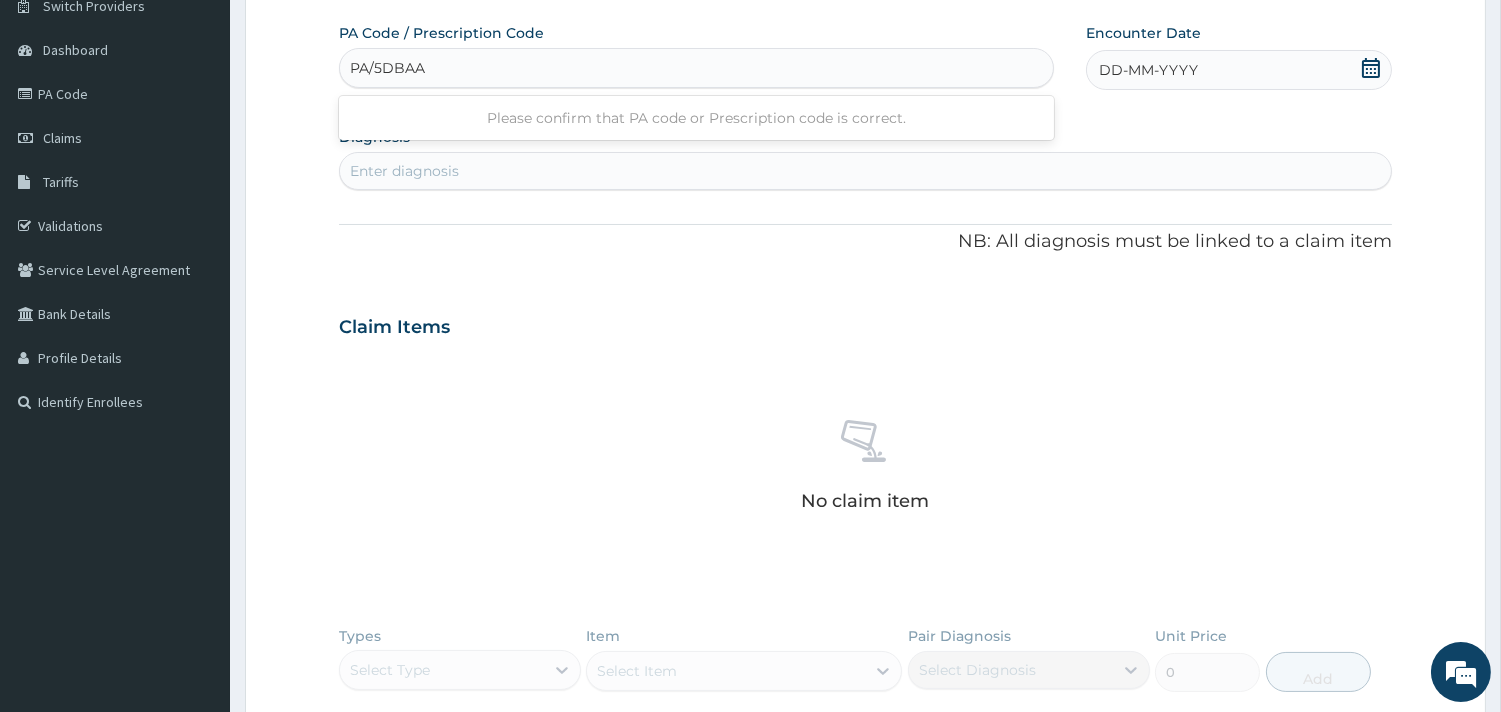 type on "PA/5DBAAA" 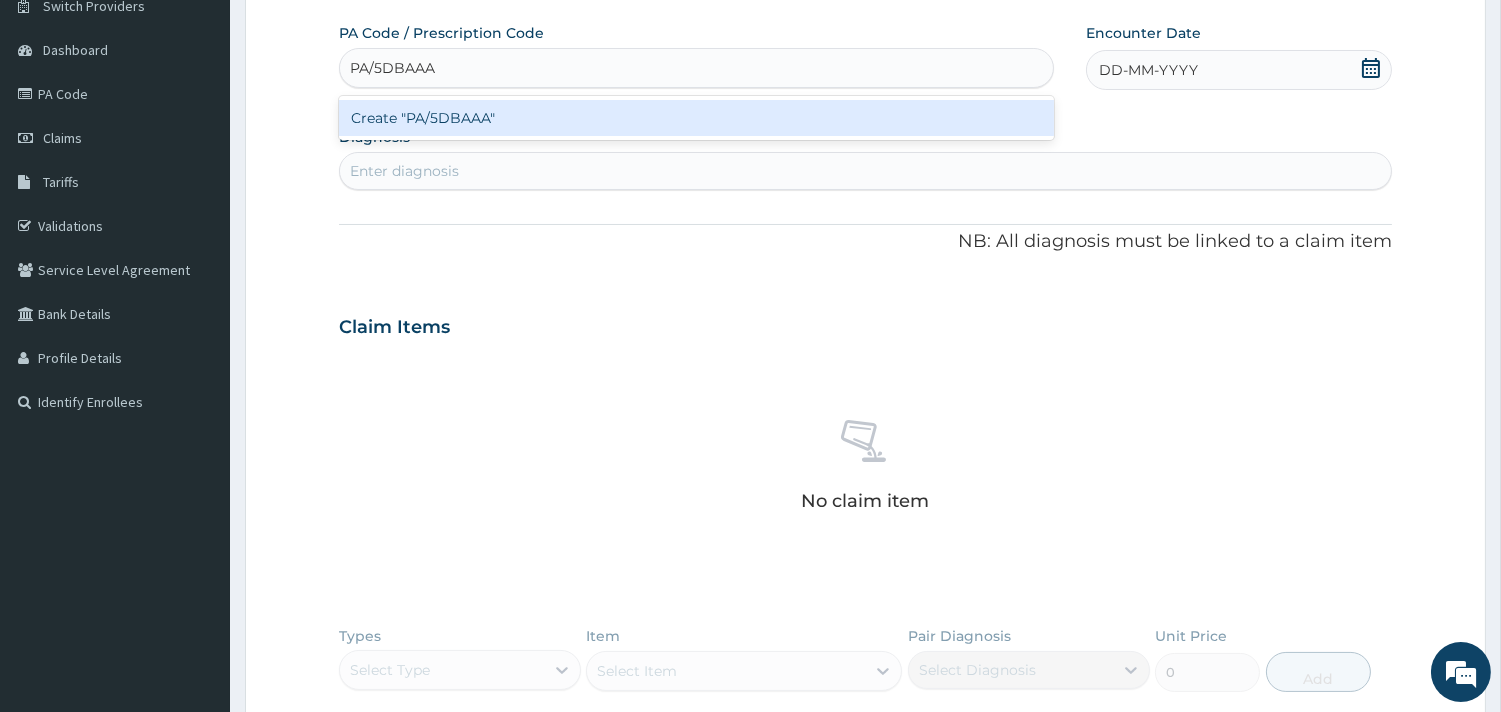 click on "Create "PA/5DBAAA"" at bounding box center (696, 118) 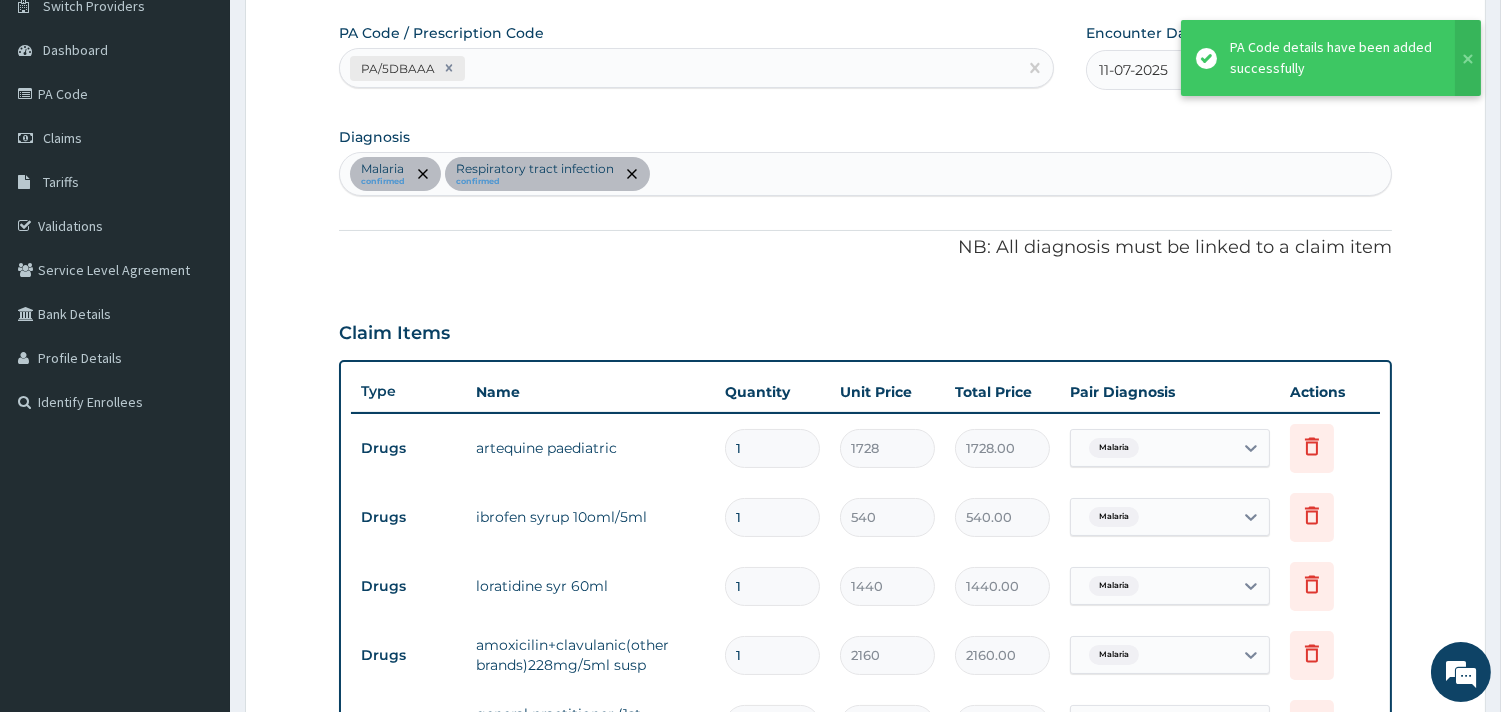 scroll, scrollTop: 745, scrollLeft: 0, axis: vertical 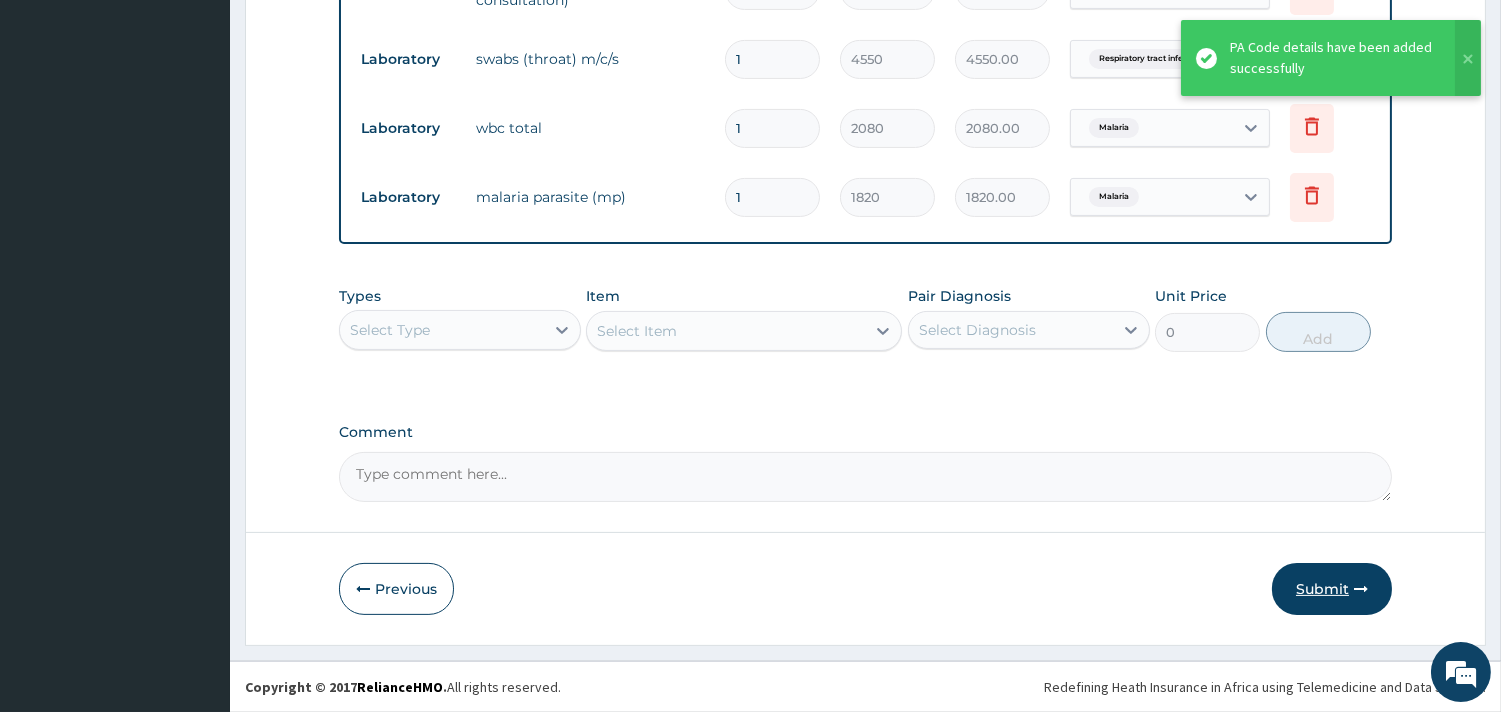 click on "Submit" at bounding box center (1332, 589) 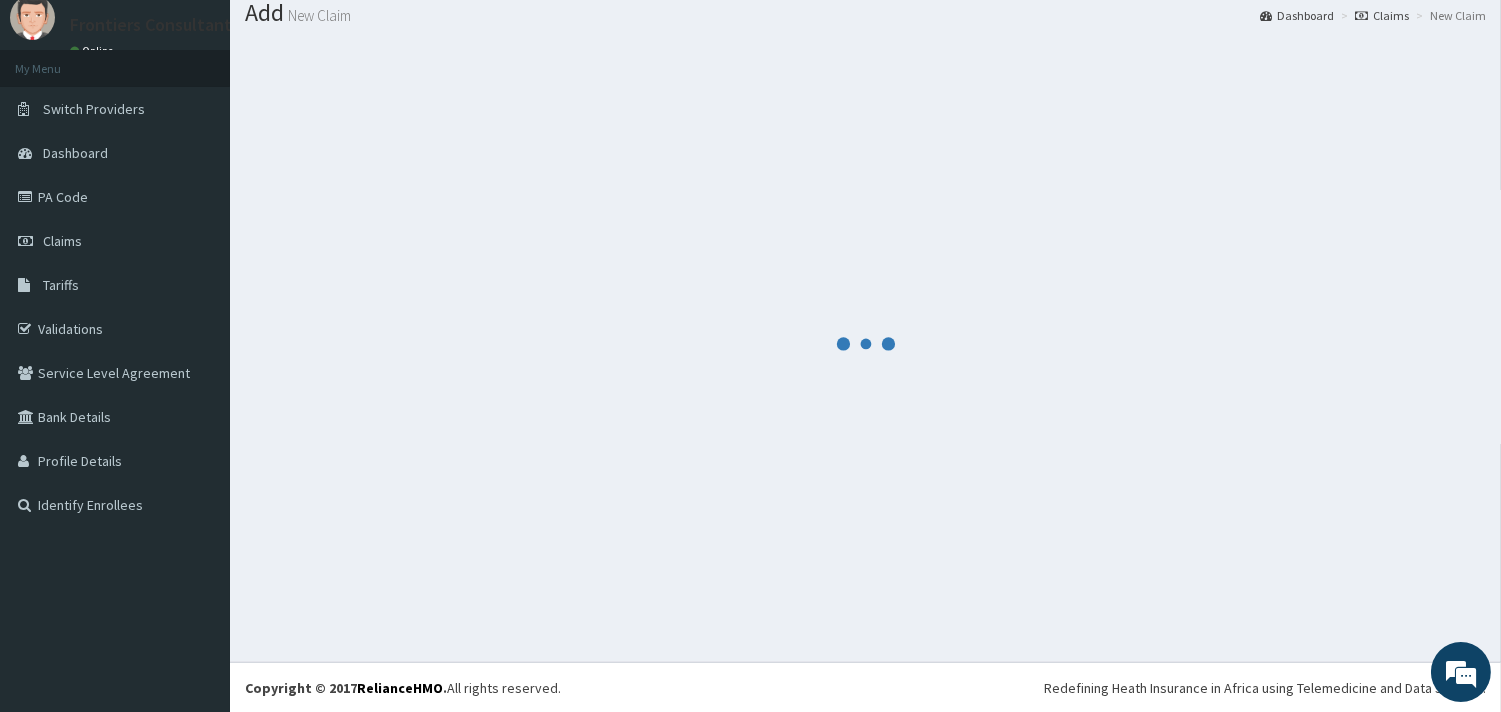 scroll, scrollTop: 903, scrollLeft: 0, axis: vertical 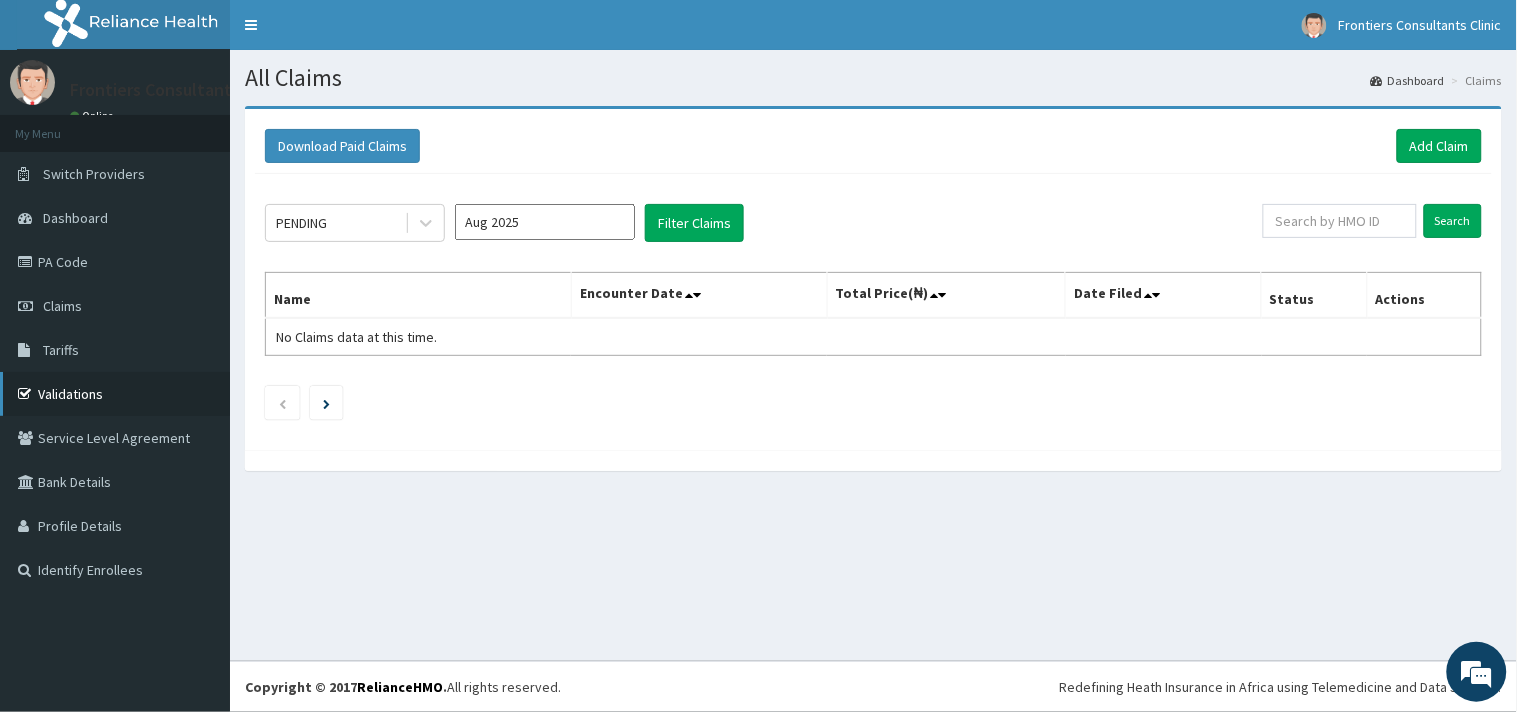 click on "Validations" at bounding box center (115, 394) 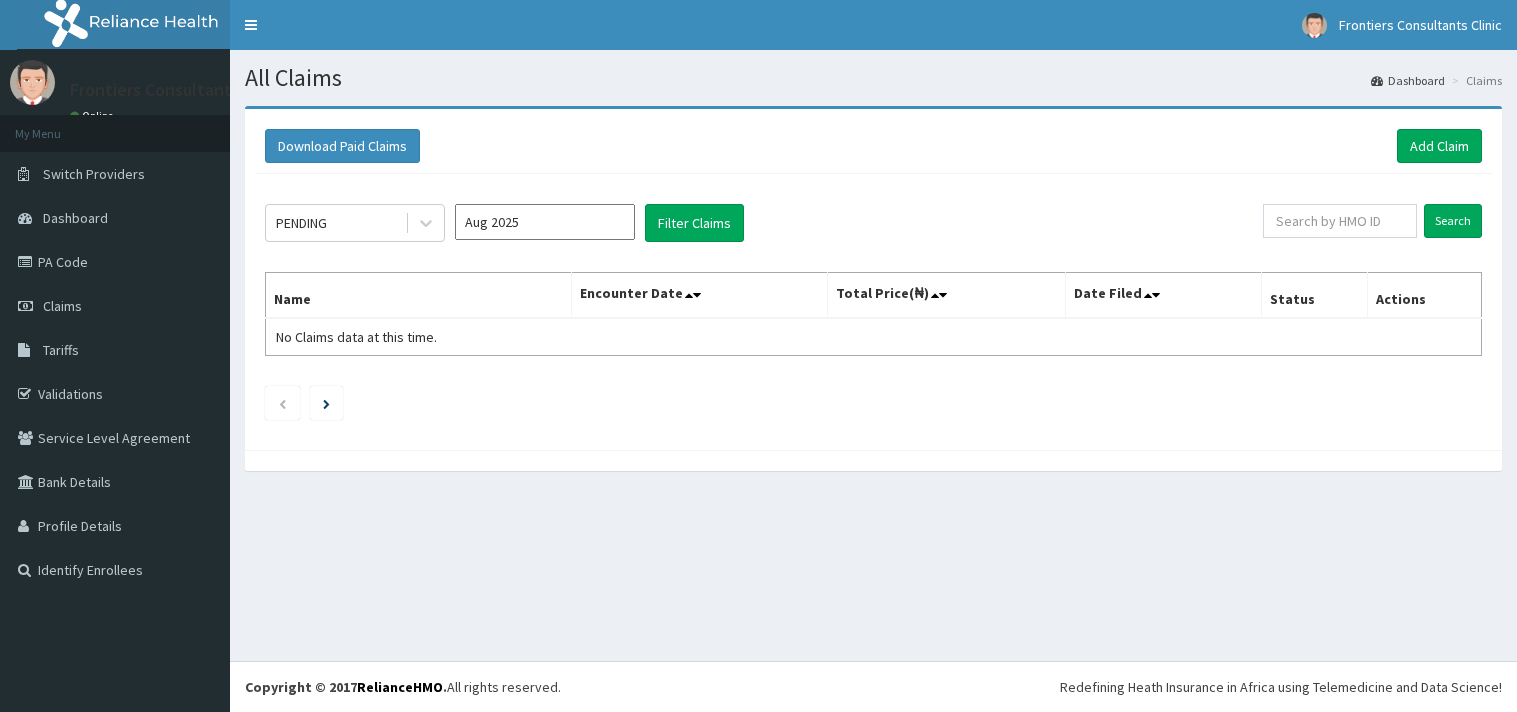 scroll, scrollTop: 0, scrollLeft: 0, axis: both 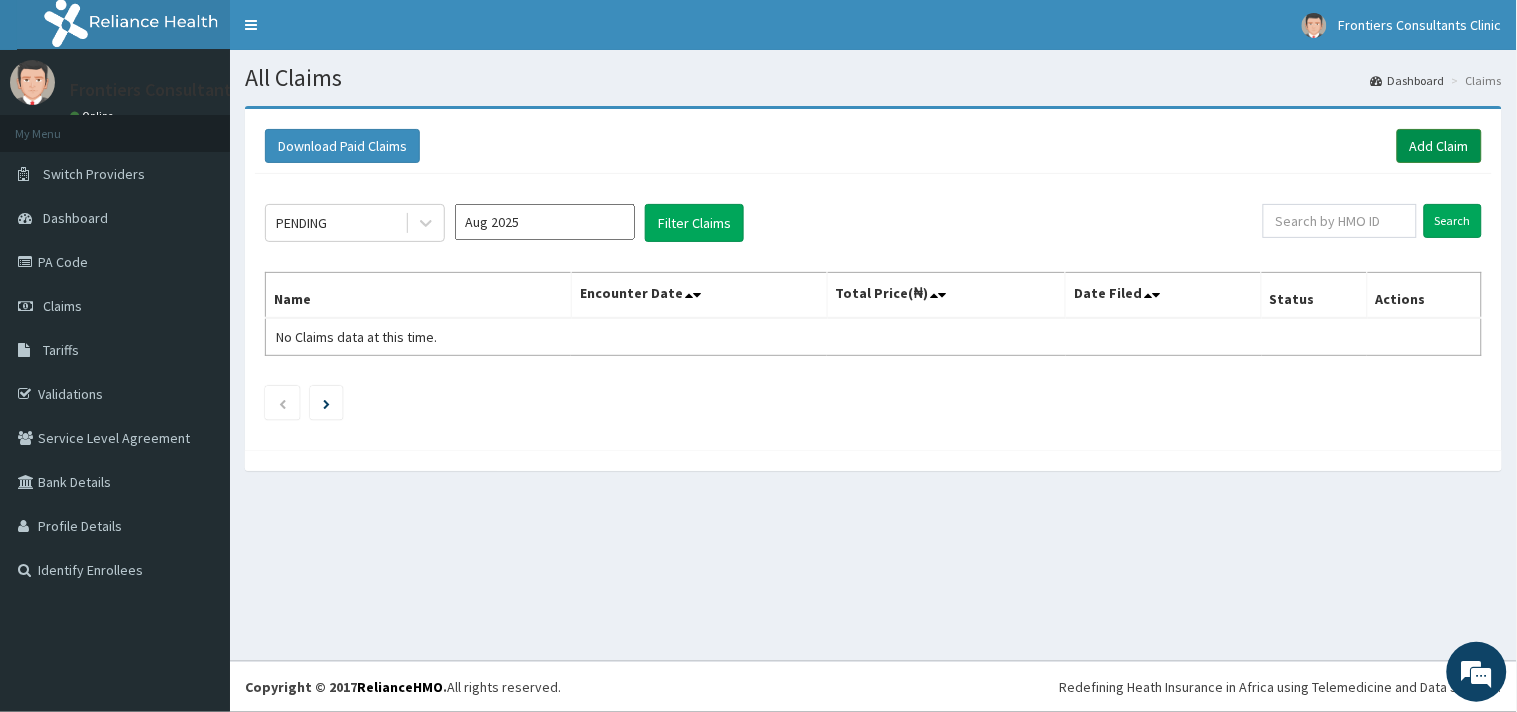click on "Add Claim" at bounding box center [1439, 146] 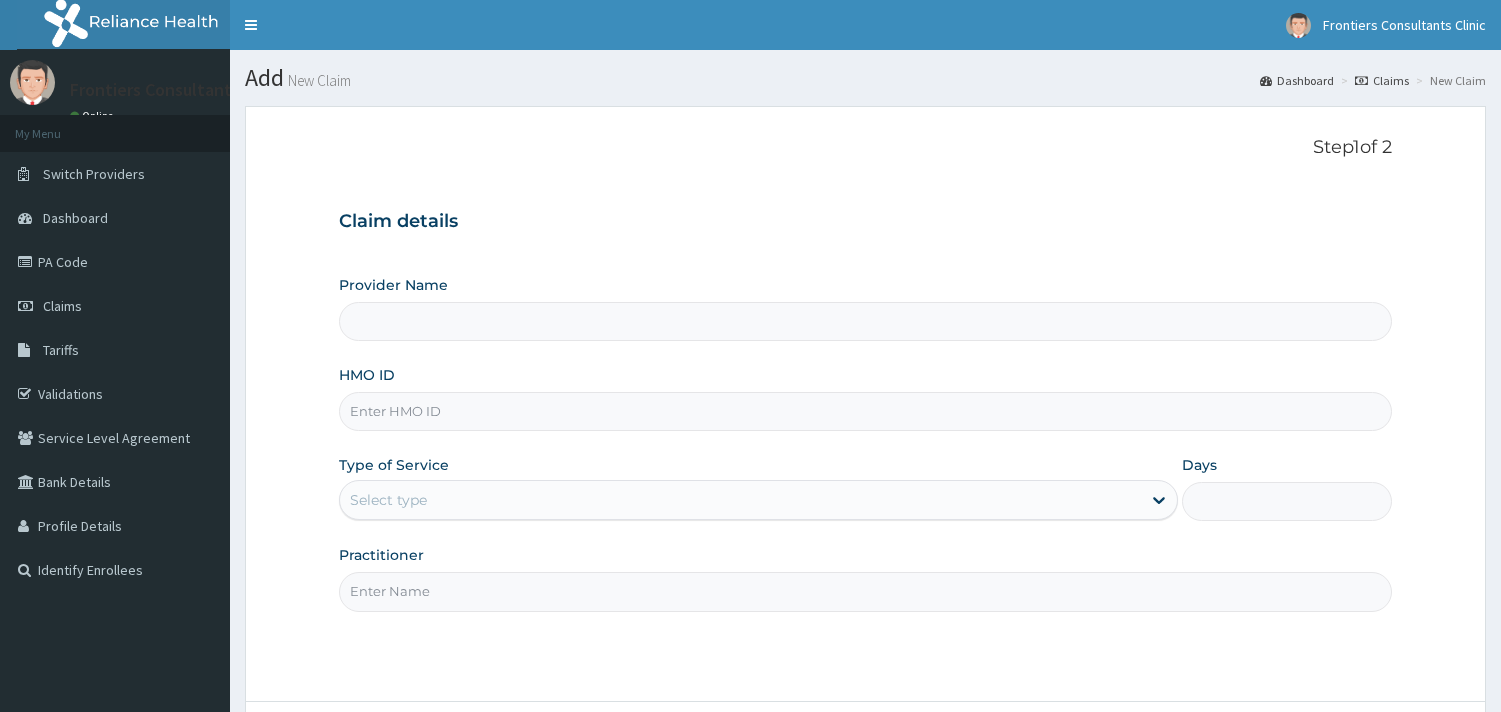scroll, scrollTop: 0, scrollLeft: 0, axis: both 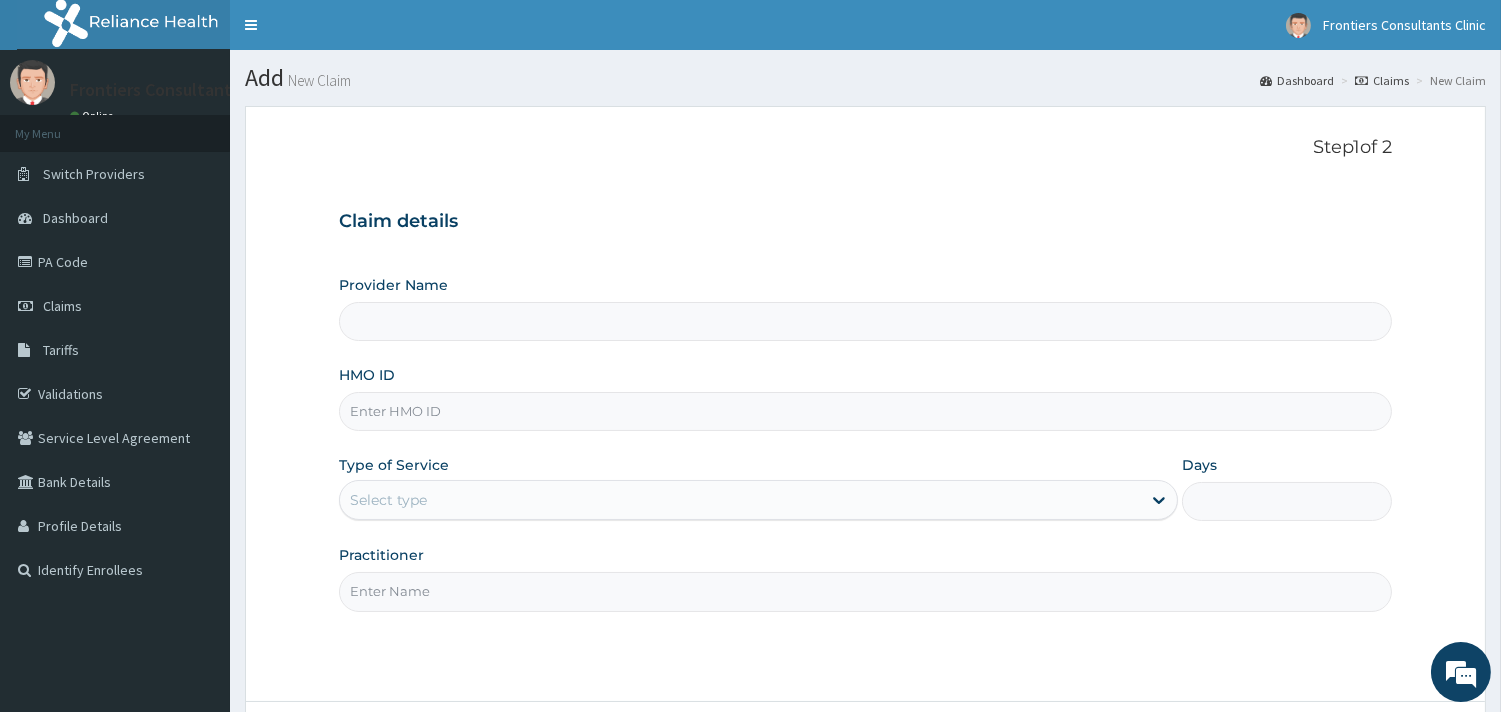 type on "Frontiers Consultants Clinic" 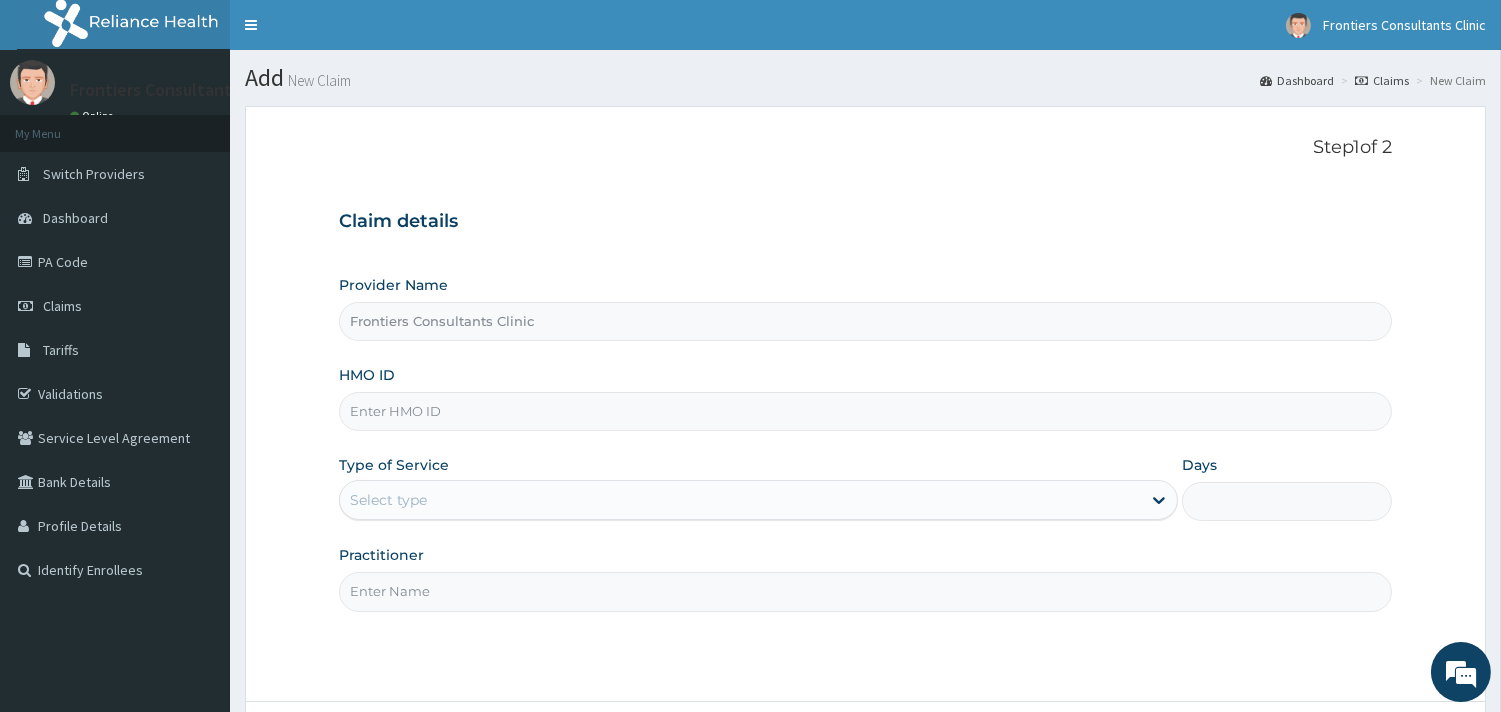 click on "HMO ID" at bounding box center [865, 411] 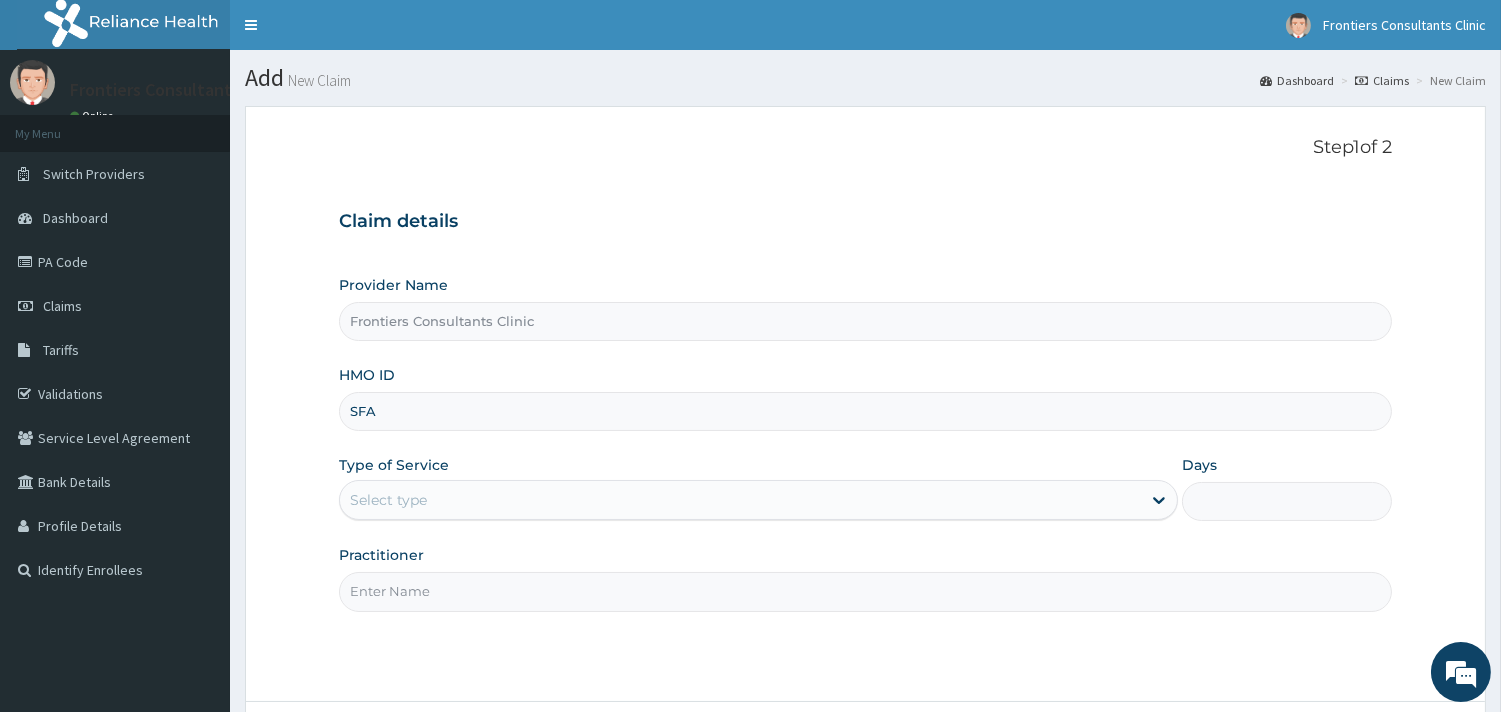 scroll, scrollTop: 0, scrollLeft: 0, axis: both 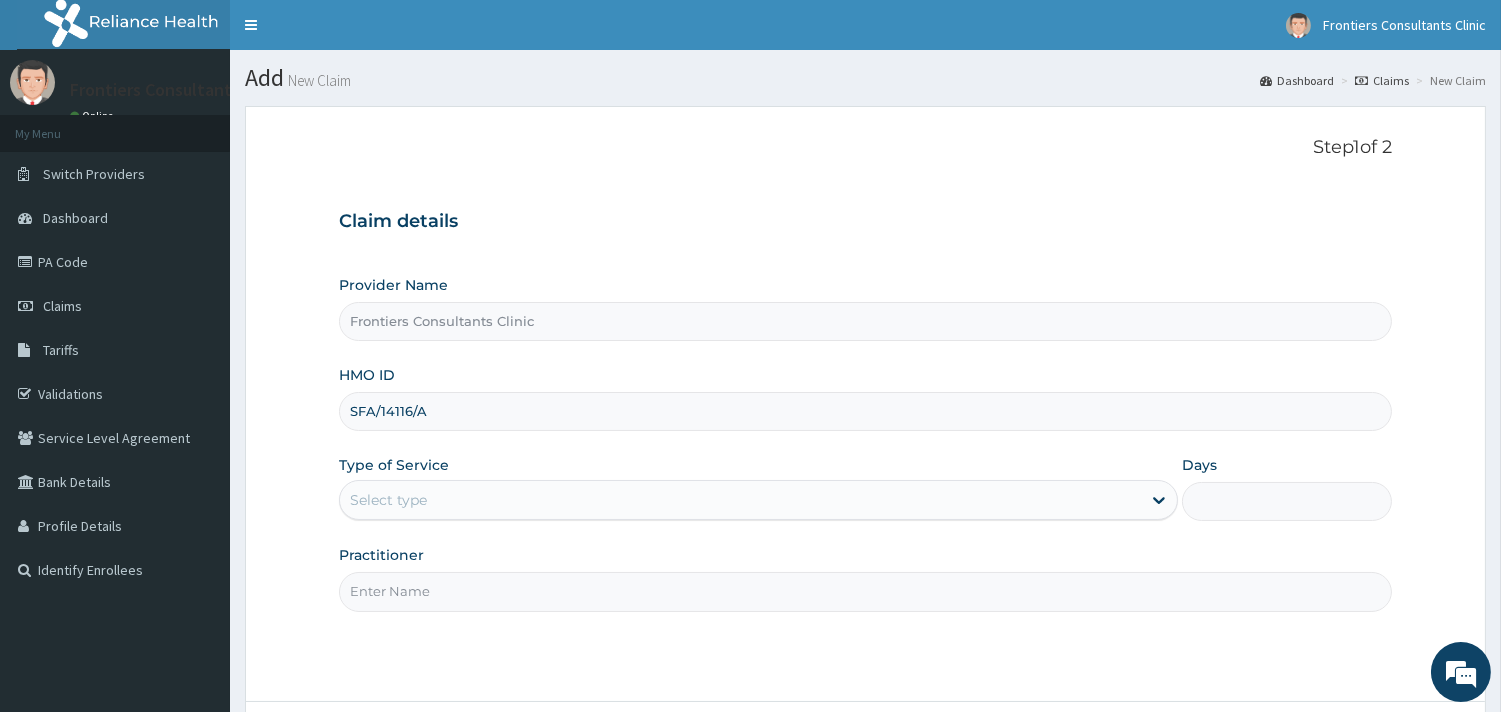 type on "SFA/14116/A" 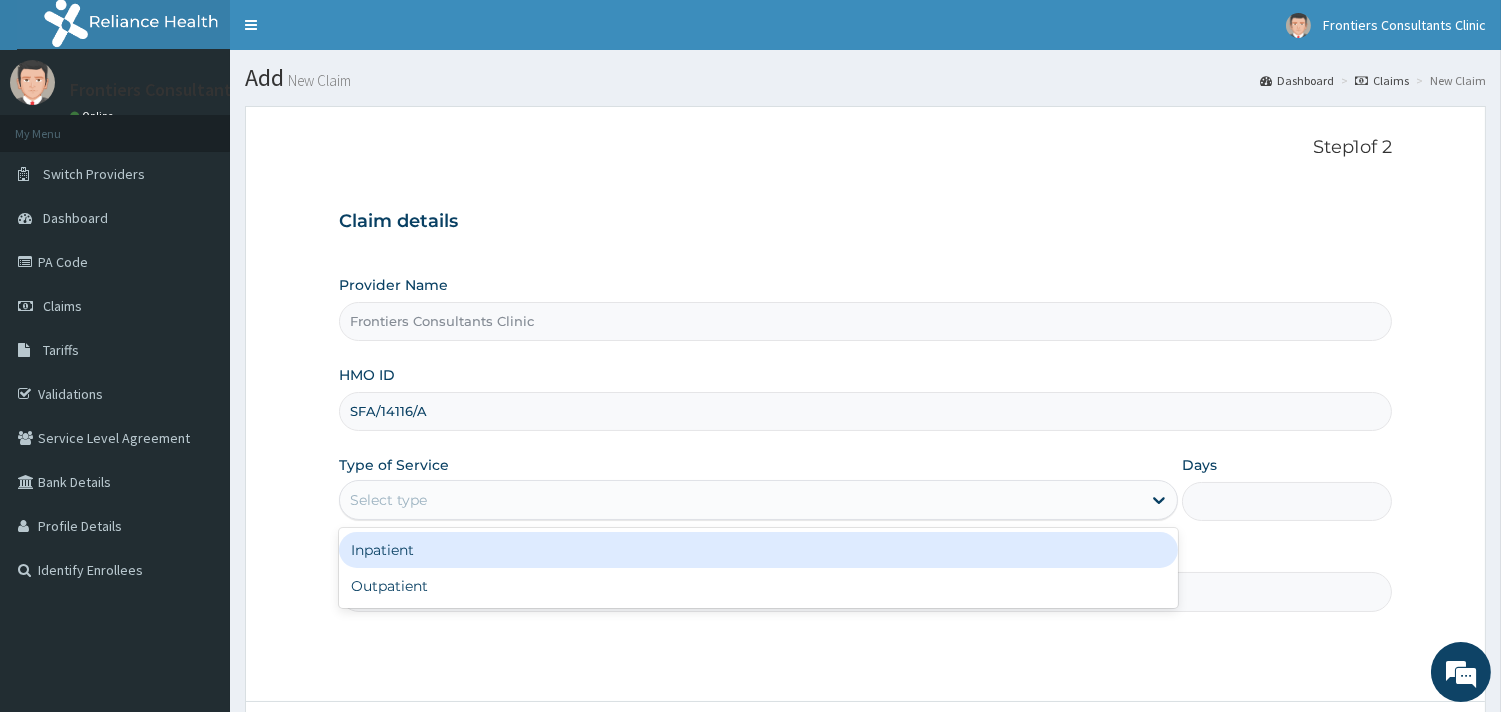 click on "Select type" at bounding box center (740, 500) 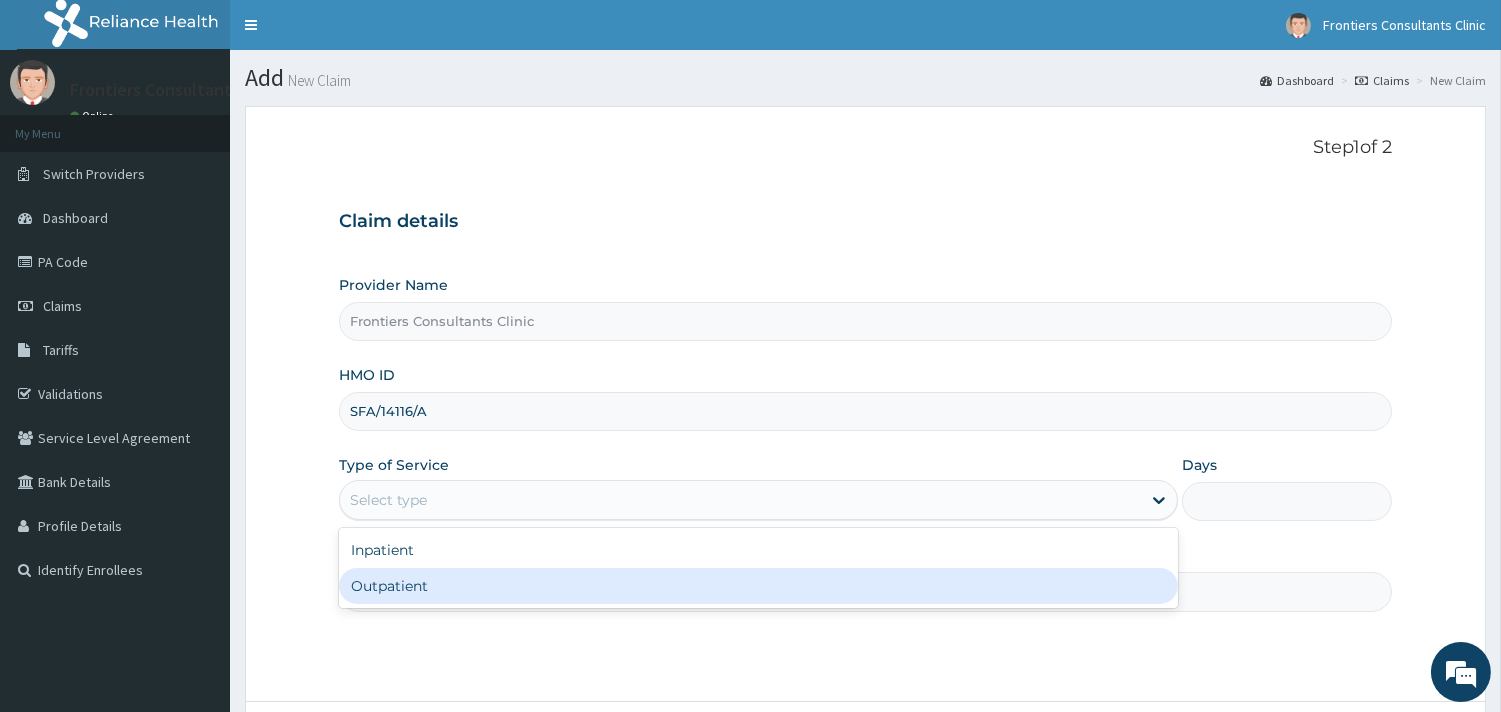 click on "Outpatient" at bounding box center [758, 586] 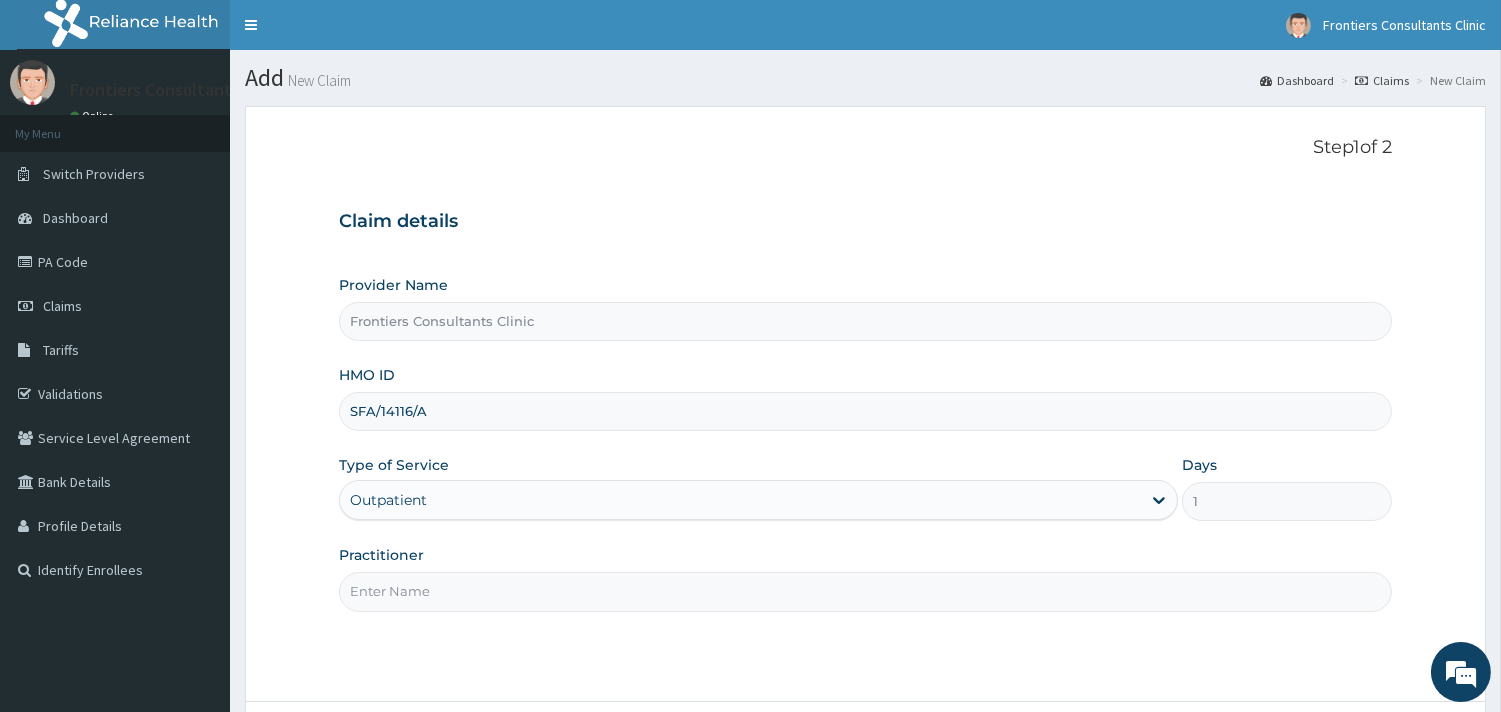 click on "Practitioner" at bounding box center [865, 591] 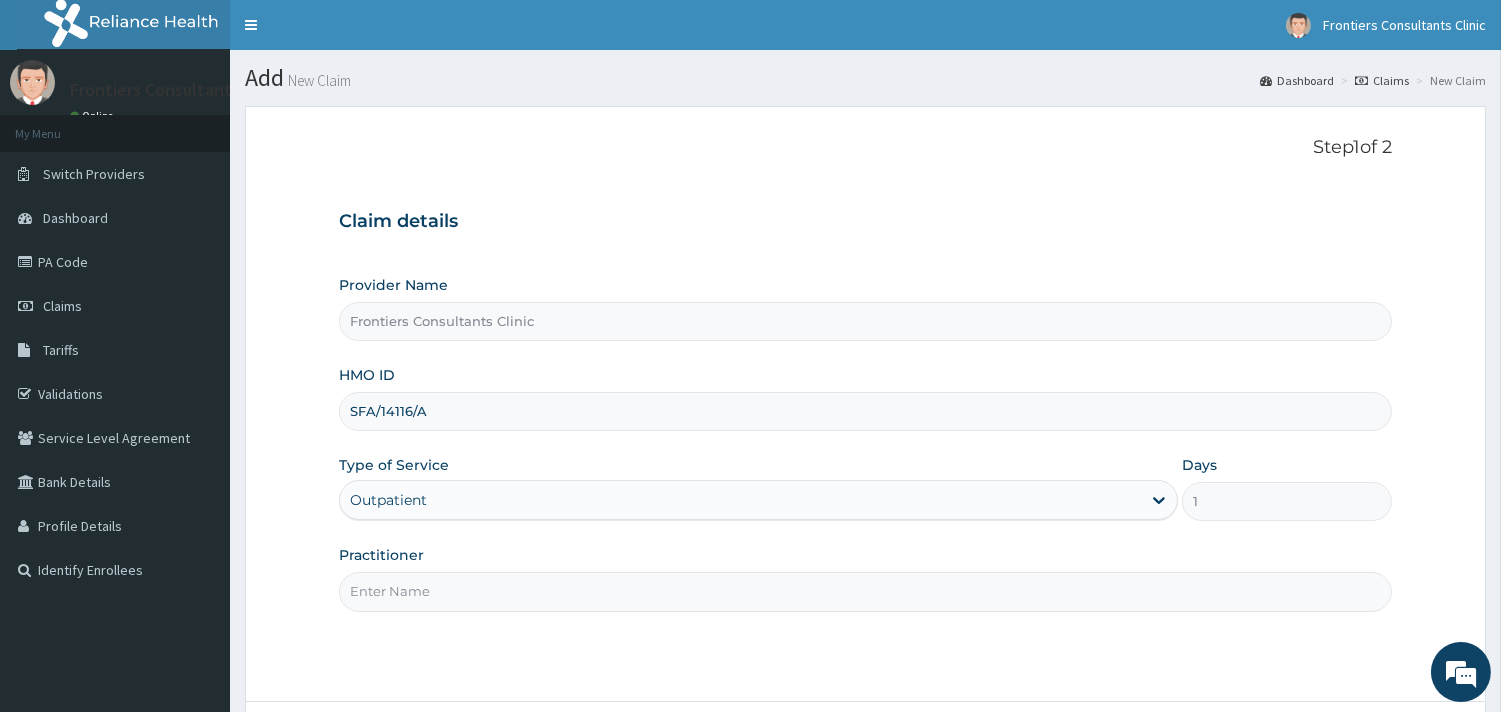 click on "Practitioner" at bounding box center (865, 591) 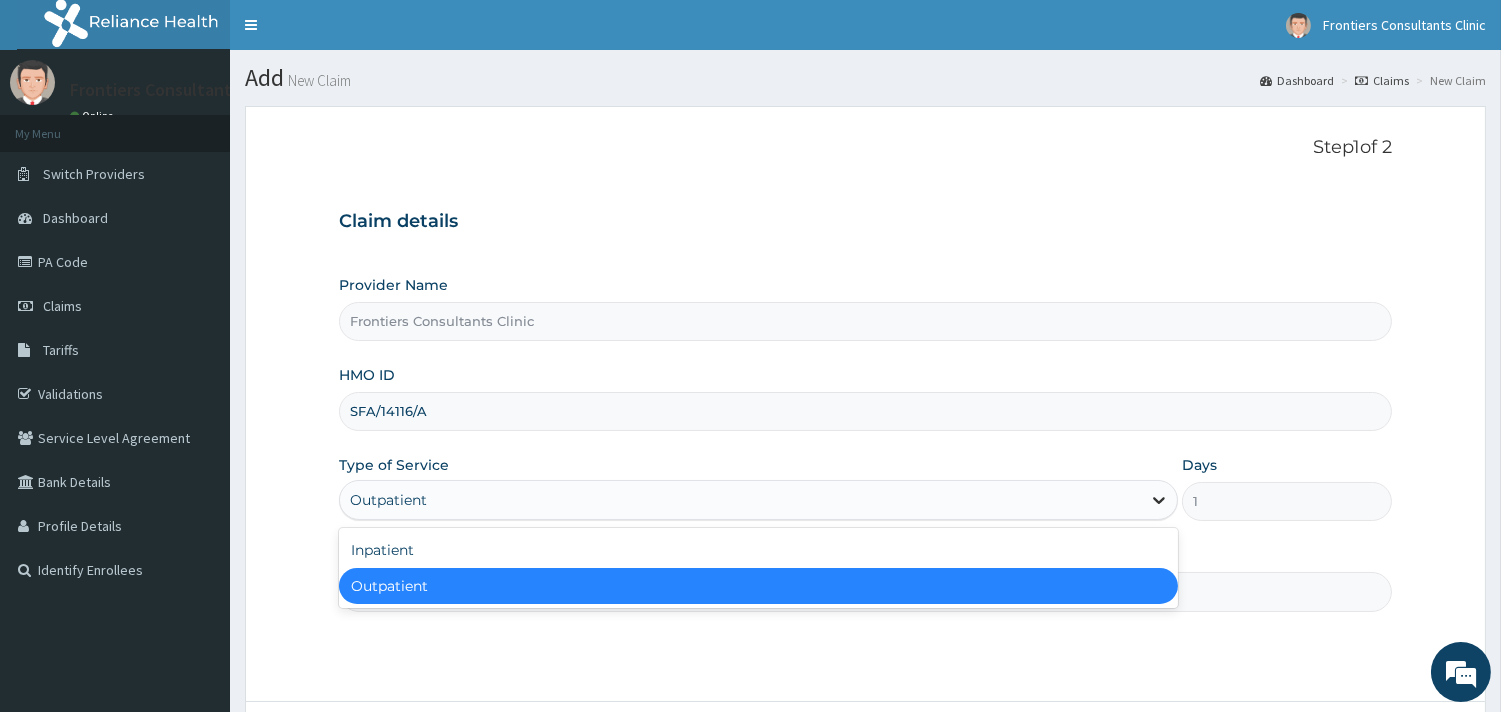click 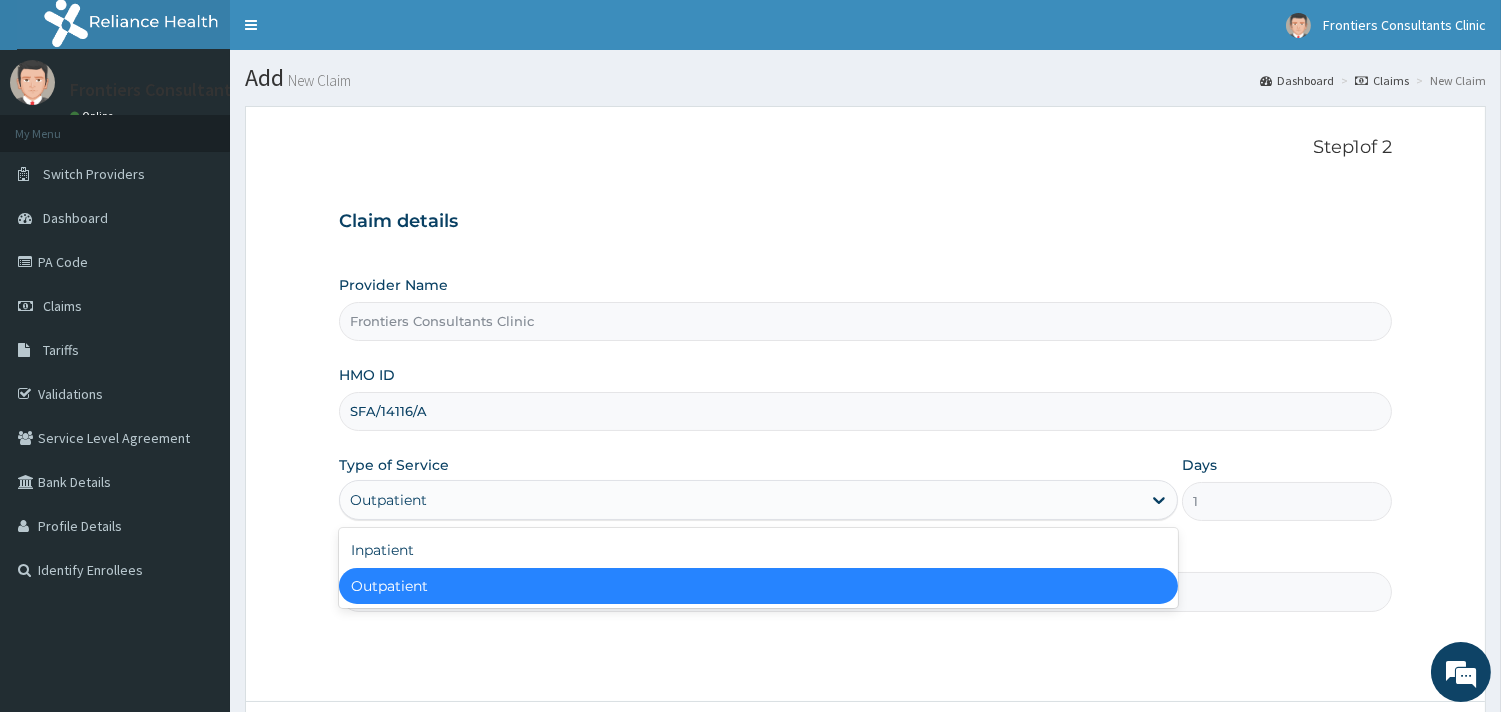 click on "Outpatient" at bounding box center (758, 586) 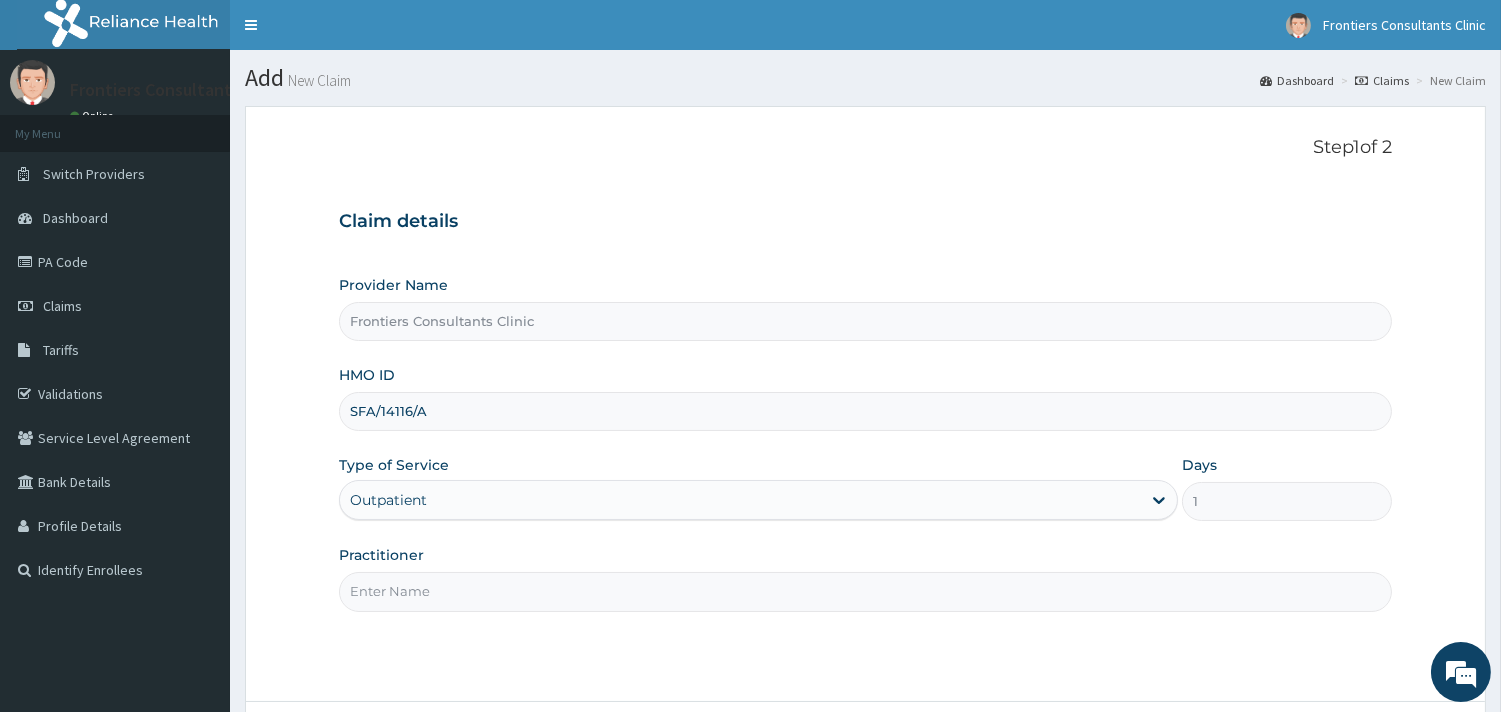 click on "Practitioner" at bounding box center (865, 591) 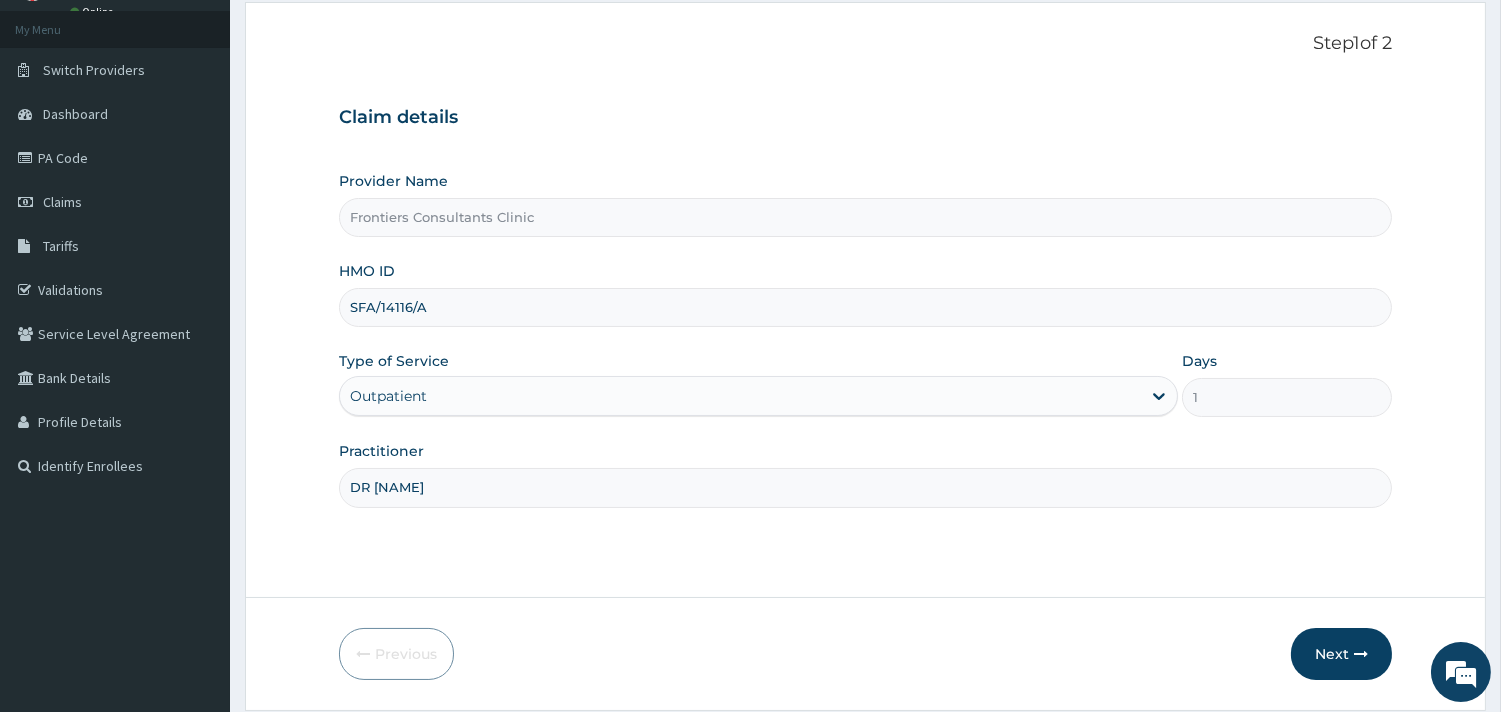 scroll, scrollTop: 170, scrollLeft: 0, axis: vertical 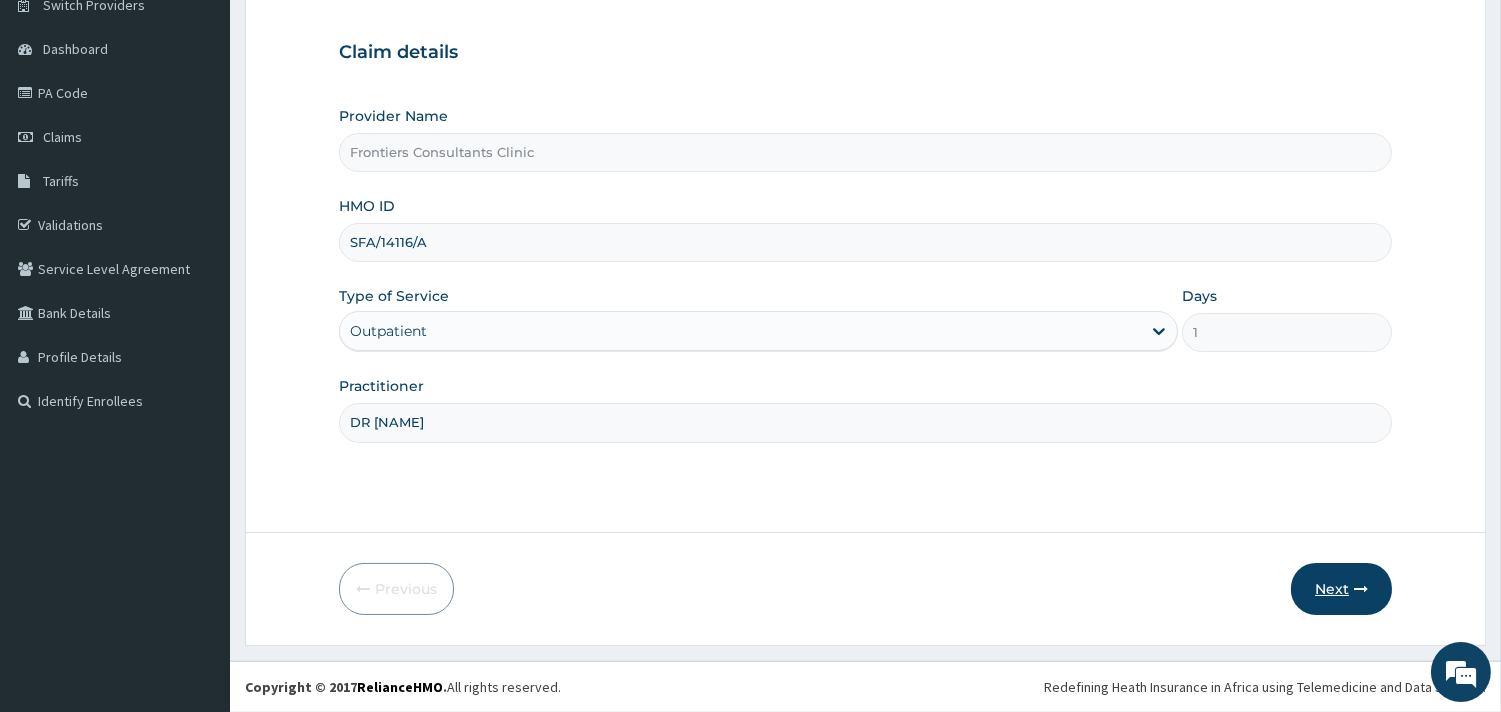 type on "DR [LAST]" 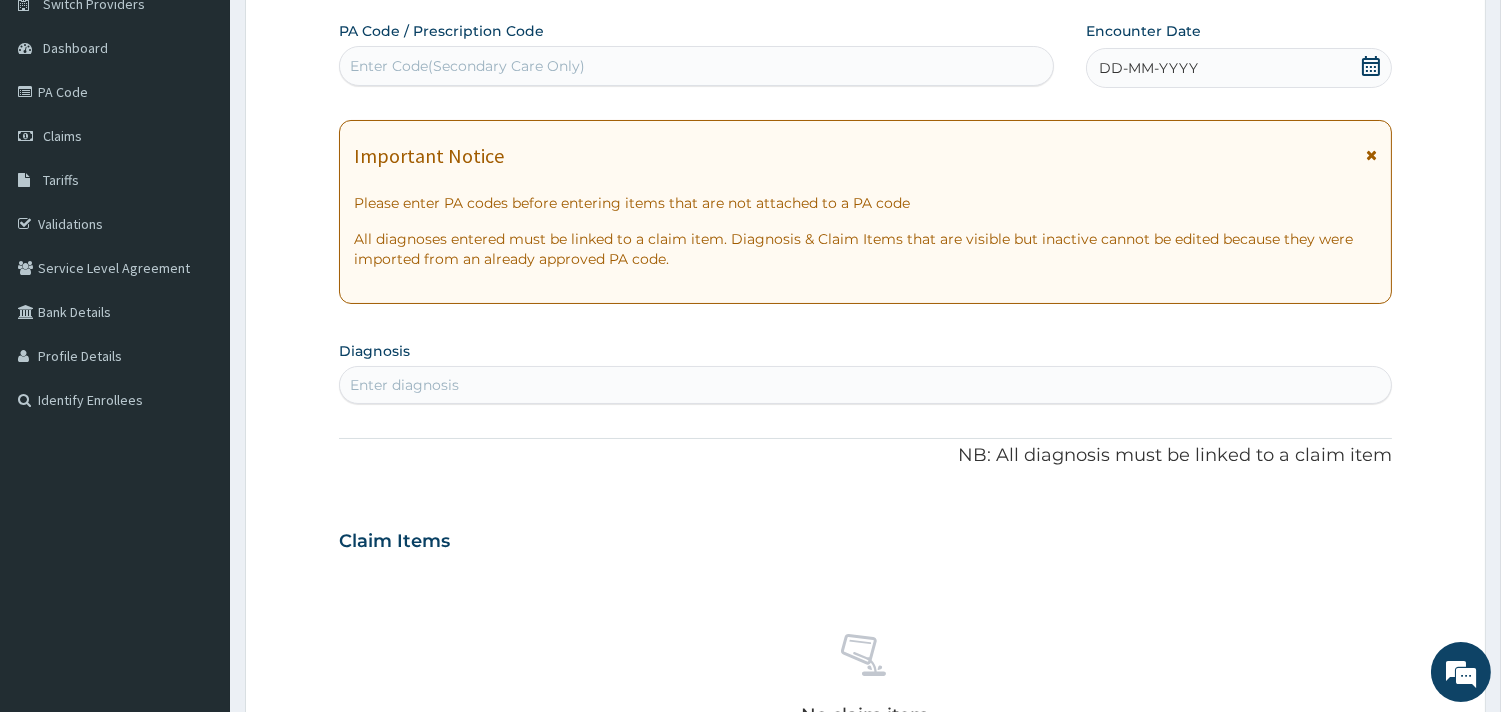 click at bounding box center [1371, 155] 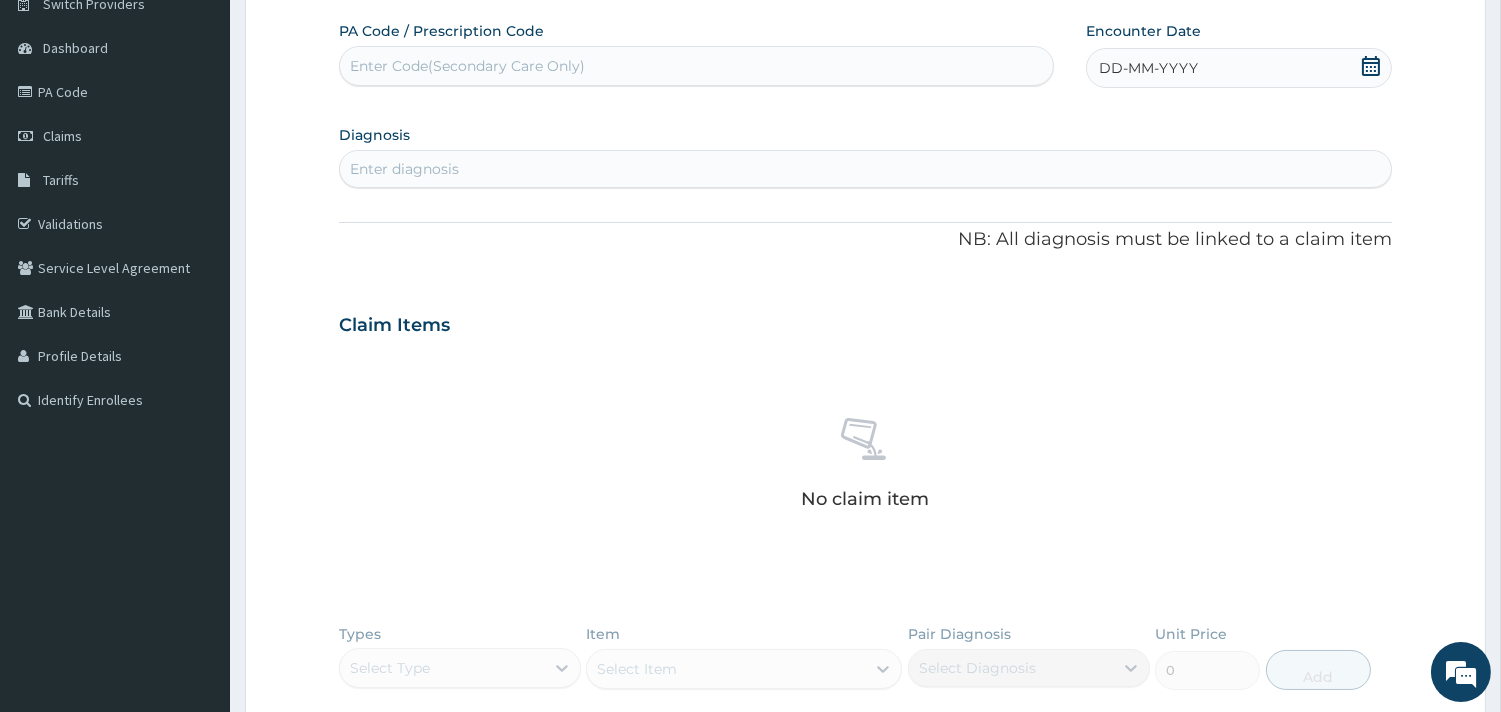 click on "Enter Code(Secondary Care Only)" at bounding box center (696, 66) 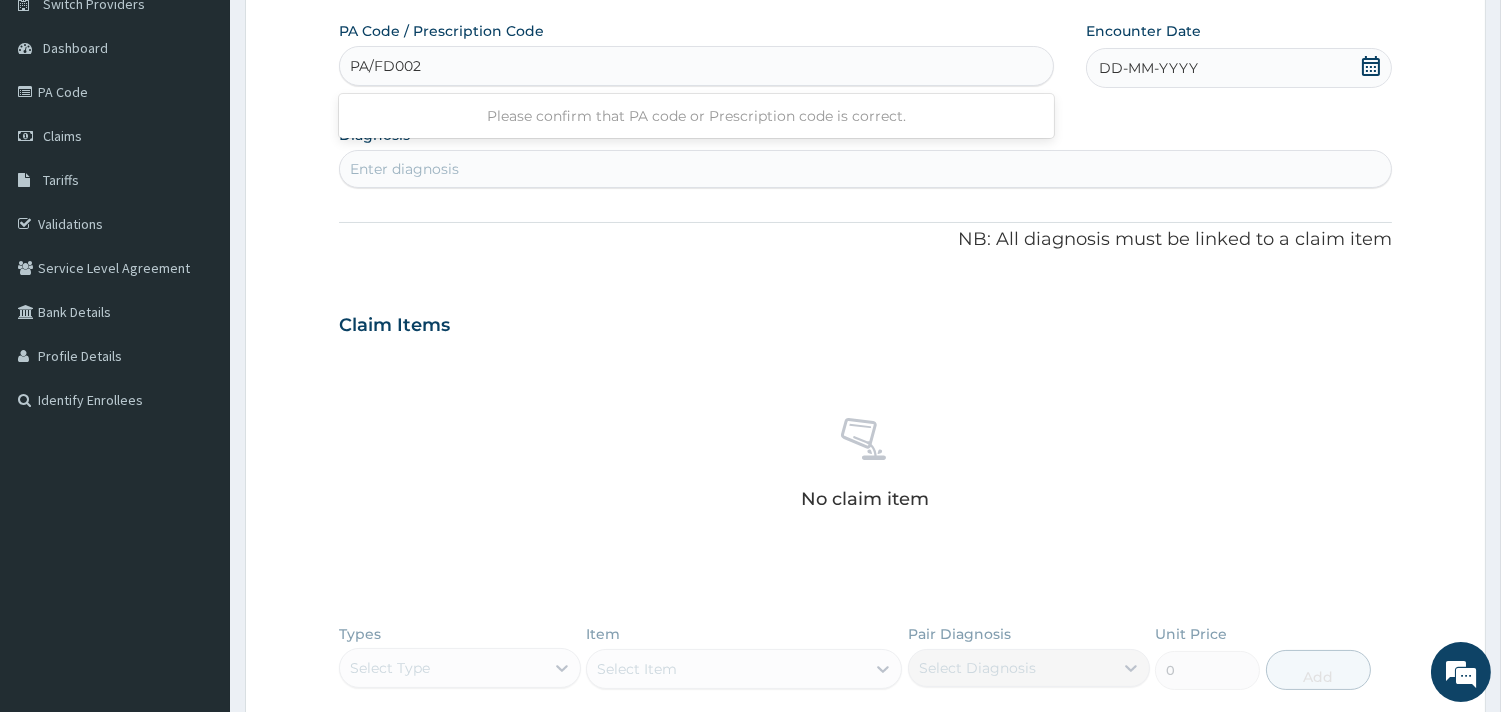type on "PA/FD002C" 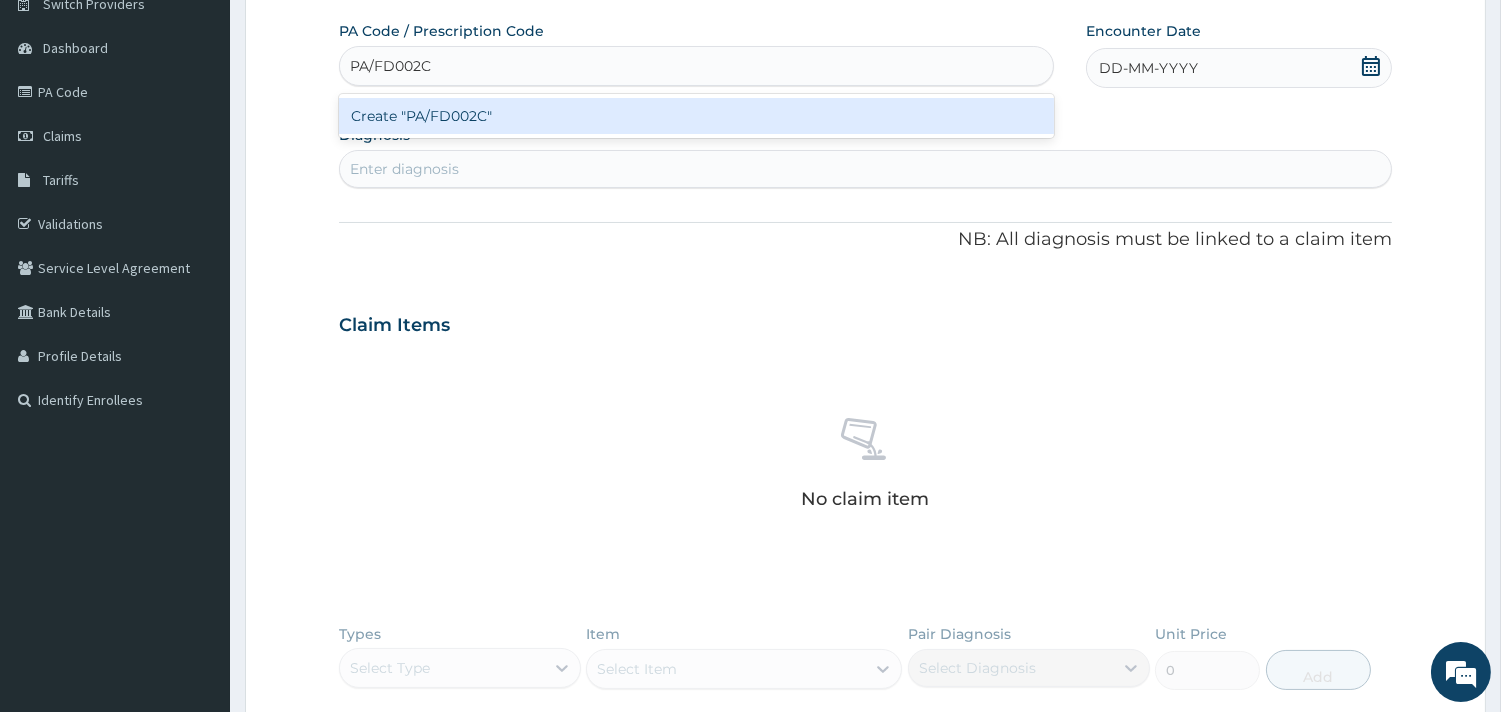 click on "Create "PA/FD002C"" at bounding box center (696, 116) 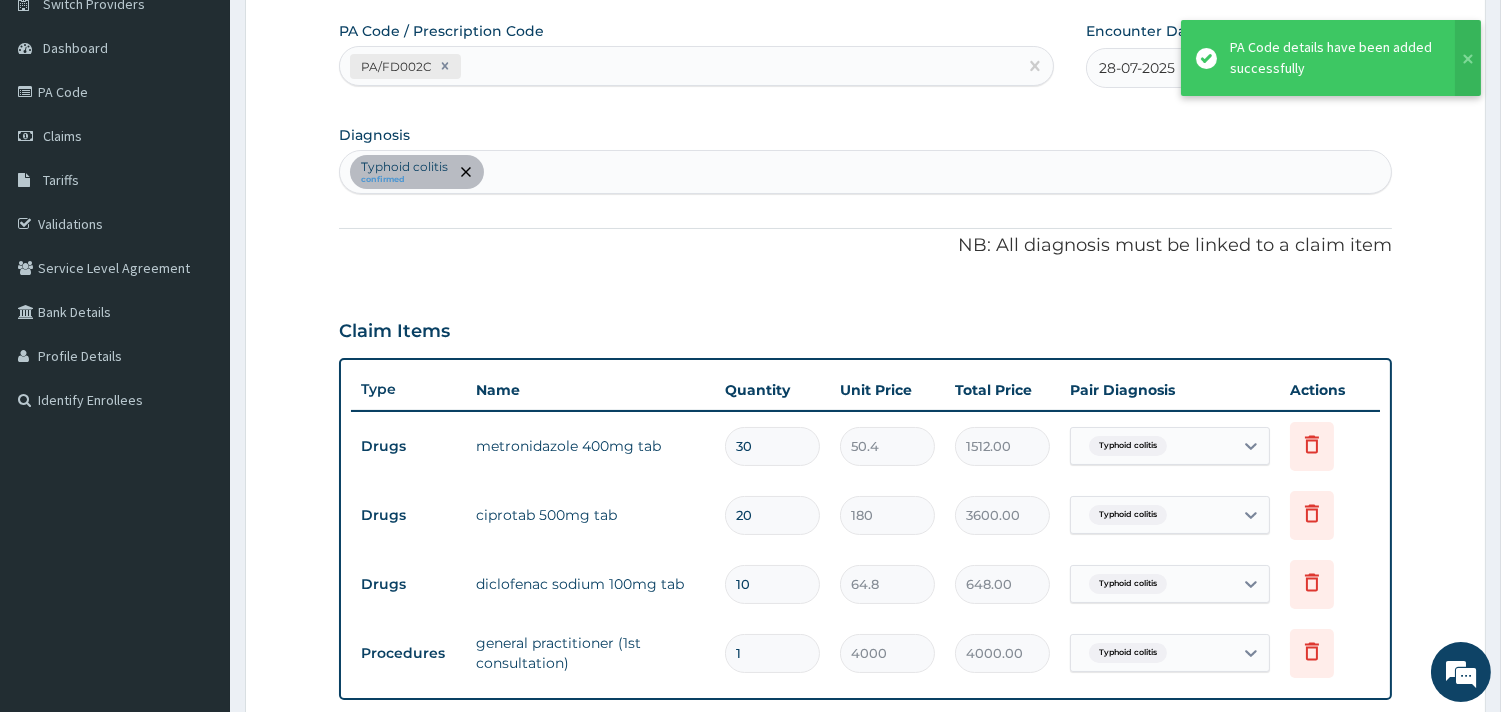 scroll, scrollTop: 625, scrollLeft: 0, axis: vertical 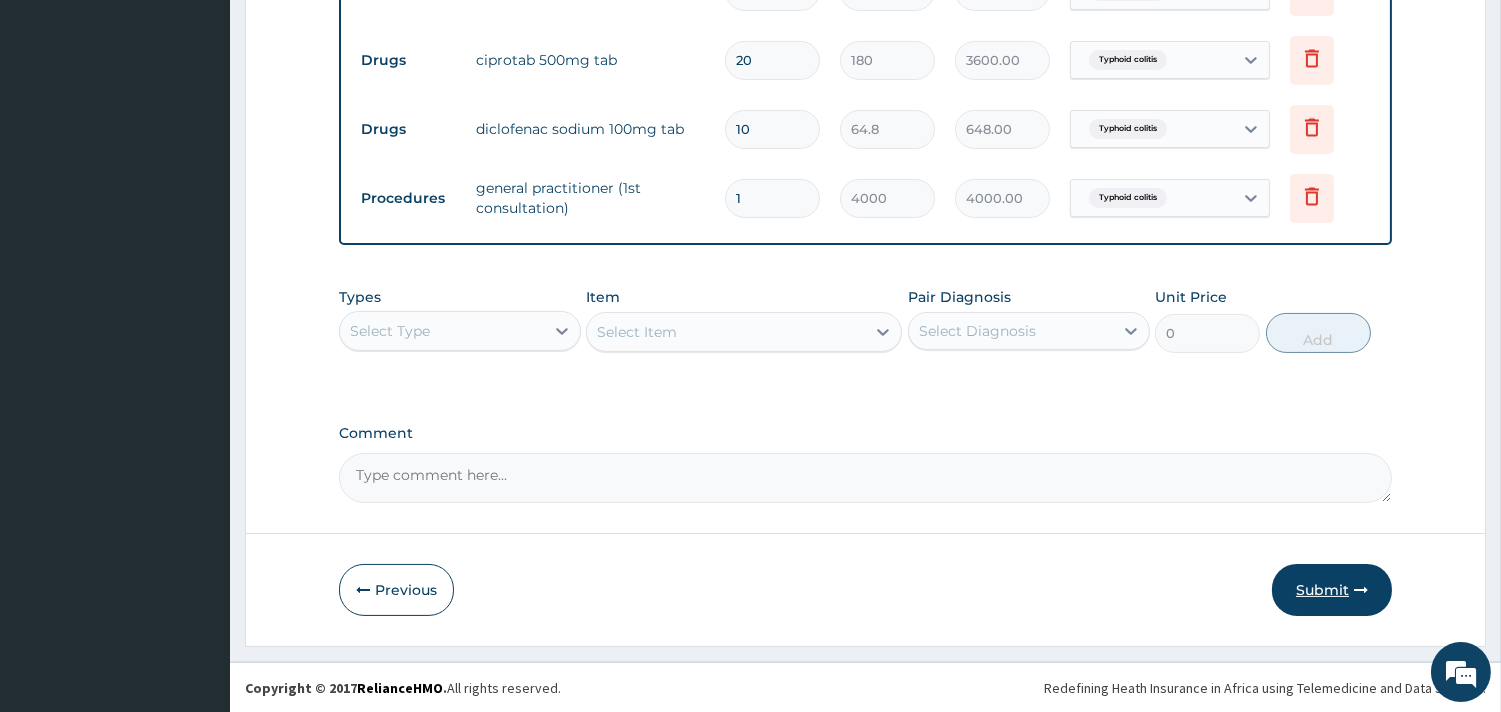 click on "Submit" at bounding box center [1332, 590] 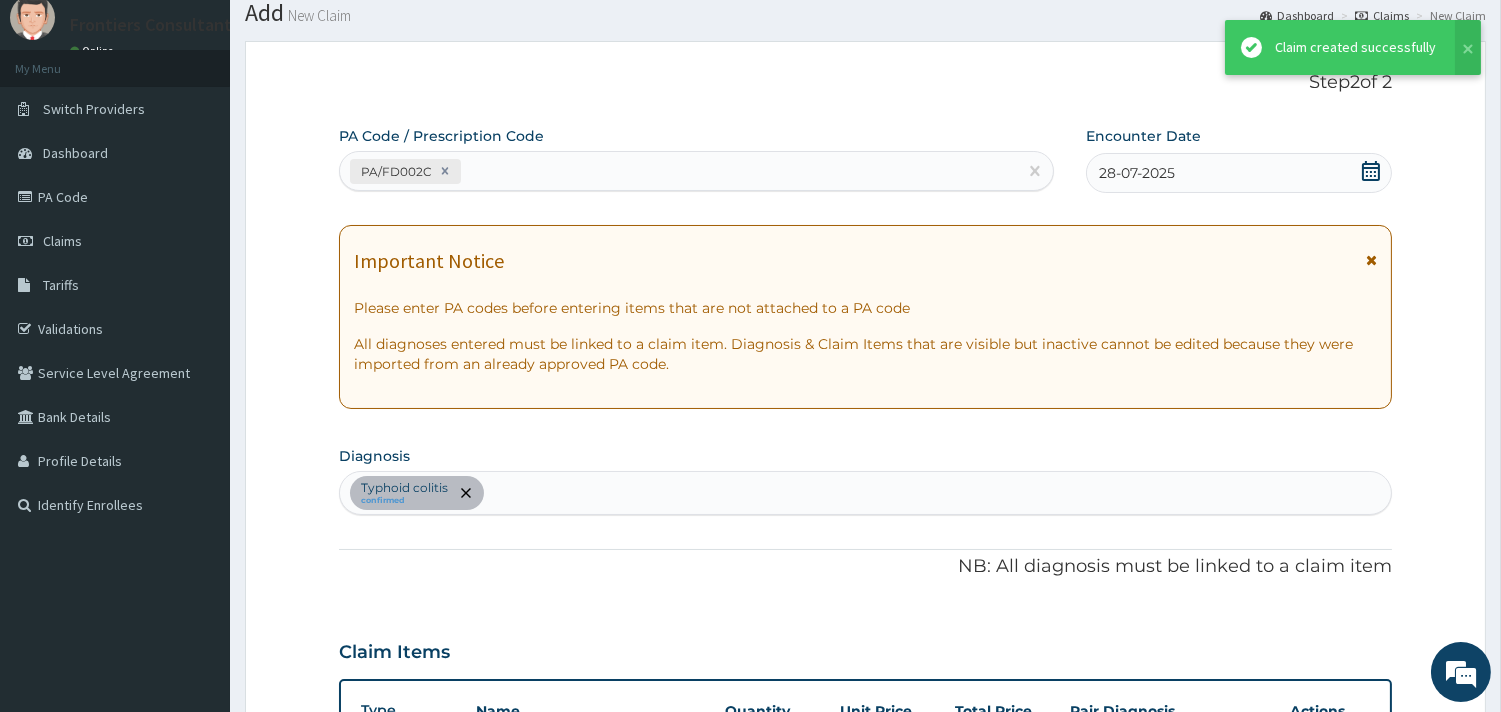 scroll, scrollTop: 625, scrollLeft: 0, axis: vertical 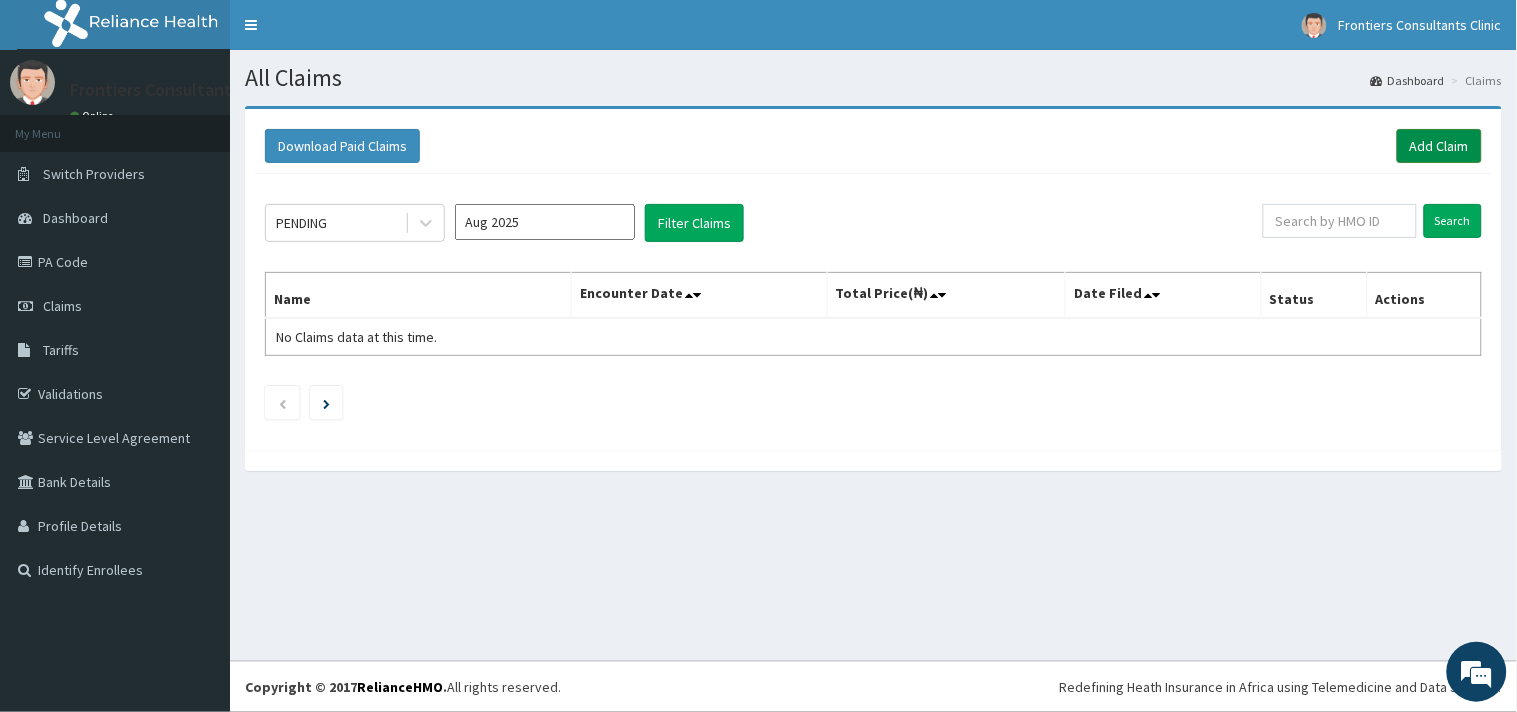 click on "Add Claim" at bounding box center [1439, 146] 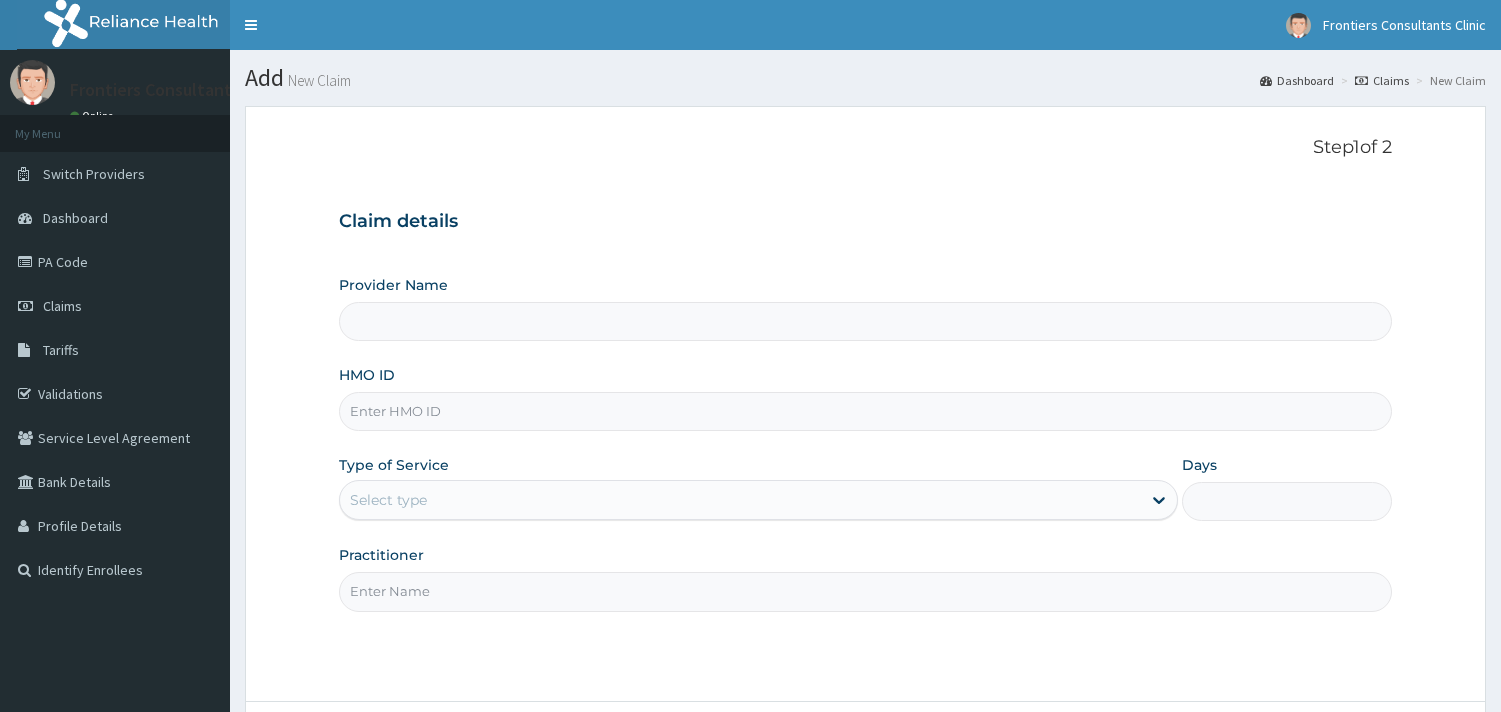 scroll, scrollTop: 0, scrollLeft: 0, axis: both 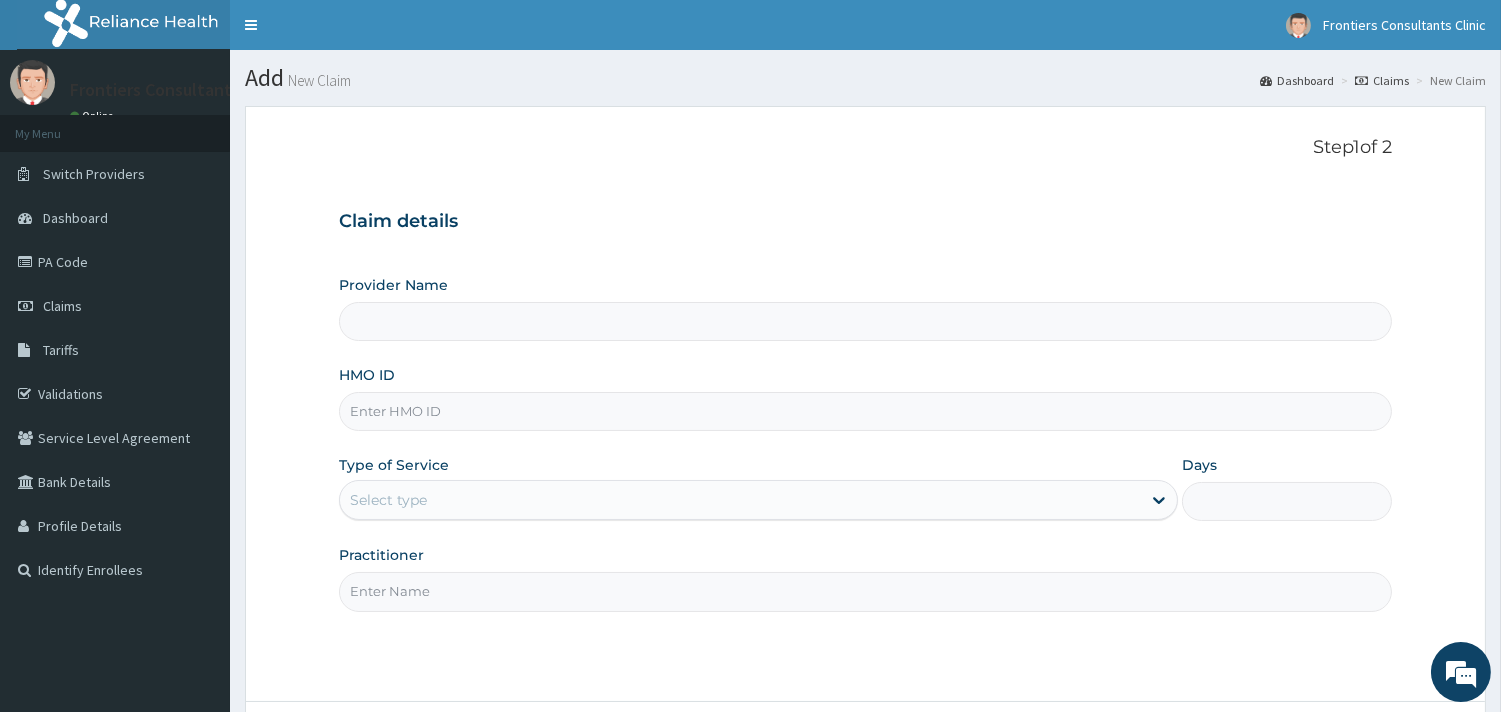 type on "Frontiers Consultants Clinic" 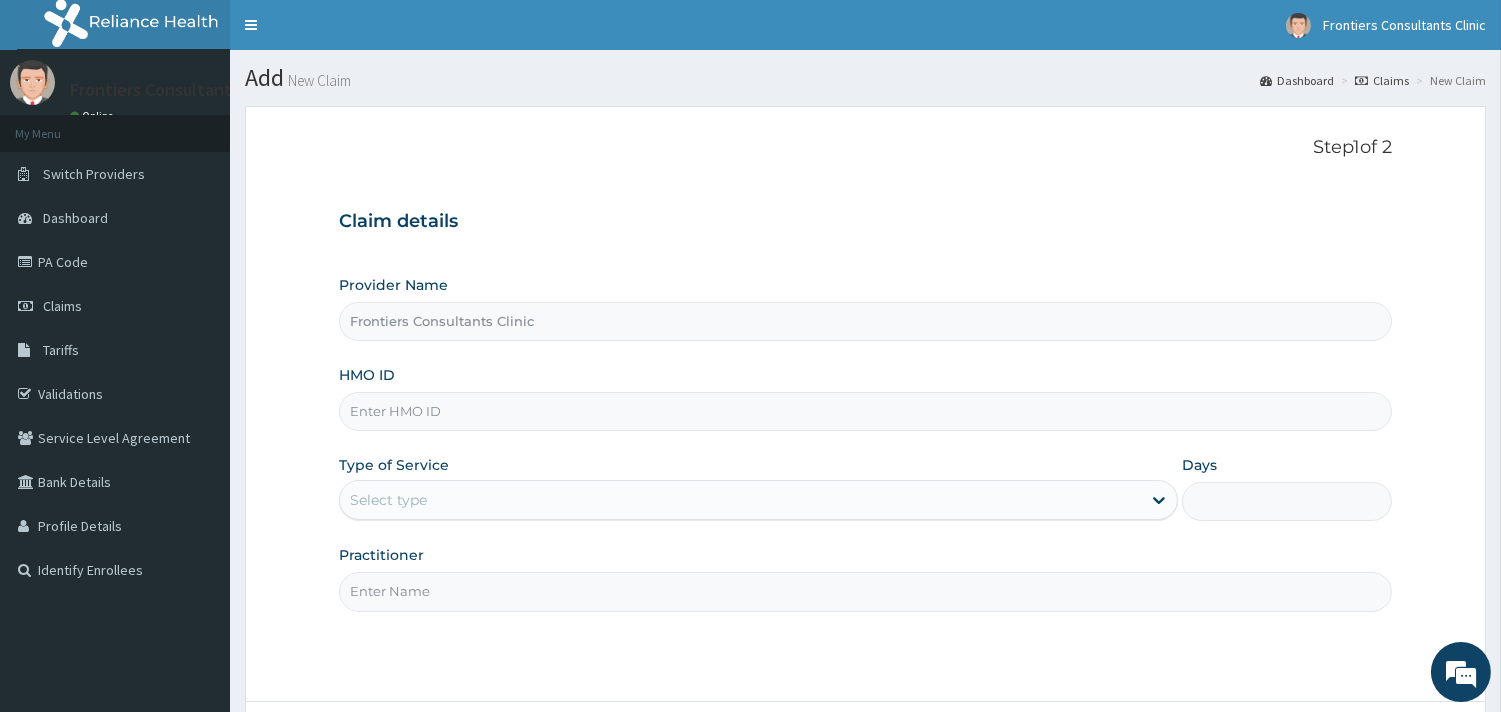 click on "HMO ID" at bounding box center (865, 411) 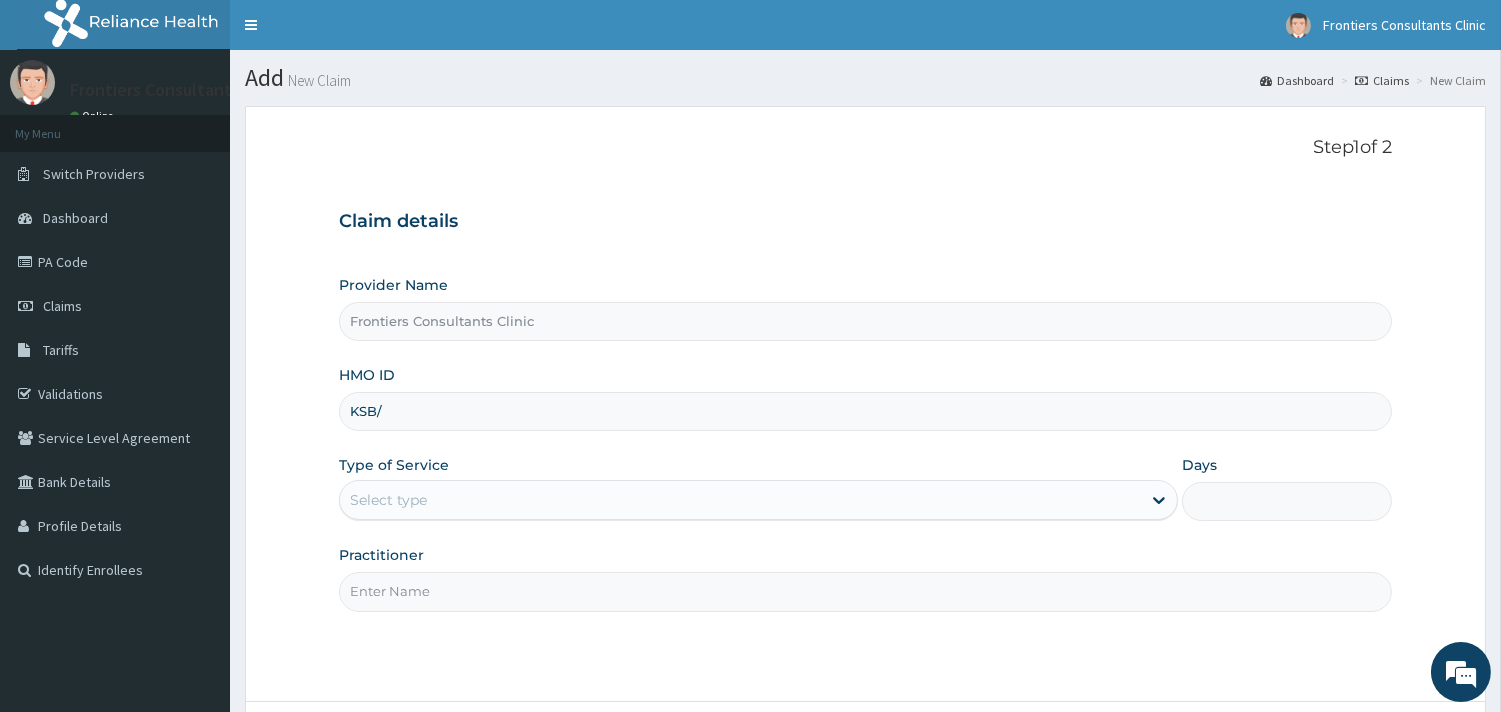 scroll, scrollTop: 0, scrollLeft: 0, axis: both 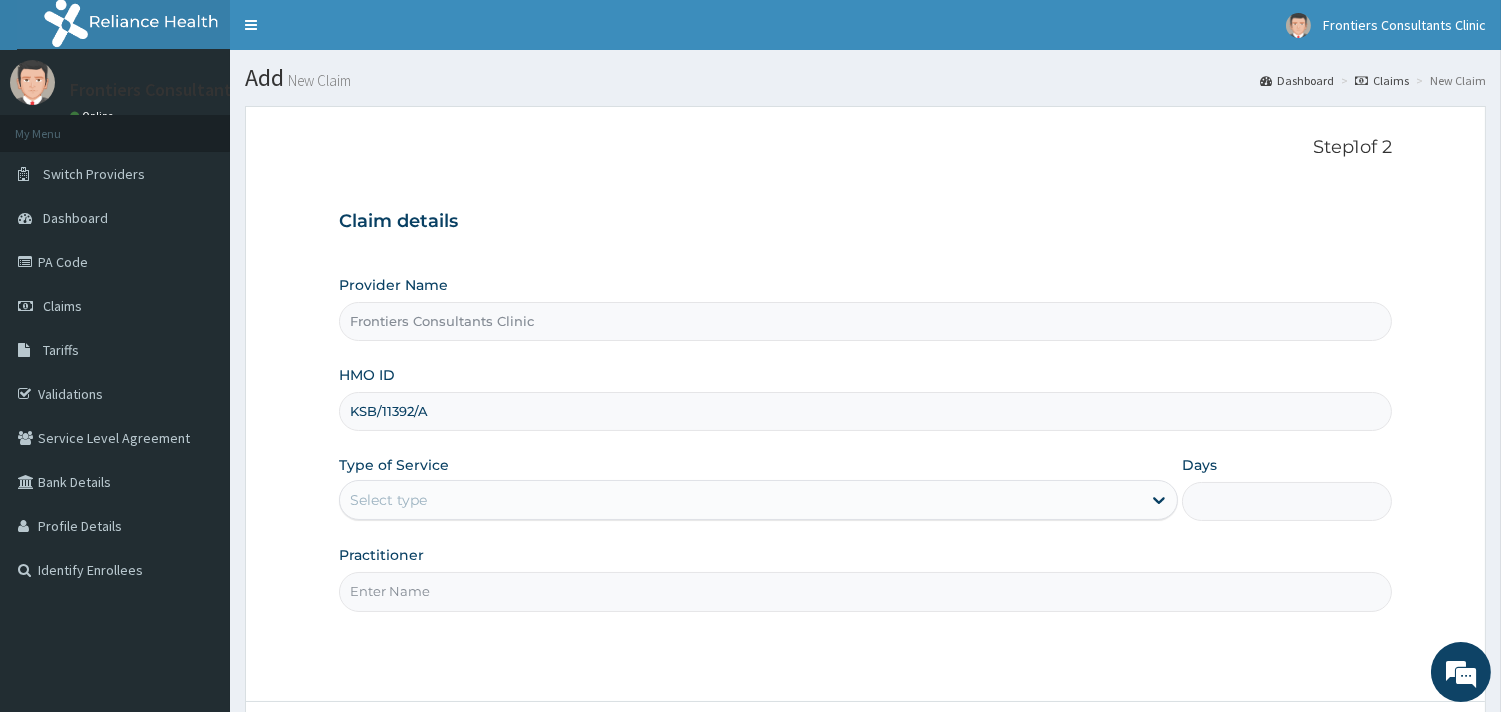 type on "KSB/11392/A" 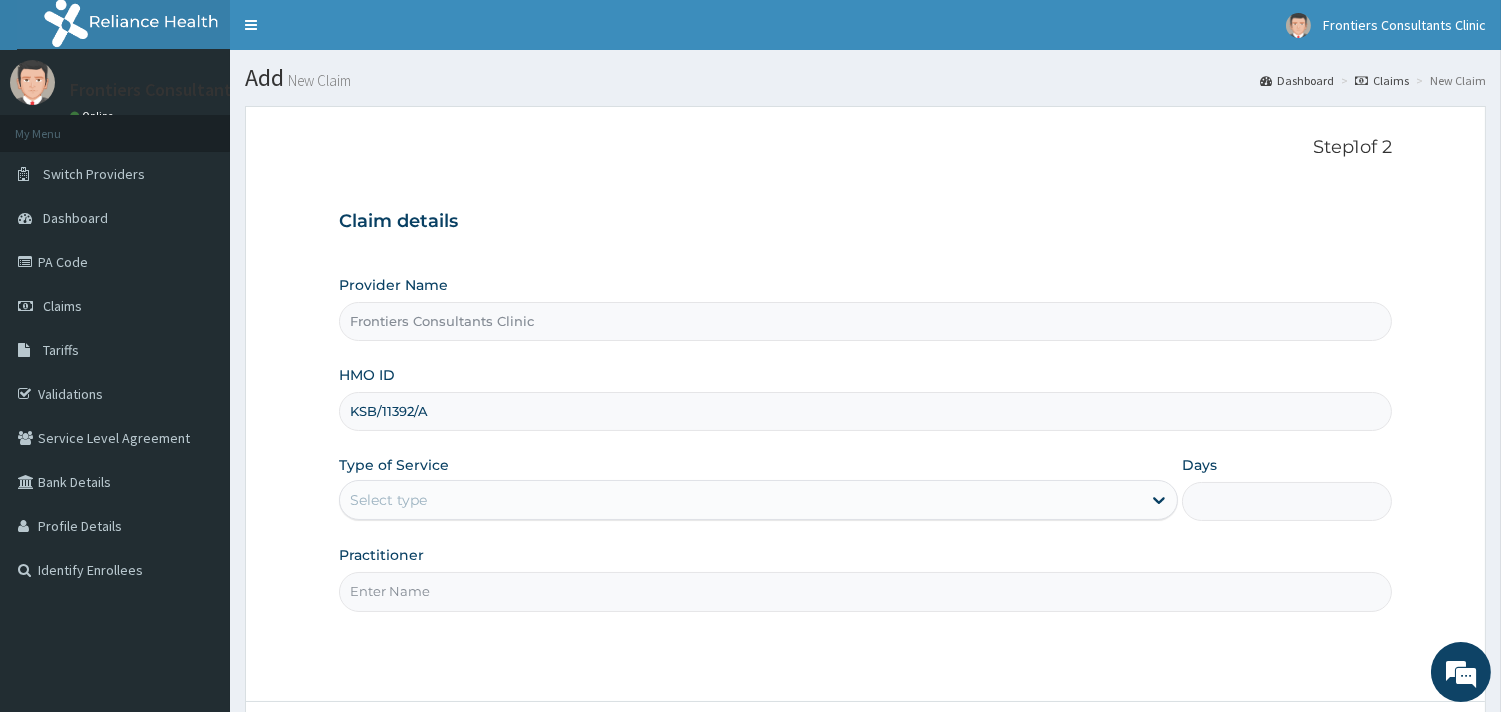click on "Practitioner" at bounding box center [865, 591] 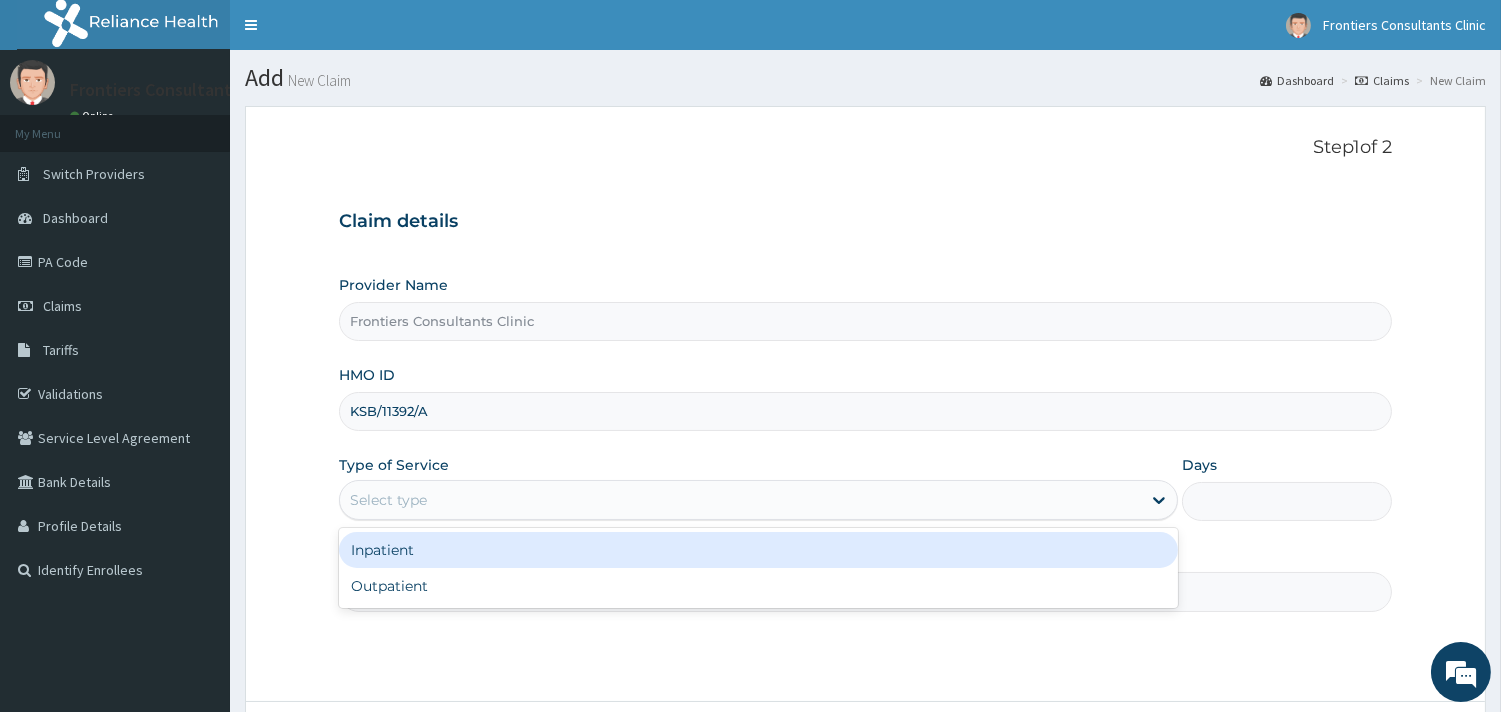 click on "Select type" at bounding box center [740, 500] 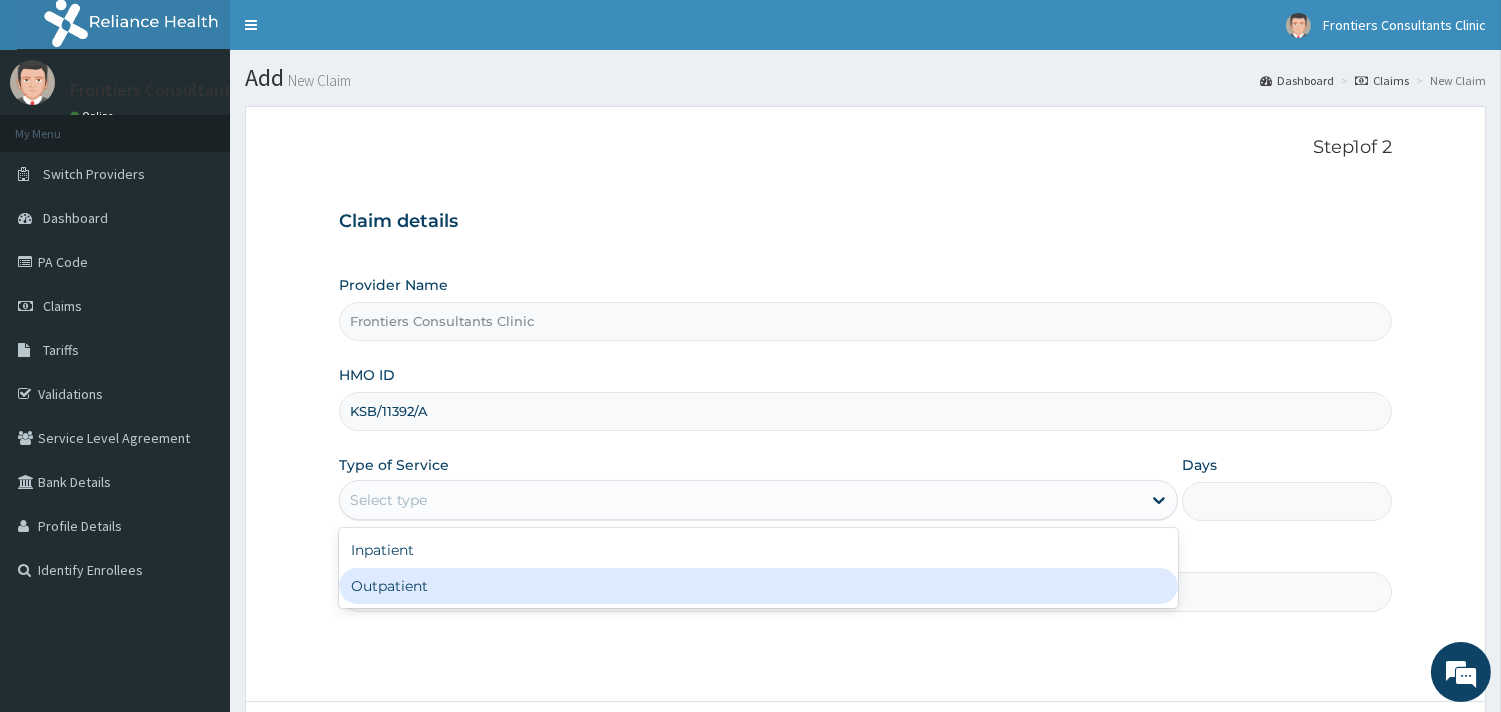 click on "Outpatient" at bounding box center (758, 586) 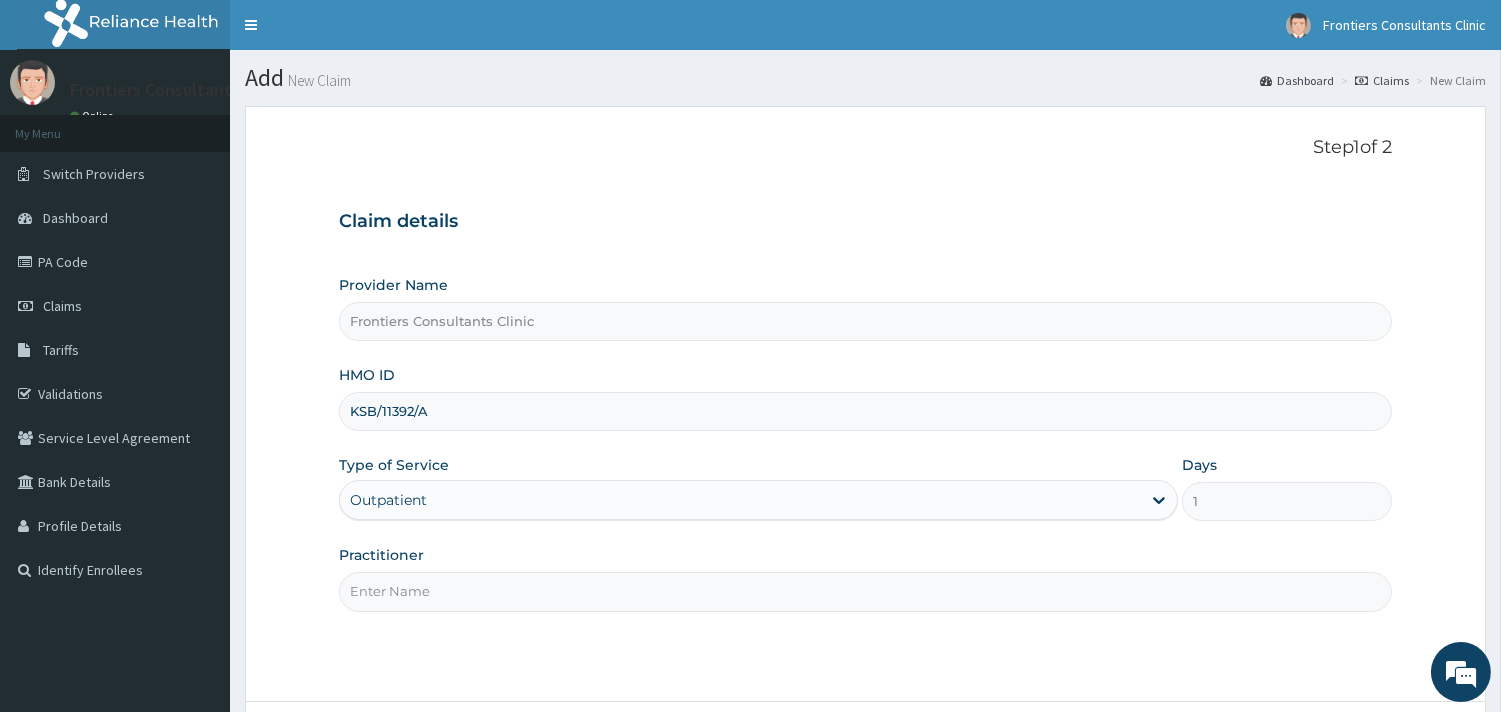 click on "Practitioner" at bounding box center (865, 591) 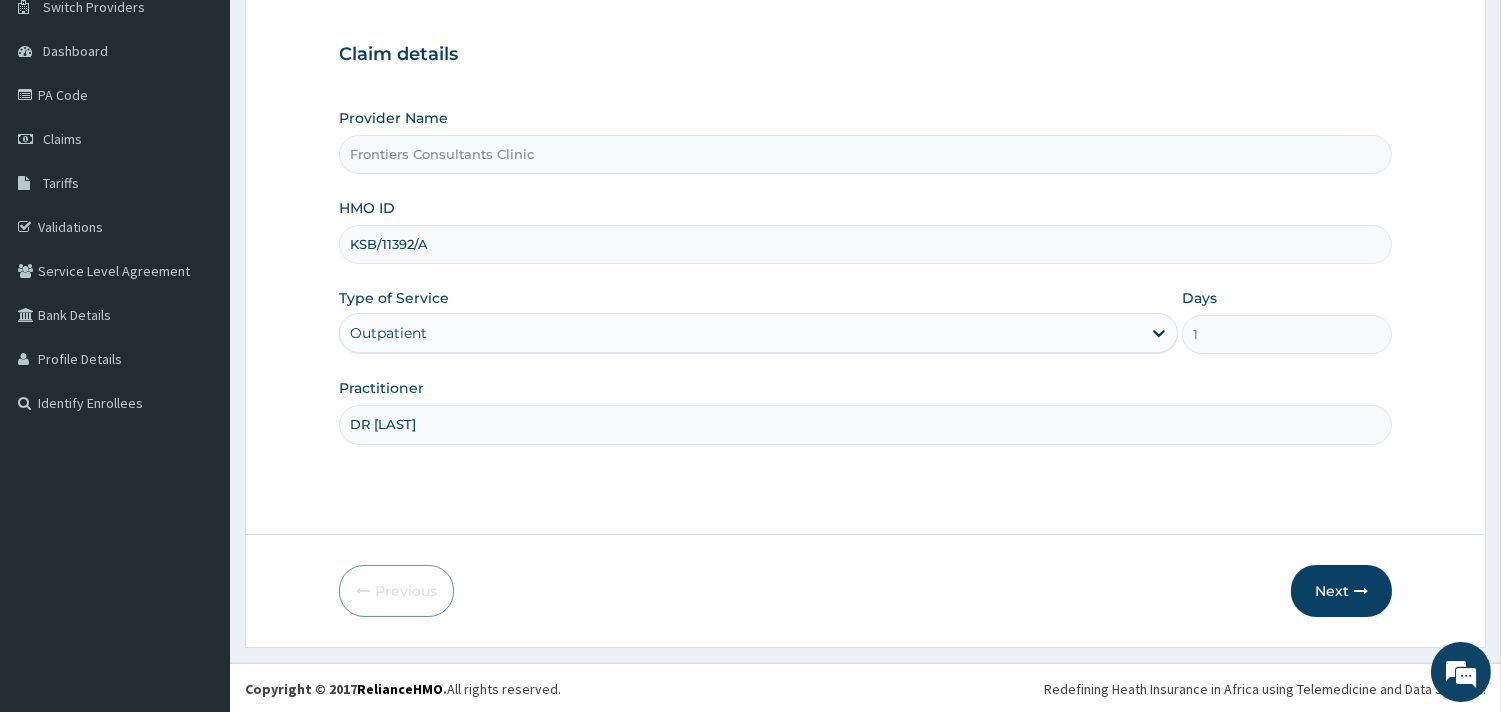 scroll, scrollTop: 170, scrollLeft: 0, axis: vertical 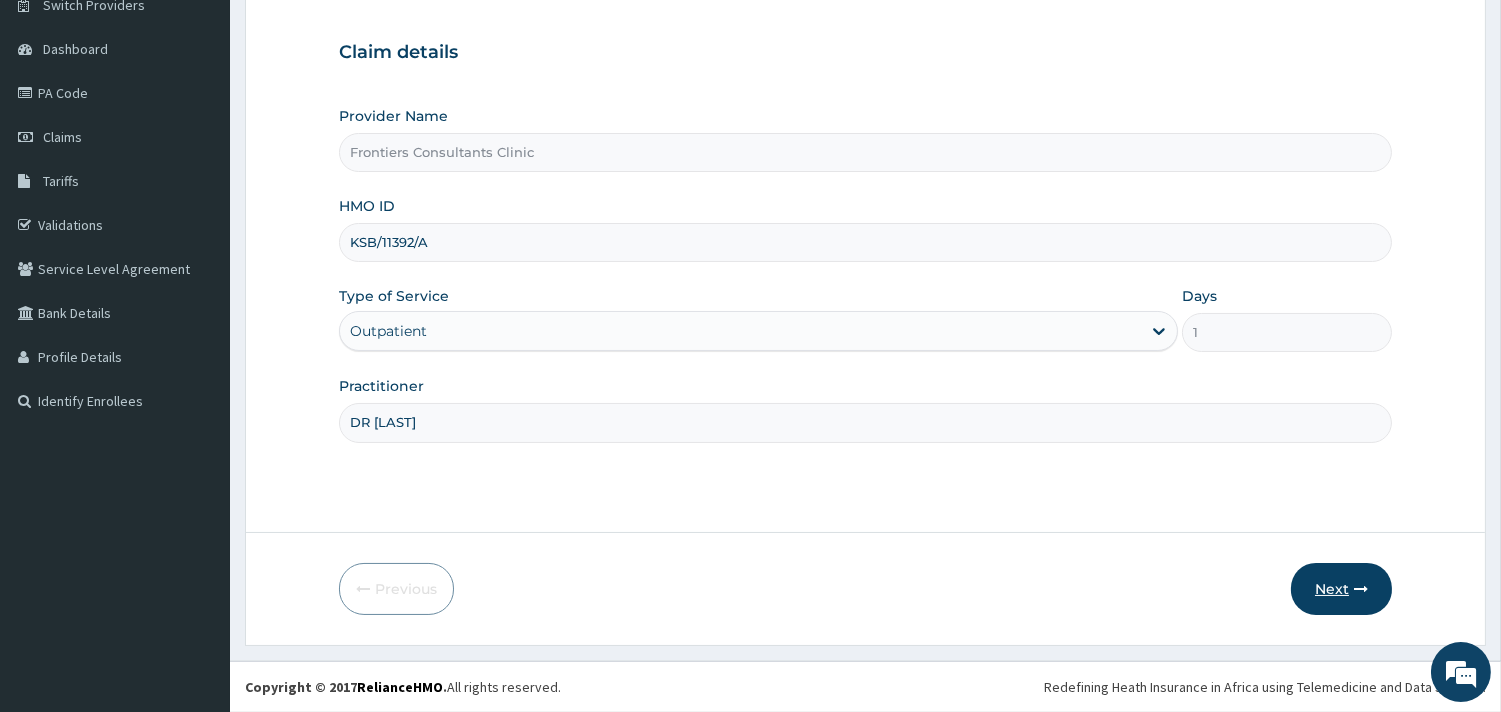 type on "DR [LAST]" 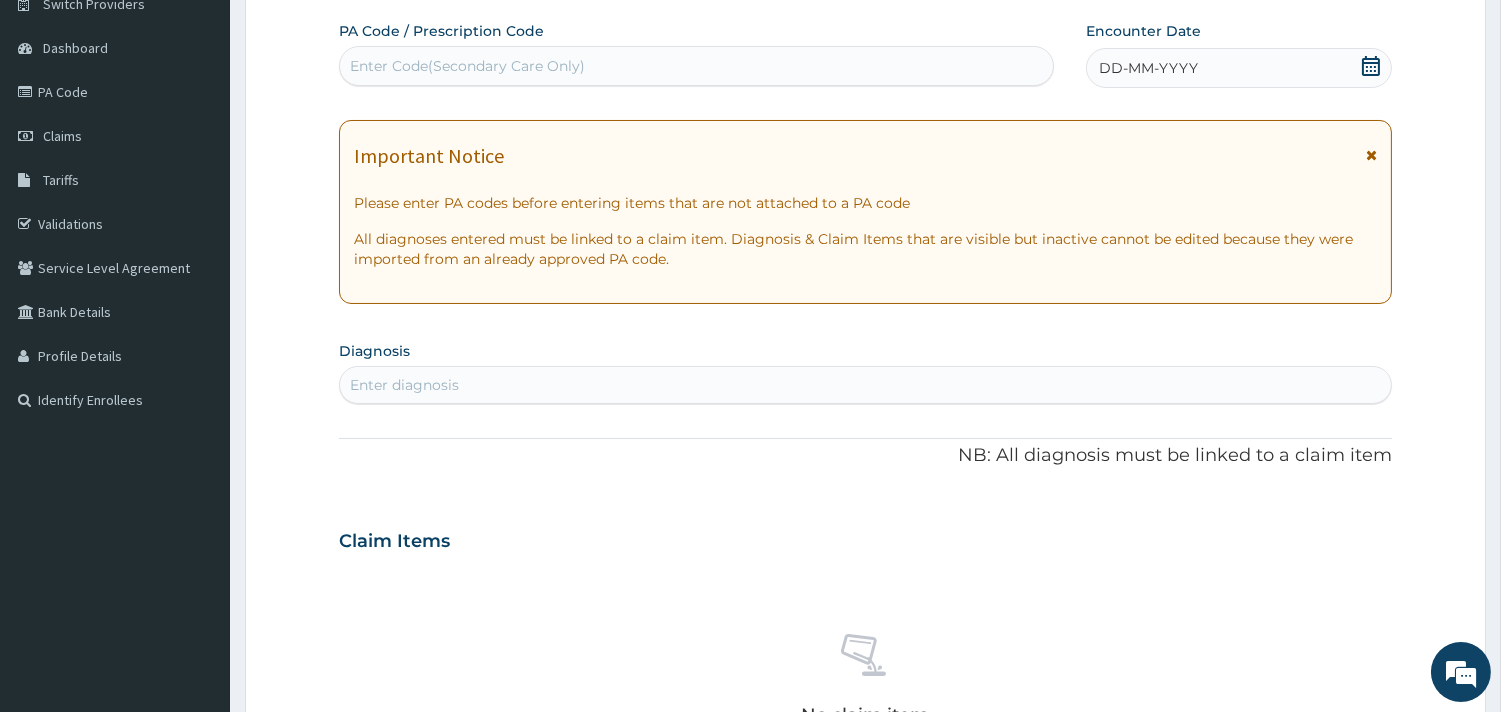 click at bounding box center (1371, 155) 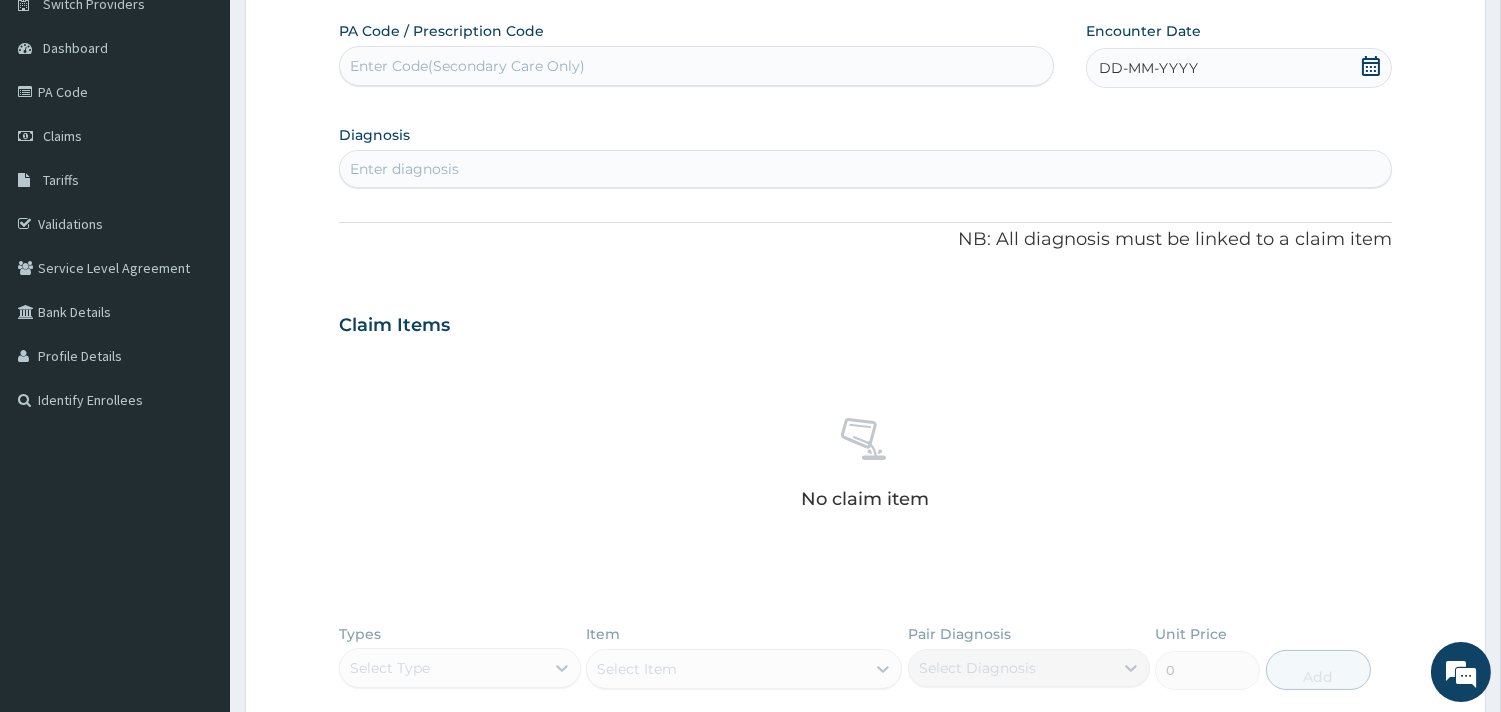 click on "Enter Code(Secondary Care Only)" at bounding box center [696, 66] 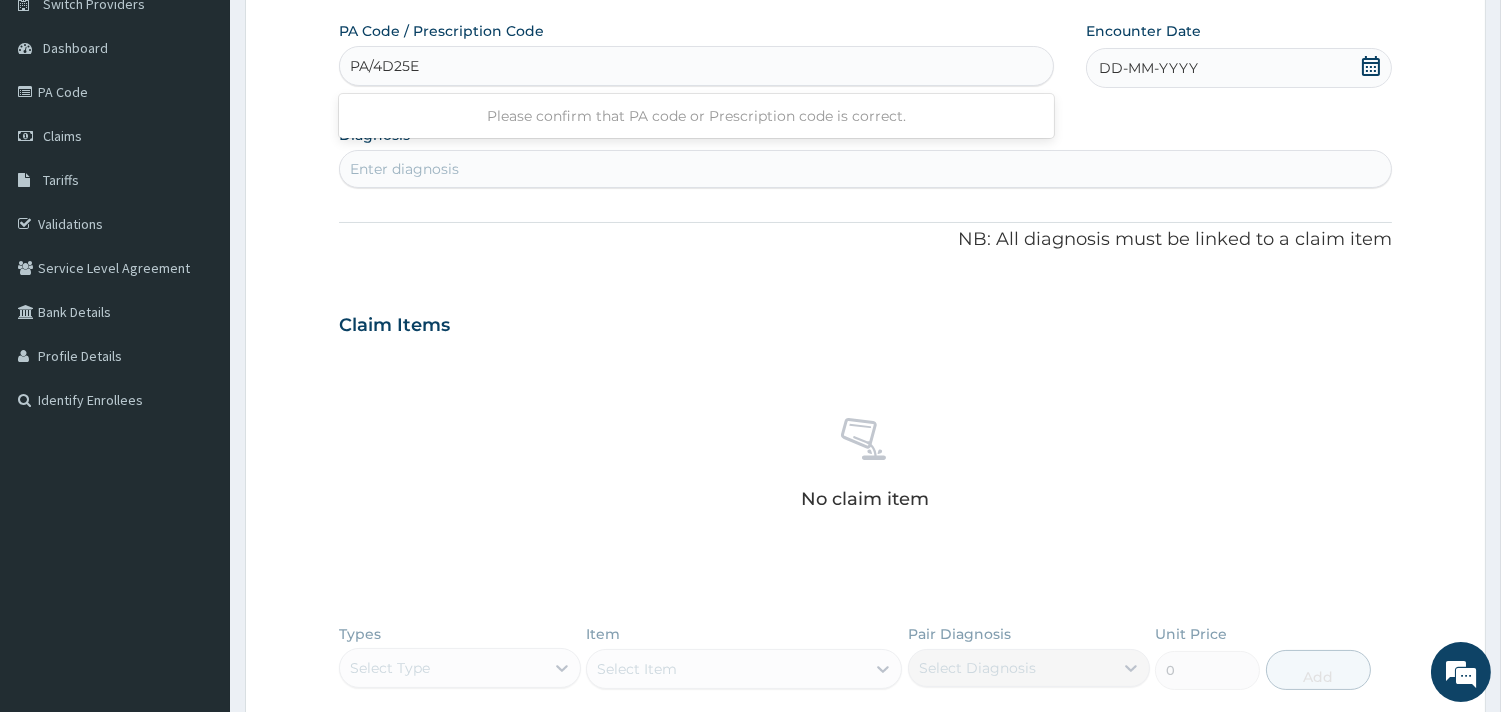 type on "PA/4D25E2" 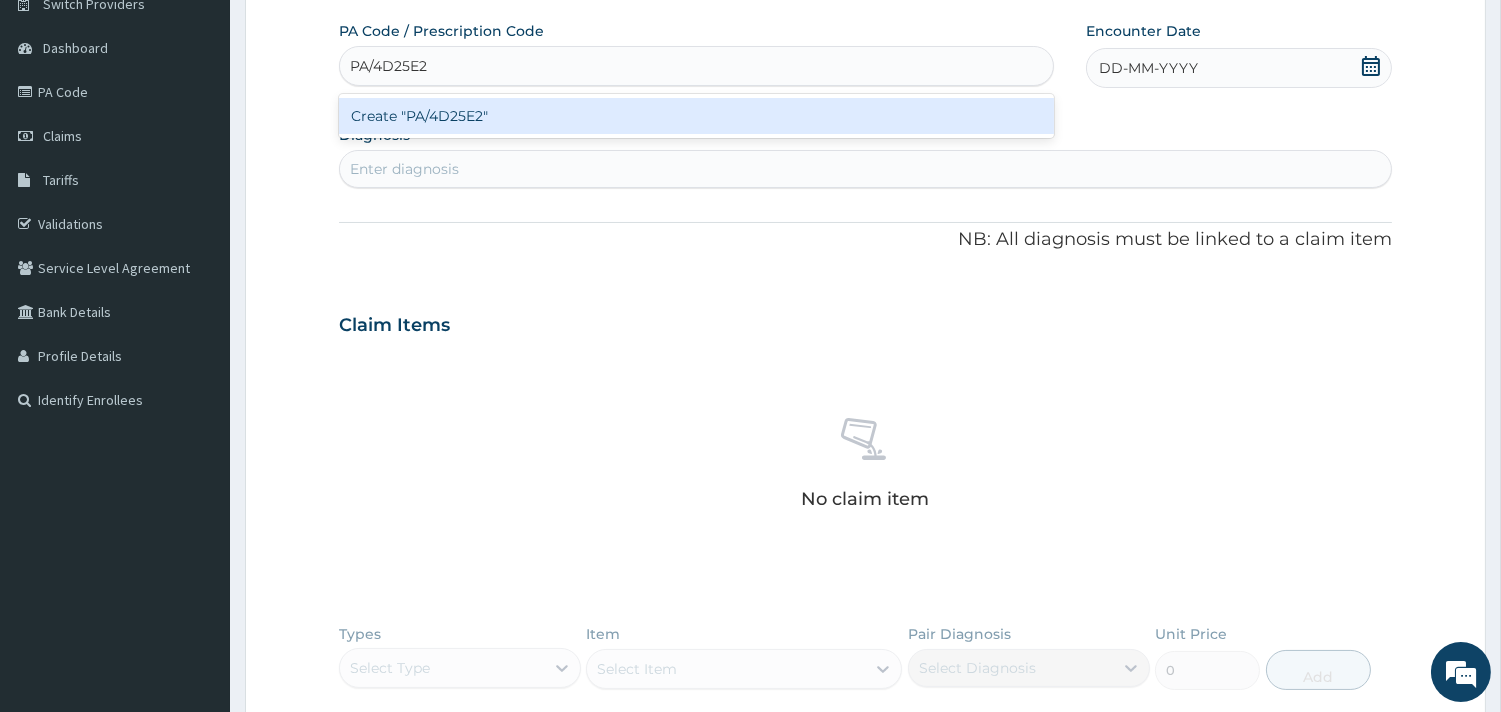 click on "Create "PA/4D25E2"" at bounding box center (696, 116) 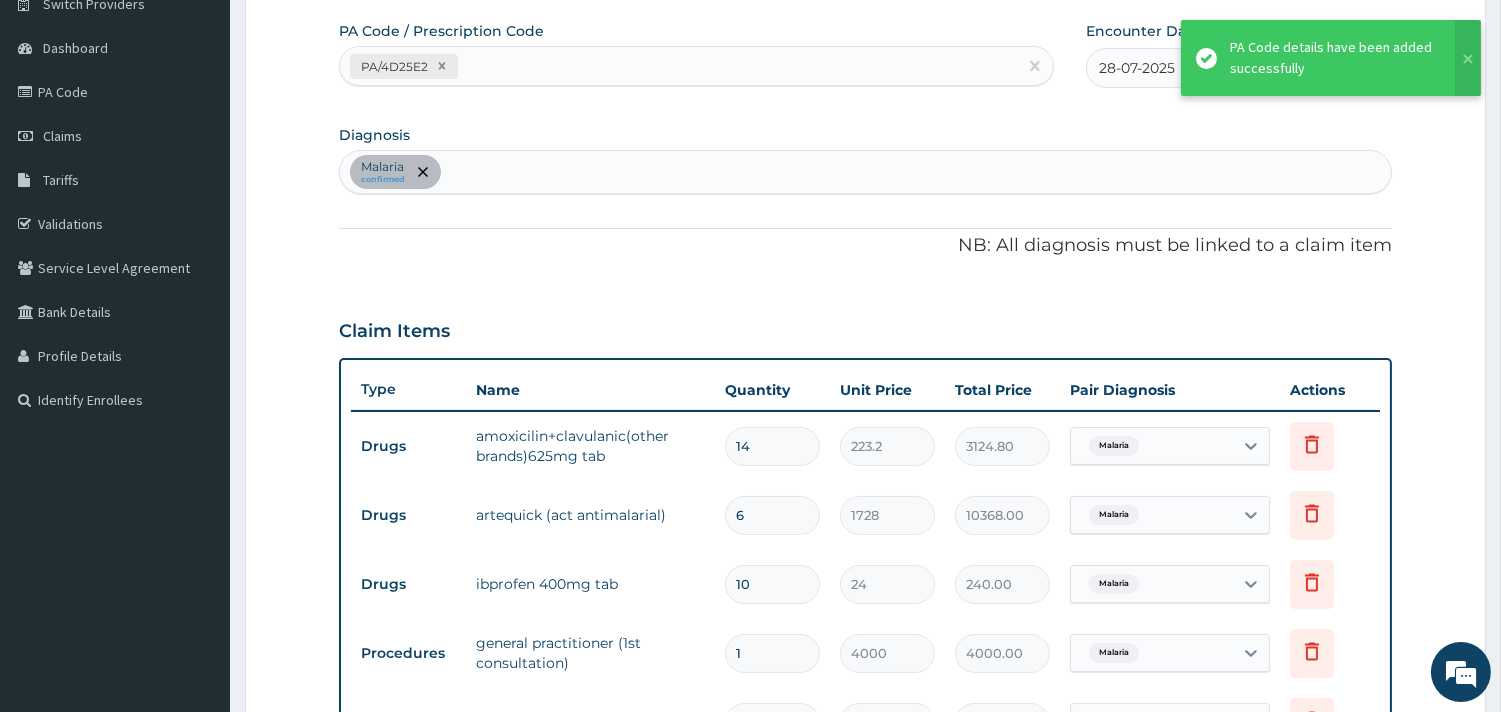 scroll, scrollTop: 201, scrollLeft: 0, axis: vertical 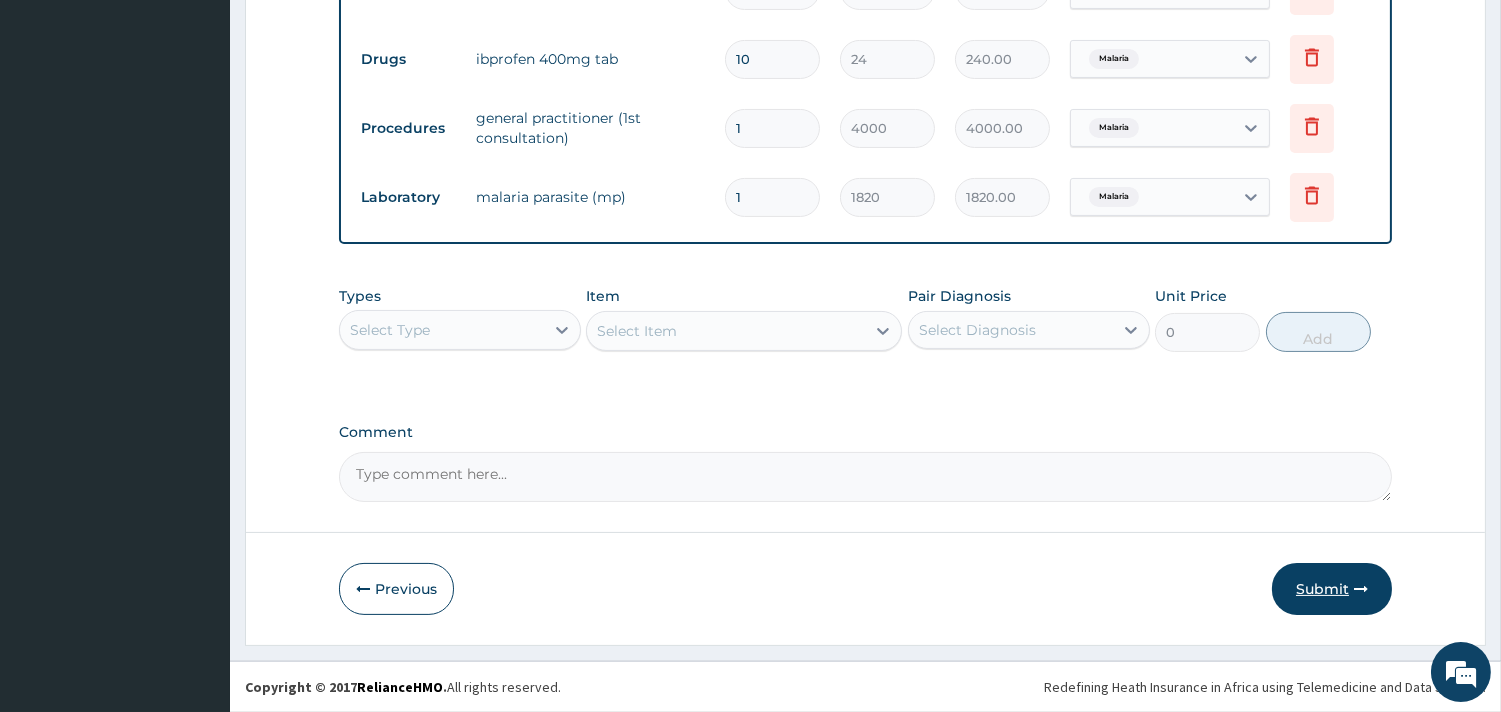 click on "Submit" at bounding box center (1332, 589) 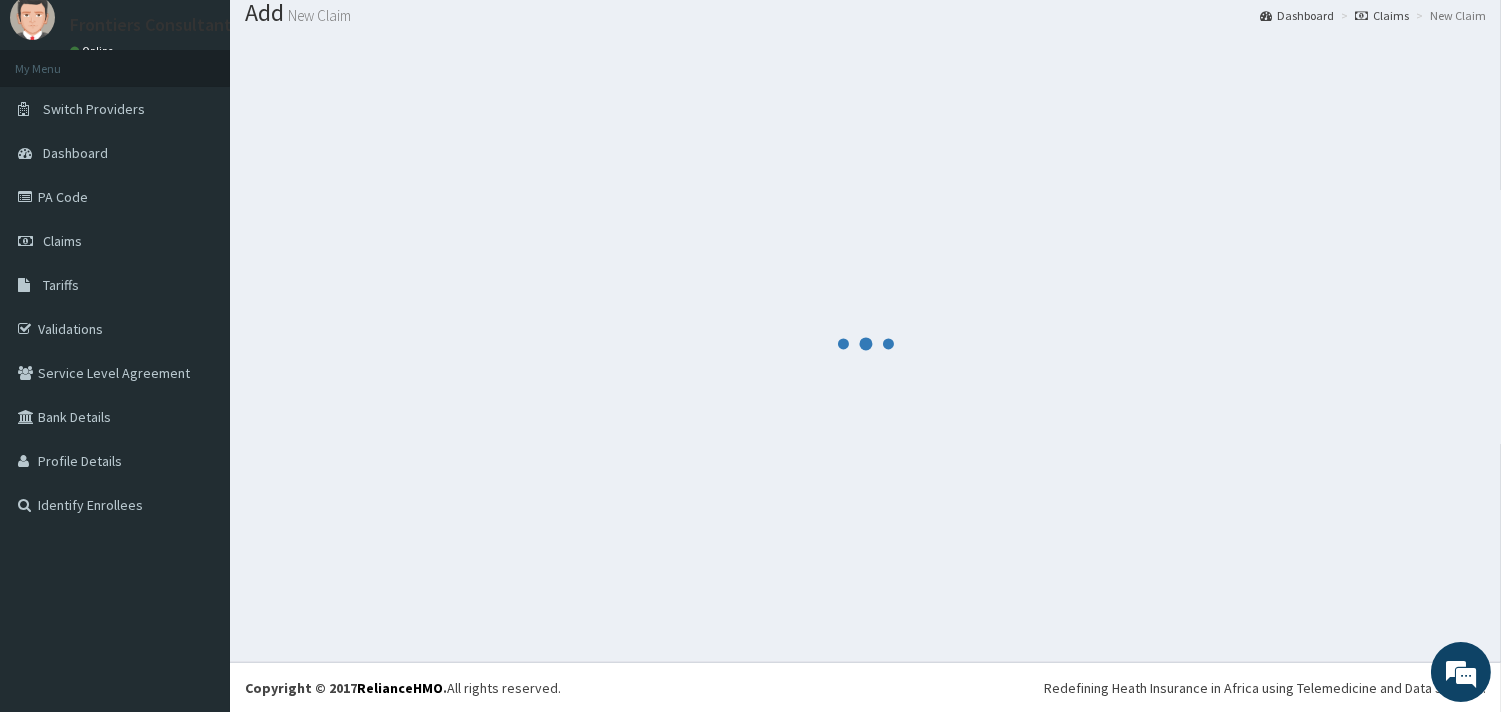 scroll, scrollTop: 695, scrollLeft: 0, axis: vertical 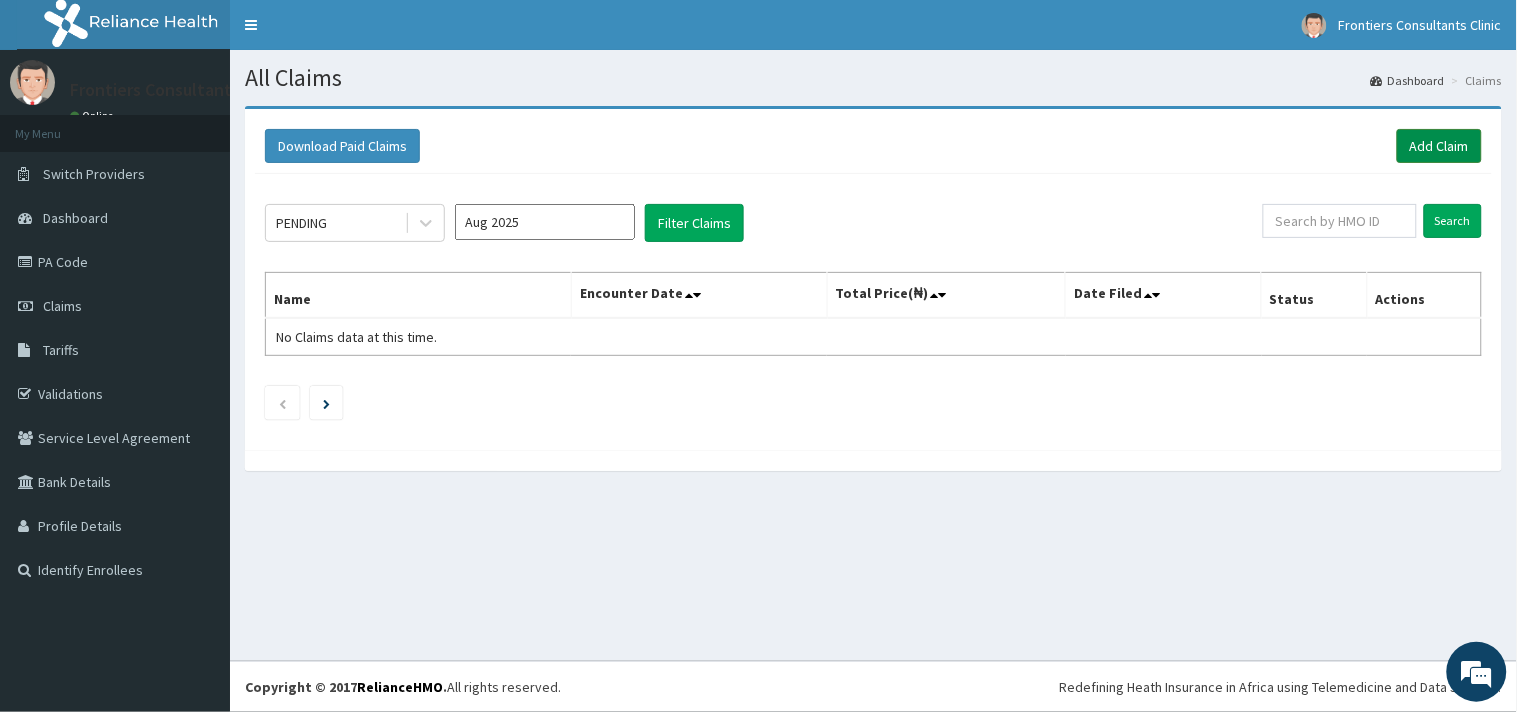 click on "Add Claim" at bounding box center [1439, 146] 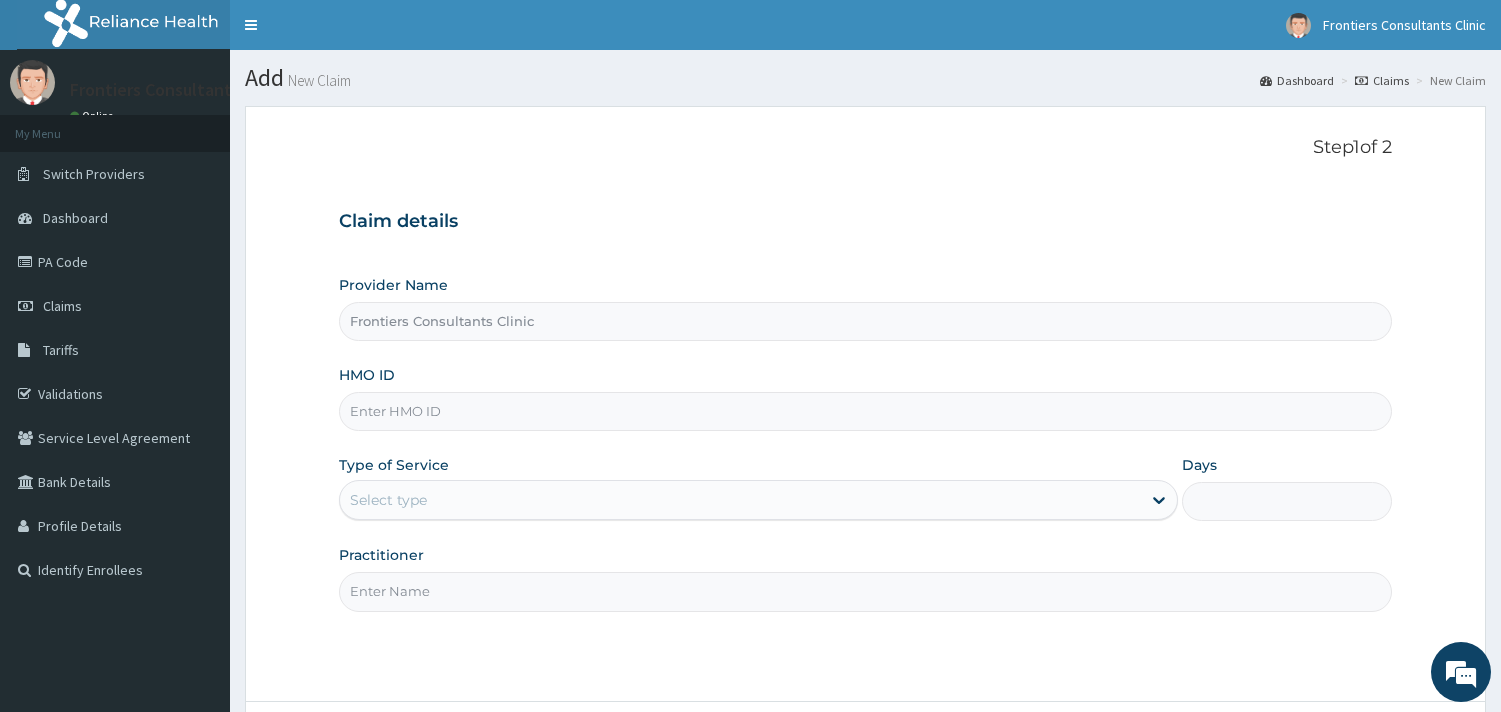 scroll, scrollTop: 0, scrollLeft: 0, axis: both 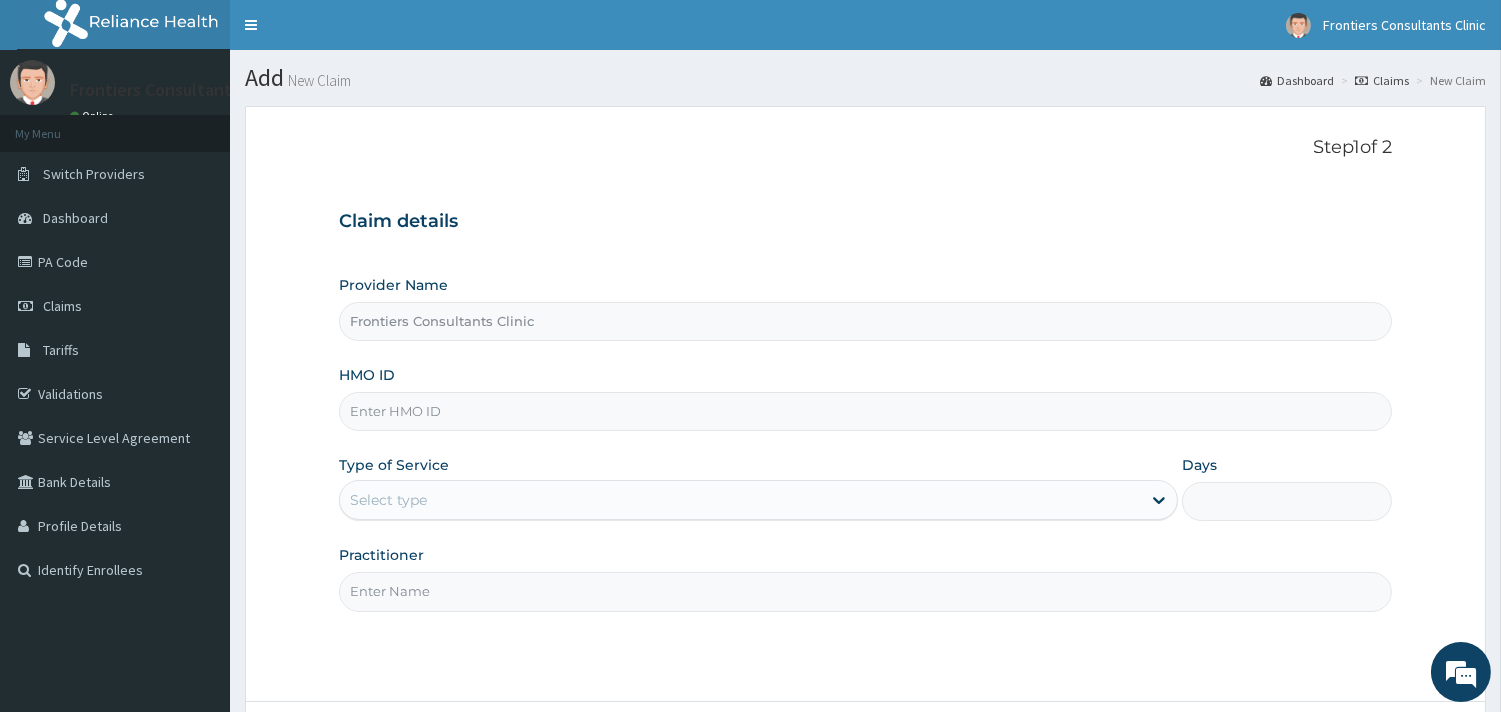 click on "HMO ID" at bounding box center [865, 411] 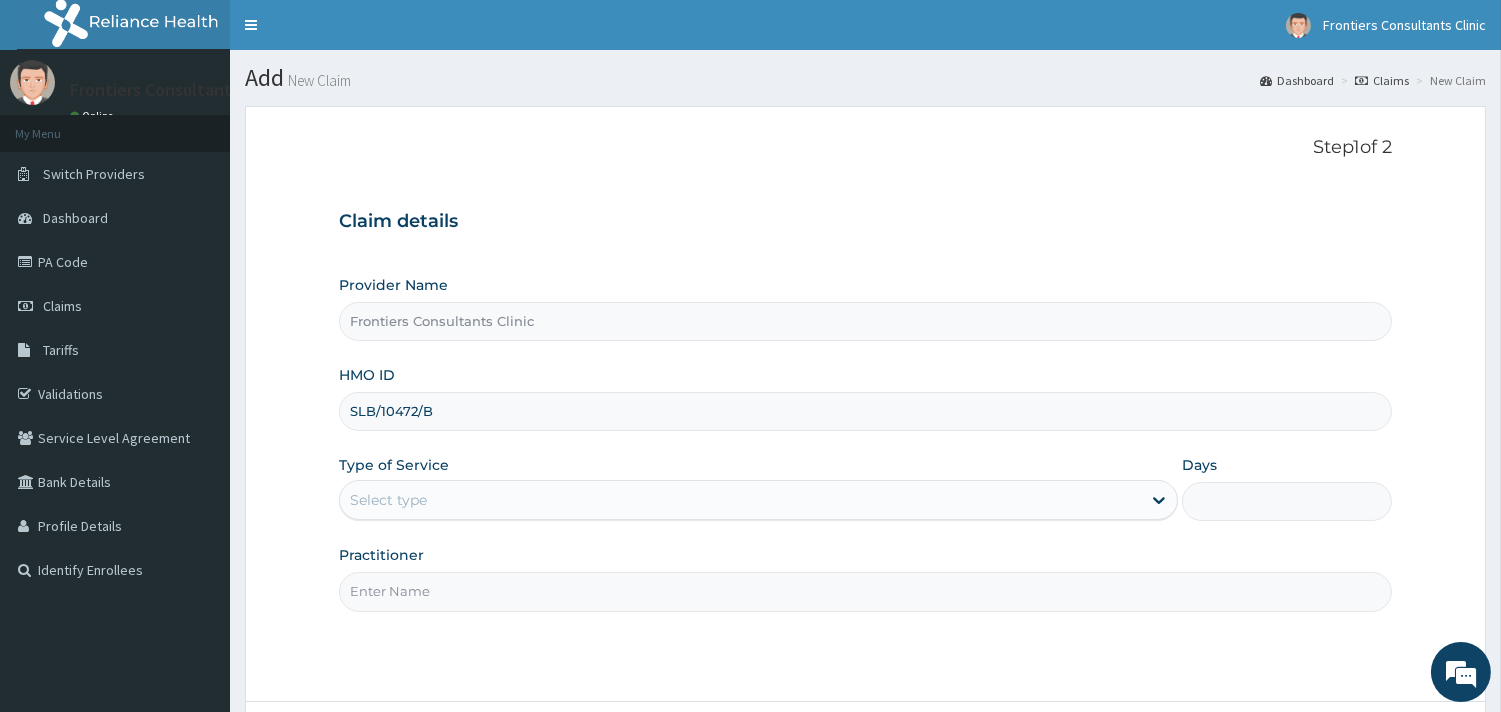 type on "SLB/10472/B" 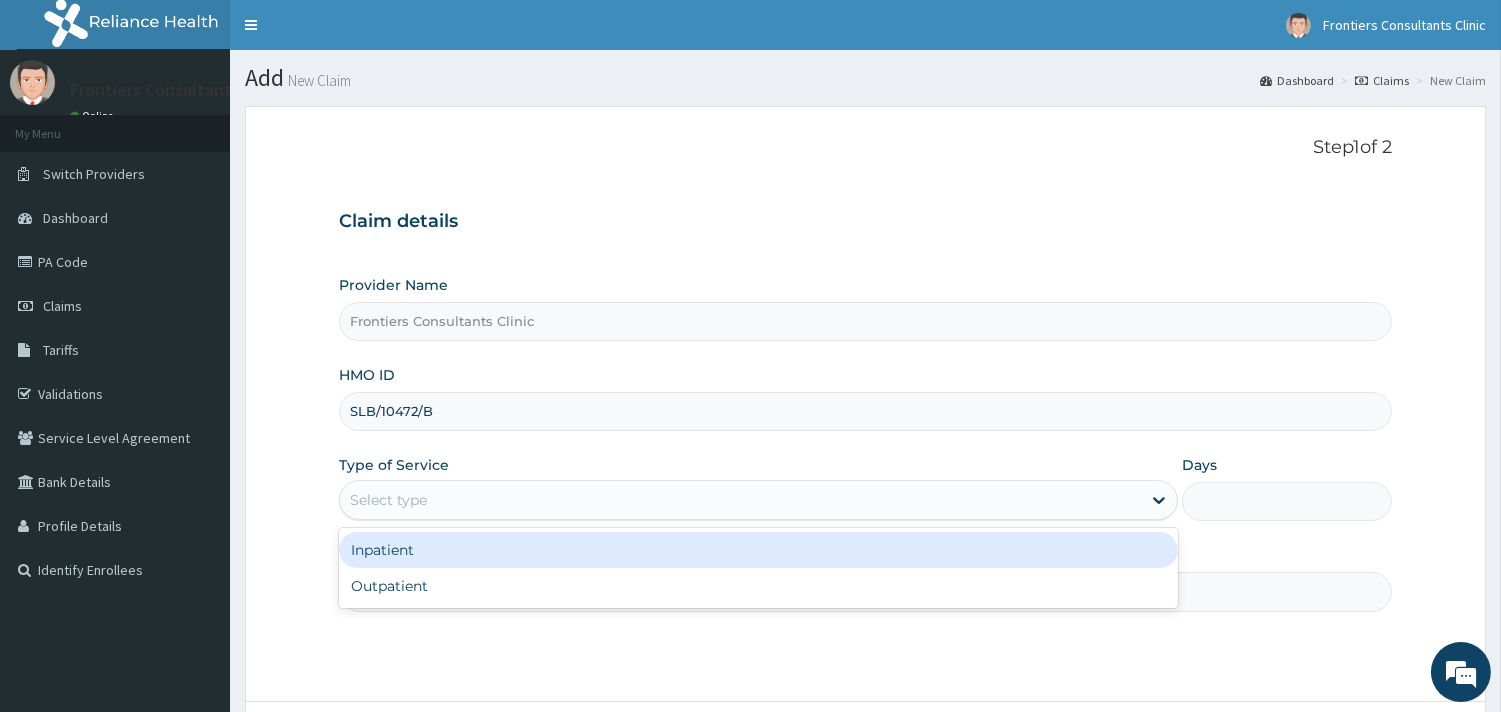 click on "Select type" at bounding box center (740, 500) 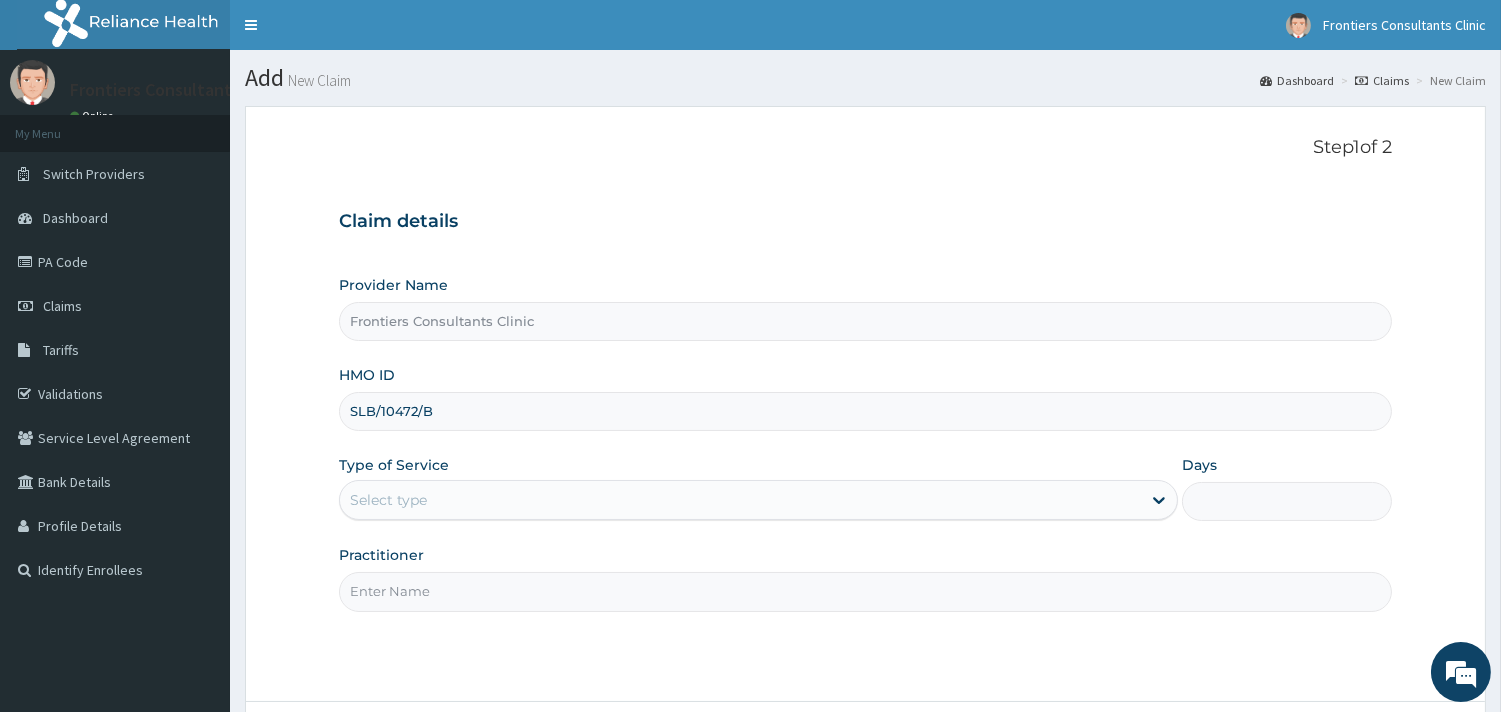 click on "Select type" at bounding box center (740, 500) 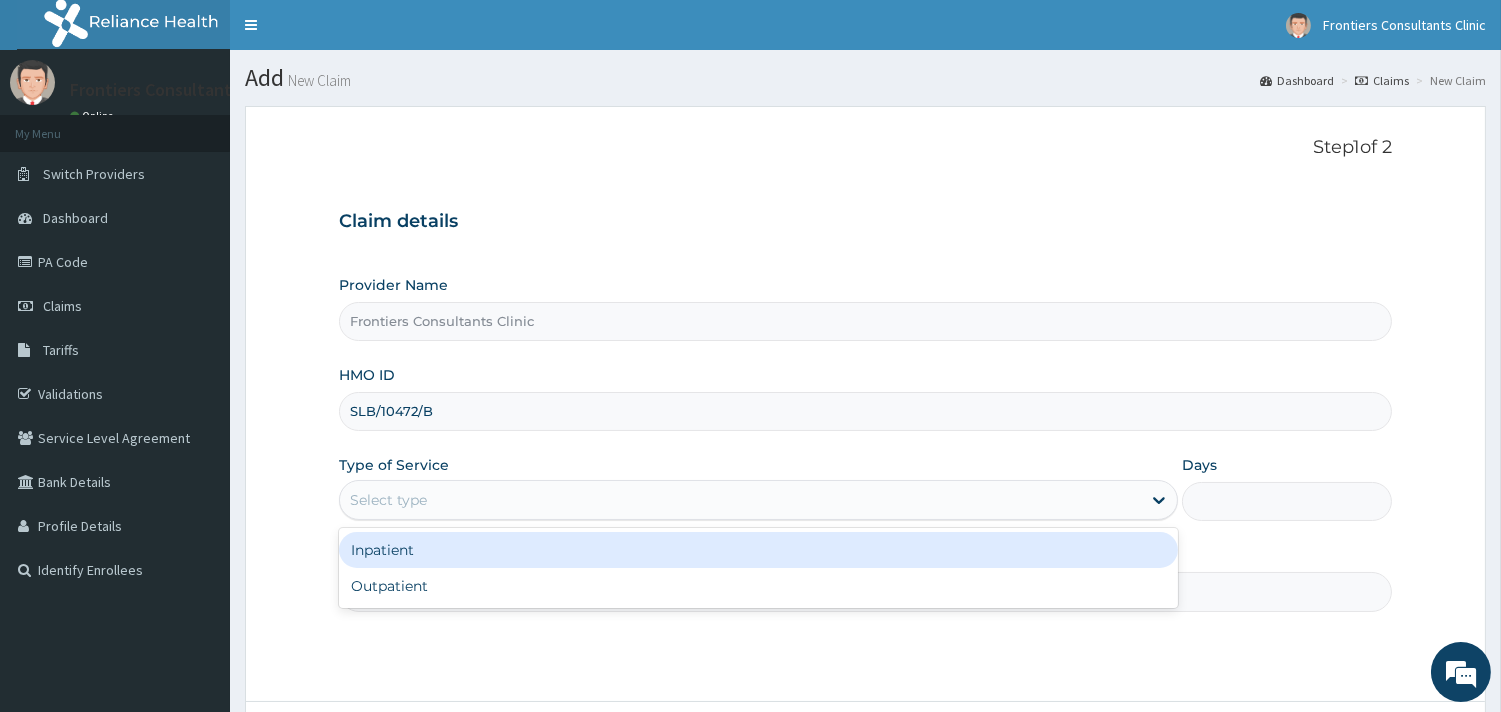 click on "Select type" at bounding box center (740, 500) 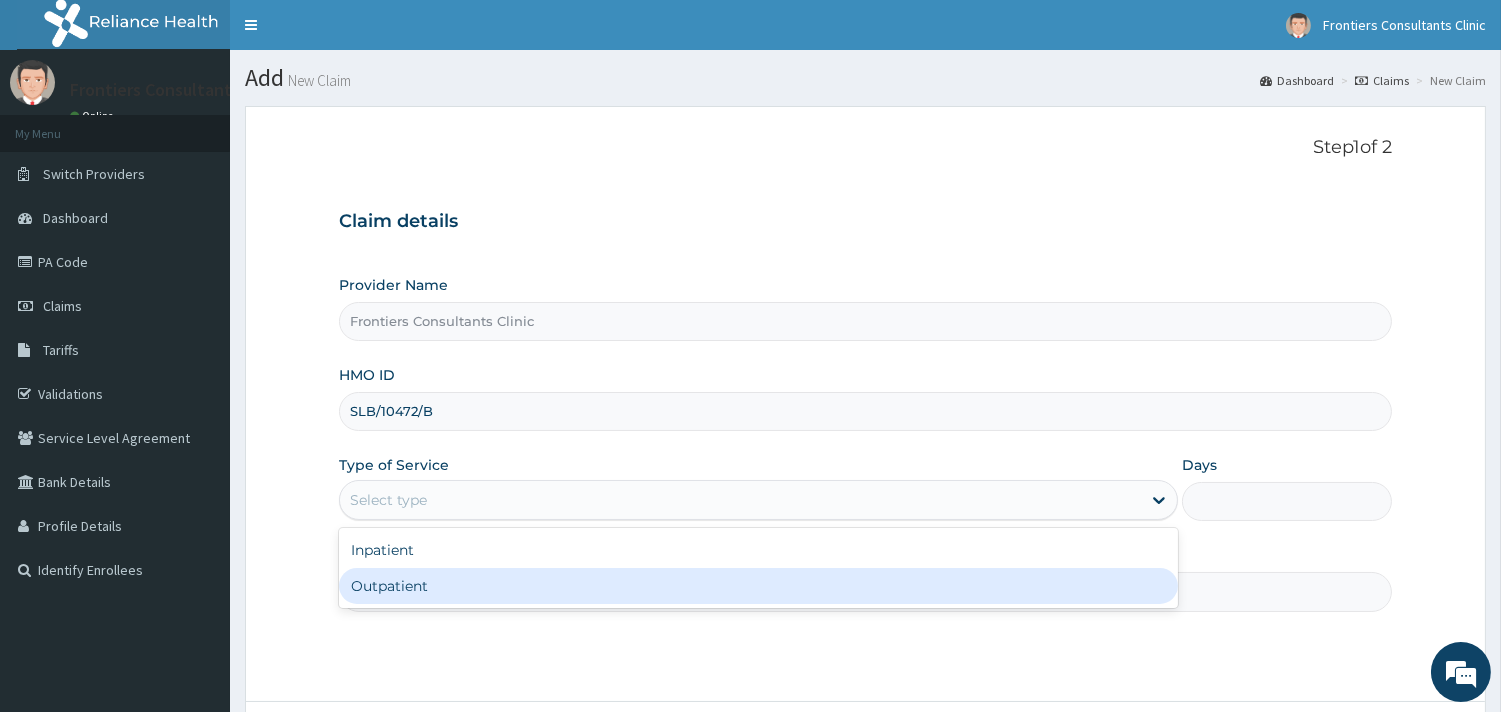 click on "Outpatient" at bounding box center (758, 586) 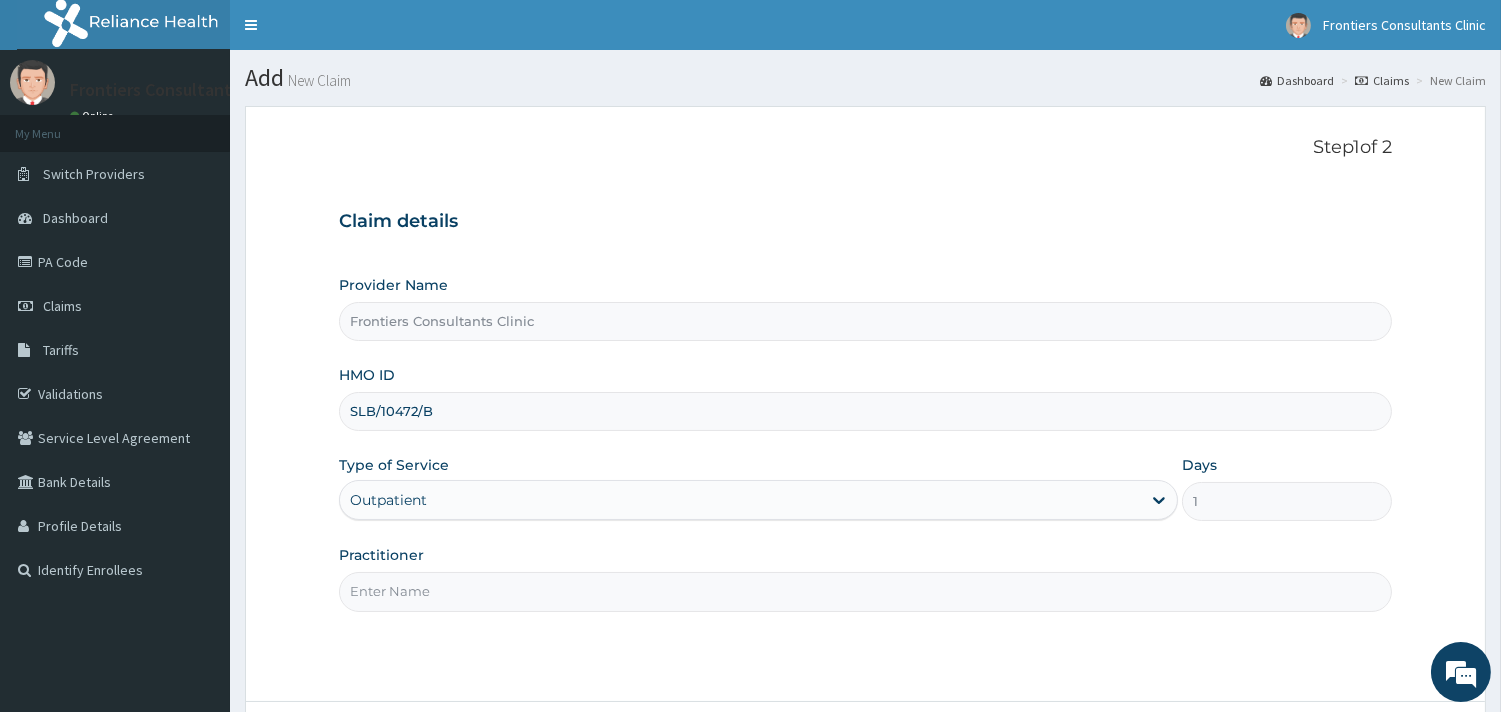 click on "Practitioner" at bounding box center (865, 591) 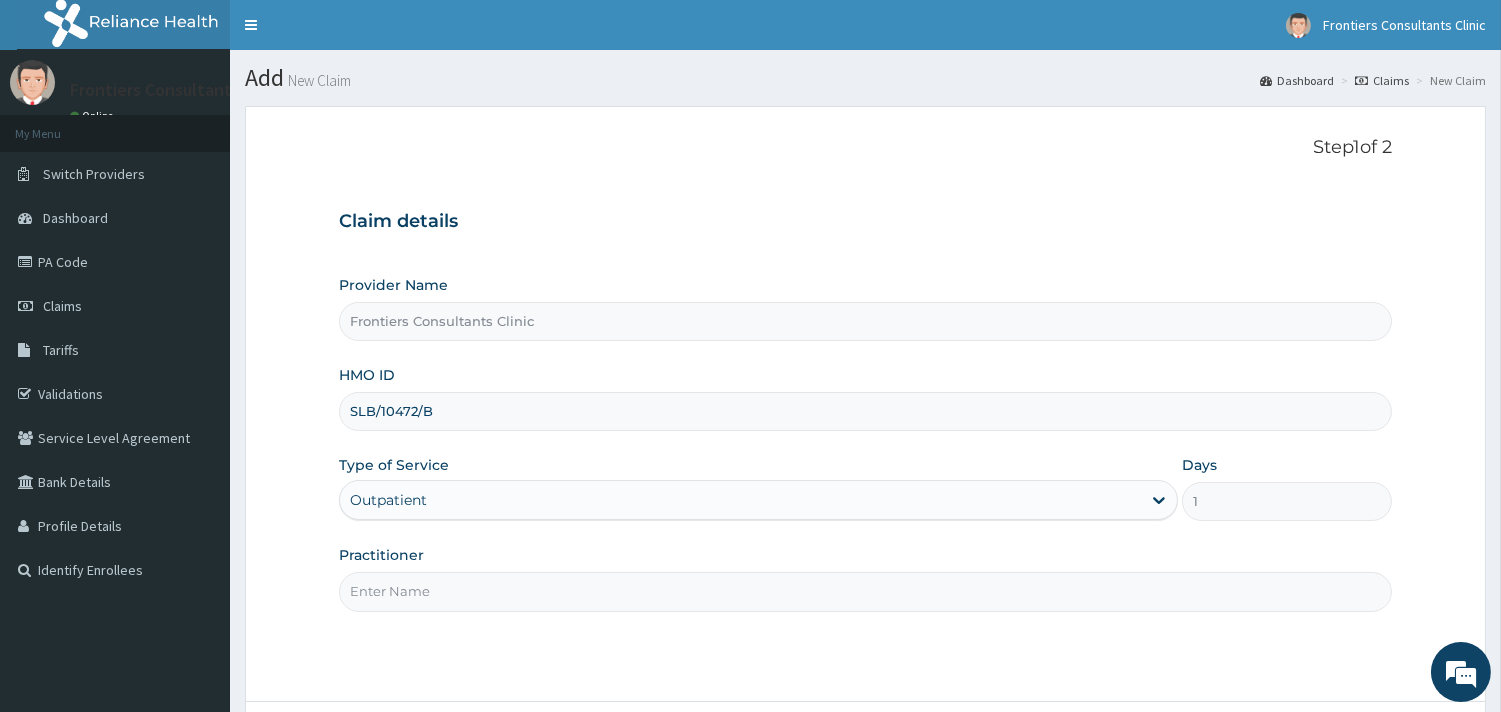 type on "P" 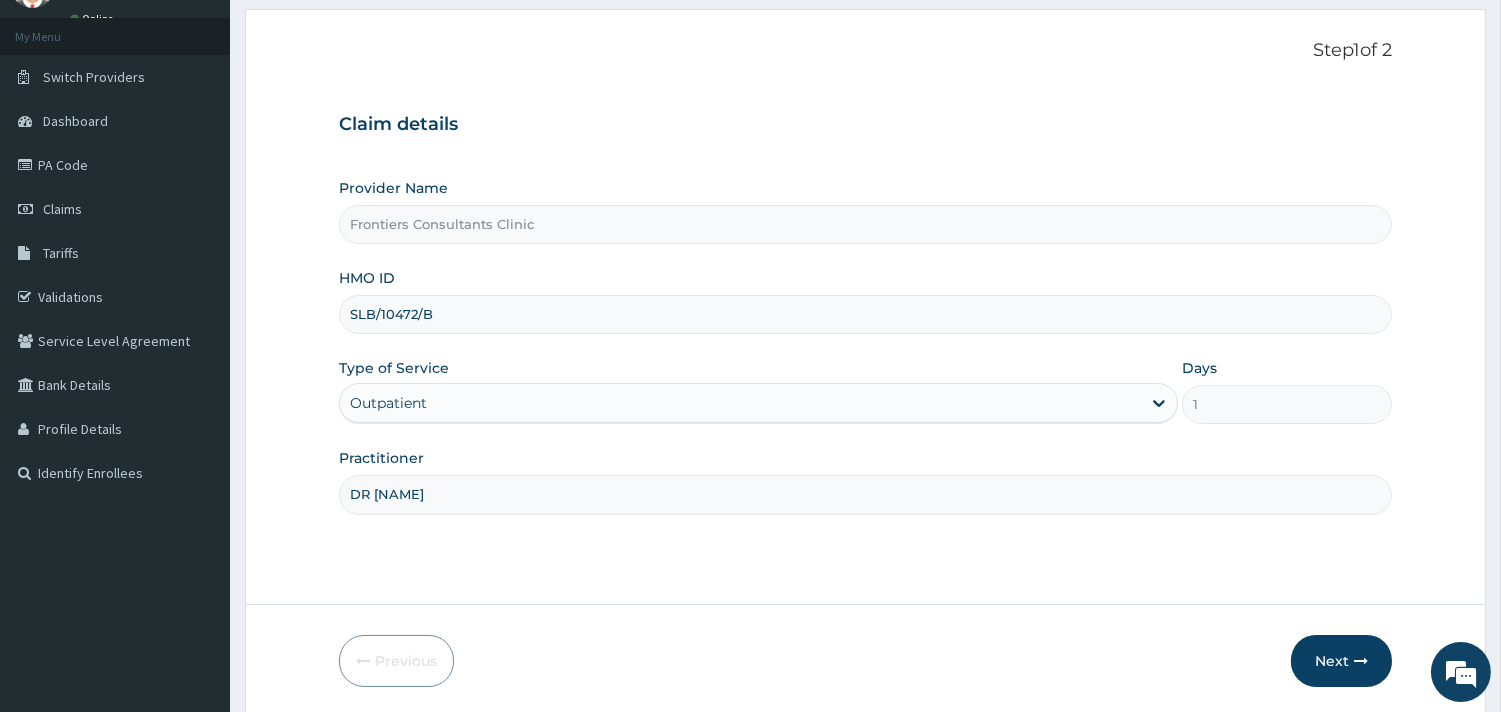 scroll, scrollTop: 168, scrollLeft: 0, axis: vertical 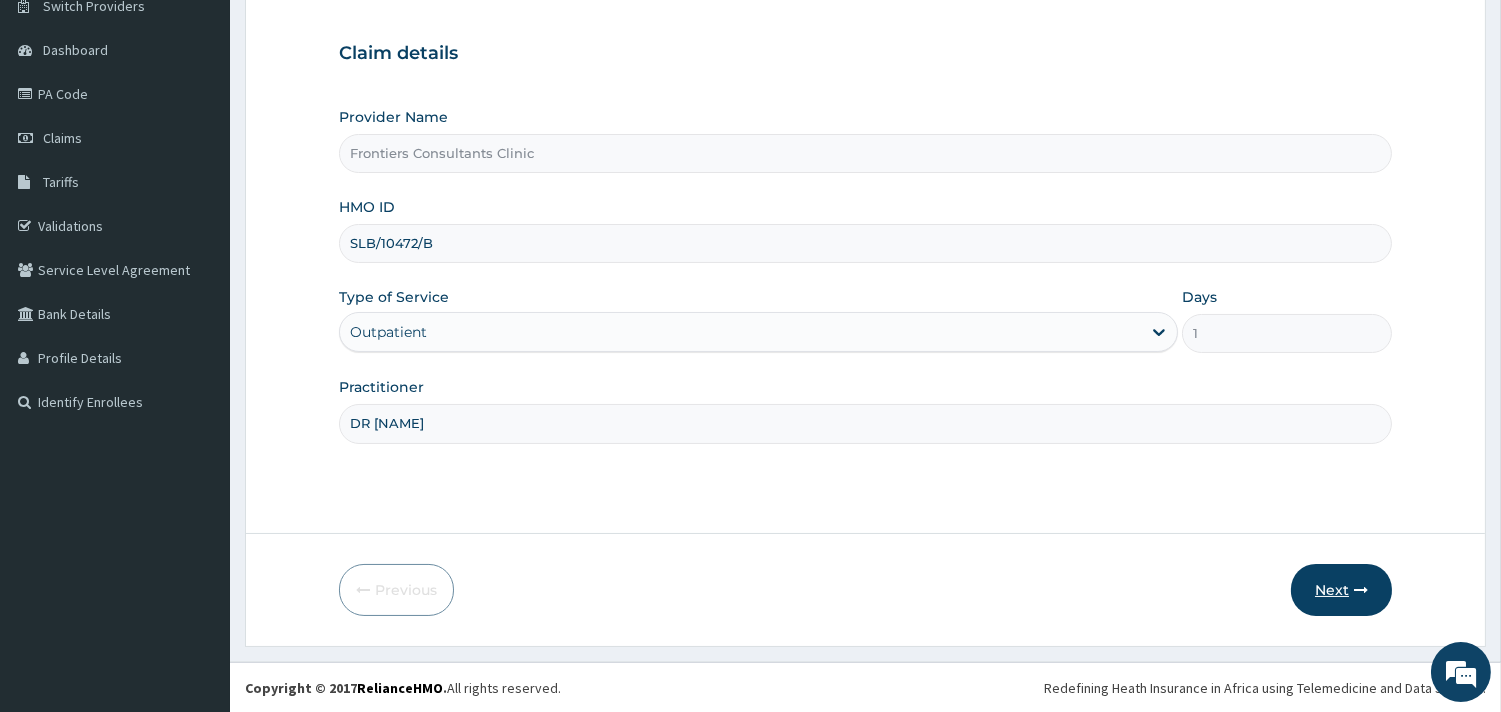 type on "DR ALIYU" 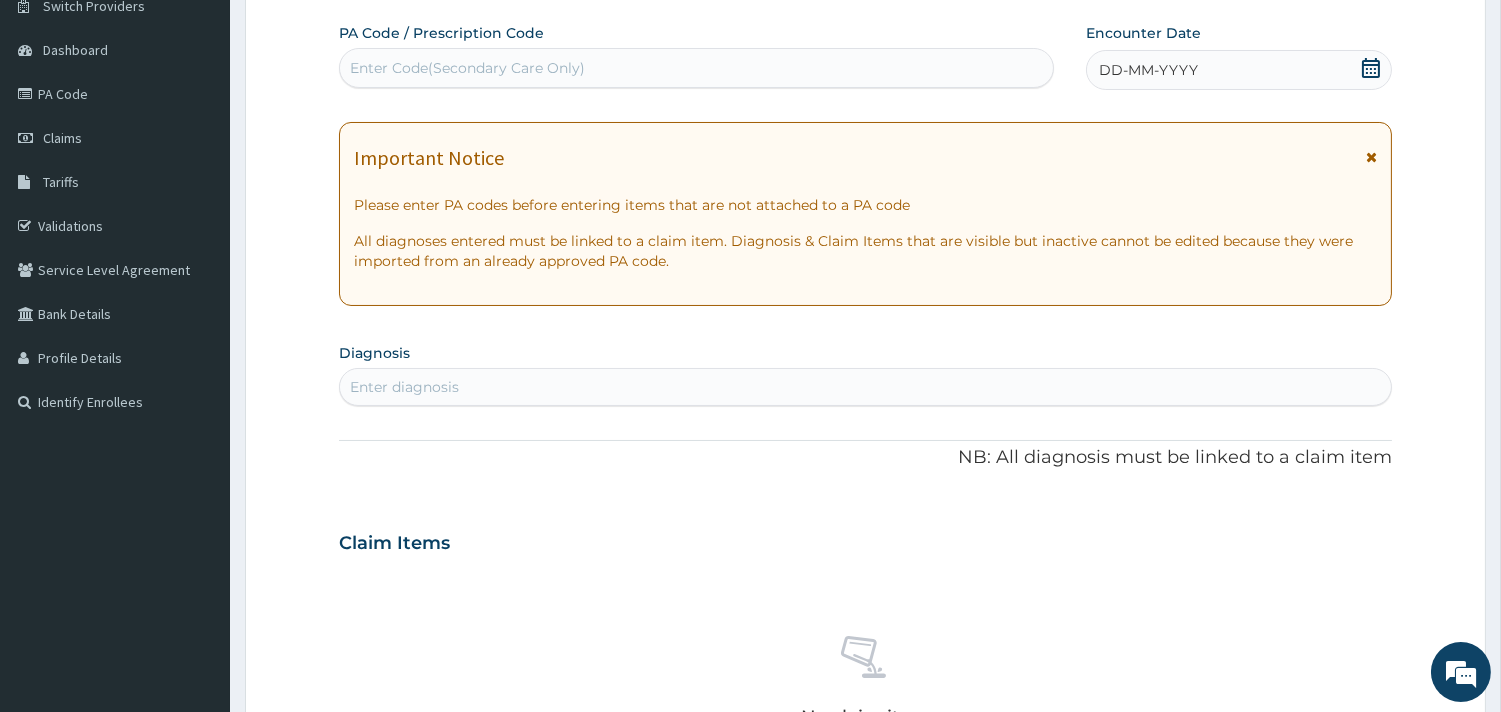 click at bounding box center (1371, 157) 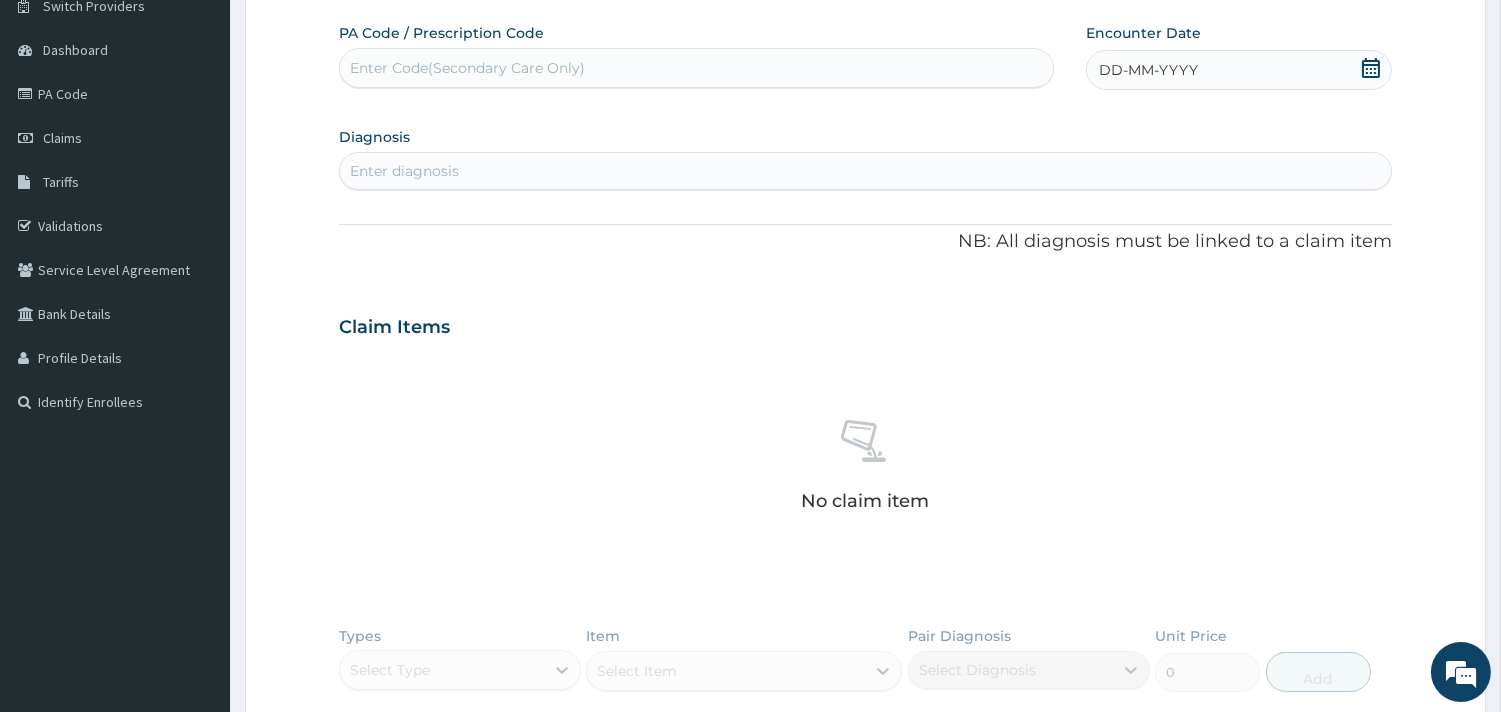 click on "Enter Code(Secondary Care Only)" at bounding box center [696, 68] 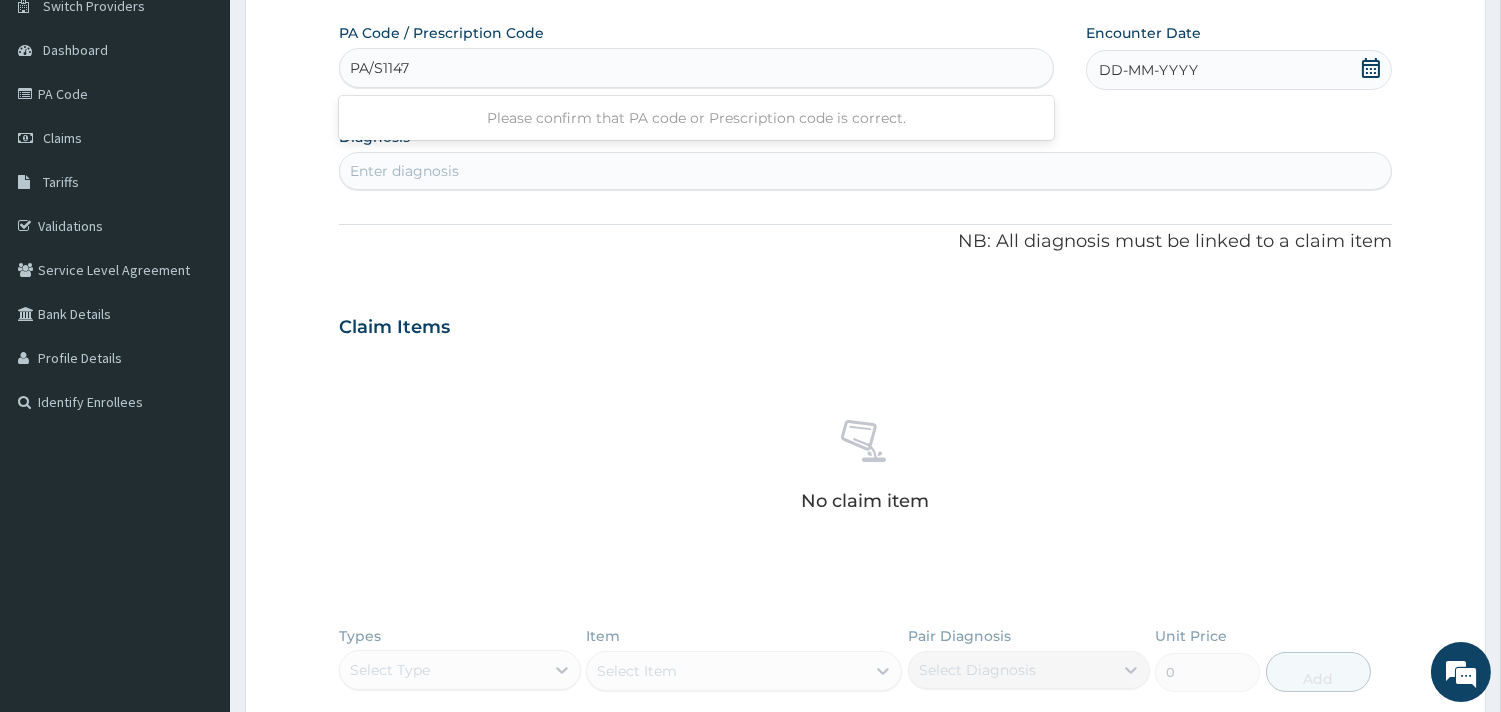 type on "PA/S1147D" 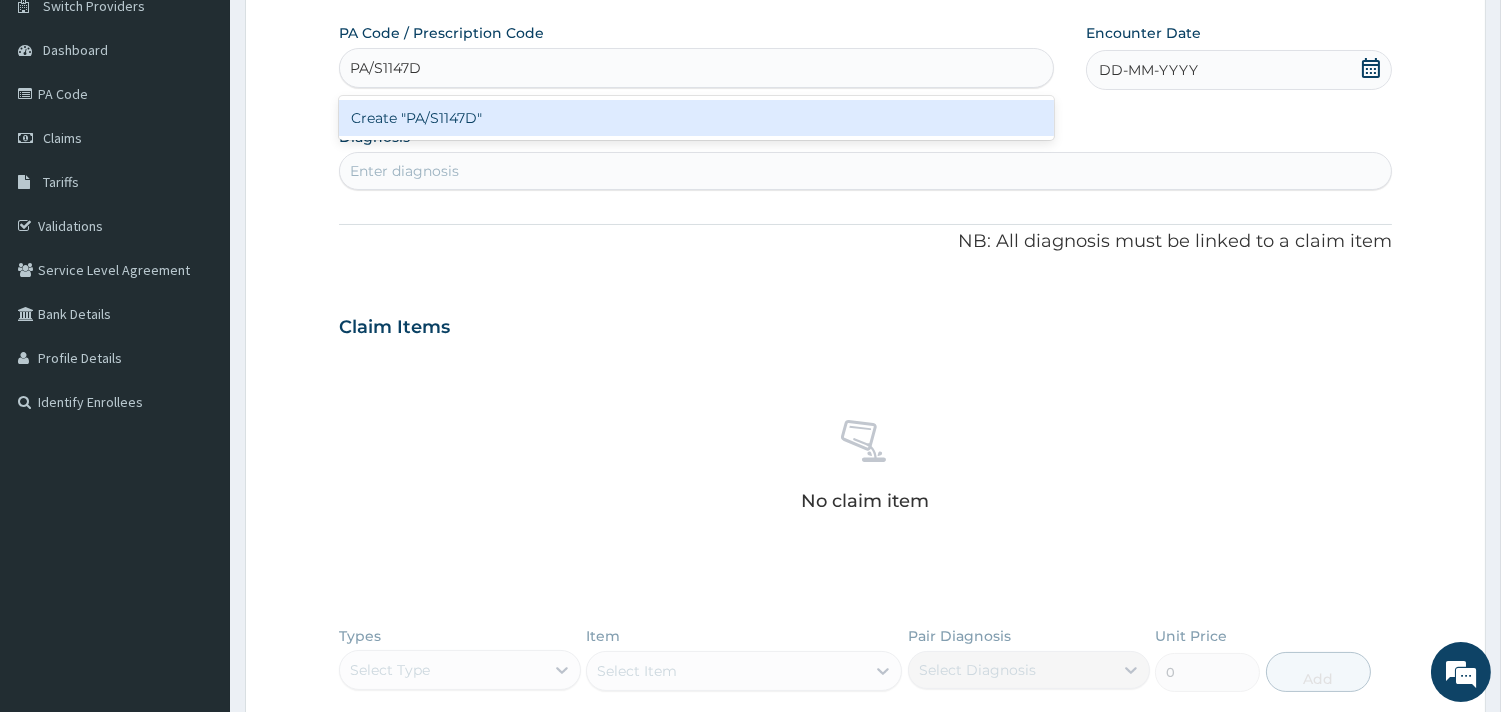 click on "Create "PA/S1147D"" at bounding box center (696, 118) 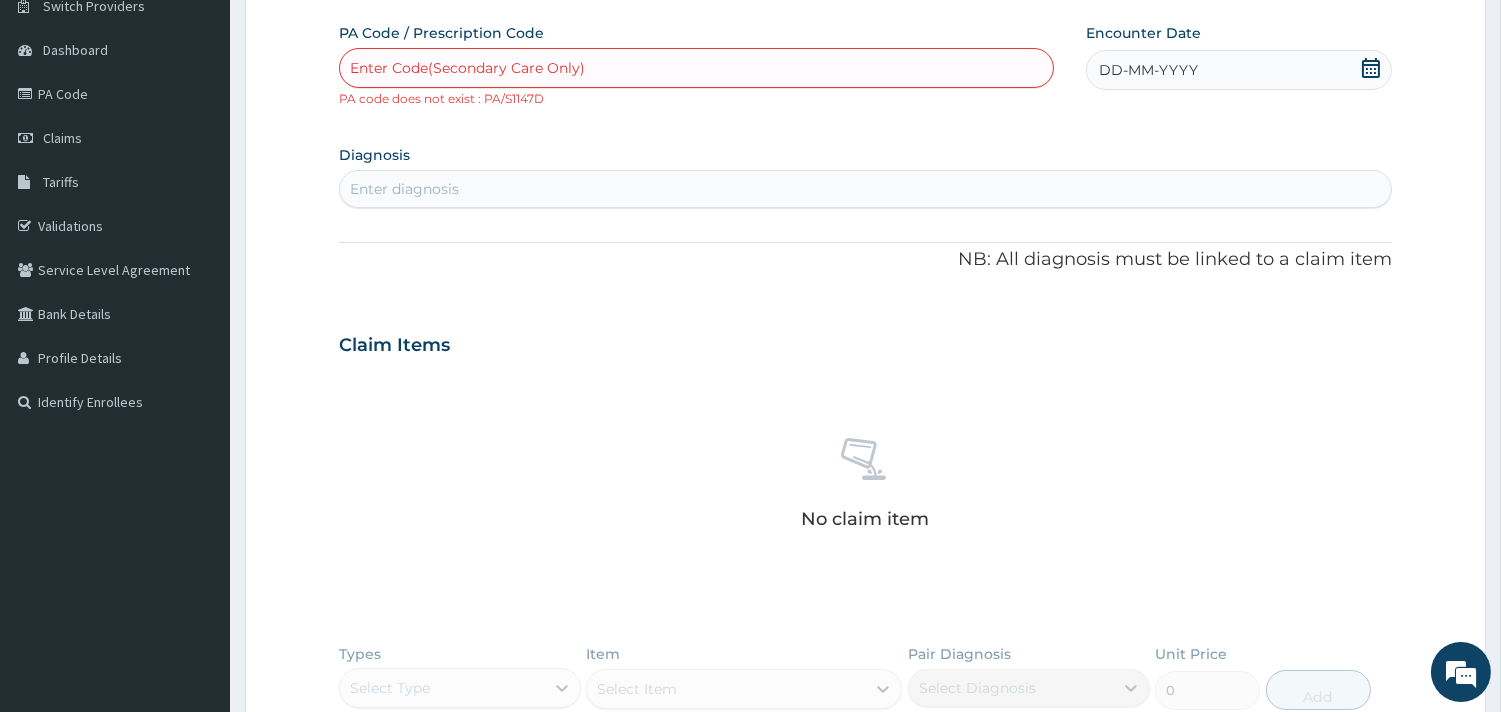 click on "Enter Code(Secondary Care Only)" at bounding box center [696, 68] 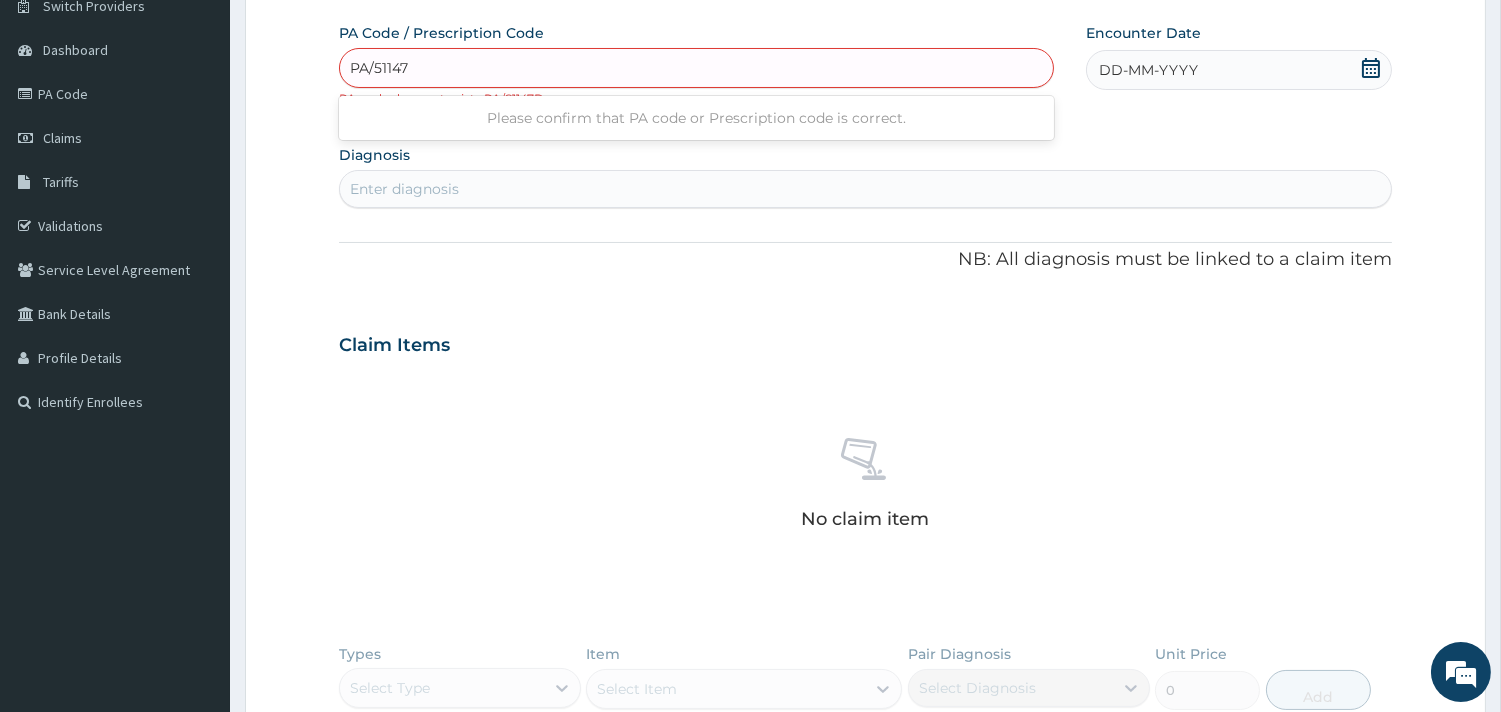 type on "PA/51147D" 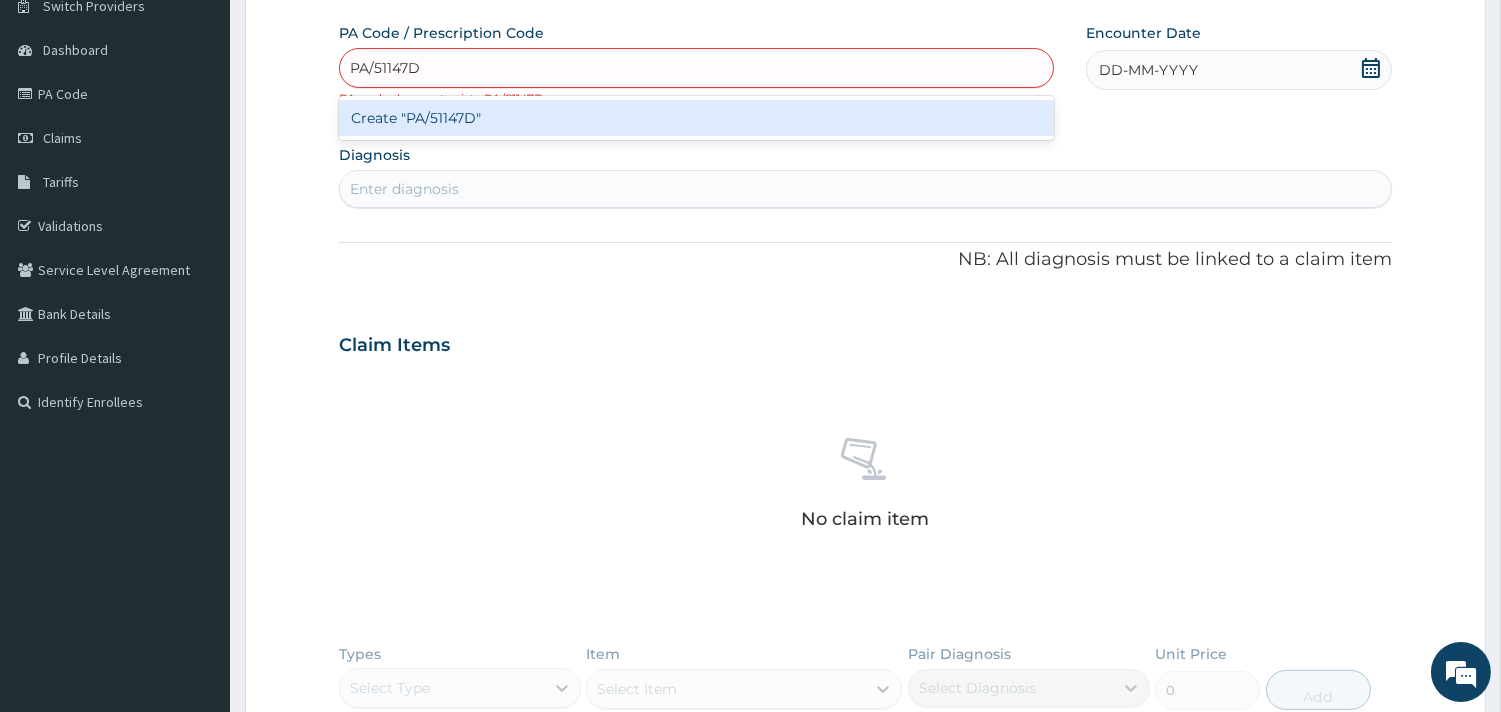 click on "Create "PA/51147D"" at bounding box center (696, 118) 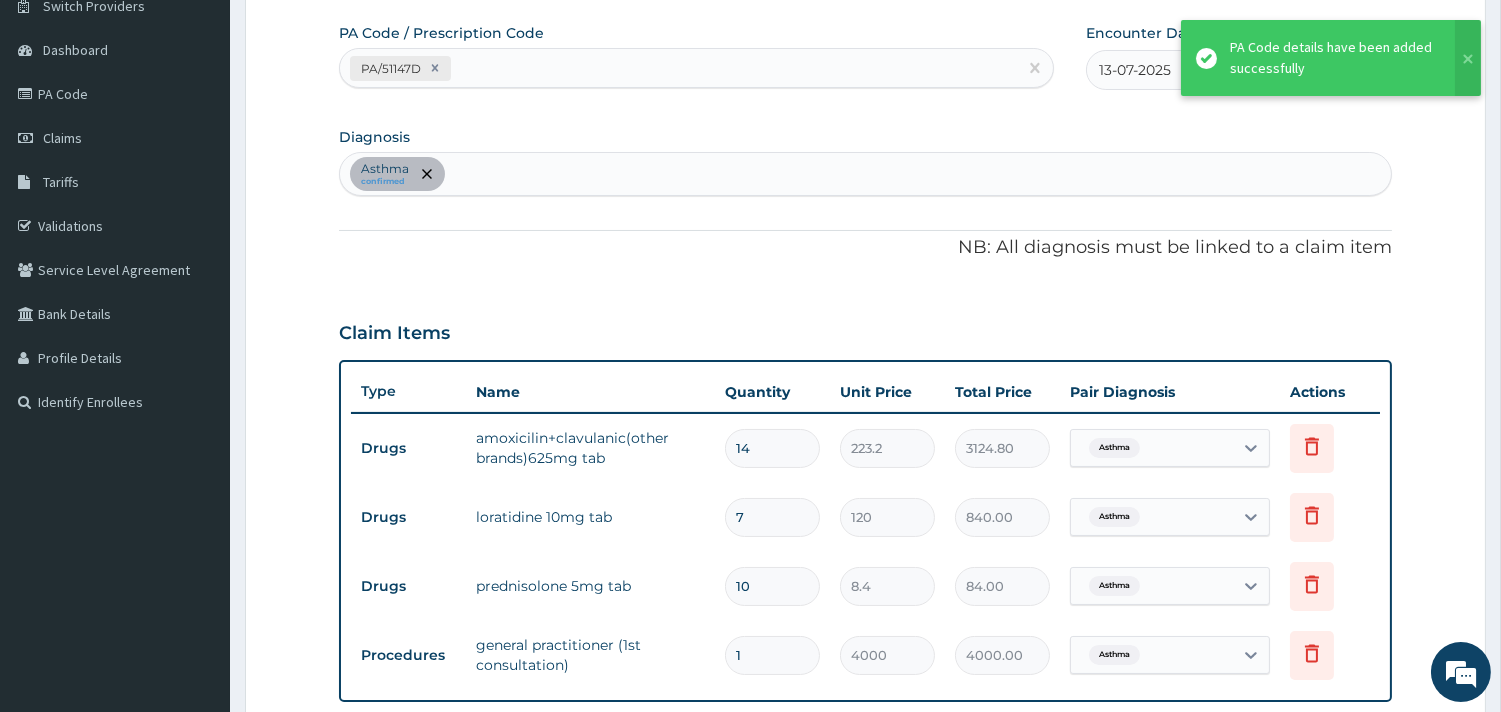 scroll, scrollTop: 625, scrollLeft: 0, axis: vertical 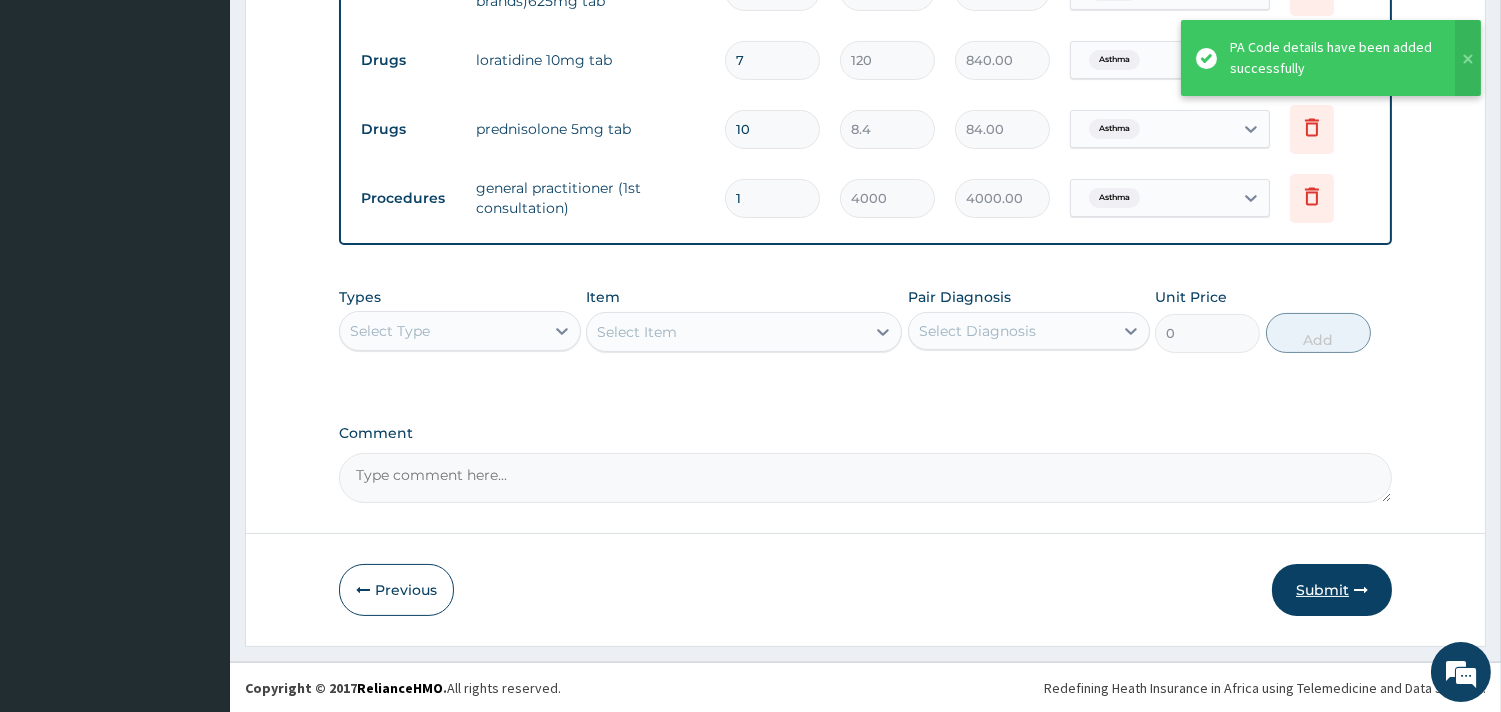 click on "Submit" at bounding box center (1332, 590) 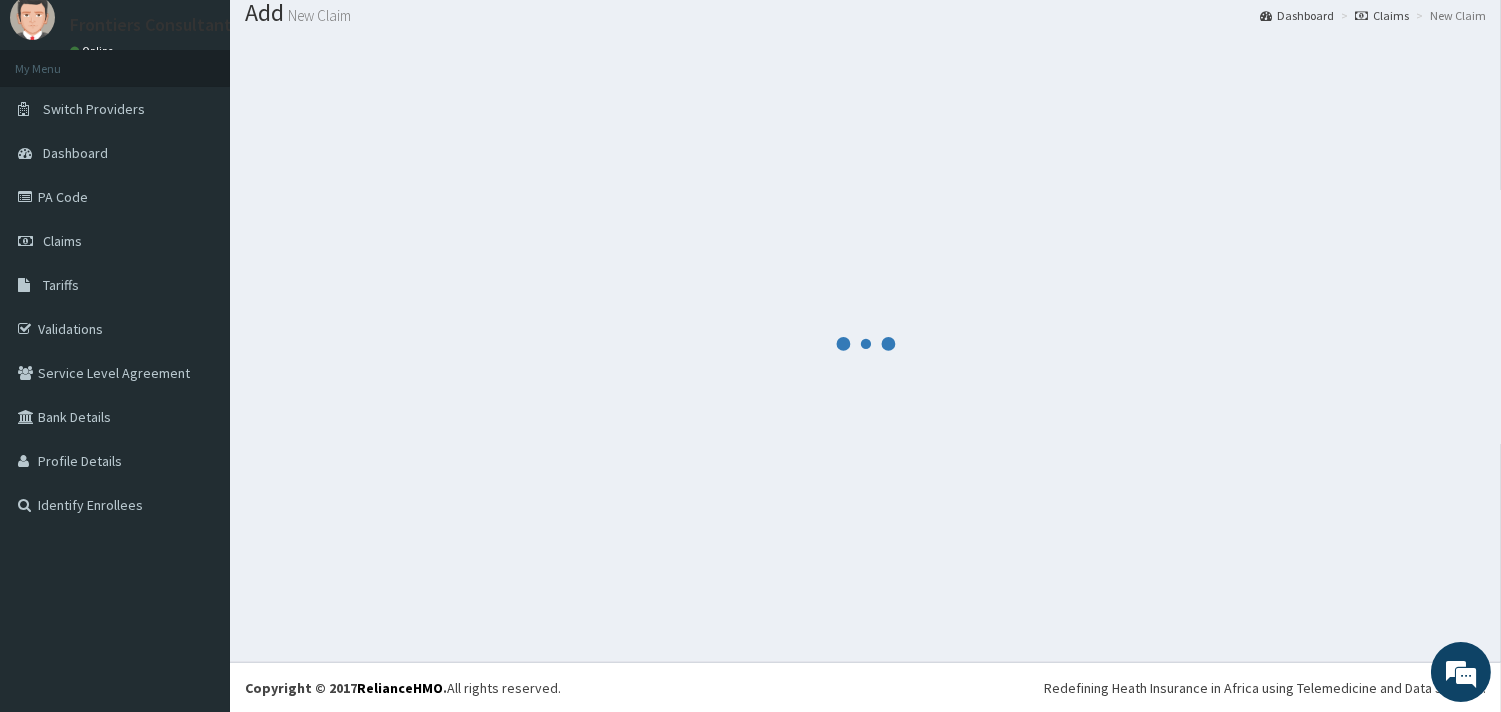 scroll, scrollTop: 625, scrollLeft: 0, axis: vertical 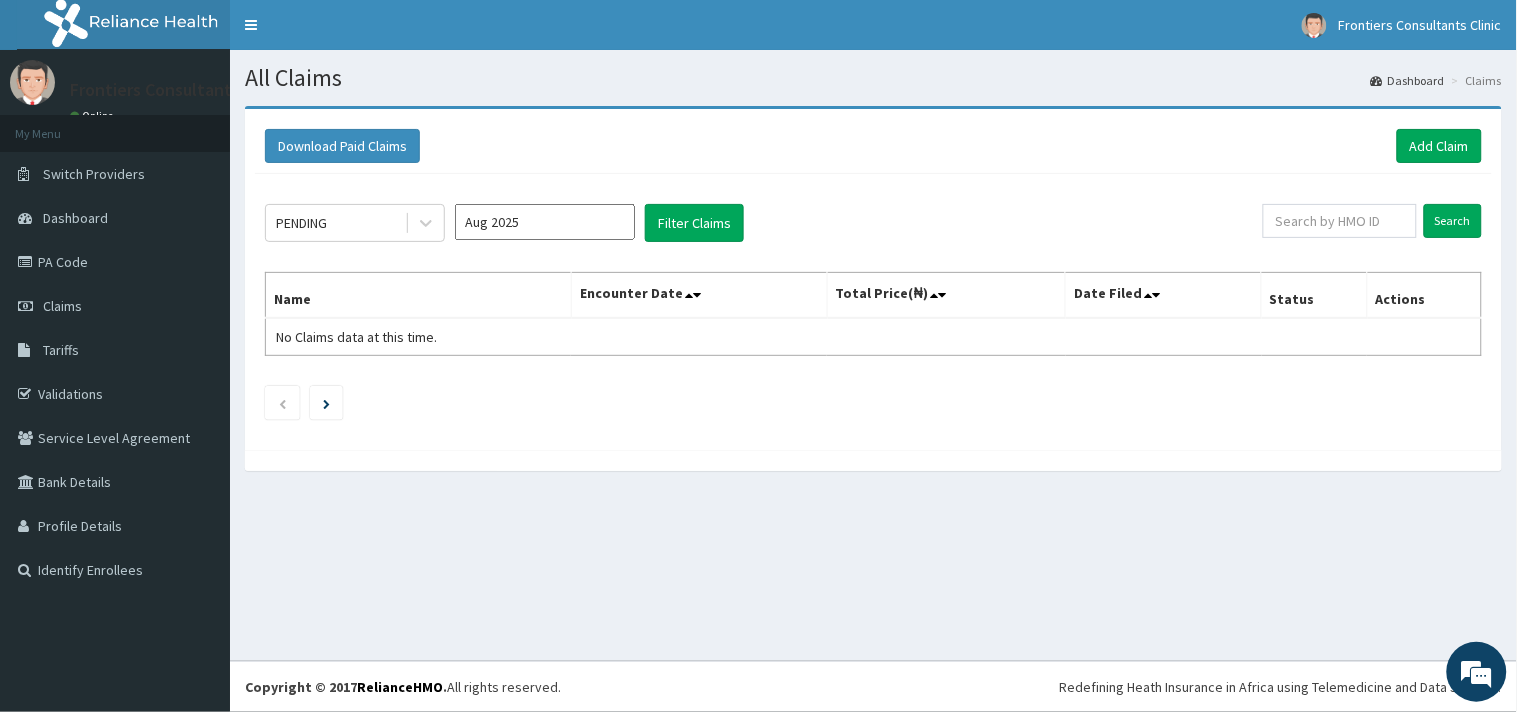 drag, startPoint x: 0, startPoint y: 0, endPoint x: 1310, endPoint y: 582, distance: 1433.4657 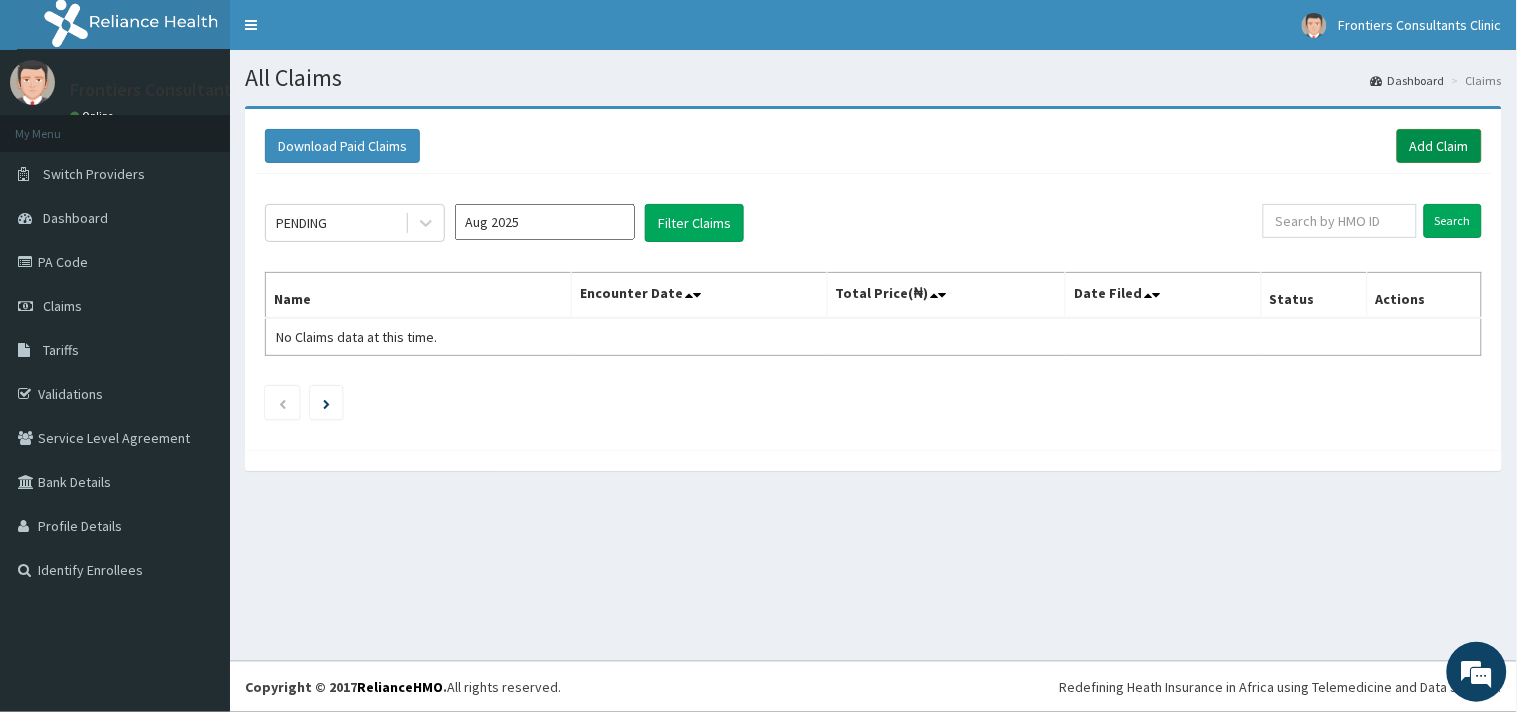 click on "Add Claim" at bounding box center (1439, 146) 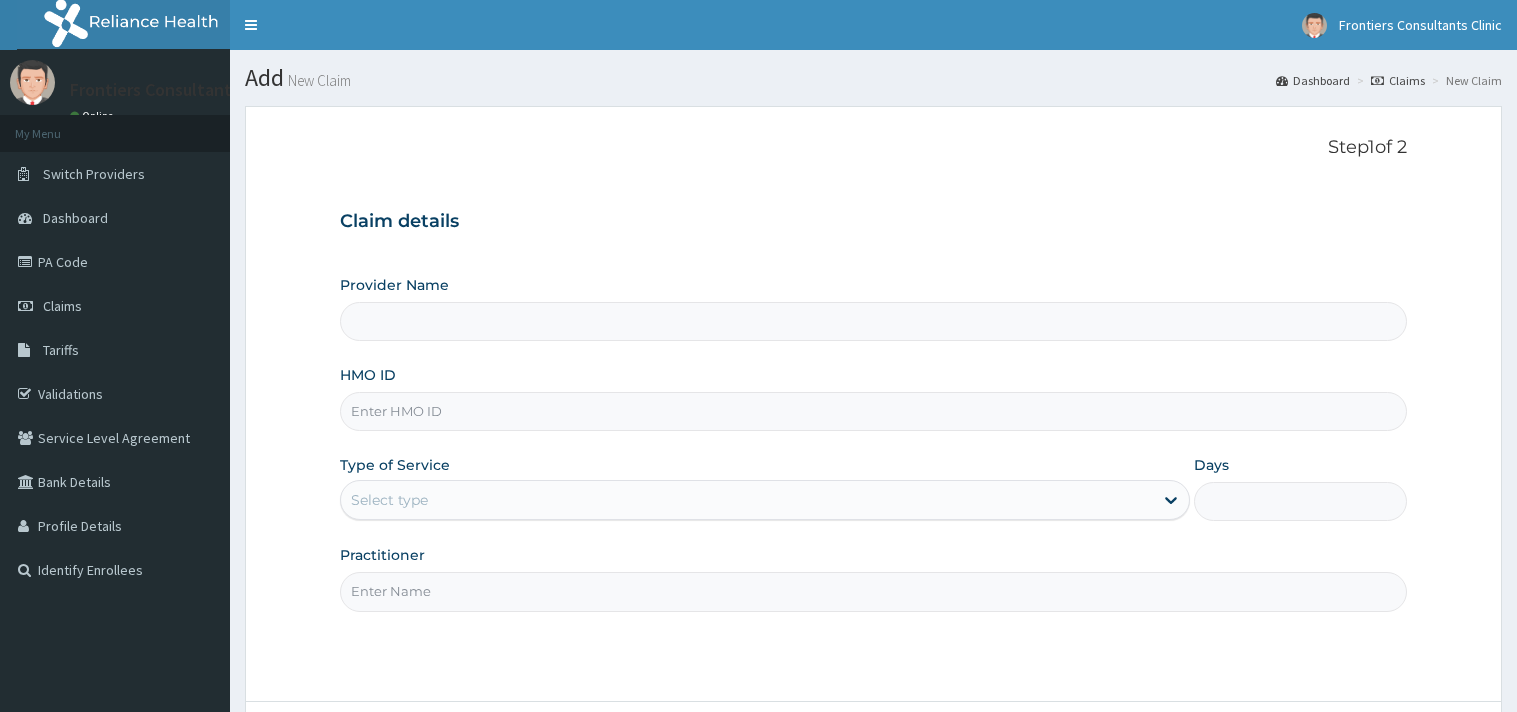 click on "Provider Name HMO ID Type of Service Select type Days Practitioner" at bounding box center [873, 443] 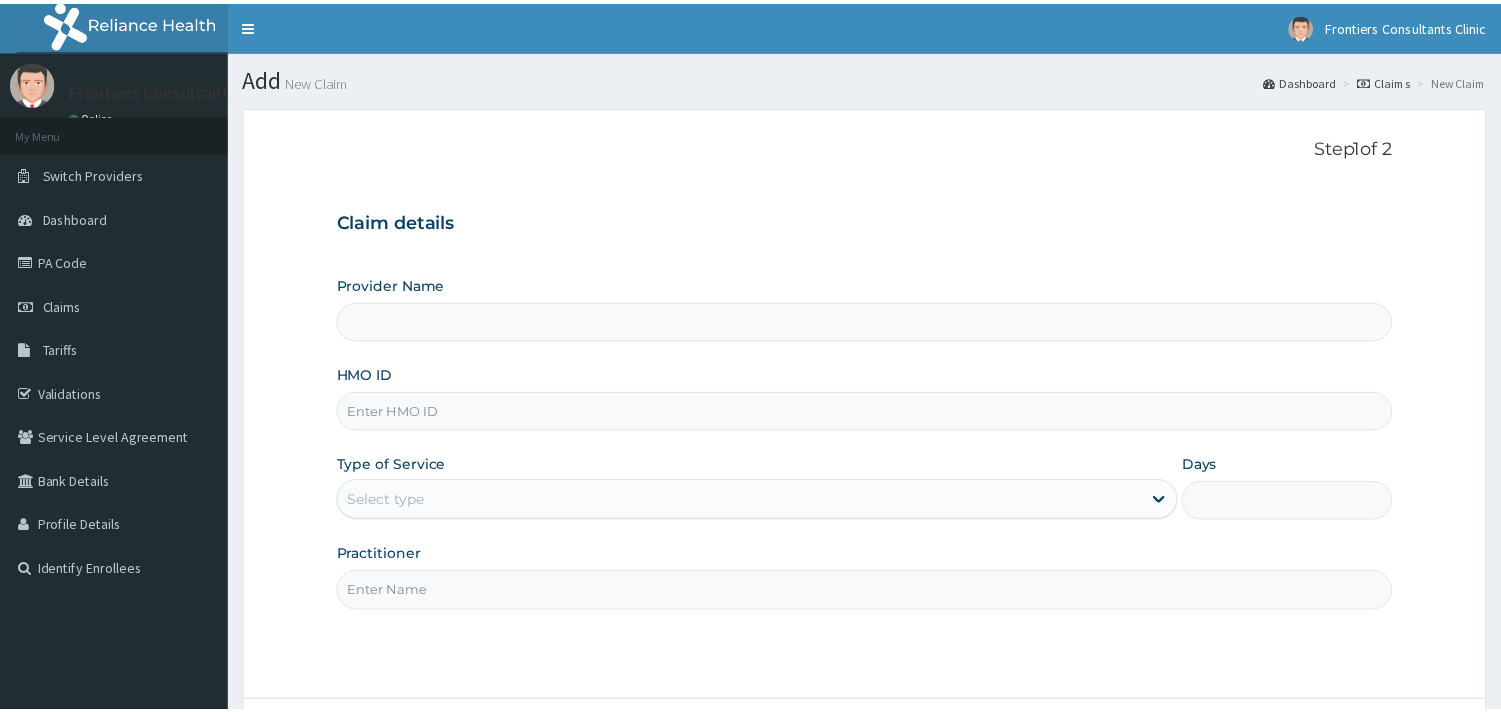 scroll, scrollTop: 0, scrollLeft: 0, axis: both 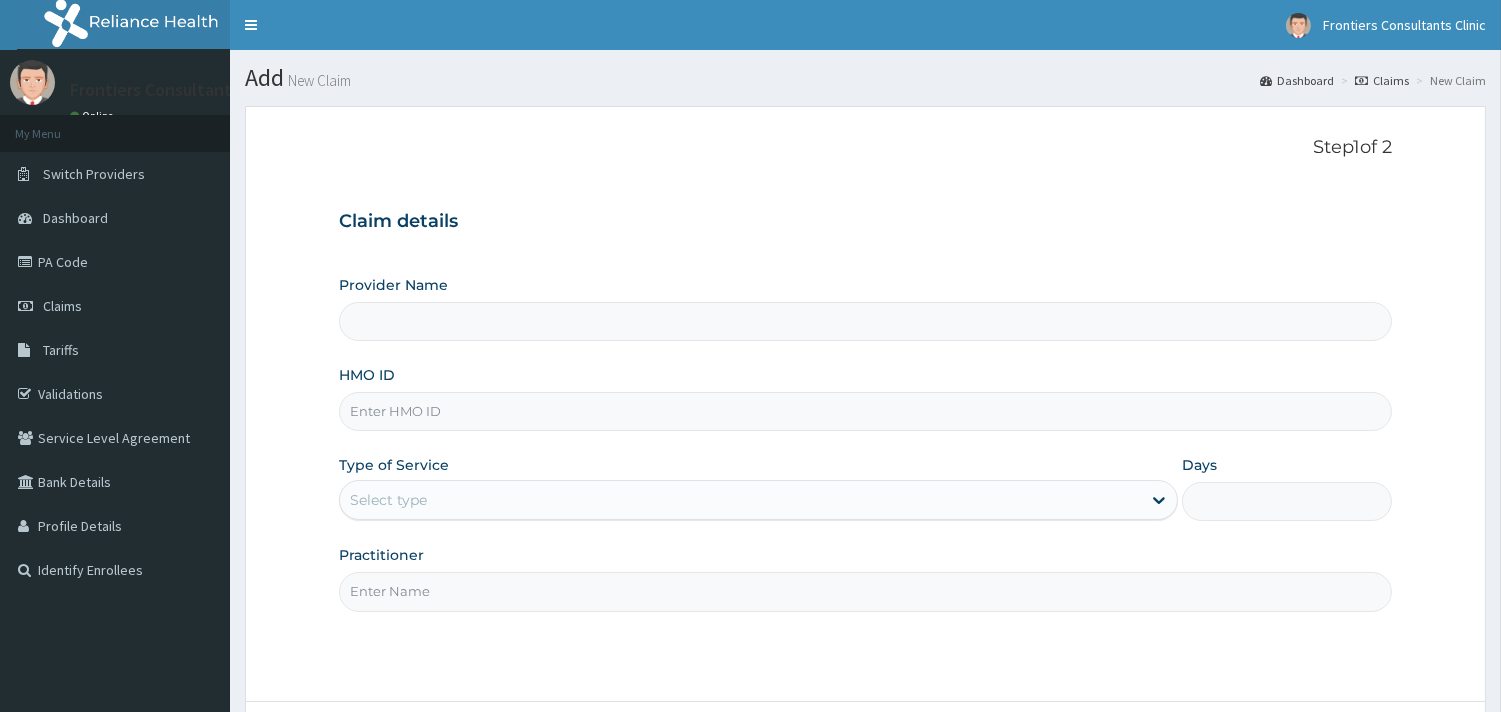 type on "Frontiers Consultants Clinic" 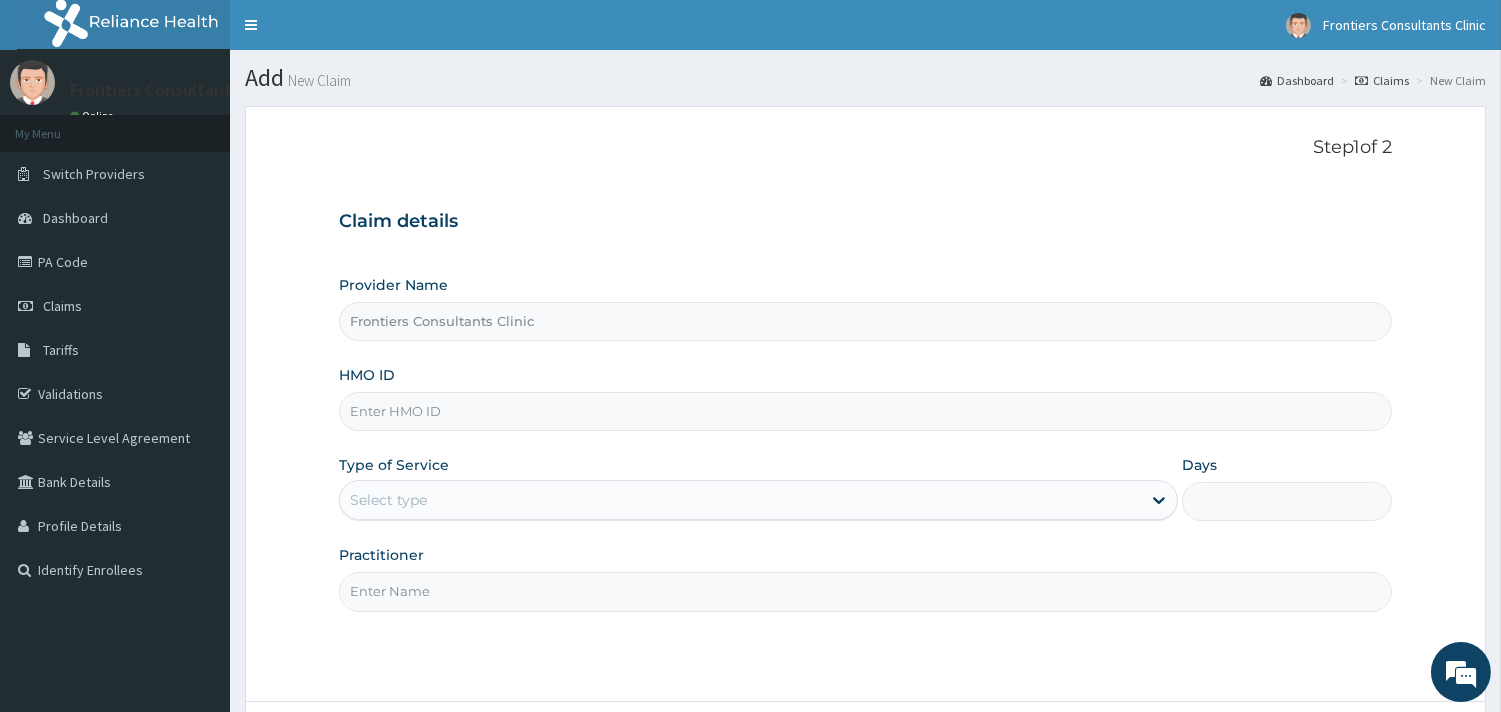 click on "HMO ID" at bounding box center (865, 411) 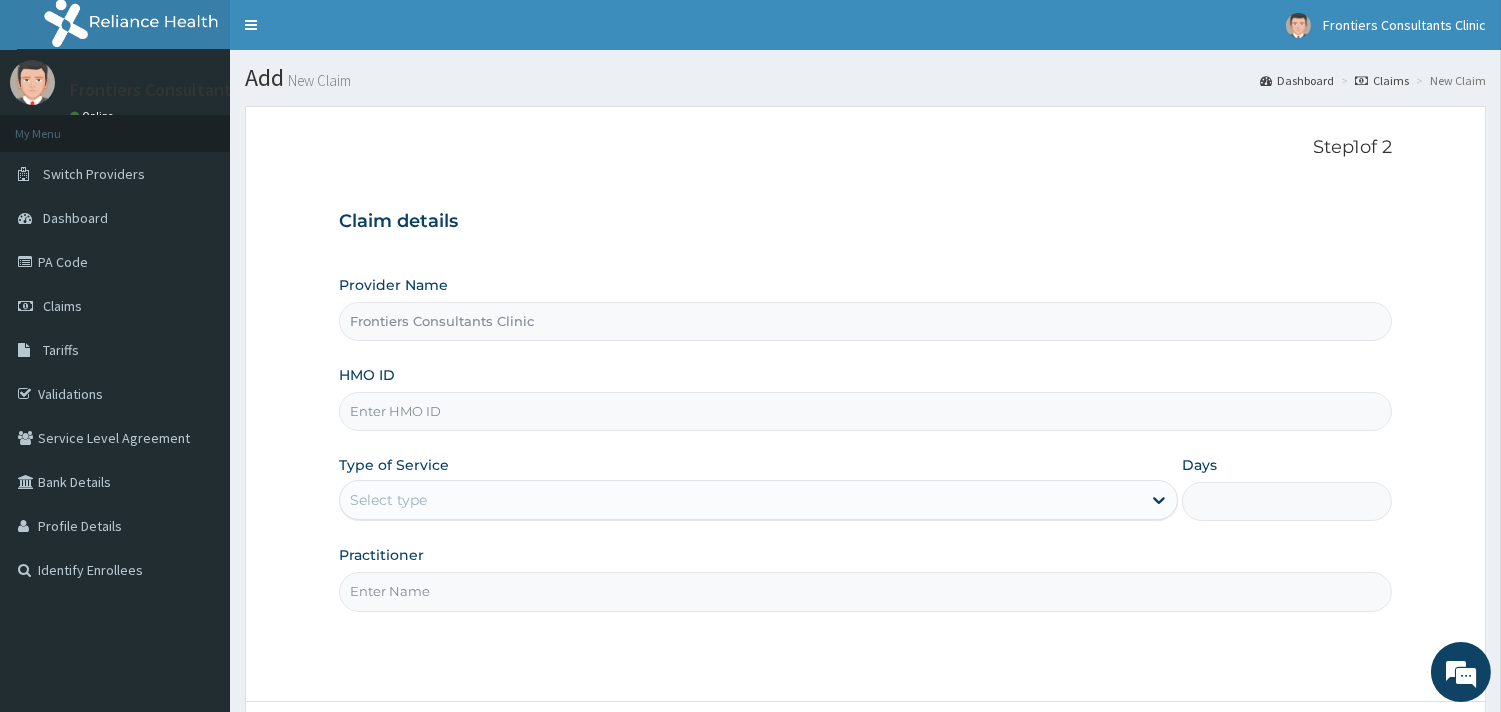 scroll, scrollTop: 0, scrollLeft: 0, axis: both 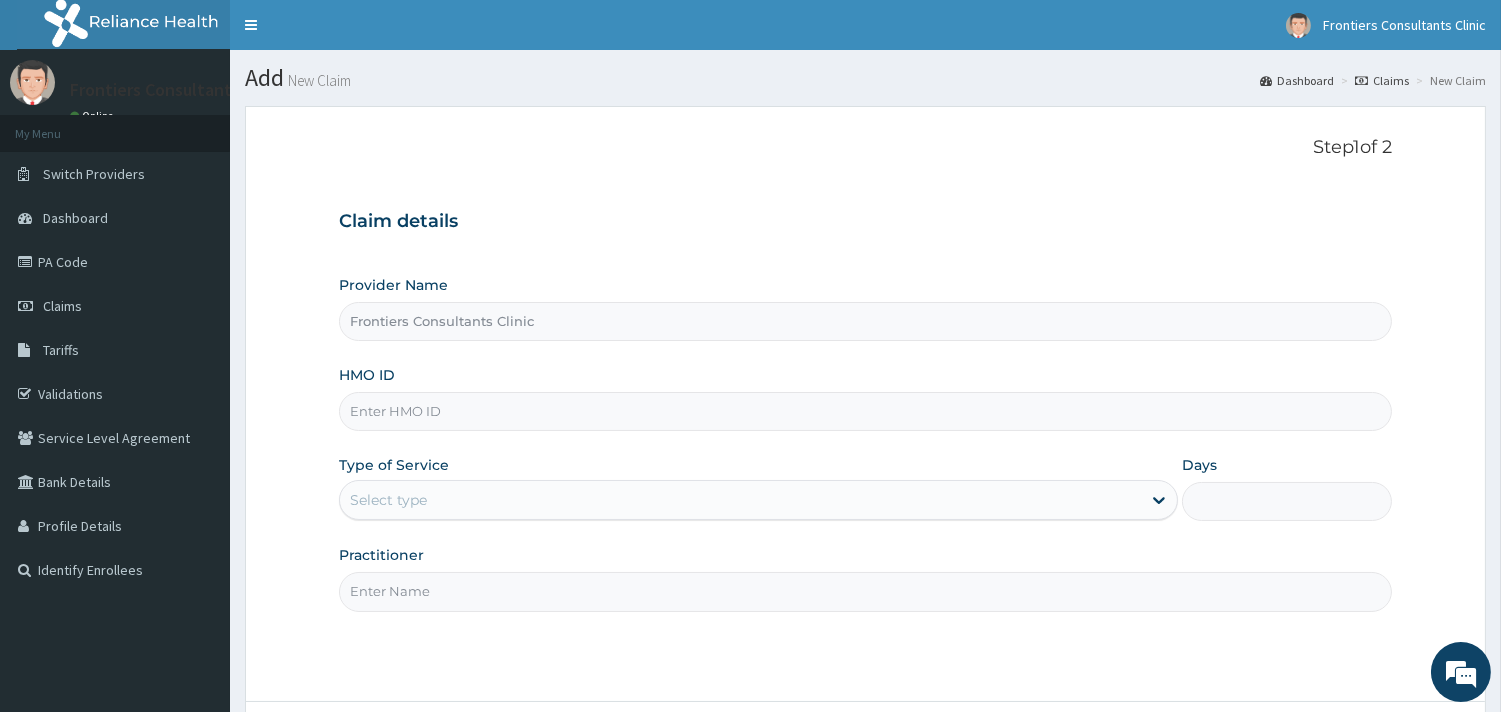 click on "HMO ID" at bounding box center (865, 411) 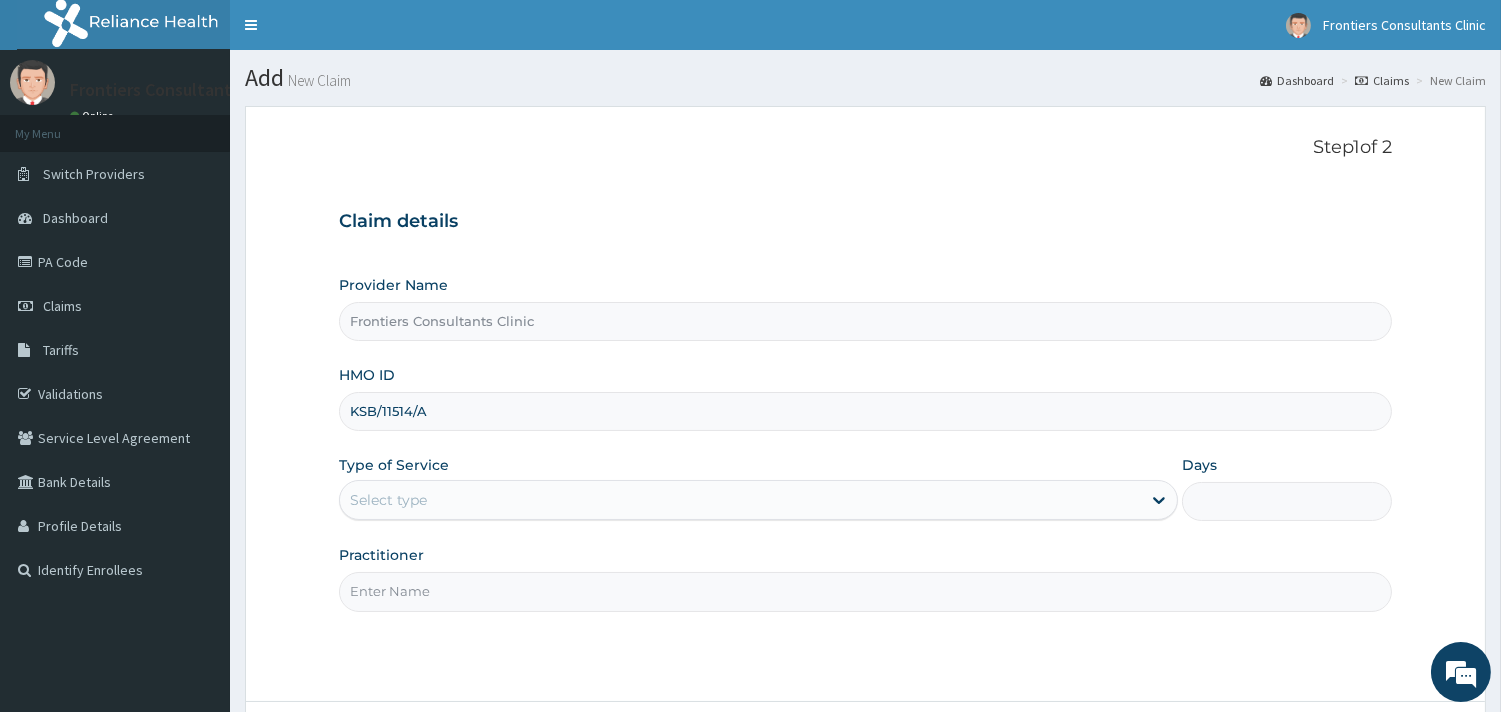 type on "KSB/11514/A" 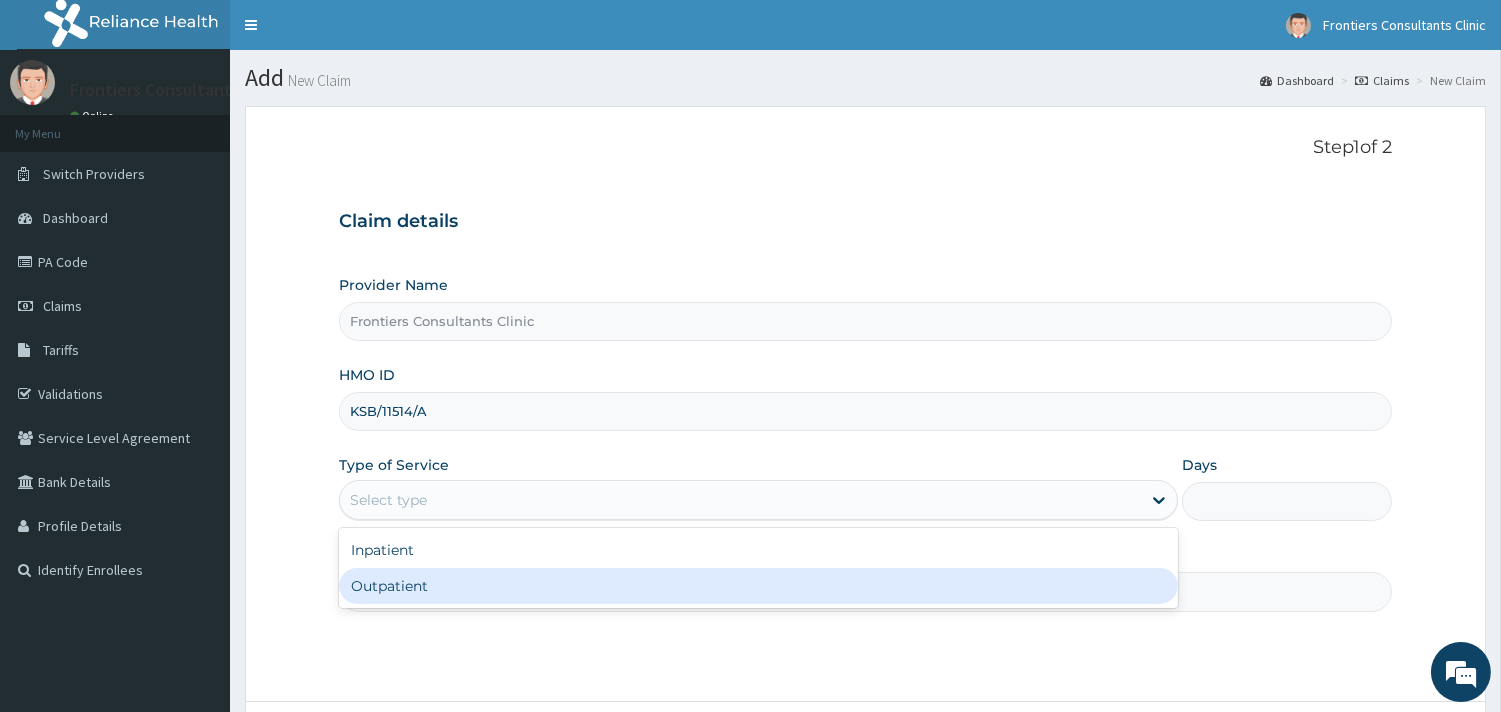 click on "Outpatient" at bounding box center (758, 586) 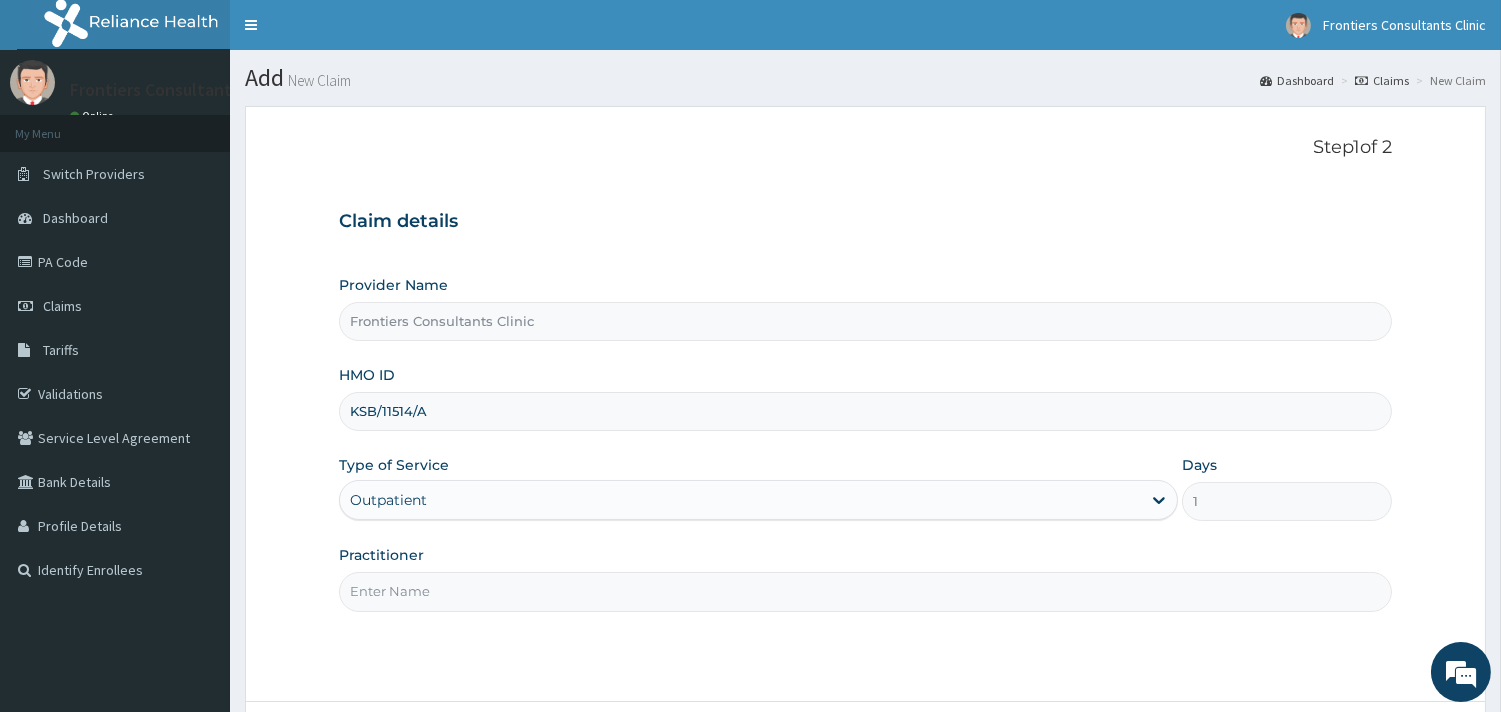 click on "Practitioner" at bounding box center [865, 591] 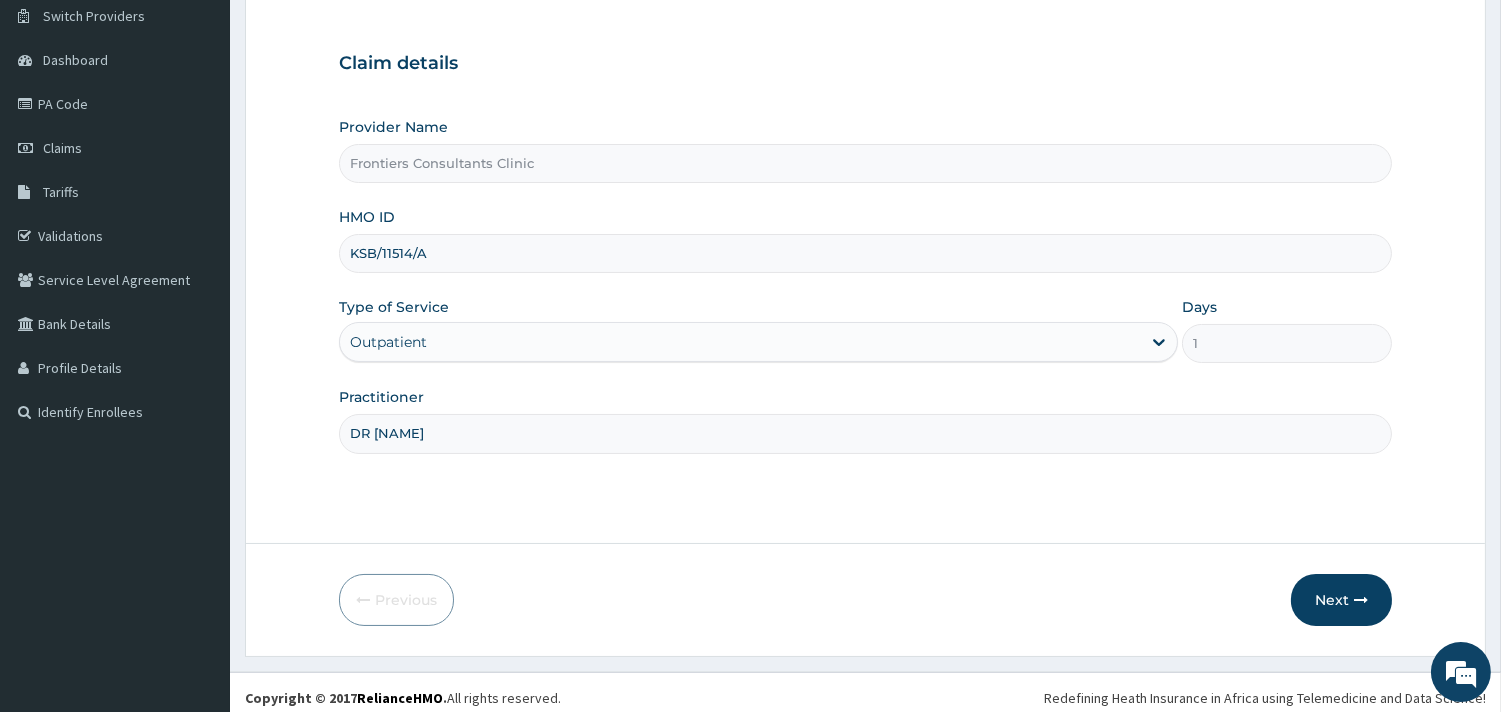 scroll, scrollTop: 170, scrollLeft: 0, axis: vertical 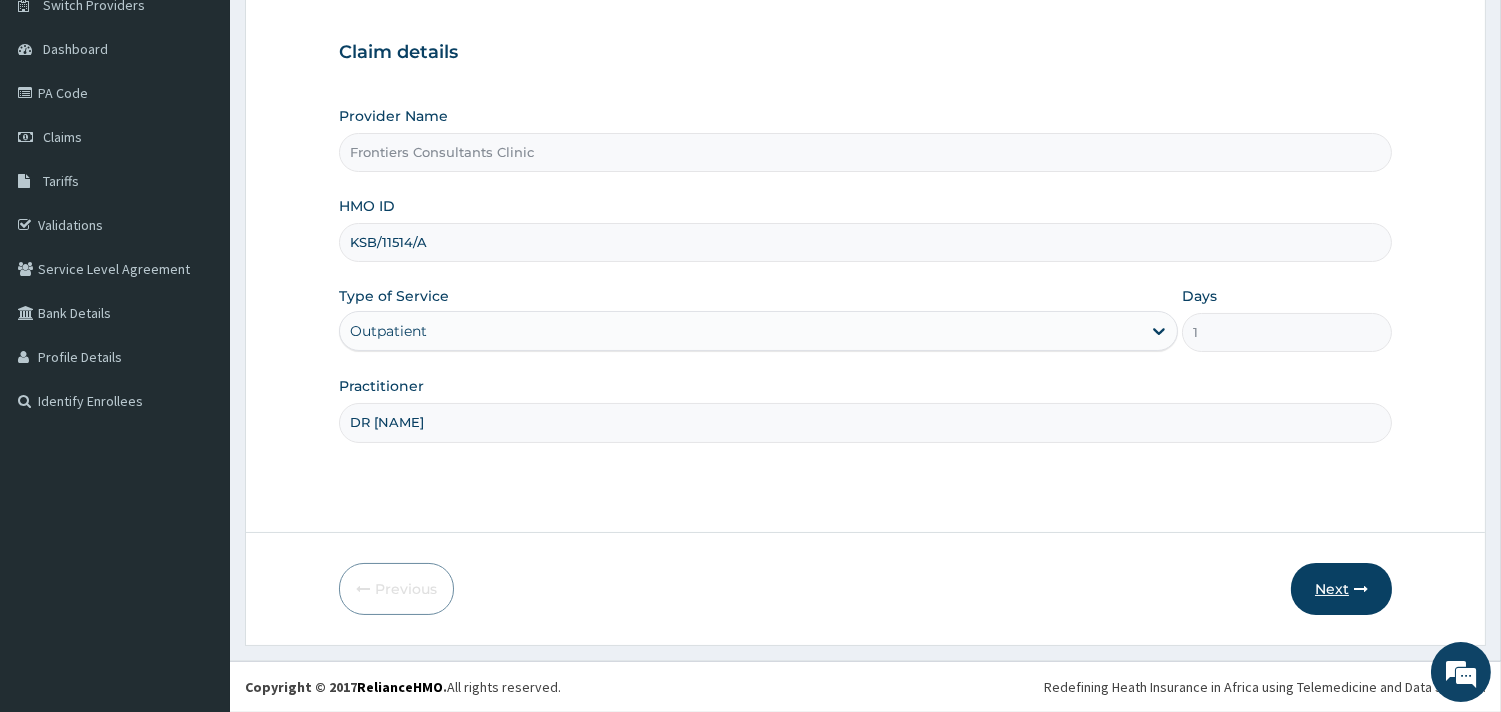 type on "DR ALIYU" 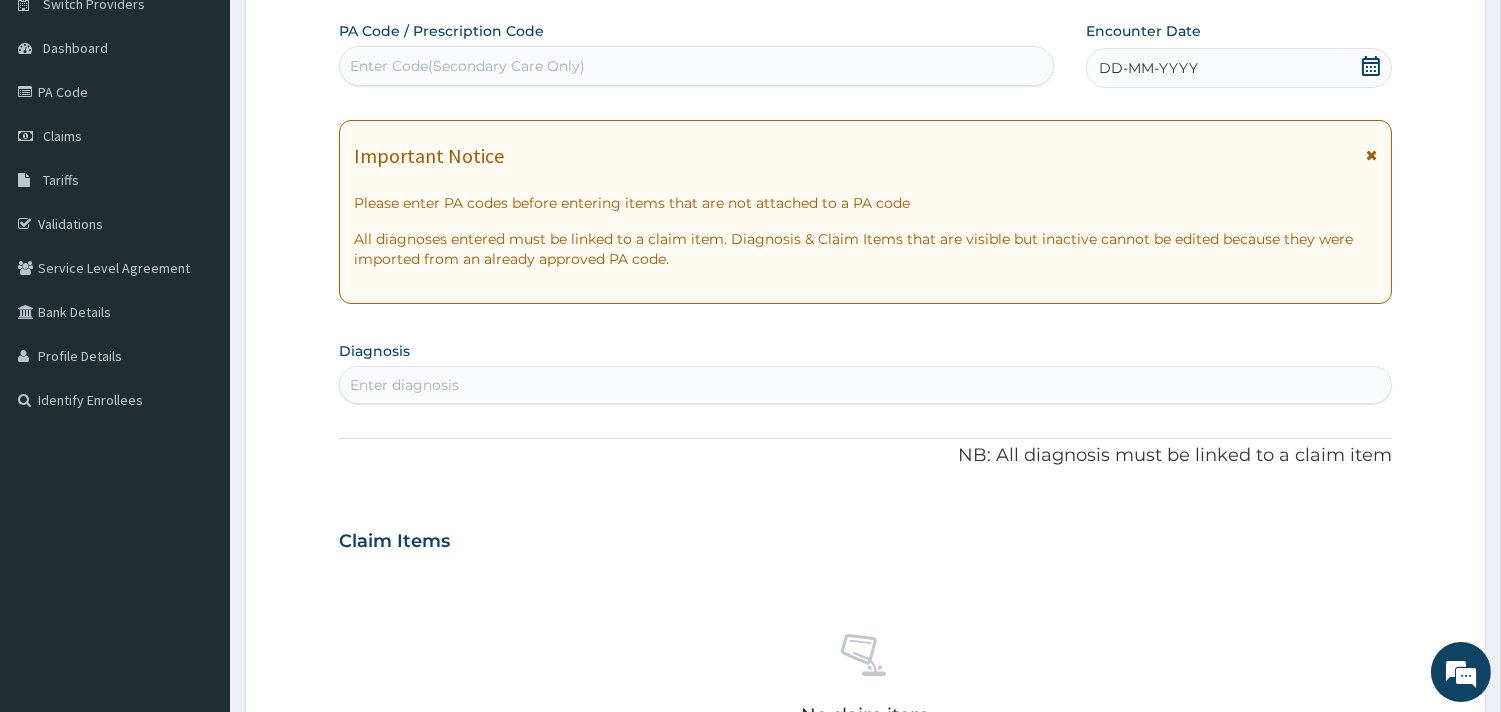 click on "Important Notice Please enter PA codes before entering items that are not attached to a PA code   All diagnoses entered must be linked to a claim item. Diagnosis & Claim Items that are visible but inactive cannot be edited because they were imported from an already approved PA code." at bounding box center (865, 212) 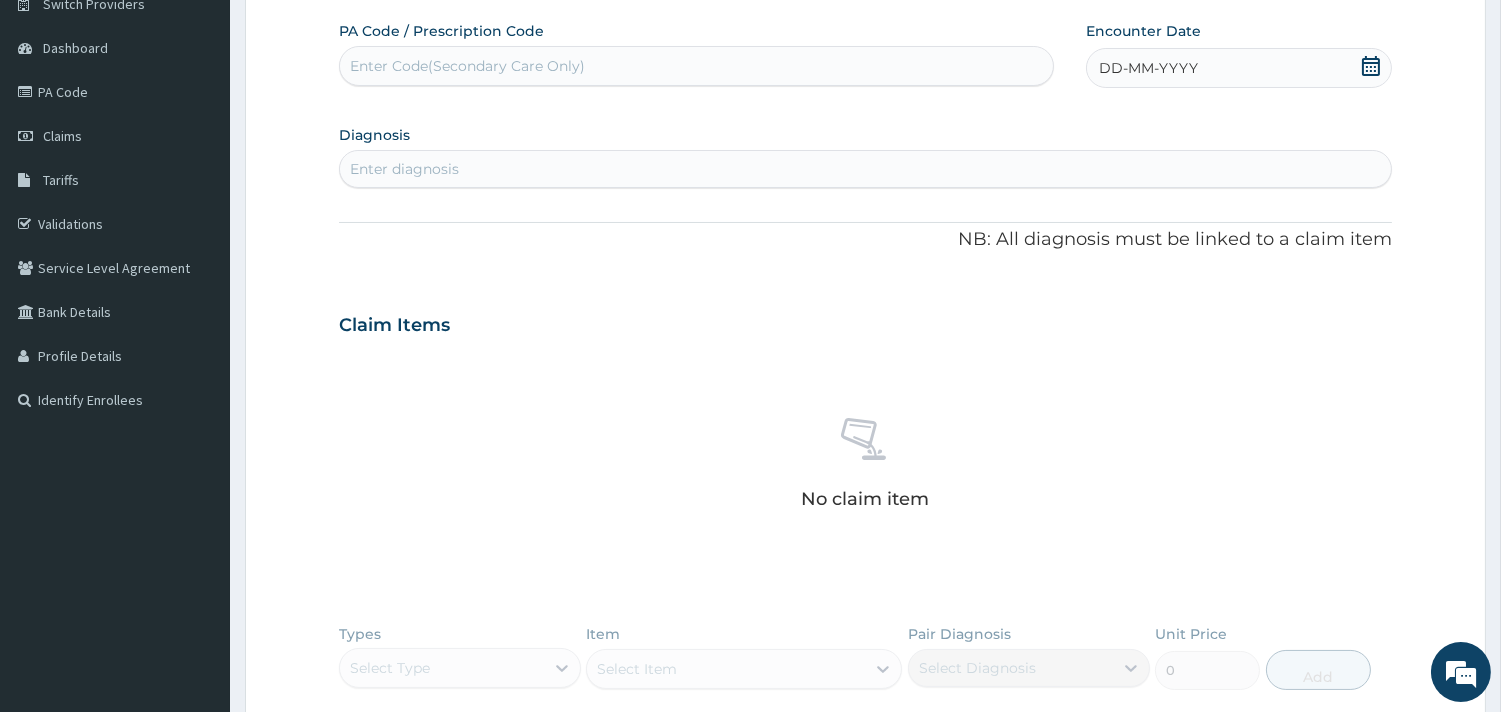 click on "Enter Code(Secondary Care Only)" at bounding box center [696, 66] 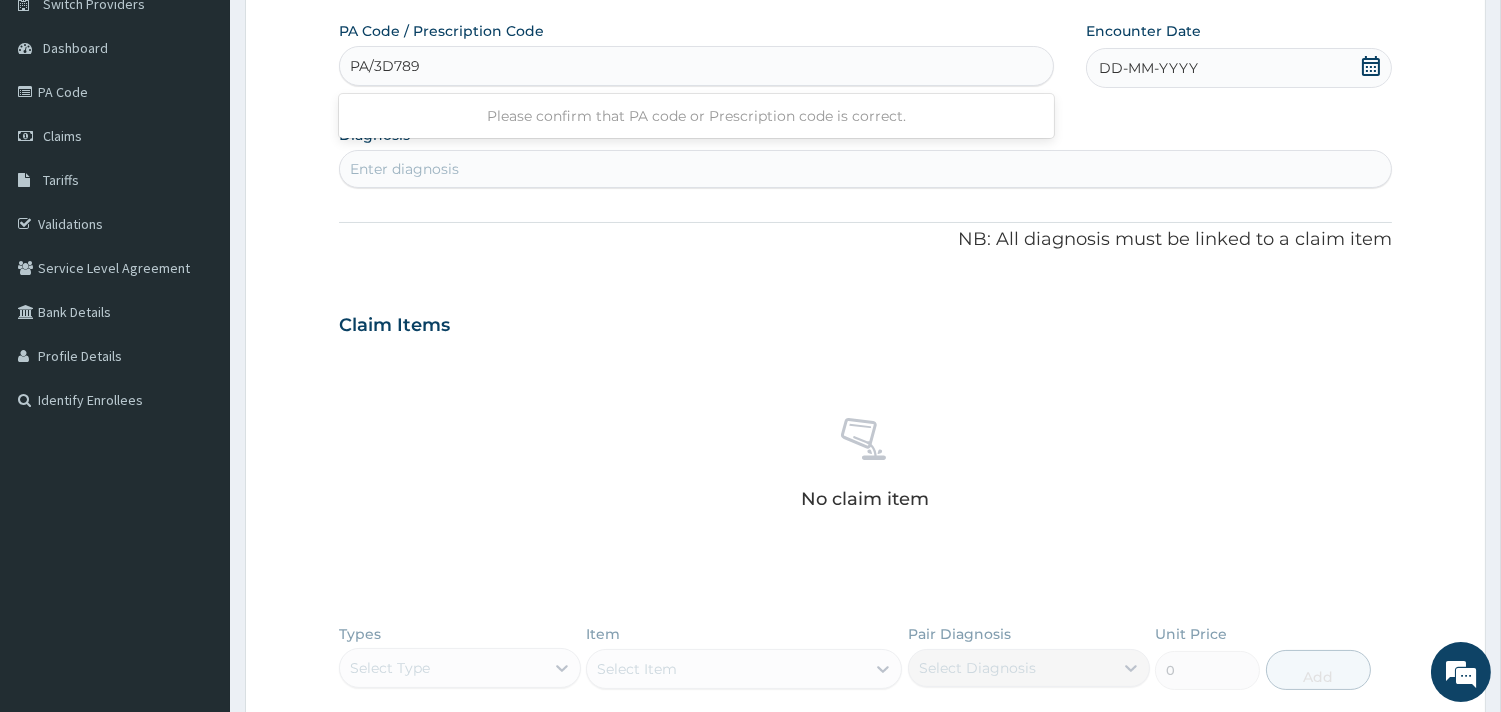 type on "PA/3D789A" 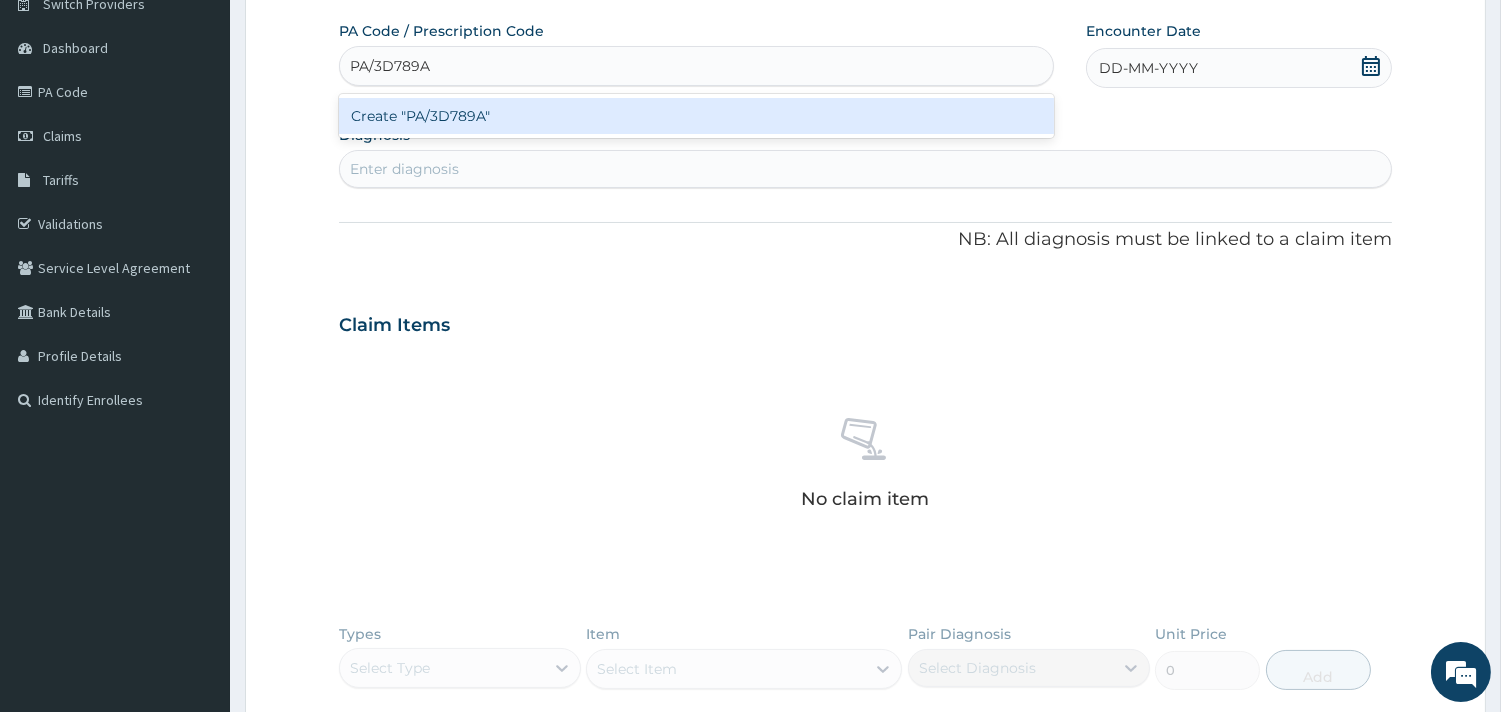 click on "Create "PA/3D789A"" at bounding box center [696, 116] 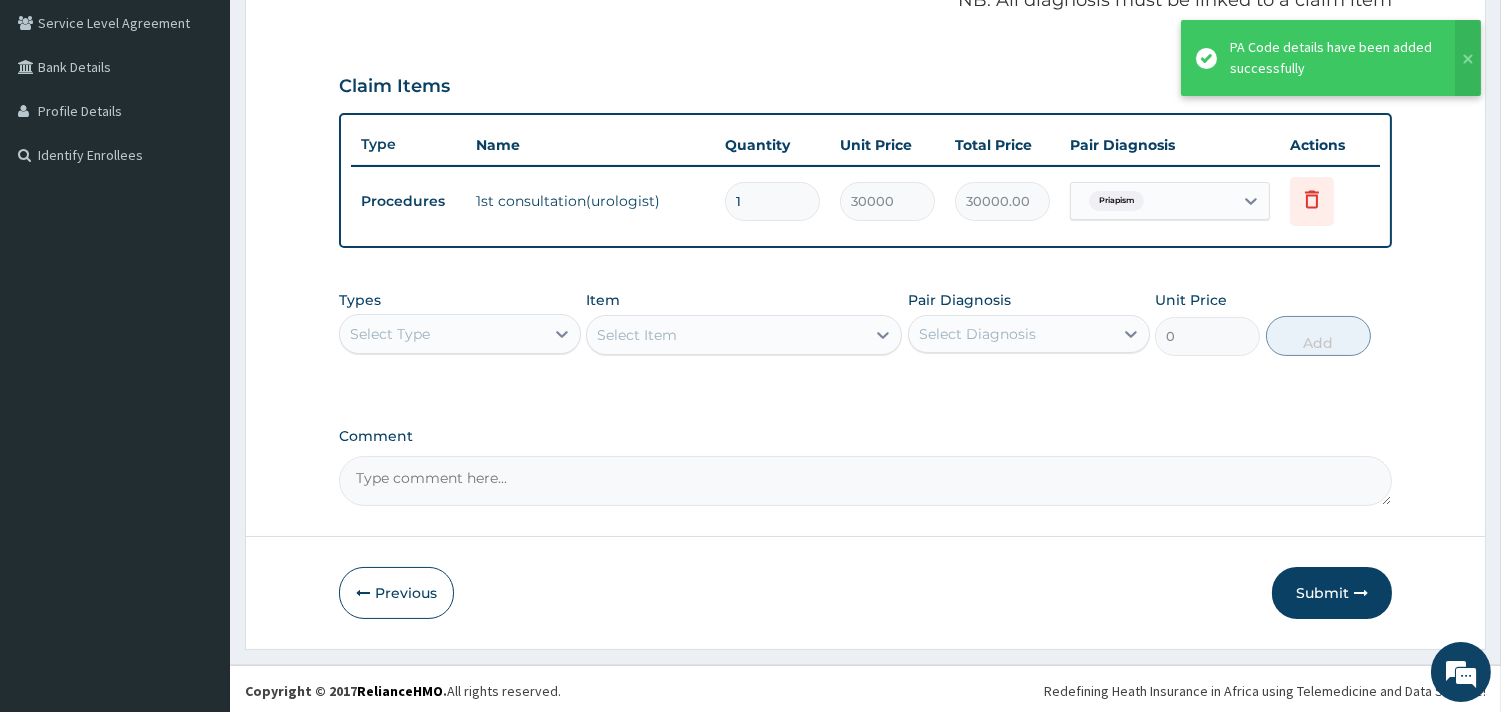 scroll, scrollTop: 416, scrollLeft: 0, axis: vertical 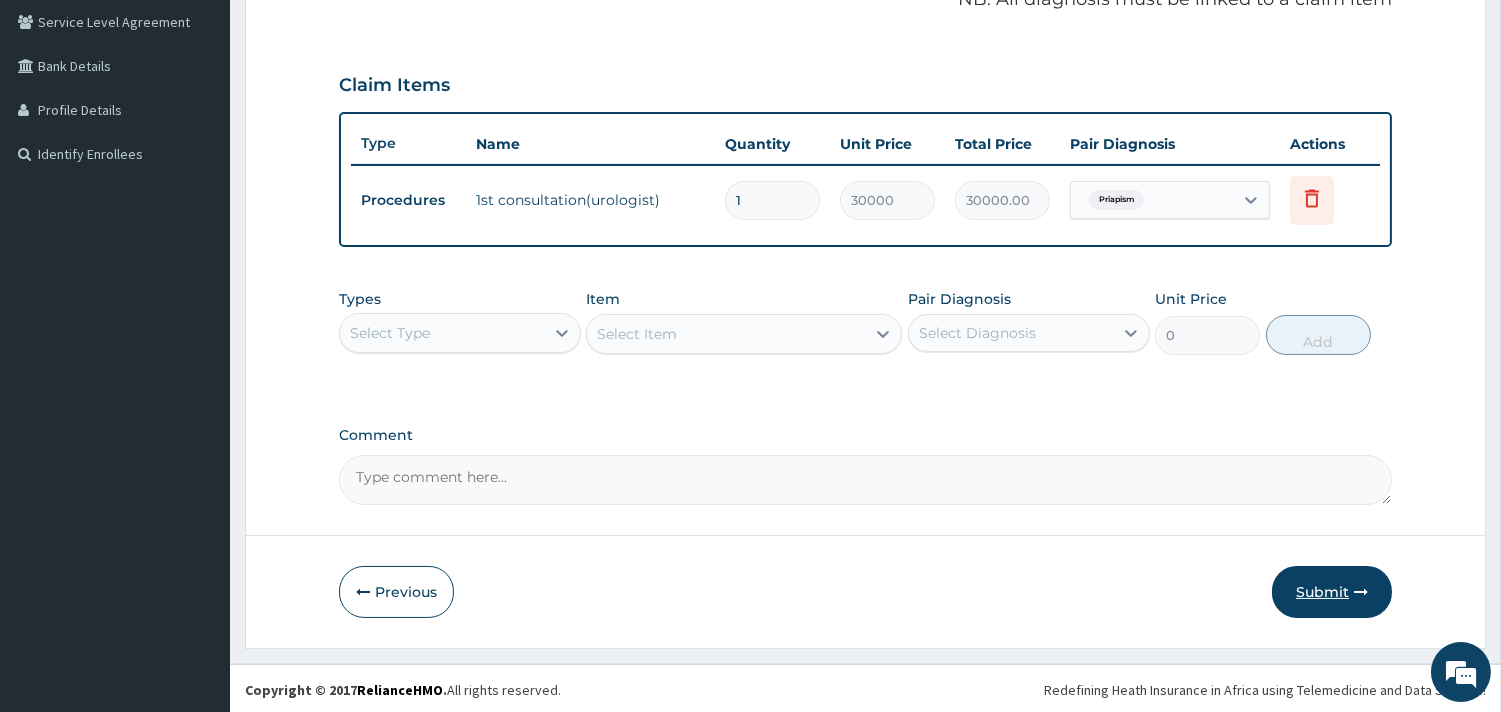 click on "Submit" at bounding box center [1332, 592] 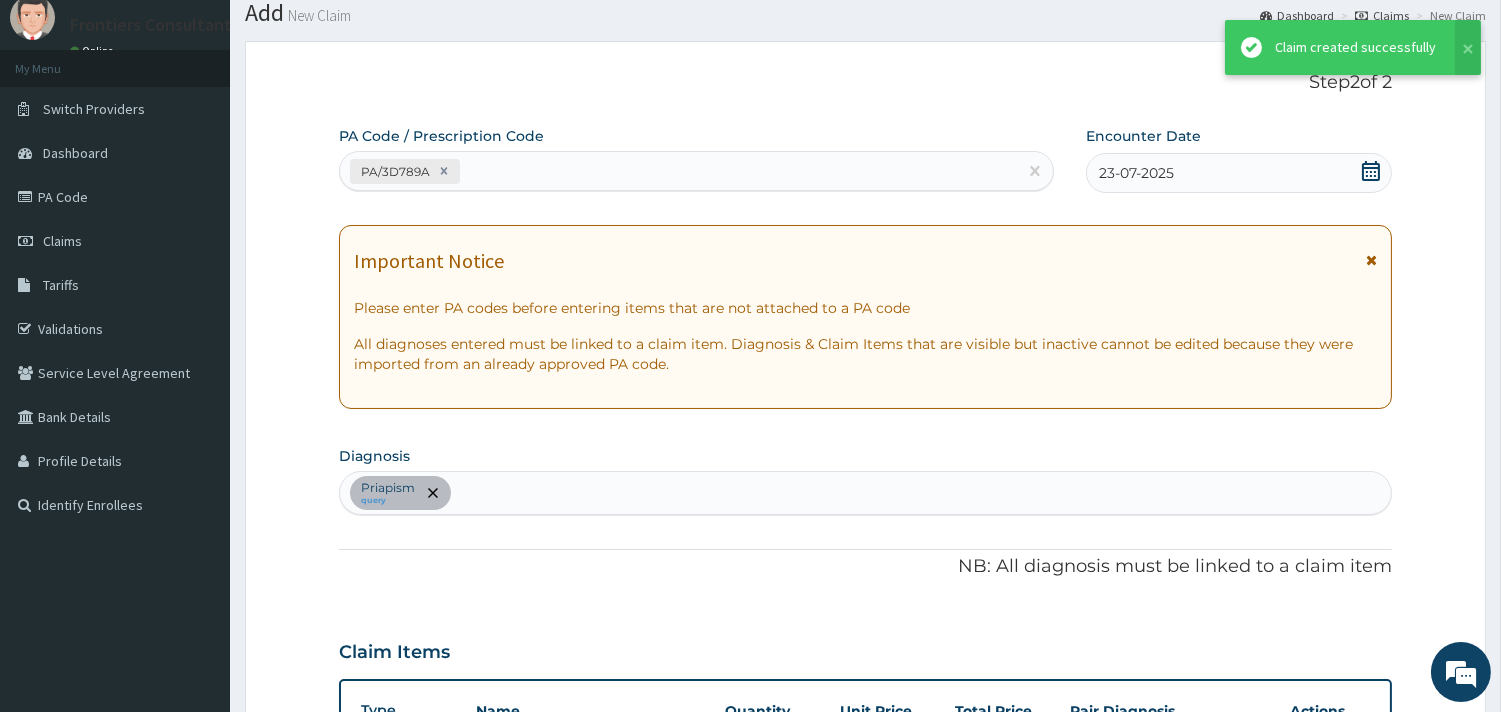 scroll, scrollTop: 416, scrollLeft: 0, axis: vertical 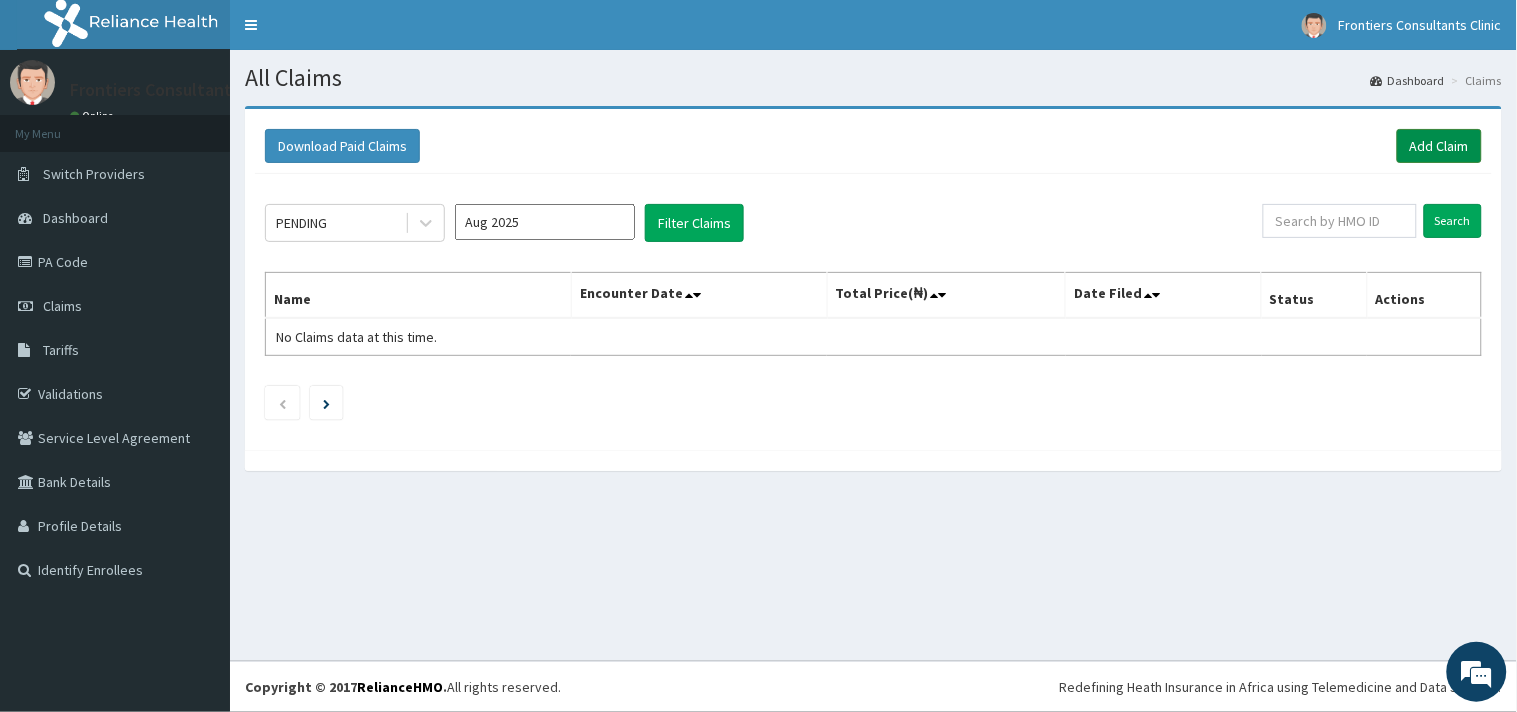 click on "Add Claim" at bounding box center [1439, 146] 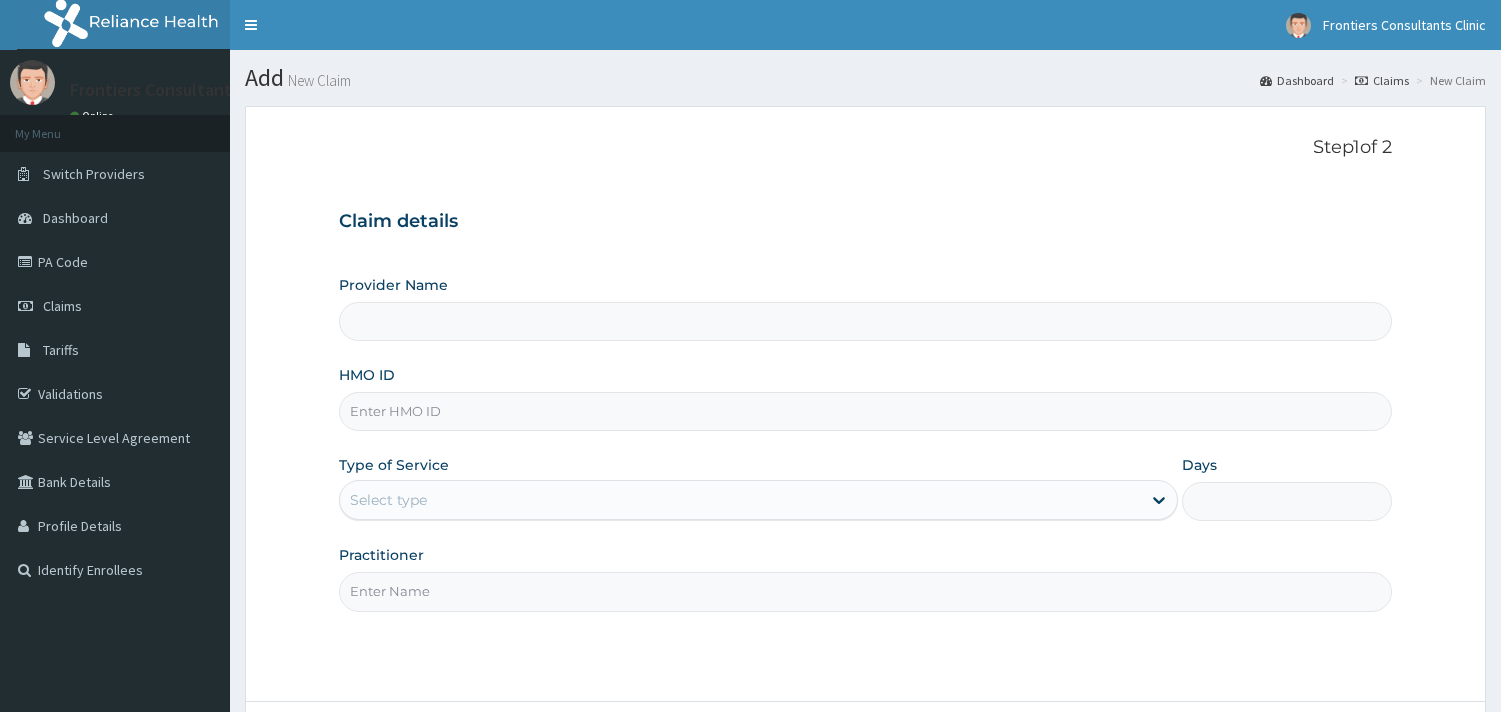 scroll, scrollTop: 0, scrollLeft: 0, axis: both 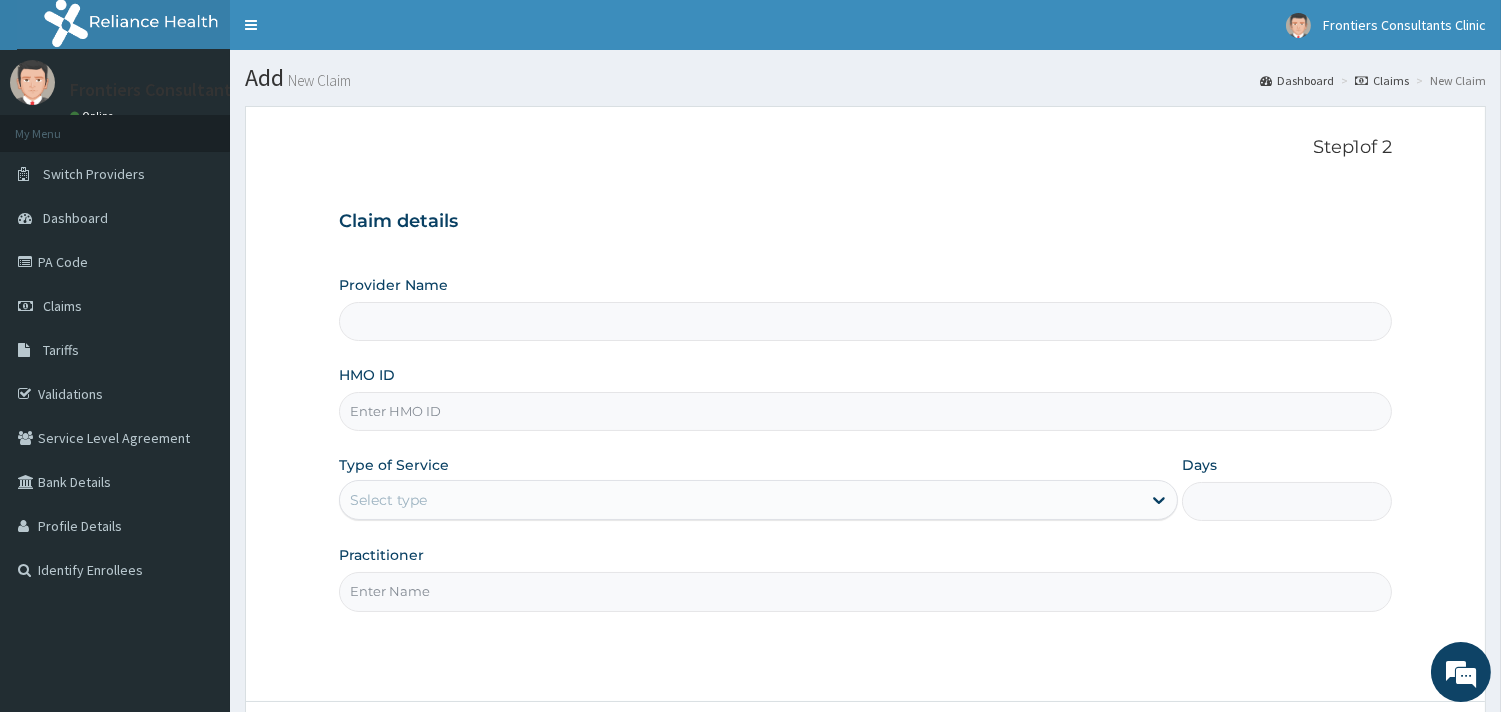 click on "Provider Name" at bounding box center (865, 321) 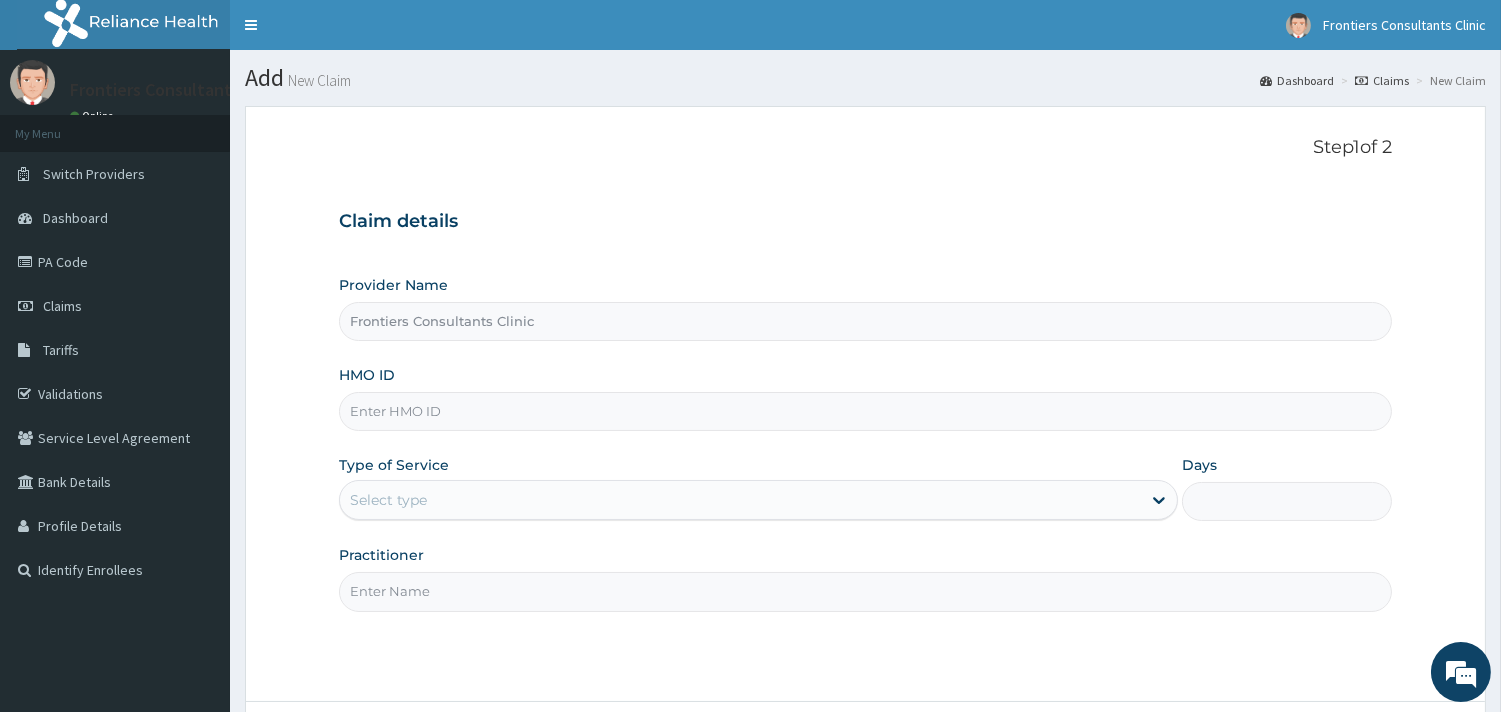 scroll, scrollTop: 0, scrollLeft: 0, axis: both 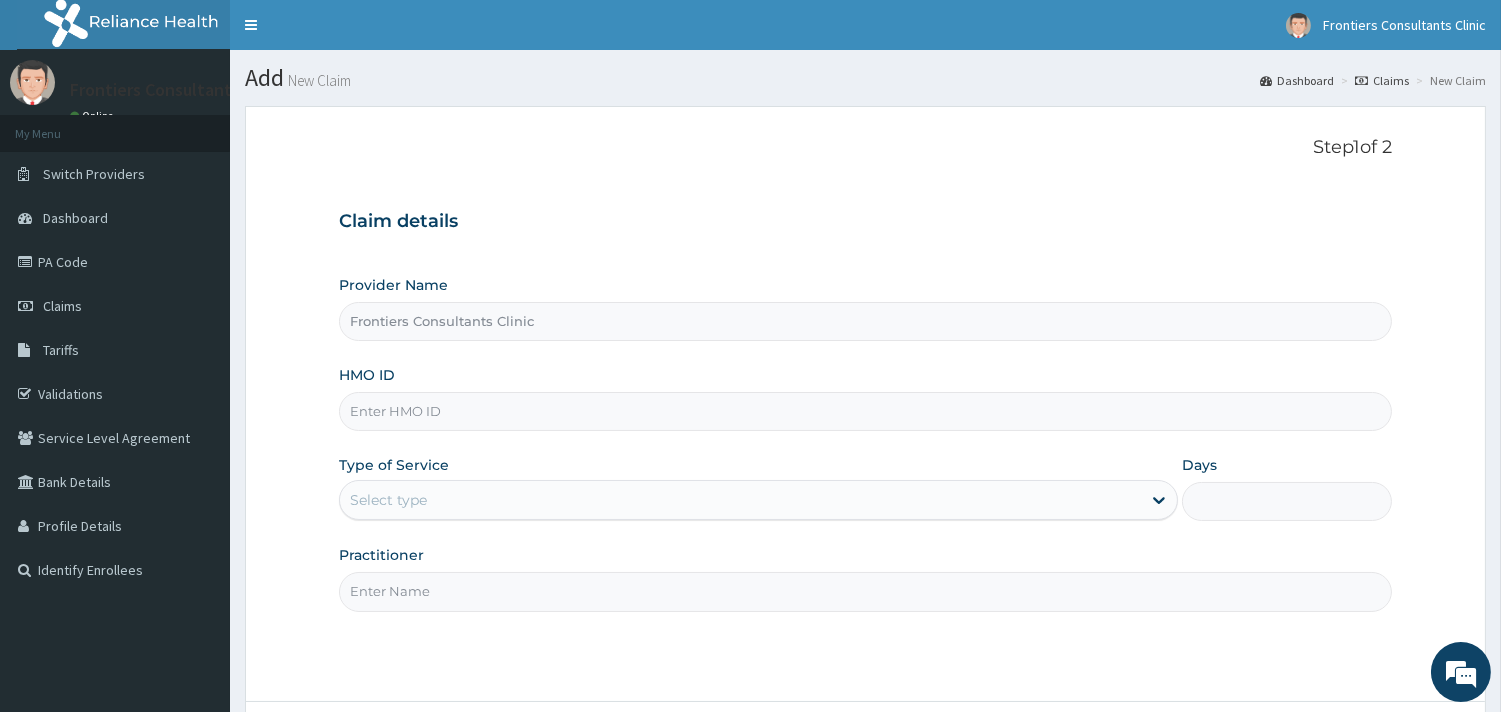 click on "HMO ID" at bounding box center [865, 411] 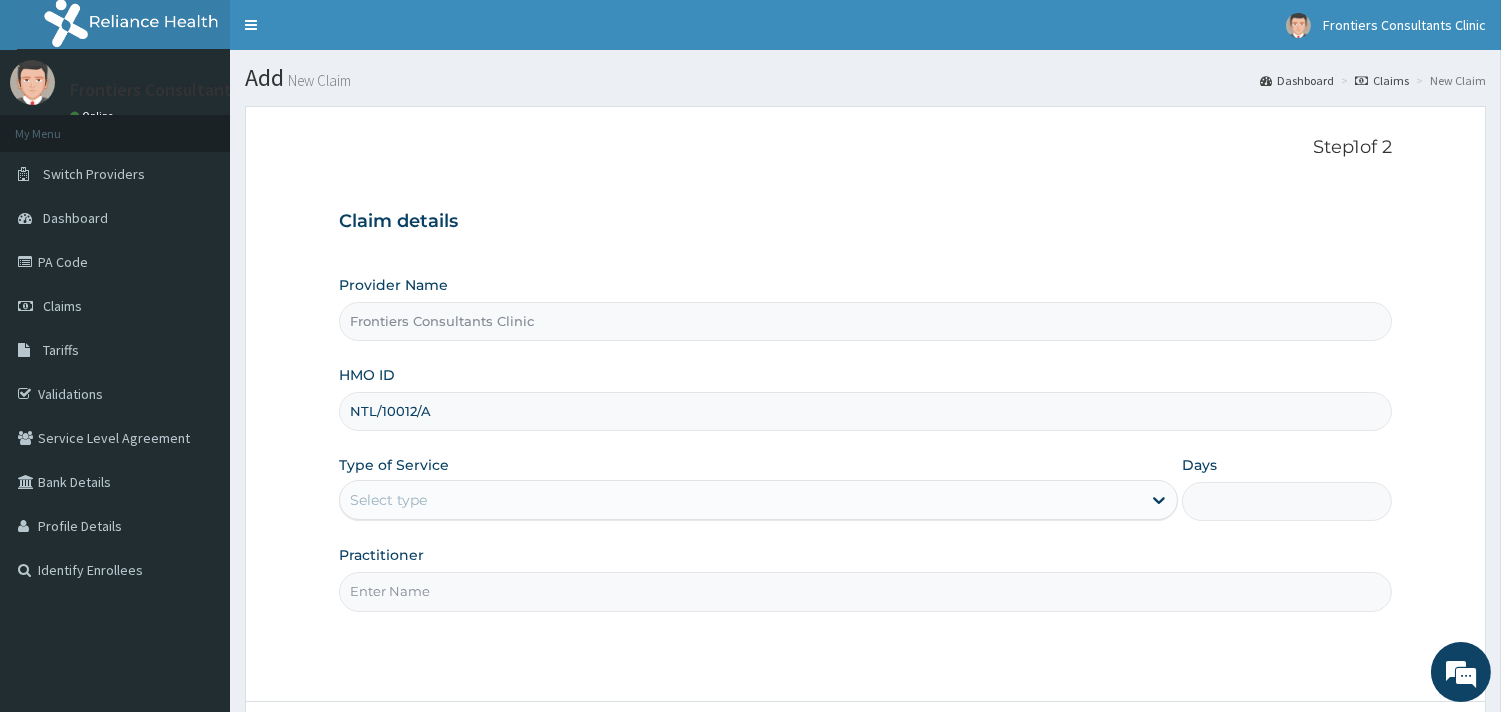 type on "NTL/10012/A" 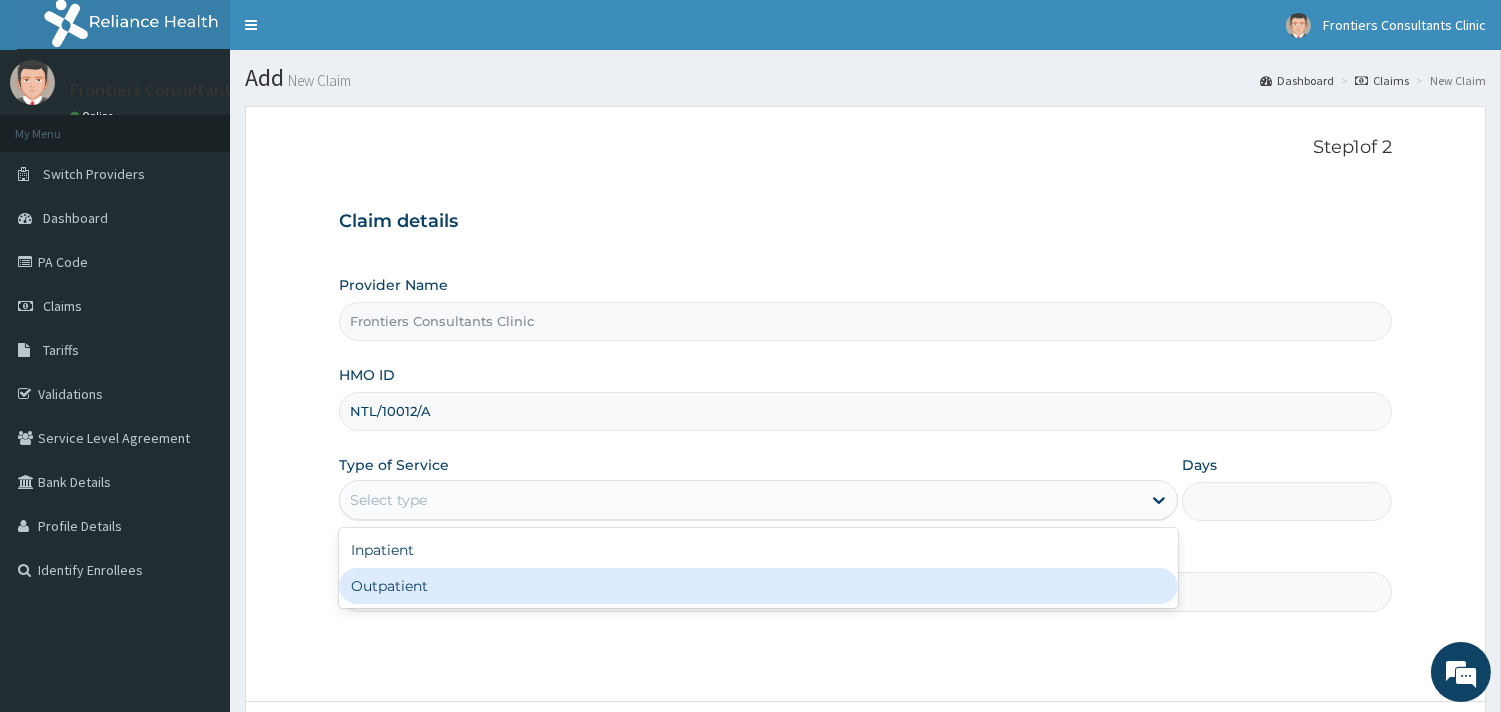 click on "Outpatient" at bounding box center (758, 586) 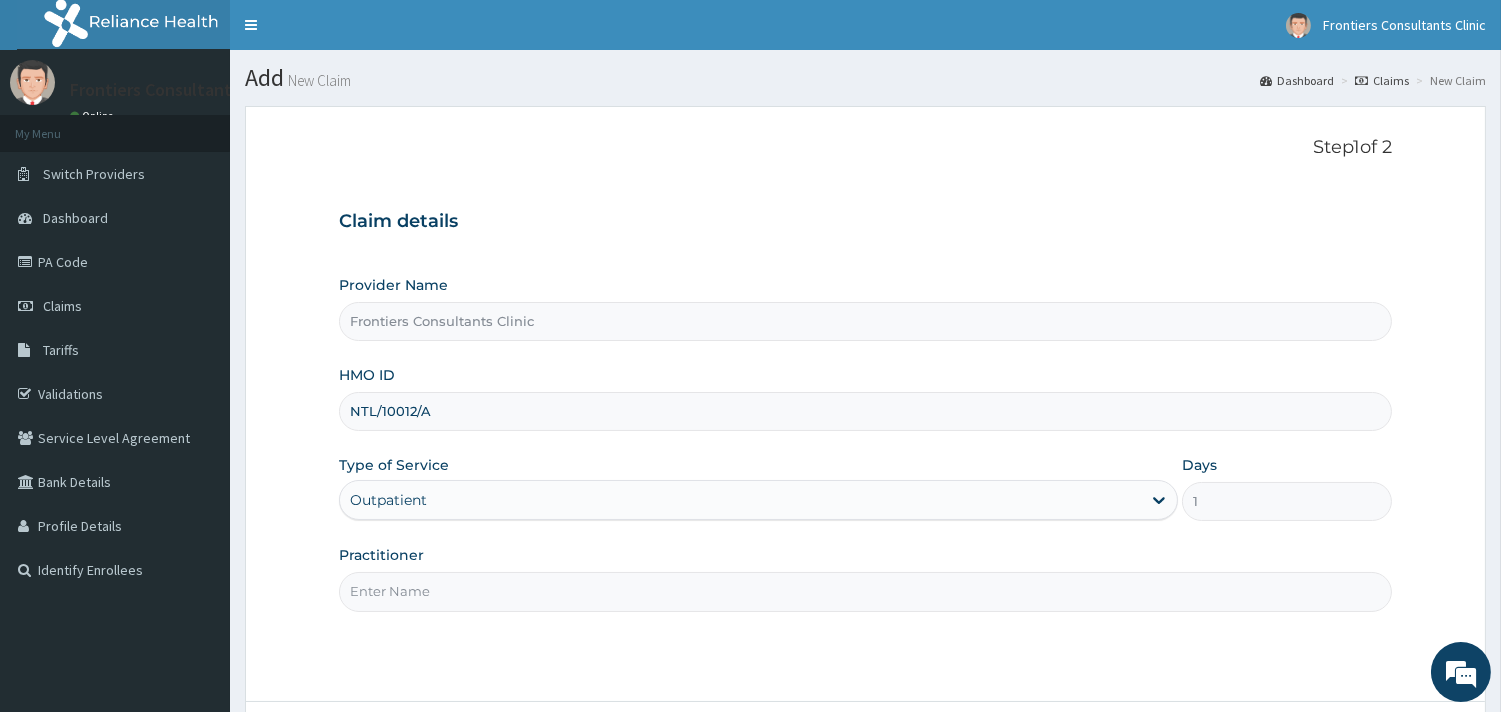 click on "Practitioner" at bounding box center (865, 591) 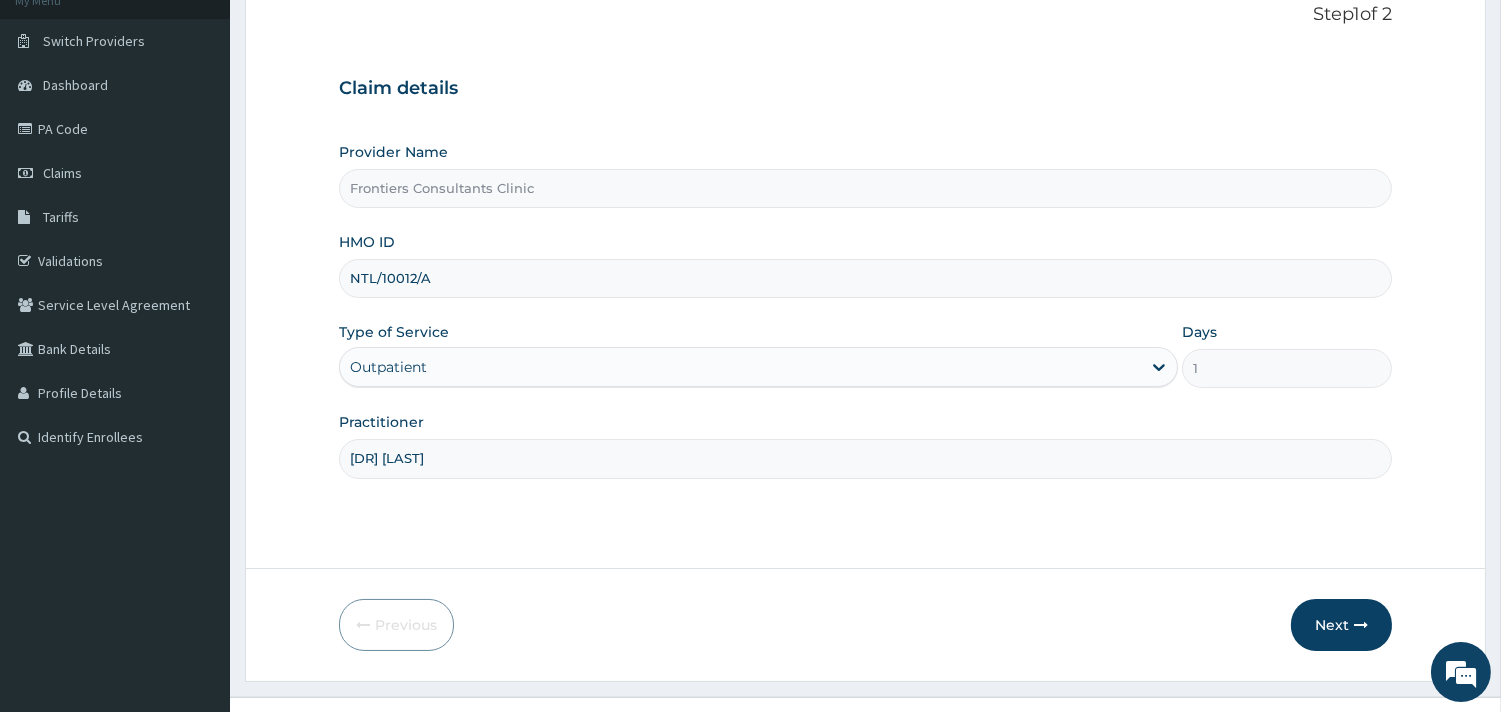 scroll, scrollTop: 170, scrollLeft: 0, axis: vertical 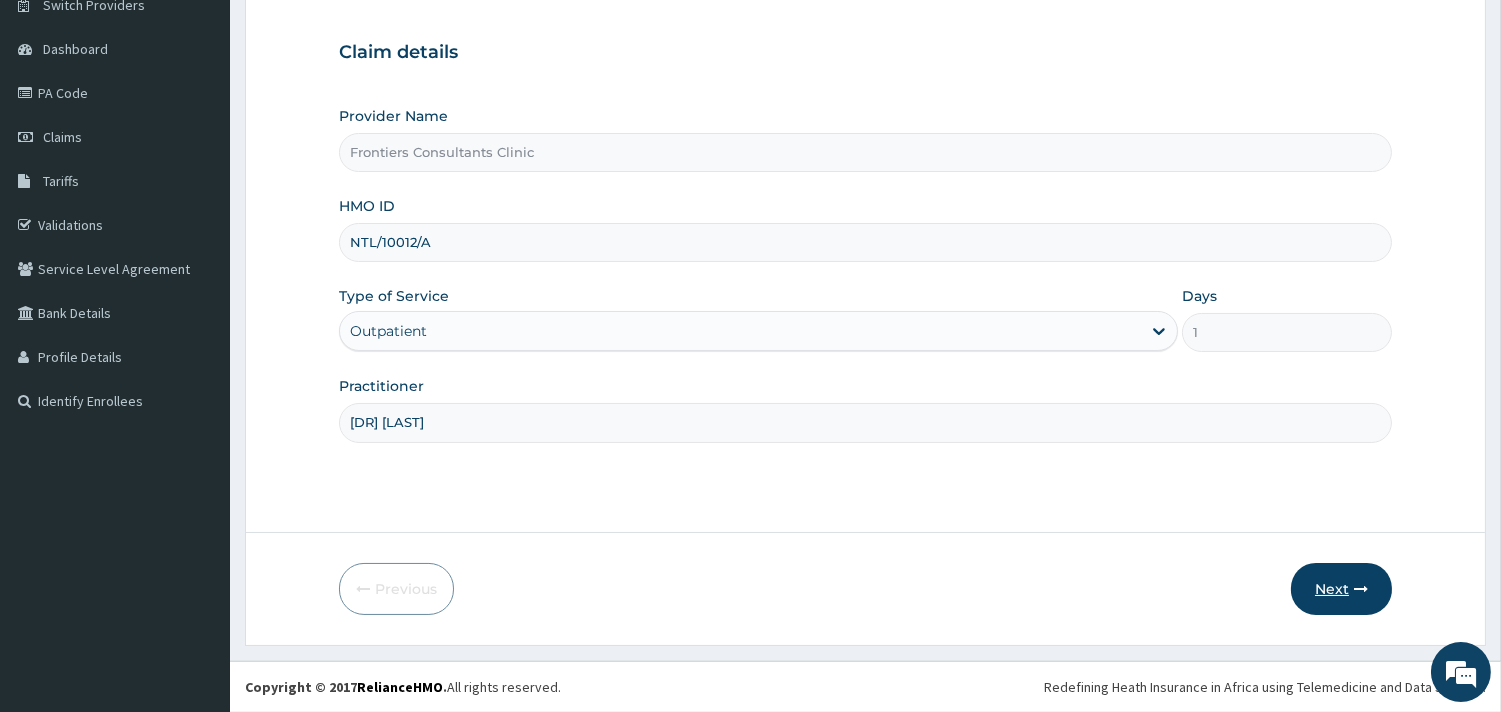 type on "[DR] [LAST]" 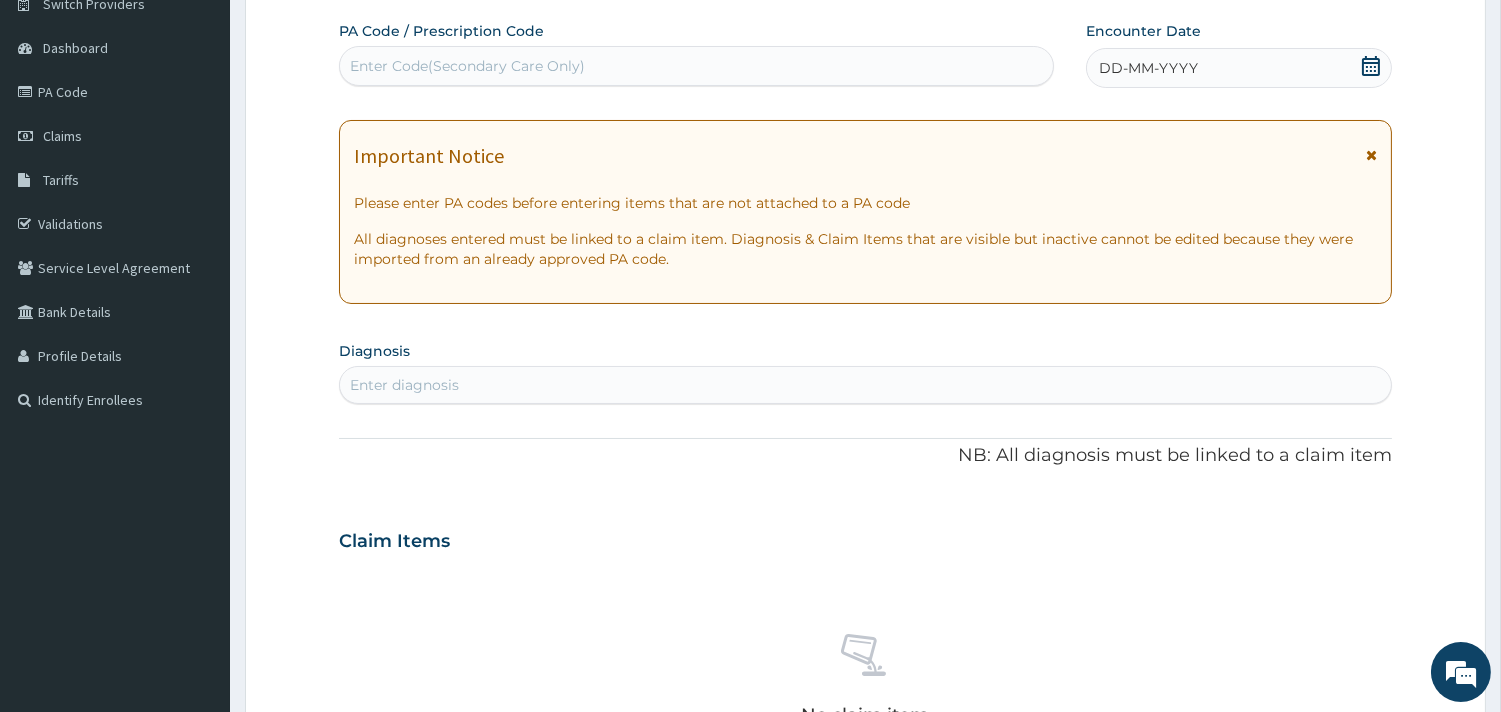 click on "Important Notice" at bounding box center (865, 161) 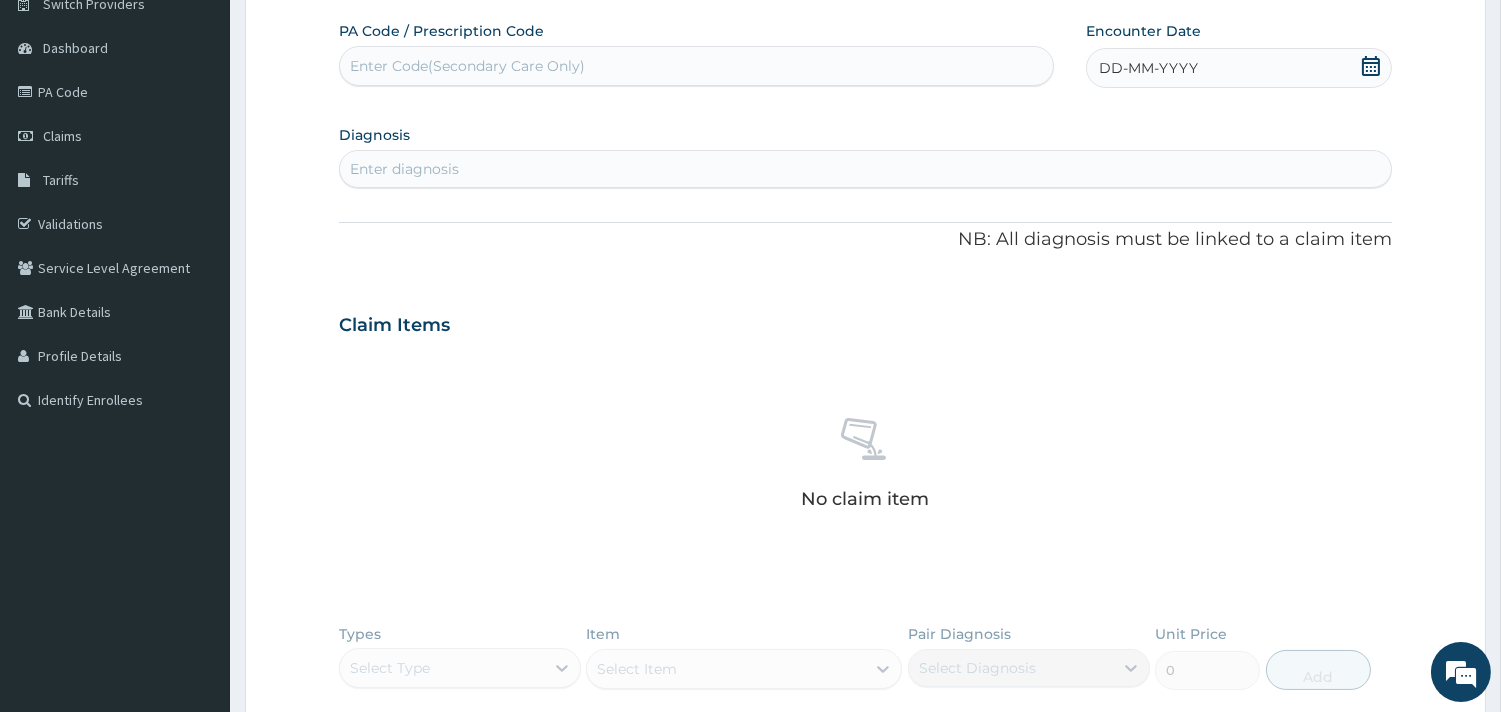 click on "Enter Code(Secondary Care Only)" at bounding box center [696, 66] 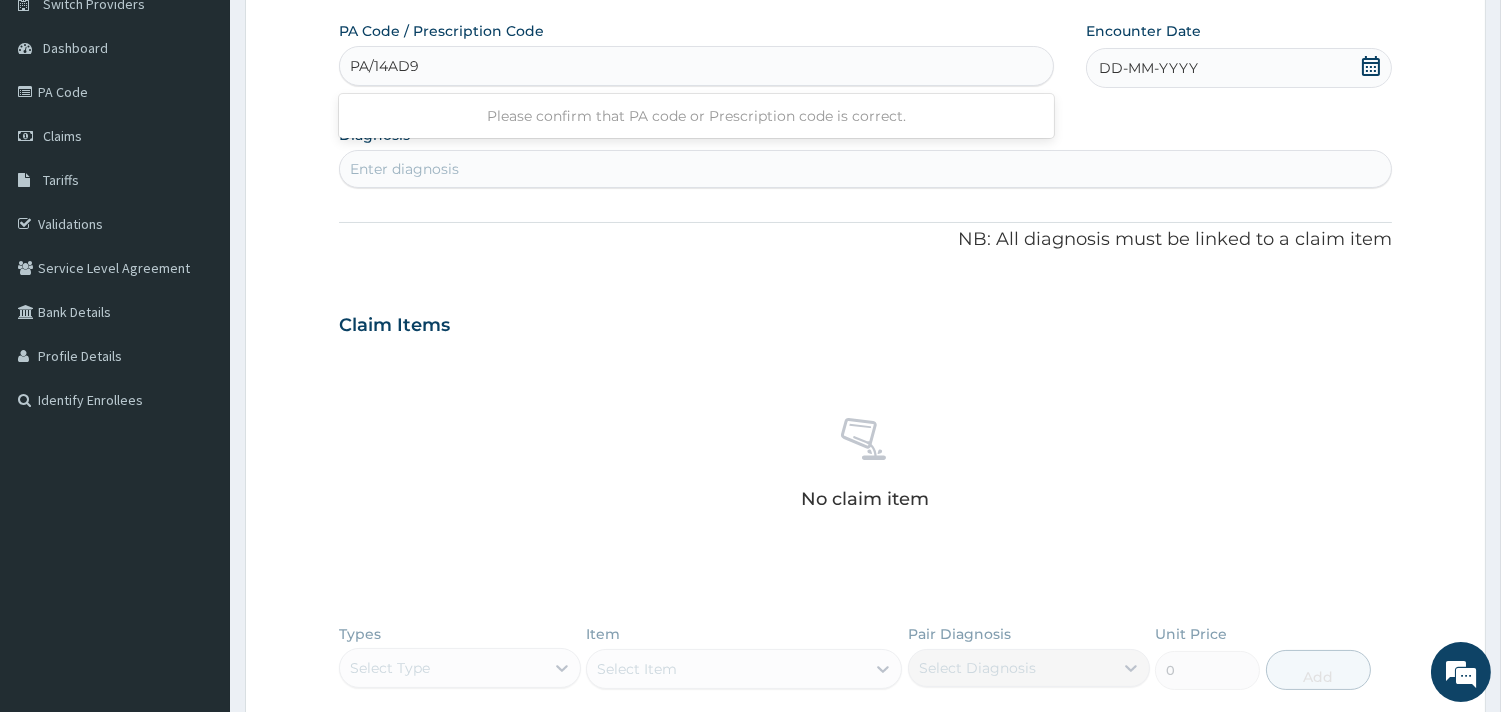 type on "PA/14AD9E" 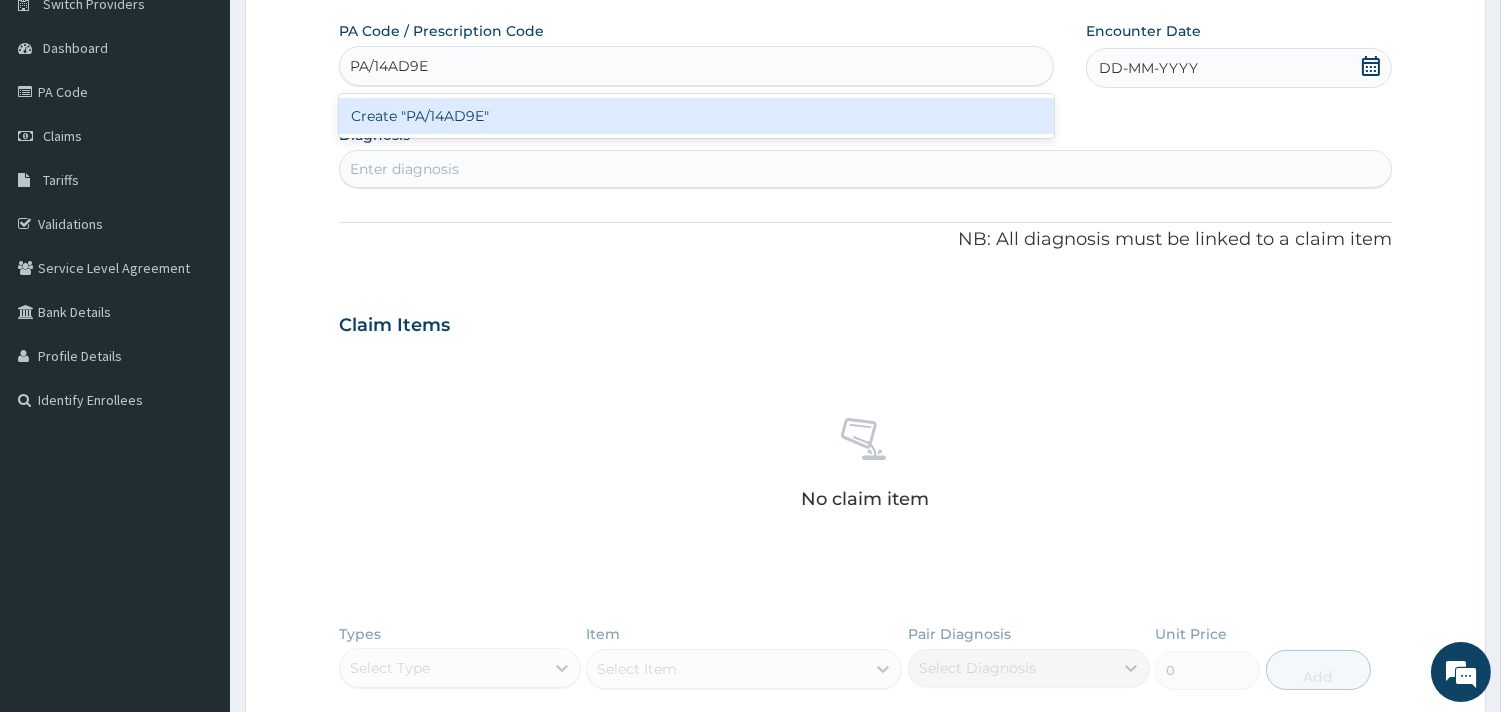 click on "Create "PA/14AD9E"" at bounding box center [696, 116] 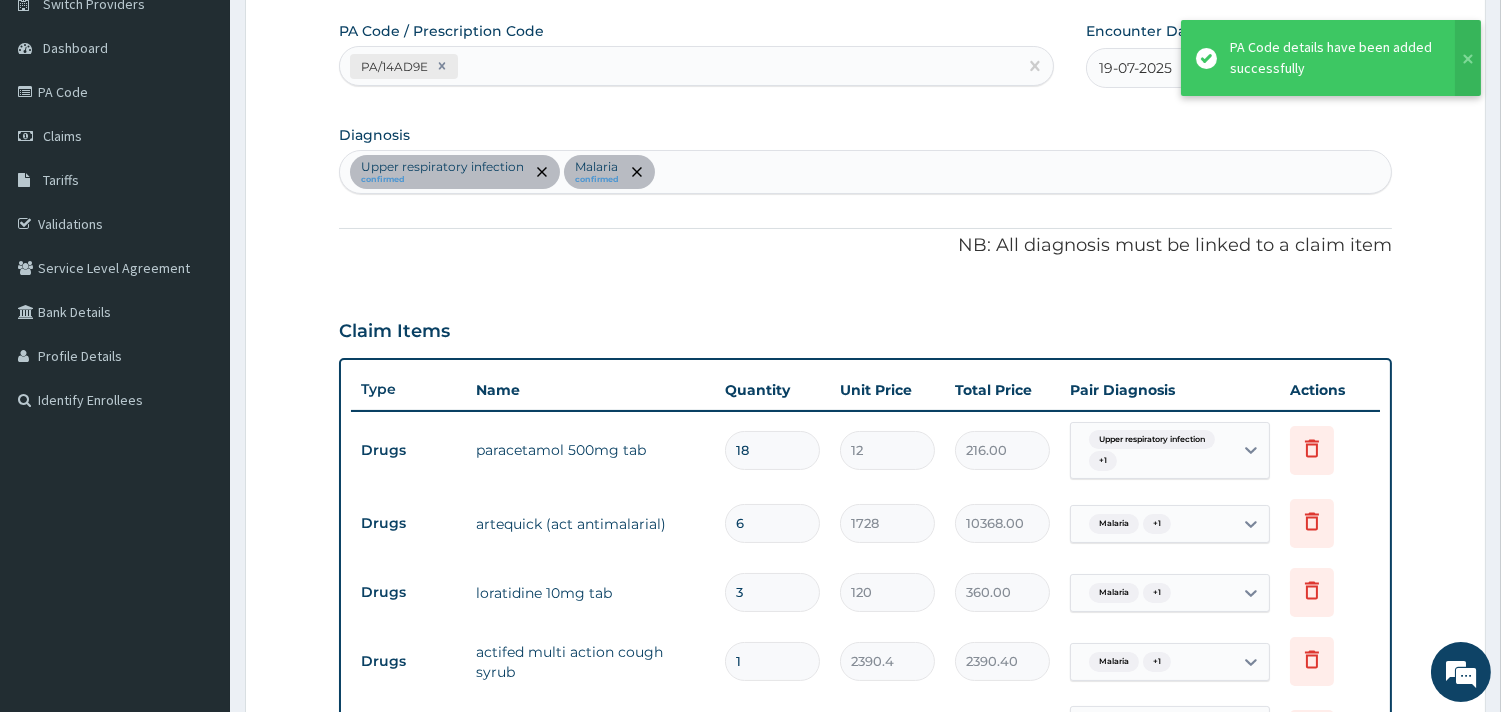 scroll, scrollTop: 913, scrollLeft: 0, axis: vertical 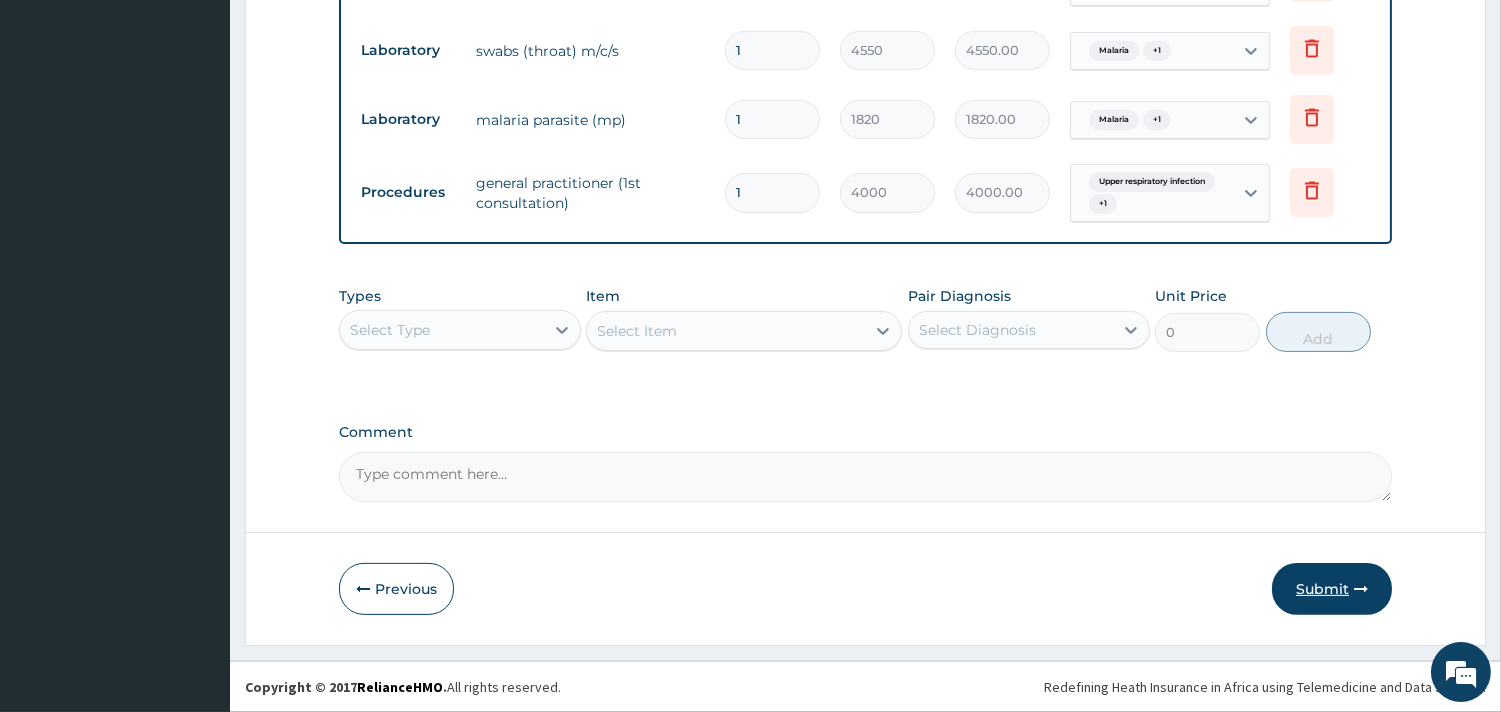 click on "Submit" at bounding box center (1332, 589) 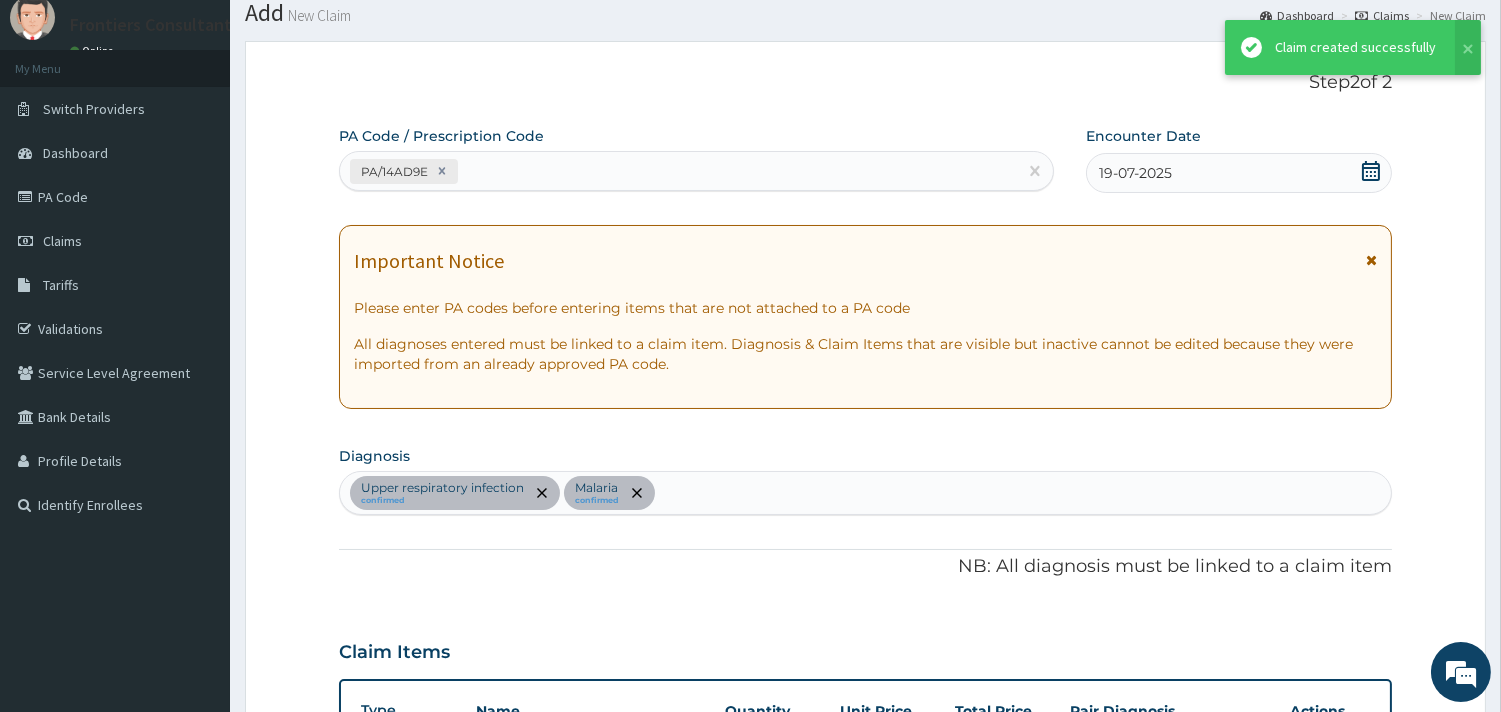 scroll, scrollTop: 1075, scrollLeft: 0, axis: vertical 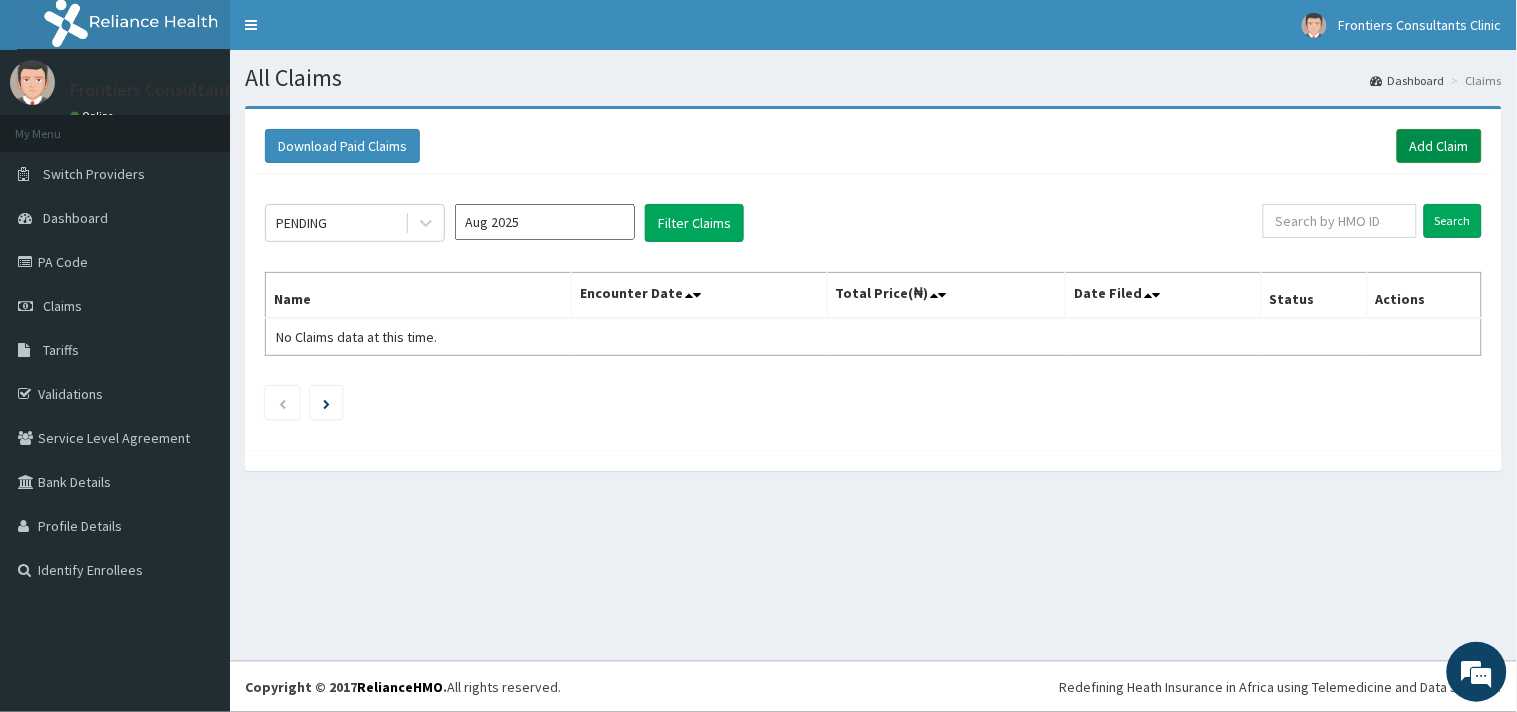 click on "Add Claim" at bounding box center [1439, 146] 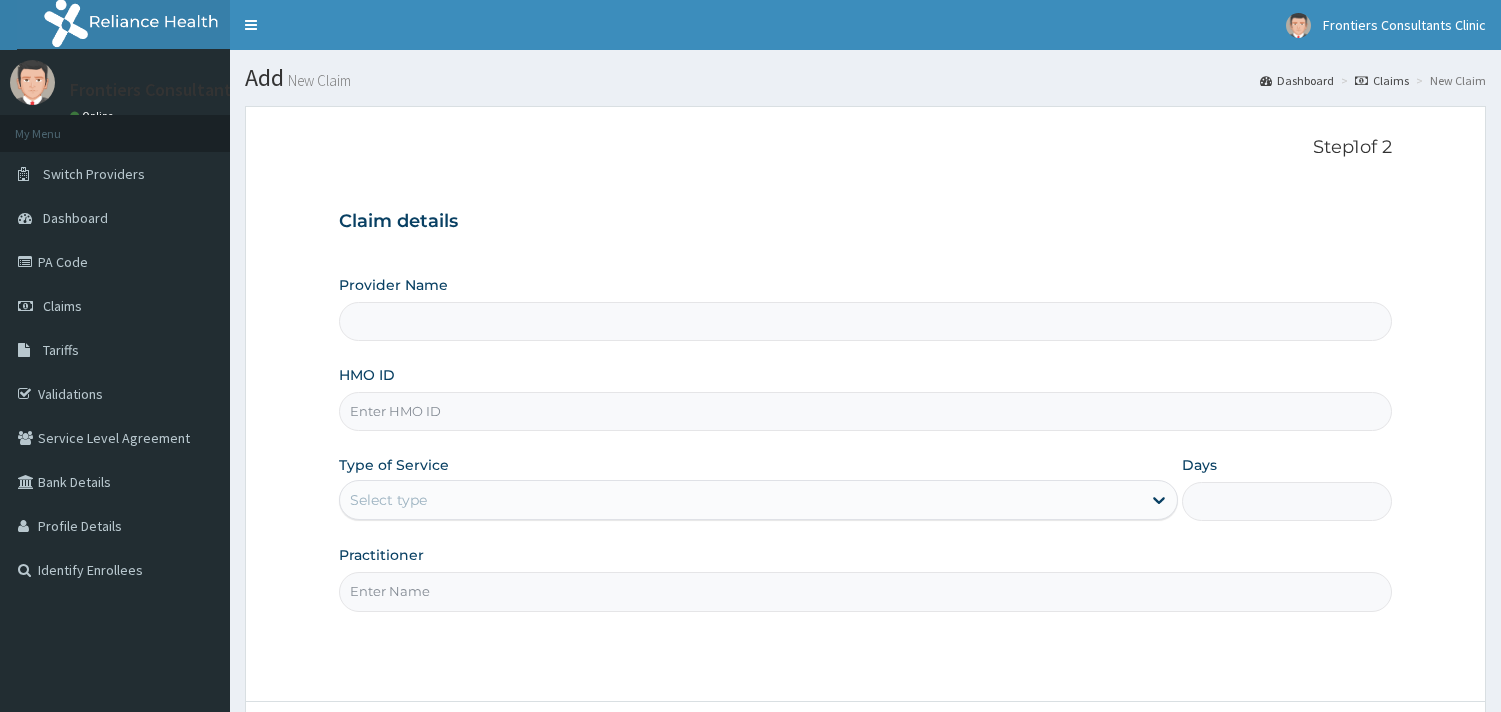 scroll, scrollTop: 0, scrollLeft: 0, axis: both 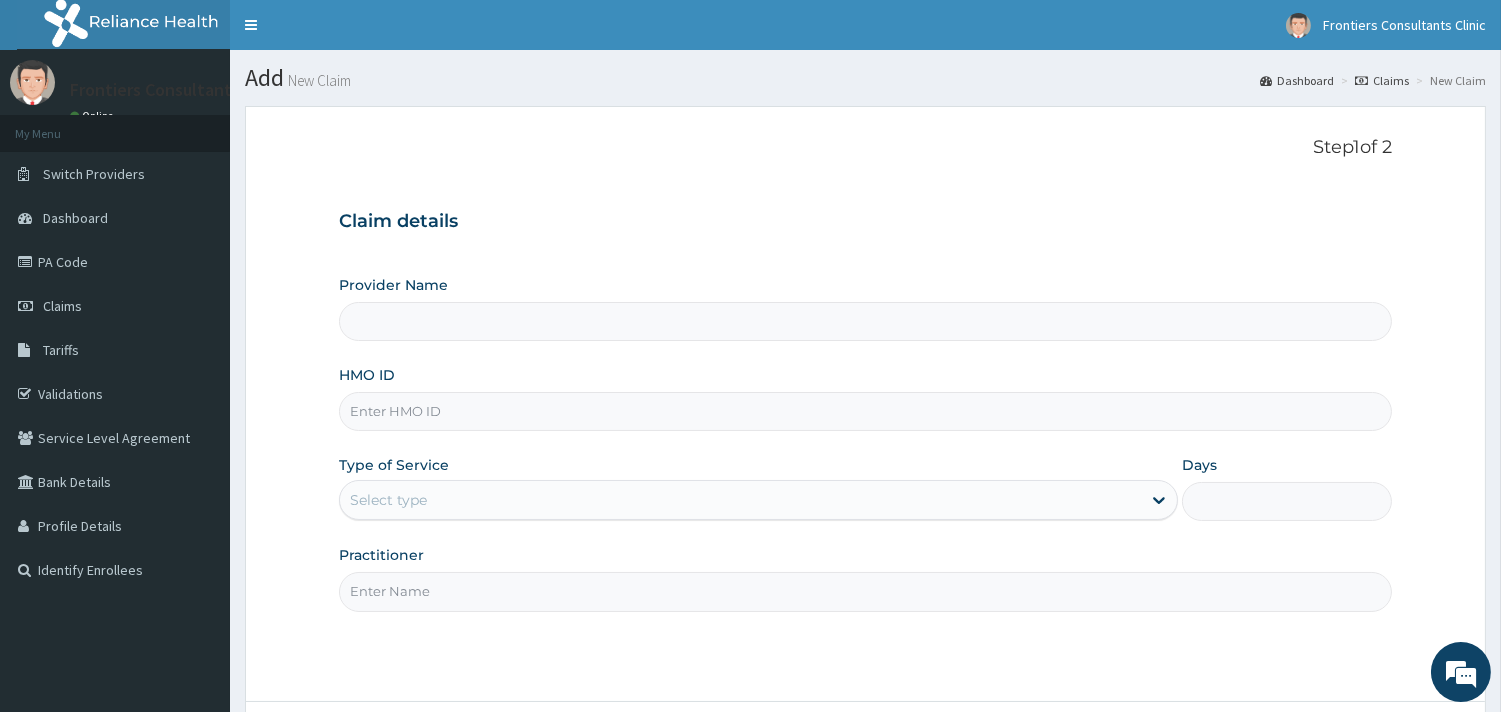 click on "Provider Name" at bounding box center [865, 321] 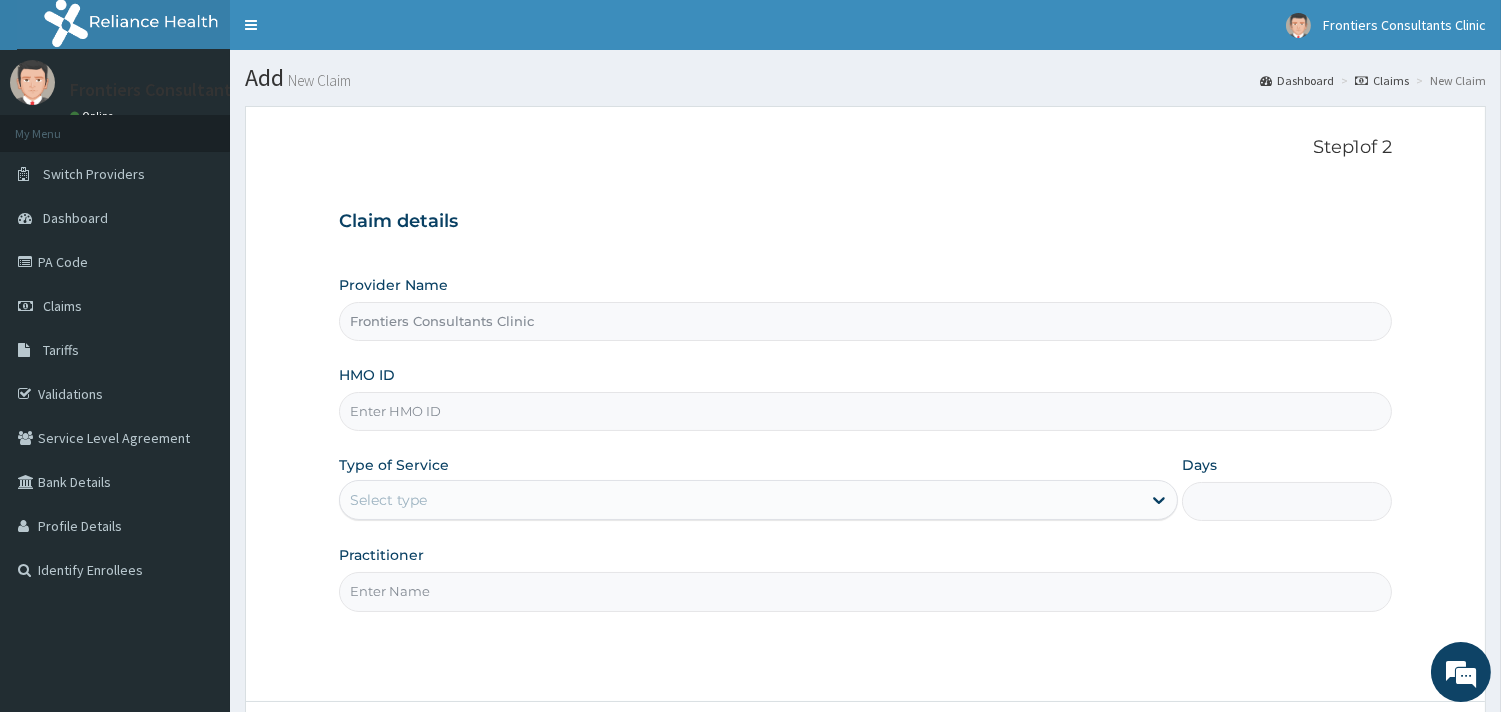 click on "HMO ID" at bounding box center (865, 411) 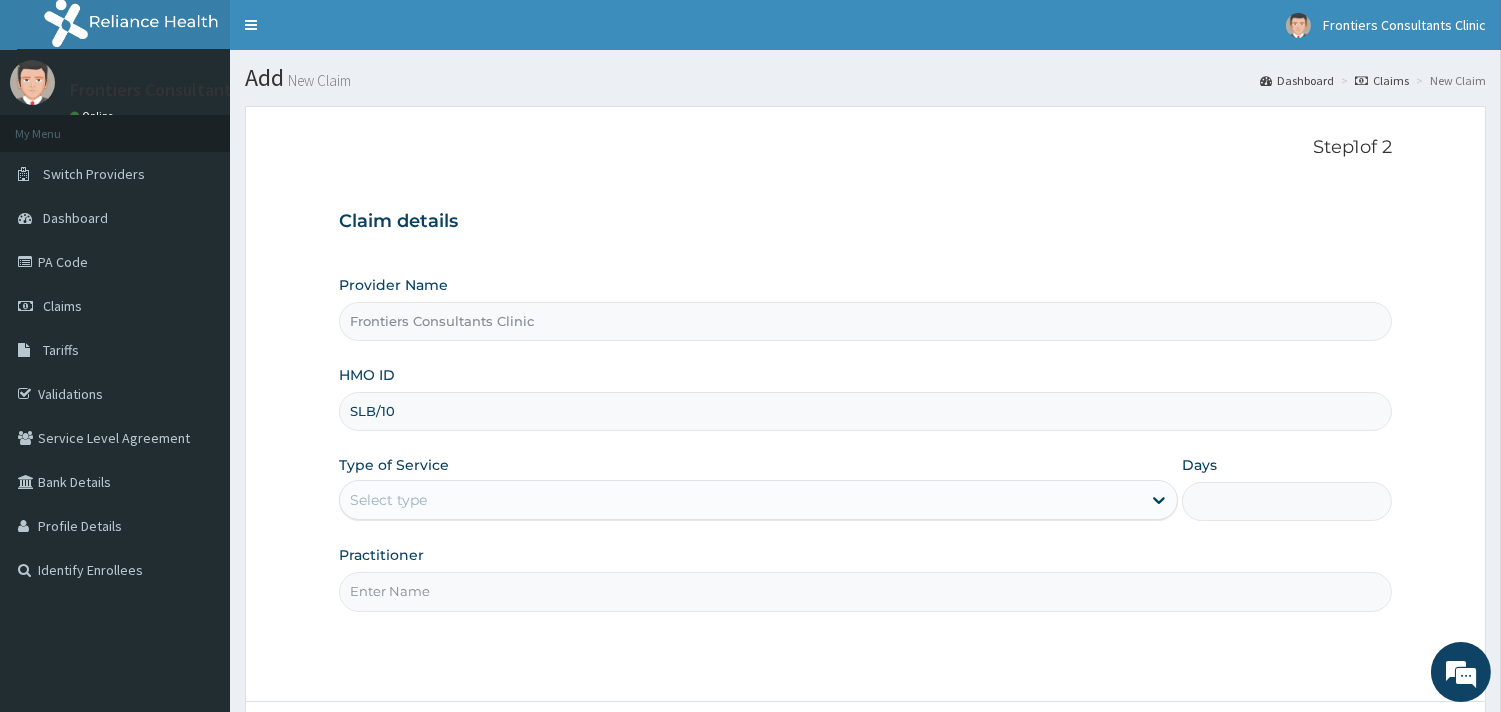 scroll, scrollTop: 0, scrollLeft: 0, axis: both 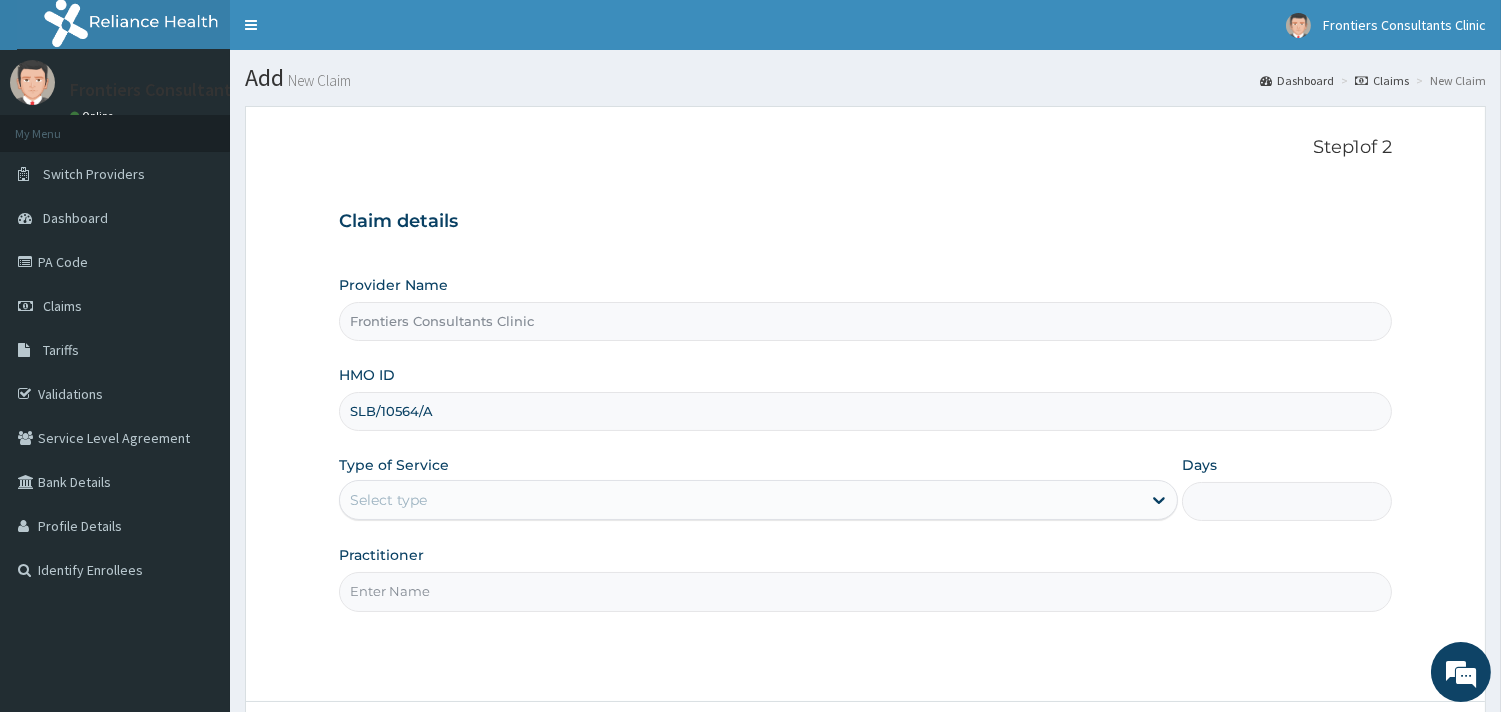 type on "SLB/10564/A" 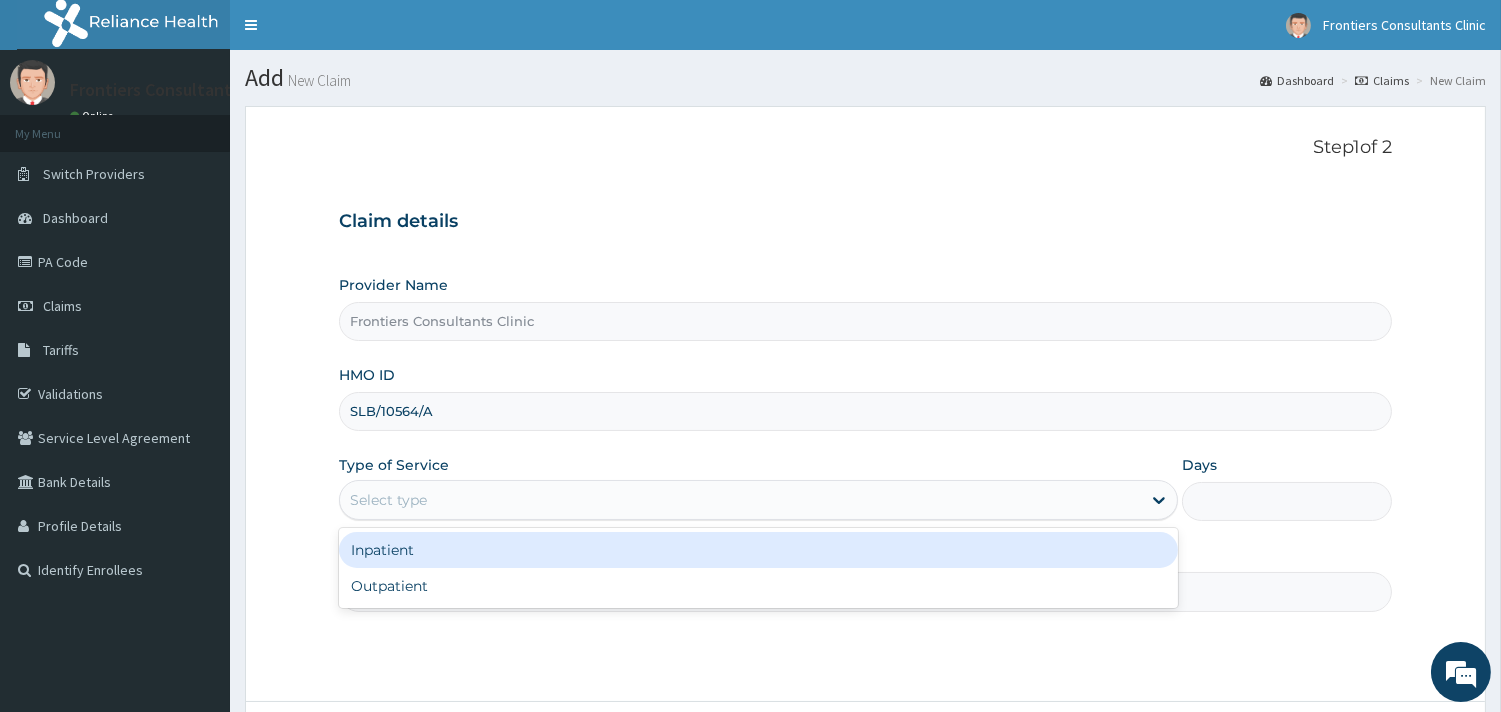click on "Select type" at bounding box center [740, 500] 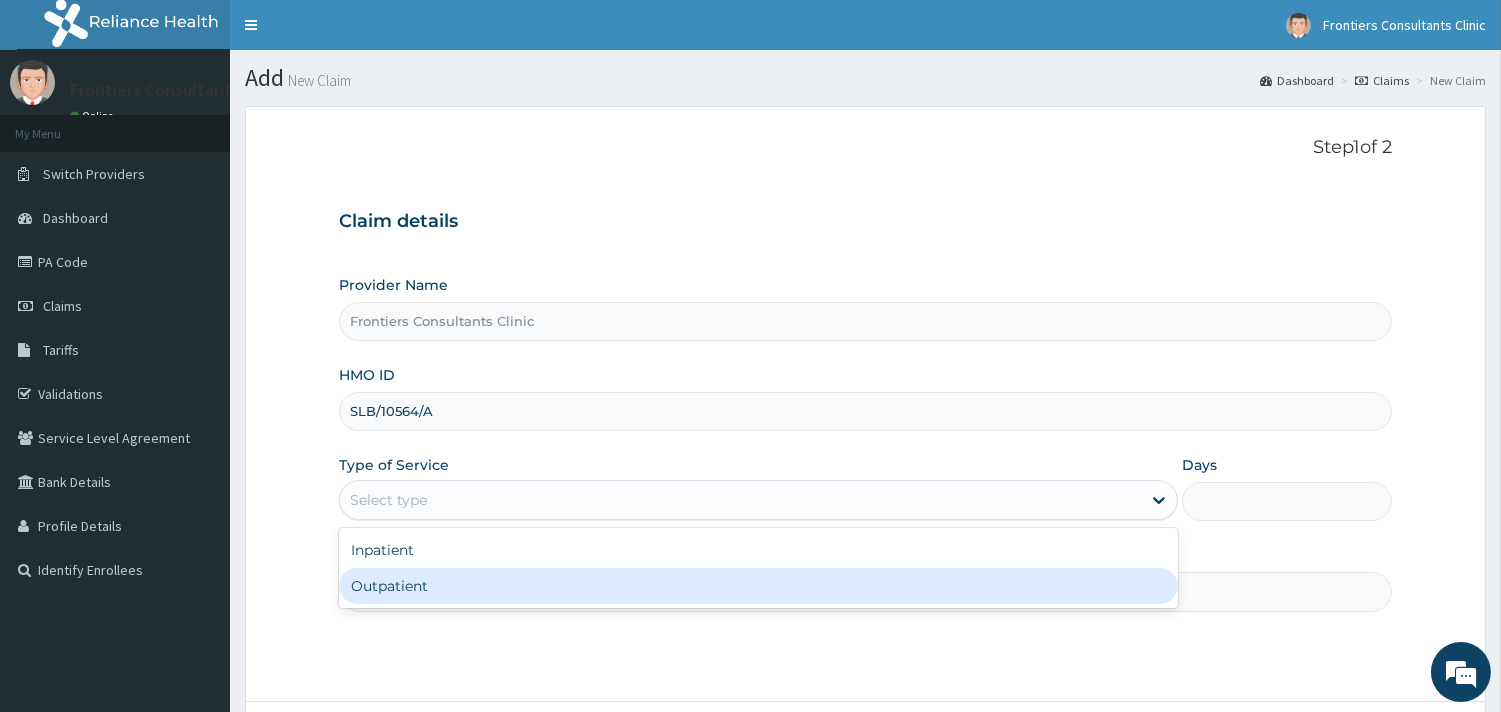 click on "Outpatient" at bounding box center [758, 586] 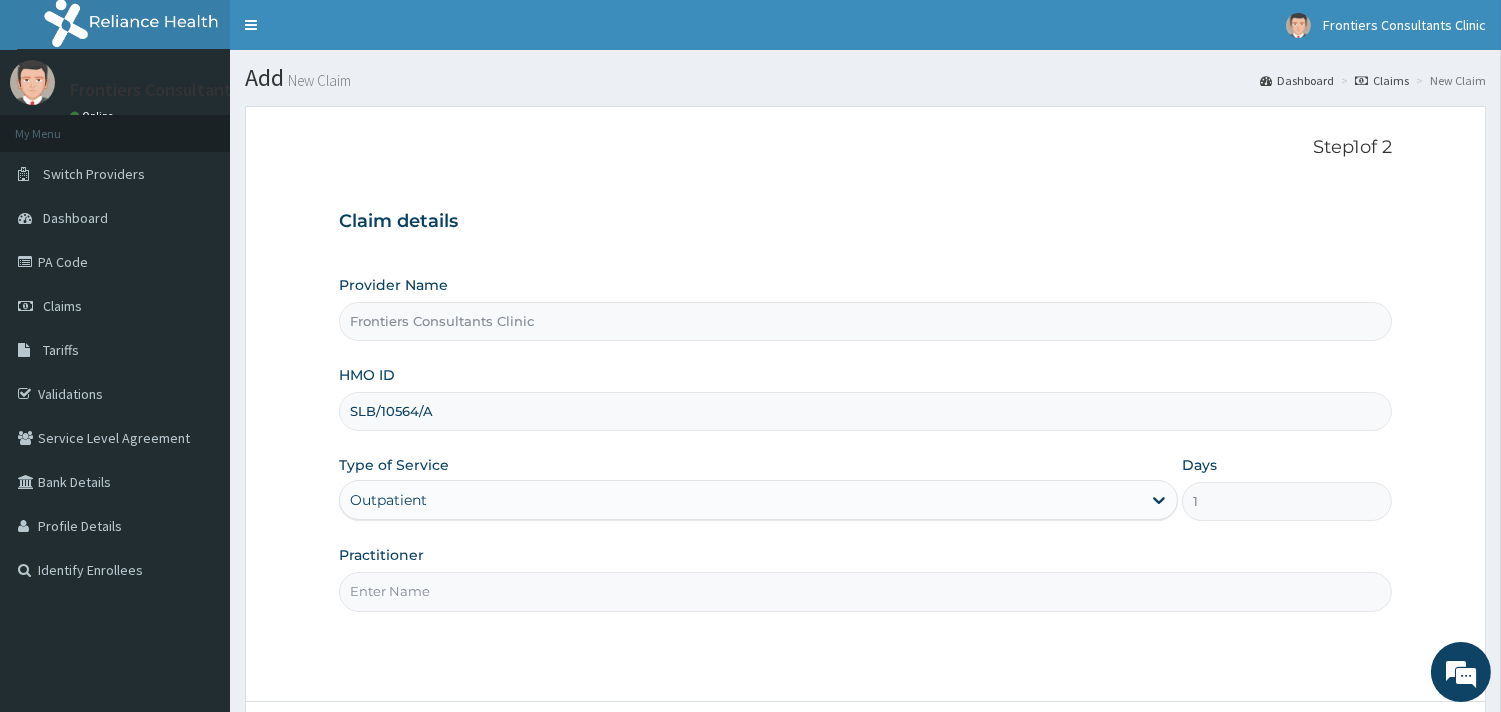 click on "Practitioner" at bounding box center [865, 591] 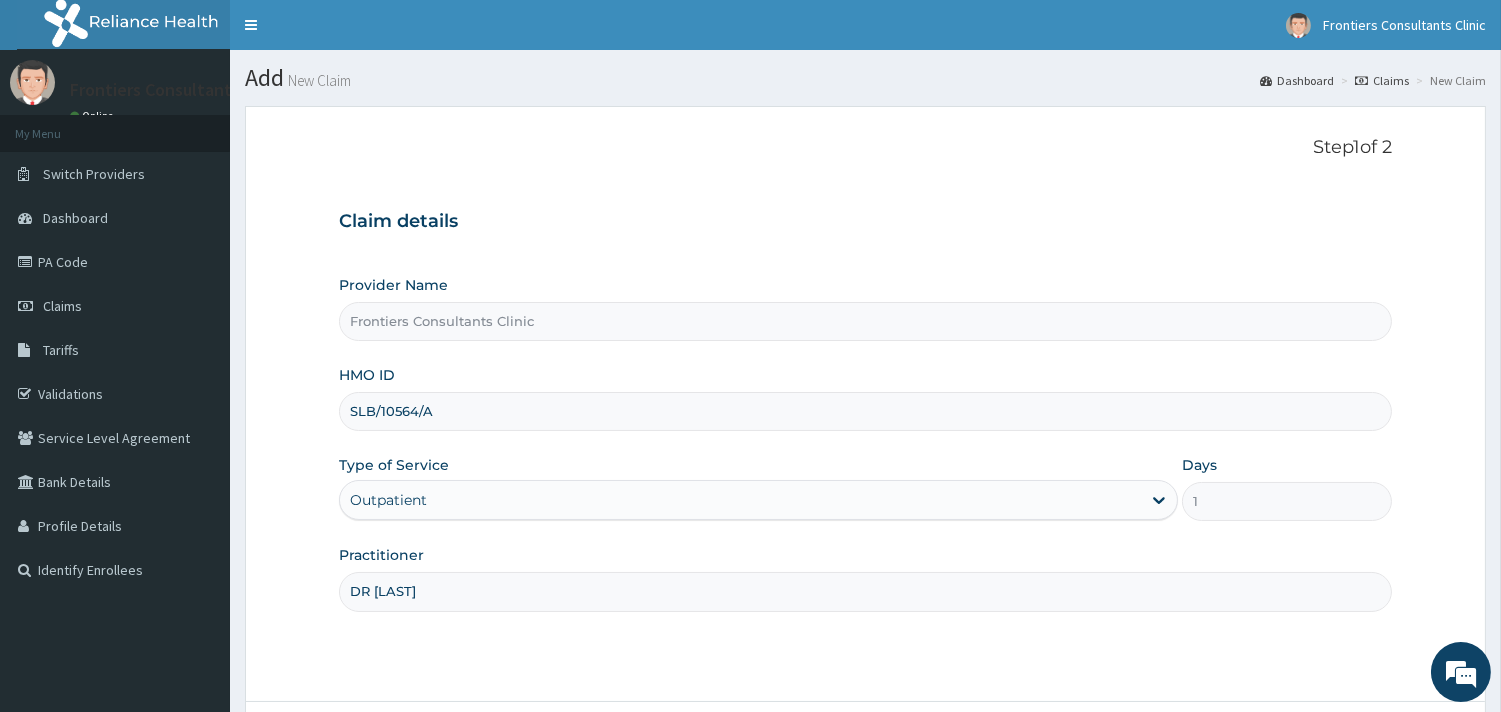 scroll, scrollTop: 170, scrollLeft: 0, axis: vertical 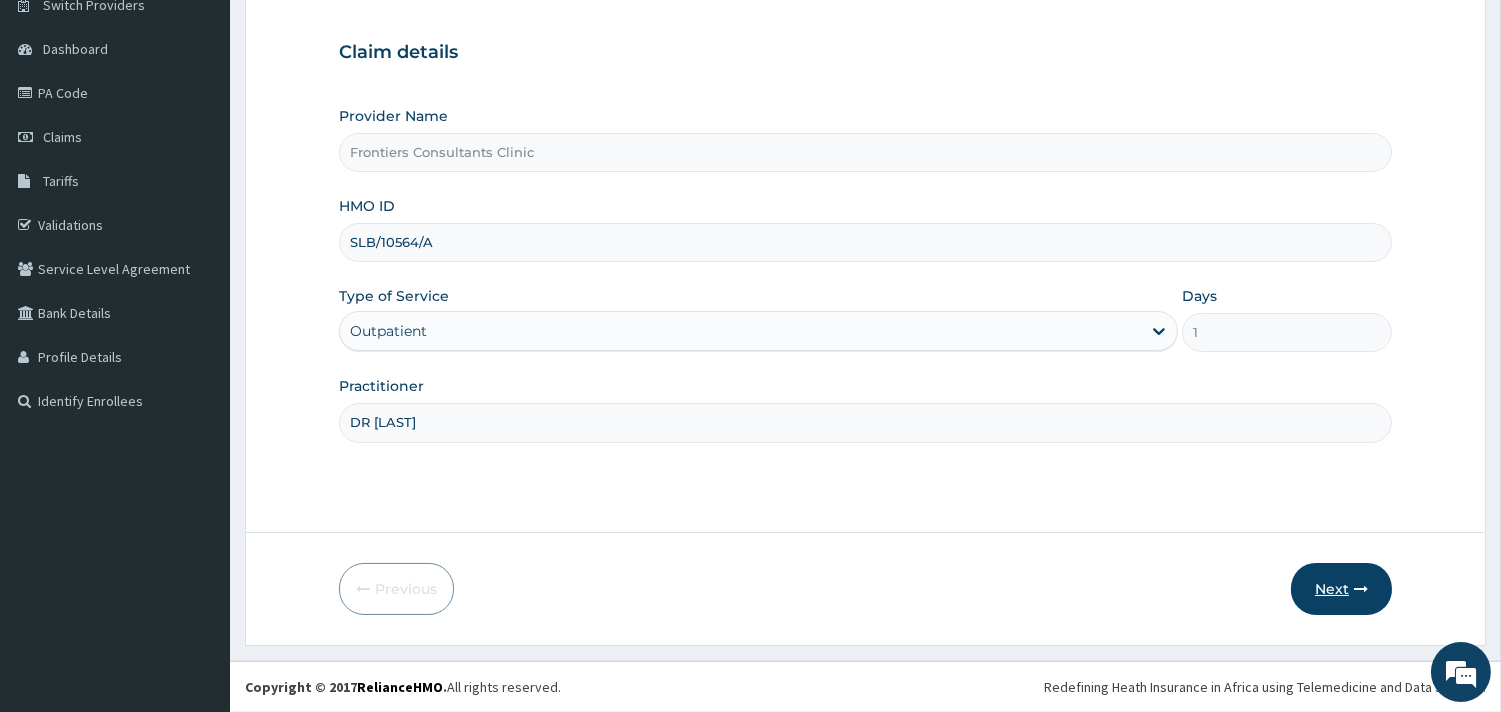 type on "DR [NAME]" 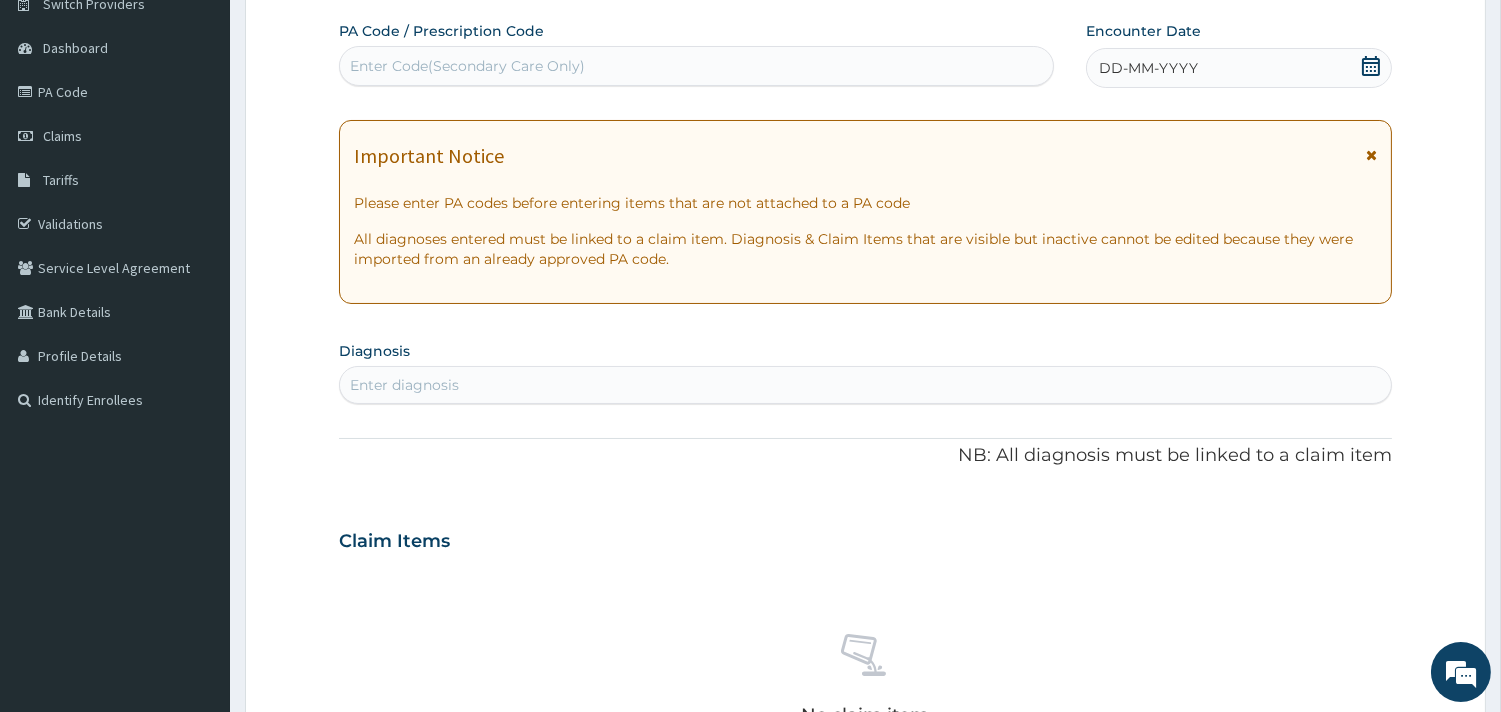 click on "Important Notice" at bounding box center [865, 161] 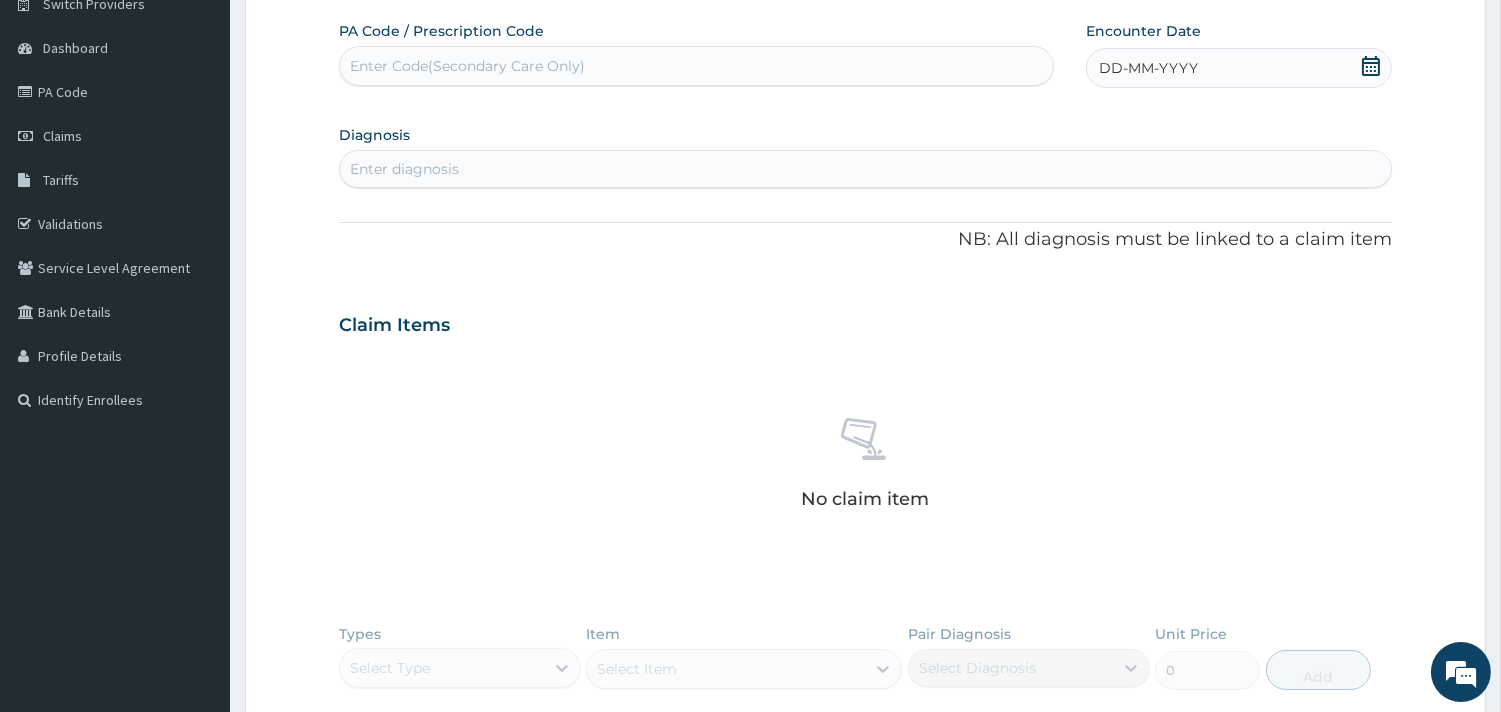 click on "Enter diagnosis" at bounding box center [865, 169] 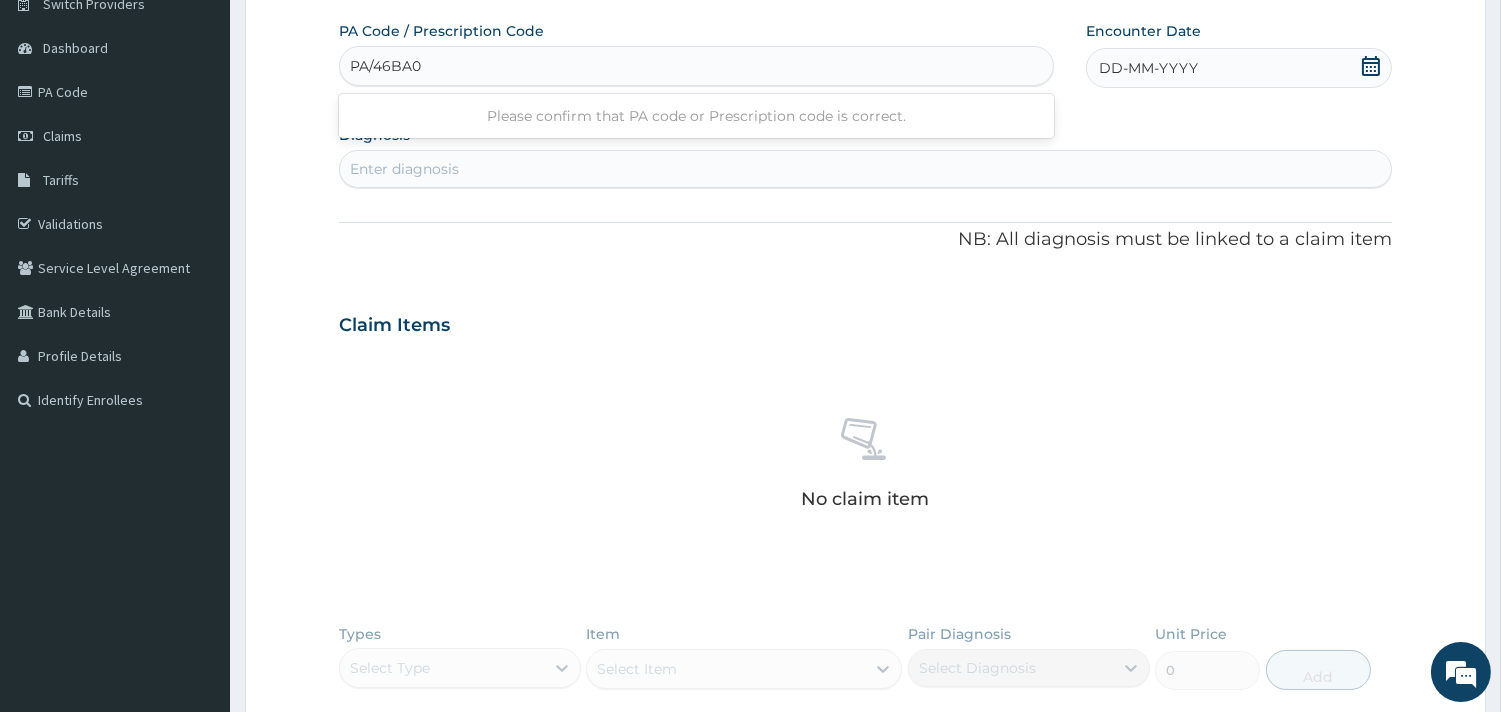 type on "PA/46BA07" 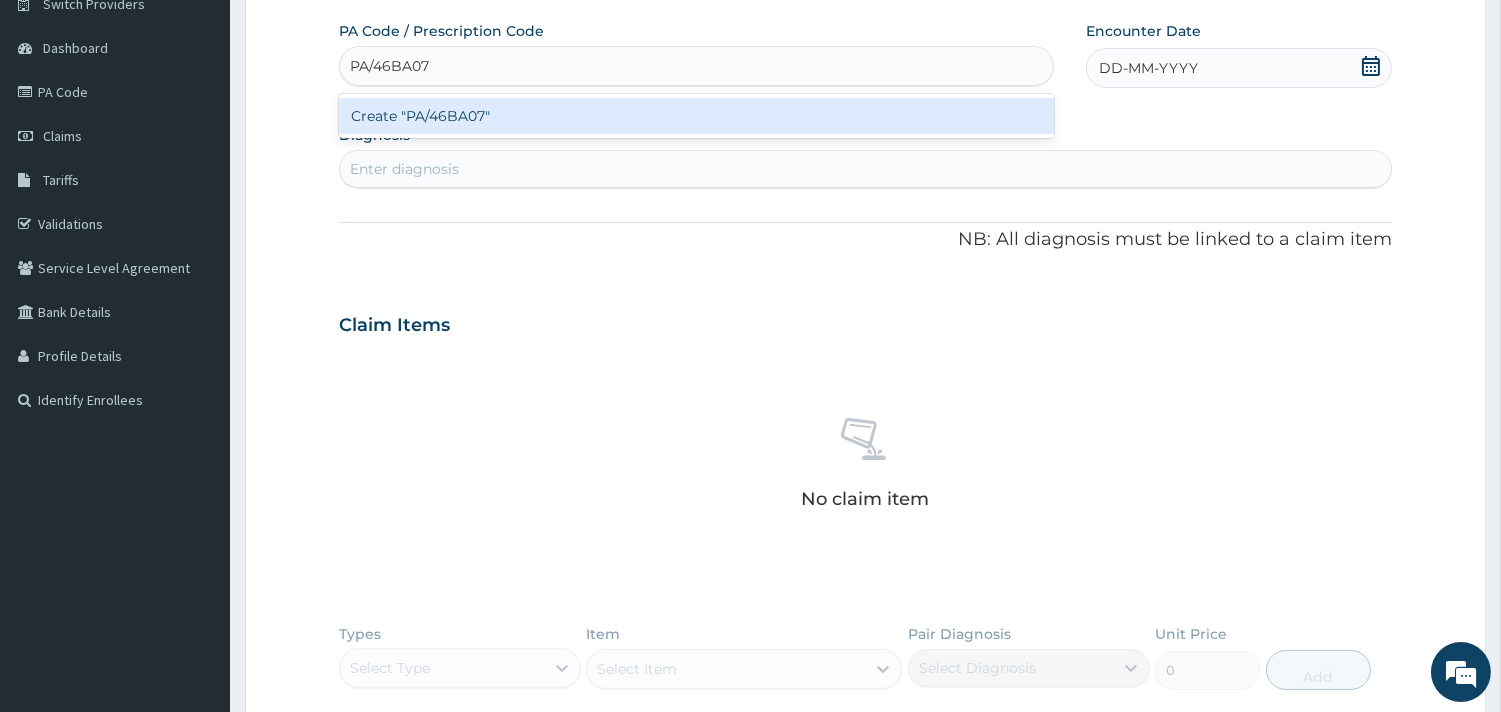 click on "Create "PA/46BA07"" at bounding box center (696, 116) 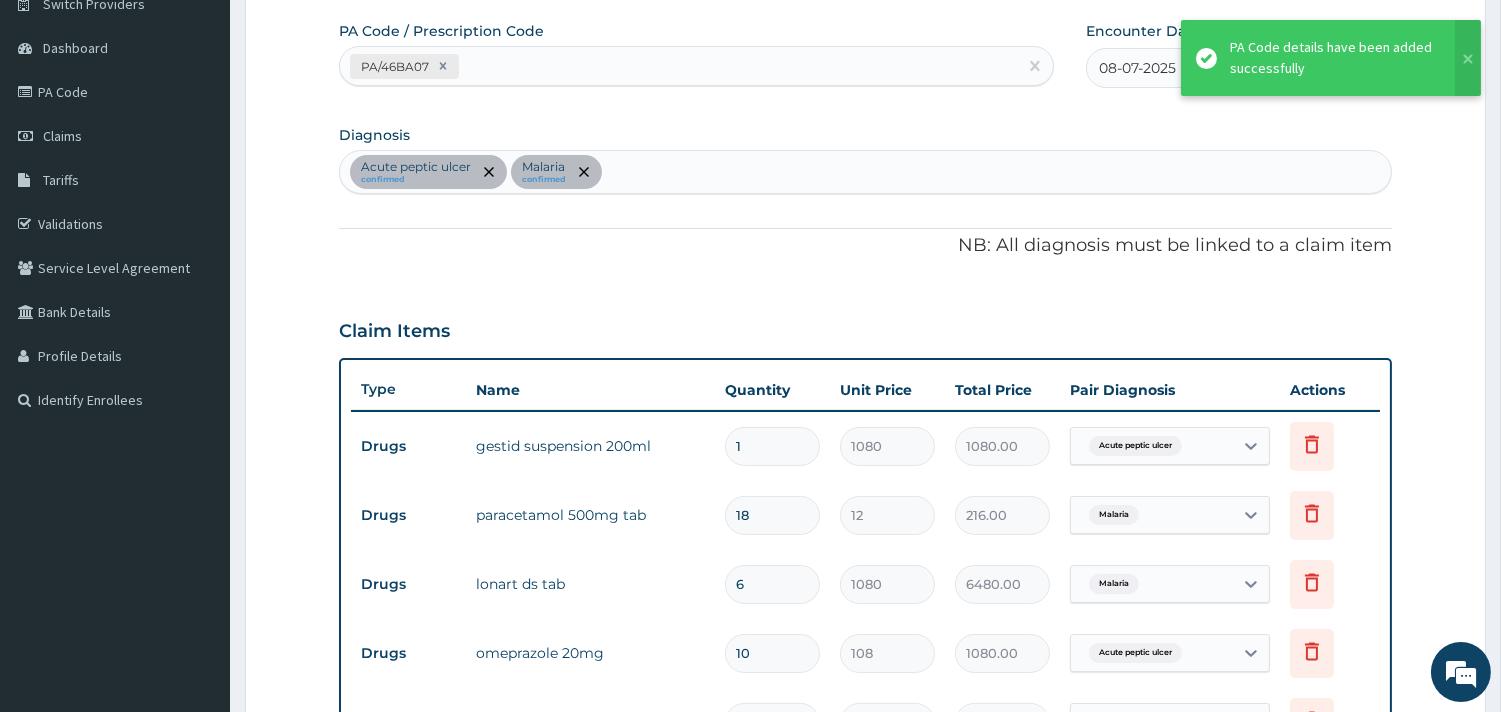 scroll, scrollTop: 676, scrollLeft: 0, axis: vertical 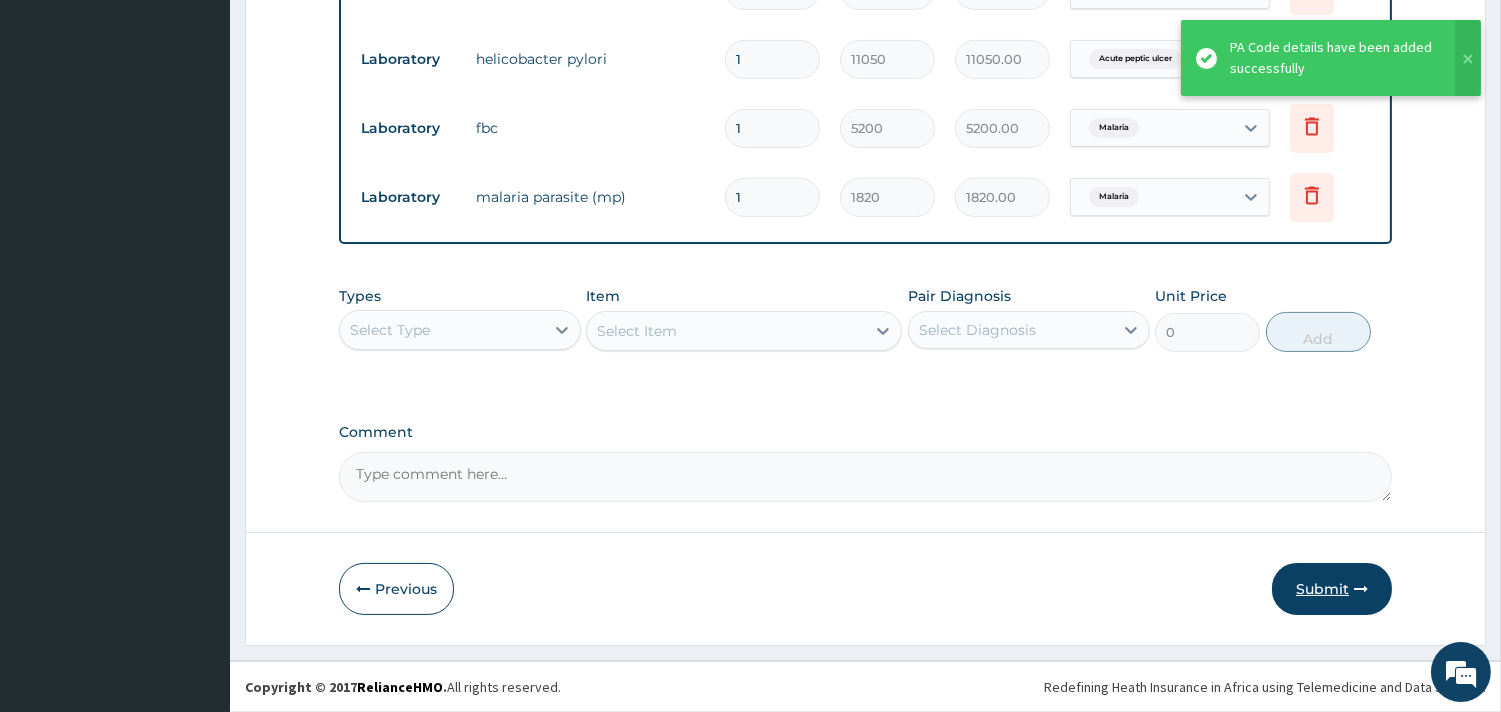 click on "Submit" at bounding box center [1332, 589] 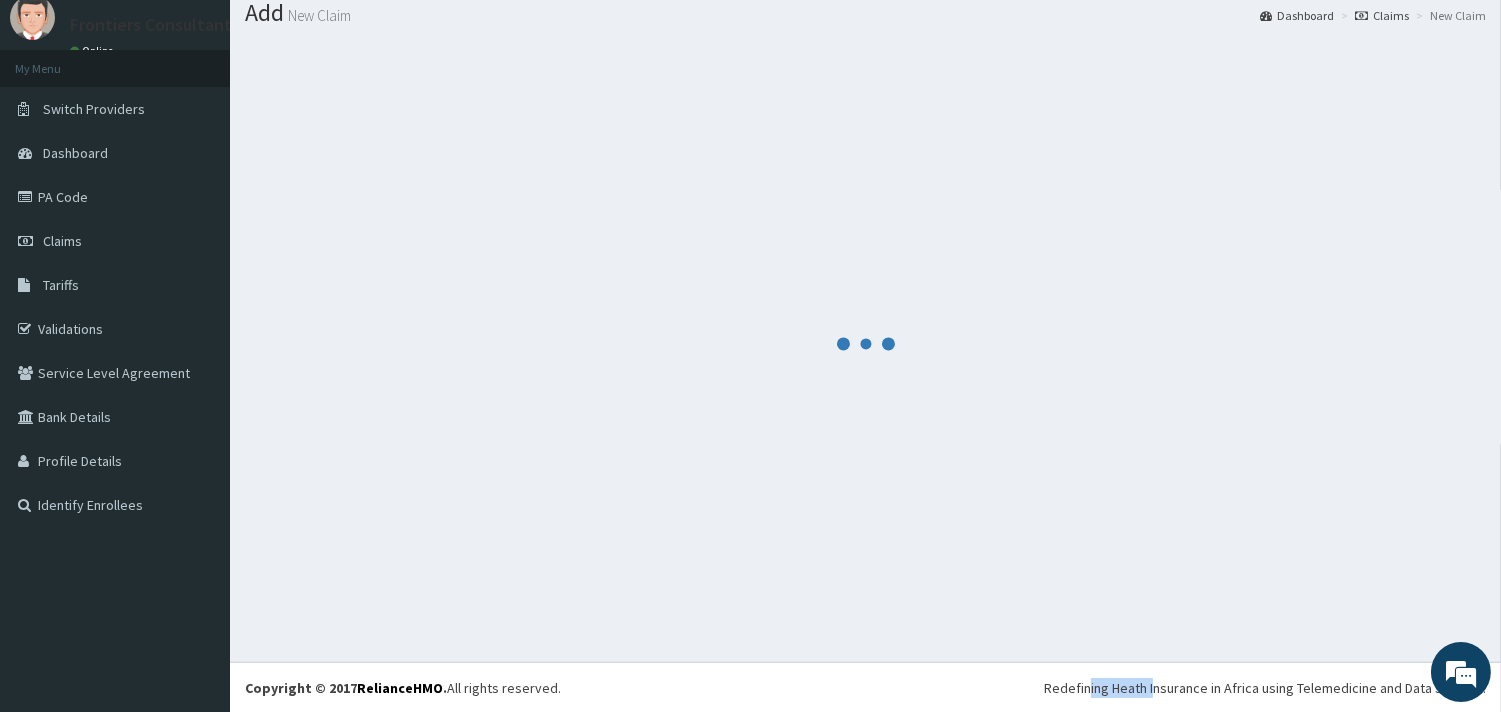 scroll, scrollTop: 834, scrollLeft: 0, axis: vertical 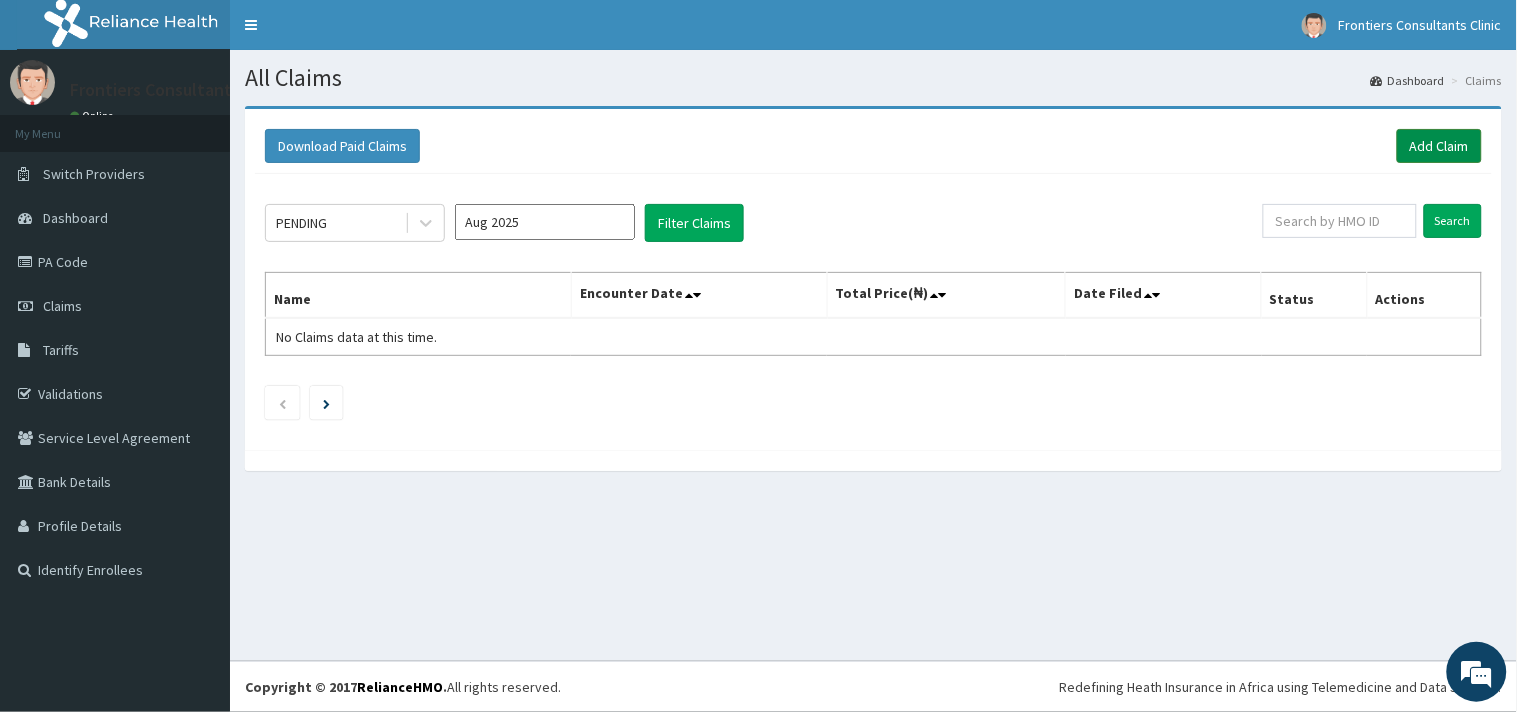 click on "Add Claim" at bounding box center (1439, 146) 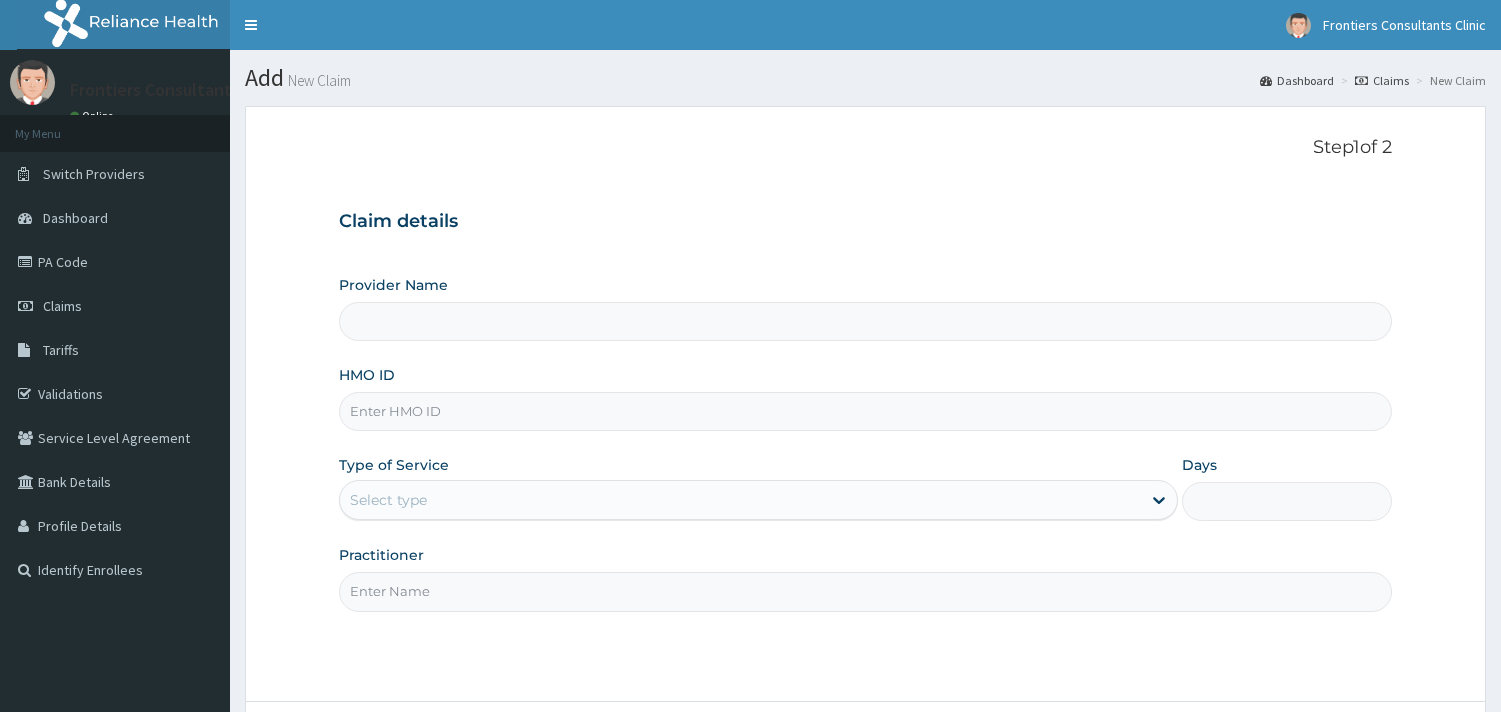 scroll, scrollTop: 0, scrollLeft: 0, axis: both 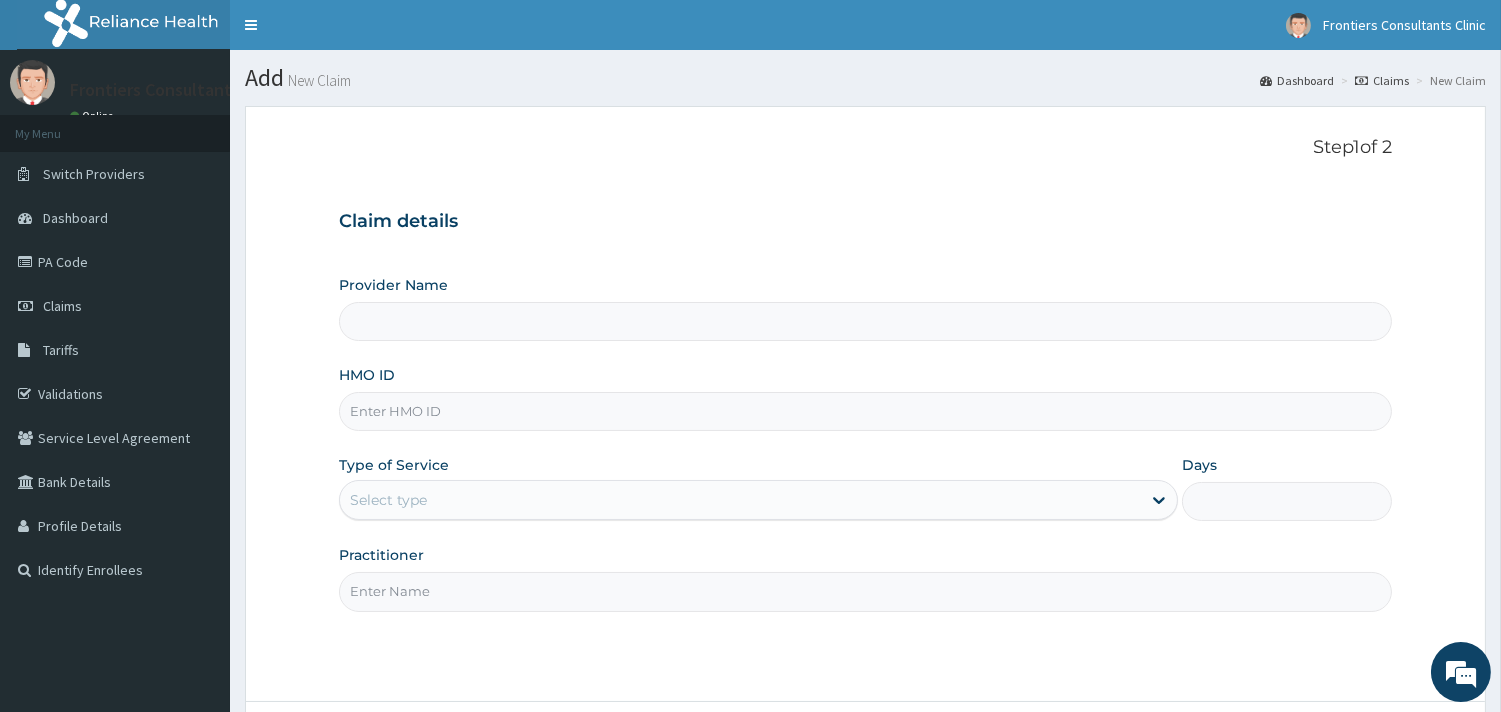 type on "Frontiers Consultants Clinic" 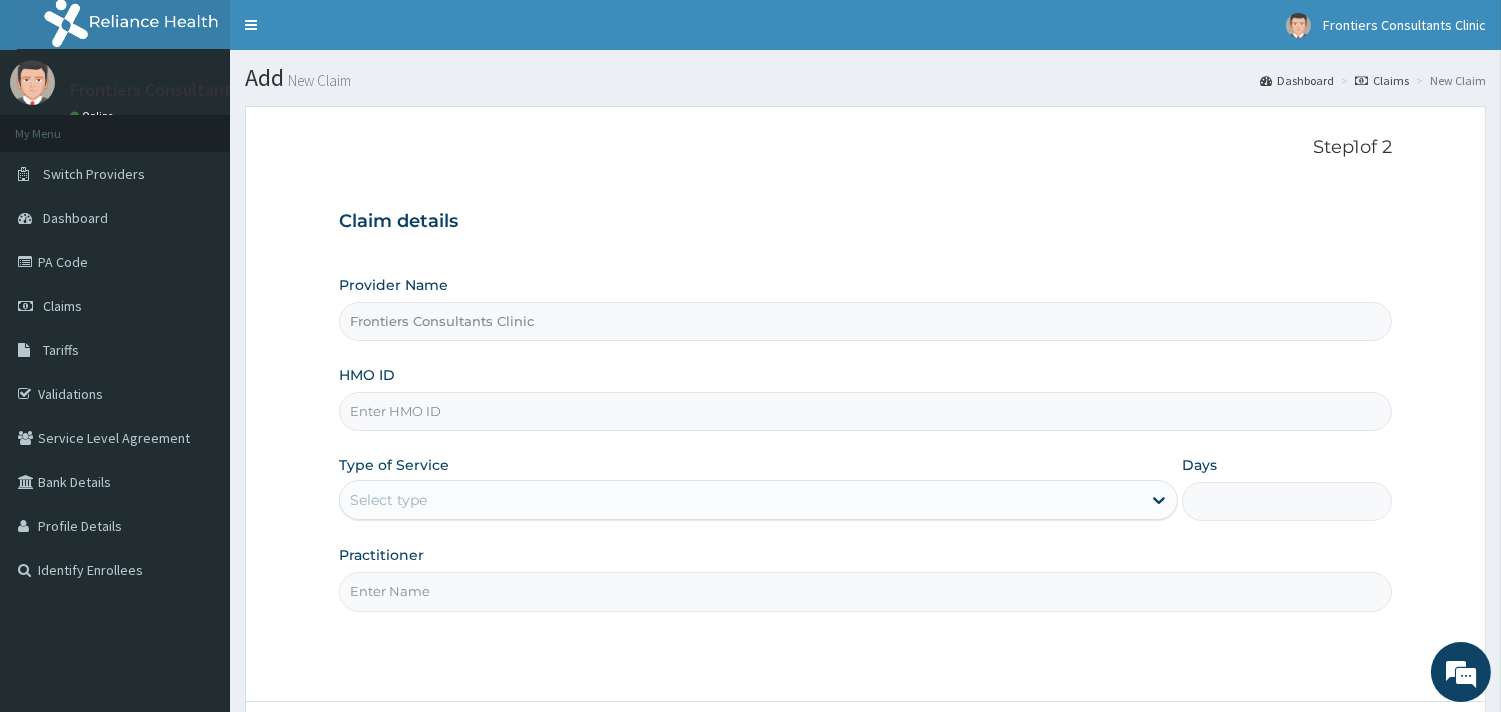click on "Frontiers Consultants Clinic" at bounding box center [865, 321] 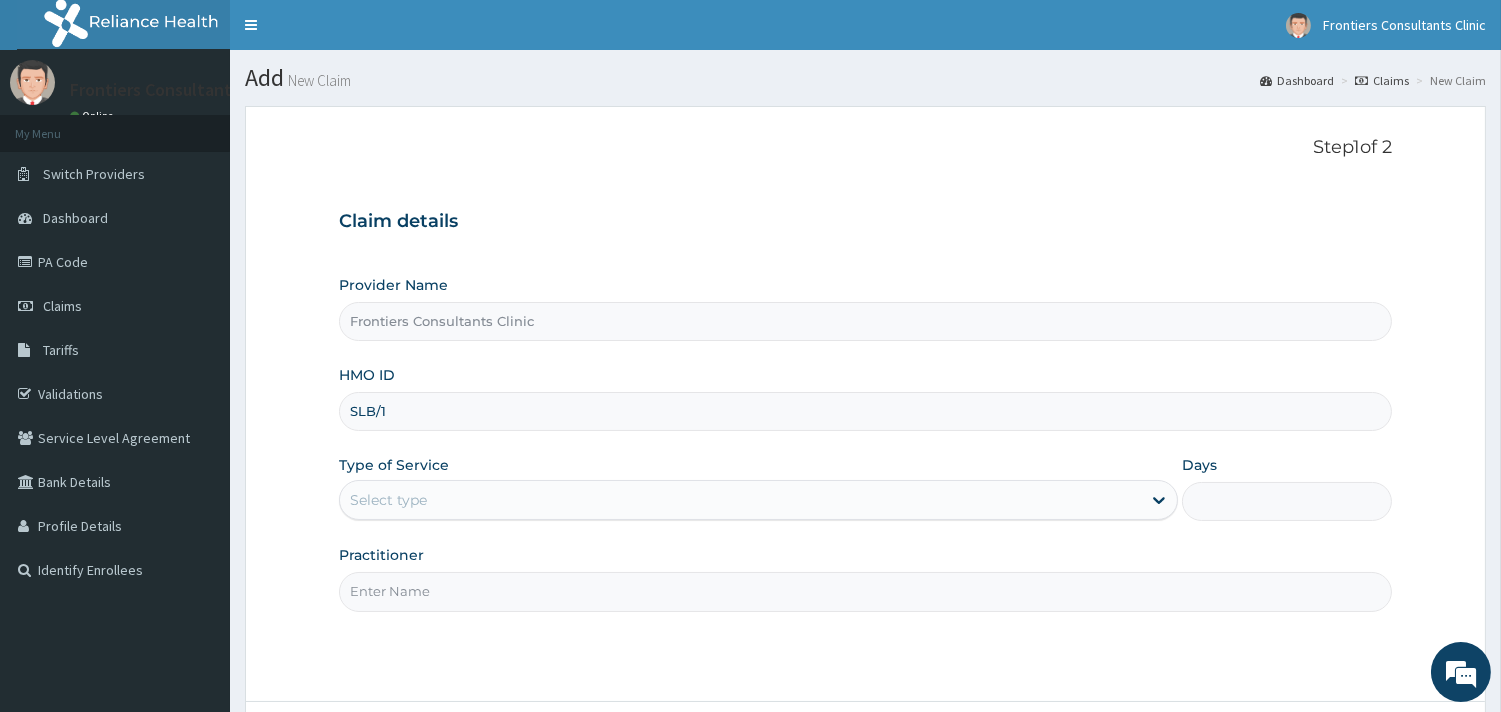 scroll, scrollTop: 0, scrollLeft: 0, axis: both 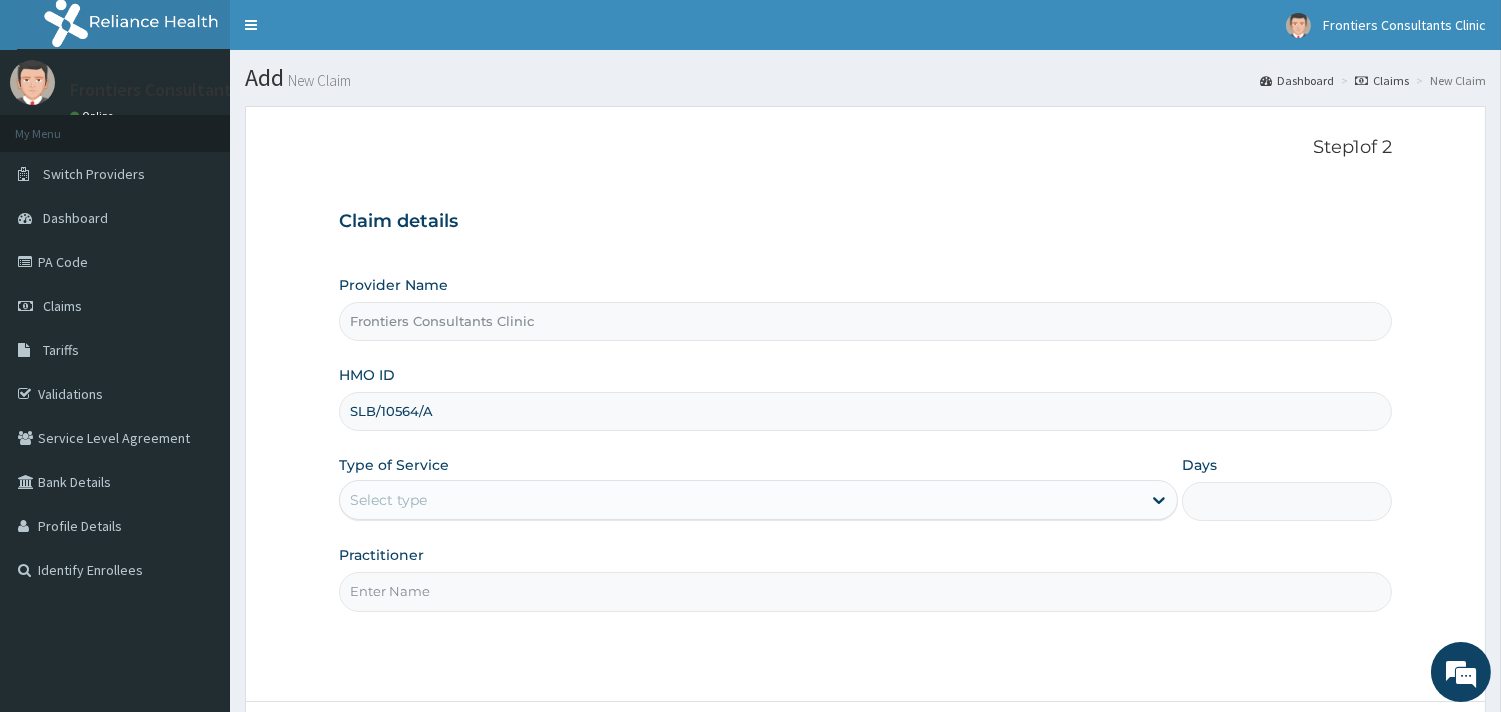 type on "SLB/10564/A" 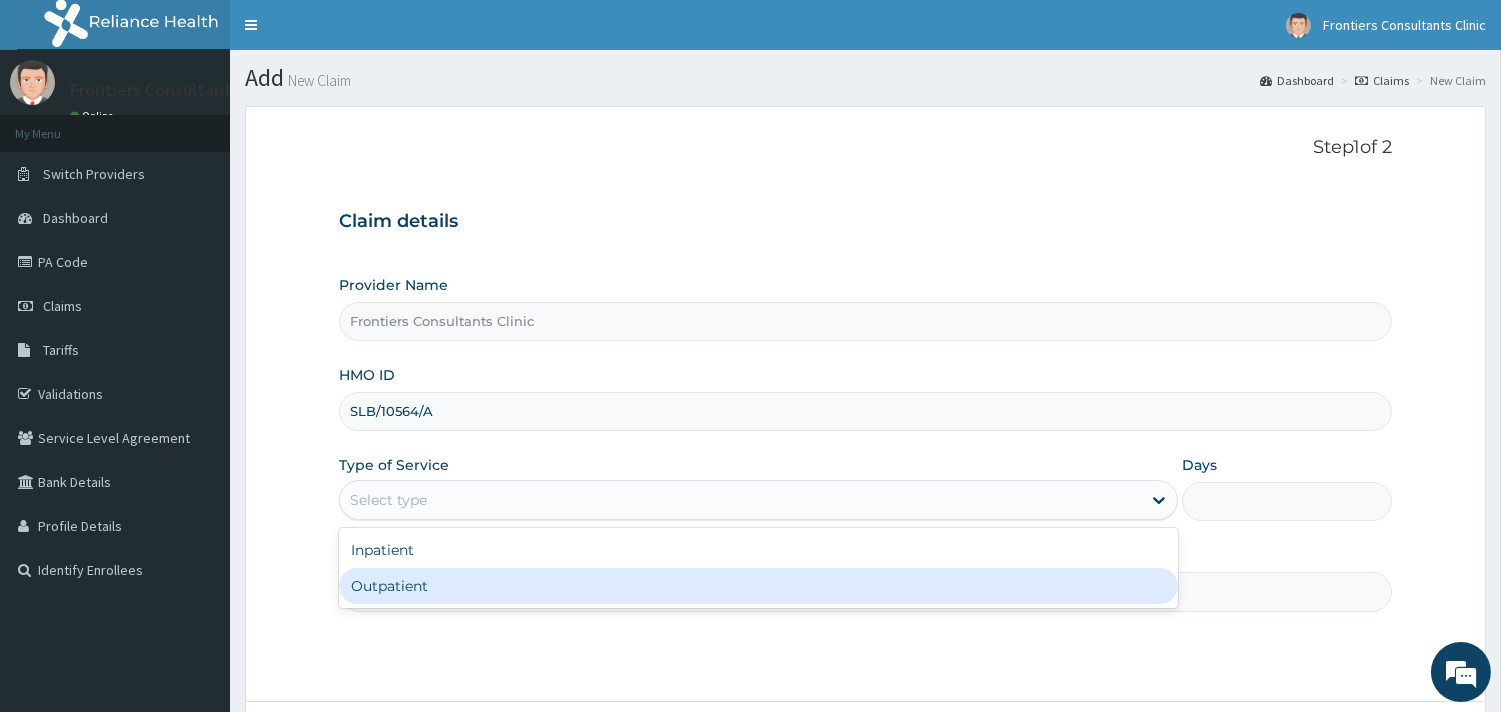 click on "Outpatient" at bounding box center (758, 586) 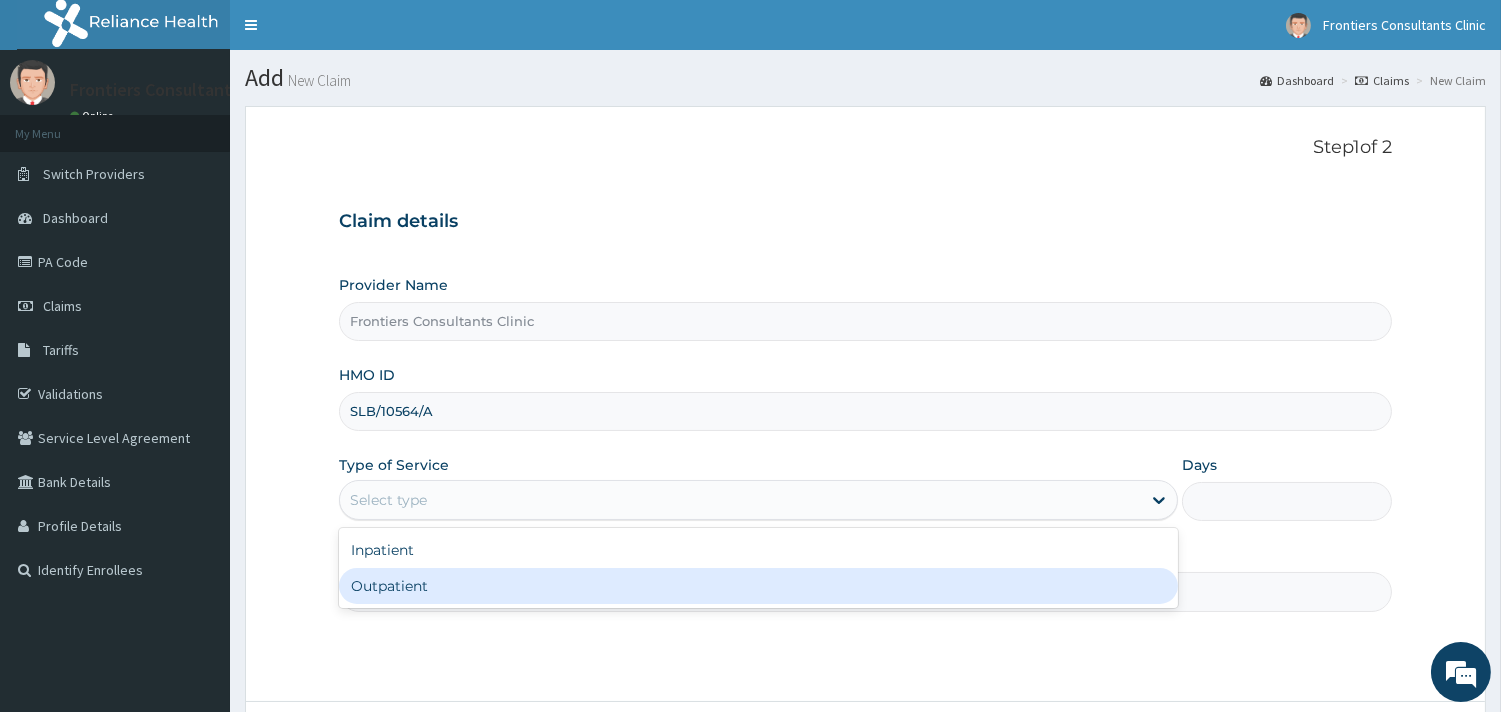 type on "1" 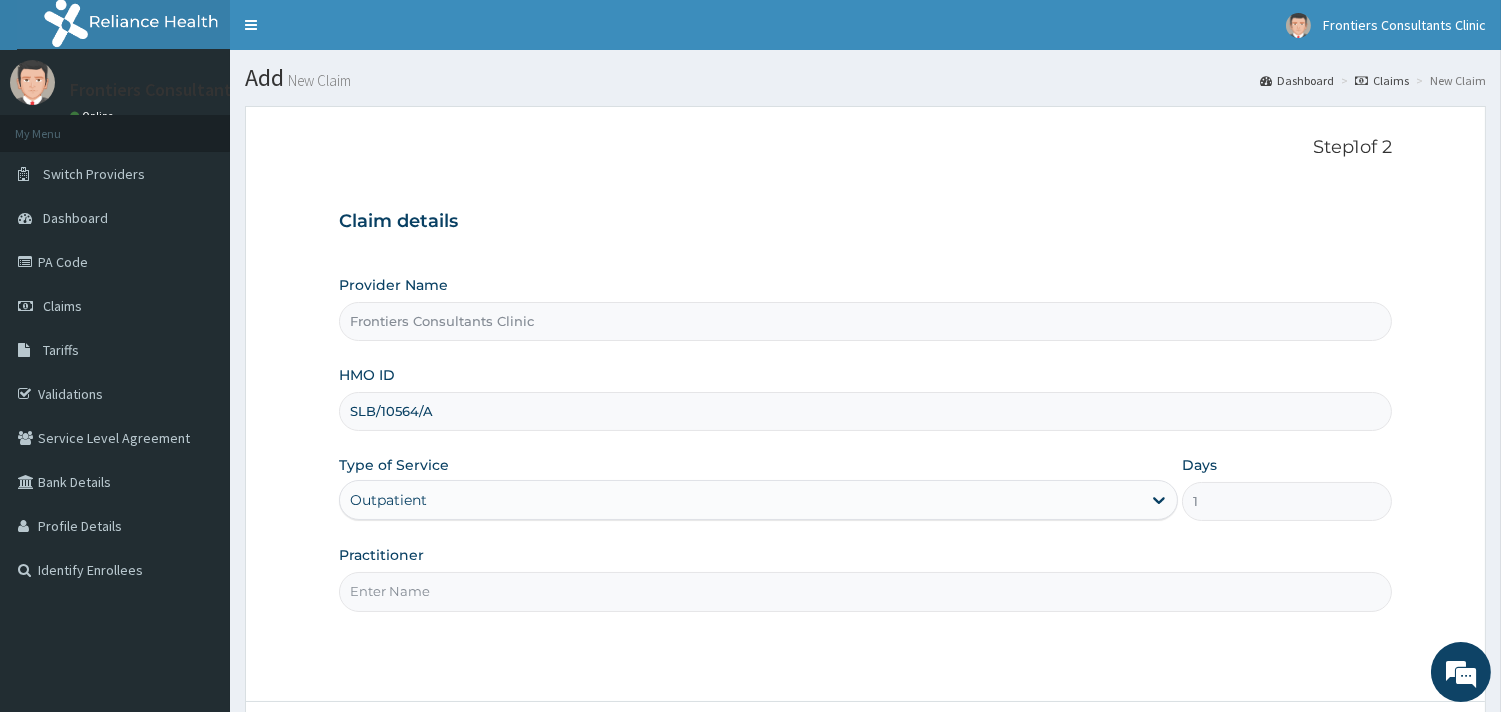 click on "Practitioner" at bounding box center (865, 591) 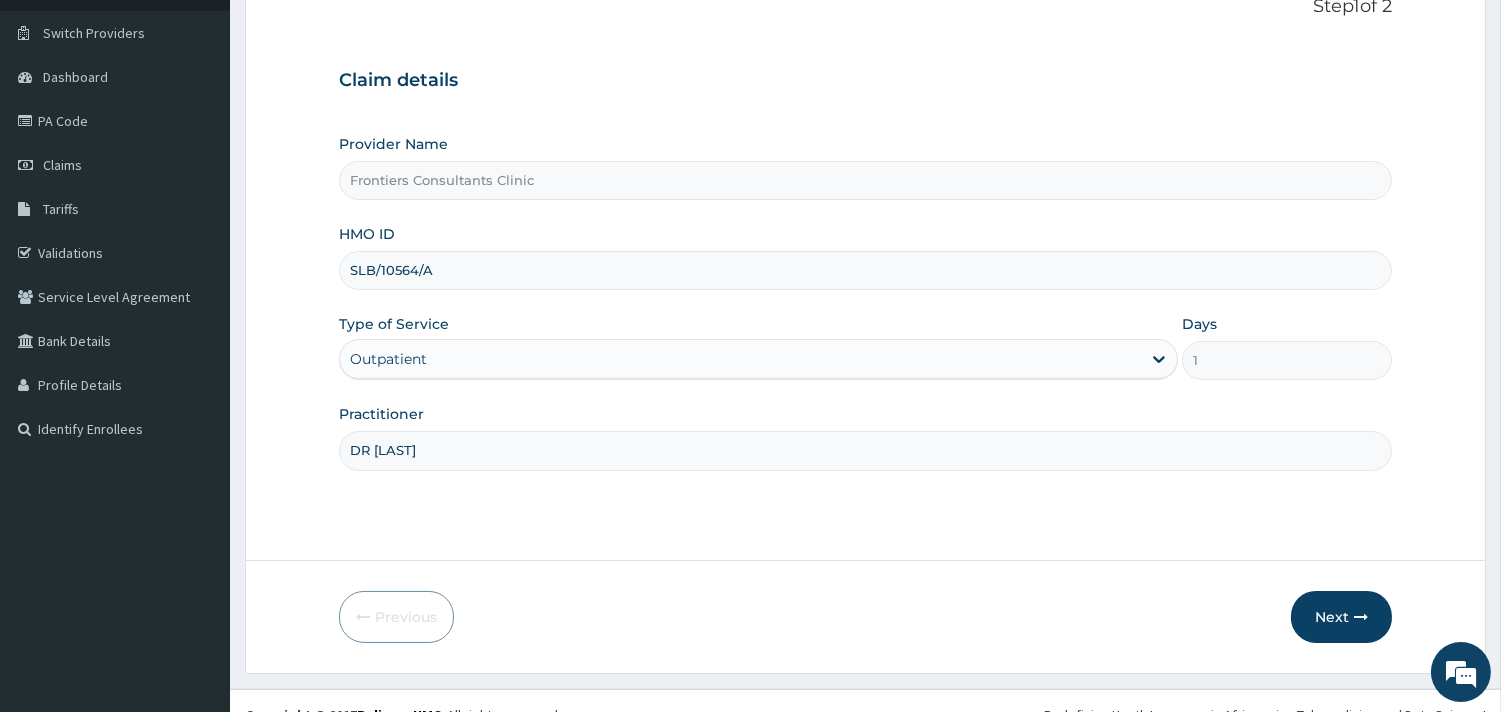 scroll, scrollTop: 170, scrollLeft: 0, axis: vertical 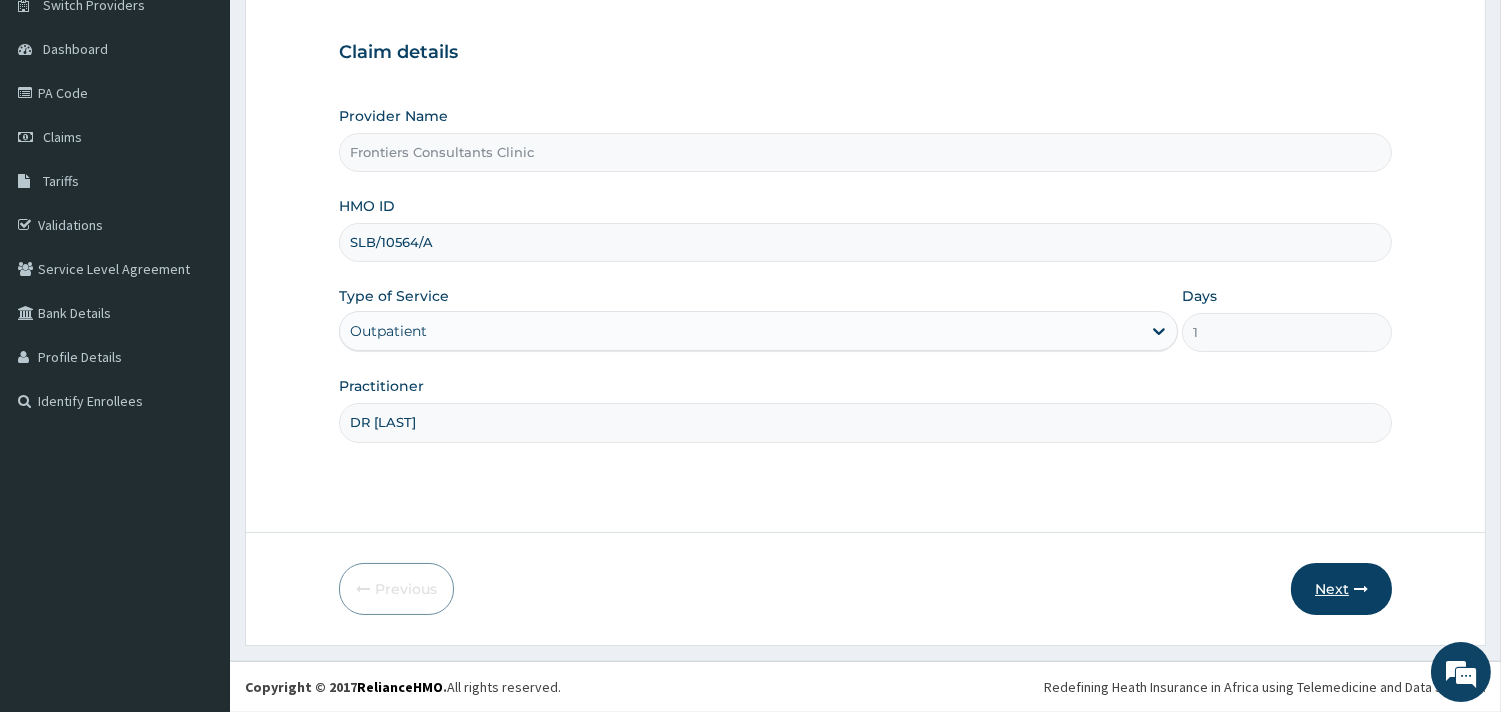 type on "DR [LAST]" 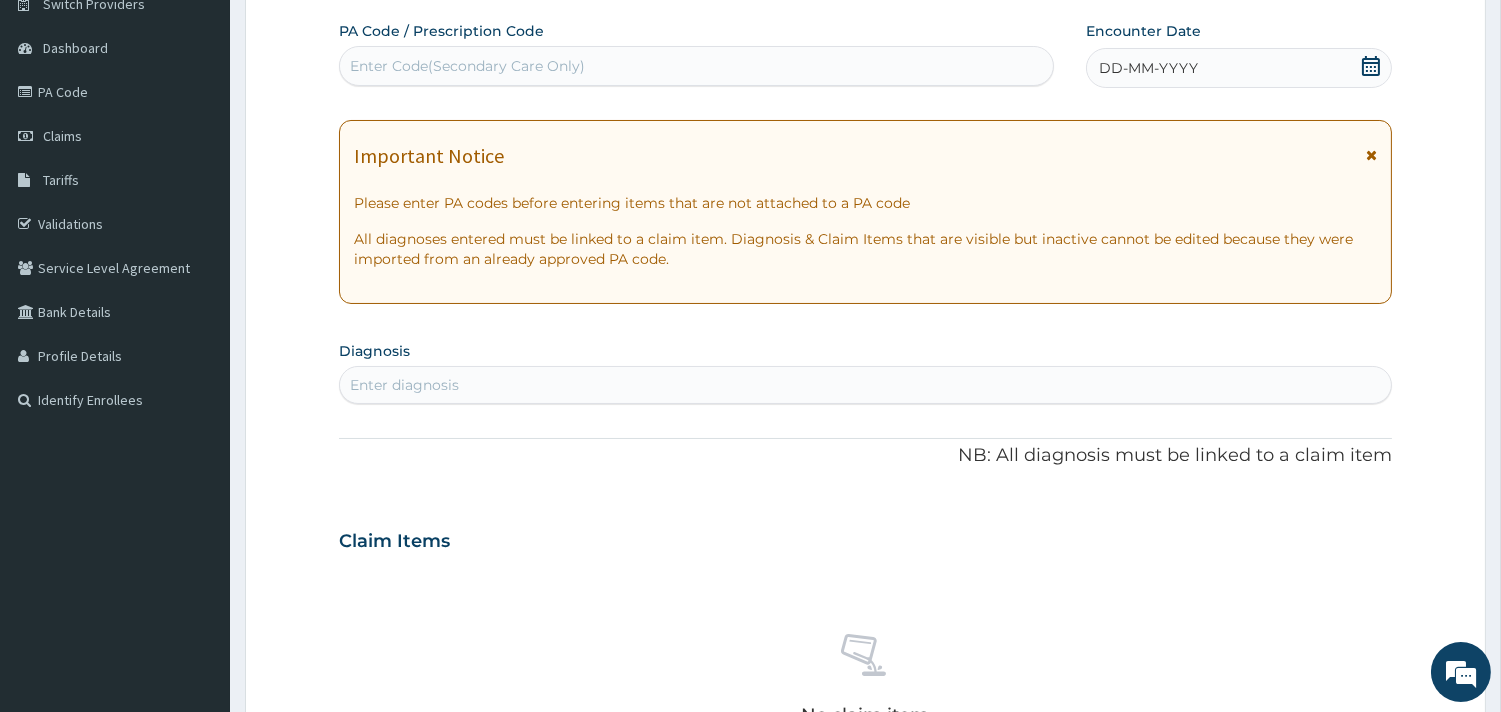 click at bounding box center (1371, 155) 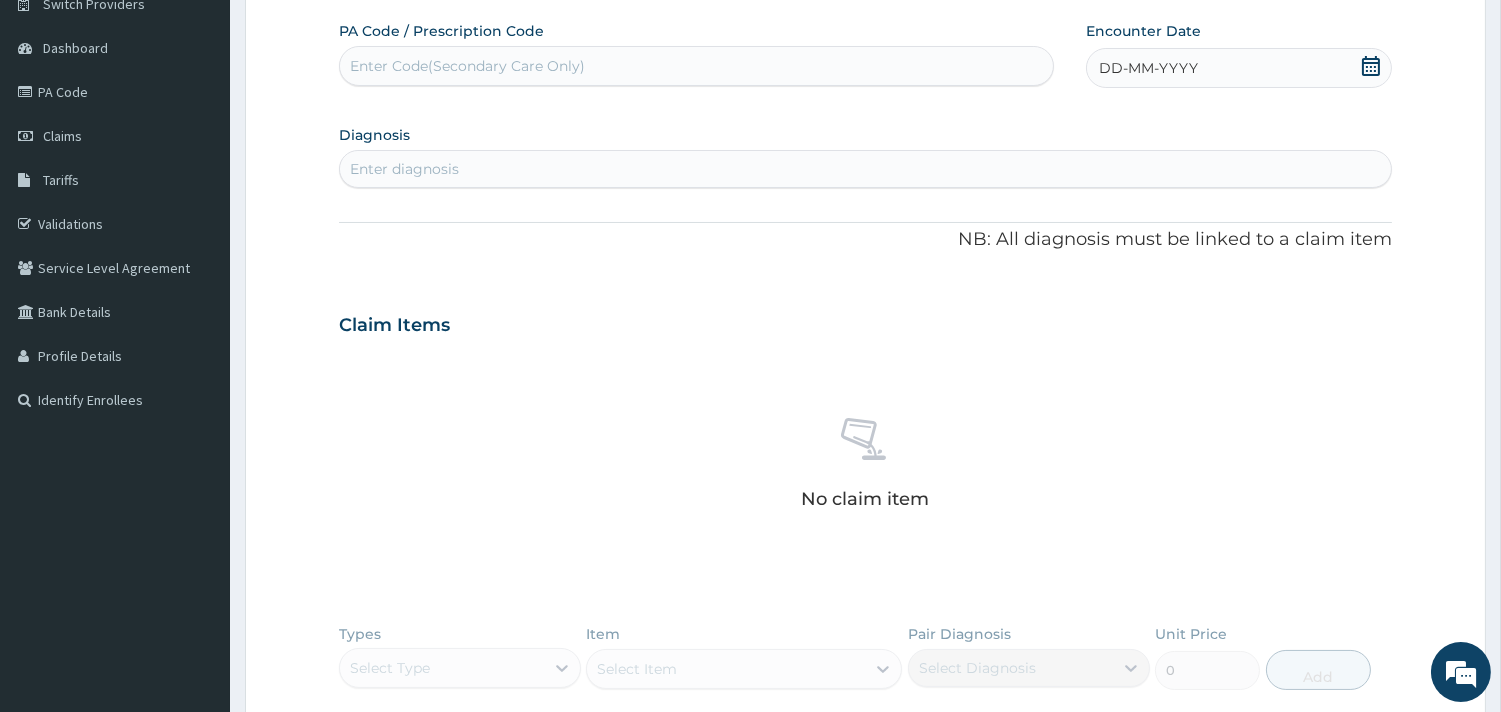 click on "PA Code / Prescription Code Enter Code(Secondary Care Only)" at bounding box center (696, 53) 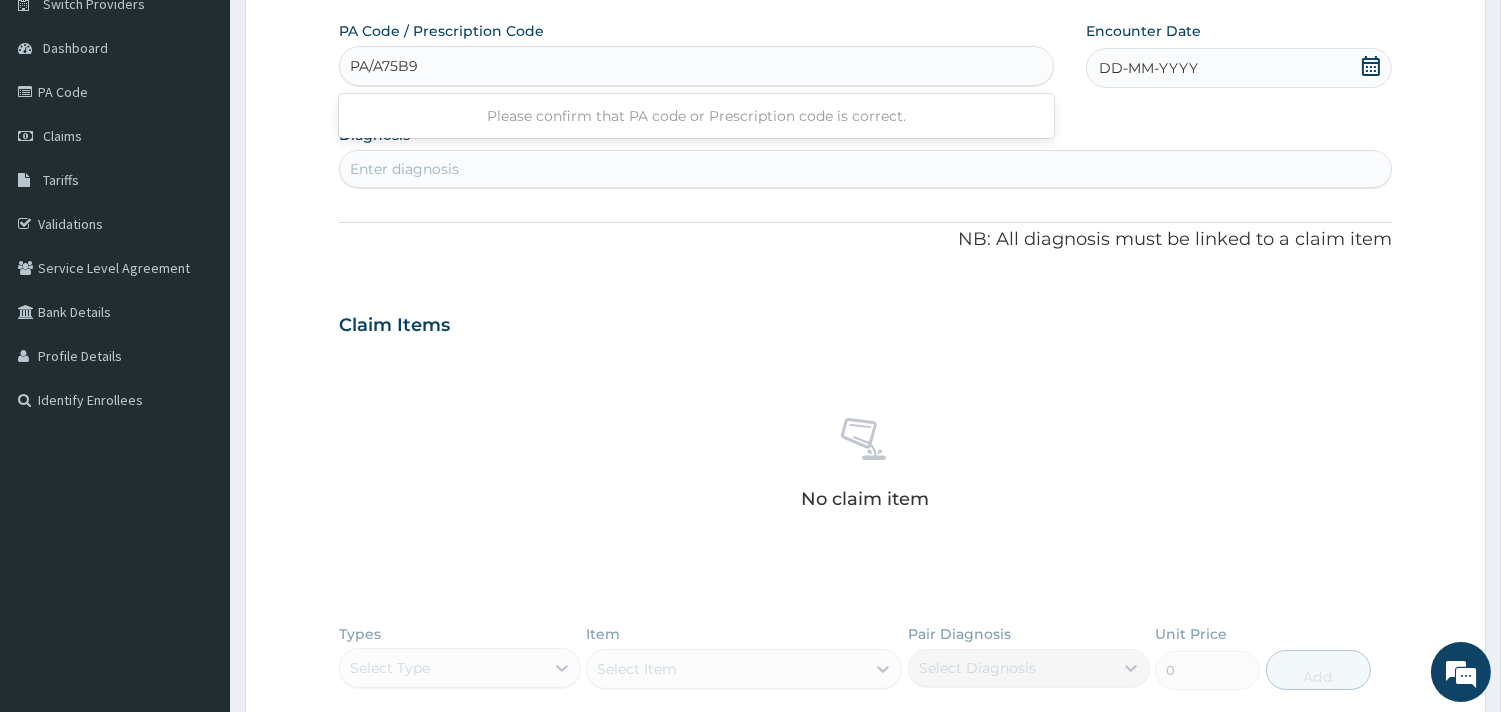 type on "PA/A75B9C" 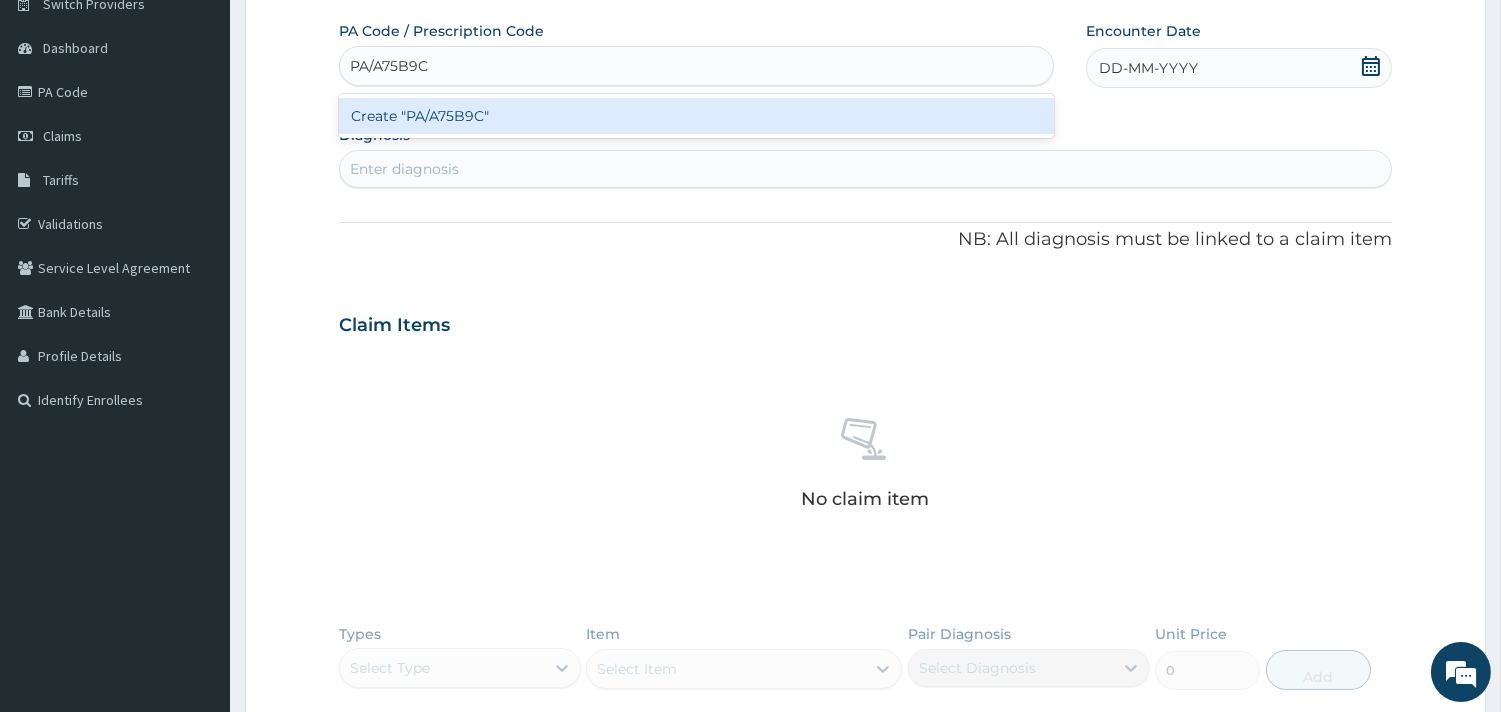 click on "Create "PA/A75B9C"" at bounding box center [696, 116] 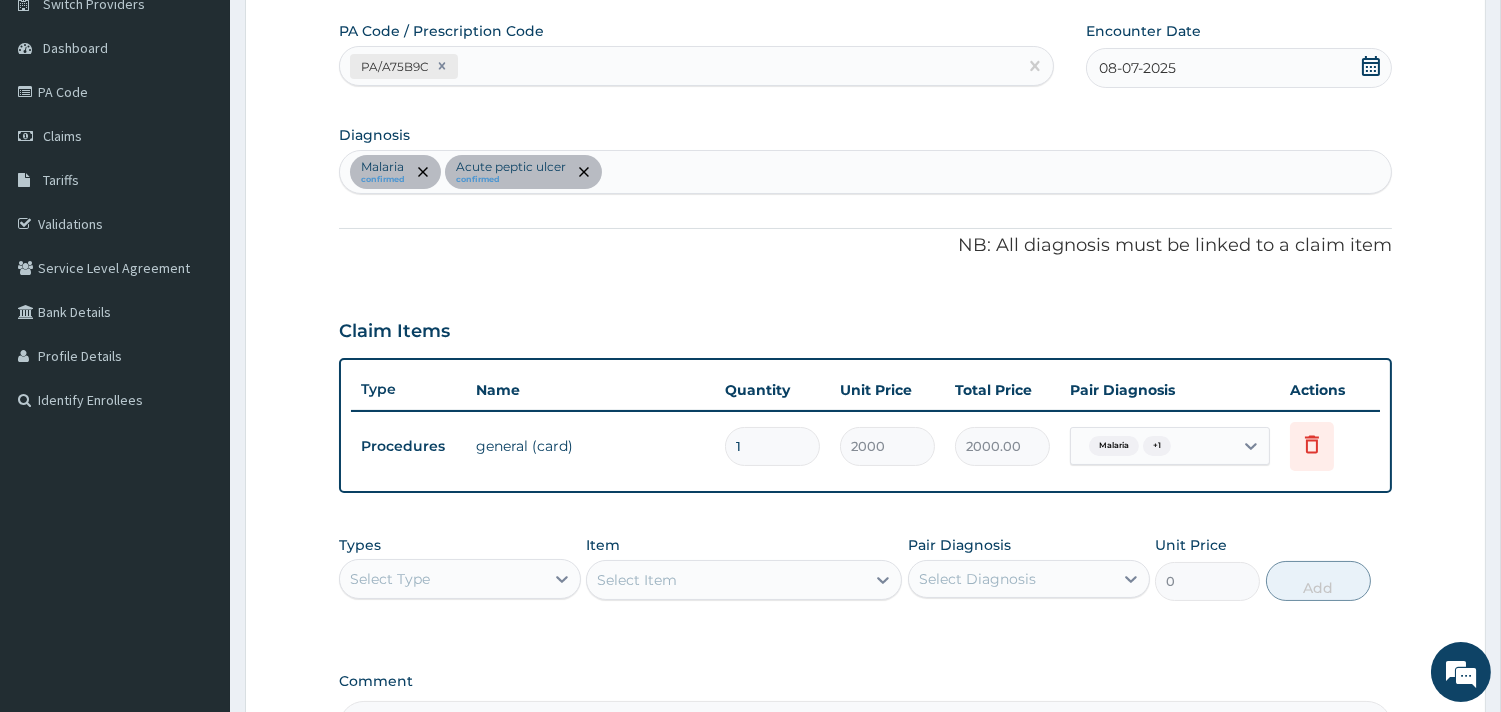 scroll, scrollTop: 416, scrollLeft: 0, axis: vertical 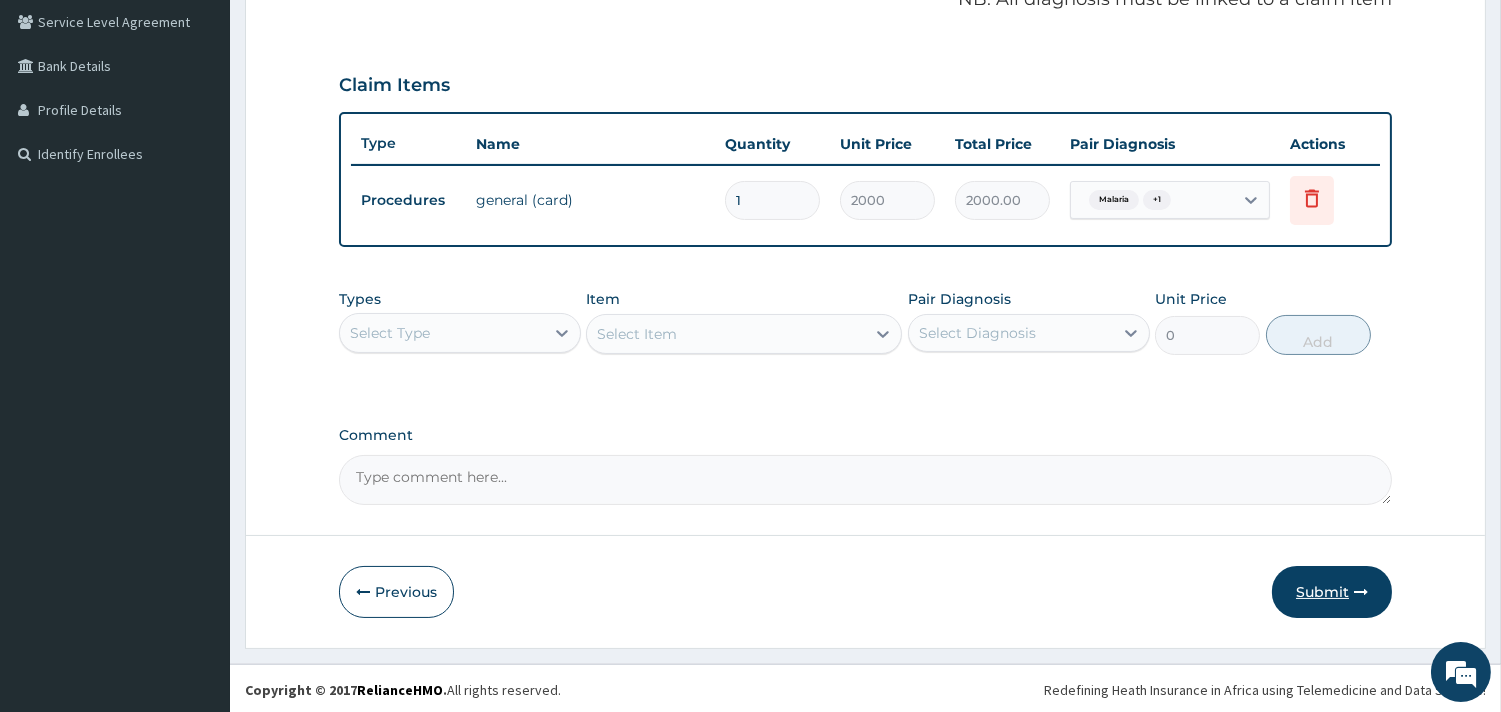 click at bounding box center [1361, 592] 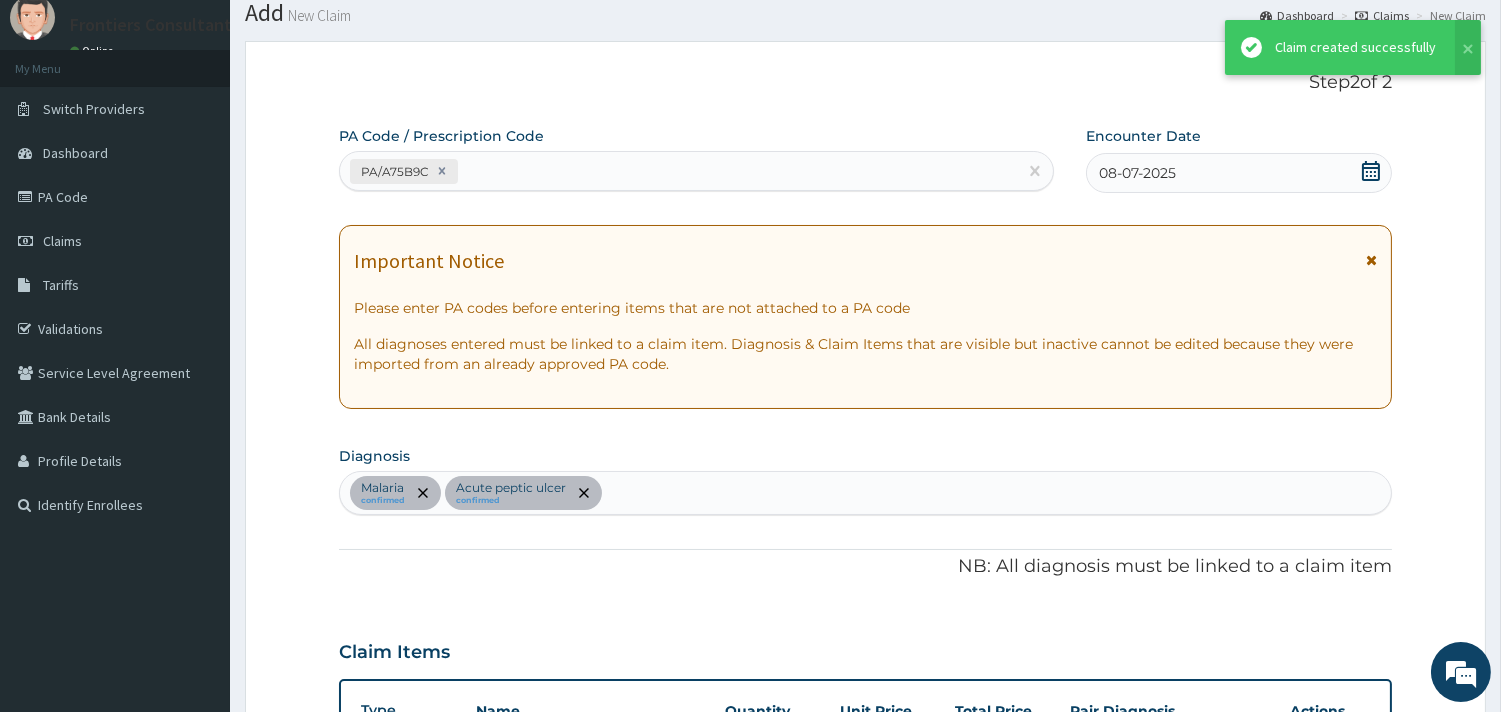 scroll, scrollTop: 416, scrollLeft: 0, axis: vertical 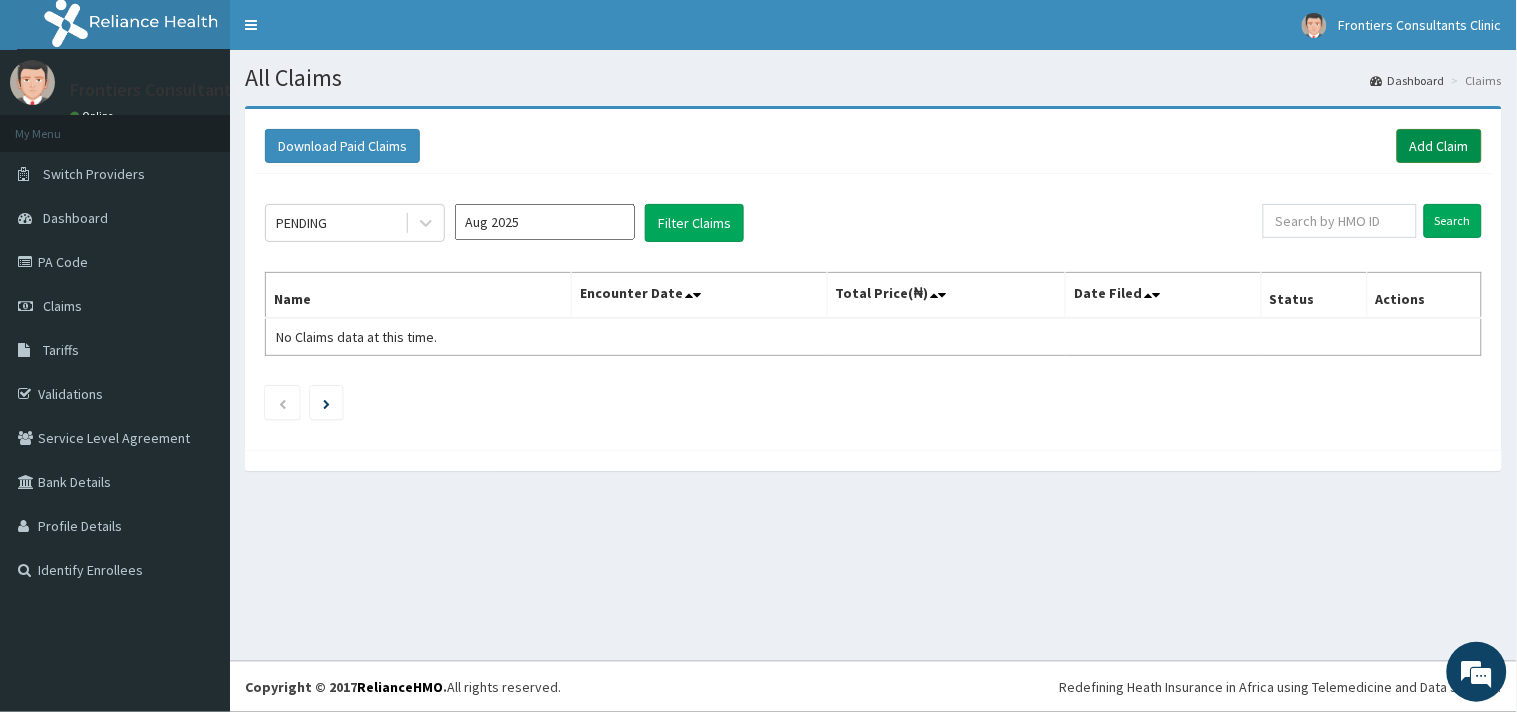 click on "Add Claim" at bounding box center [1439, 146] 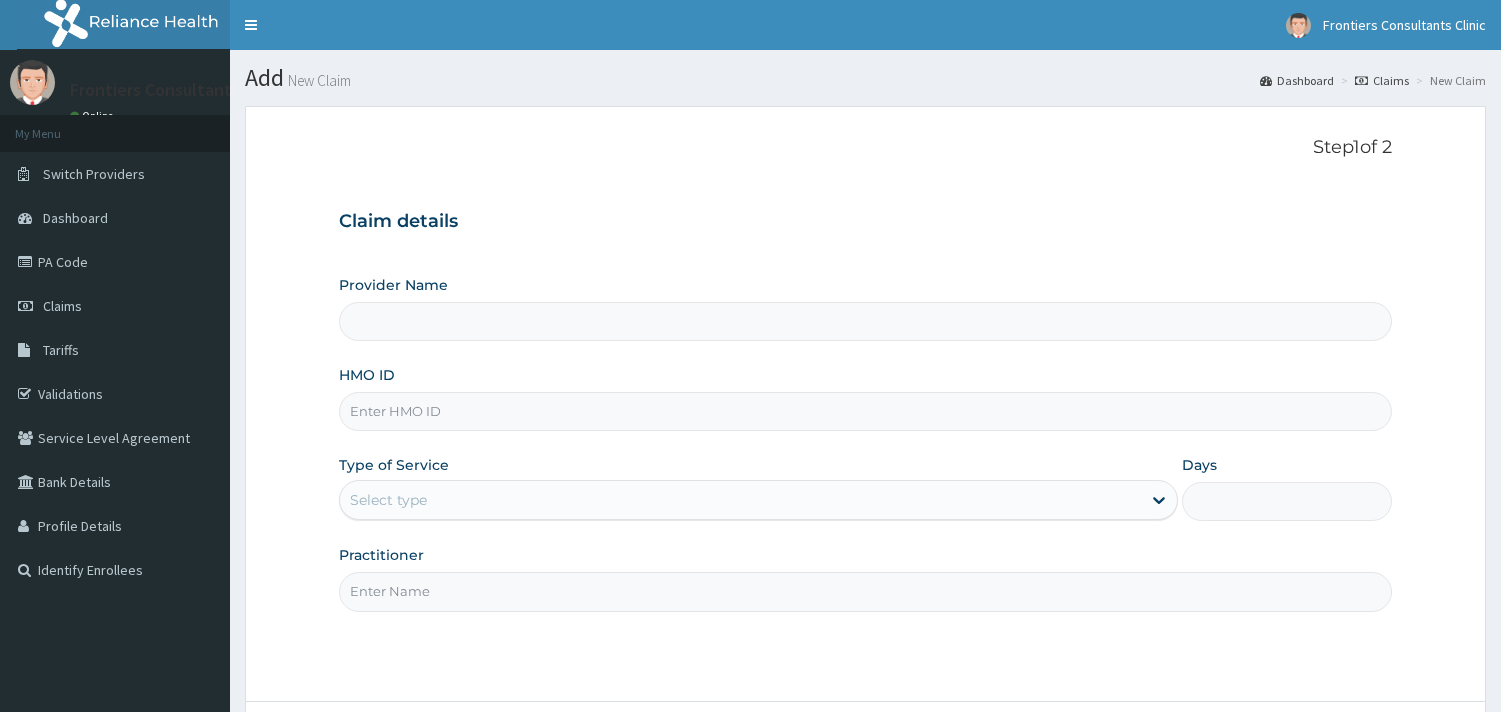 scroll, scrollTop: 0, scrollLeft: 0, axis: both 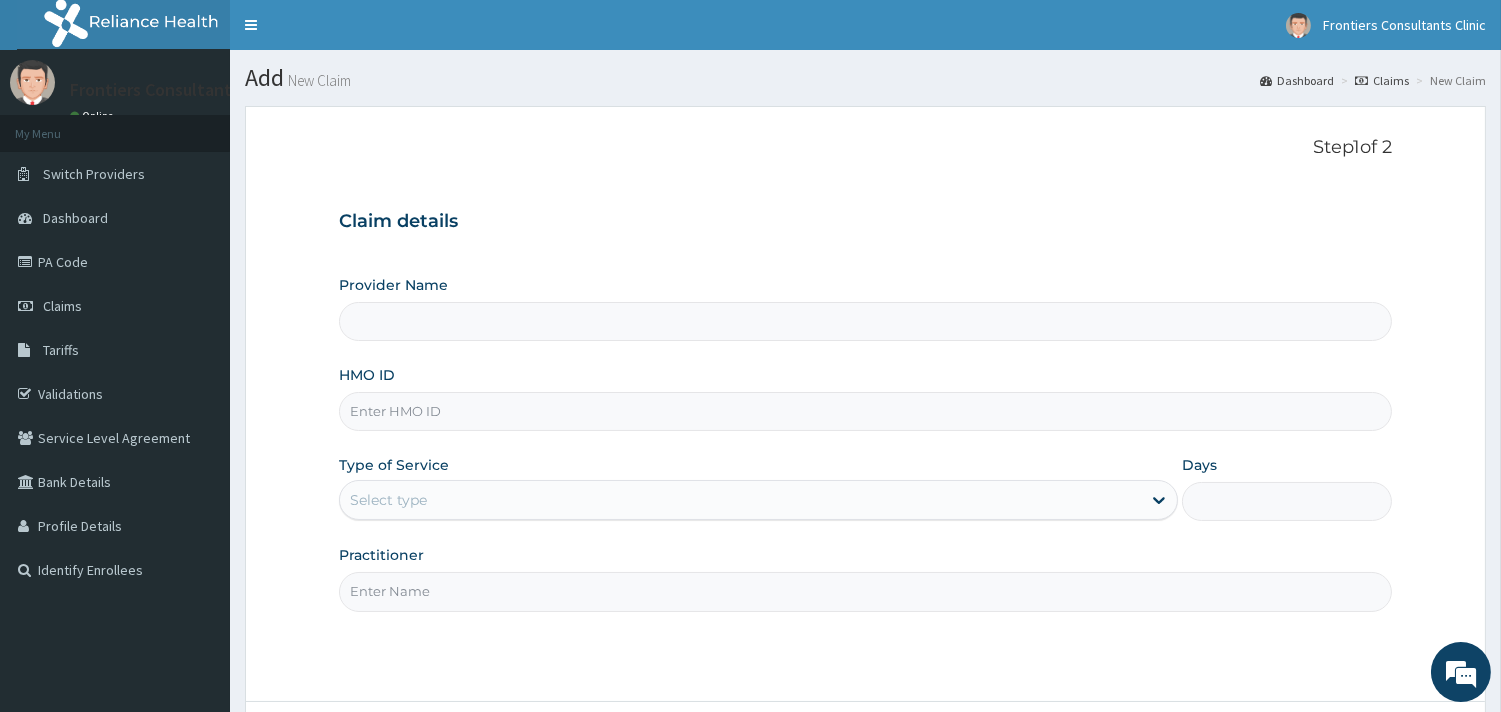 type on "Frontiers Consultants Clinic" 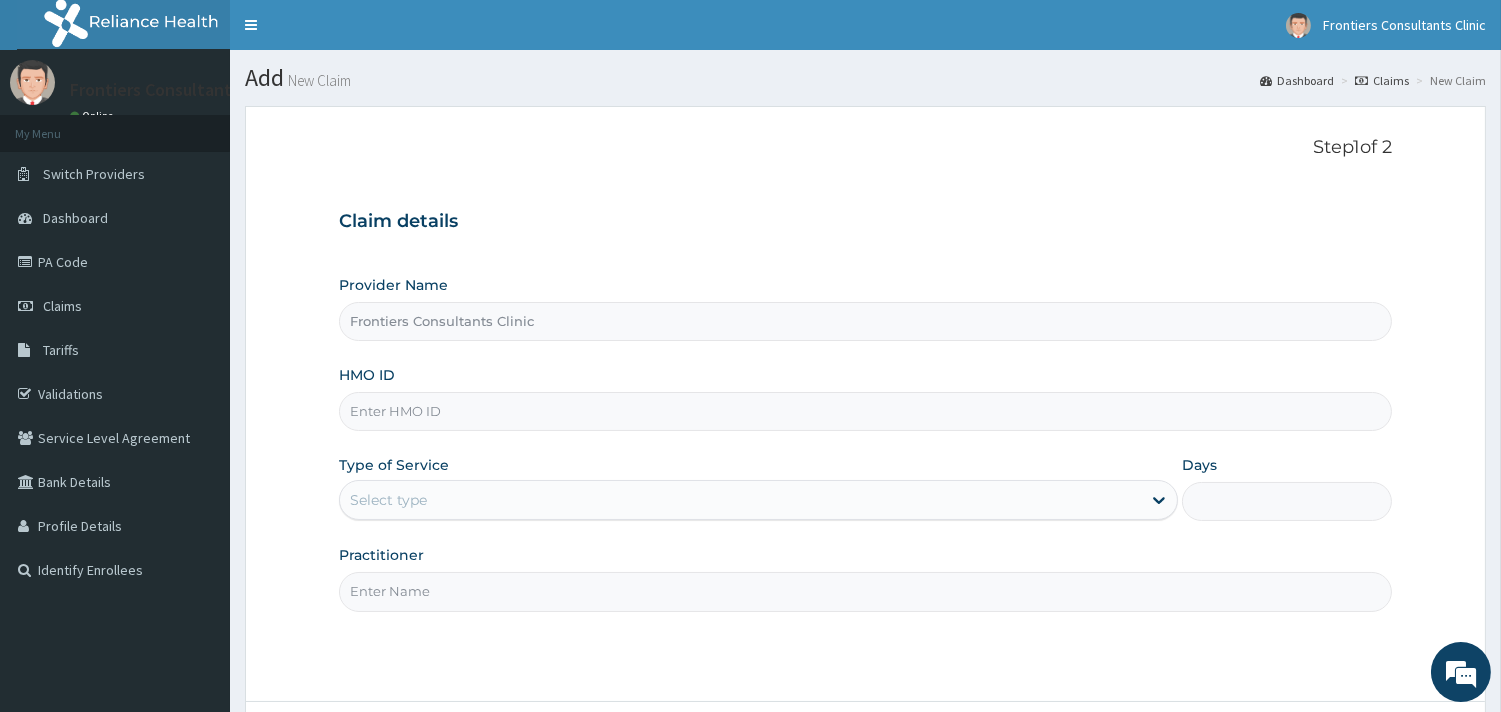 click on "HMO ID" at bounding box center [865, 411] 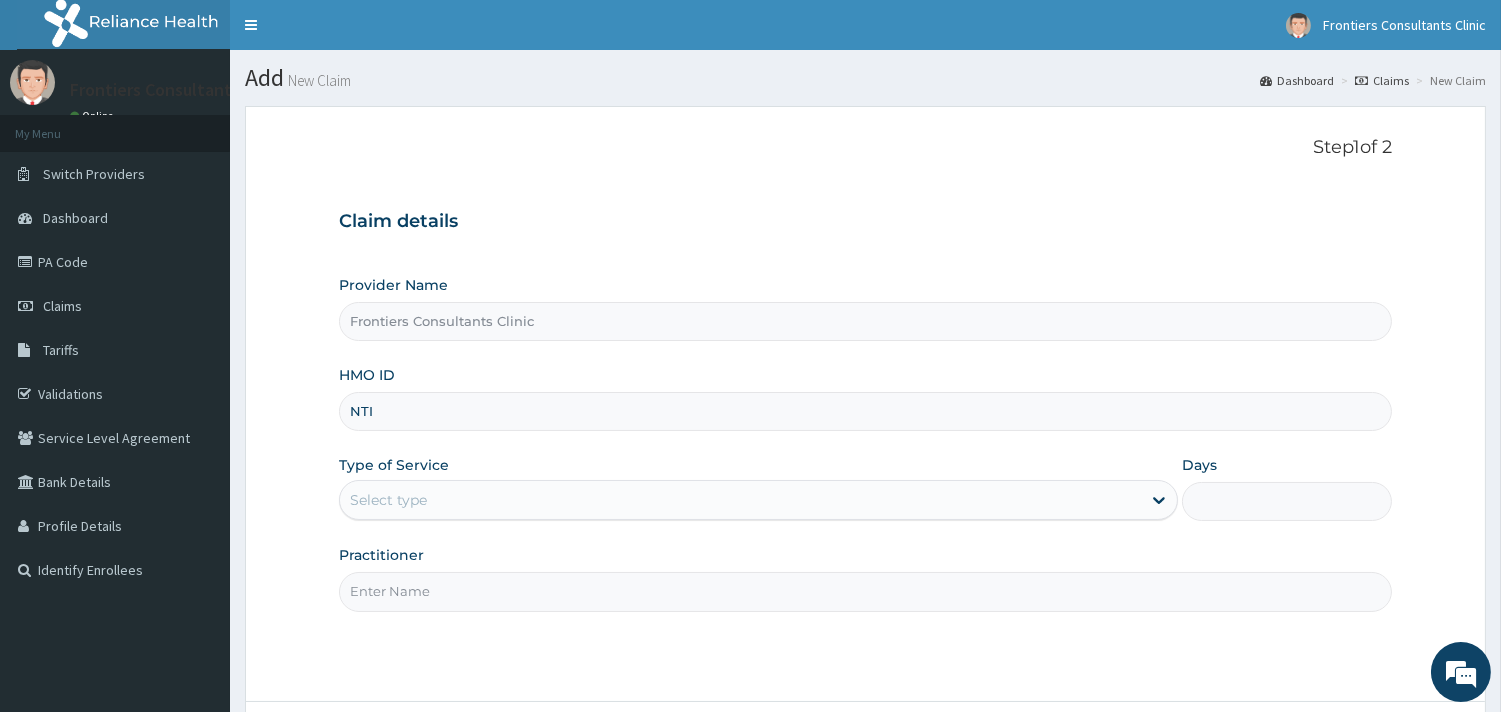 scroll, scrollTop: 0, scrollLeft: 0, axis: both 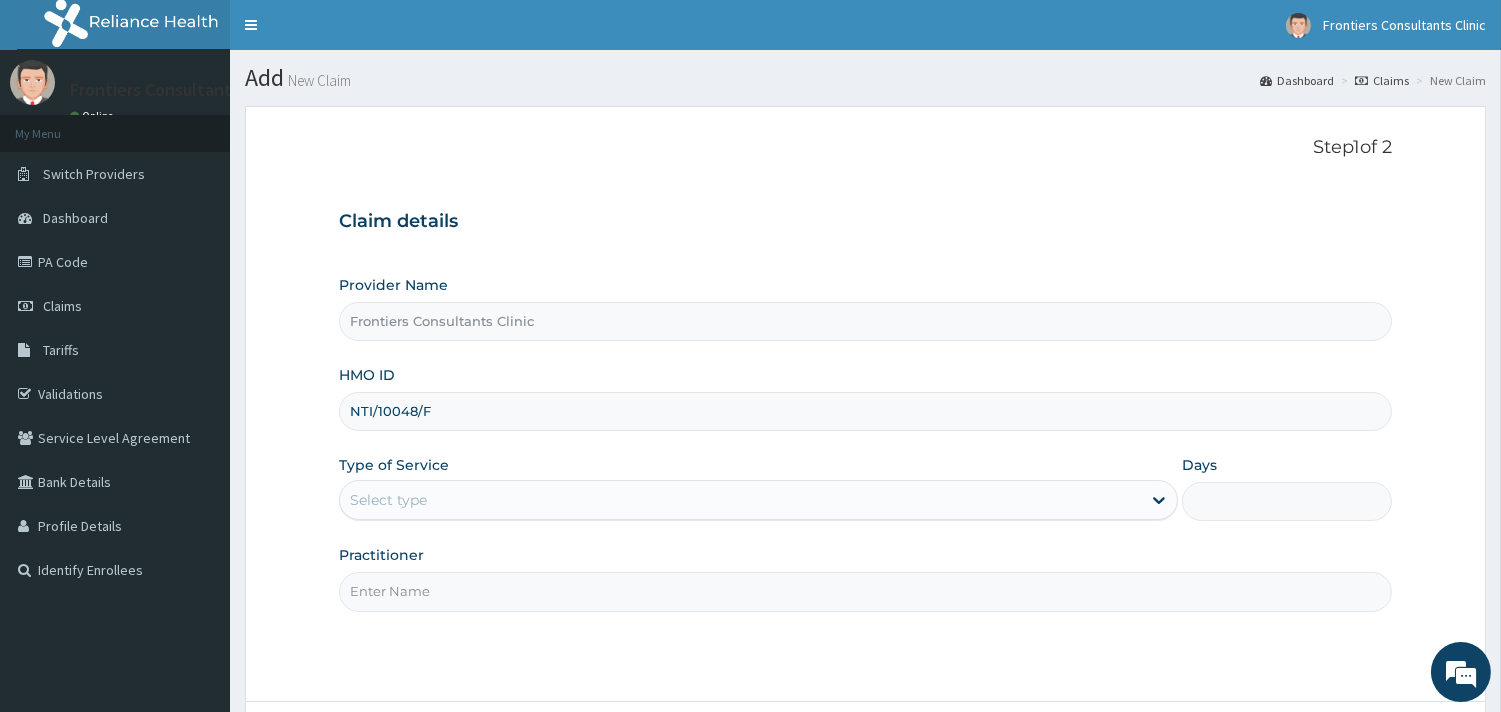 type on "NTI/10048/F" 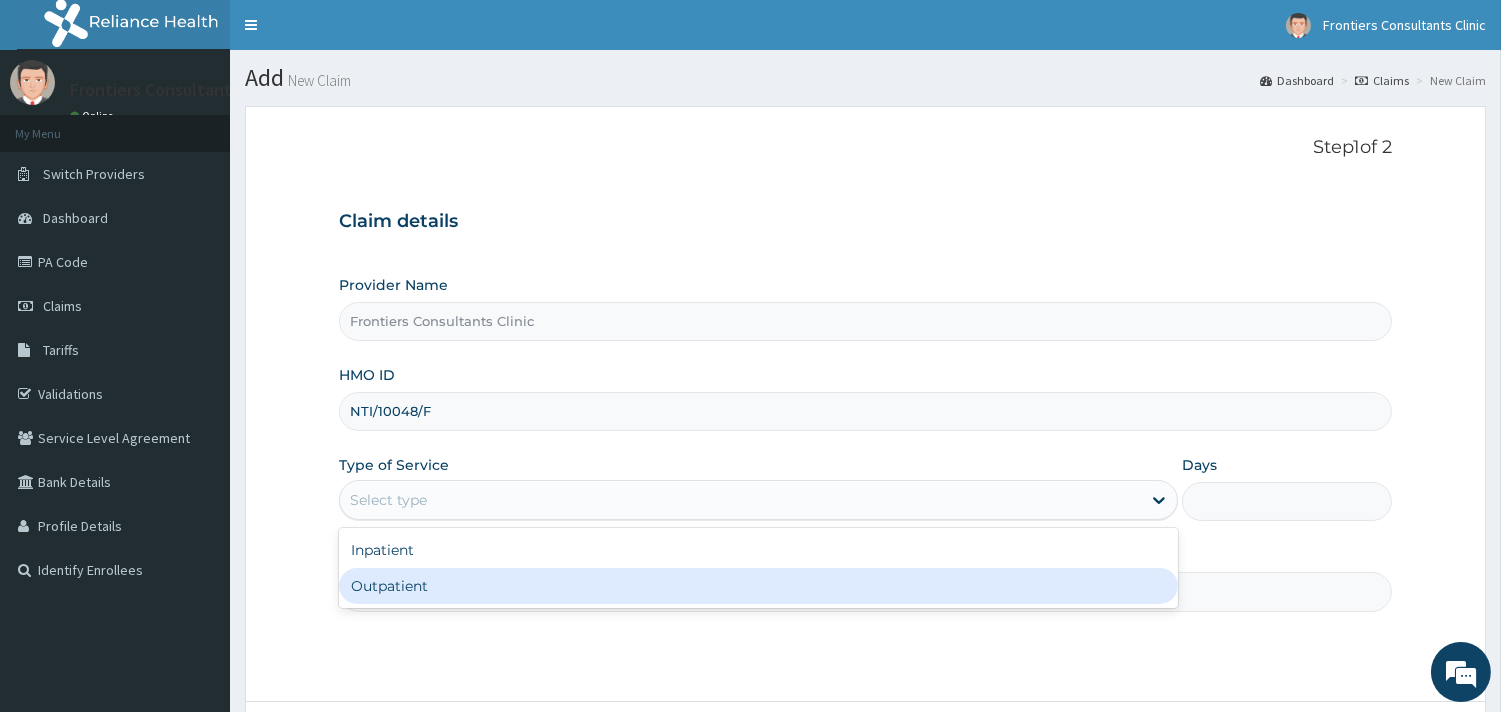 click on "Outpatient" at bounding box center [758, 586] 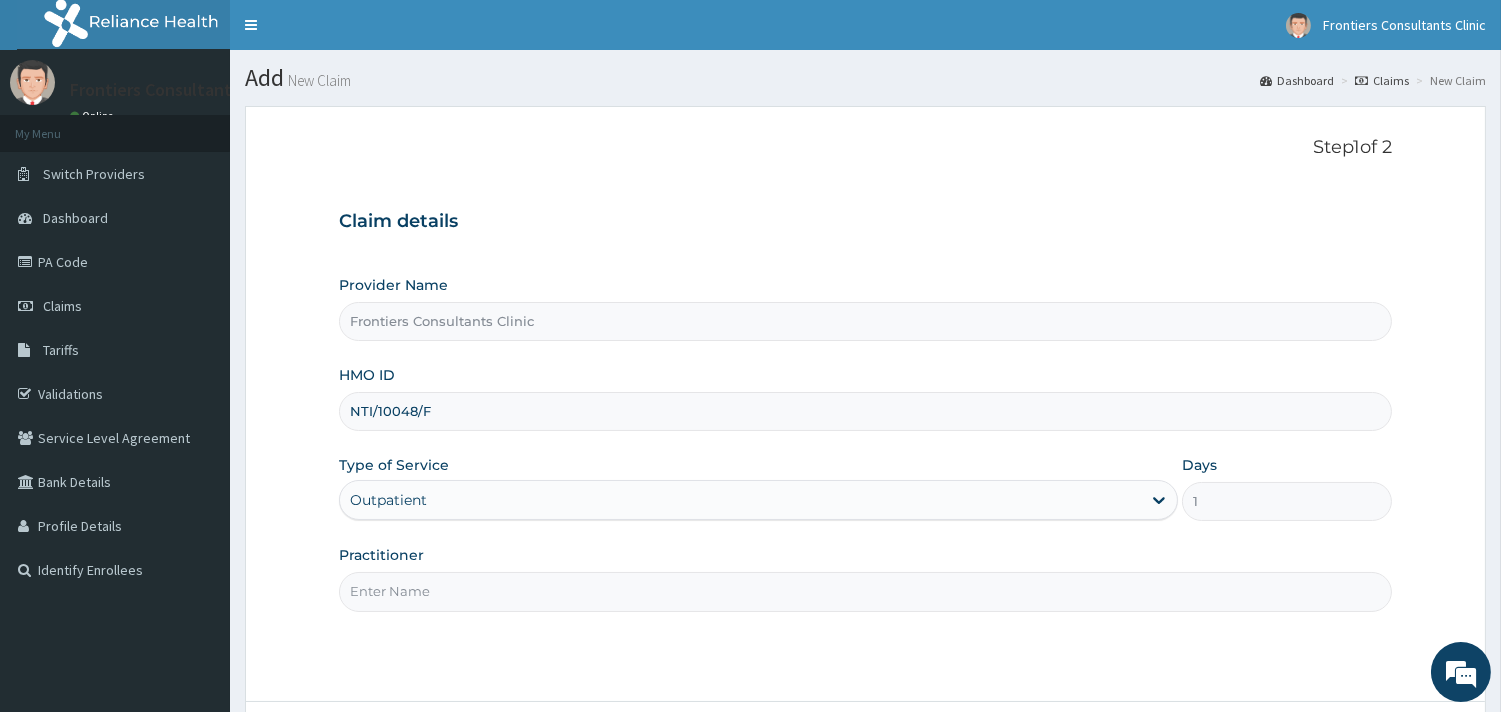 click on "Practitioner" at bounding box center (865, 591) 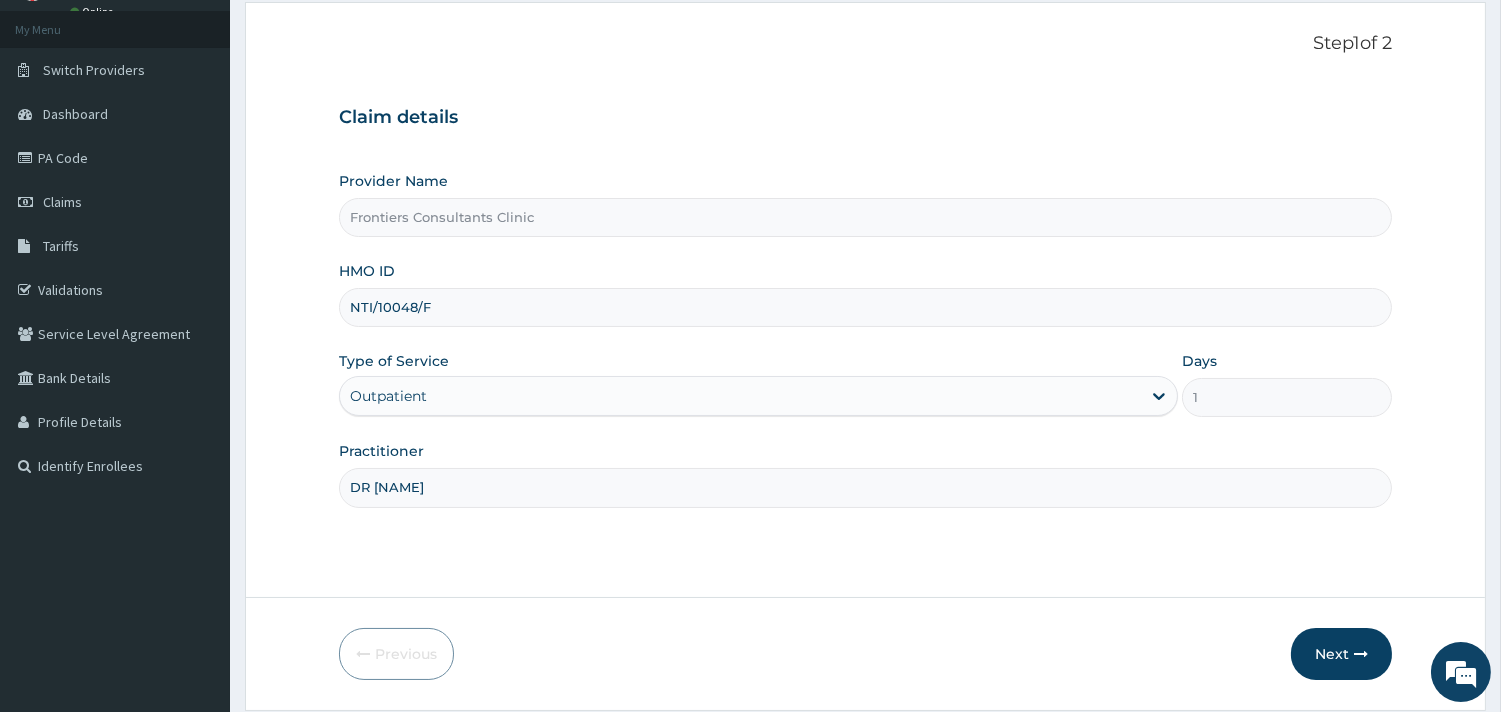 scroll, scrollTop: 170, scrollLeft: 0, axis: vertical 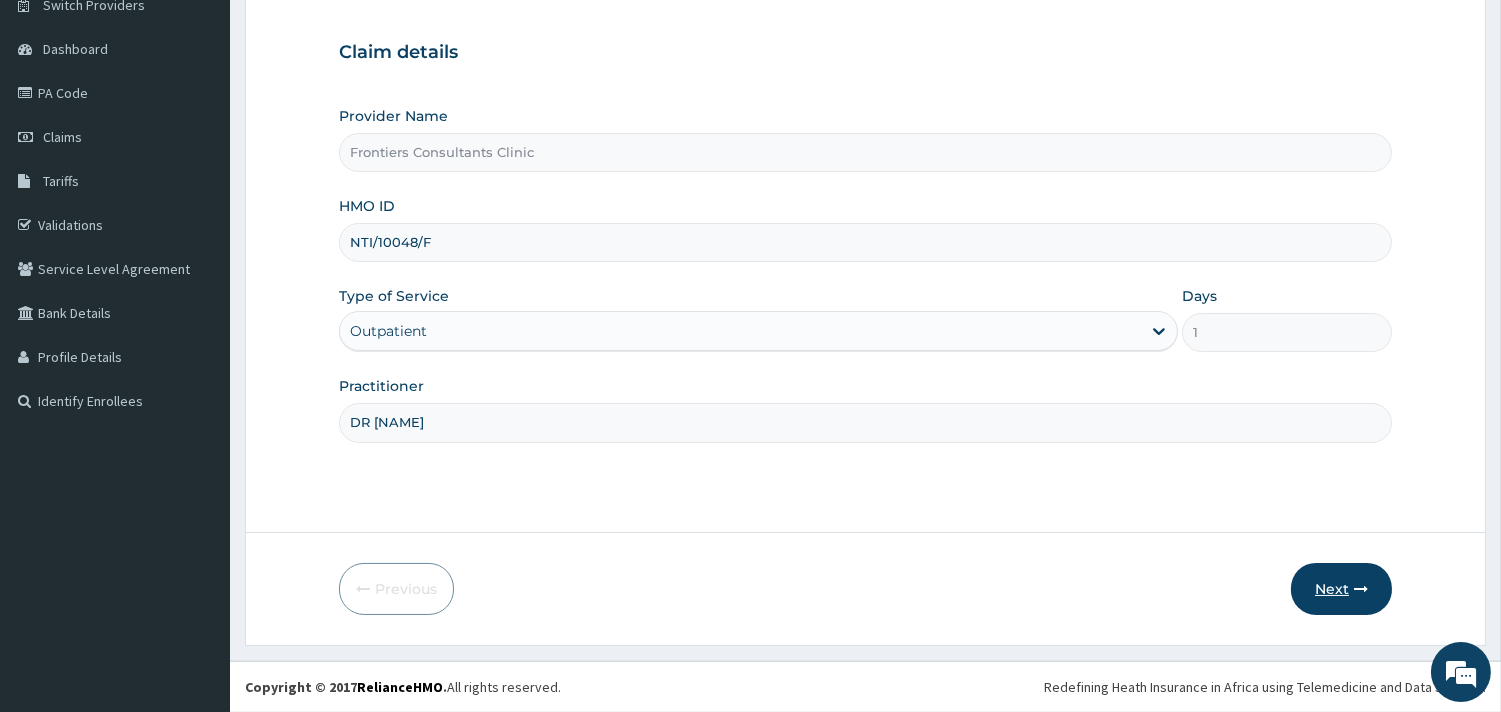 type on "DR ALIYU" 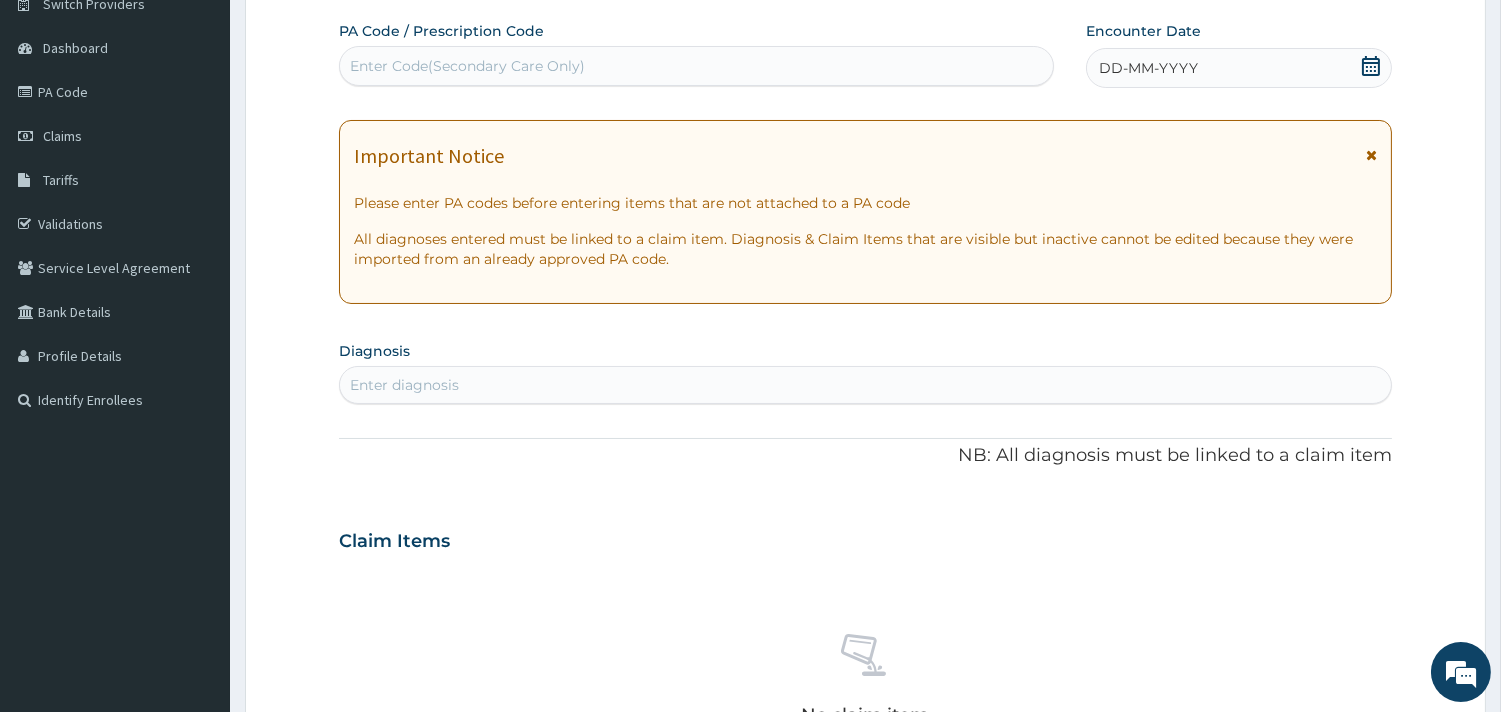 click at bounding box center (1371, 155) 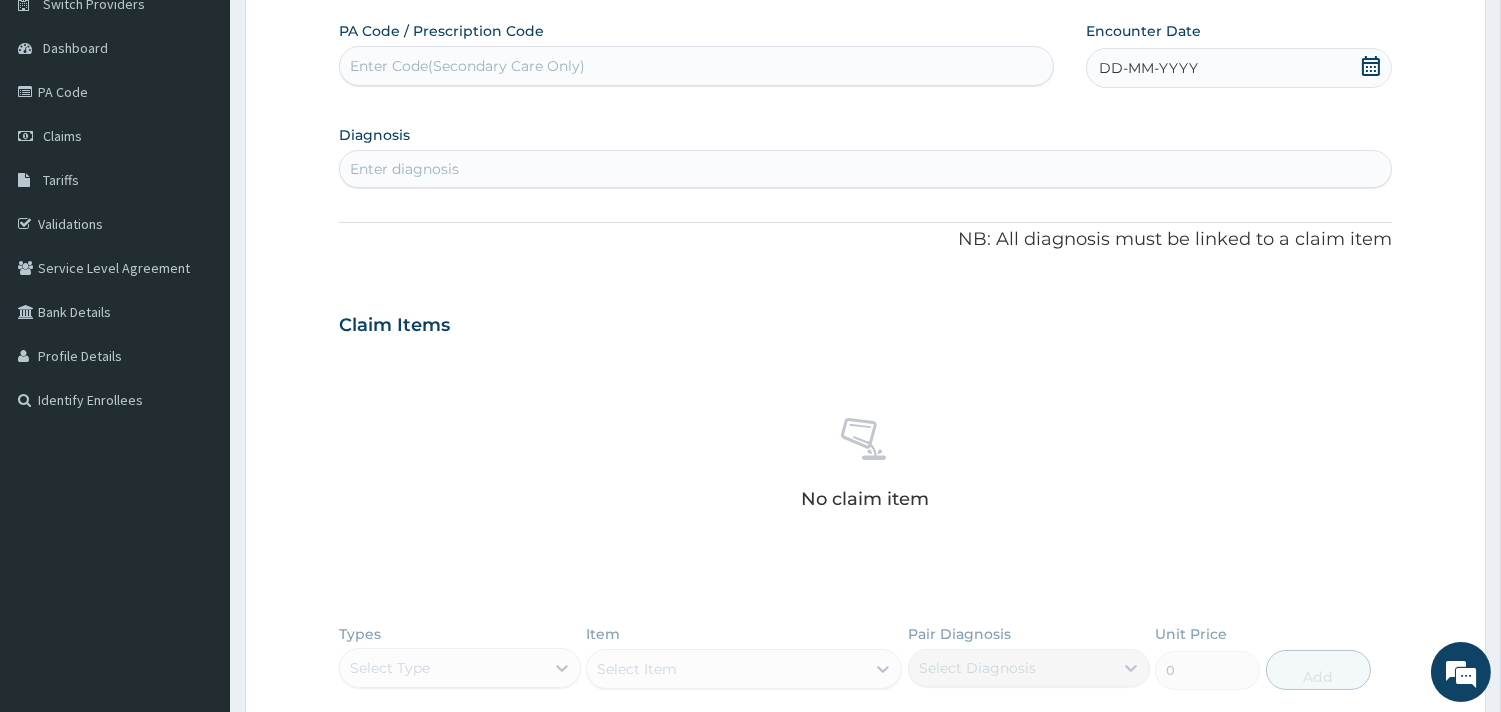 click on "Enter Code(Secondary Care Only)" at bounding box center (696, 66) 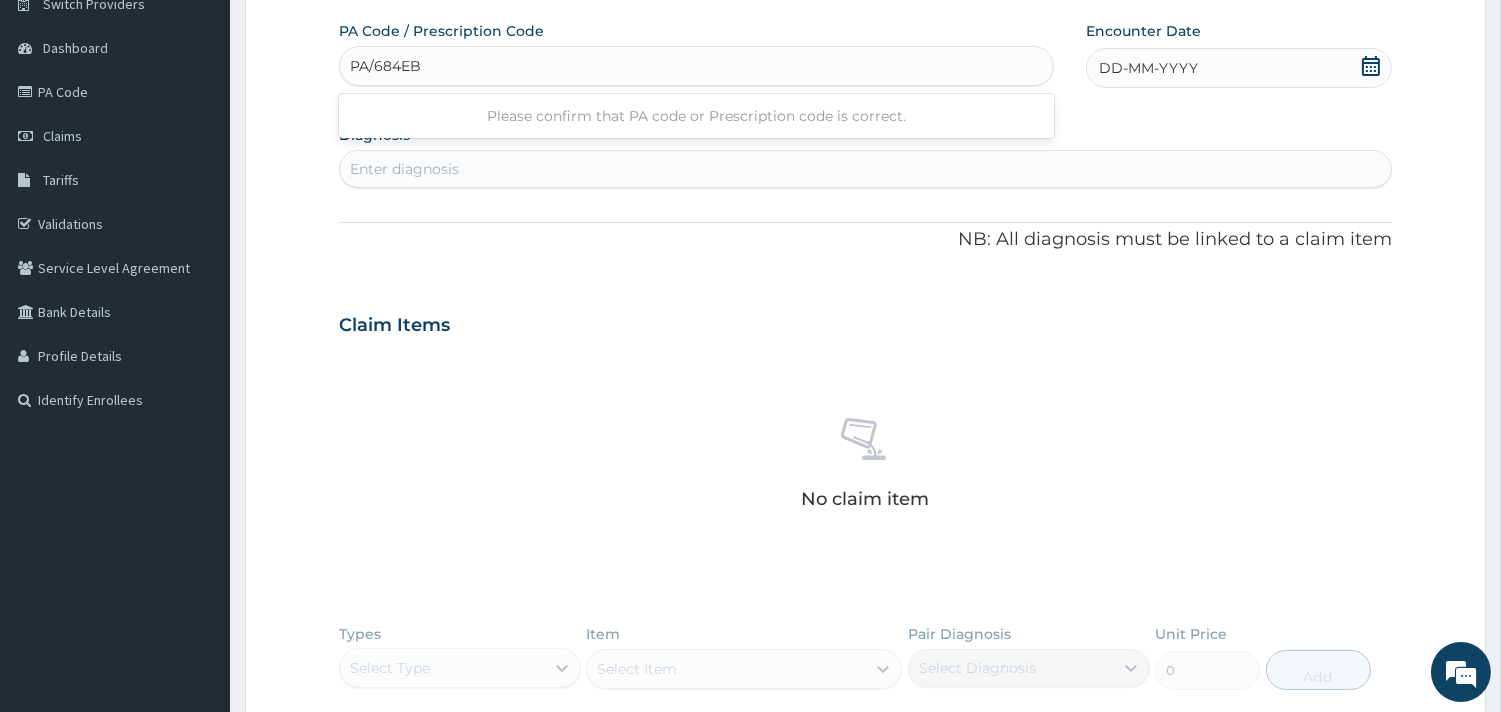 type on "PA/684EBF" 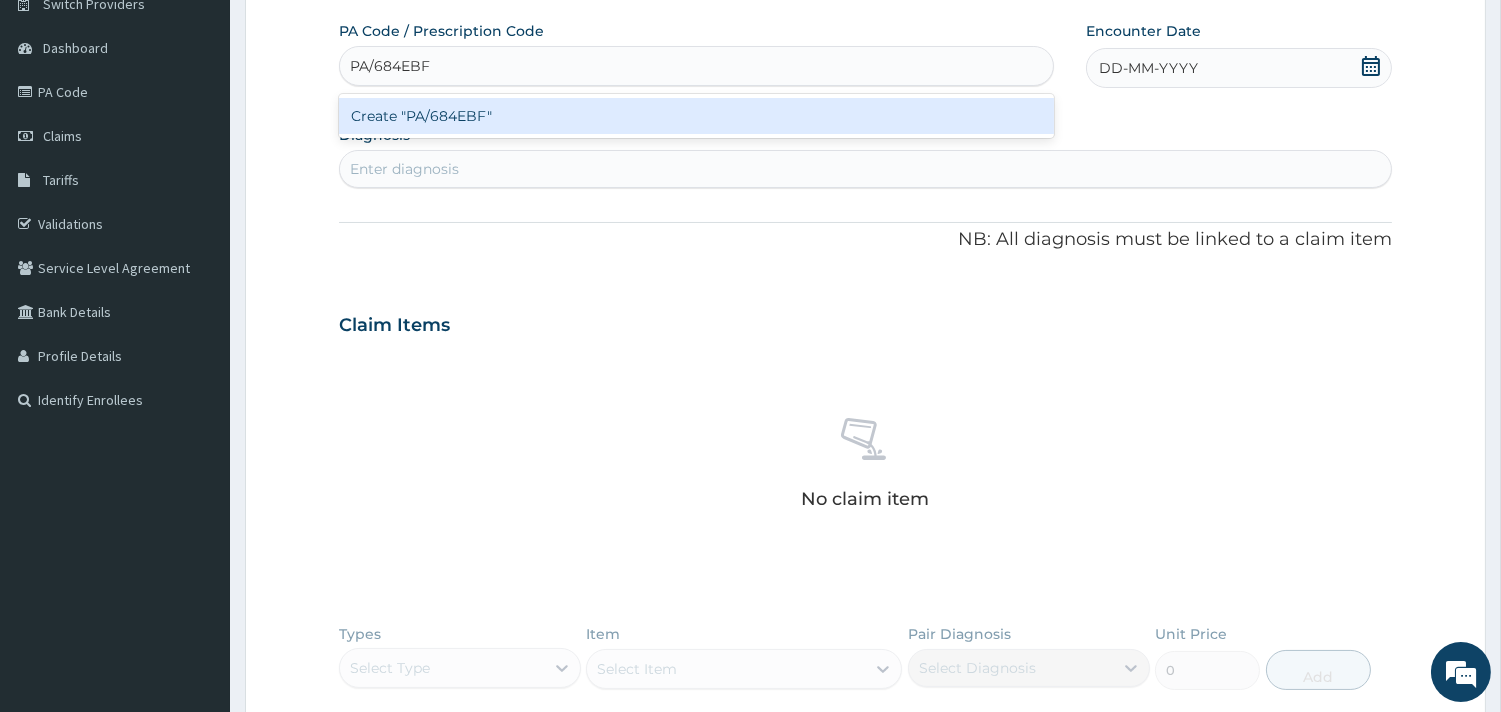 click on "Create "PA/684EBF"" at bounding box center (696, 116) 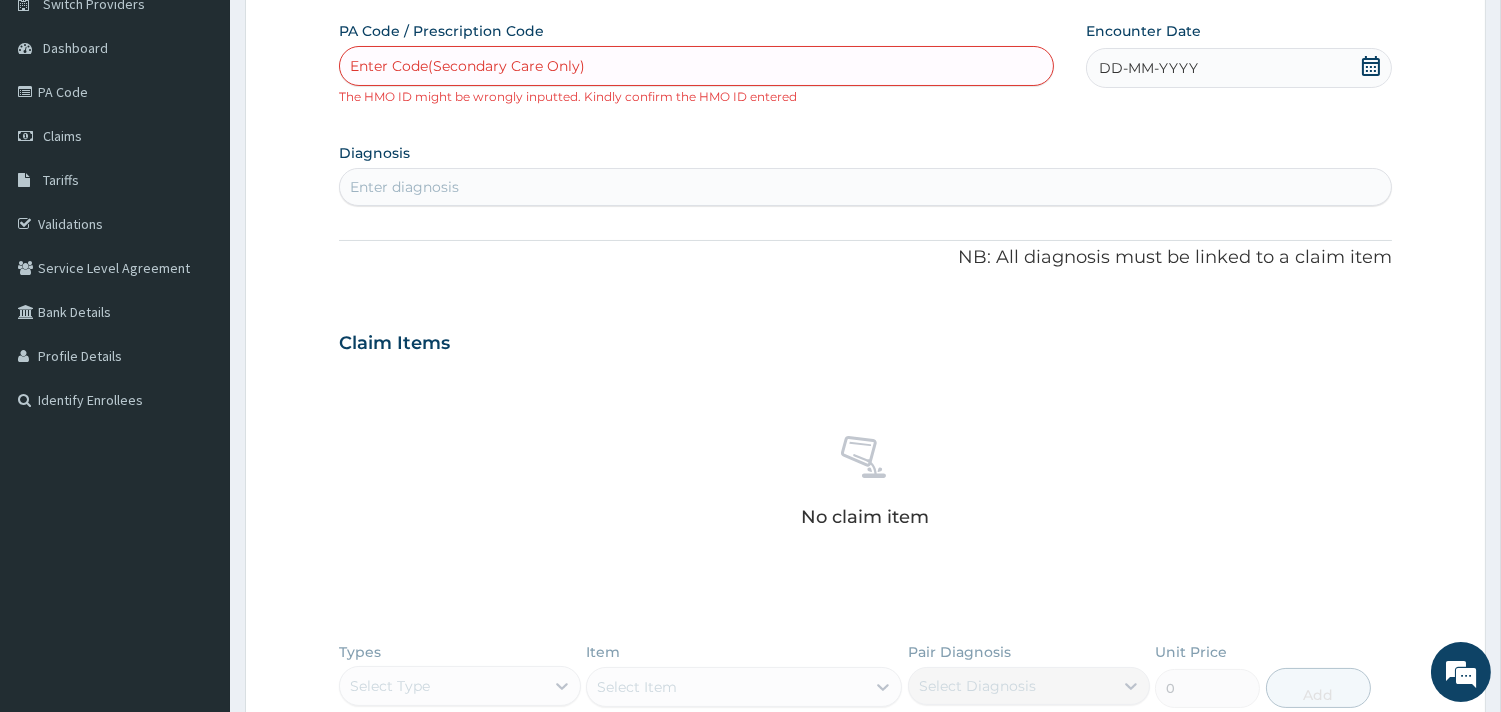 click on "Enter Code(Secondary Care Only)" at bounding box center (696, 66) 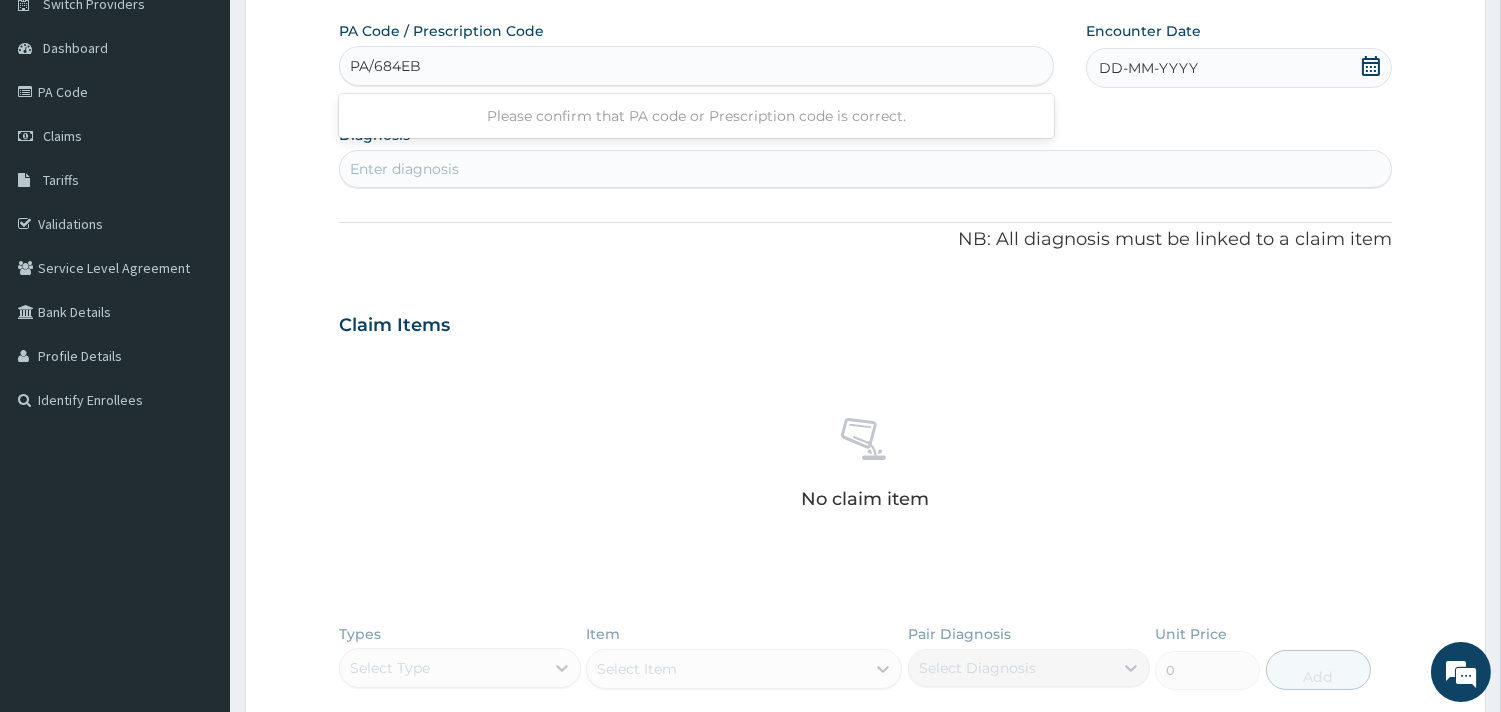 type on "PA/684EBF" 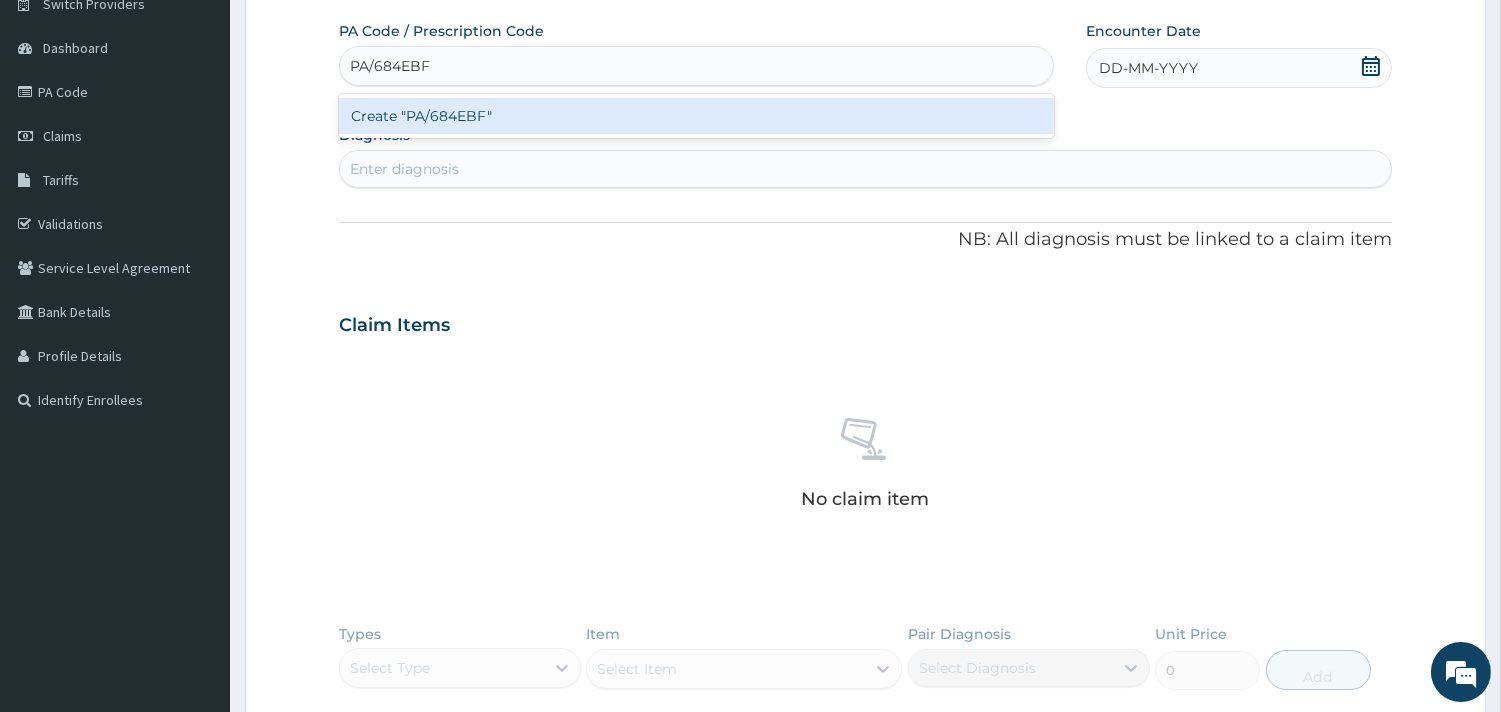 click on "Create "PA/684EBF"" at bounding box center (696, 116) 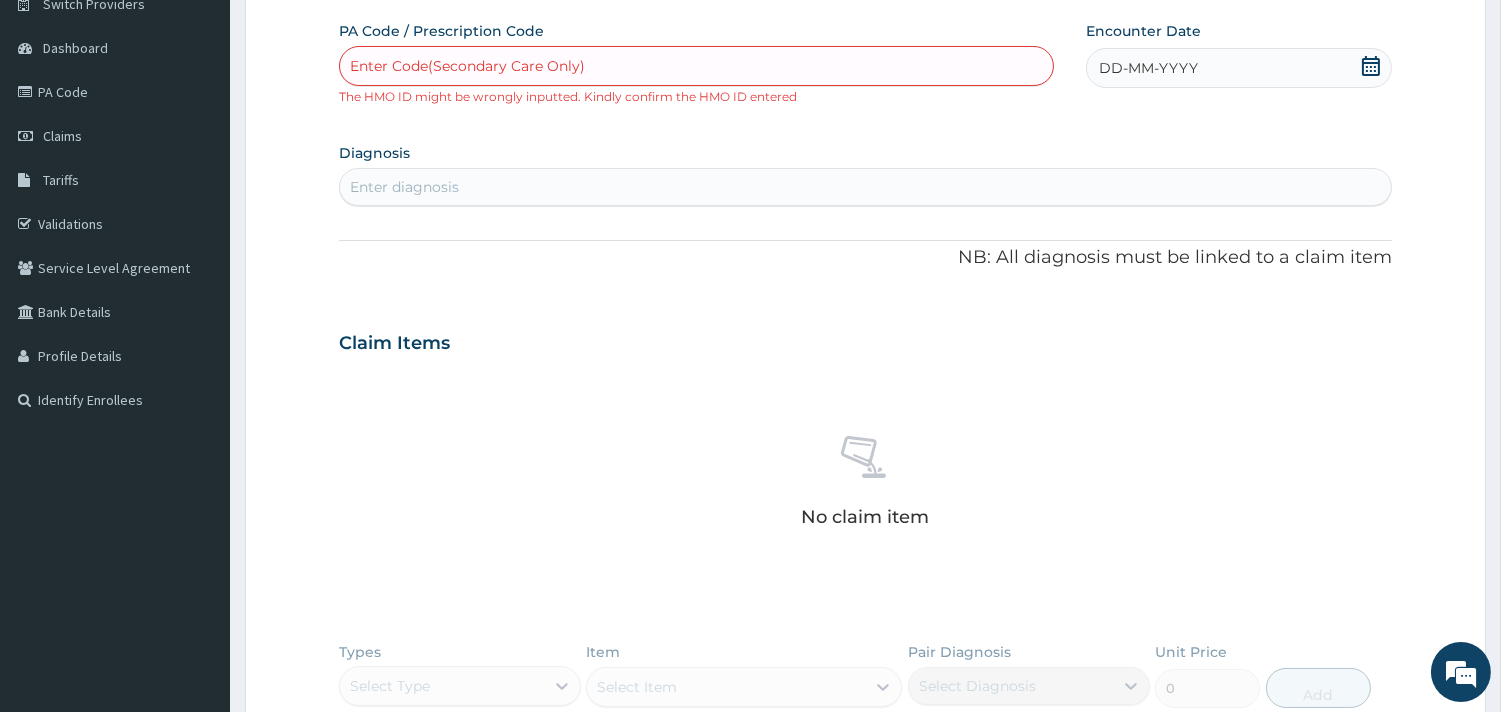 scroll, scrollTop: 0, scrollLeft: 0, axis: both 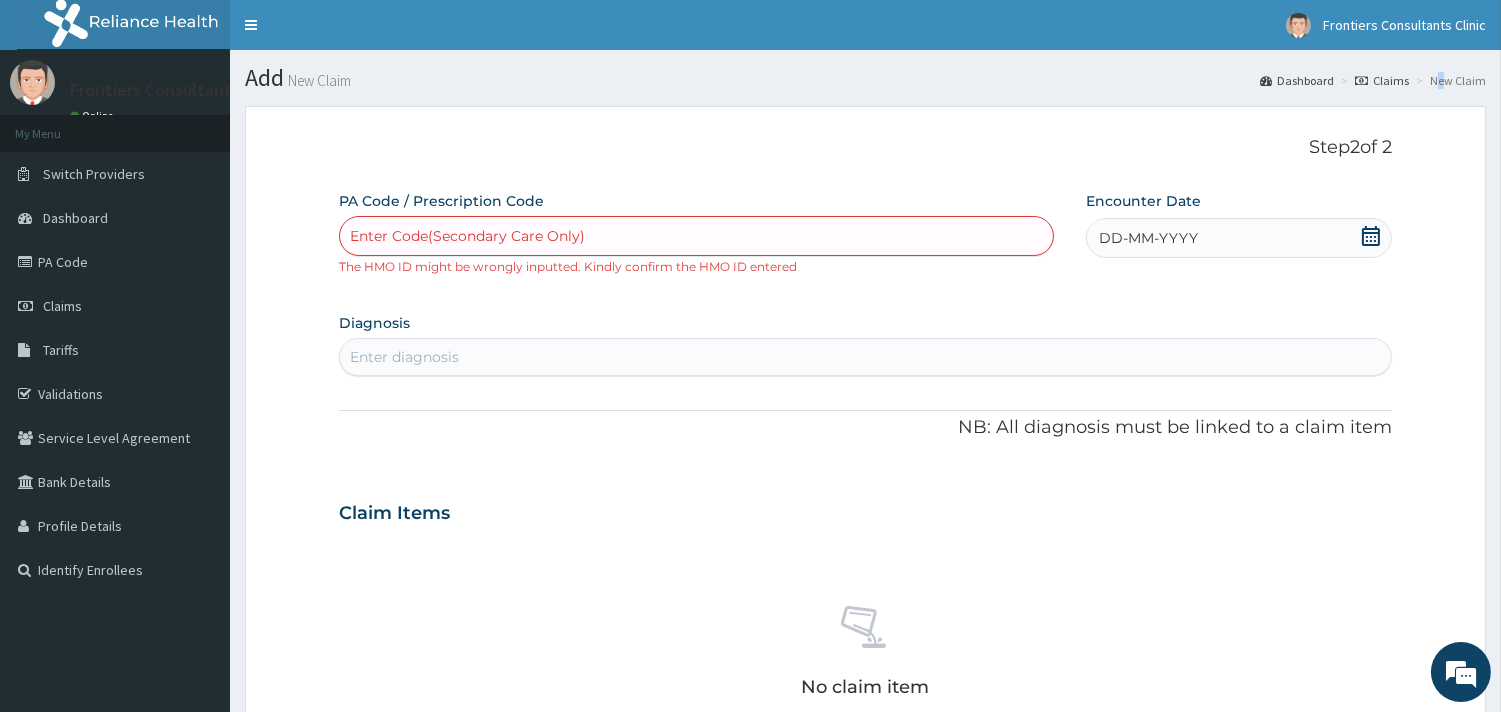 click on "New Claim" at bounding box center (1448, 80) 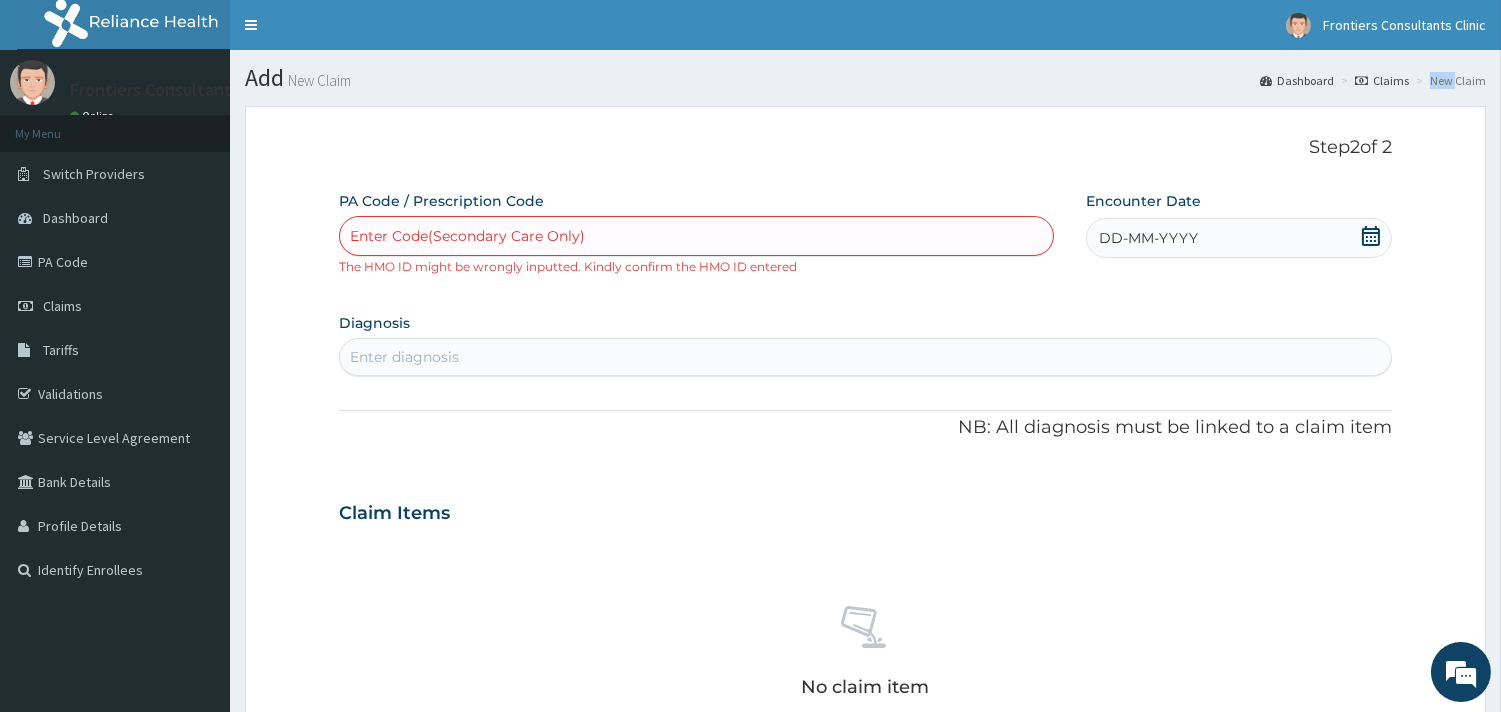 click on "New Claim" at bounding box center (1448, 80) 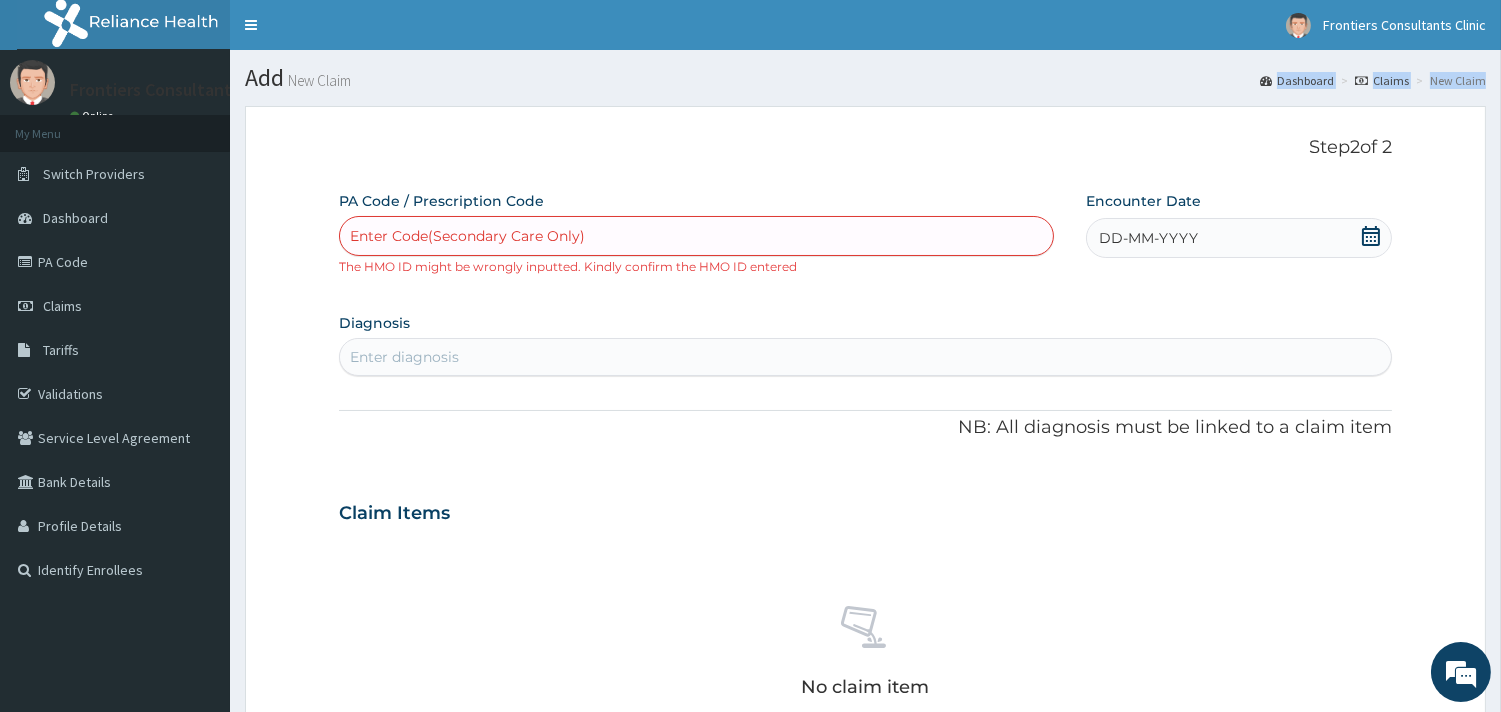 click on "New Claim" at bounding box center [1448, 80] 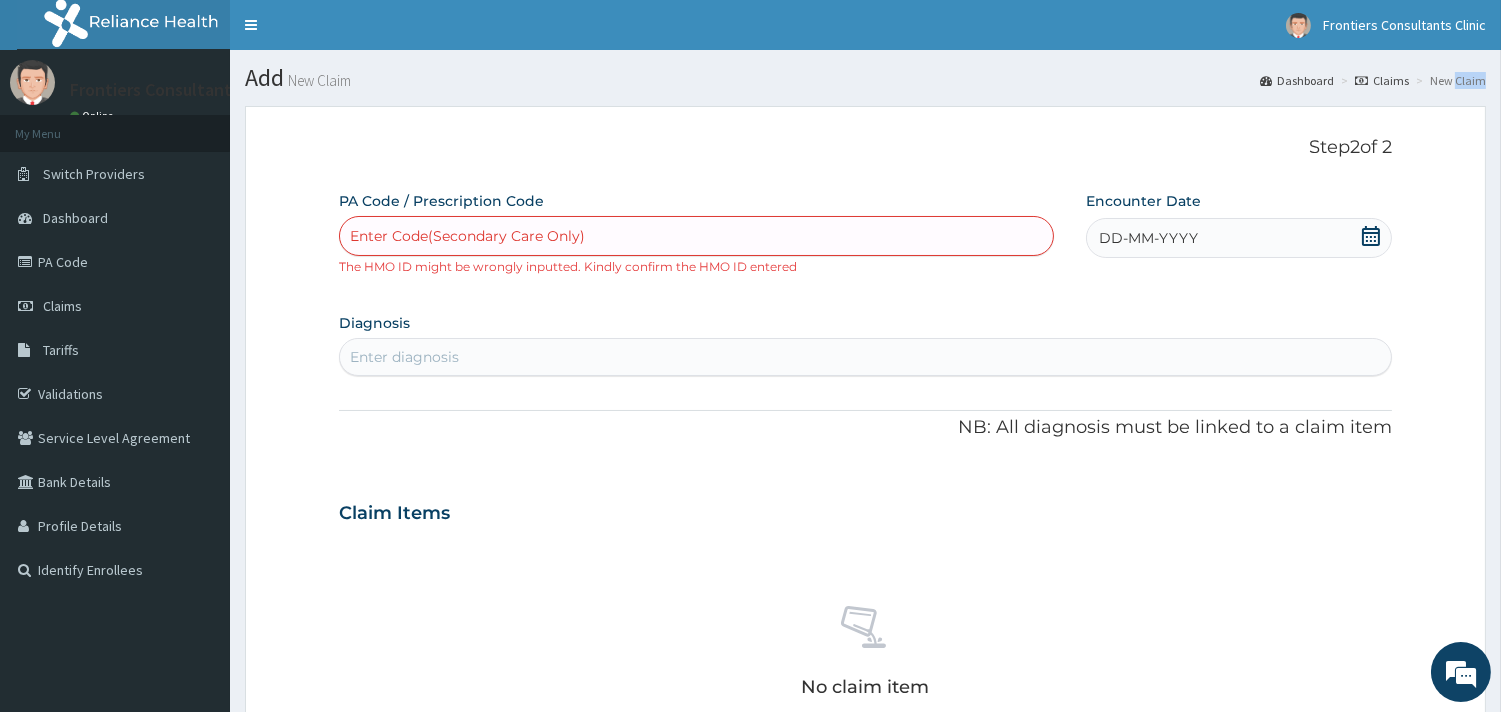 click on "New Claim" at bounding box center [1448, 80] 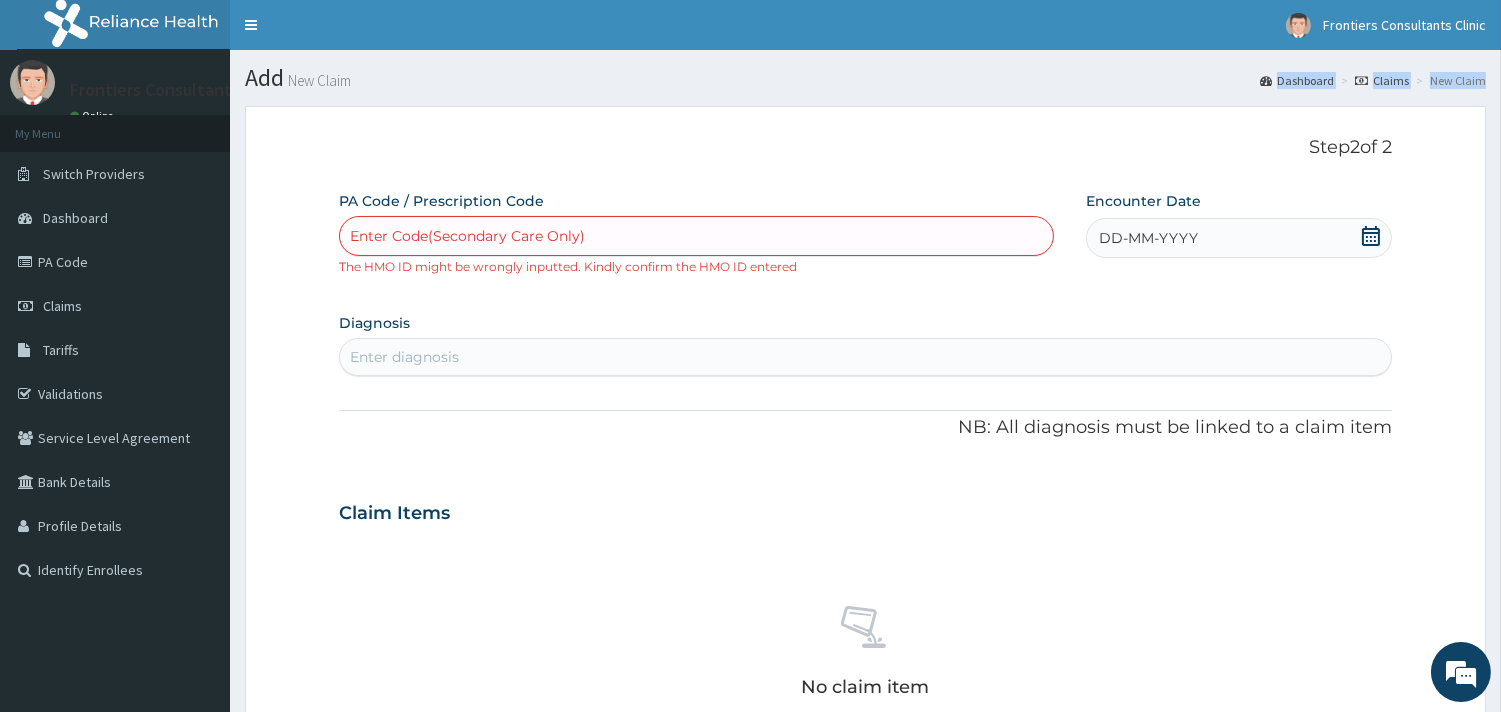click on "New Claim" at bounding box center (1448, 80) 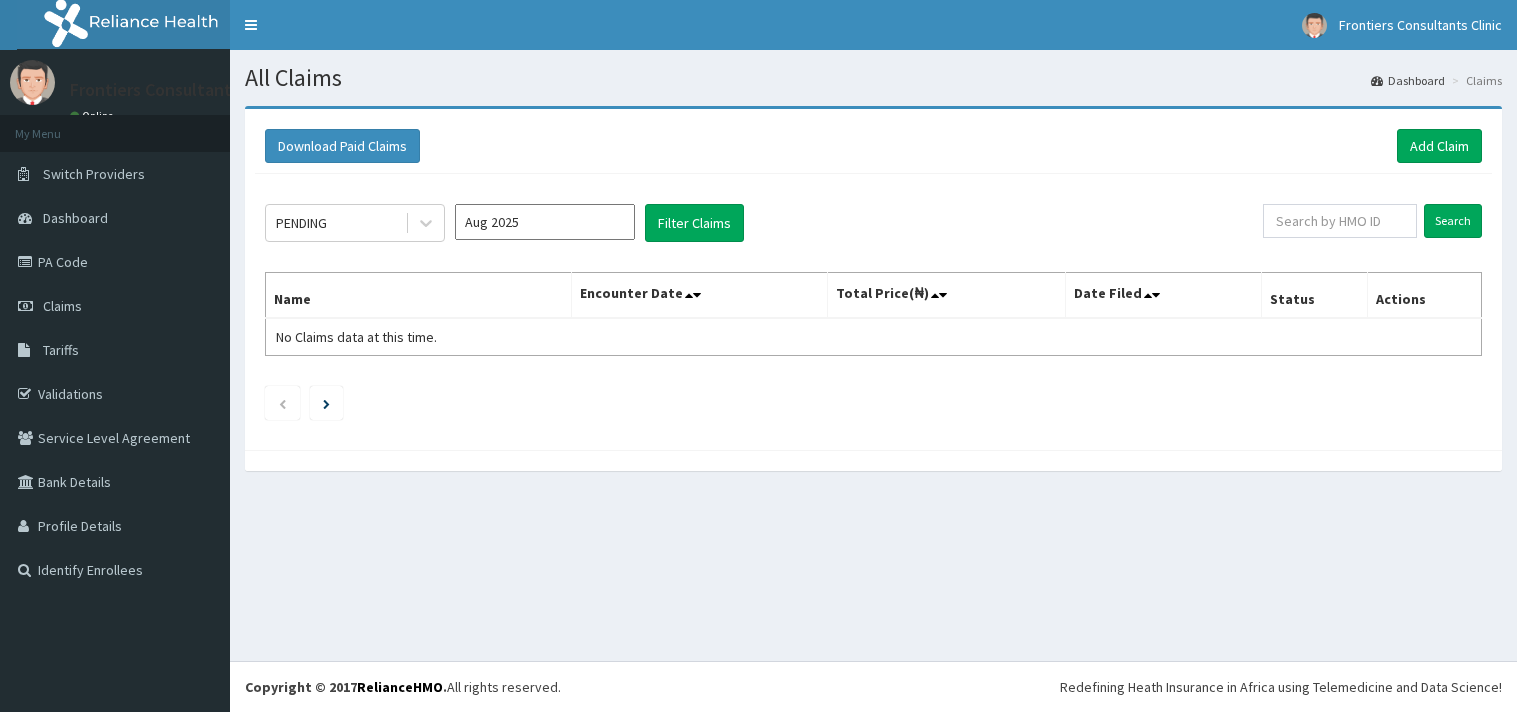 click on "Add Claim" at bounding box center (1439, 146) 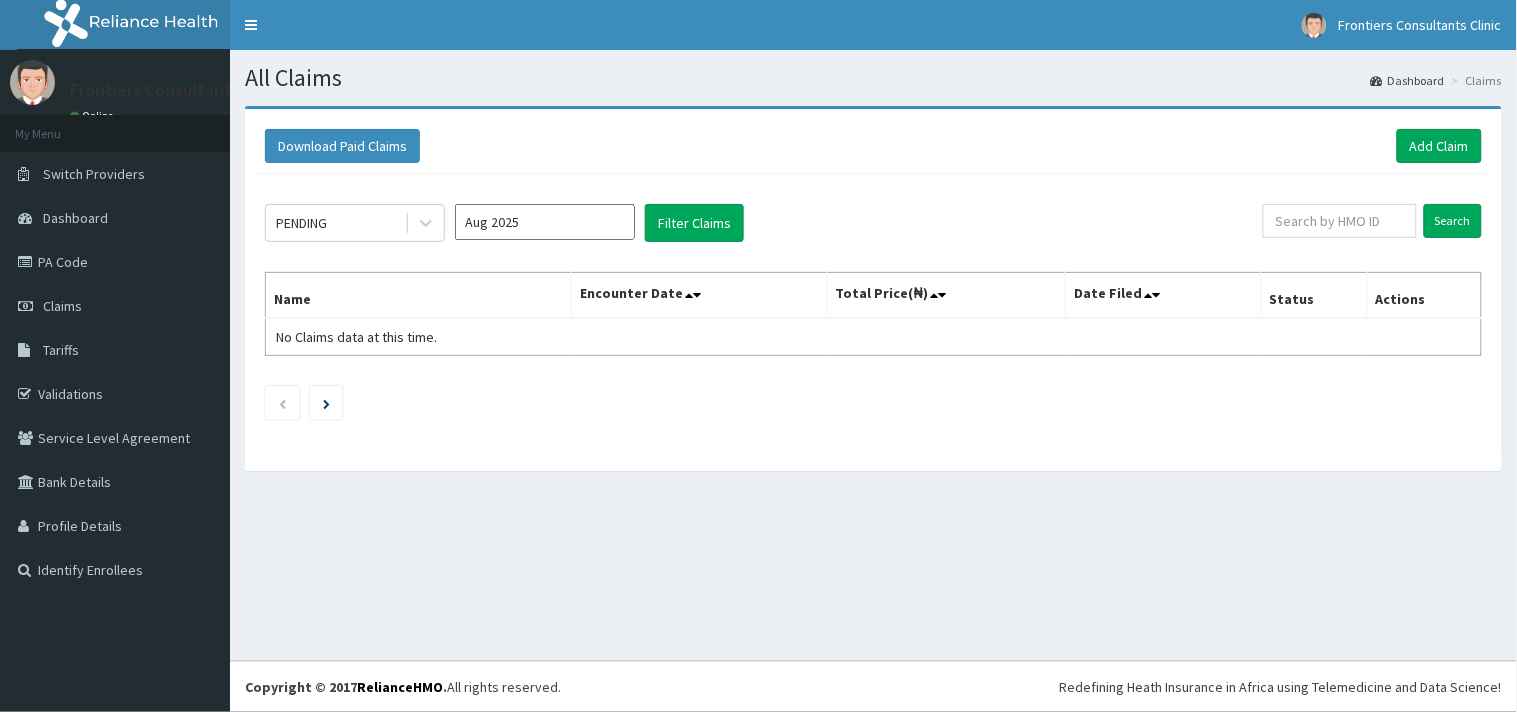scroll, scrollTop: 0, scrollLeft: 0, axis: both 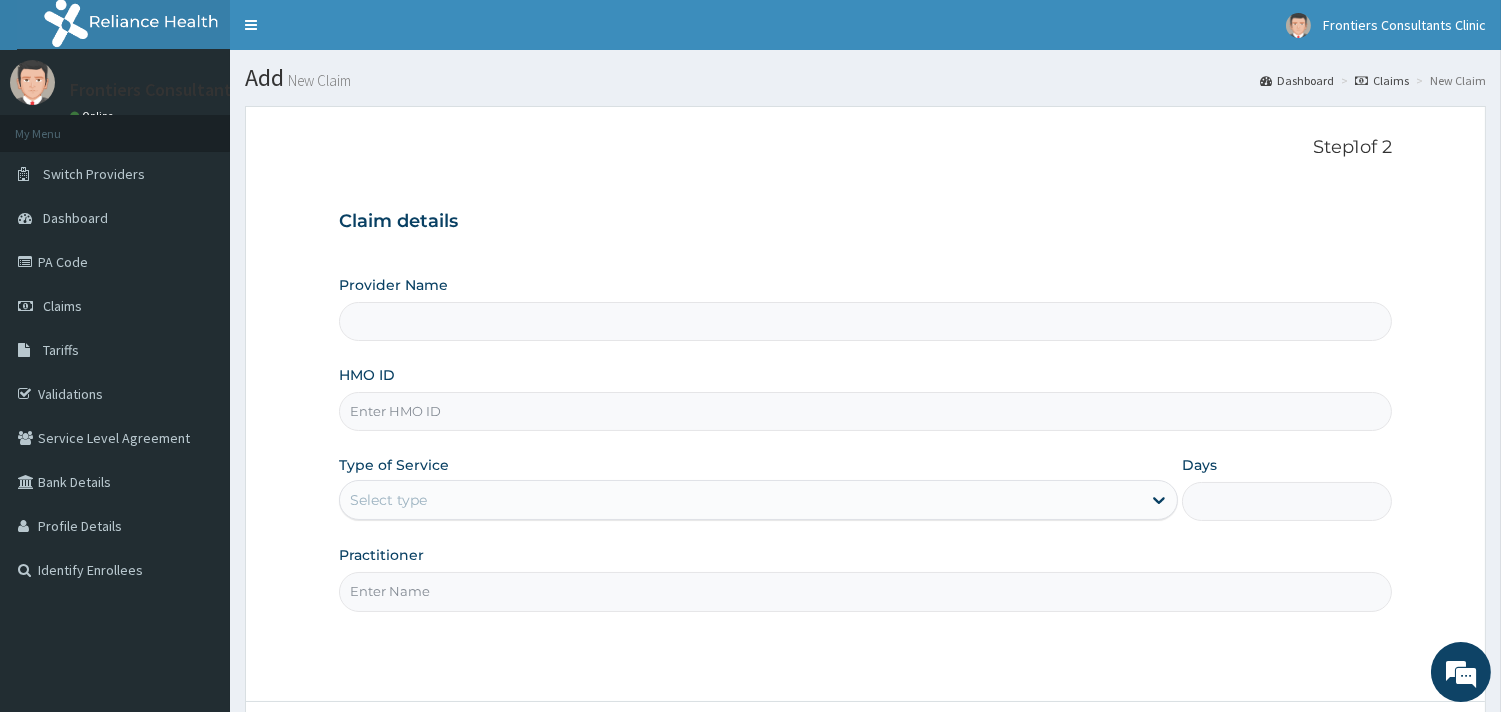 type on "Frontiers Consultants Clinic" 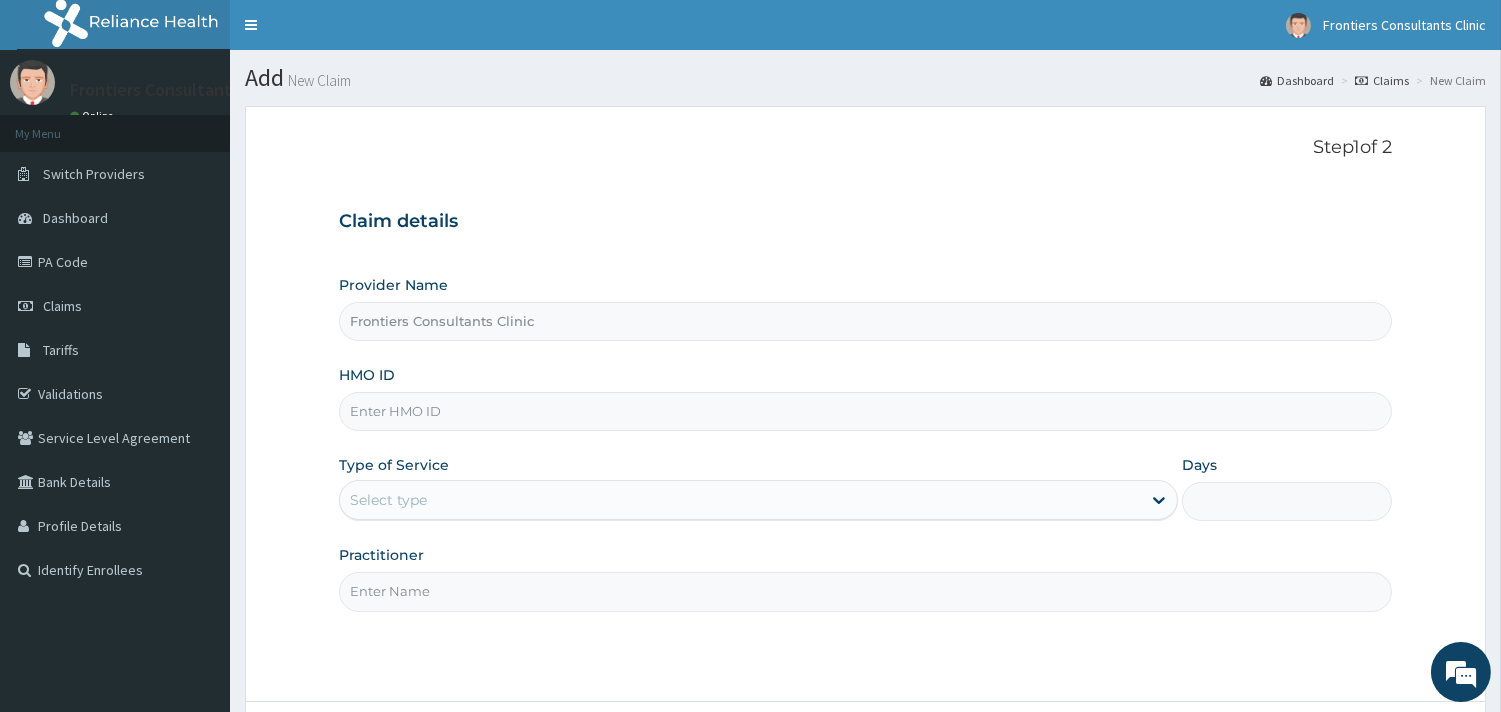 click on "Frontiers Consultants Clinic" at bounding box center (865, 321) 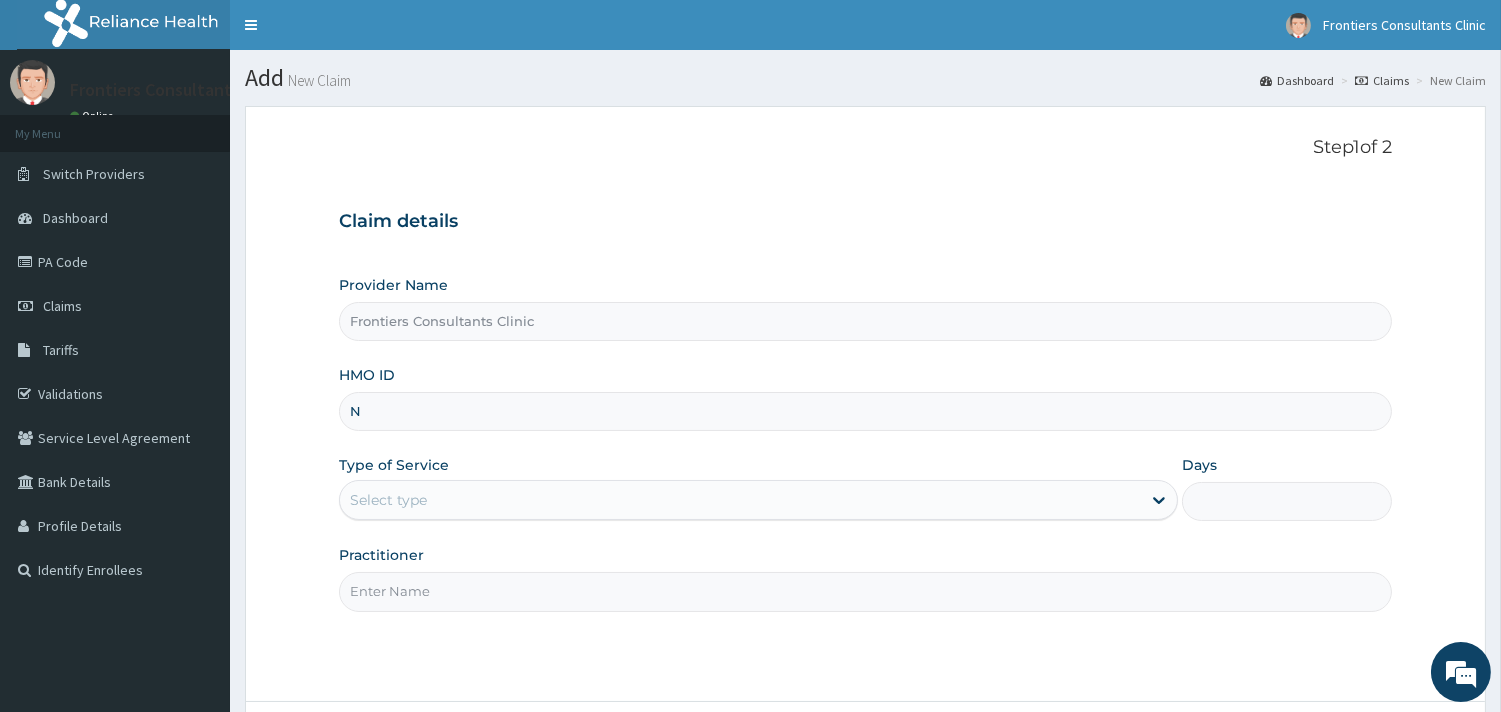 scroll, scrollTop: 0, scrollLeft: 0, axis: both 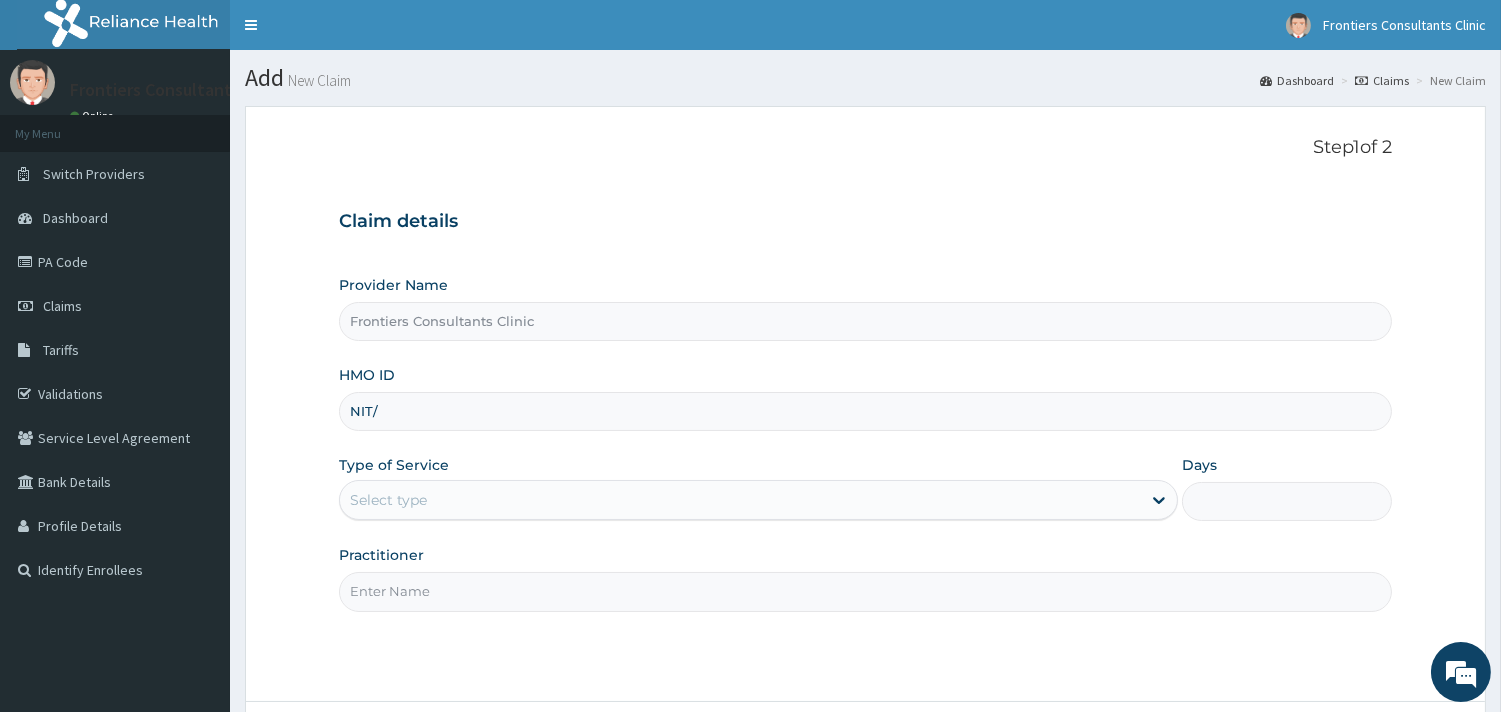 type on "NIT/10048/F" 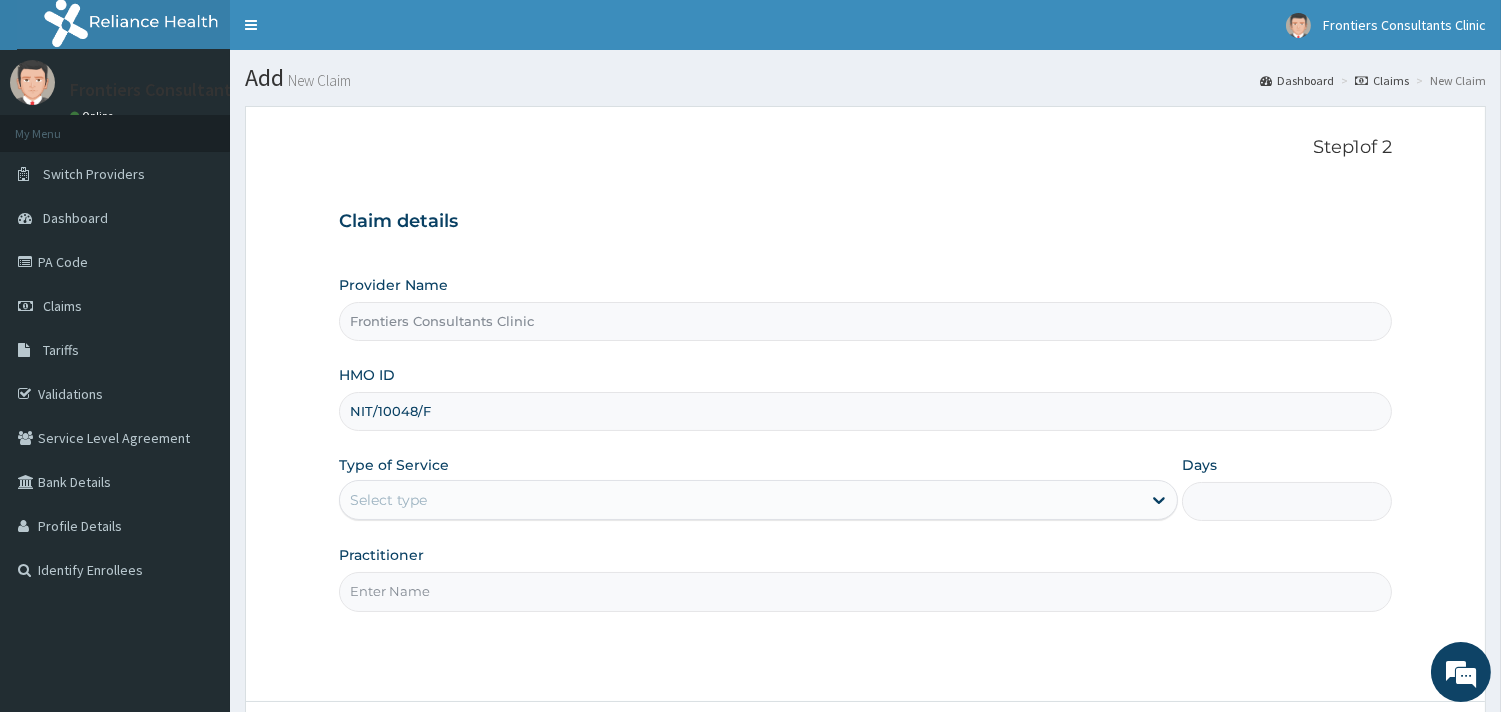 click on "Select type" at bounding box center [740, 500] 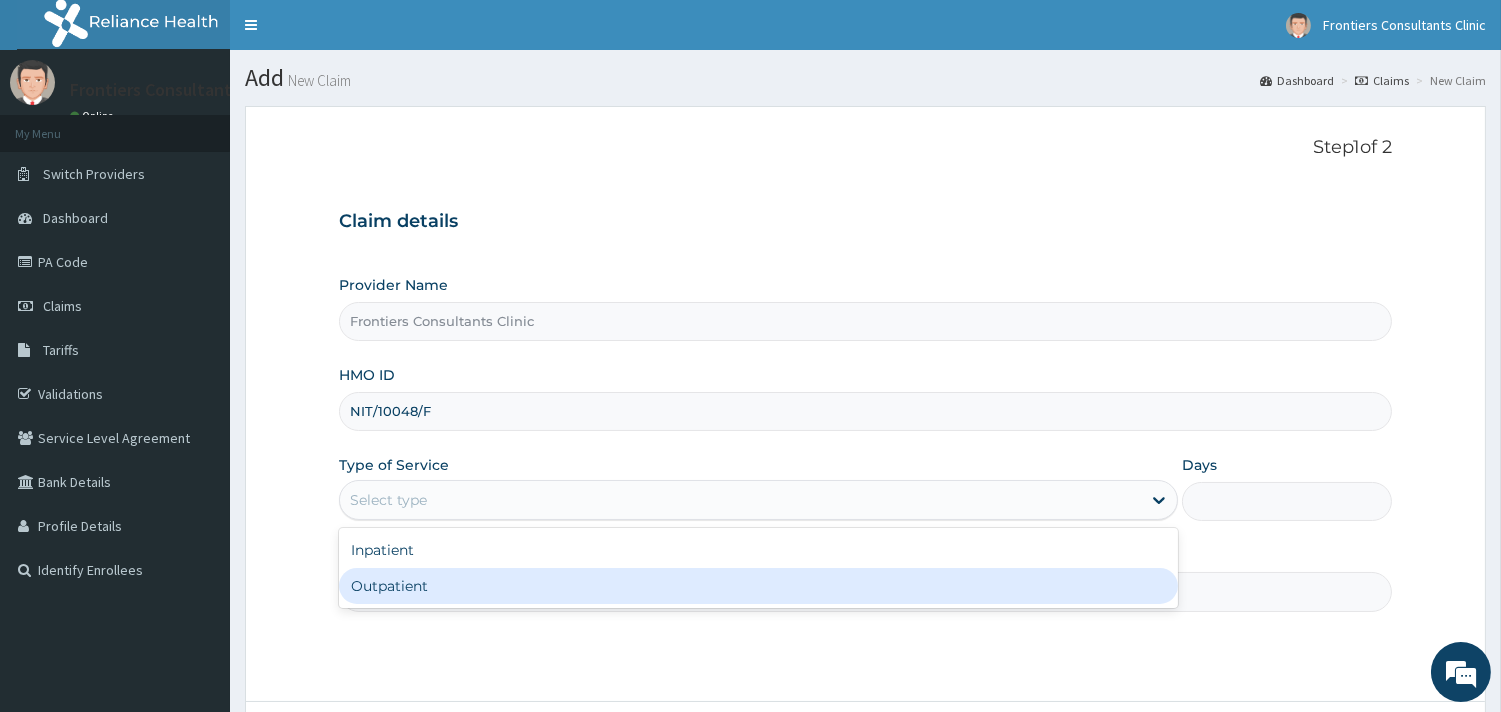 click on "Outpatient" at bounding box center (758, 586) 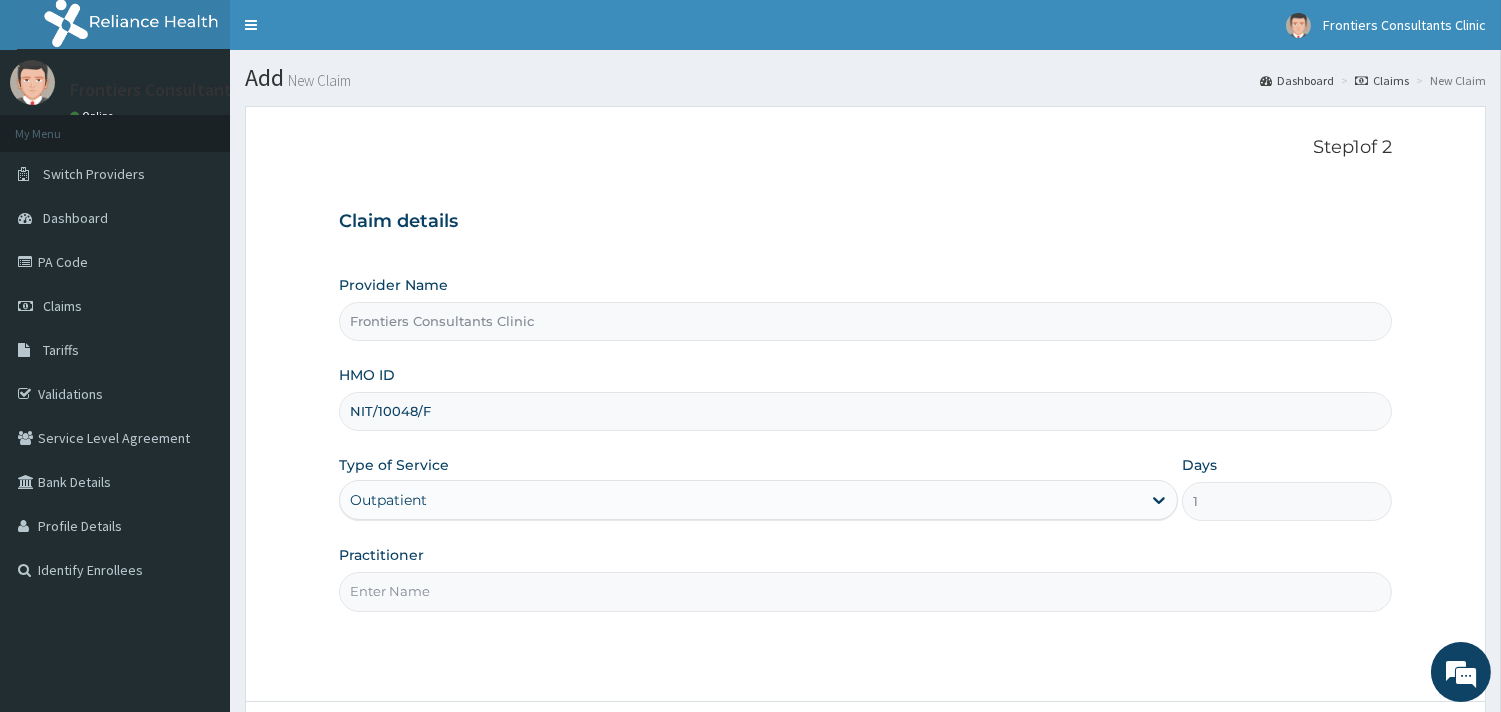 click on "Practitioner" at bounding box center [865, 591] 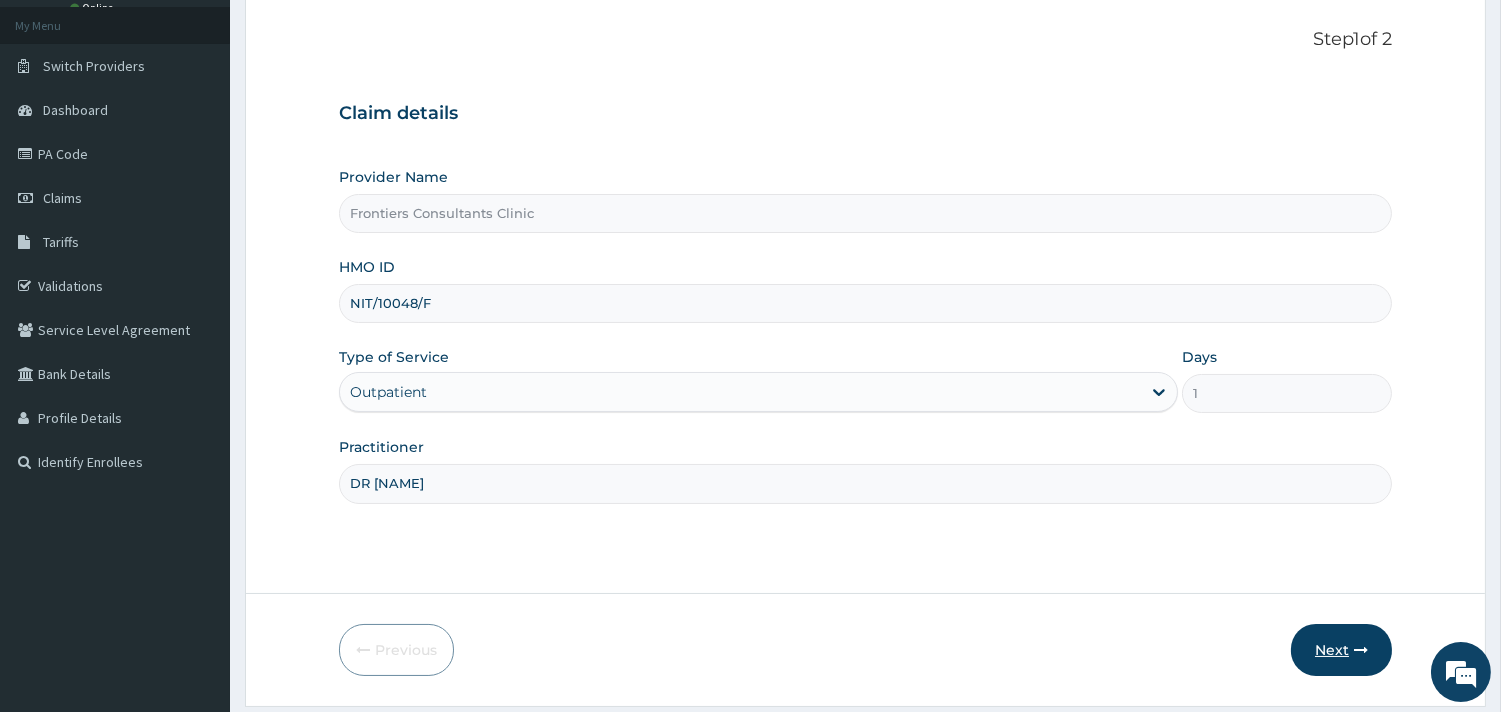 scroll, scrollTop: 170, scrollLeft: 0, axis: vertical 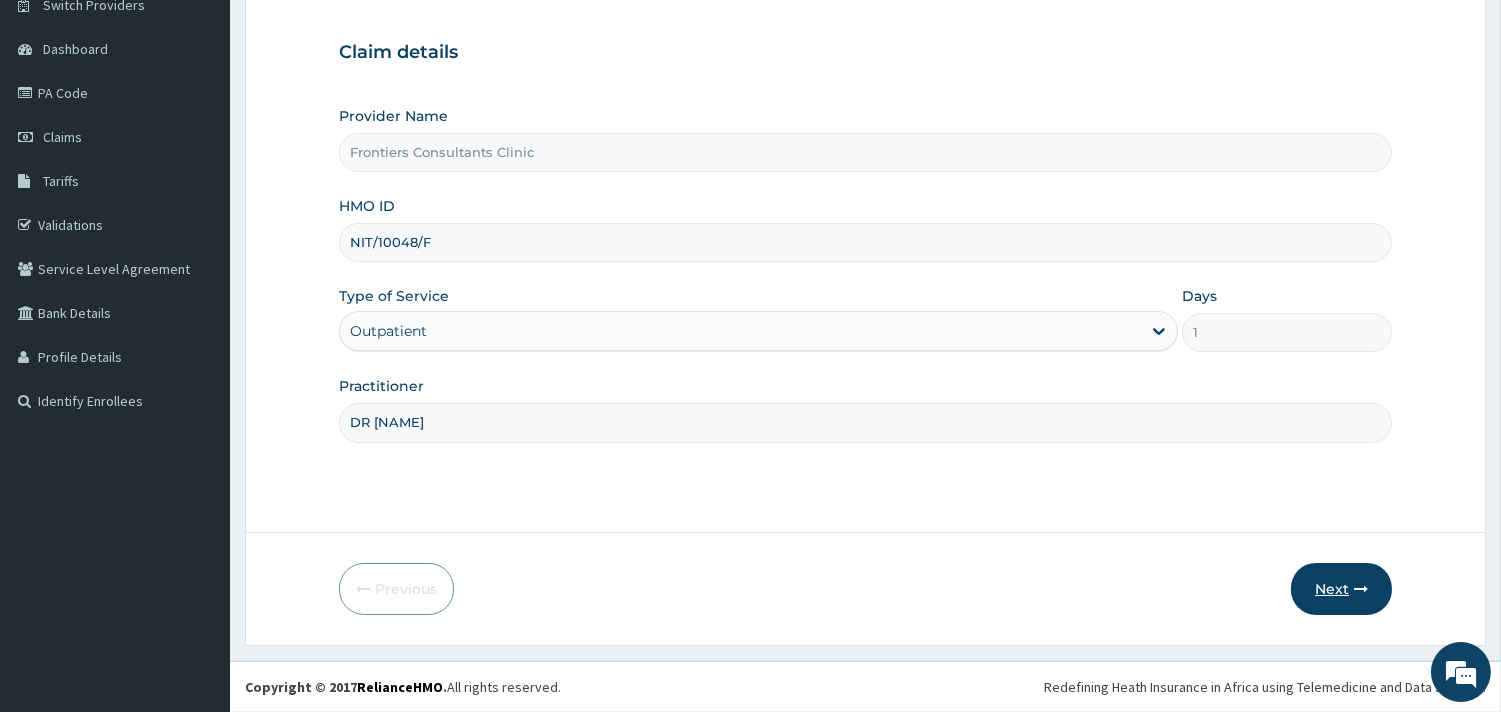 type on "DR [NAME]" 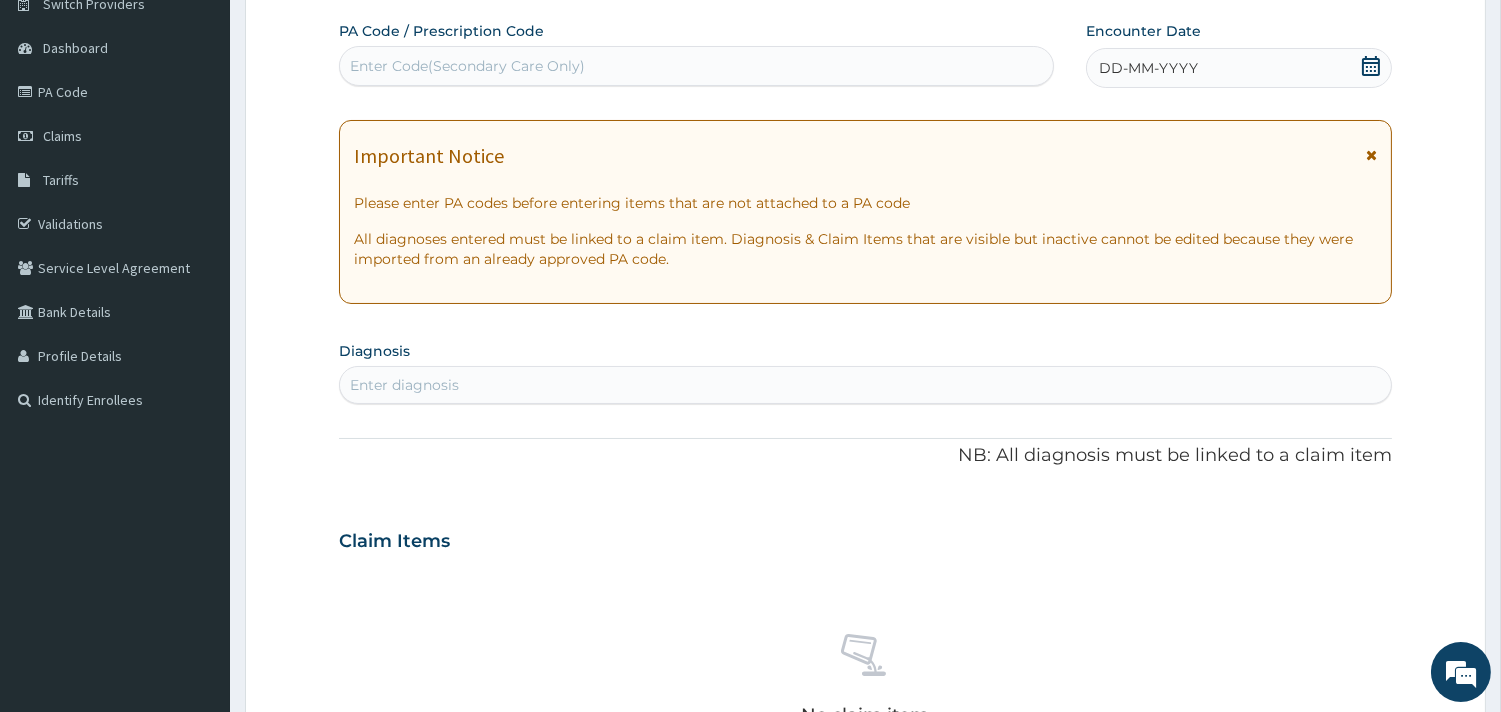 click at bounding box center (1371, 155) 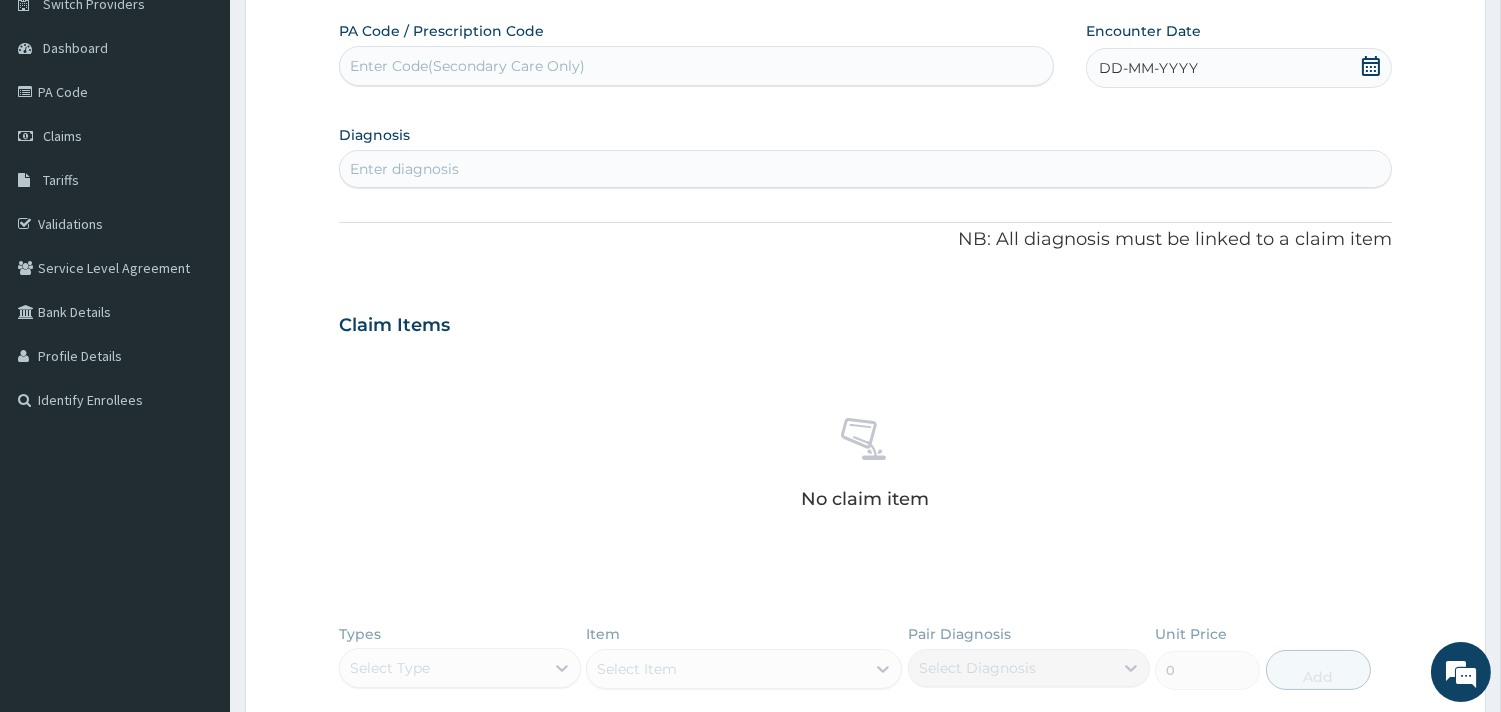 click on "Enter Code(Secondary Care Only)" at bounding box center [696, 66] 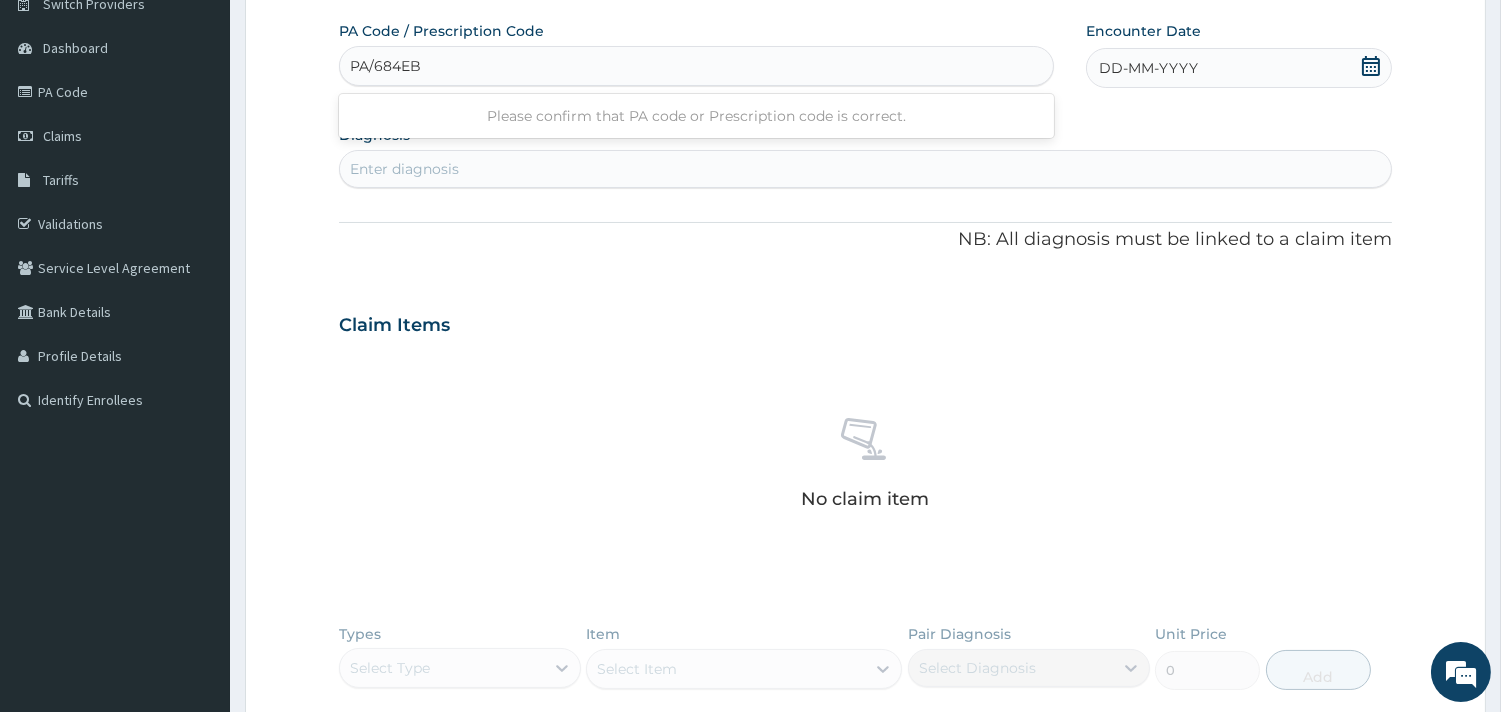 type on "PA/684EBF" 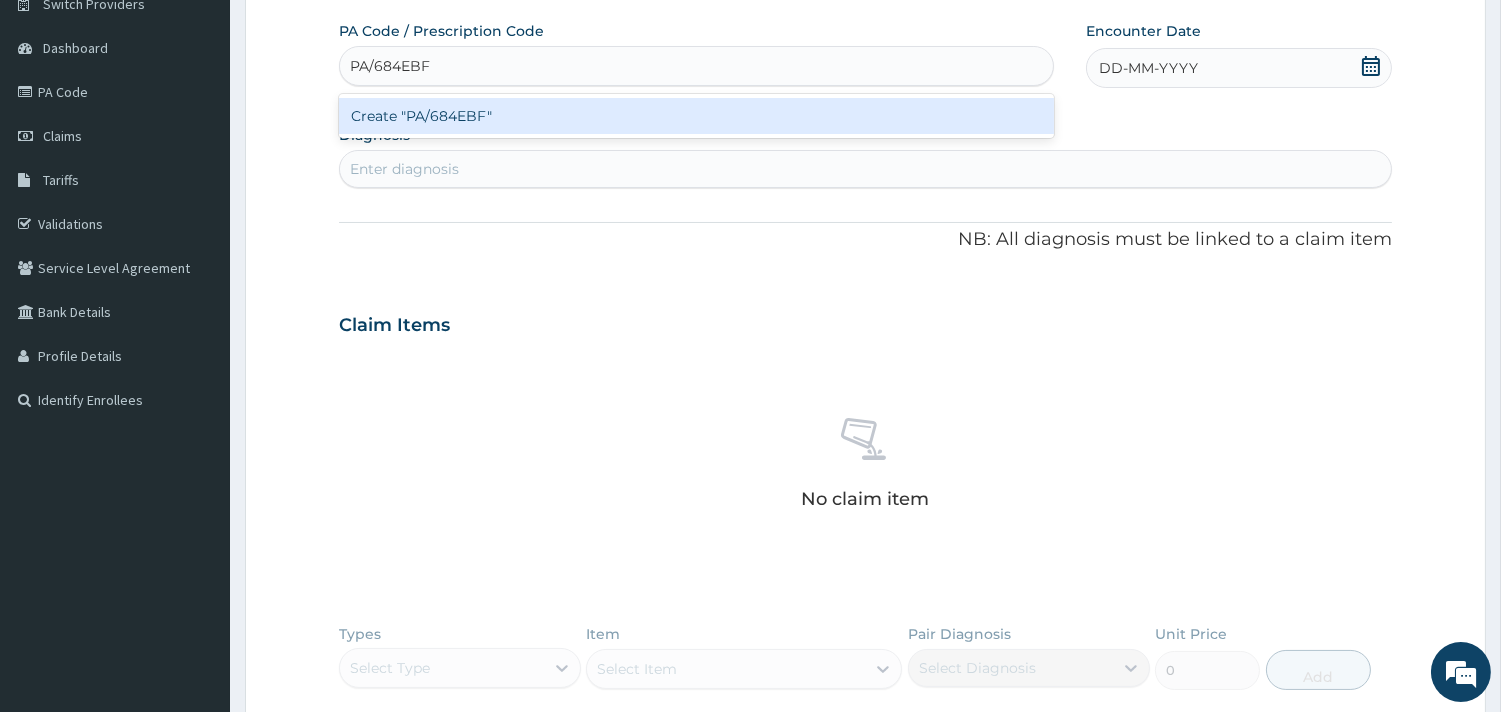 click on "Create "PA/684EBF"" at bounding box center [696, 116] 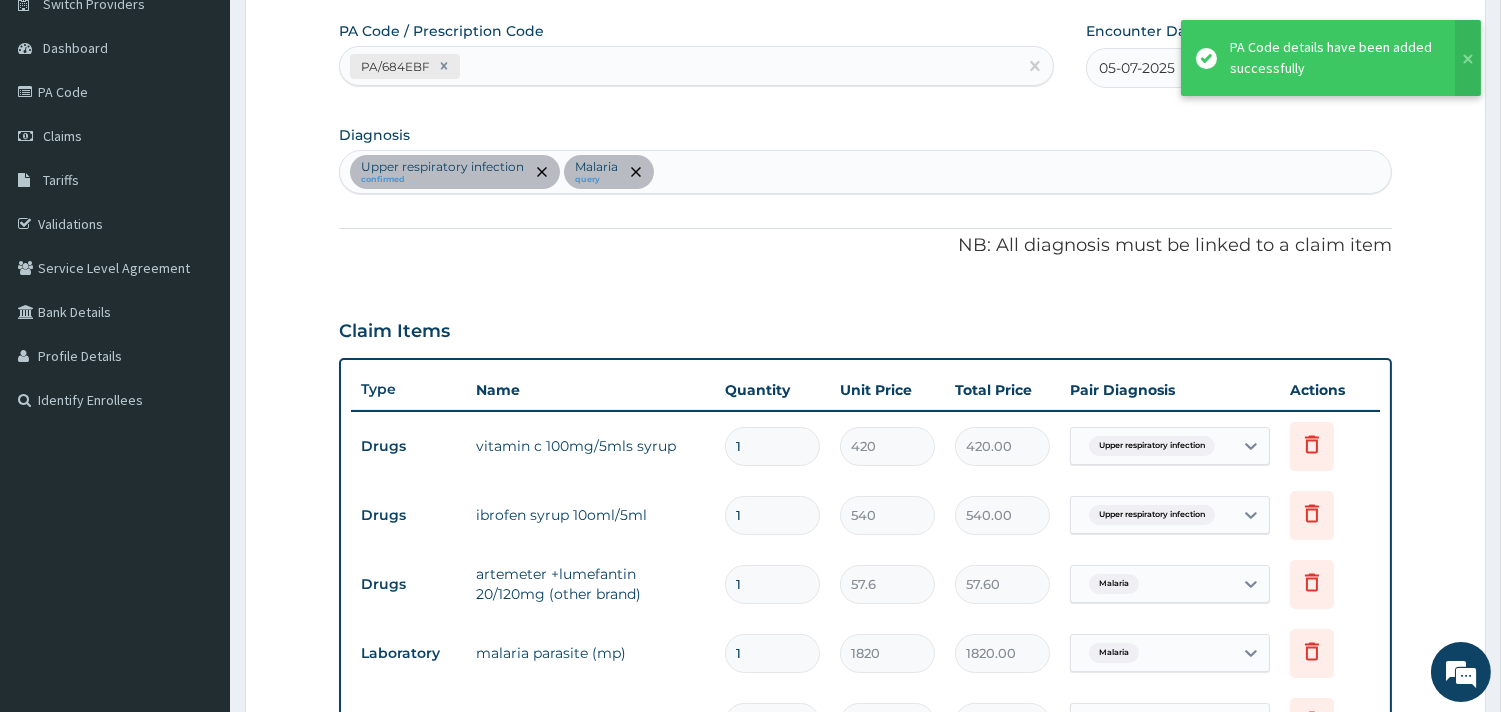 scroll, scrollTop: 606, scrollLeft: 0, axis: vertical 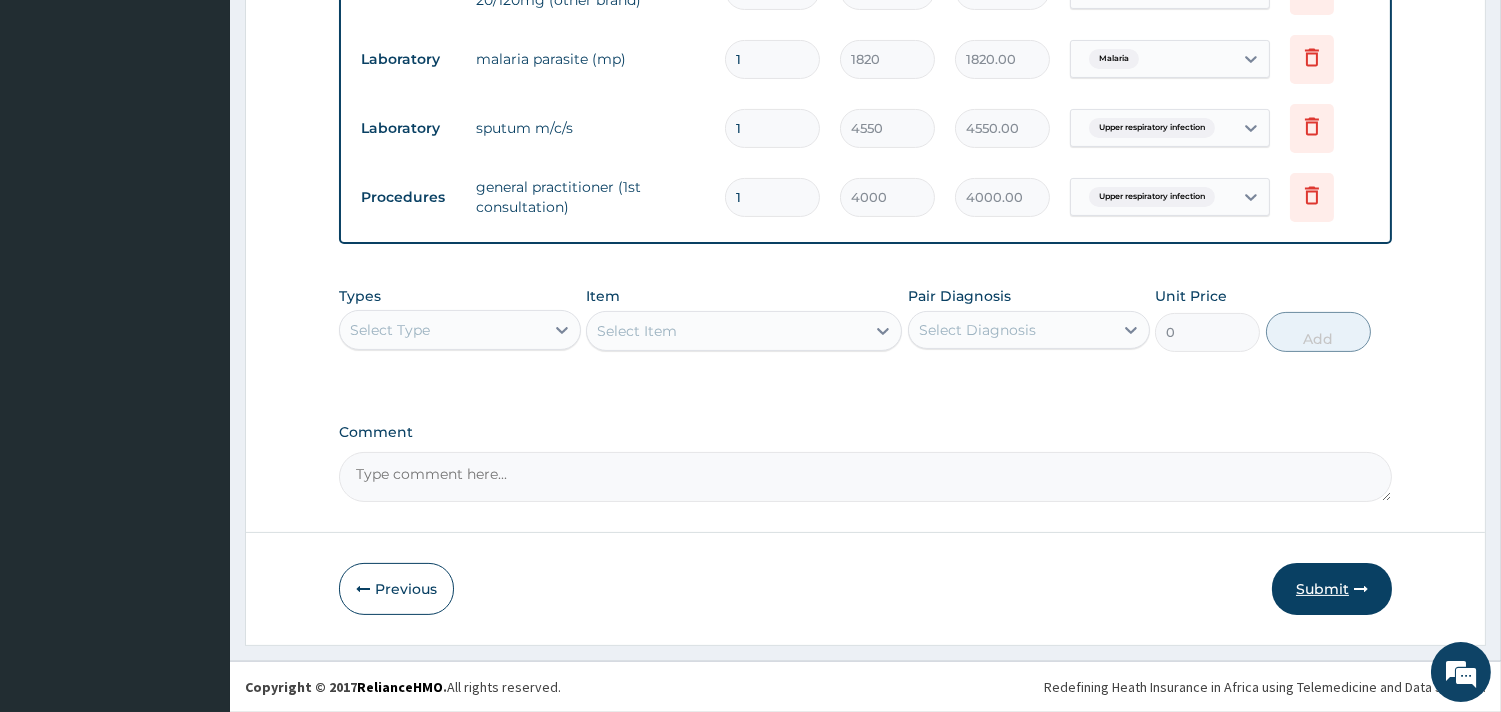 click on "Submit" at bounding box center [1332, 589] 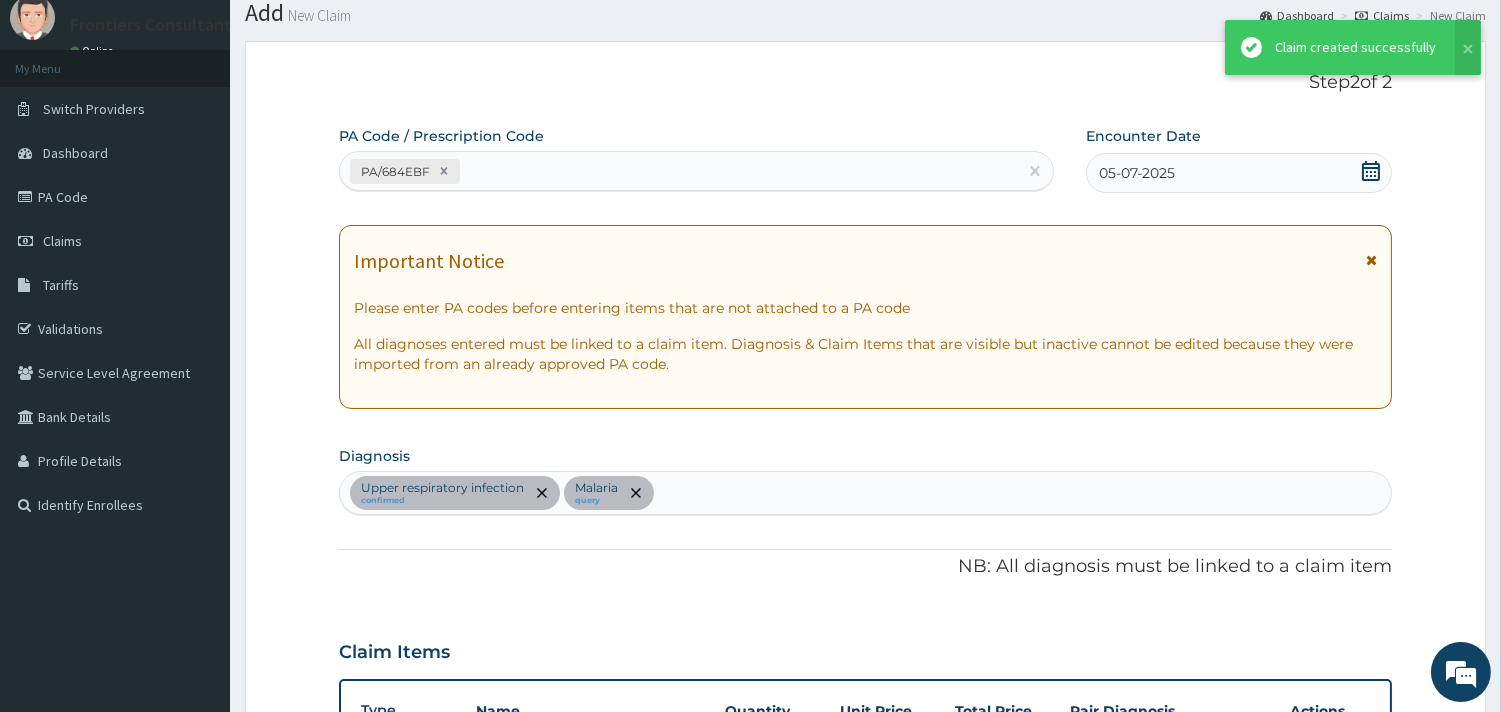 scroll, scrollTop: 764, scrollLeft: 0, axis: vertical 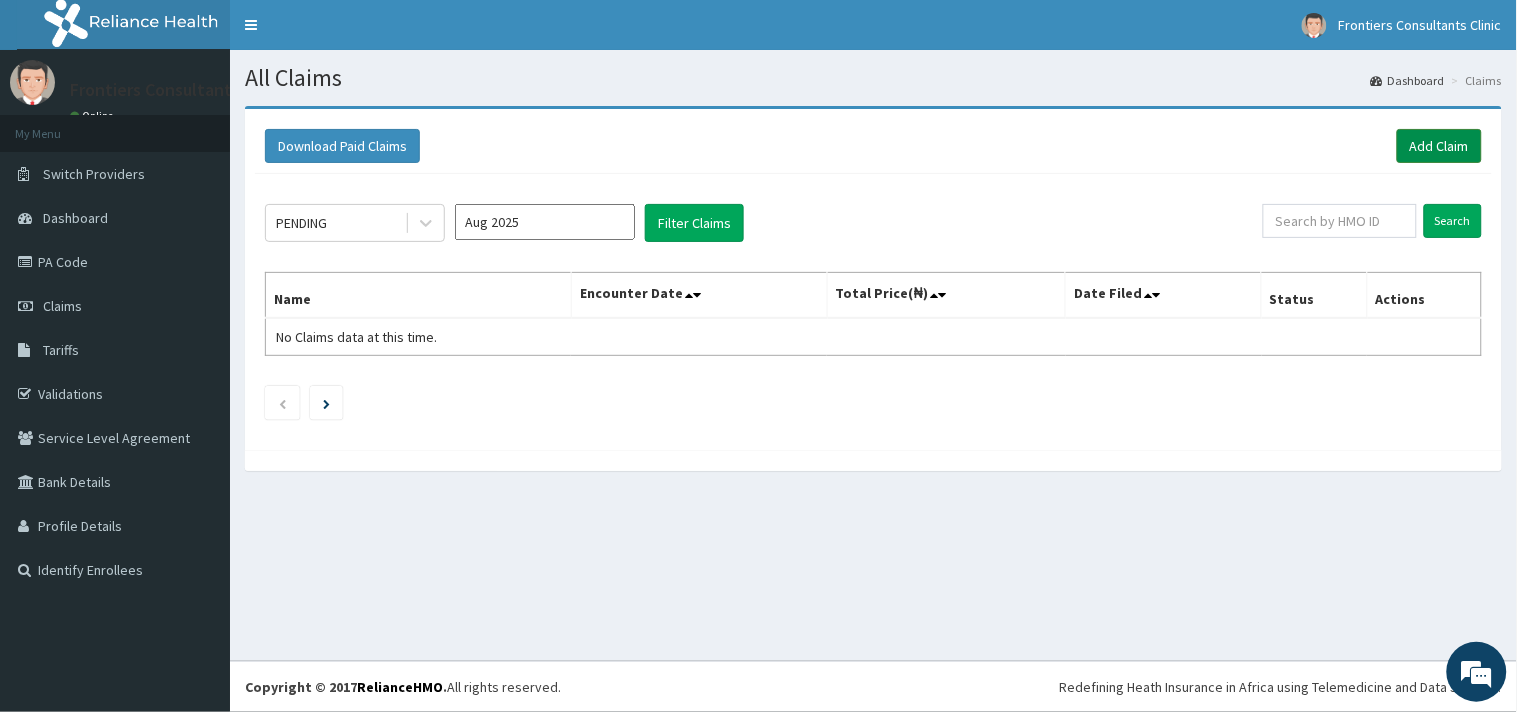 click on "Add Claim" at bounding box center [1439, 146] 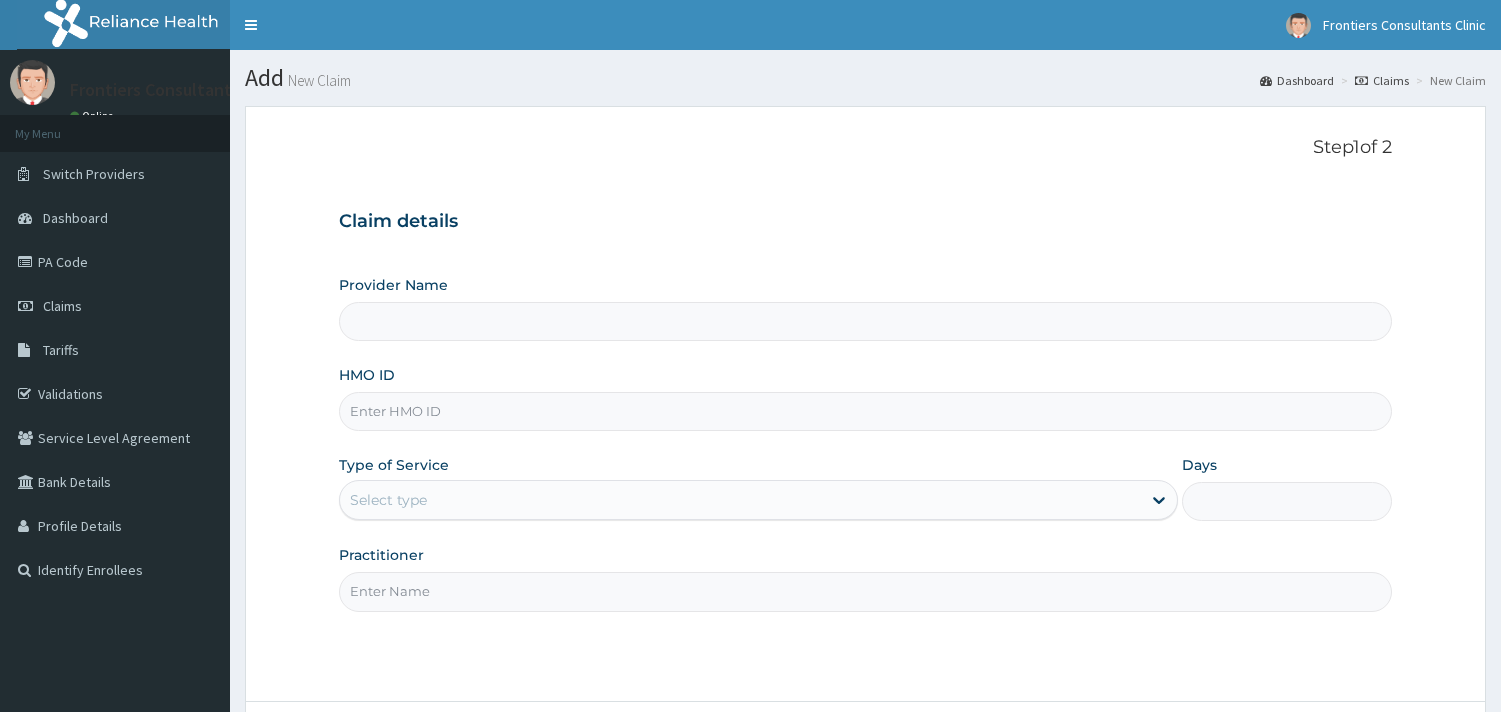 scroll, scrollTop: 0, scrollLeft: 0, axis: both 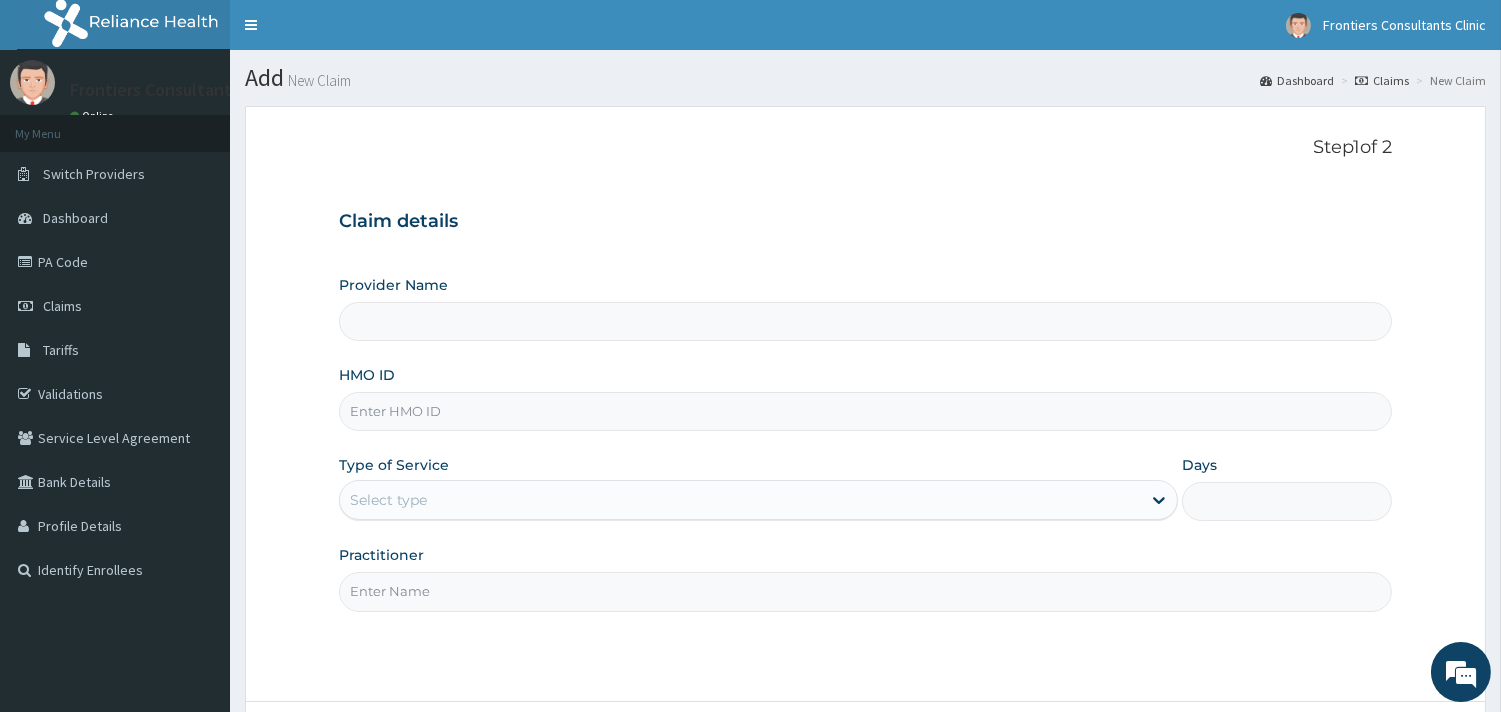 type on "Frontiers Consultants Clinic" 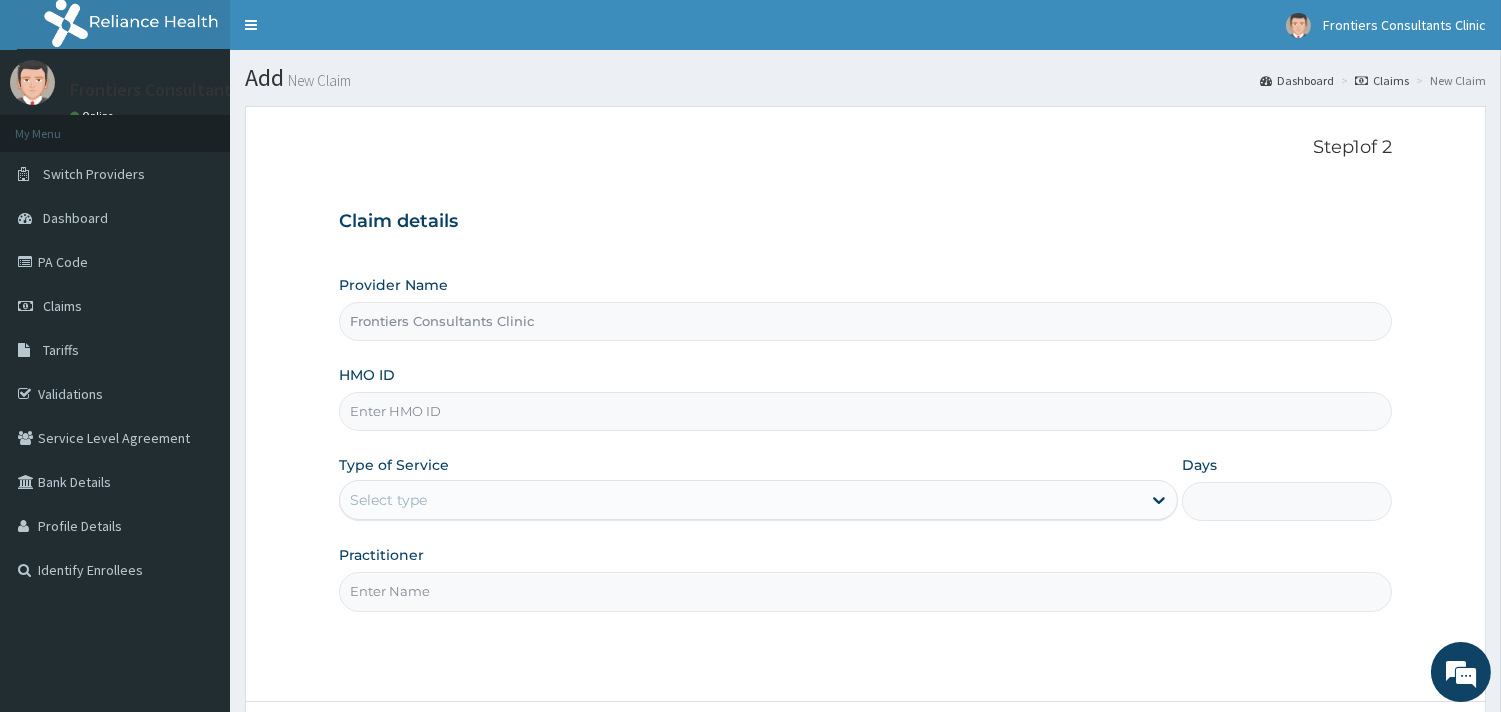 click on "HMO ID" at bounding box center (865, 411) 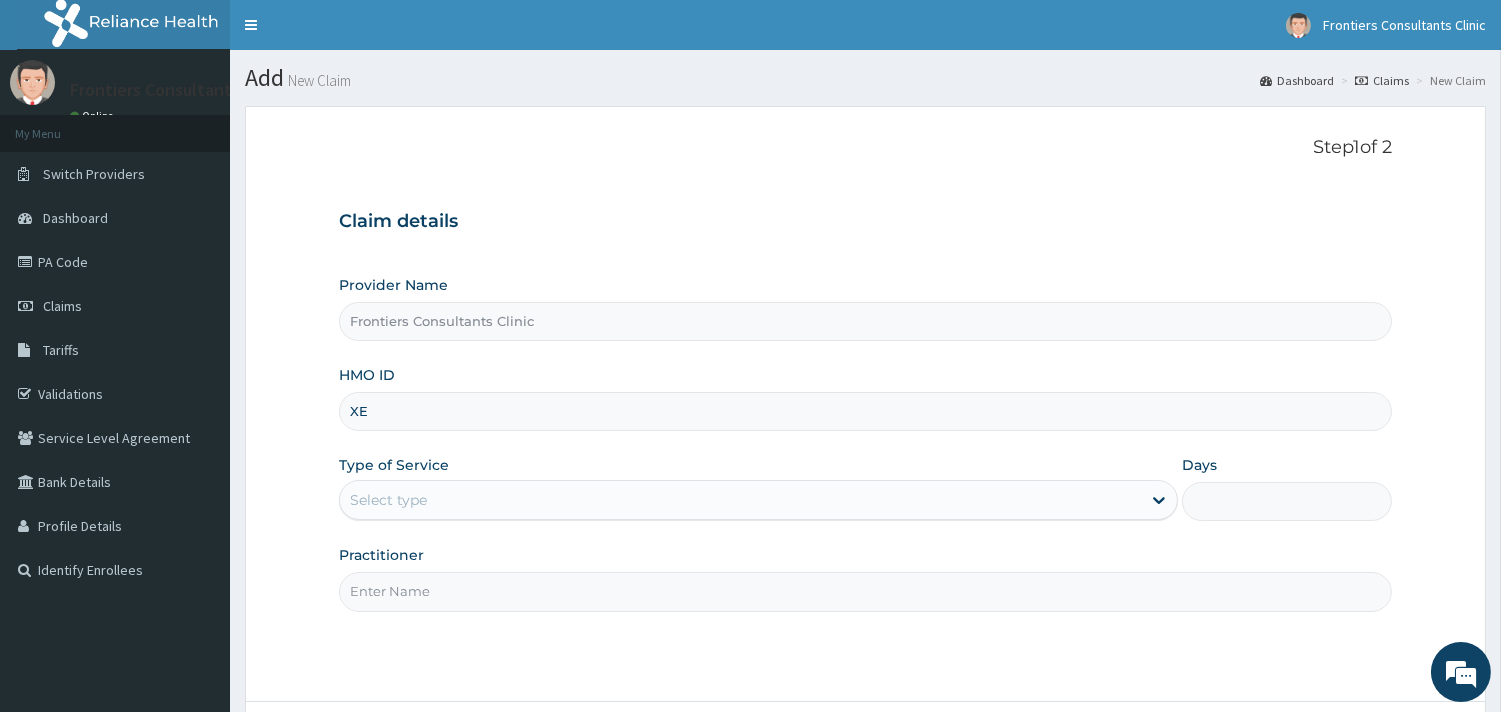 scroll, scrollTop: 0, scrollLeft: 0, axis: both 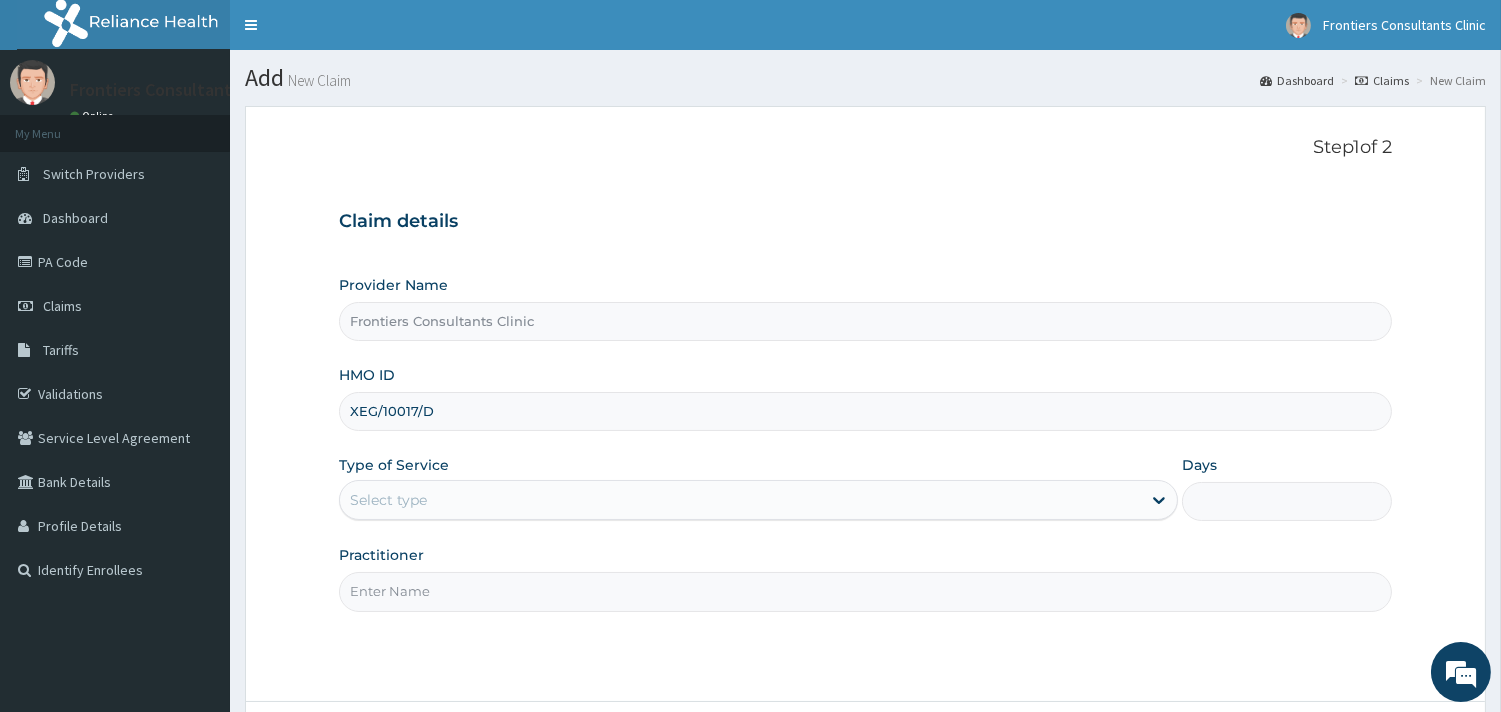 type on "XEG/10017/D" 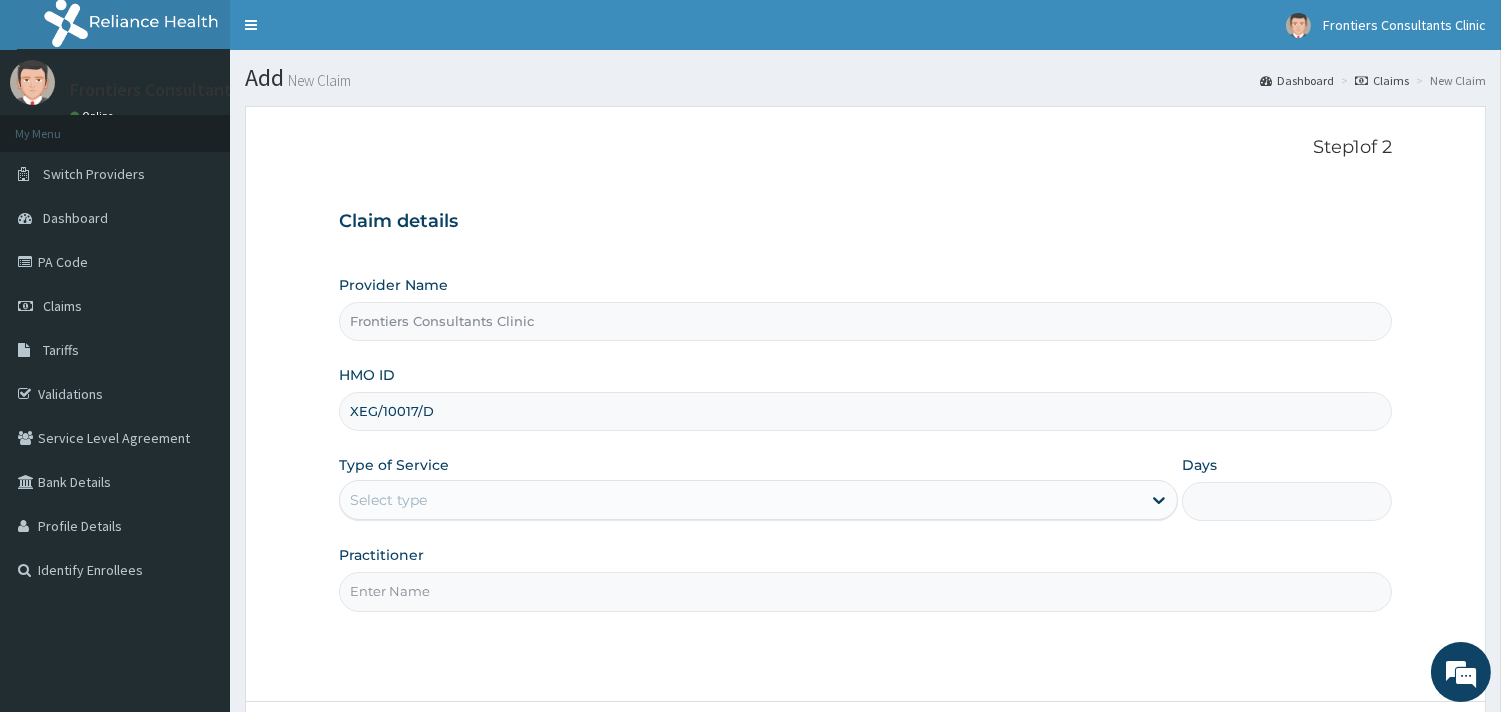 click on "Select type" at bounding box center (740, 500) 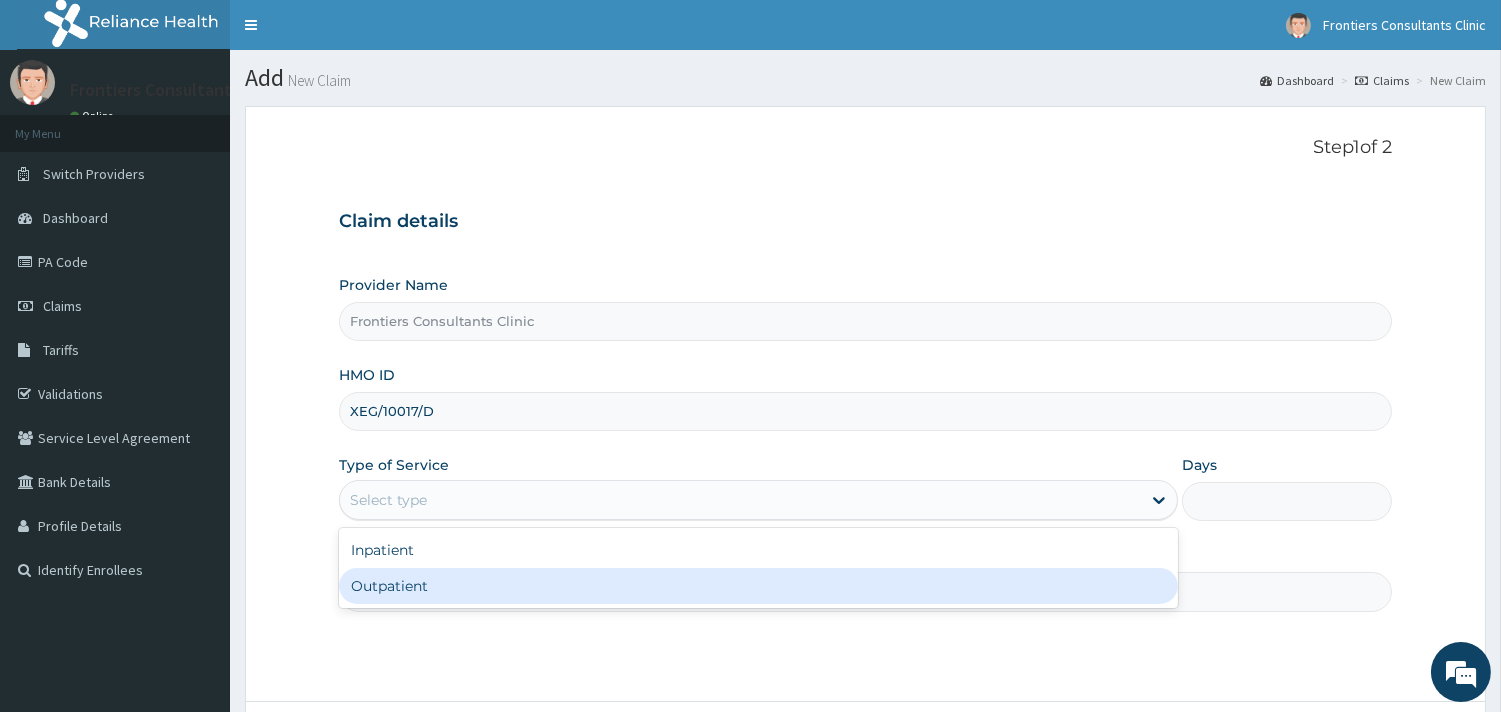 click on "Outpatient" at bounding box center [758, 586] 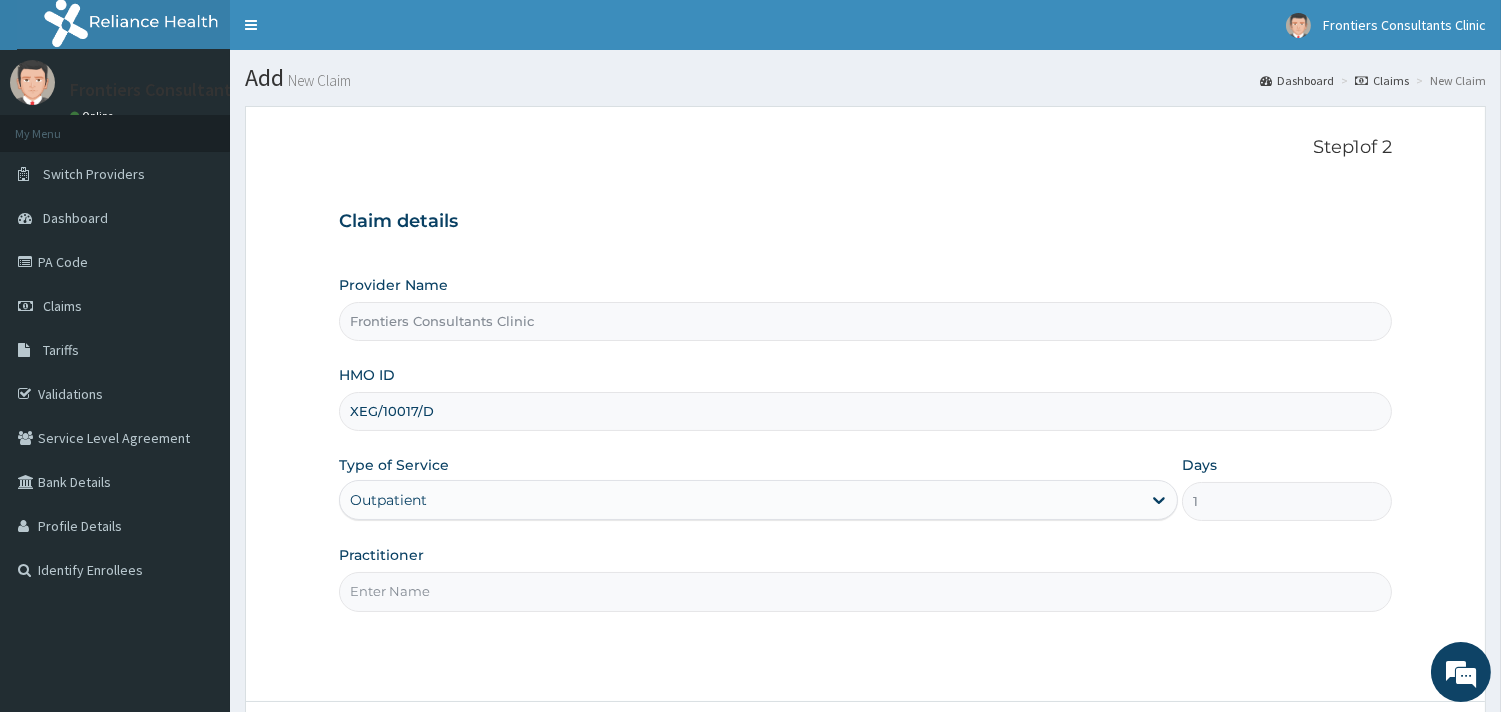 click on "Practitioner" at bounding box center (865, 591) 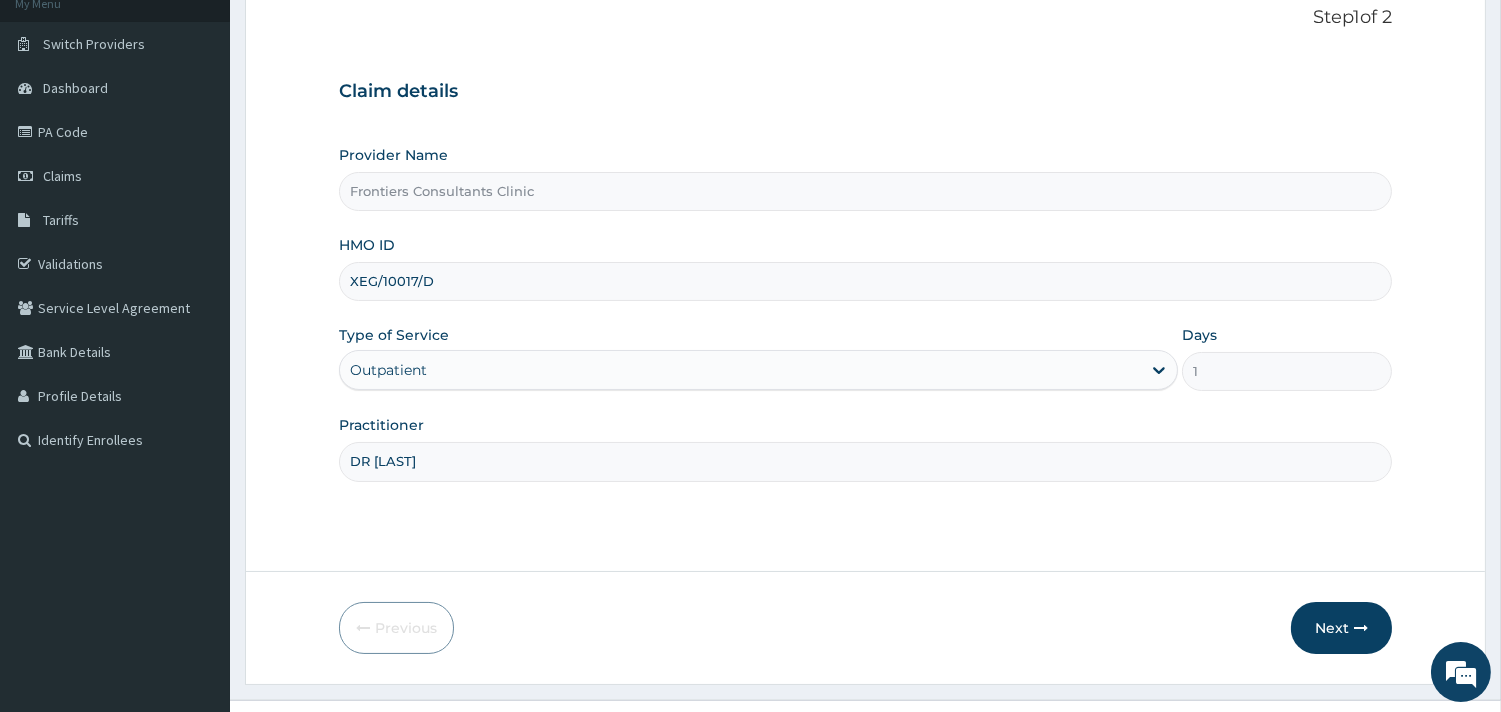scroll, scrollTop: 170, scrollLeft: 0, axis: vertical 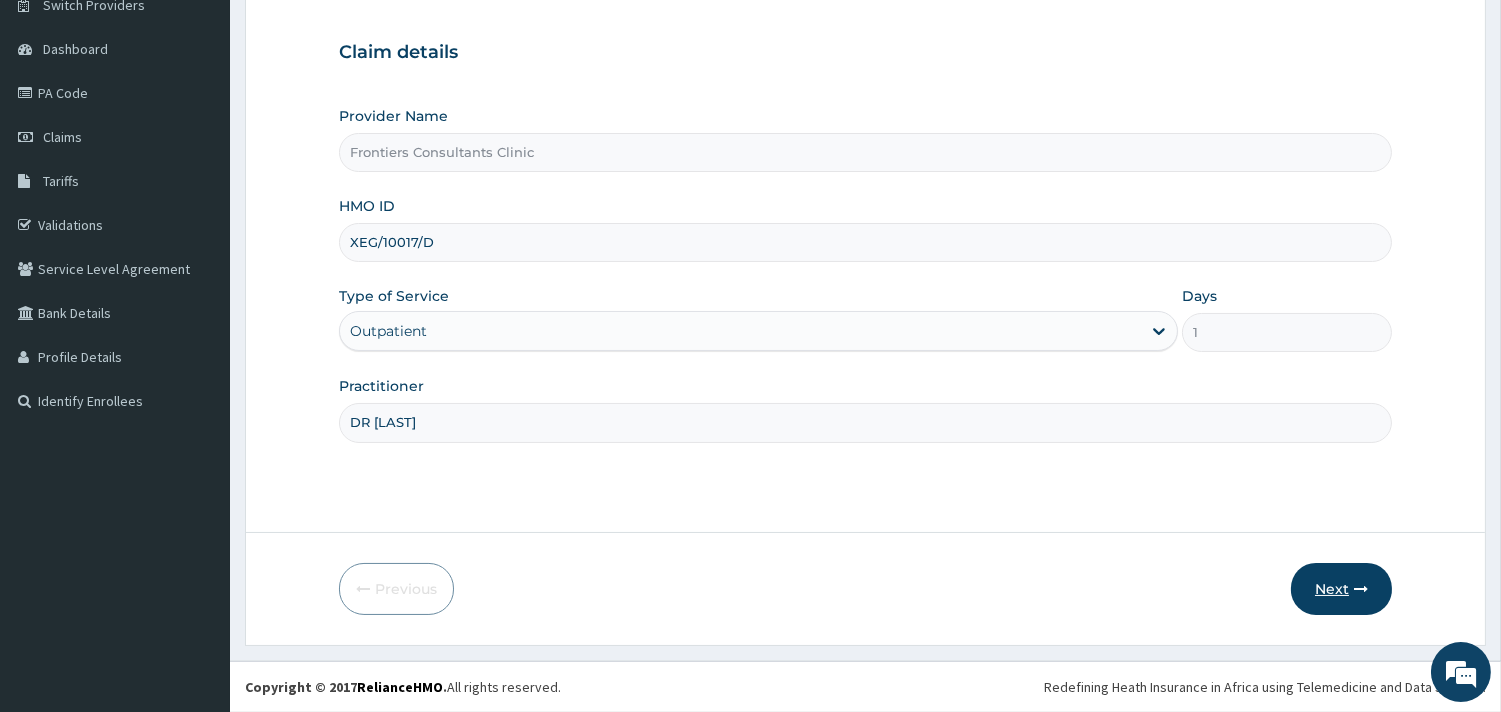 type on "DR [LAST]" 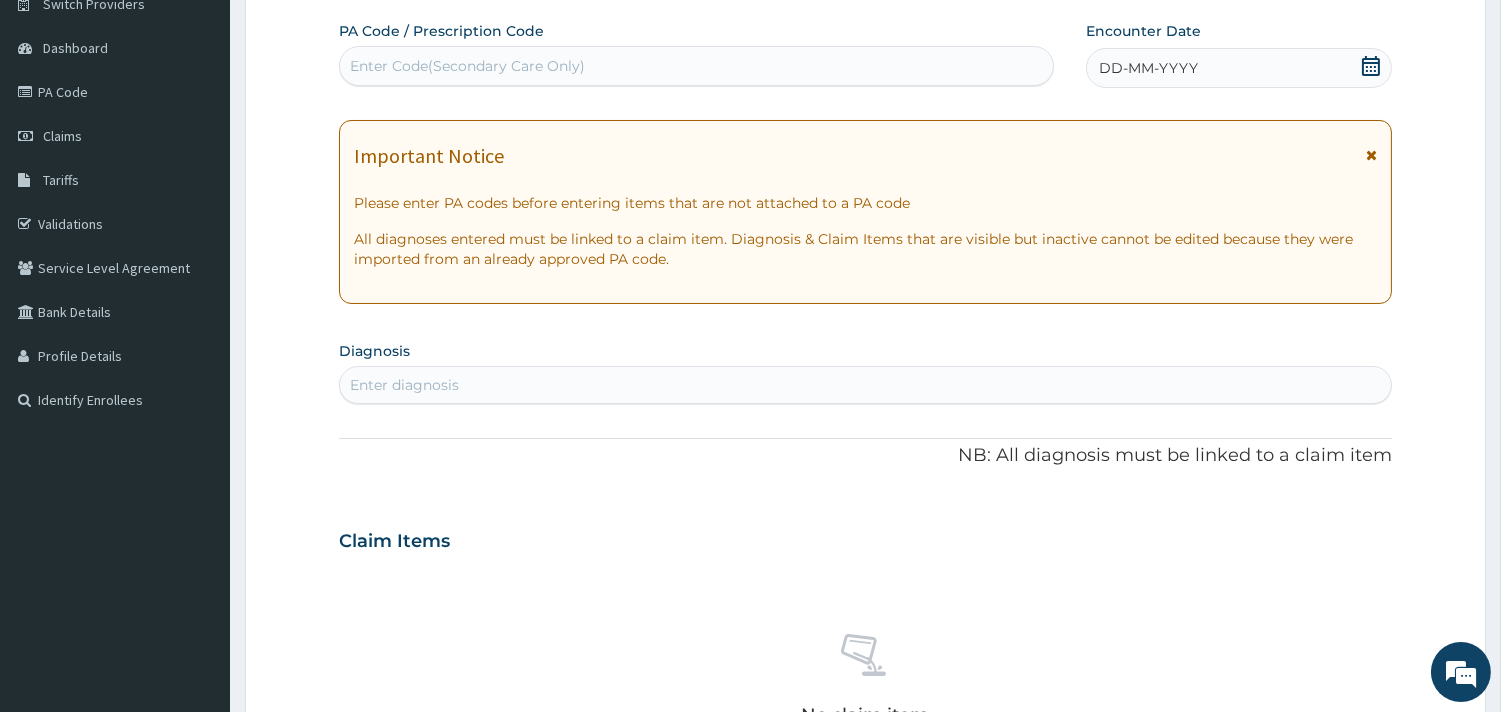 click at bounding box center (1371, 155) 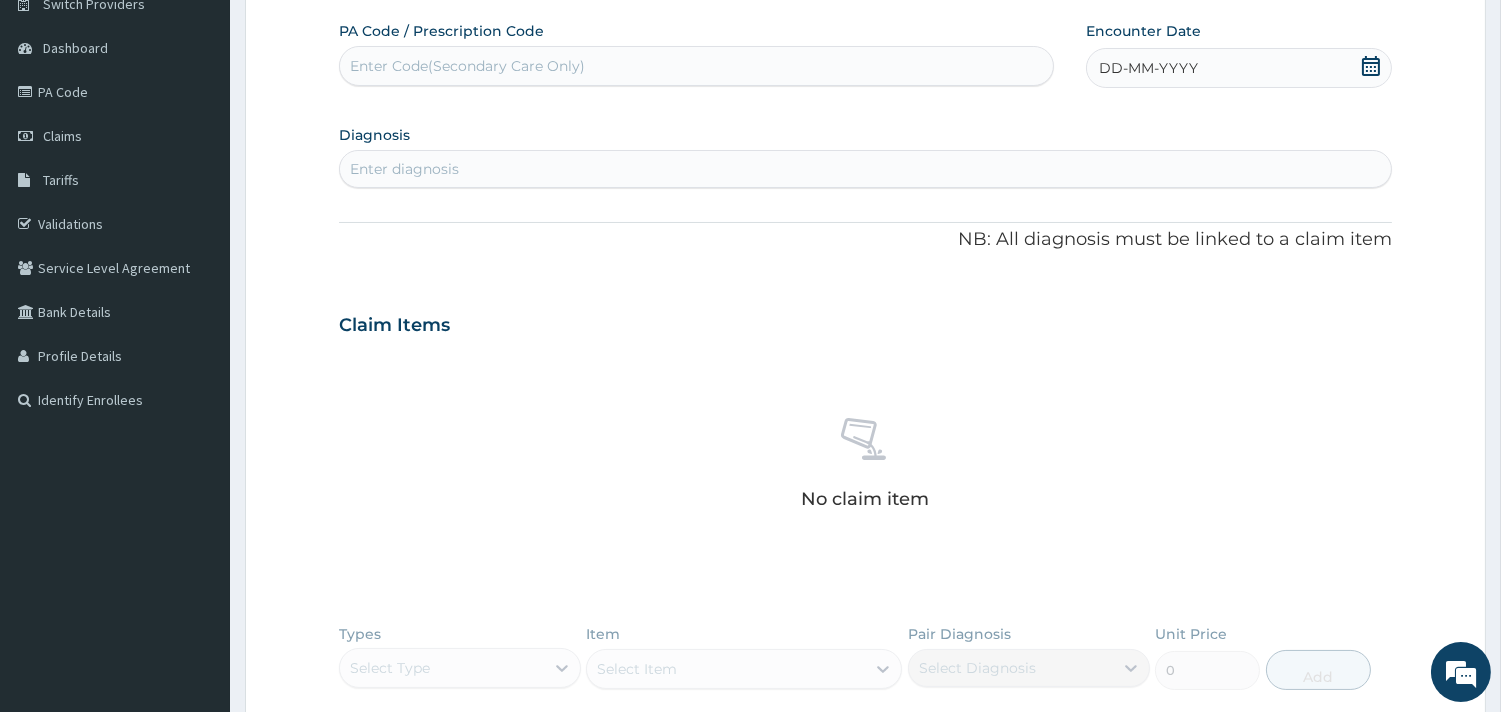 click on "Enter Code(Secondary Care Only)" at bounding box center [696, 66] 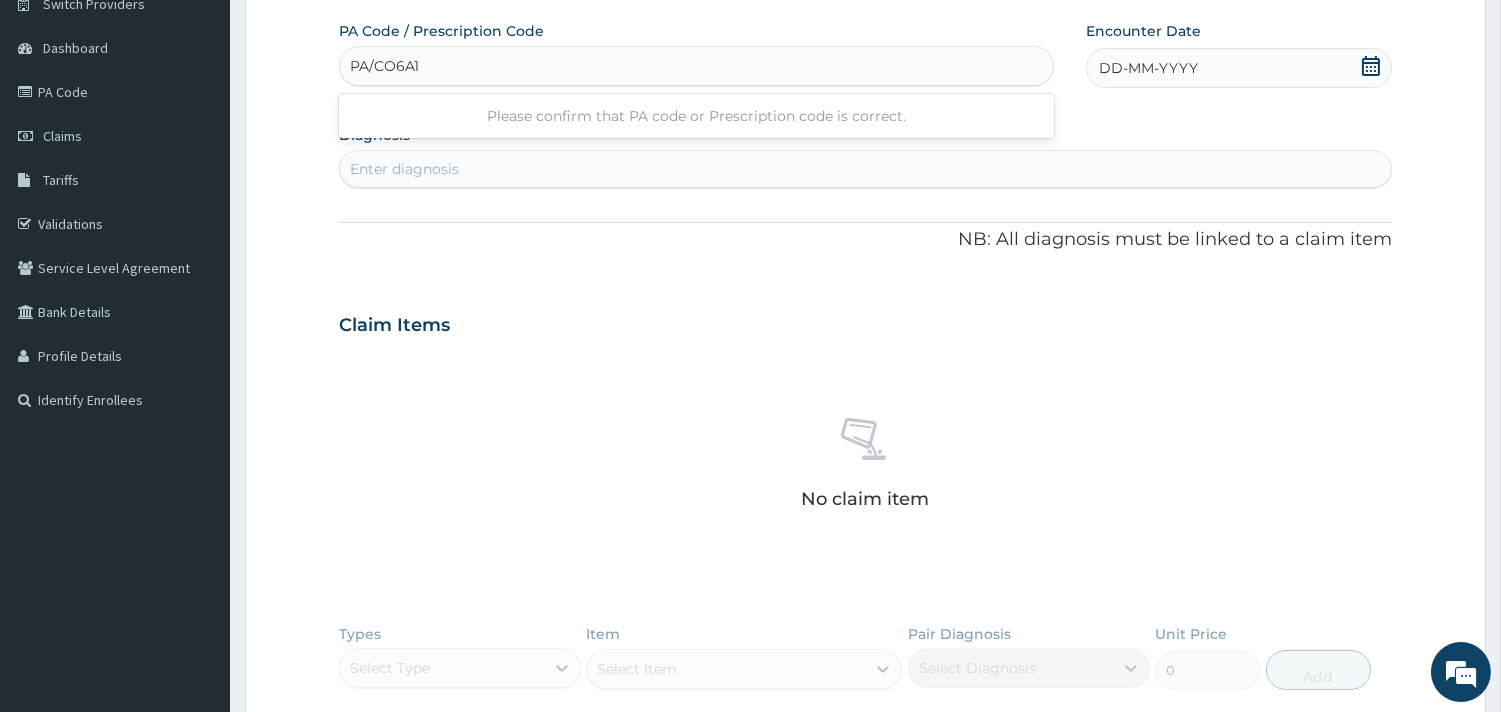 type on "PA/CO6A11" 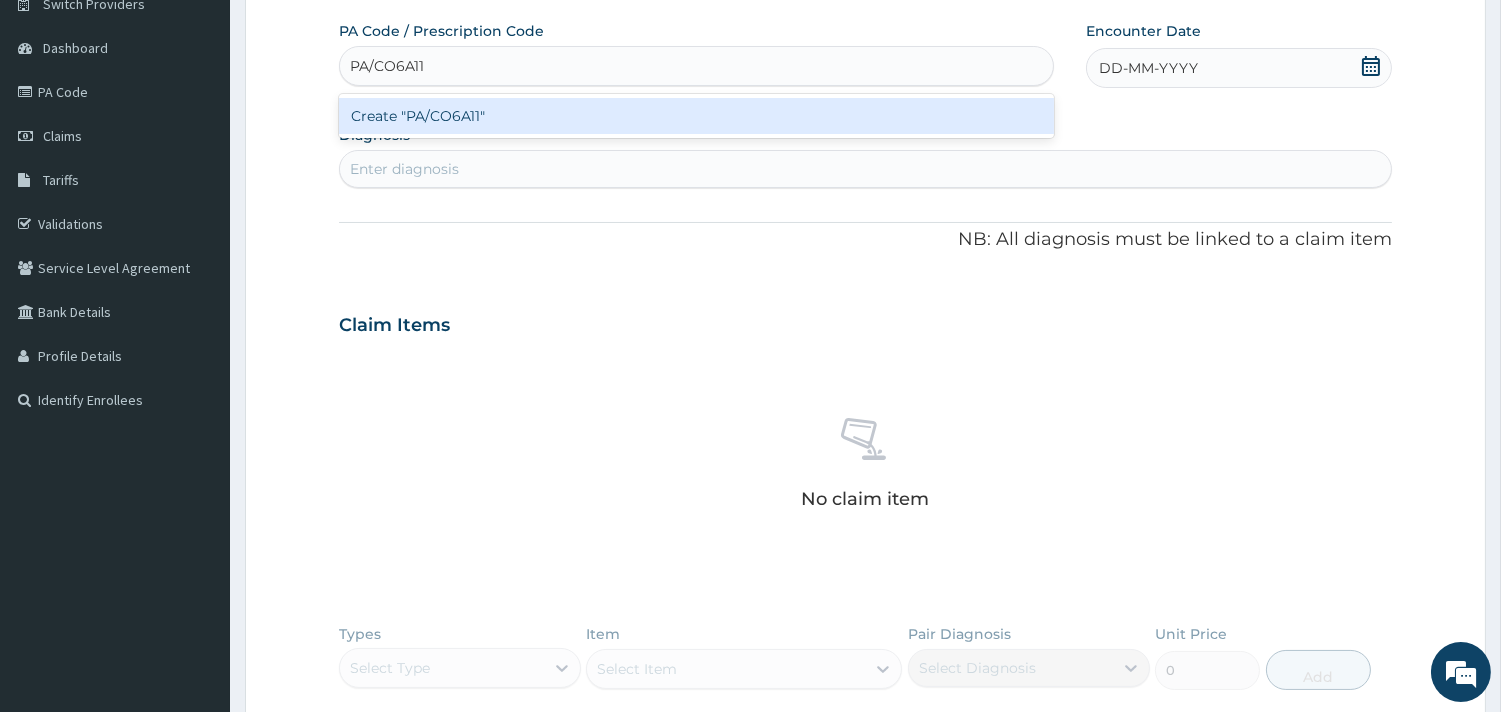 click on "Create "PA/CO6A11"" at bounding box center [696, 116] 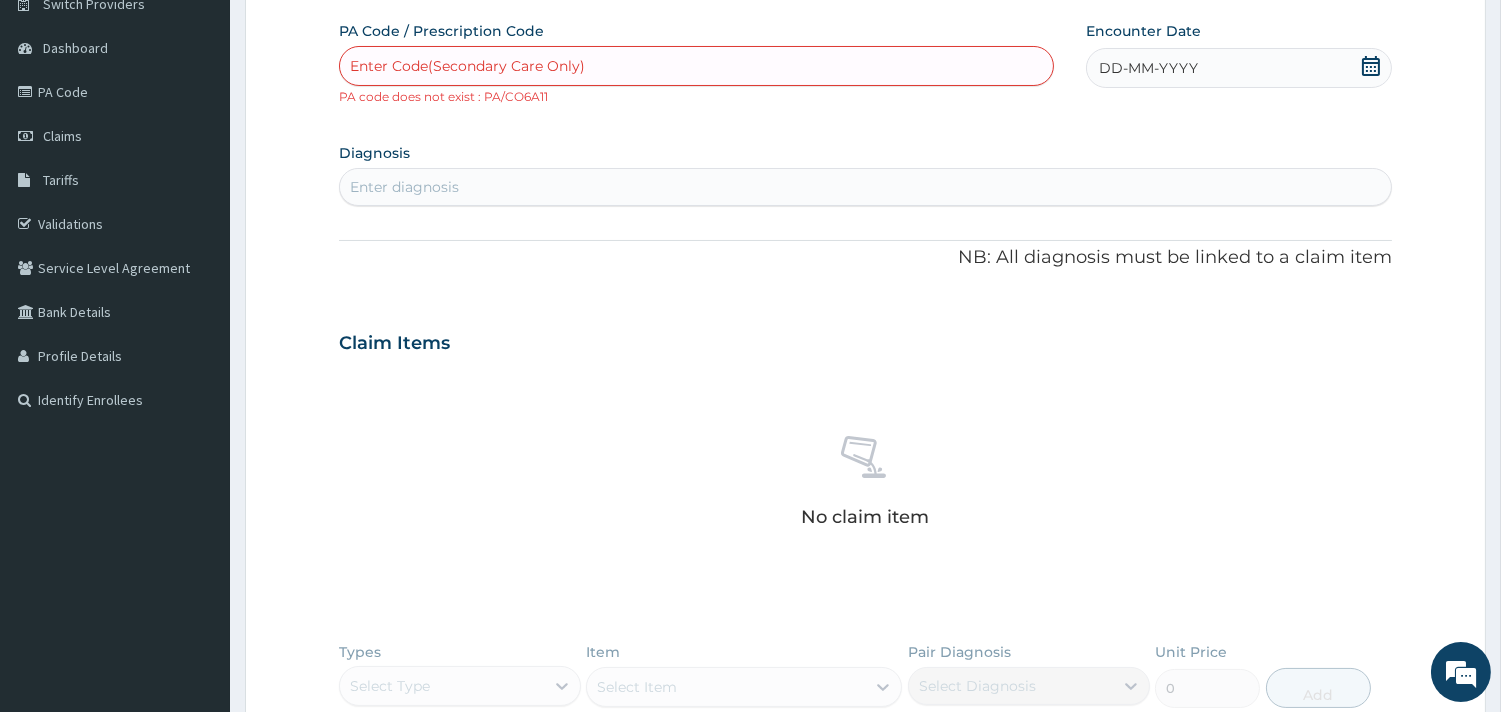 click on "Enter Code(Secondary Care Only)" at bounding box center [696, 66] 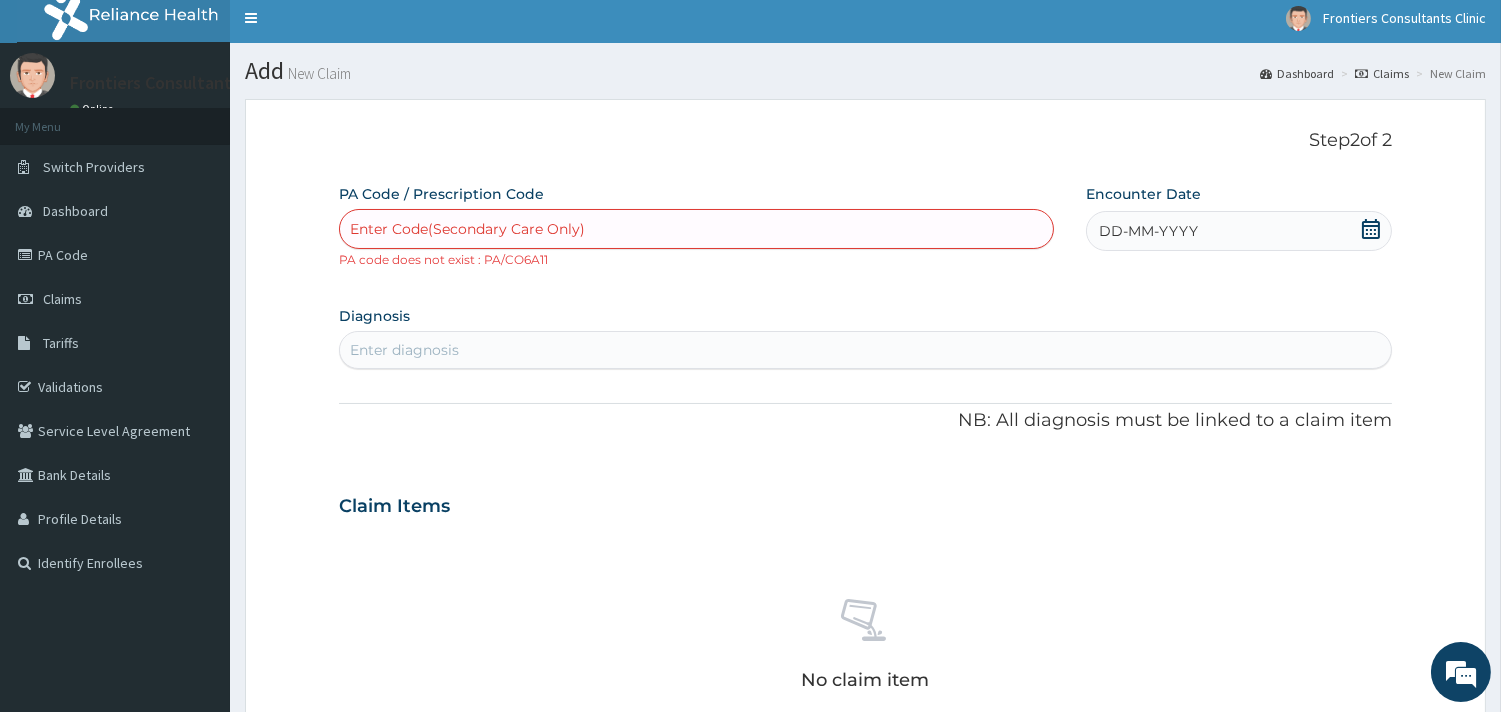 scroll, scrollTop: 0, scrollLeft: 0, axis: both 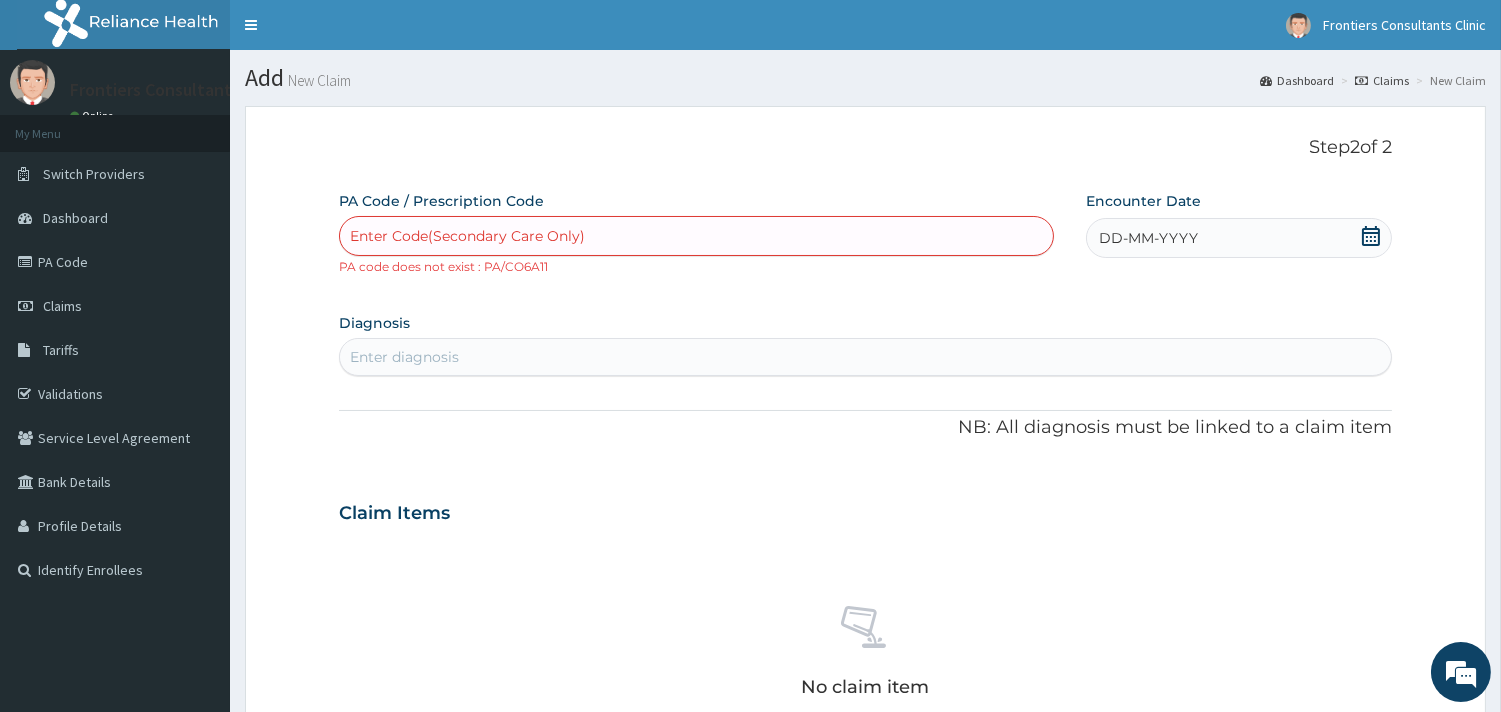 click on "Claims" at bounding box center (1382, 80) 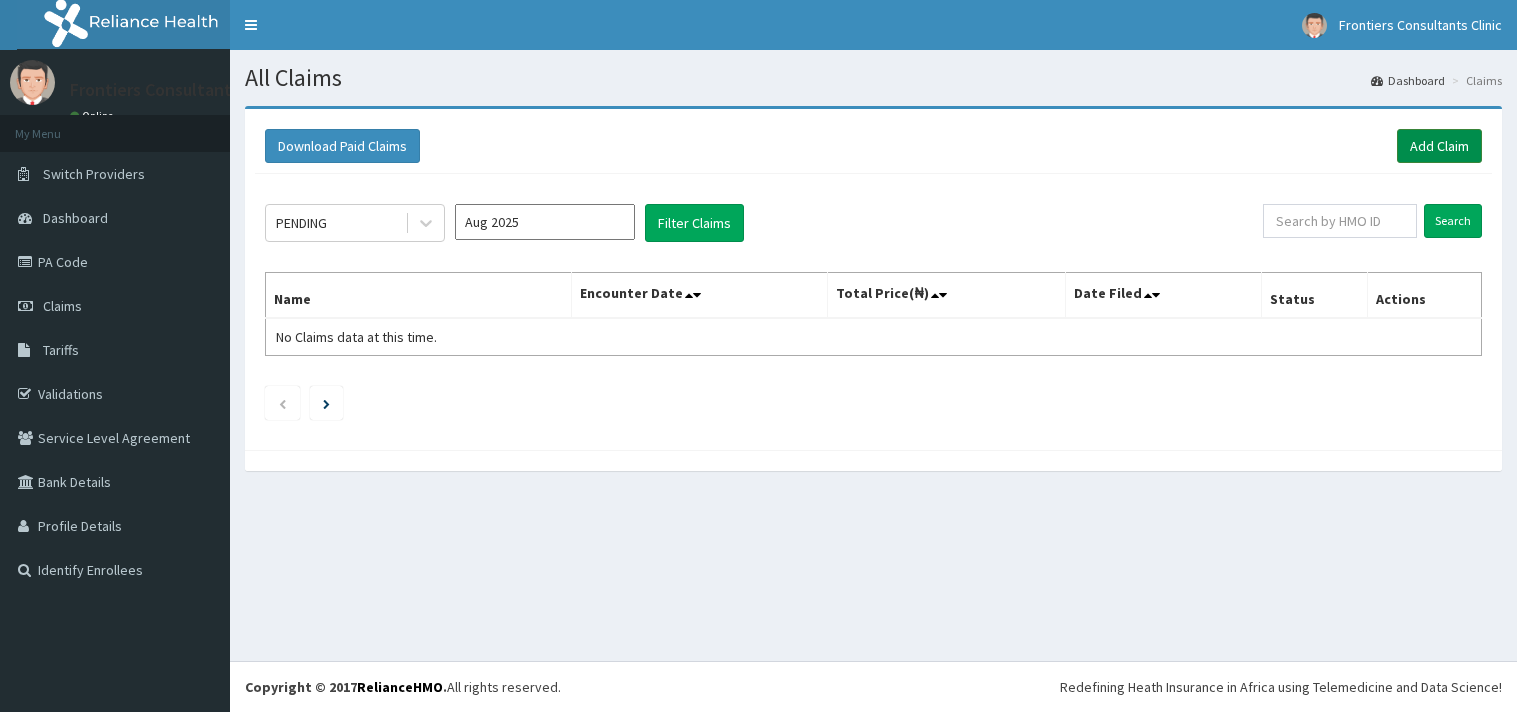 scroll, scrollTop: 0, scrollLeft: 0, axis: both 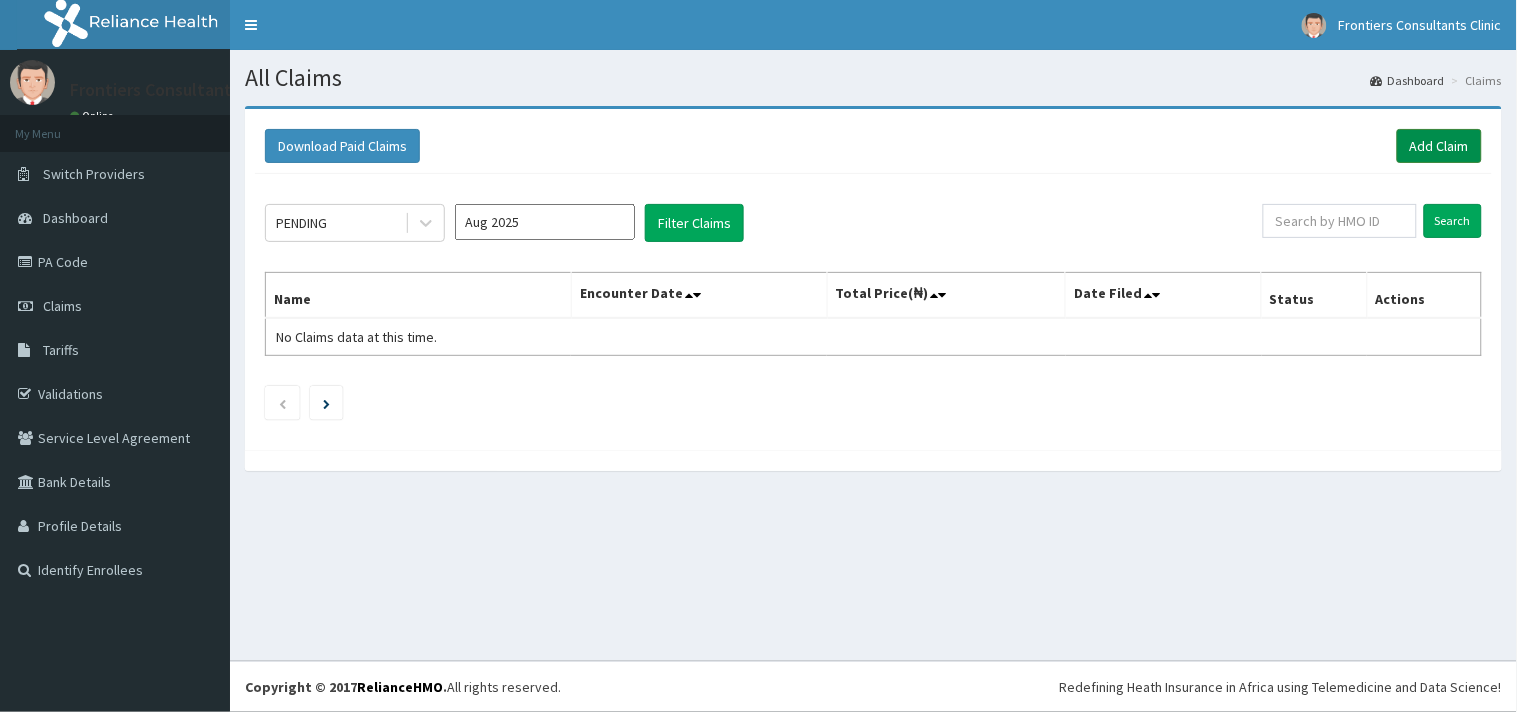click on "Add Claim" at bounding box center [1439, 146] 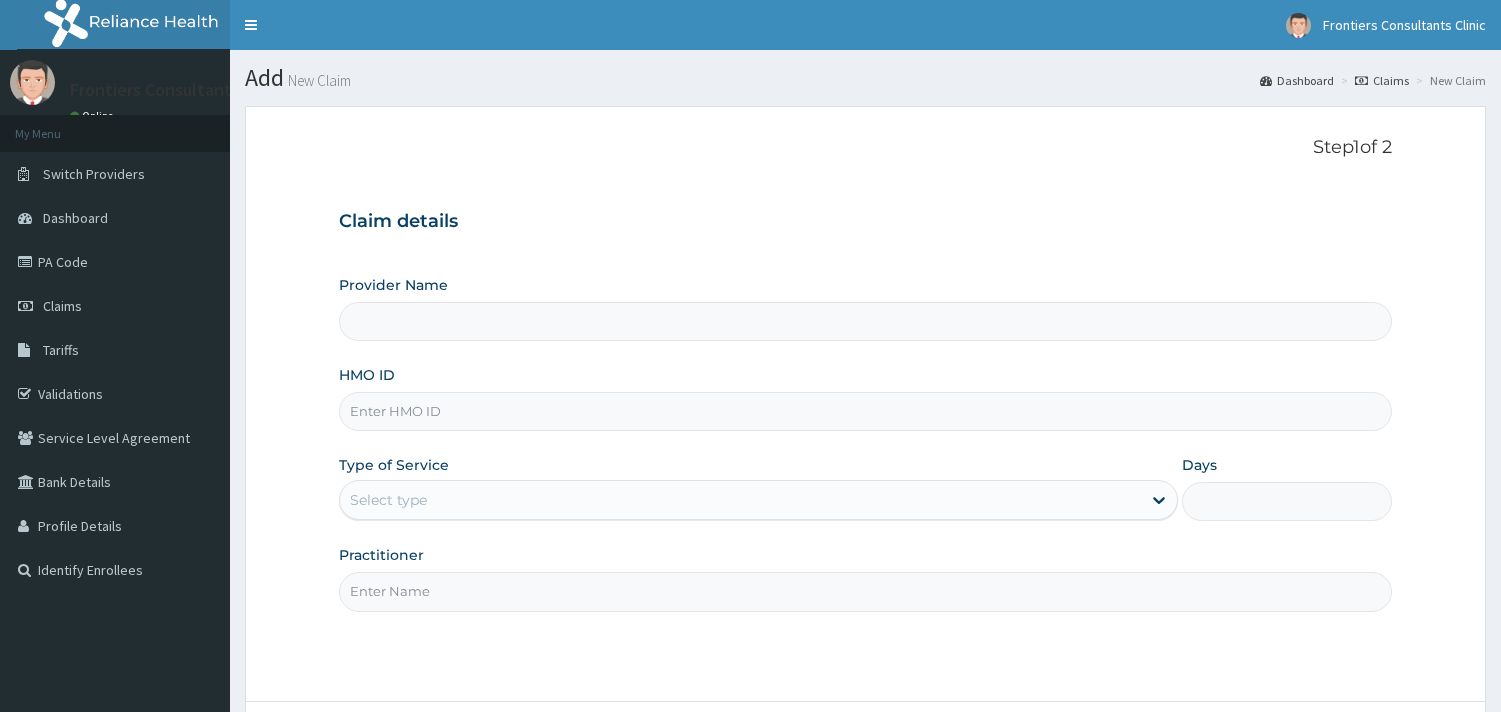 scroll, scrollTop: 0, scrollLeft: 0, axis: both 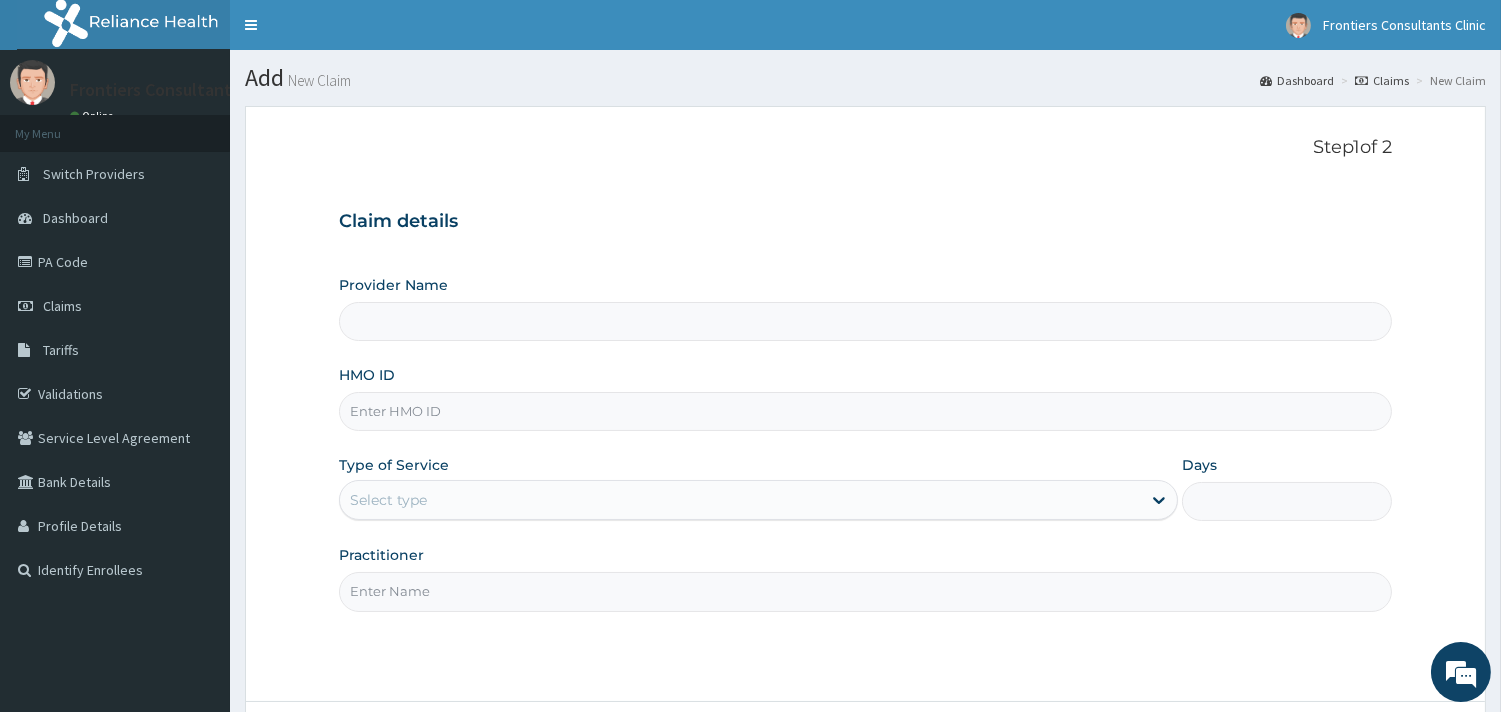 type on "Frontiers Consultants Clinic" 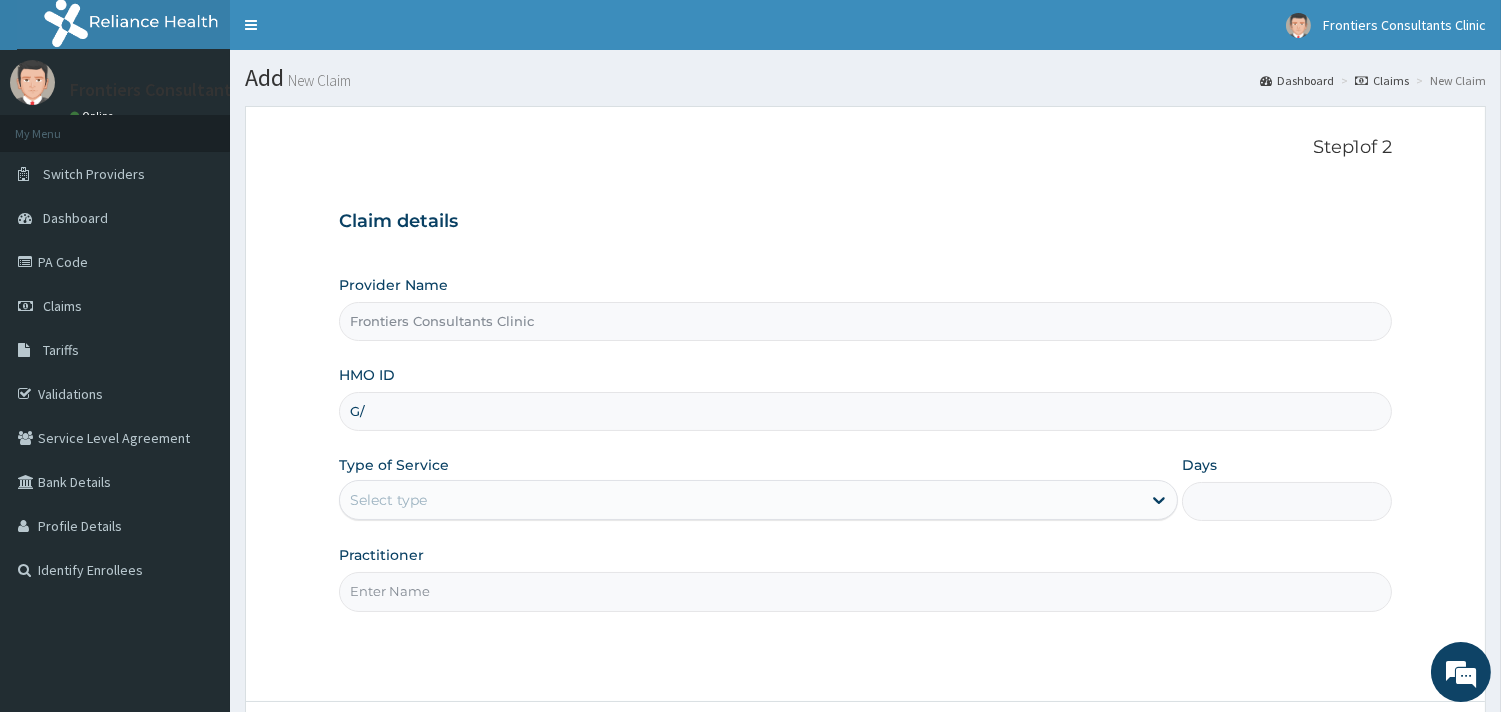 click on "G/" at bounding box center [865, 411] 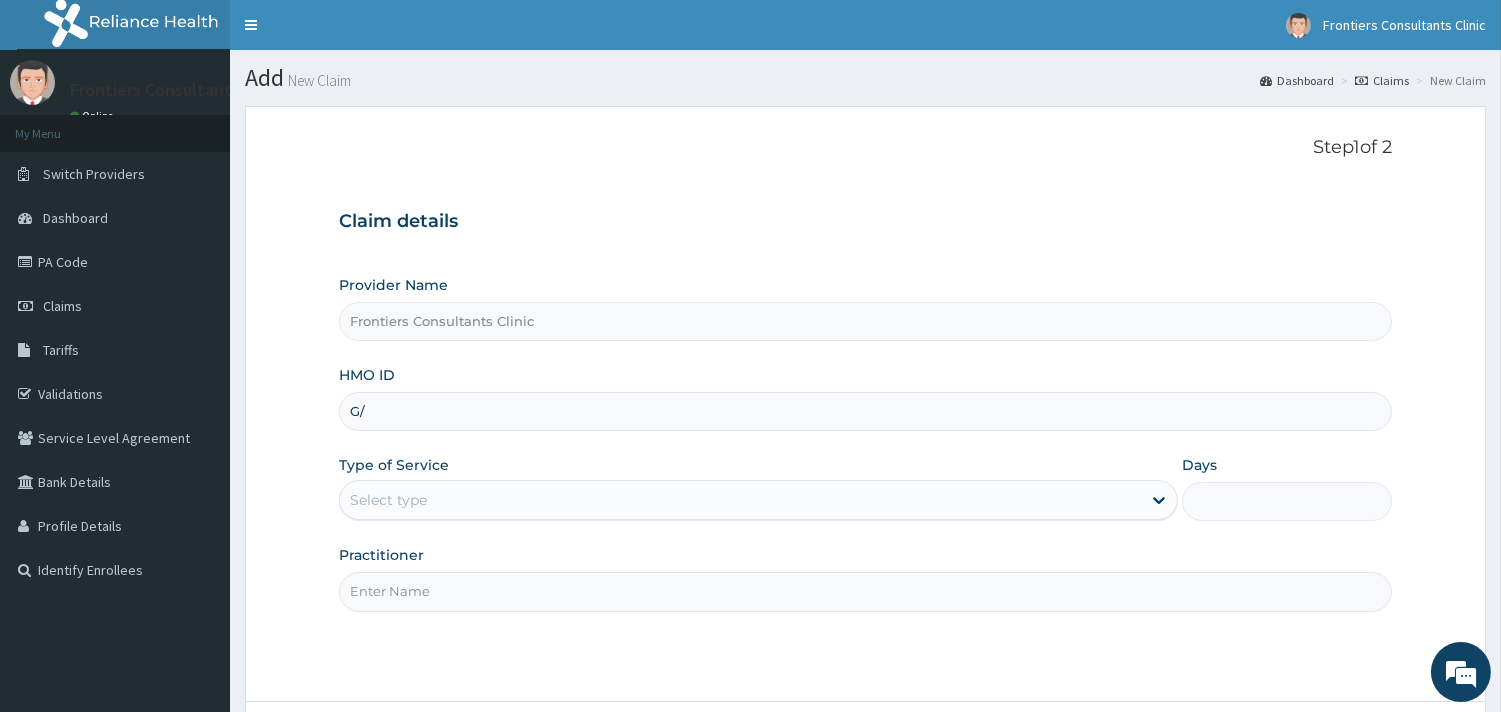 type on "G" 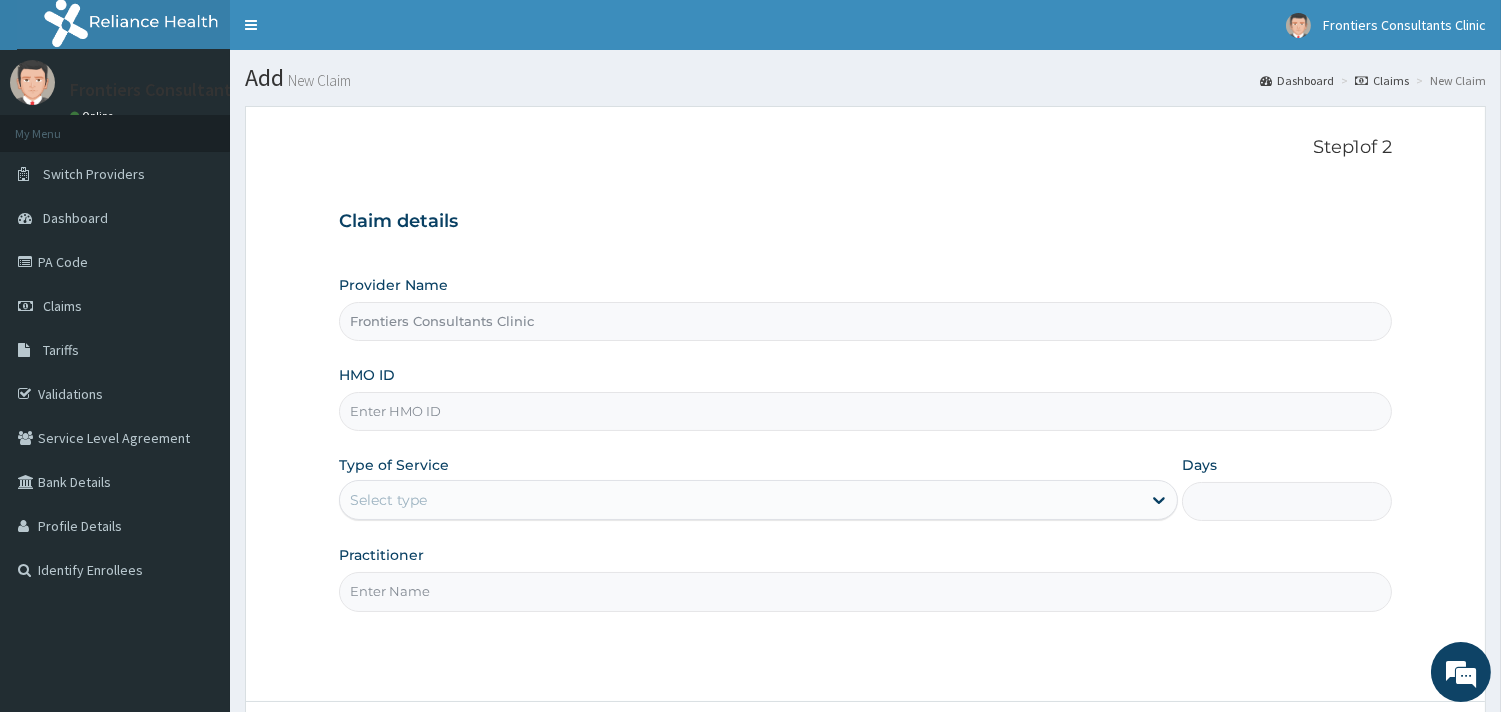 scroll, scrollTop: 0, scrollLeft: 0, axis: both 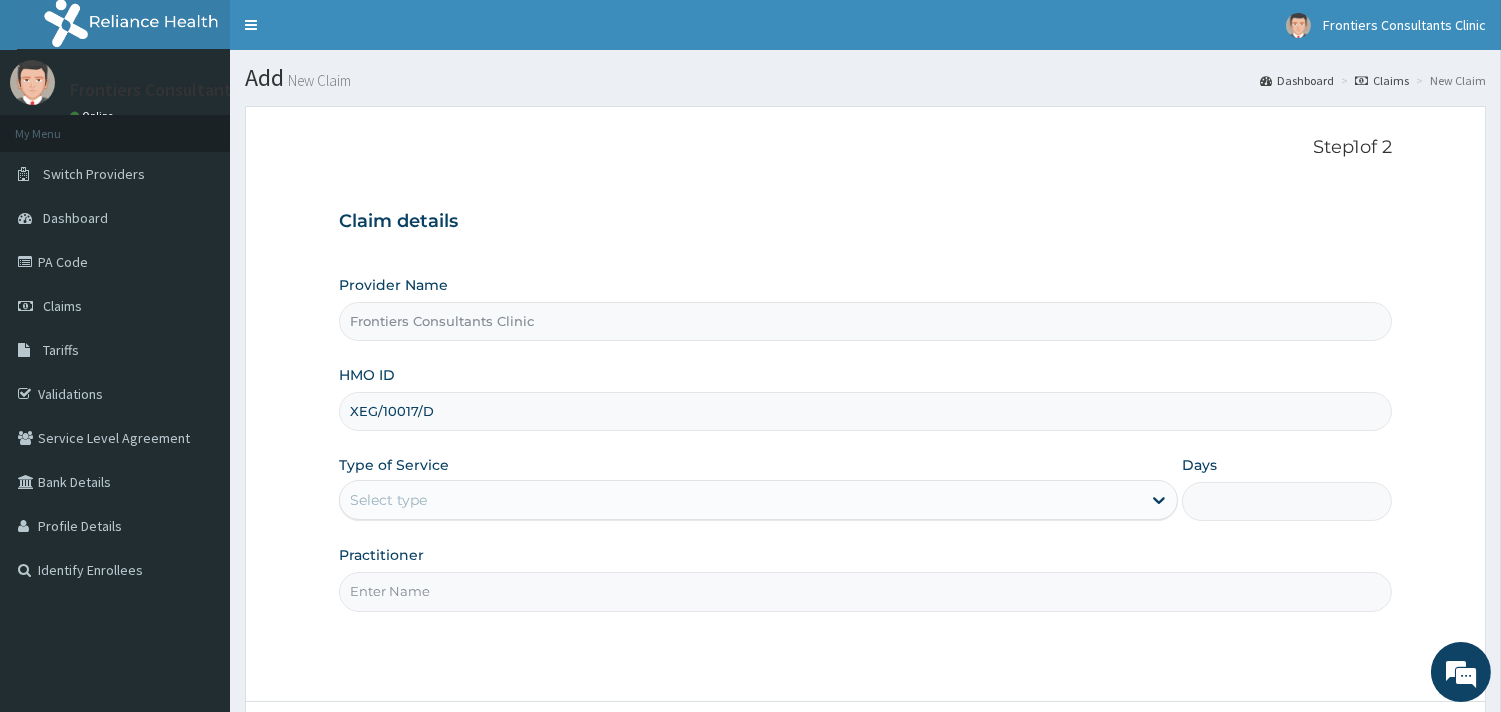 type on "XEG/10017/D" 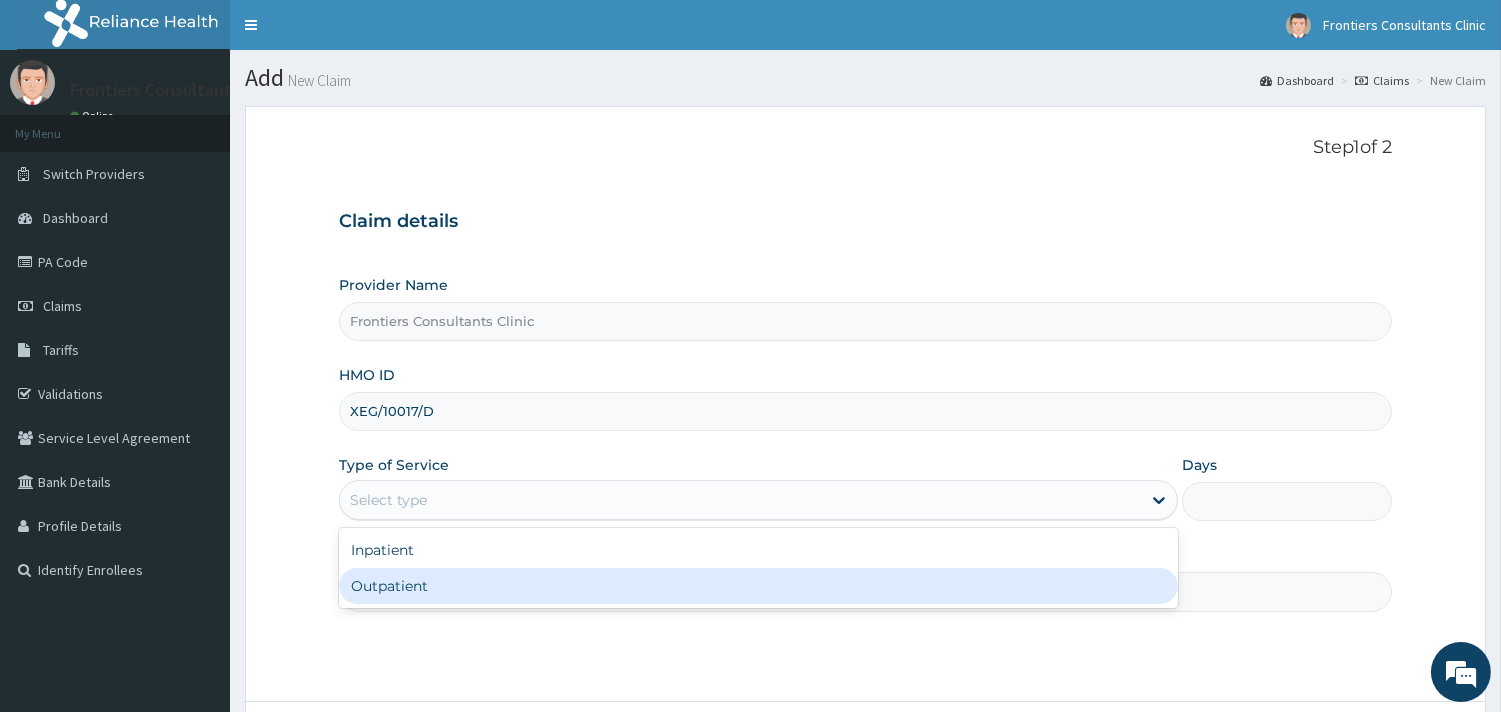 click on "Outpatient" at bounding box center [758, 586] 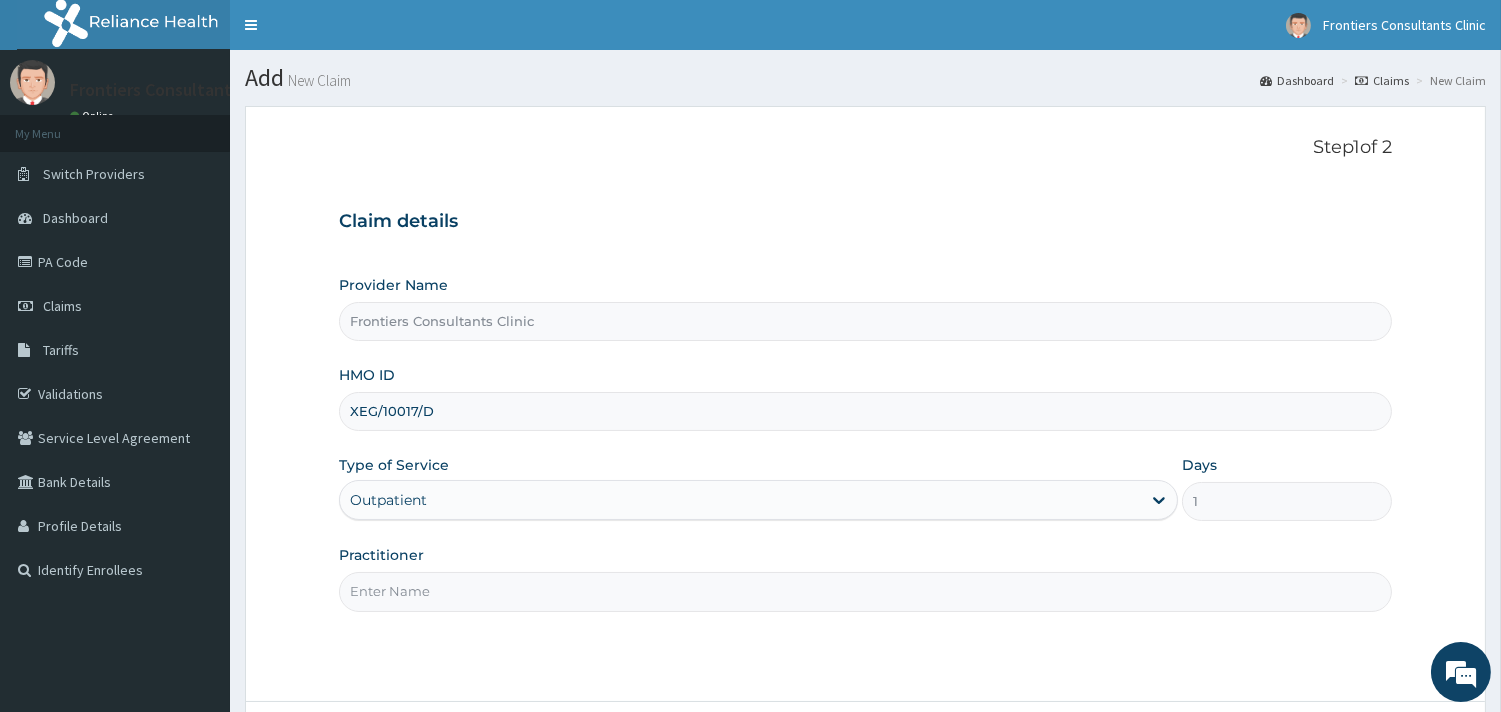 click on "Practitioner" at bounding box center (865, 591) 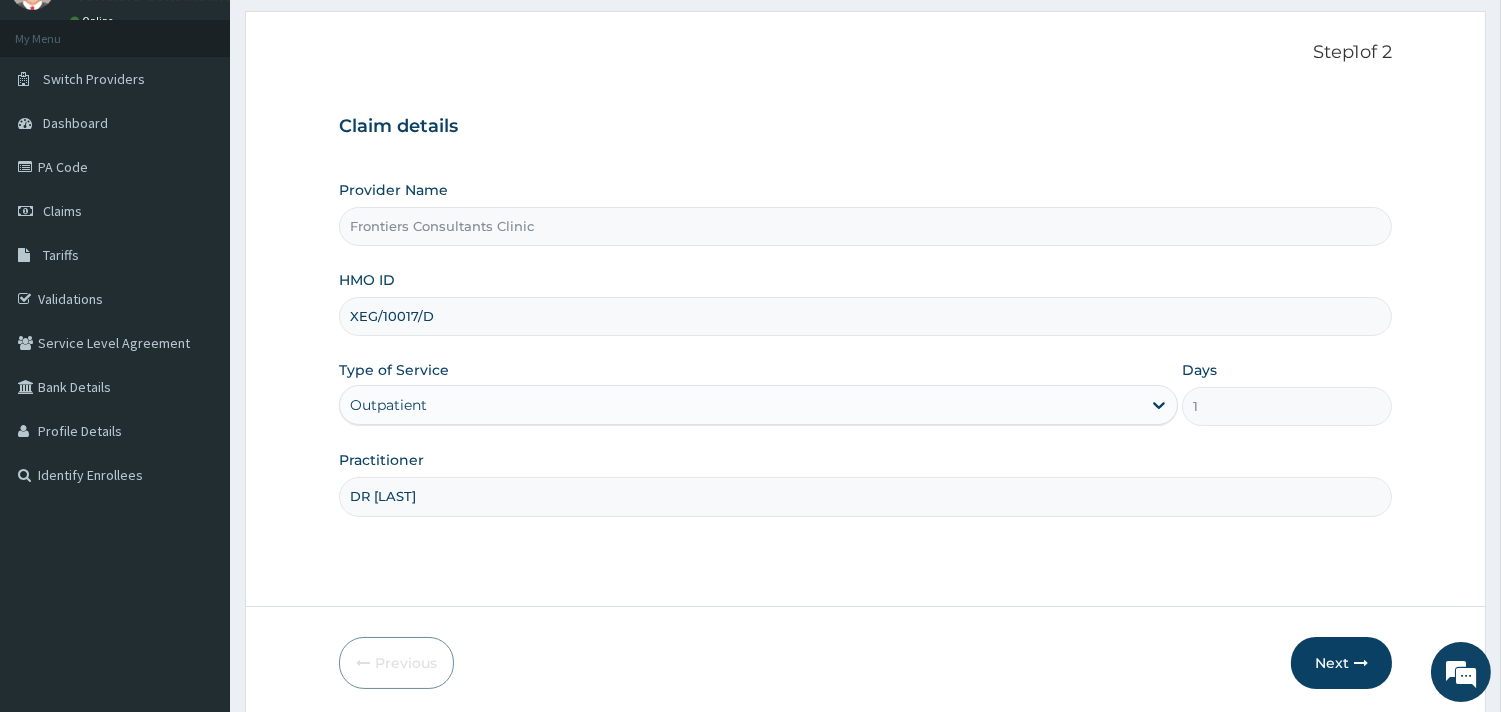 click on "R EL
Toggle navigation
Frontiers Consultants Clinic Frontiers Consultants Clinic - [EMAIL] Member since  [MONTH] [DAY], [YEAR] at [TIME]   Profile Sign out" at bounding box center (750, 345) 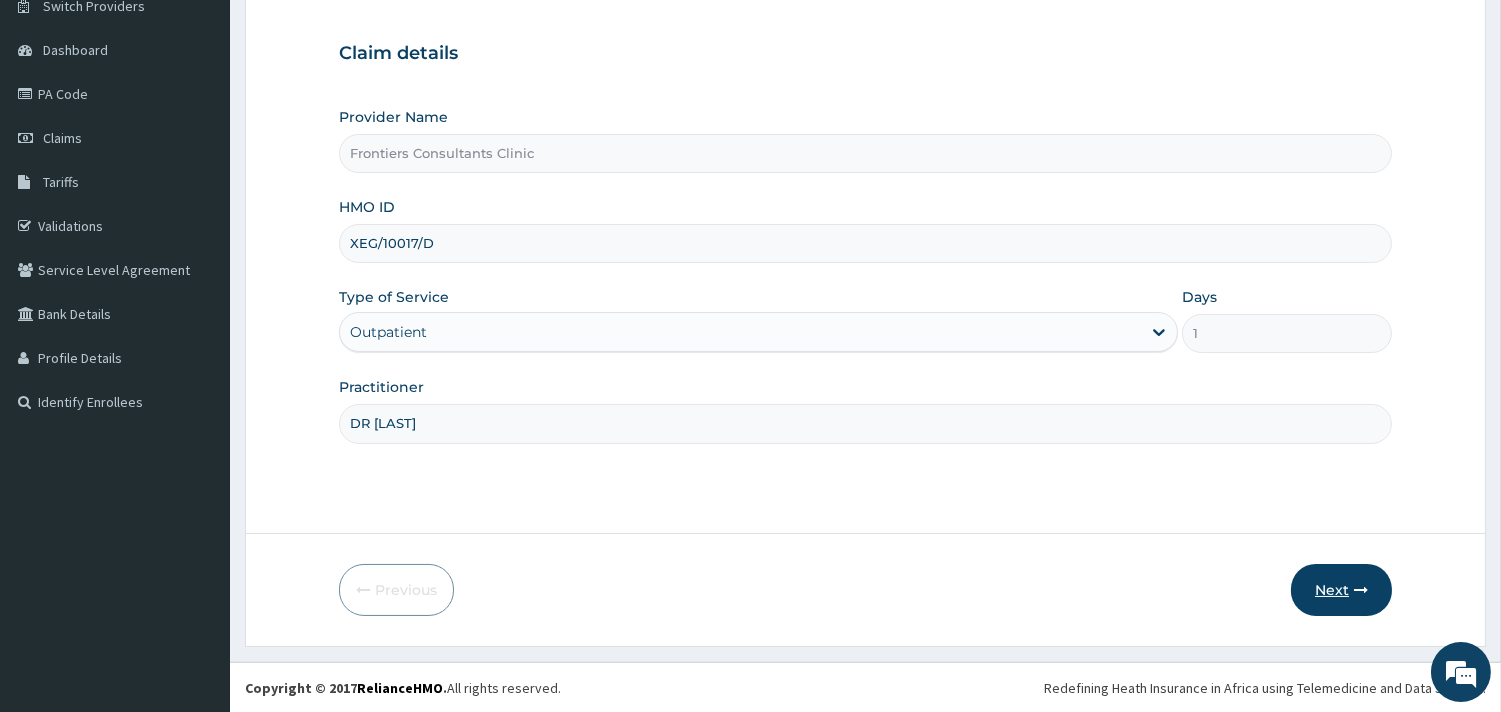 type on "DR [LAST]" 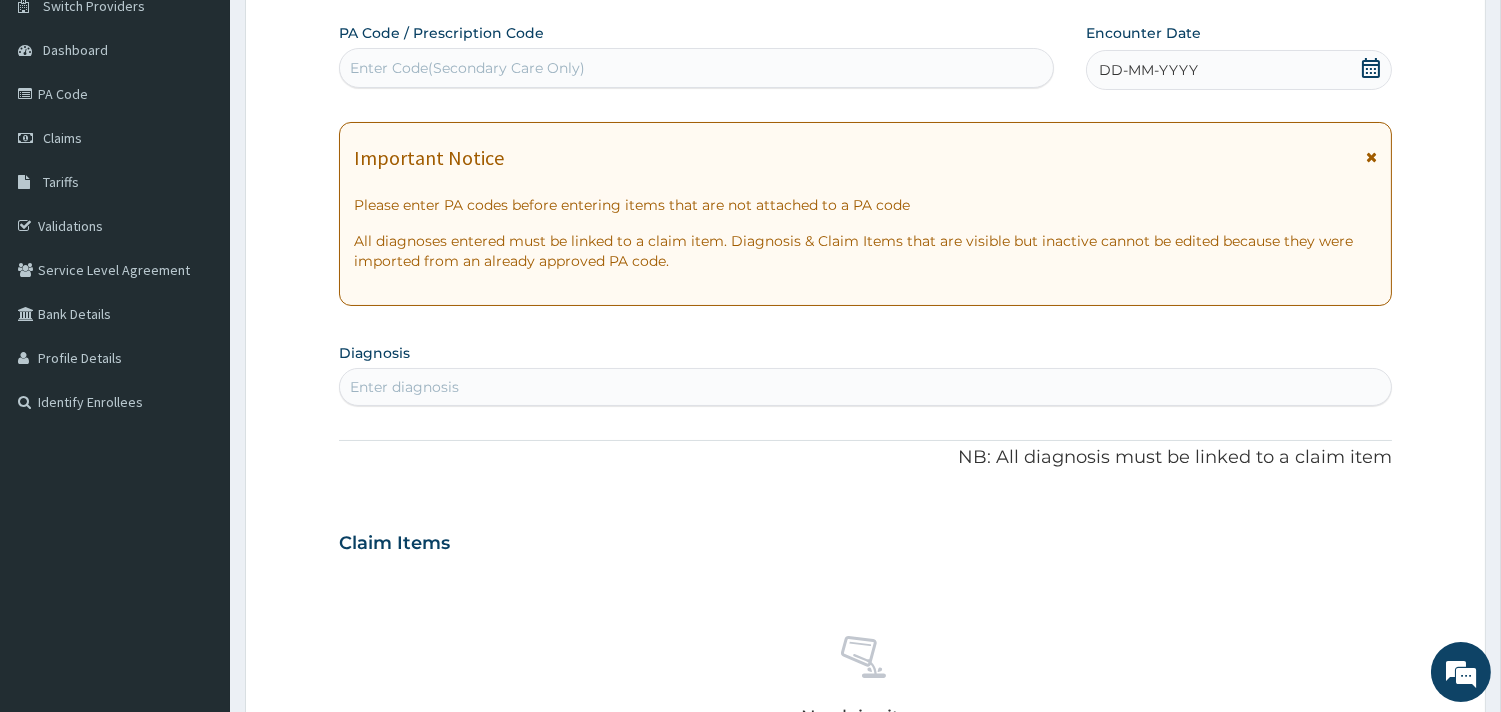 click at bounding box center [1371, 157] 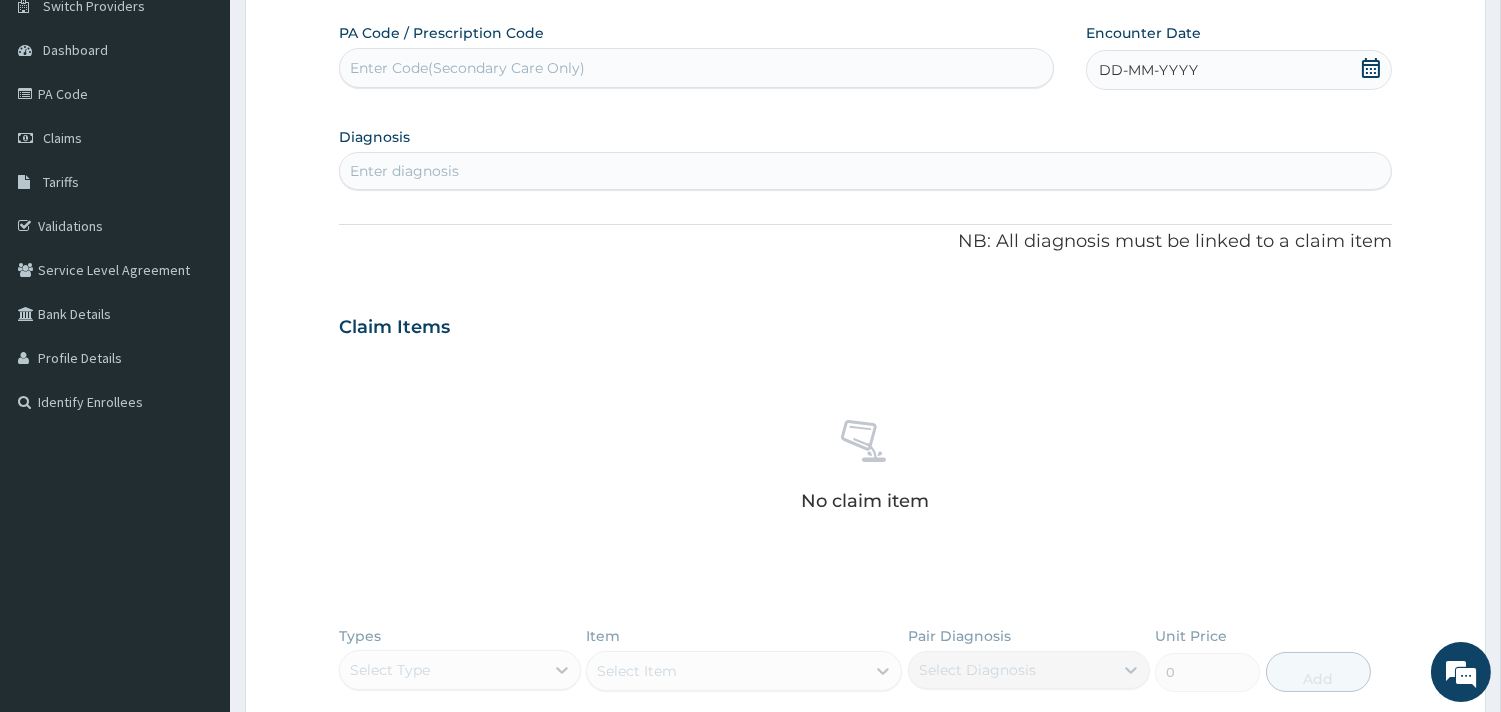 click on "Enter Code(Secondary Care Only)" at bounding box center (696, 68) 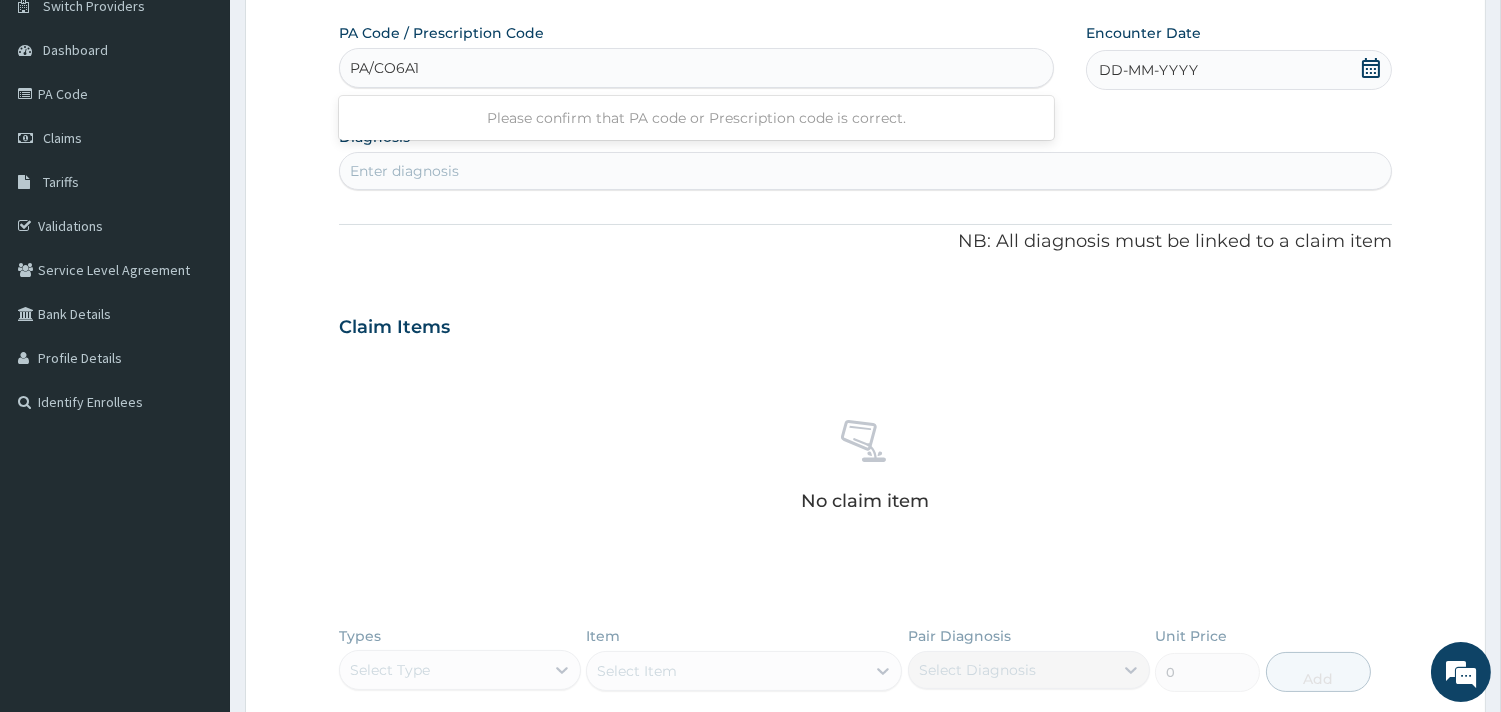 type on "PA/CO6A11" 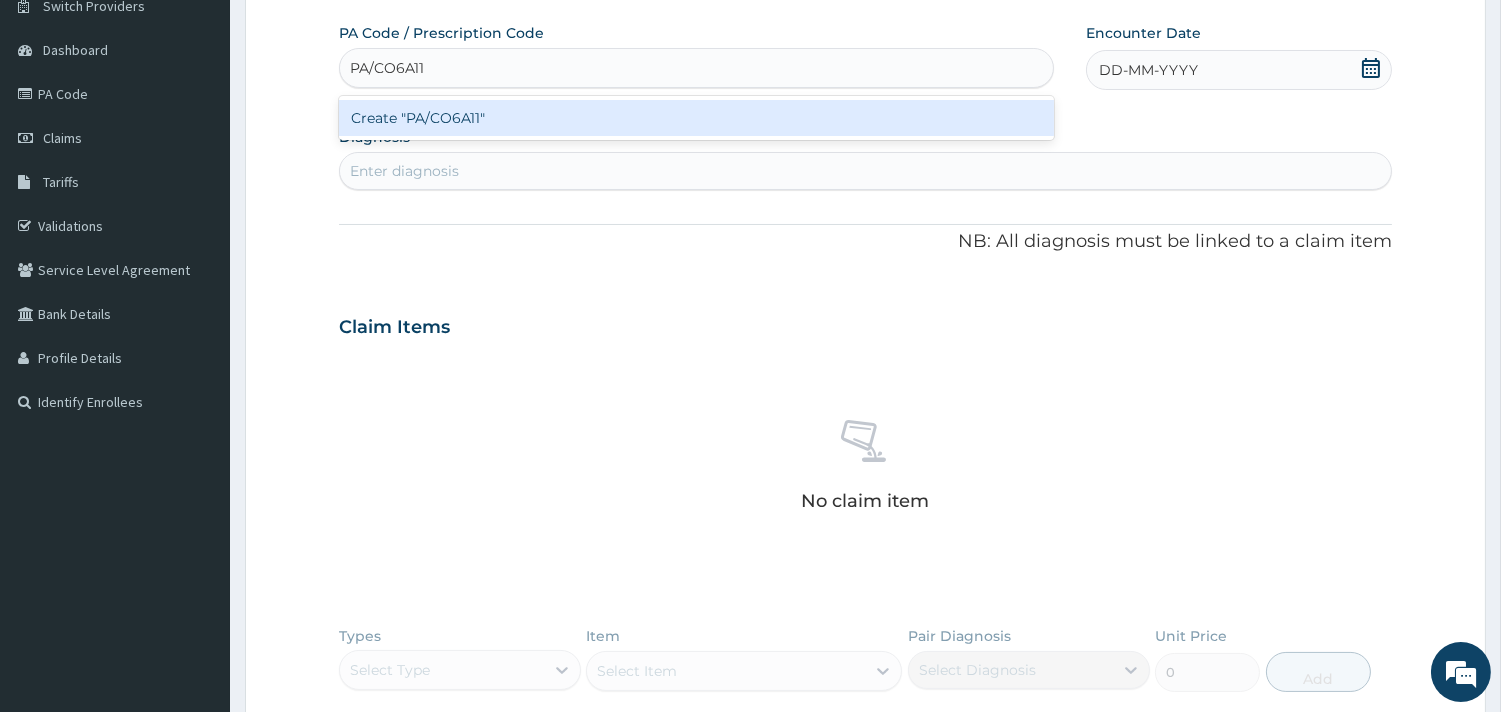 type 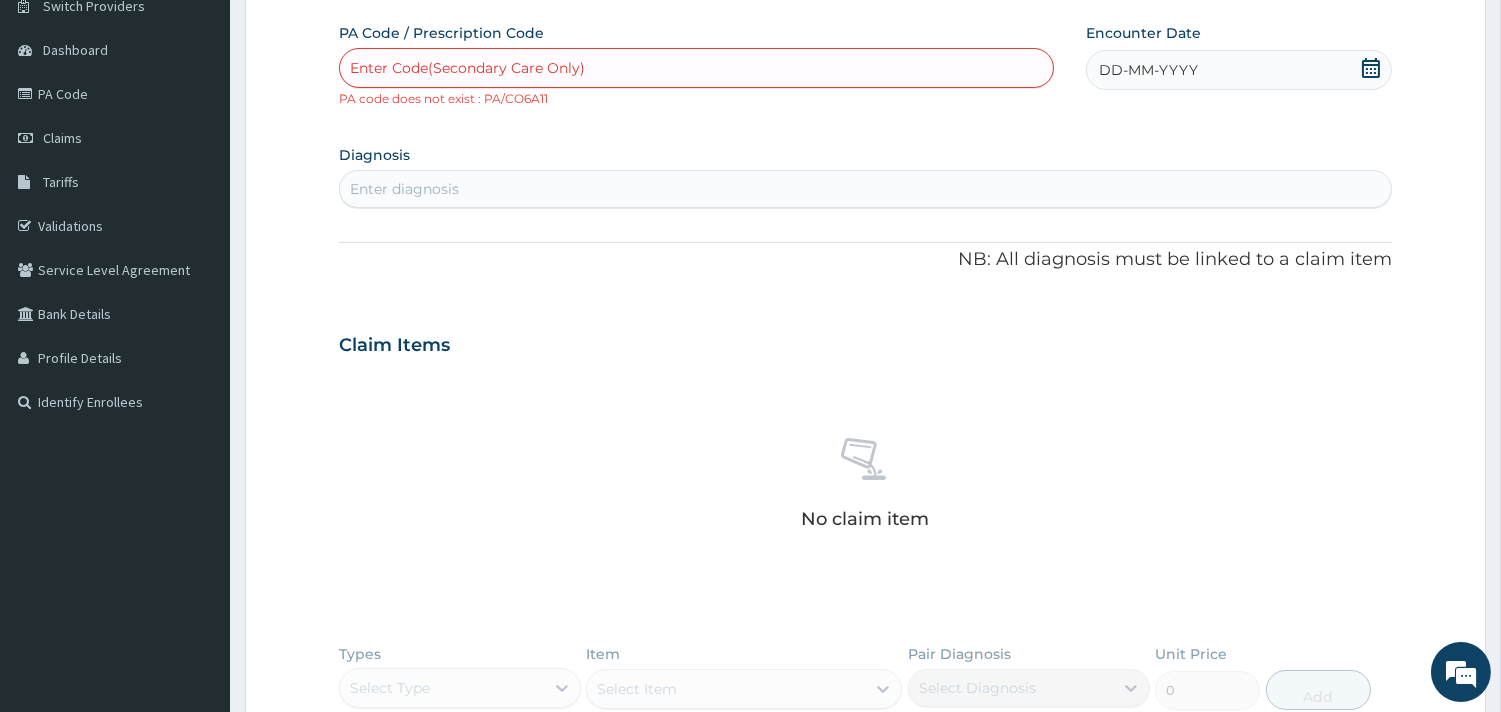 click on "Enter Code(Secondary Care Only)" at bounding box center [696, 68] 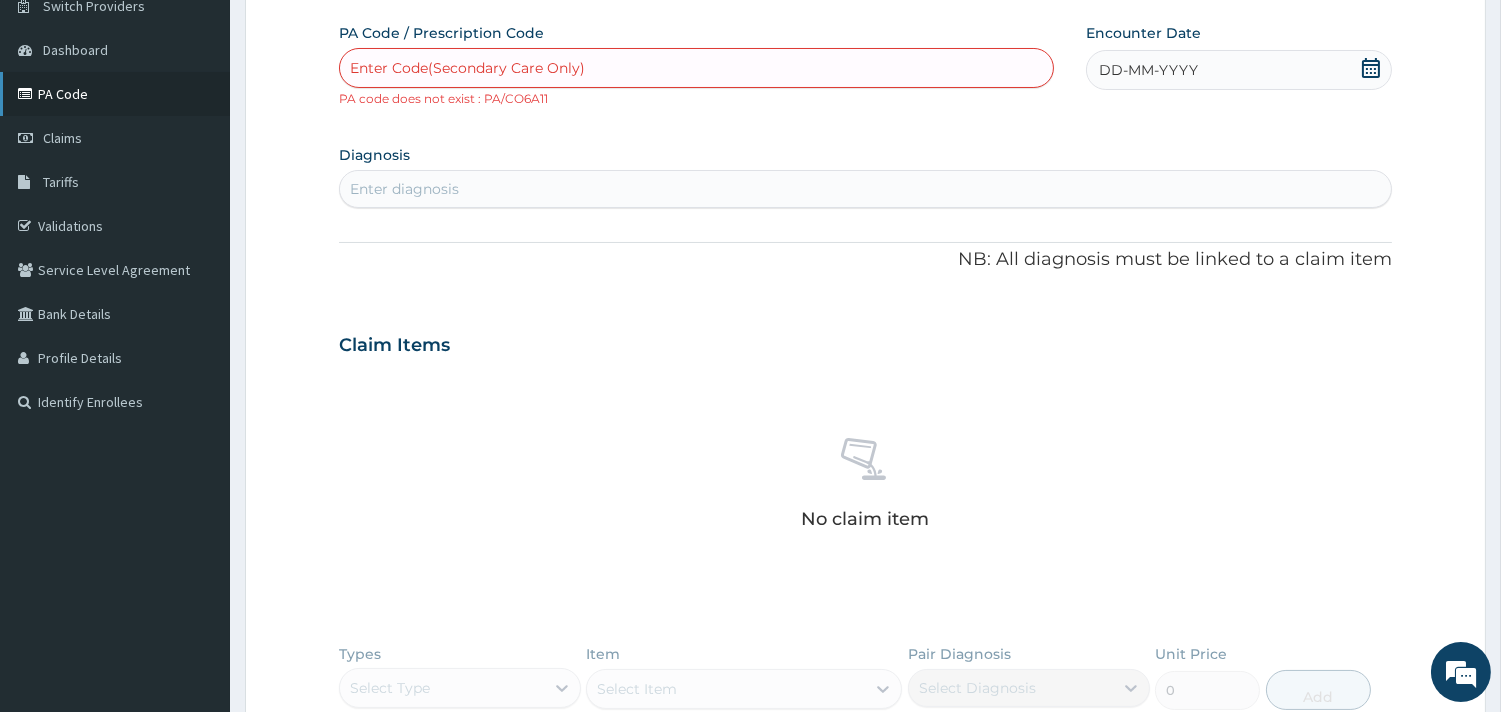 click on "PA Code" at bounding box center [115, 94] 